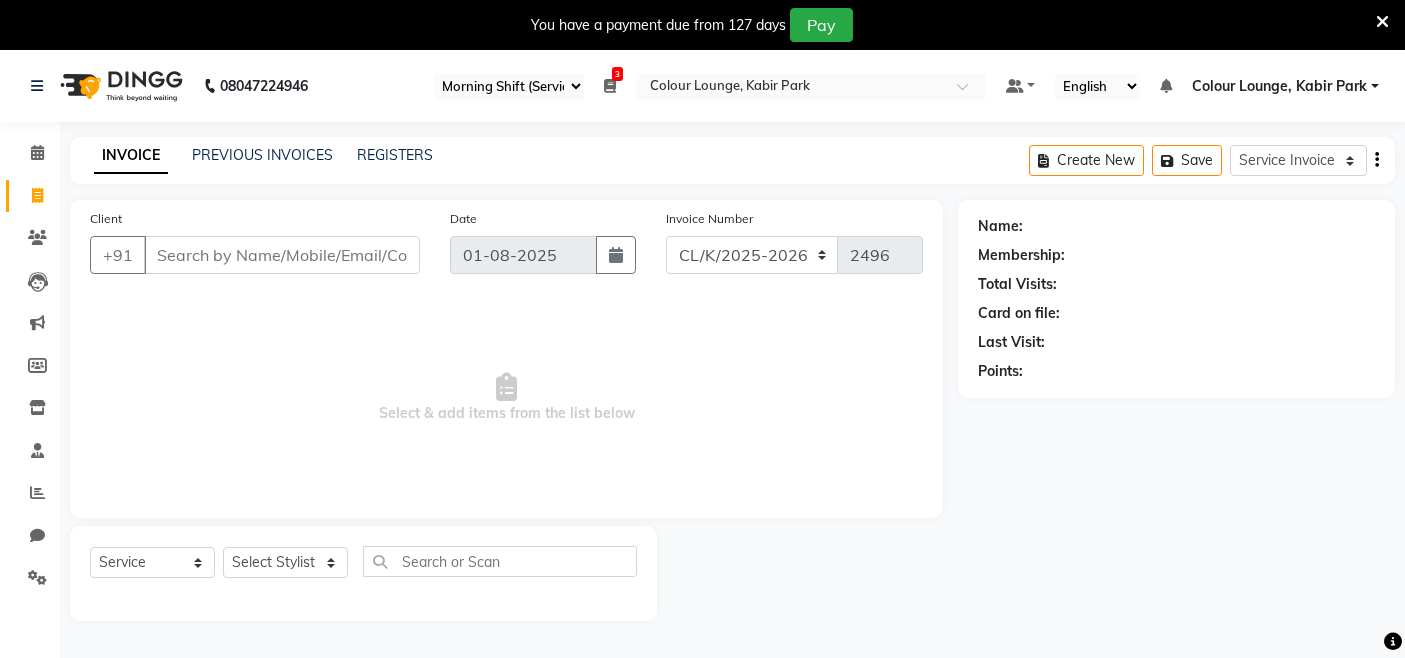 select on "75" 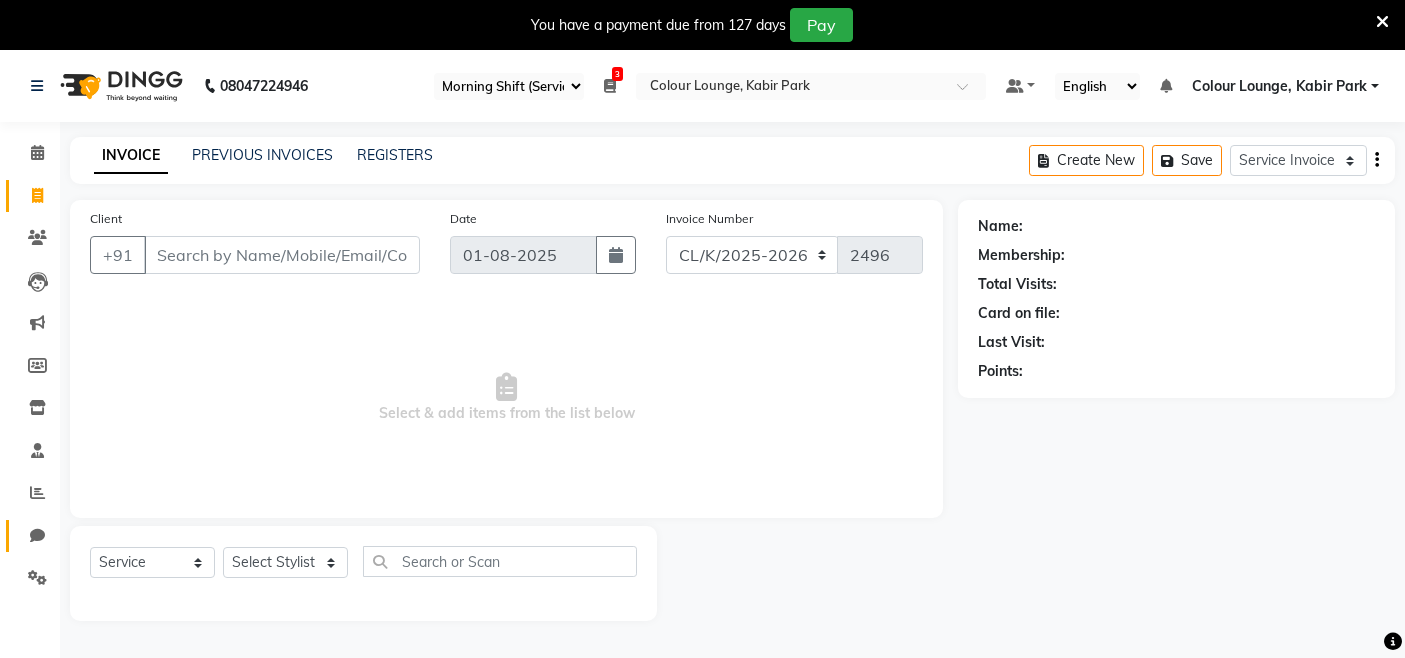 scroll, scrollTop: 0, scrollLeft: 0, axis: both 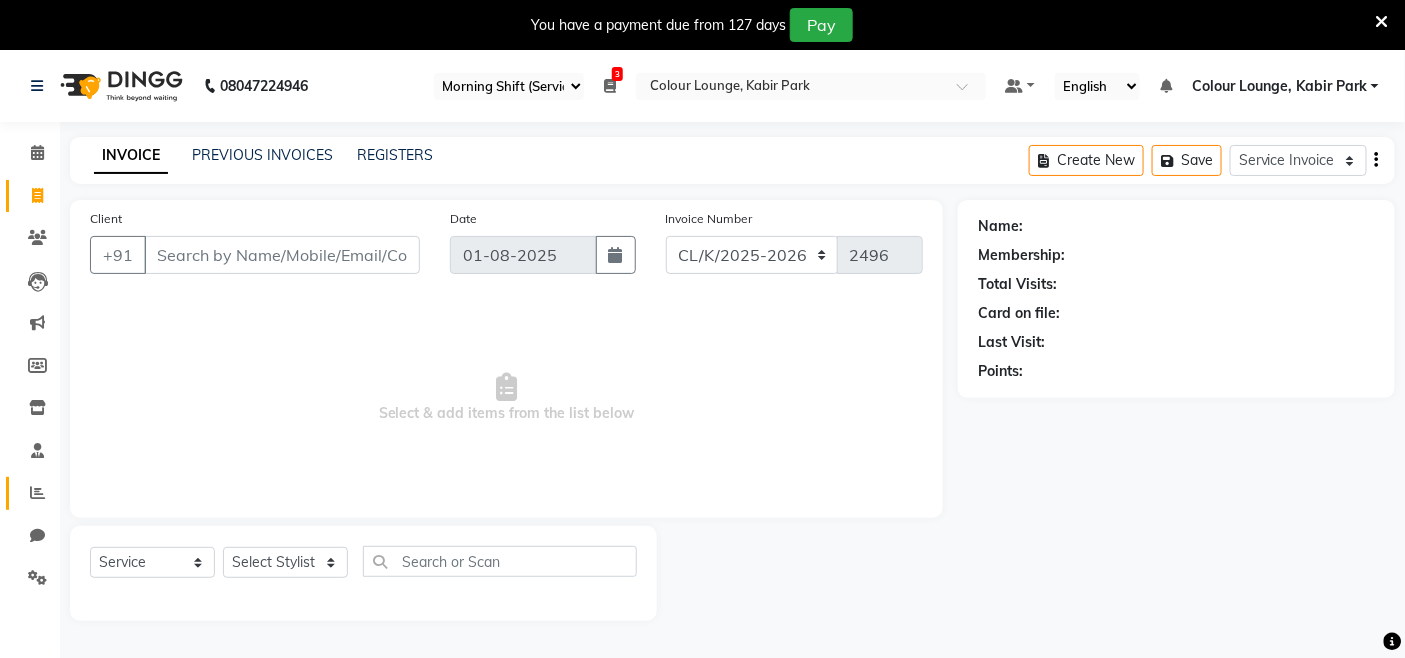 click on "Reports" 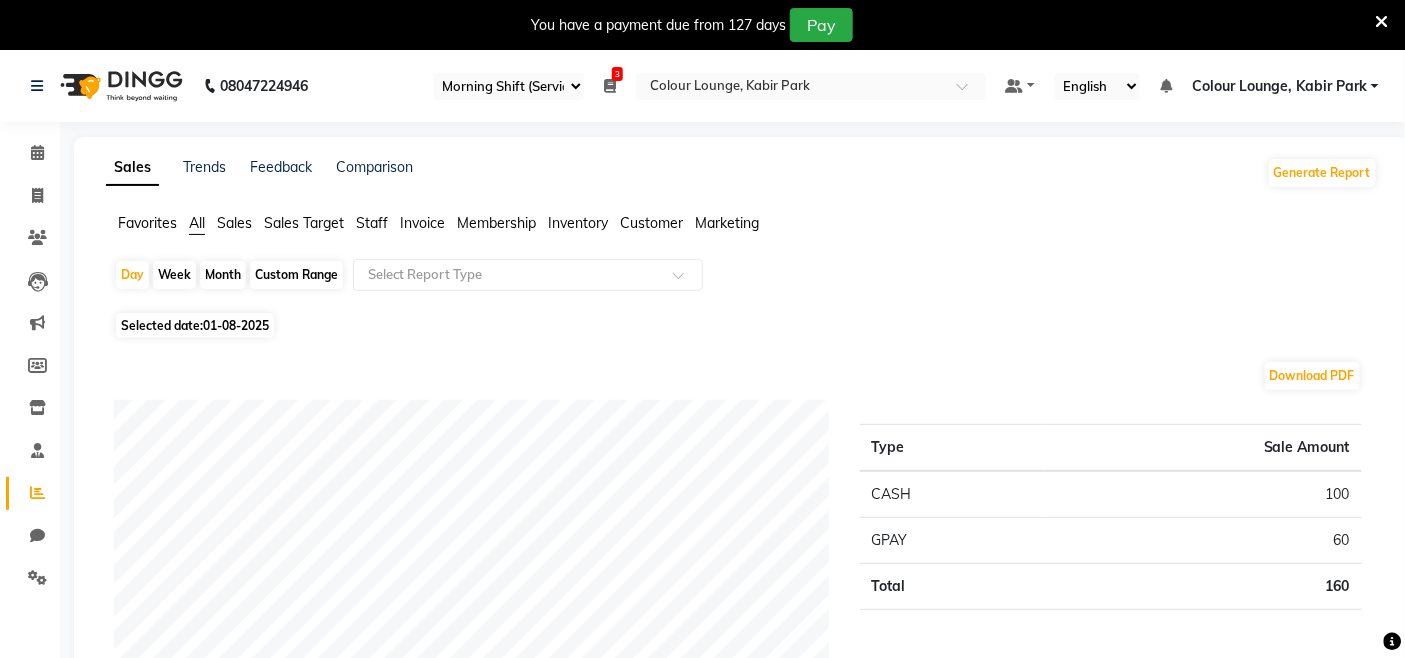 click on "Sales Trends Feedback Comparison Generate Report Favorites All Sales Sales Target Staff Invoice Membership Customer Marketing Day Week Month Custom Range Select Report Type Selected date: [DATE] Download PDF Payment mode Type Sale Amount CASH [NUMBER] GPAY [NUMBER] Total [NUMBER] Staff summary Type Sale Amount Jatin [NUMBER] Luxmi [NUMBER] Total [NUMBER] Sales summary Type Sale Amount Gift card [NUMBER] Vouchers [NUMBER] Memberships [NUMBER] Products [NUMBER] Packages [NUMBER] Tips [NUMBER] Prepaid [NUMBER] Services [NUMBER] Fee [NUMBER] Total [NUMBER] Service by category Type Sale Amount Hair Male [NUMBER] Threading [NUMBER] Total [NUMBER] Service sales Type Sale Amount Hair Male - Shave [NUMBER] Threading - Threading [NUMBER] Total [NUMBER] ★ Mark as Favorite Choose how you'd like to save "" report to favorites Save to Personal Favorites: Only you can see this report in your favorites tab. Share with Organization: Everyone in your organization can see this report in their favorites tab. Save to Favorites" 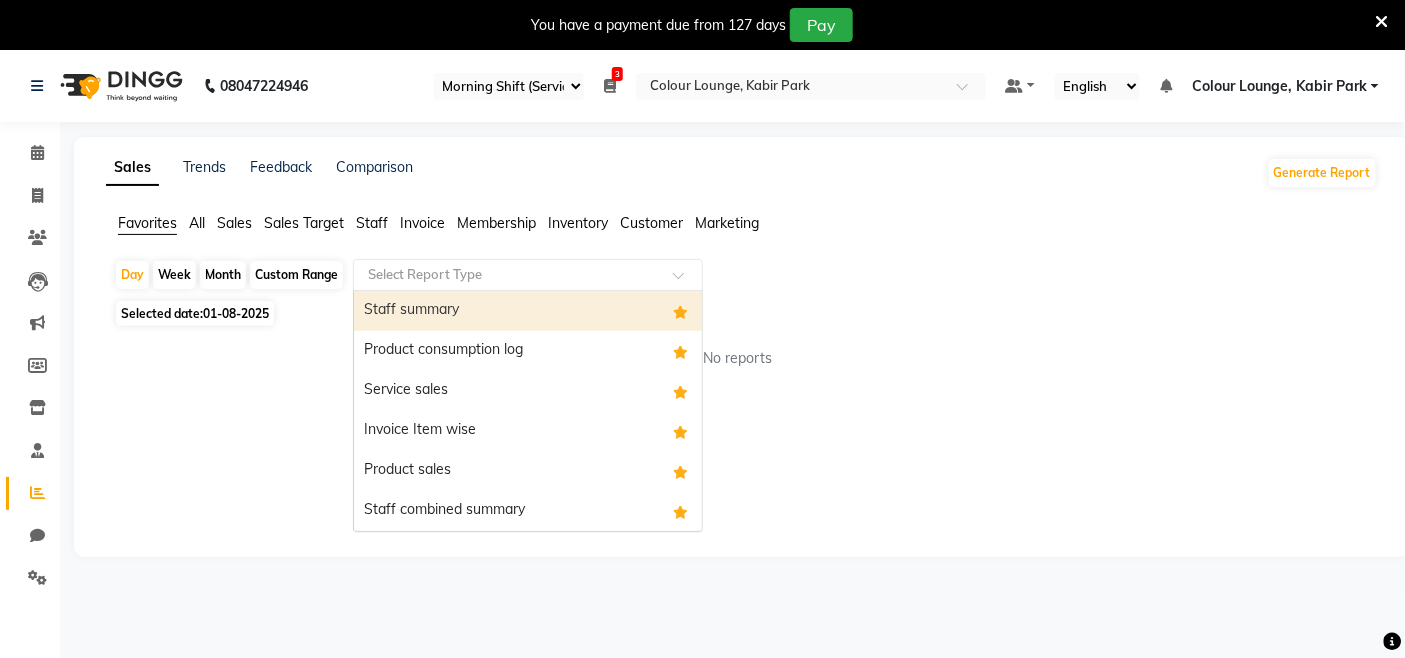 drag, startPoint x: 418, startPoint y: 275, endPoint x: 447, endPoint y: 311, distance: 46.227695 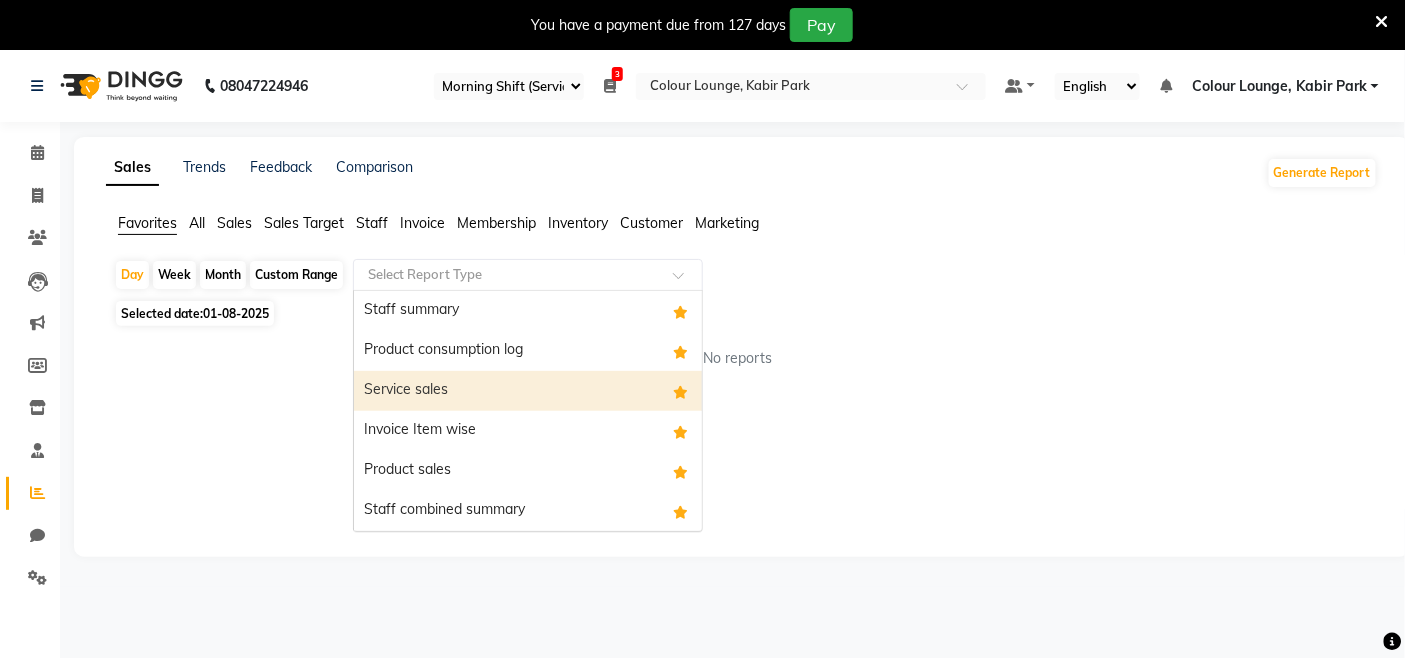 drag, startPoint x: 498, startPoint y: 406, endPoint x: 282, endPoint y: 313, distance: 235.17015 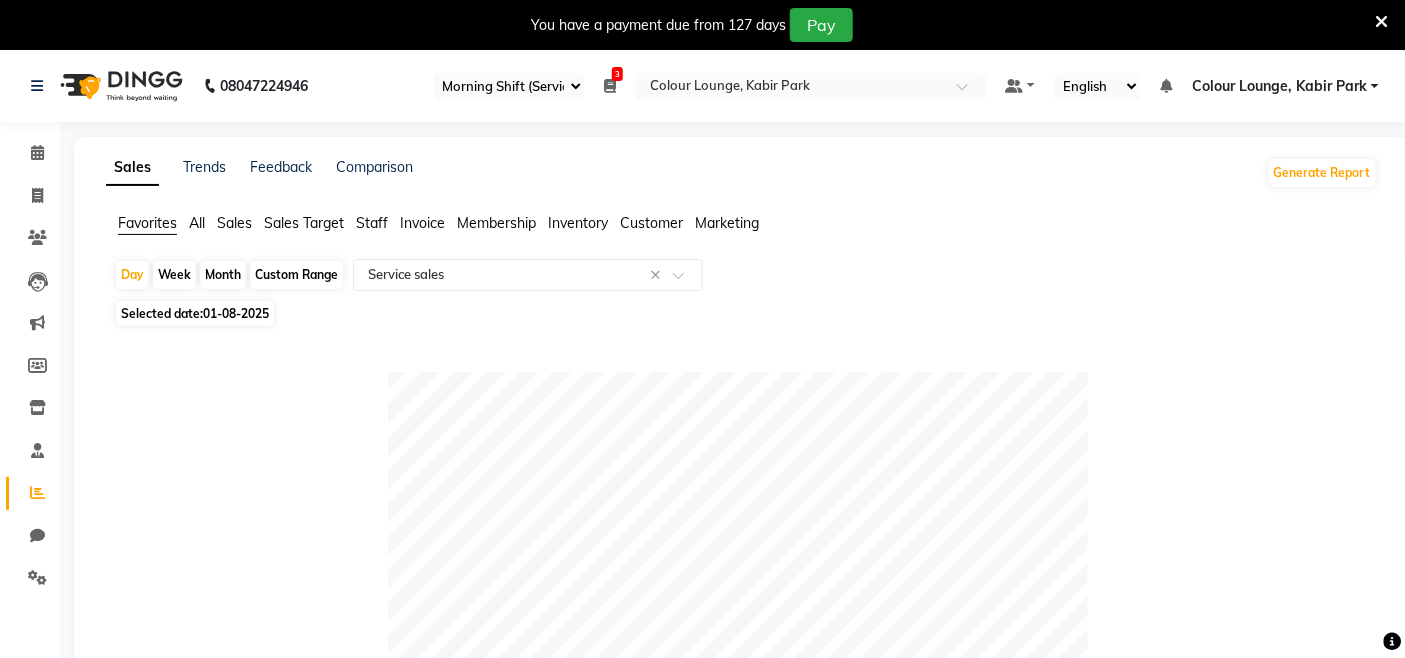 click on "Day   Week   Month   Custom Range  Select Report Type × Service sales ×" 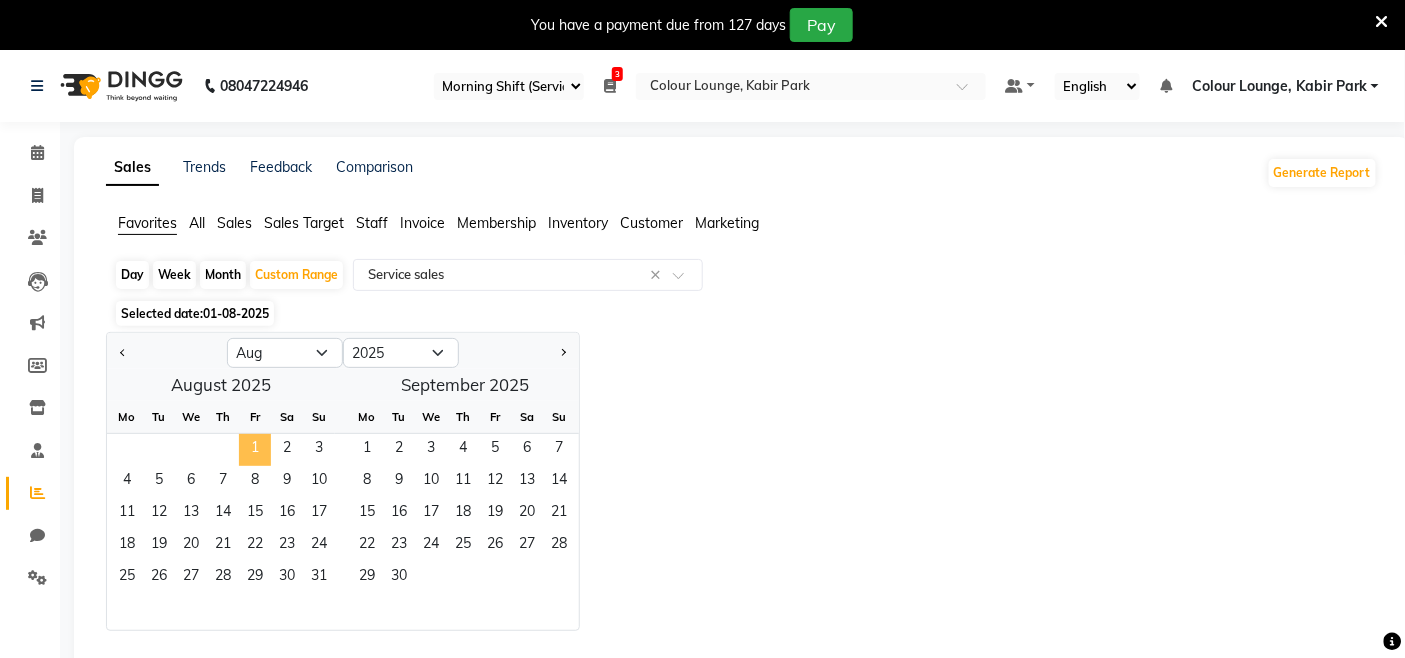 click on "1" 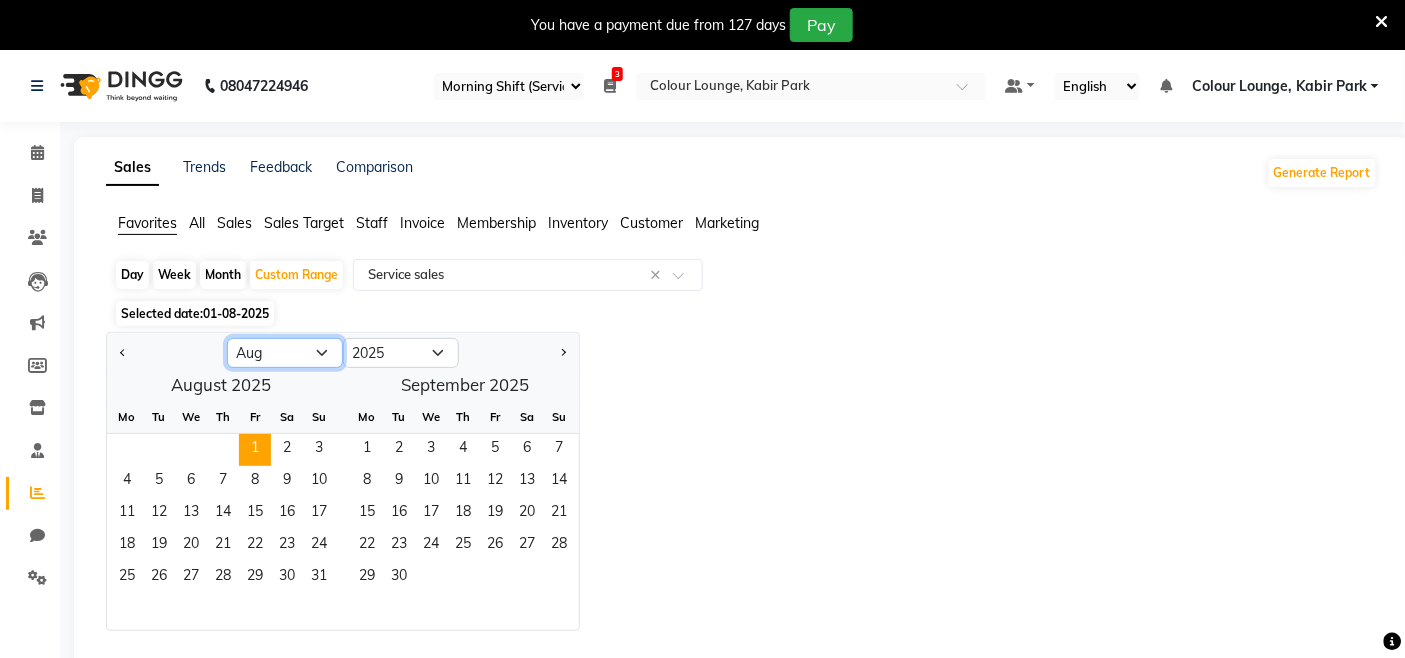 drag, startPoint x: 265, startPoint y: 347, endPoint x: 274, endPoint y: 342, distance: 10.29563 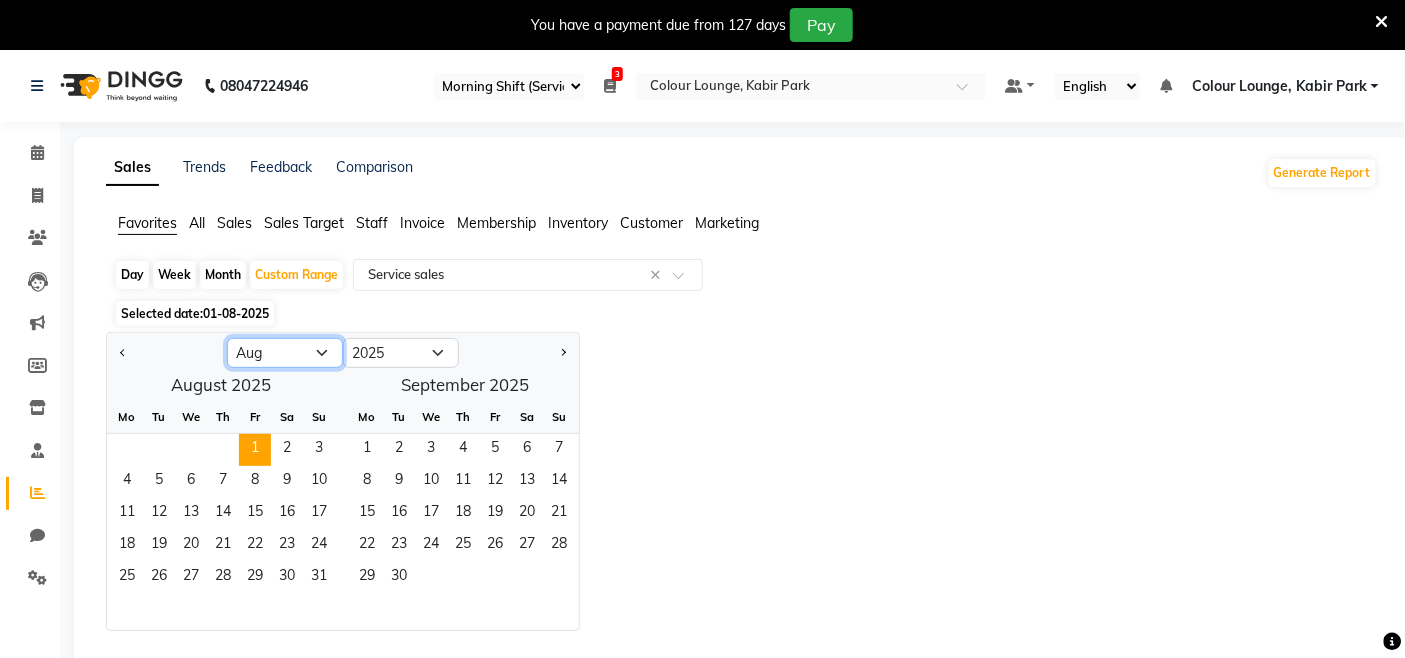 select on "7" 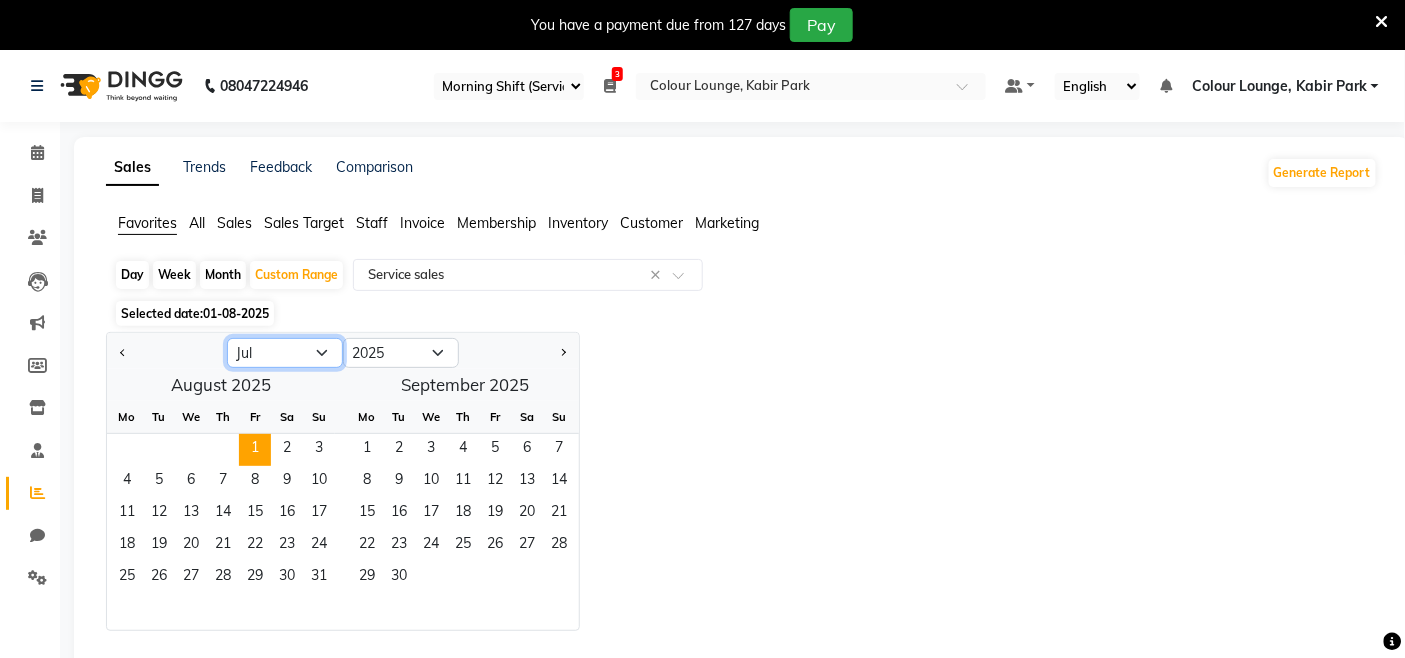 click on "Jan Feb Mar Apr May Jun Jul Aug Sep Oct Nov Dec" 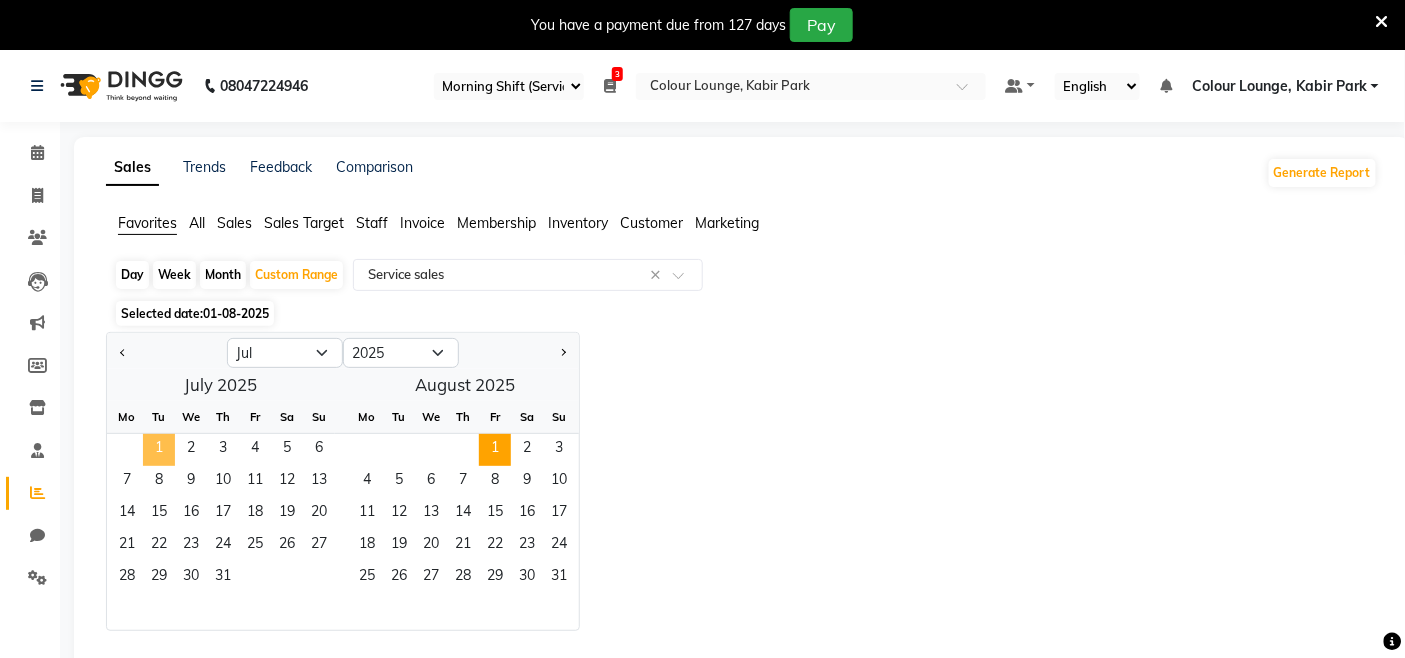 drag, startPoint x: 156, startPoint y: 448, endPoint x: 256, endPoint y: 527, distance: 127.440186 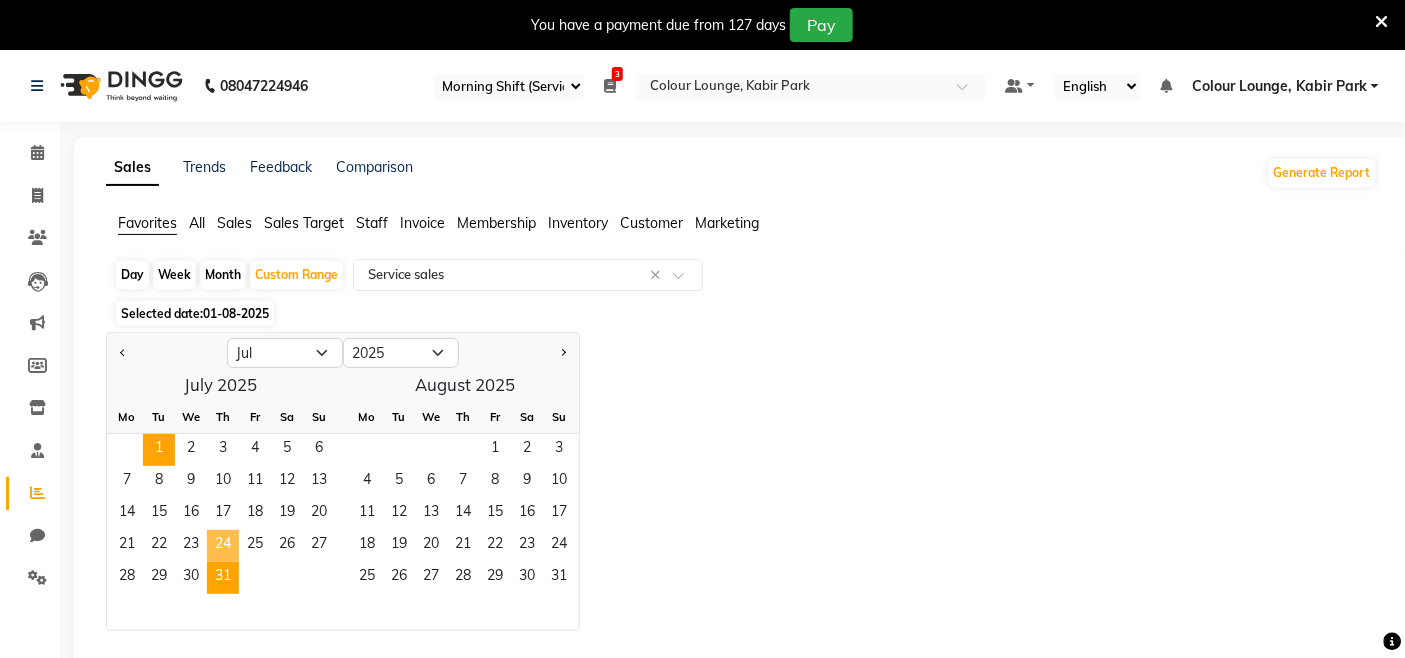click on "31" 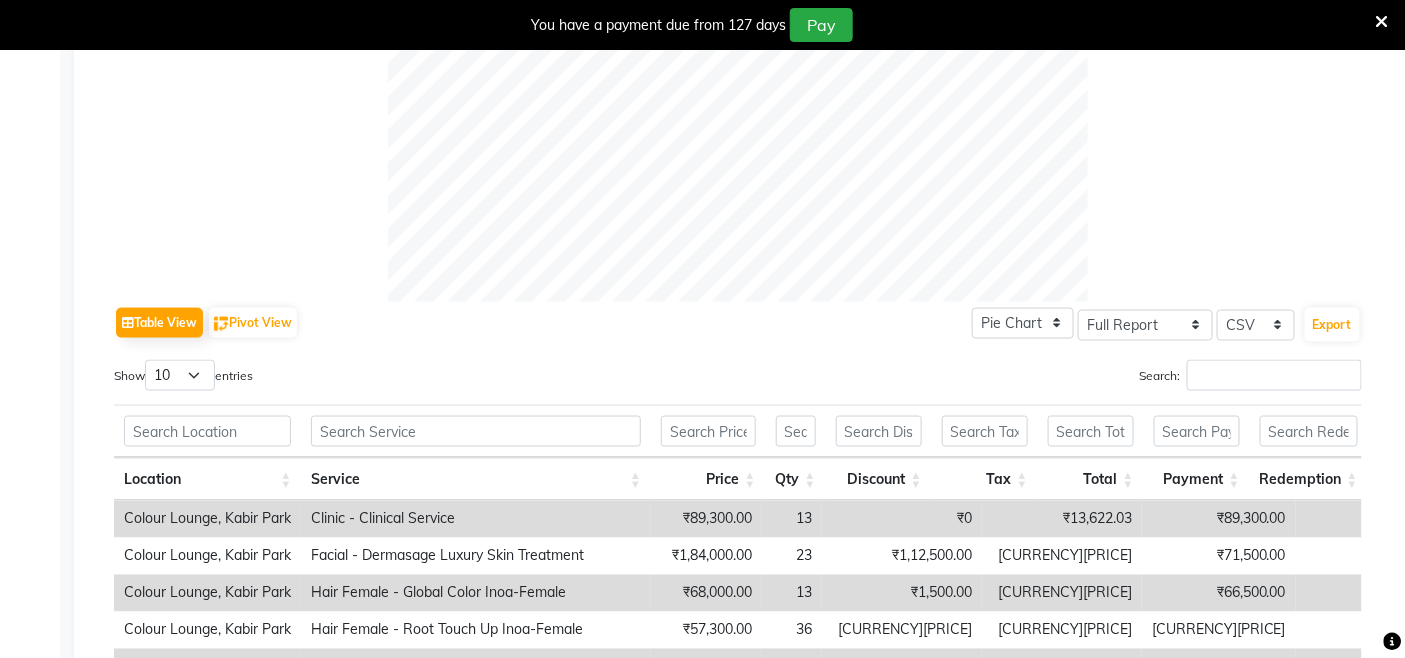 scroll, scrollTop: 777, scrollLeft: 0, axis: vertical 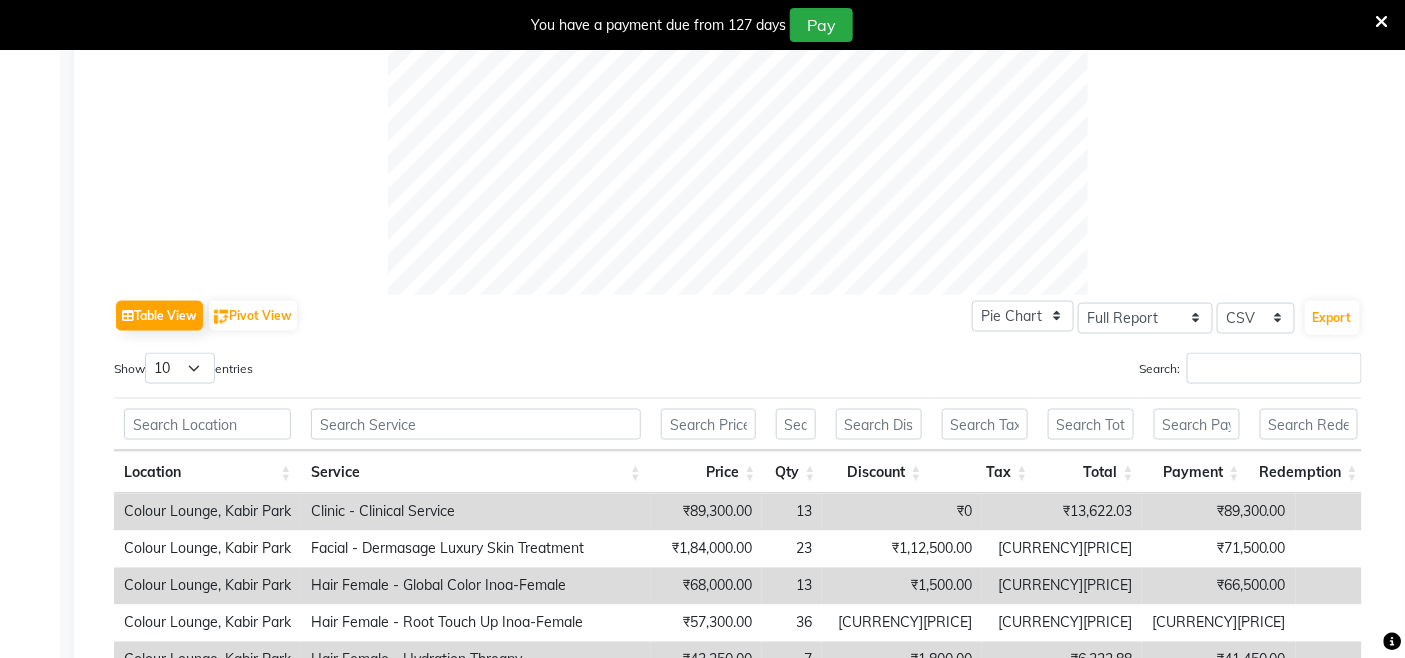 click on "Location Service Price Qty Discount Tax Total Payment Redemption" at bounding box center (738, 443) 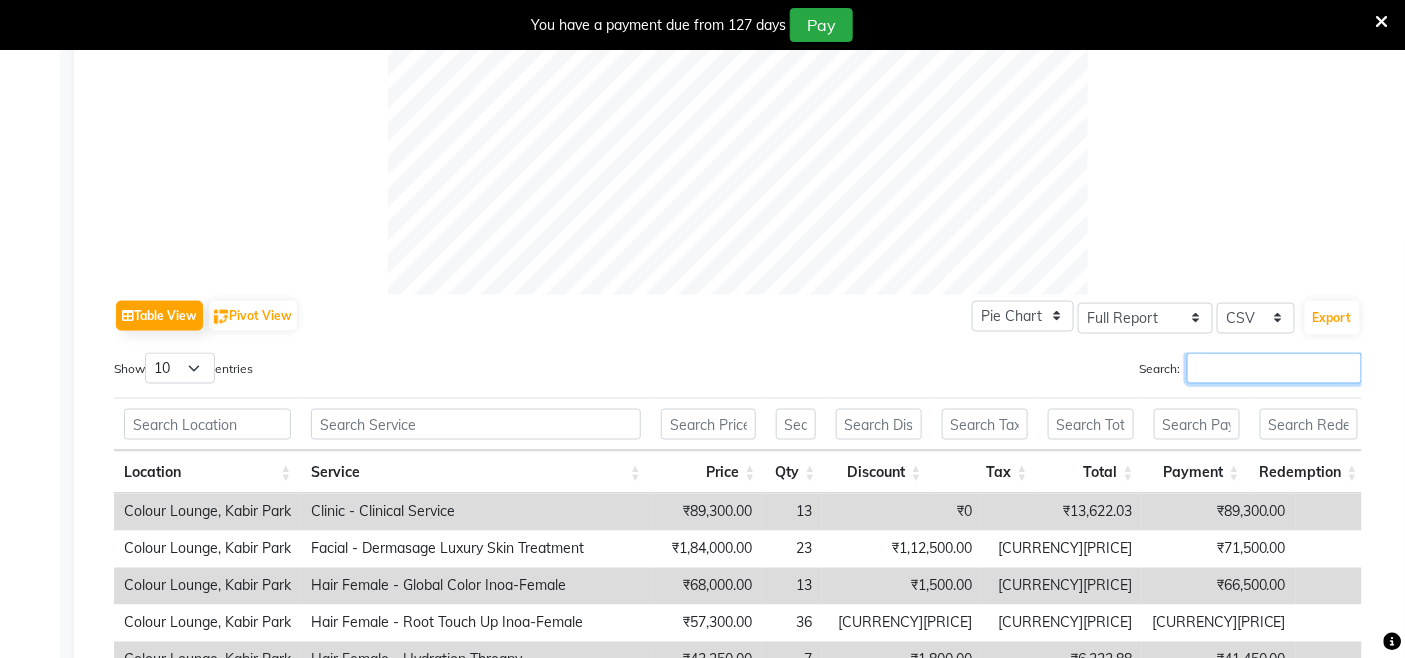 drag, startPoint x: 1232, startPoint y: 378, endPoint x: 1251, endPoint y: 272, distance: 107.68937 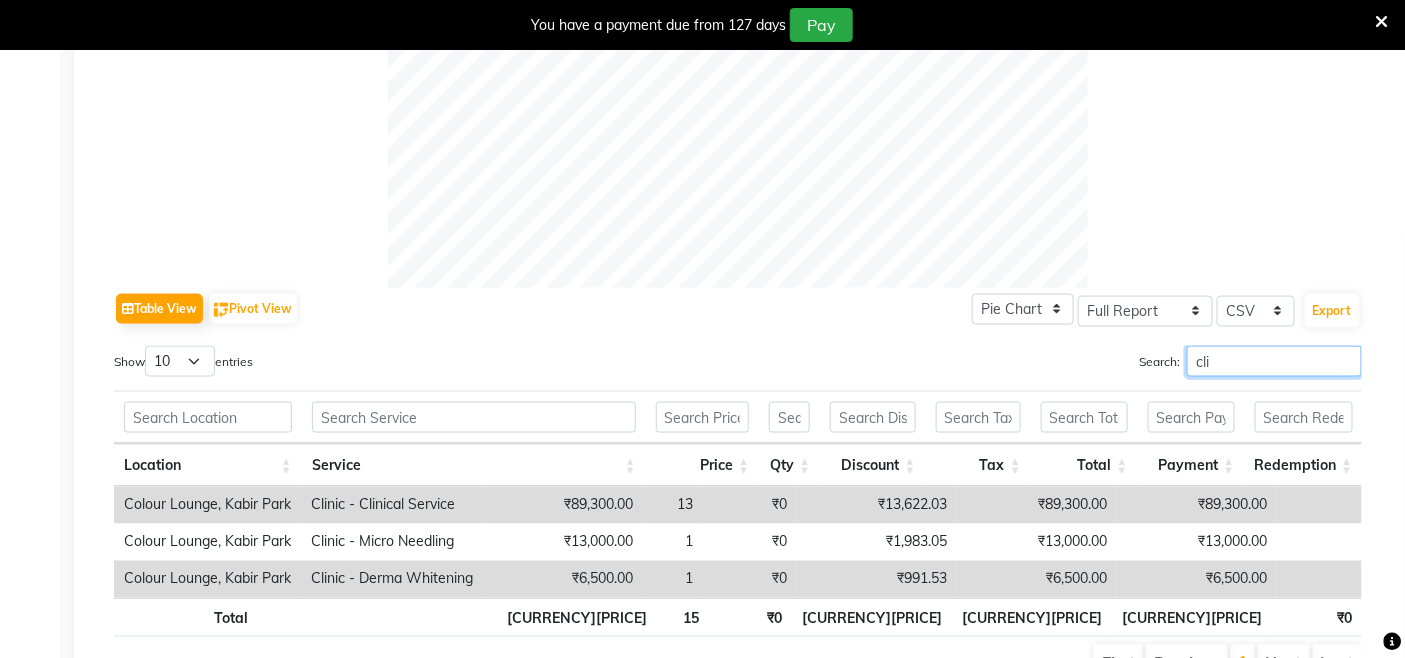 scroll, scrollTop: 892, scrollLeft: 0, axis: vertical 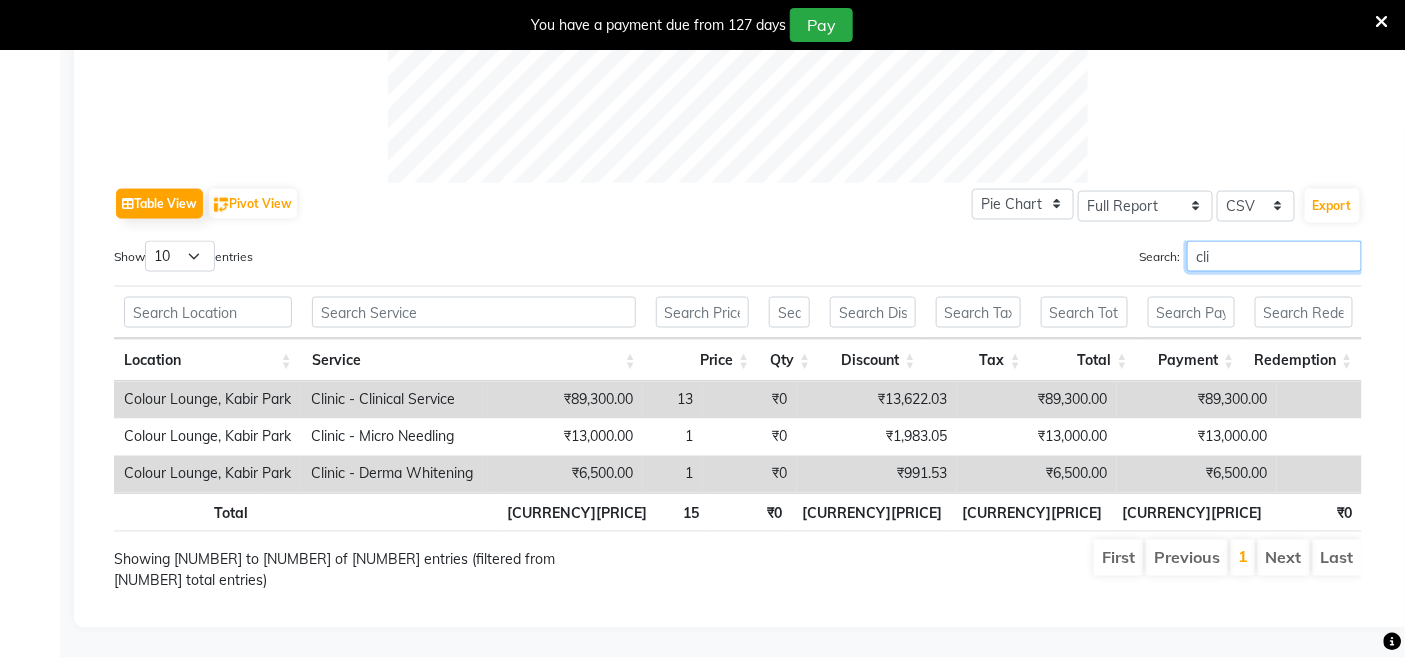 type on "cli" 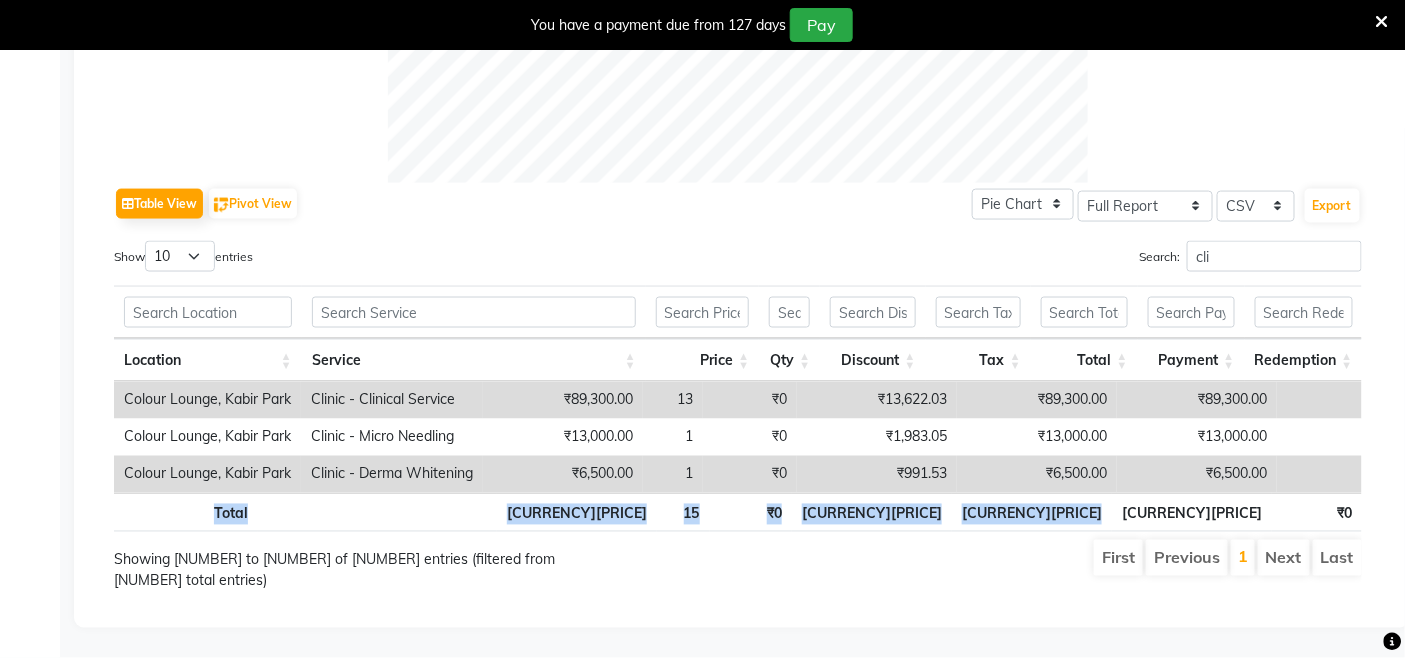 drag, startPoint x: 1153, startPoint y: 526, endPoint x: 1213, endPoint y: 534, distance: 60.530983 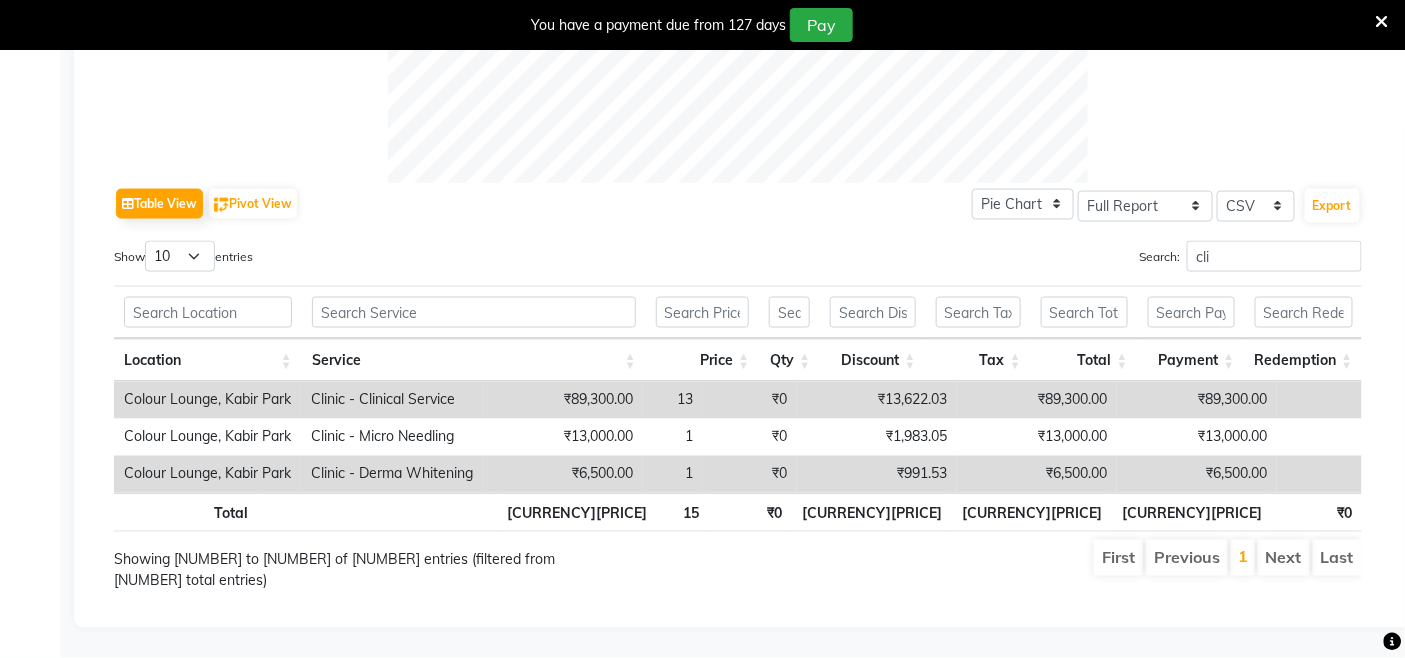 click on "First Previous 1 Next Last" at bounding box center (1005, 558) 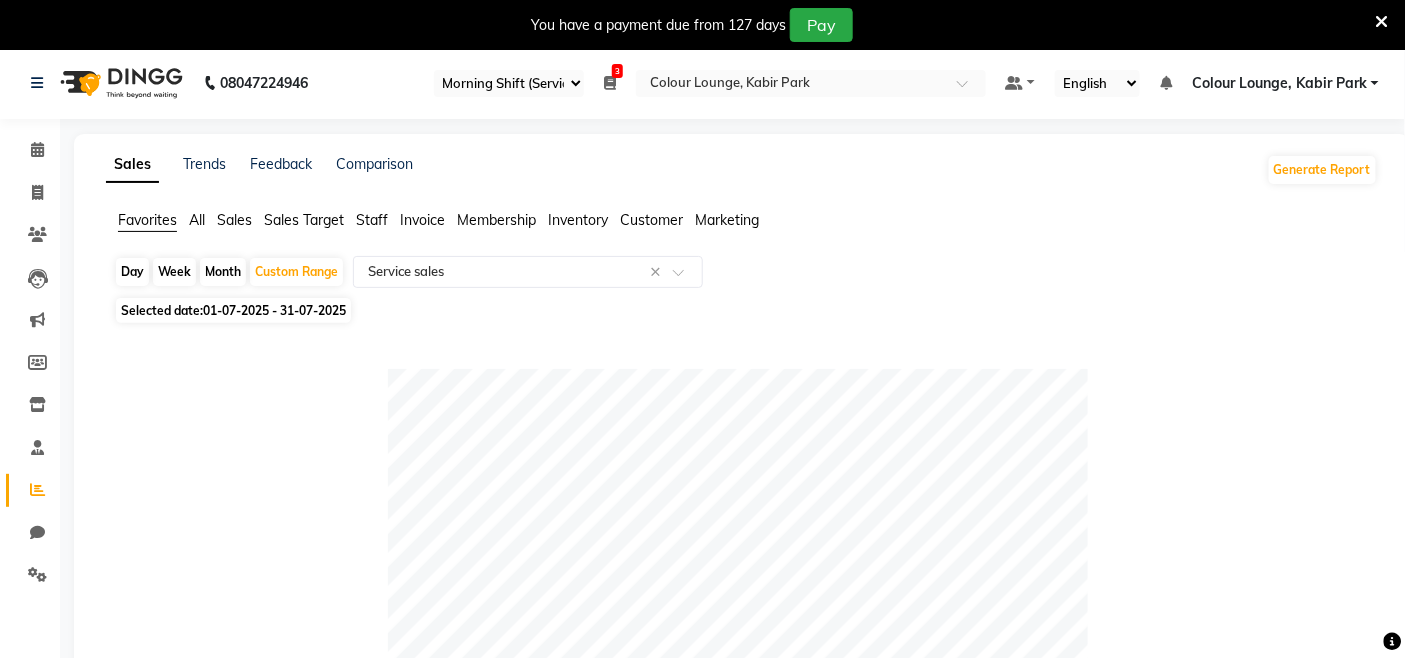 scroll, scrollTop: 0, scrollLeft: 0, axis: both 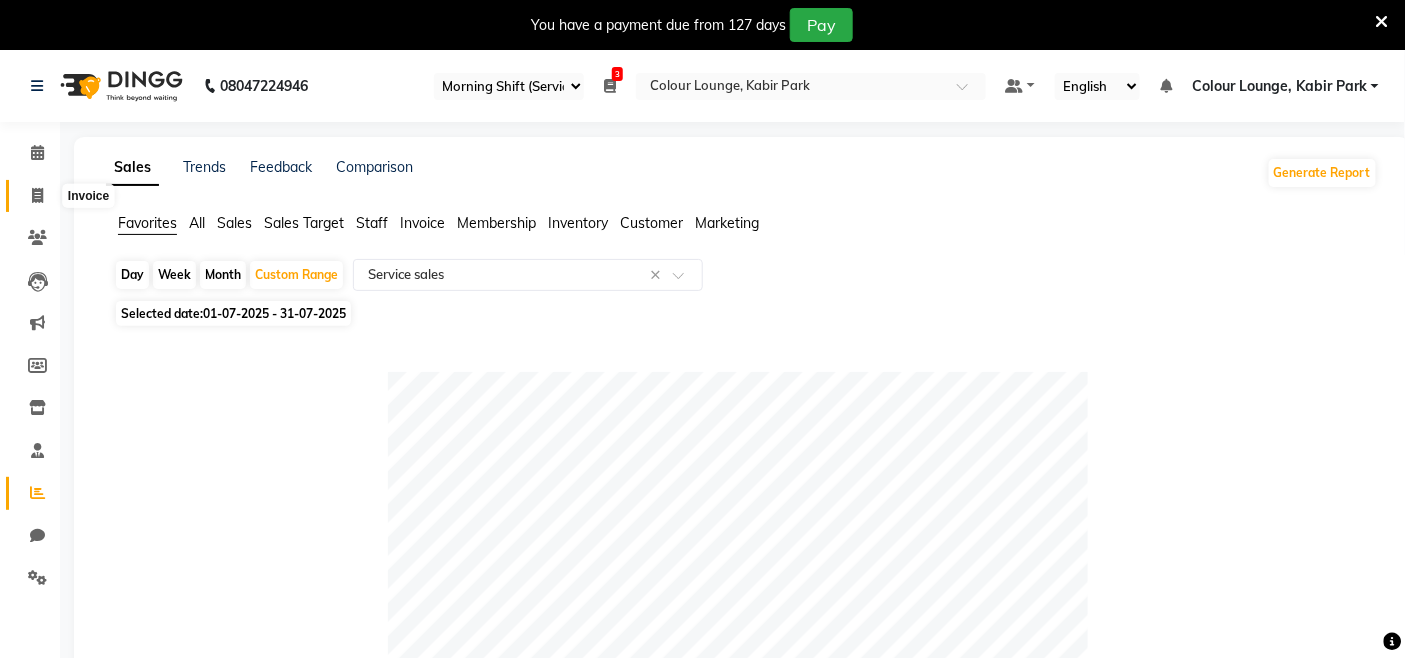 click 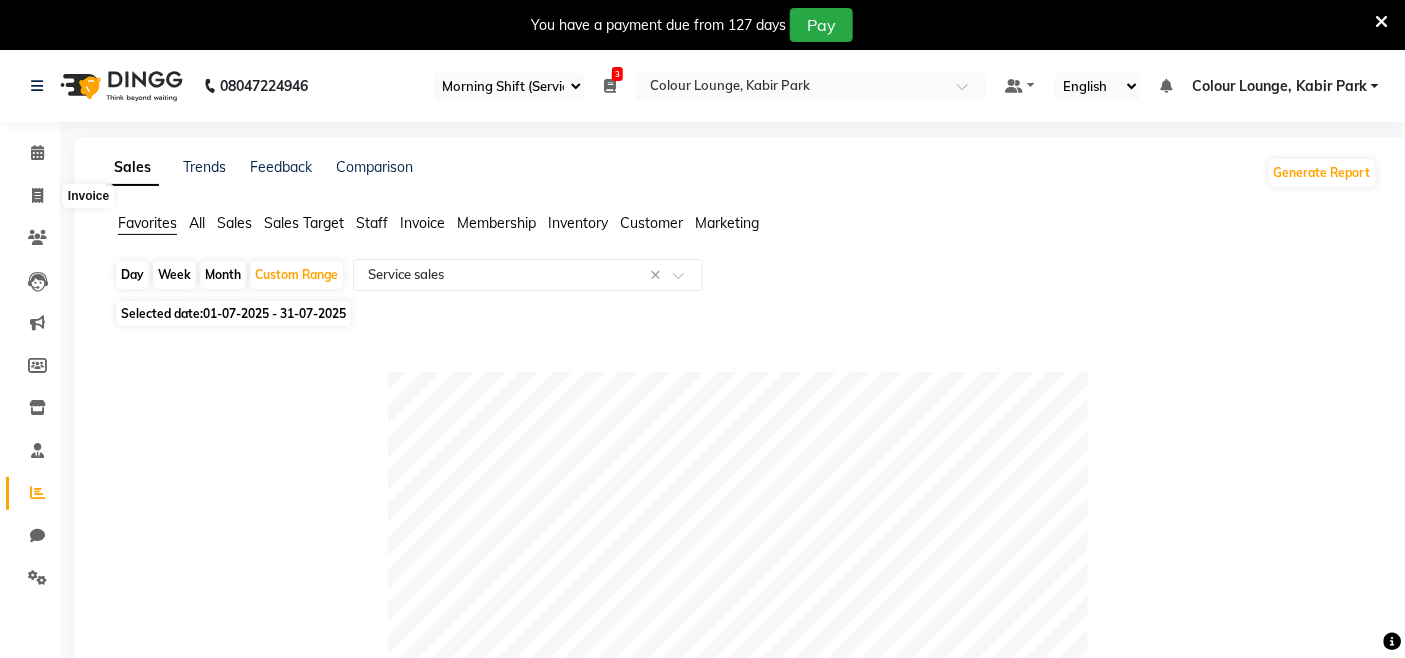 select on "service" 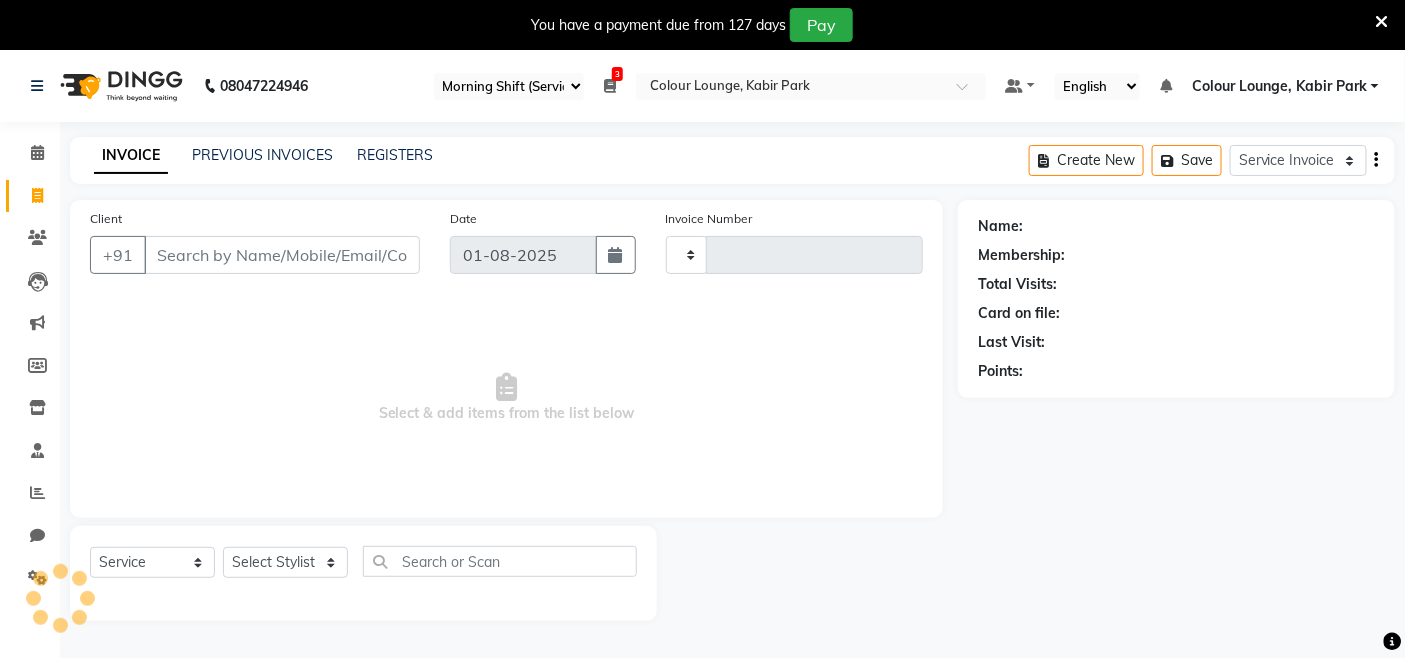 scroll, scrollTop: 8, scrollLeft: 0, axis: vertical 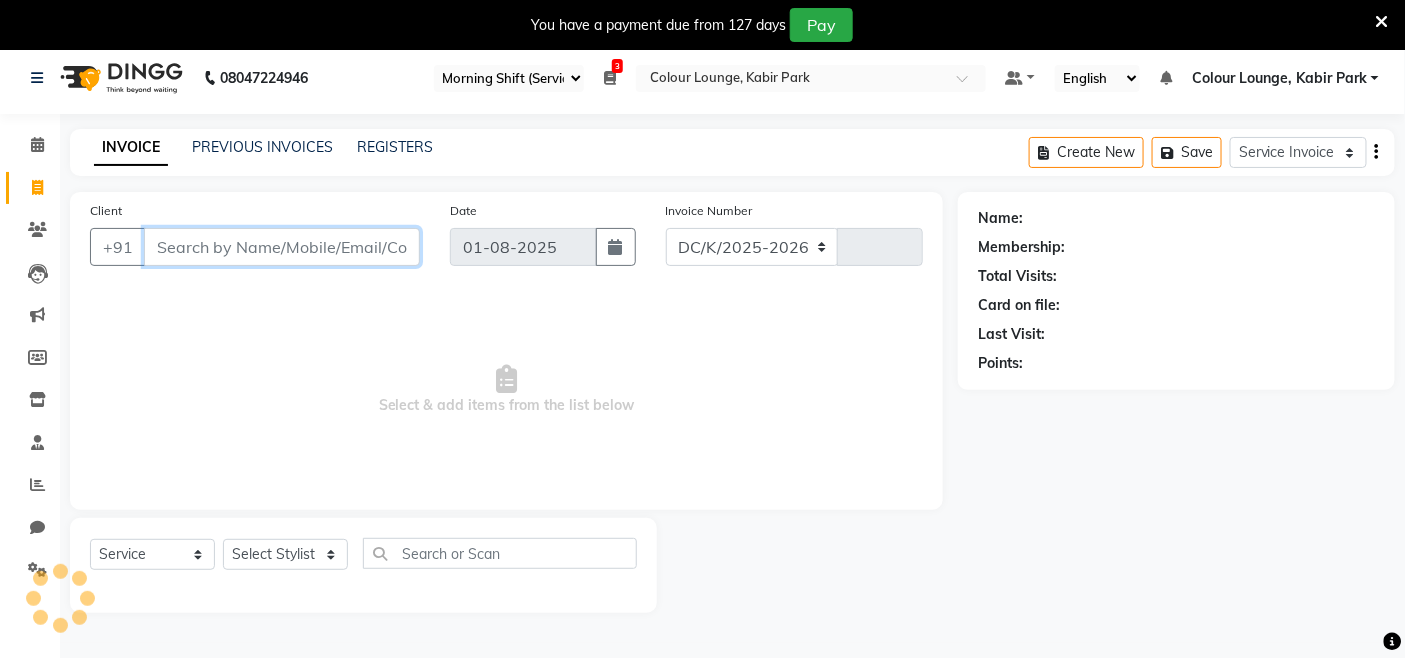 select on "8015" 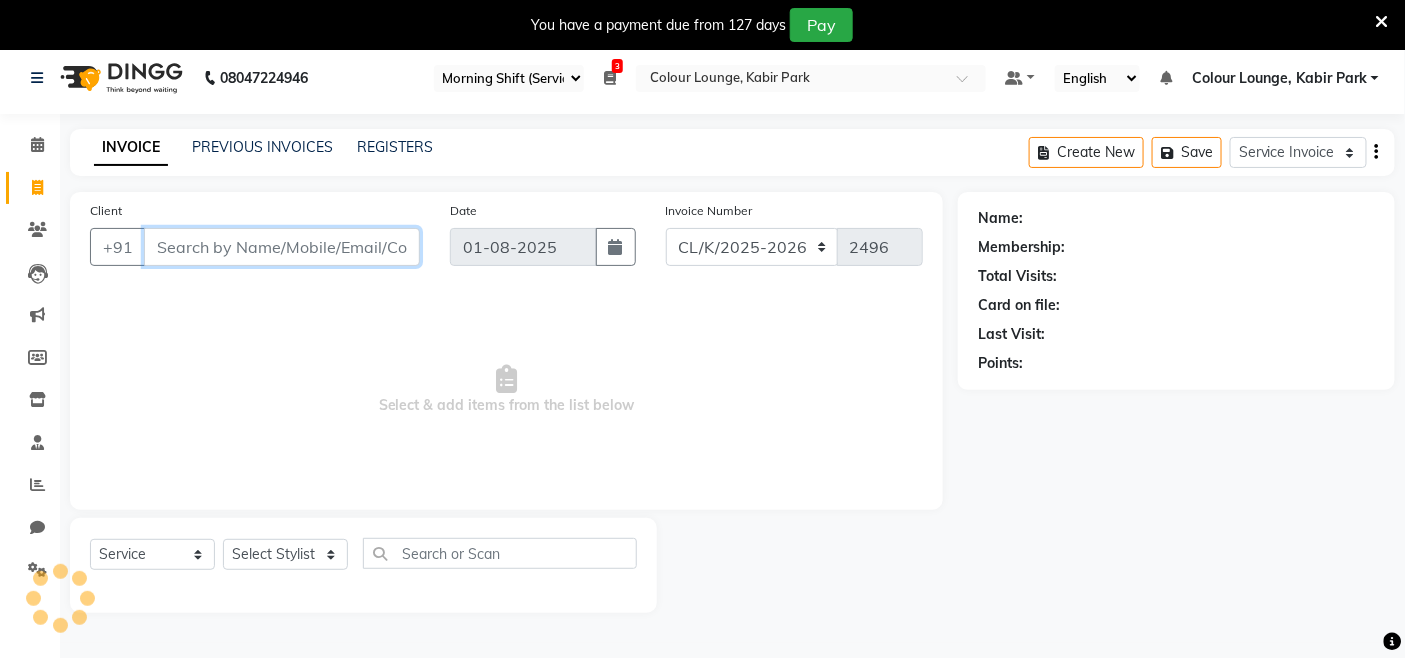 scroll, scrollTop: 50, scrollLeft: 0, axis: vertical 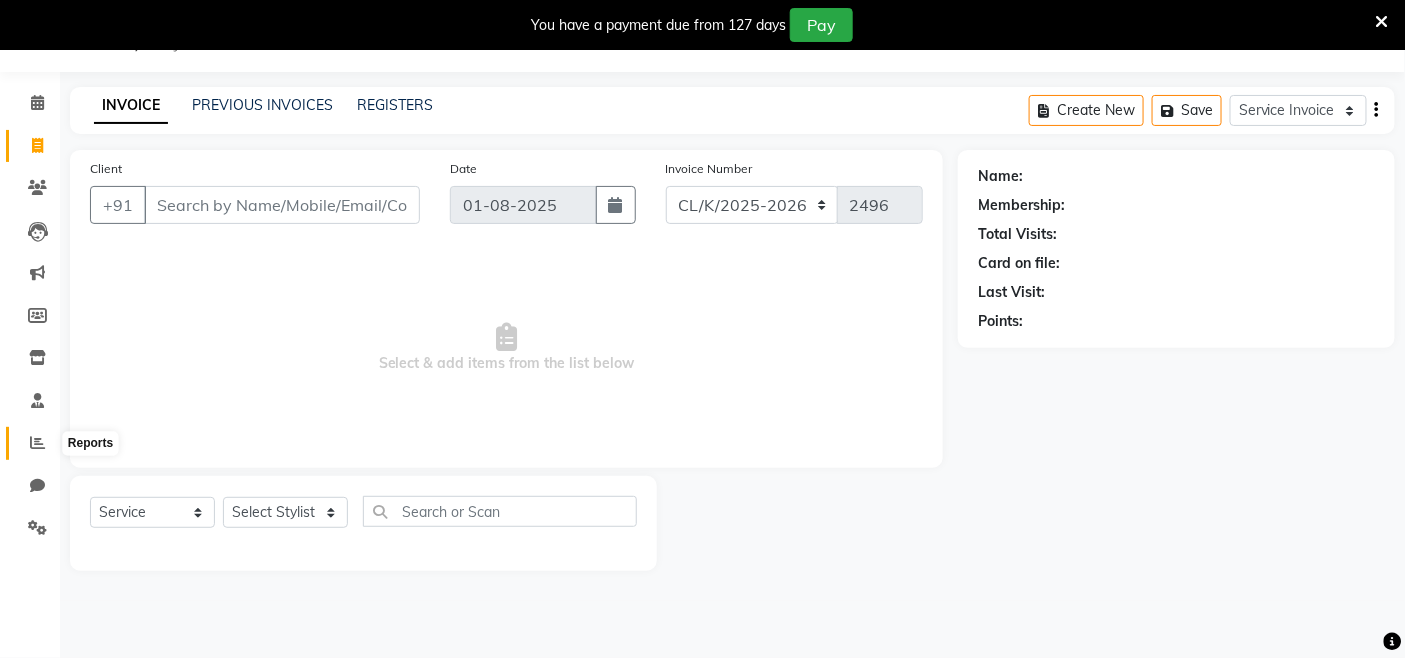 click 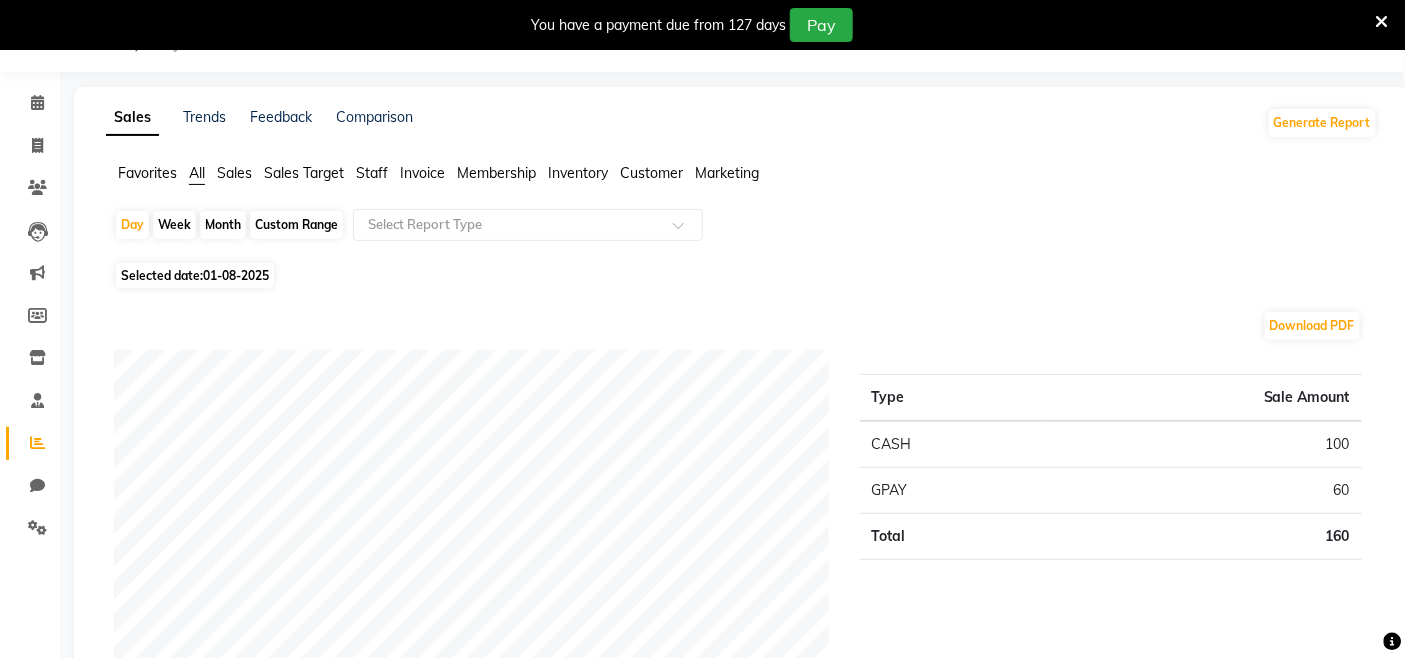 click on "Favorites" 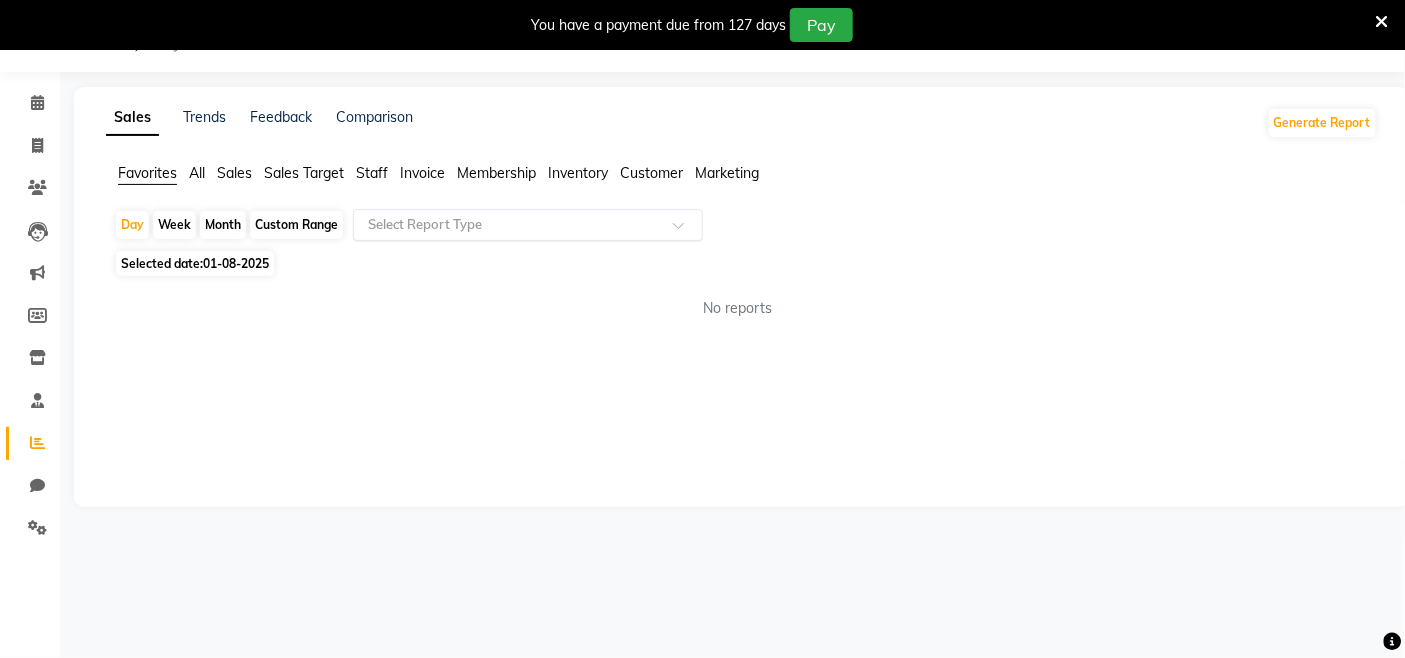 drag, startPoint x: 418, startPoint y: 223, endPoint x: 417, endPoint y: 235, distance: 12.0415945 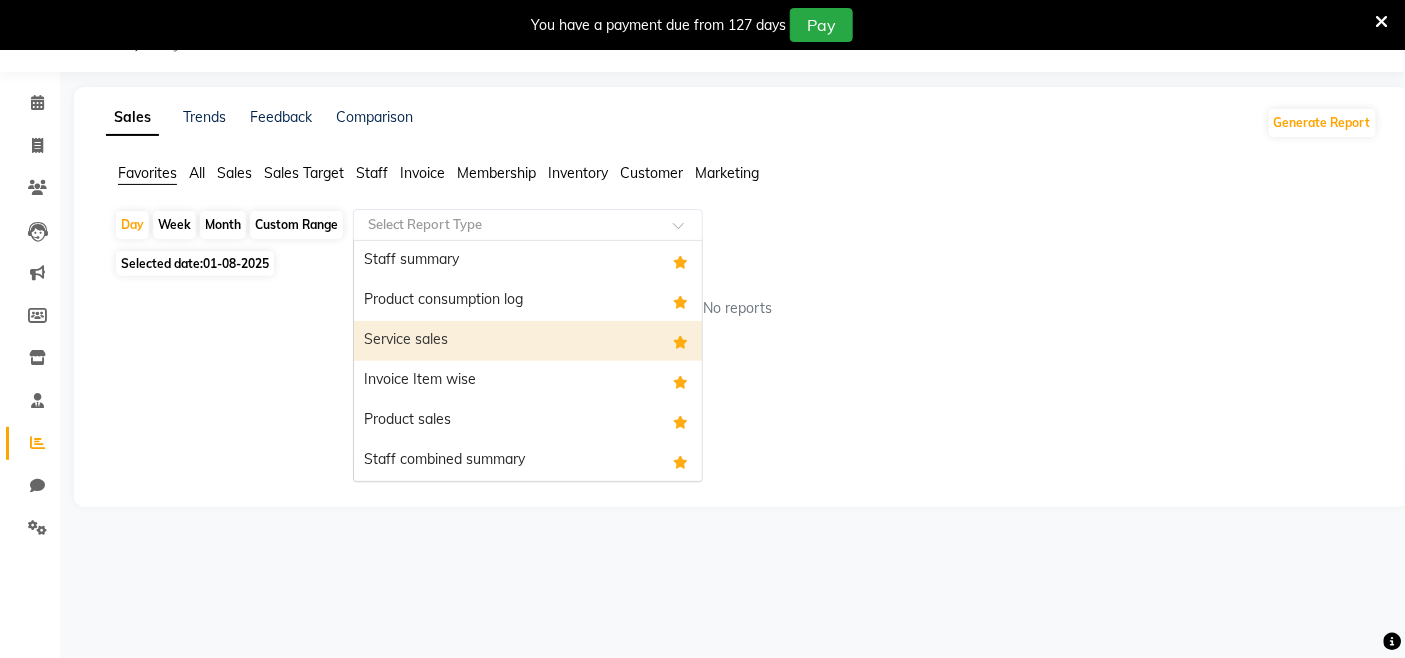 click on "Service sales" at bounding box center [528, 341] 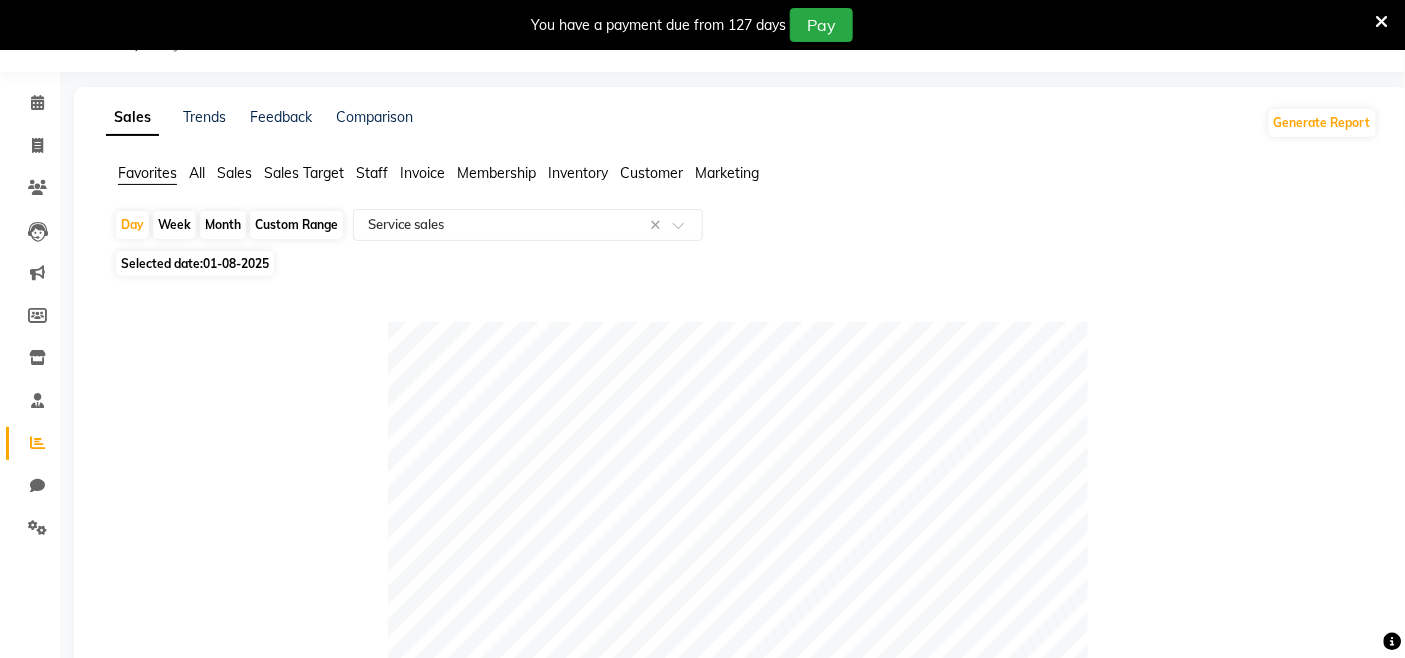drag, startPoint x: 303, startPoint y: 222, endPoint x: 312, endPoint y: 260, distance: 39.051247 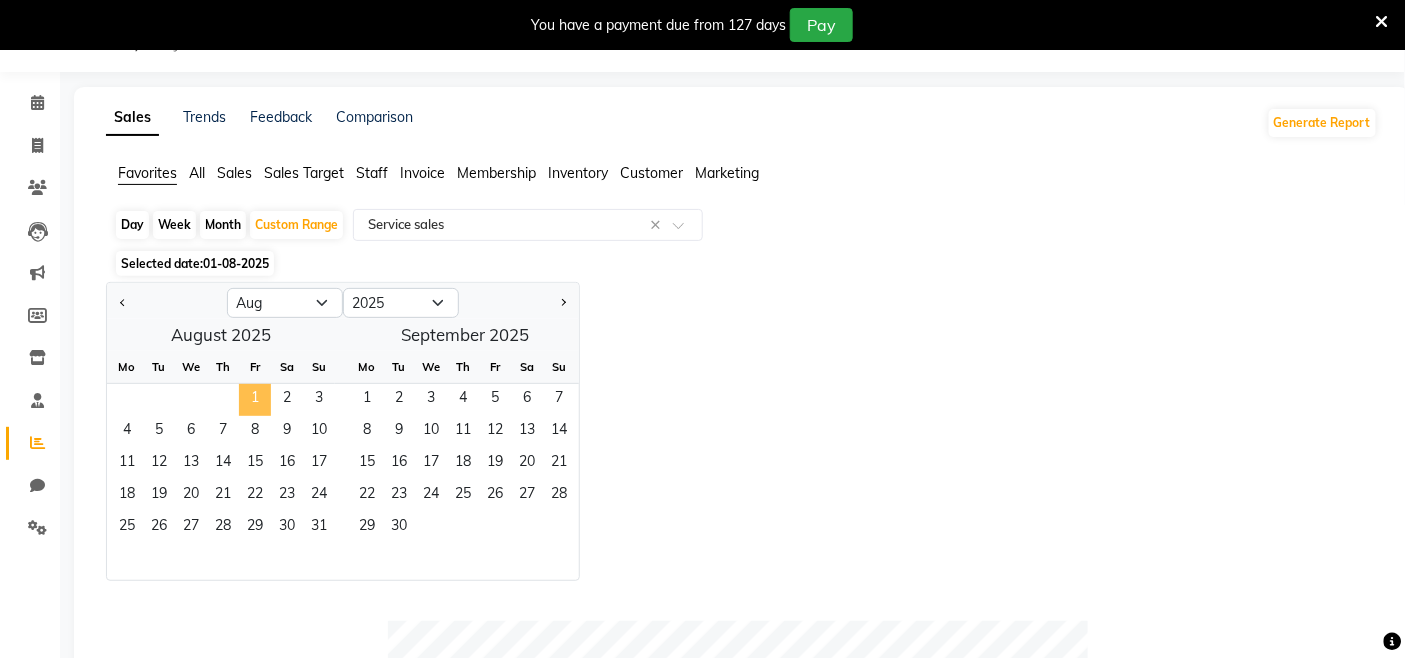 click on "1" 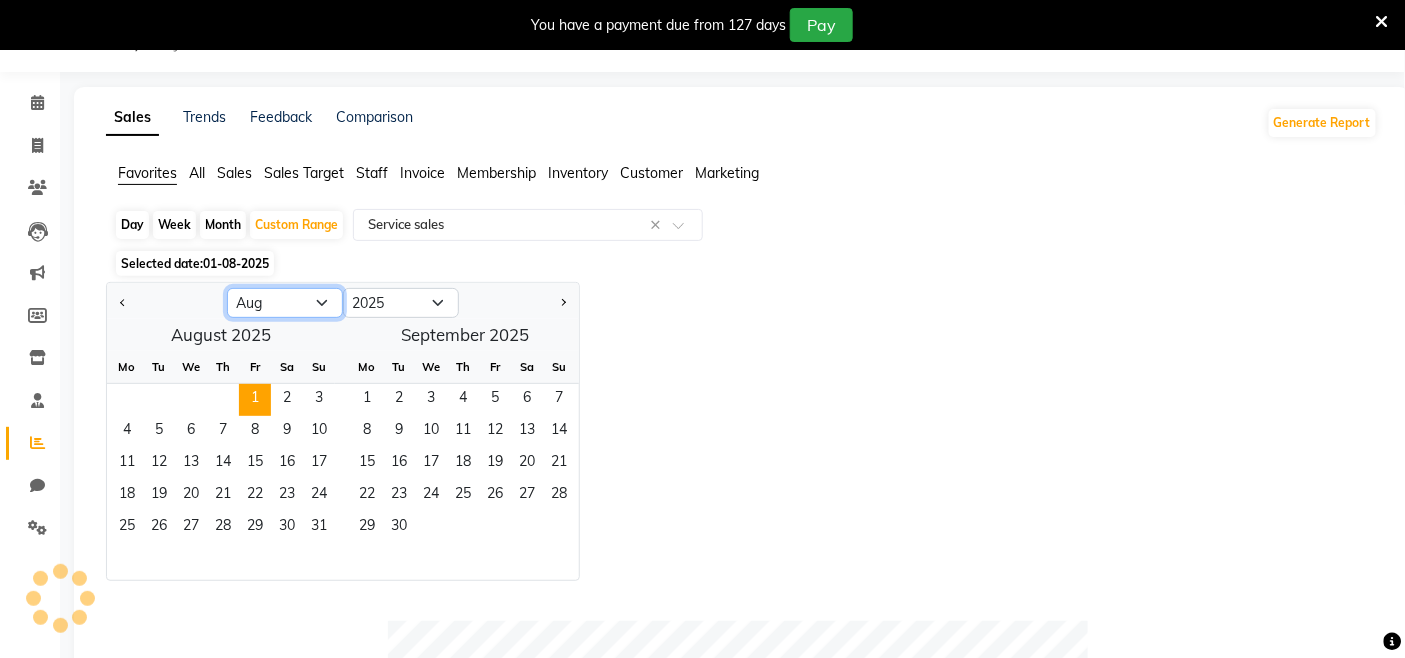 click on "Jan Feb Mar Apr May Jun Jul Aug Sep Oct Nov Dec" 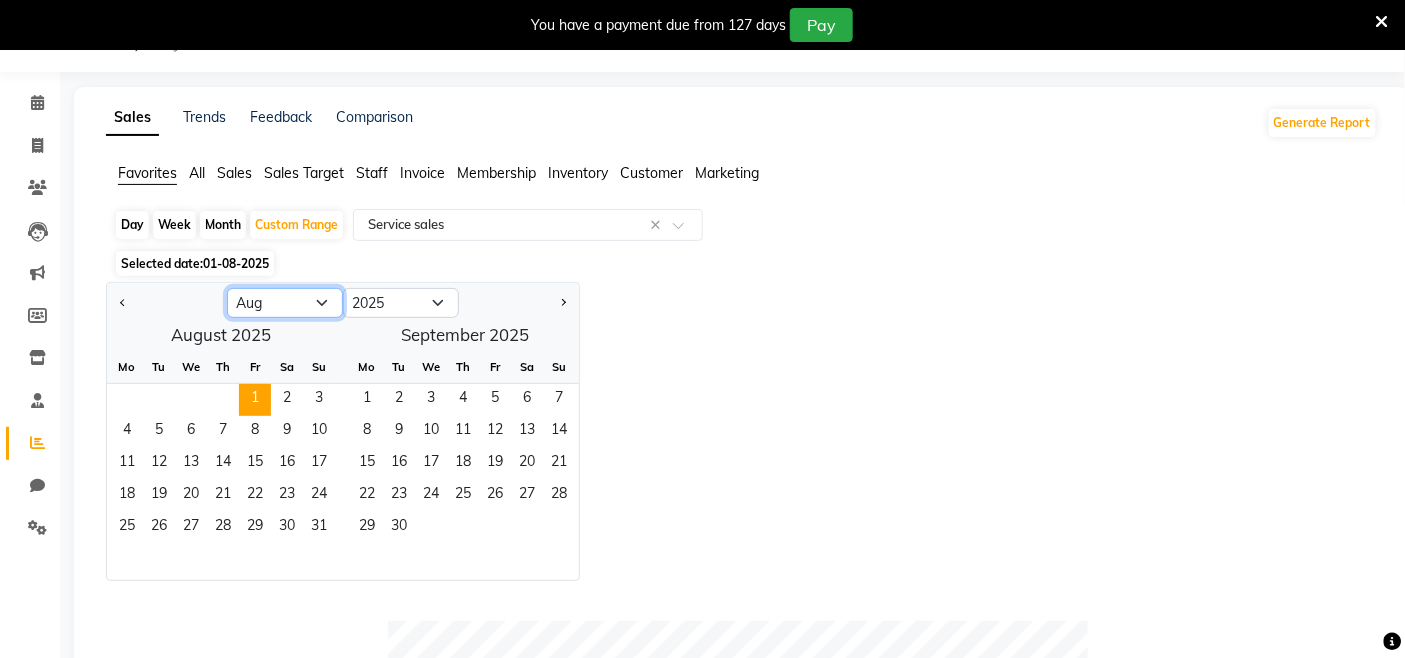select on "7" 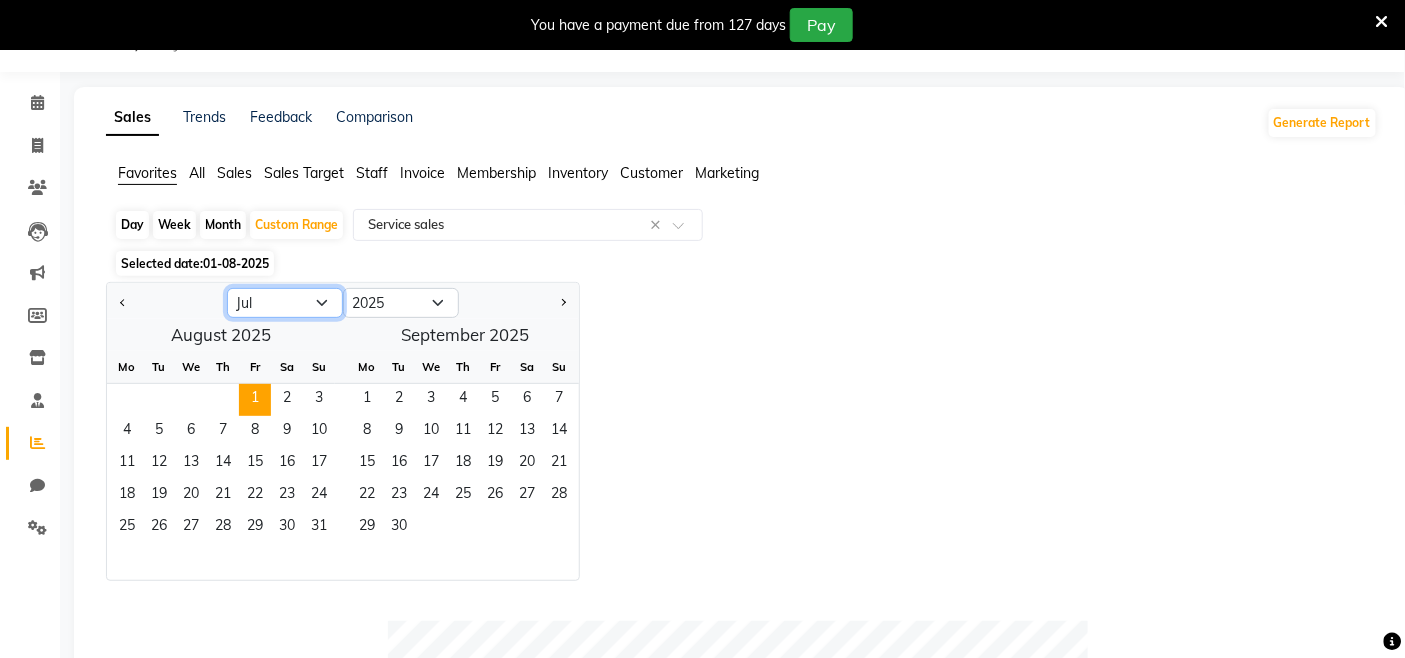 click on "Jan Feb Mar Apr May Jun Jul Aug Sep Oct Nov Dec" 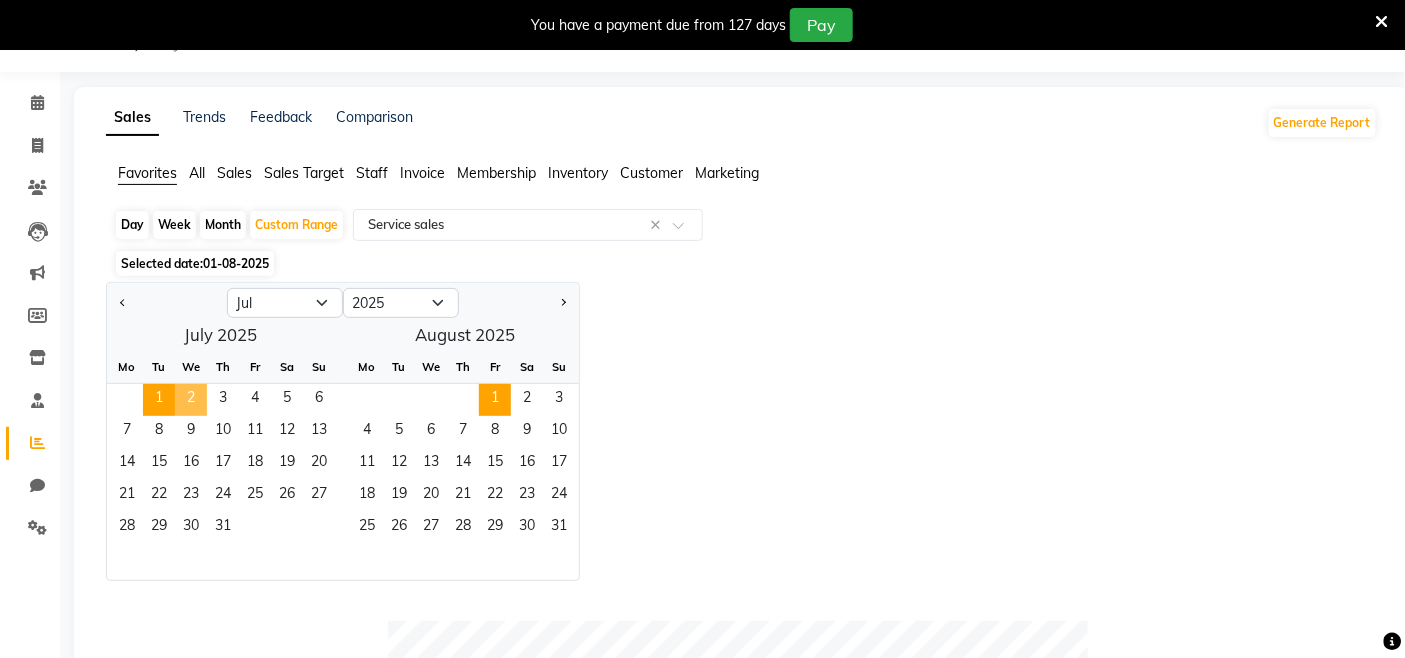 drag, startPoint x: 182, startPoint y: 394, endPoint x: 154, endPoint y: 394, distance: 28 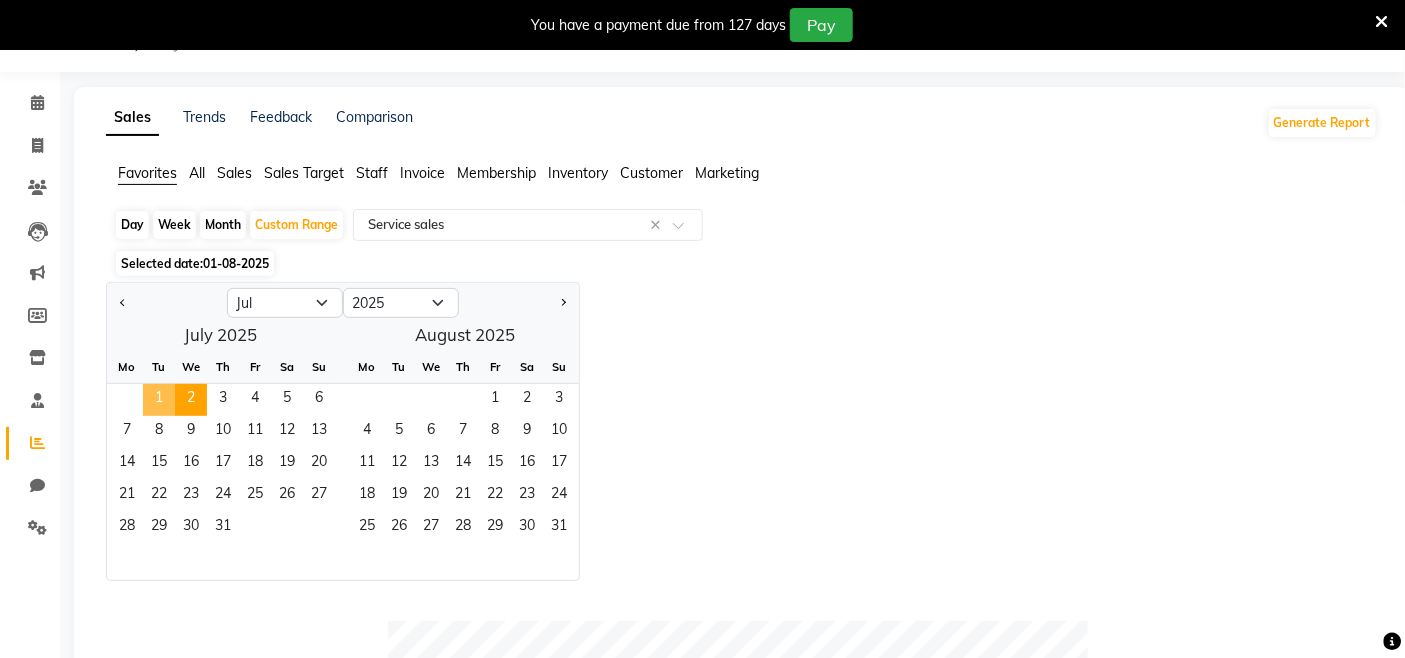 click on "1" 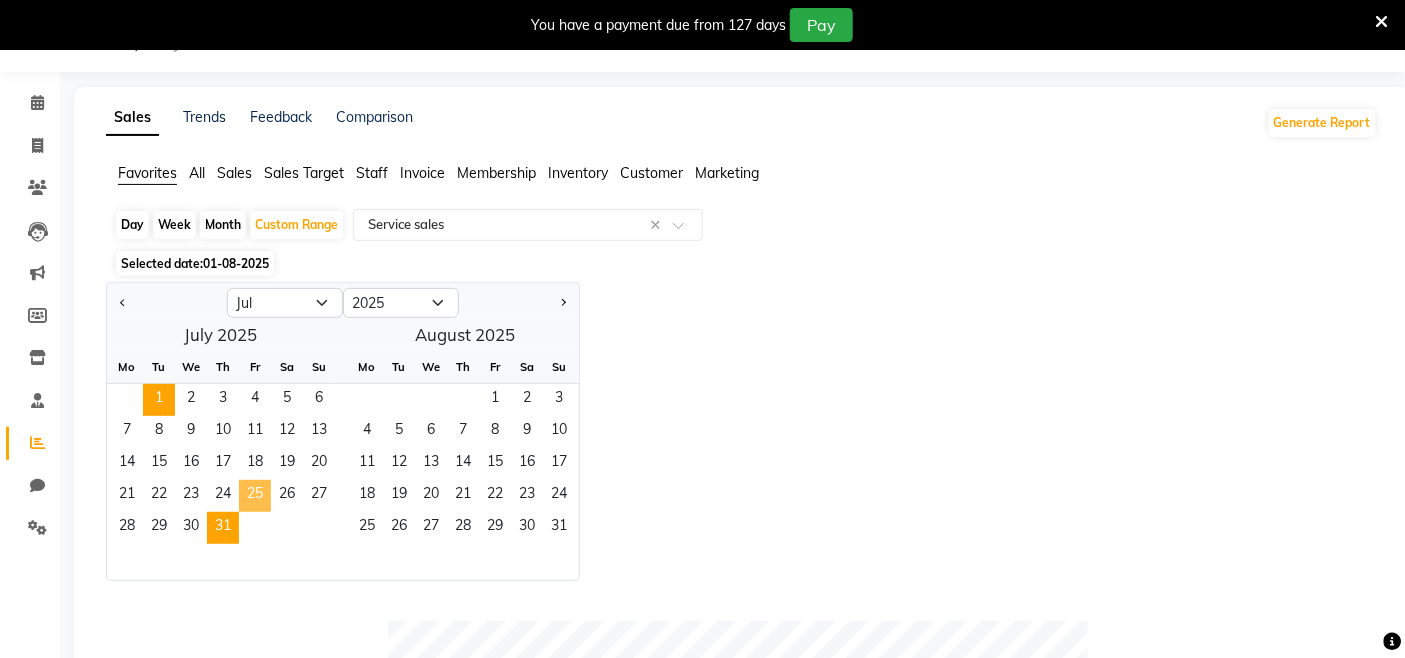 click on "31" 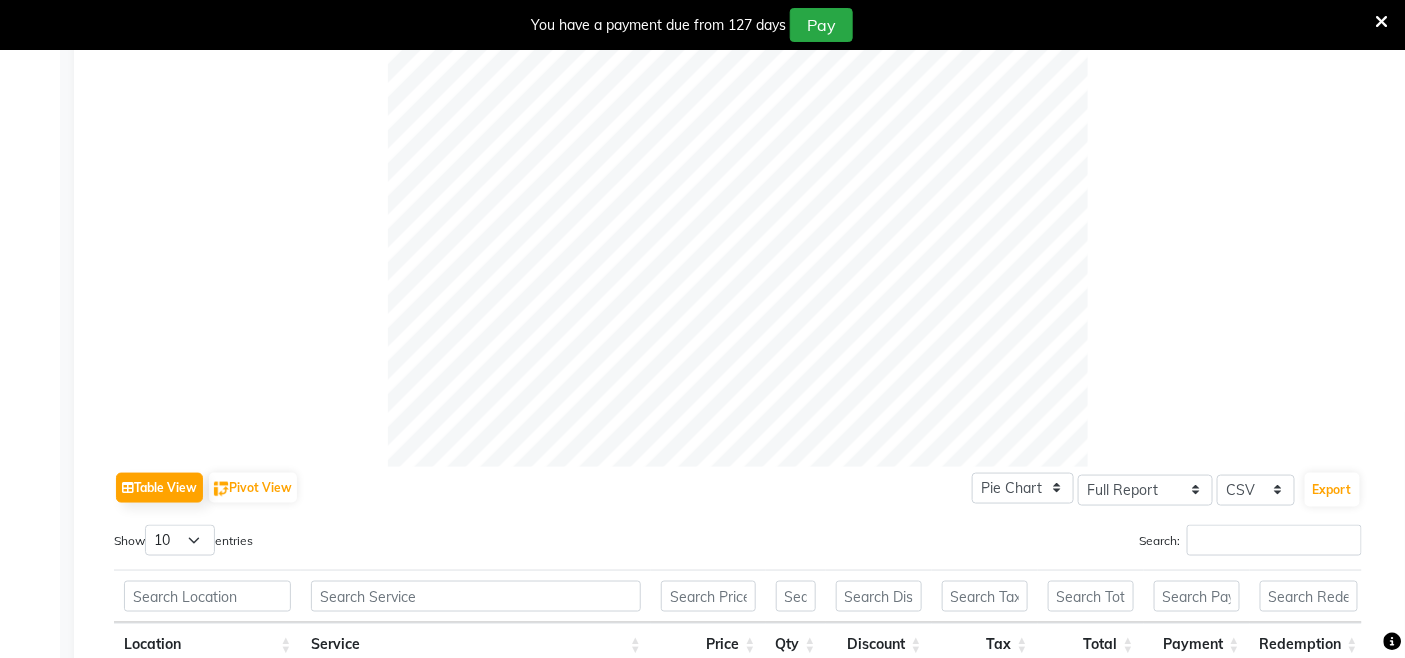 scroll, scrollTop: 938, scrollLeft: 0, axis: vertical 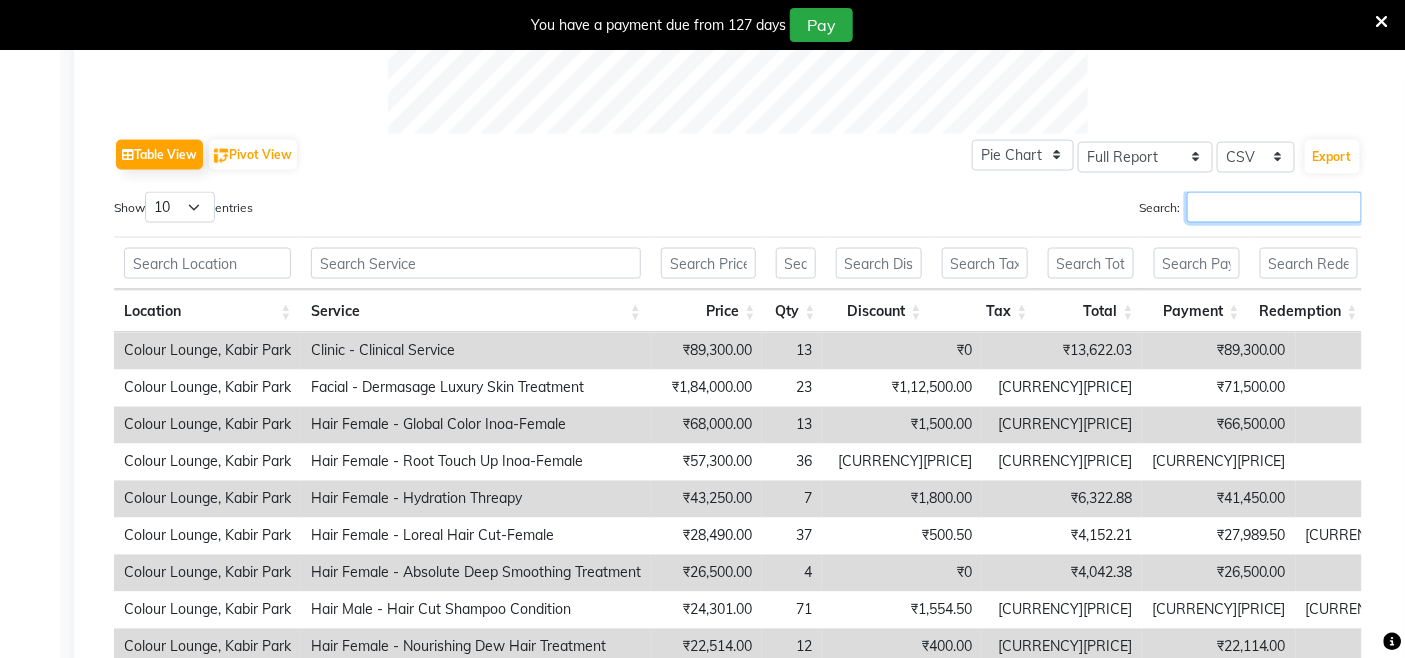 click on "Search:" at bounding box center (1274, 207) 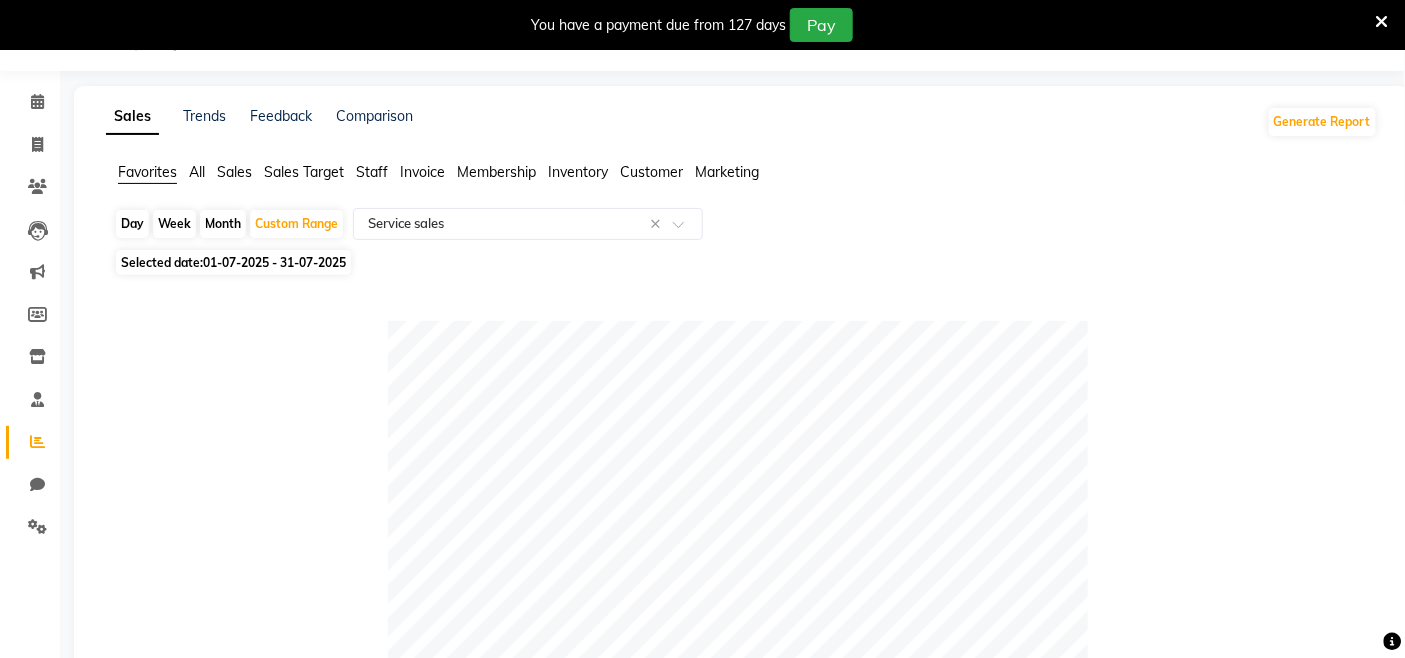 scroll, scrollTop: 0, scrollLeft: 0, axis: both 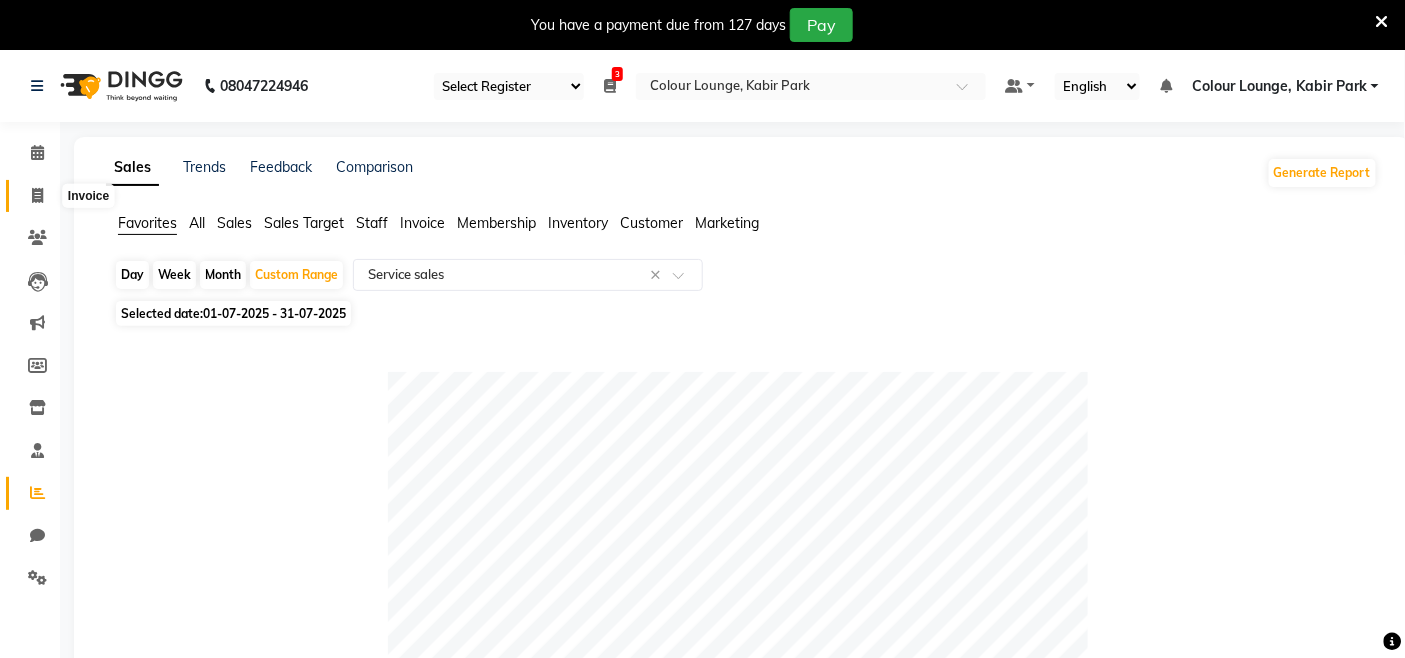 type on "cli" 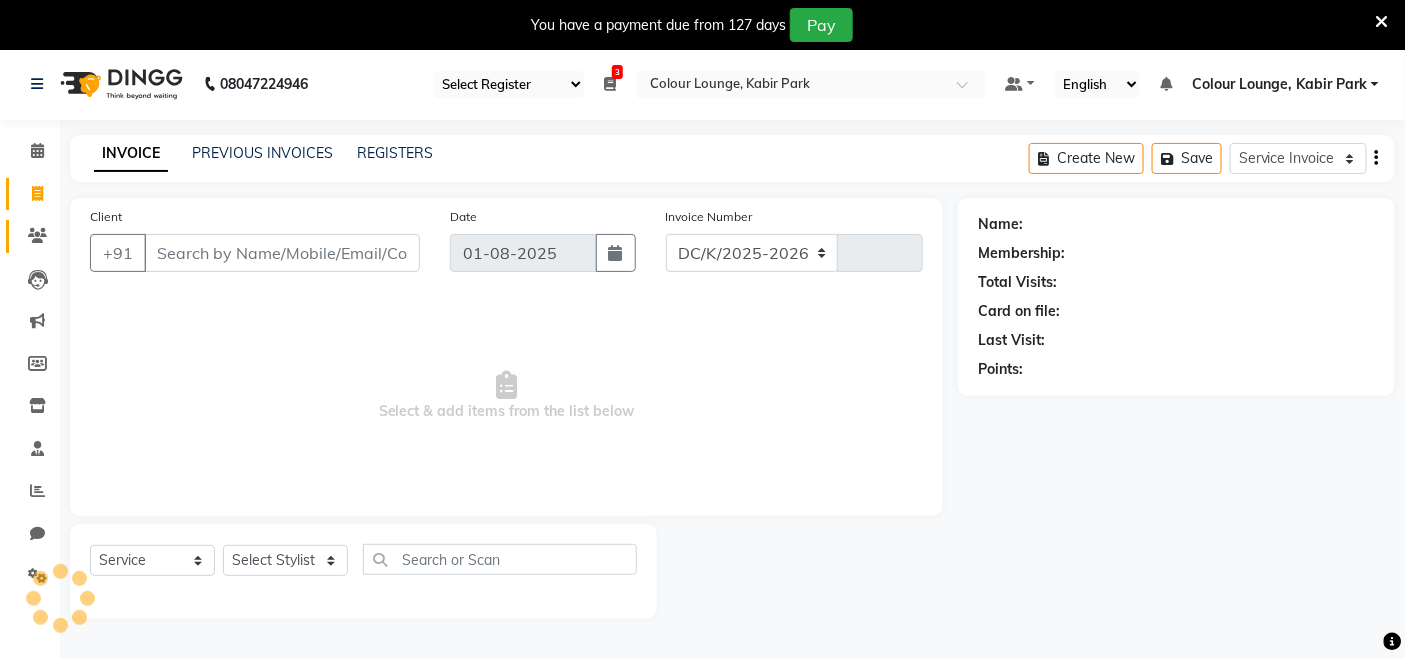 select on "8015" 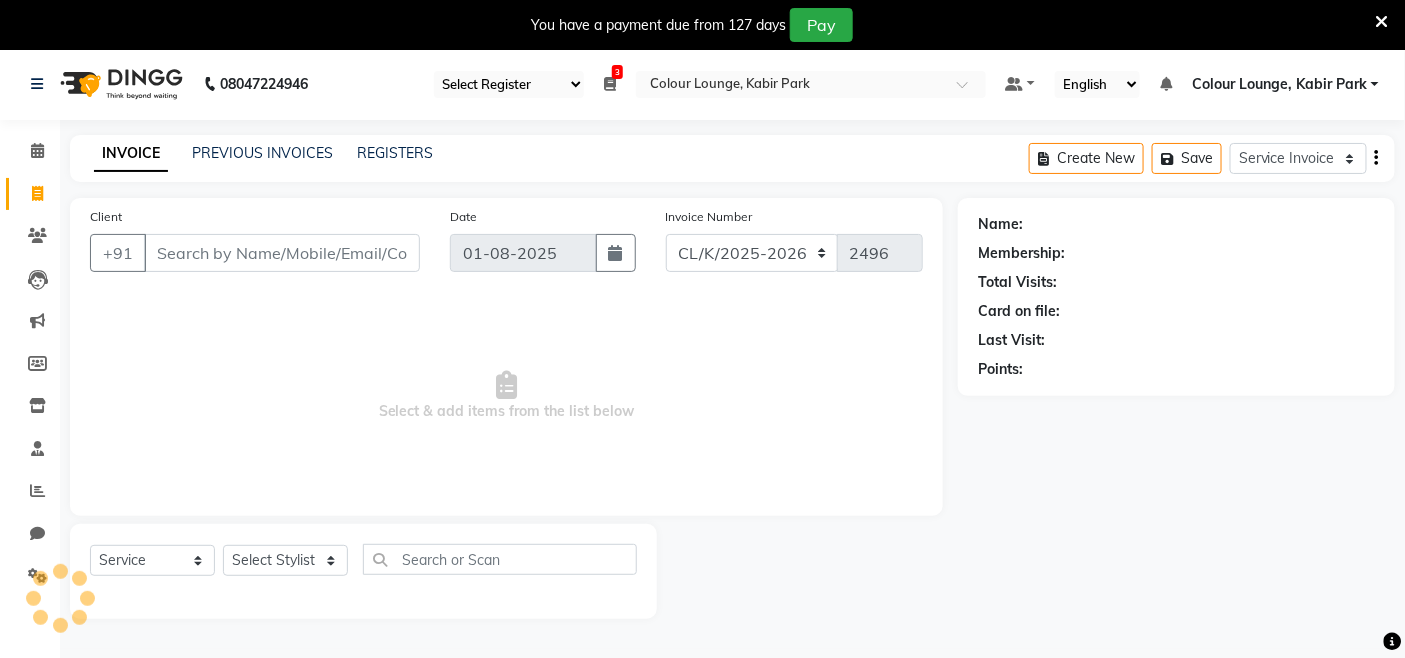 scroll, scrollTop: 50, scrollLeft: 0, axis: vertical 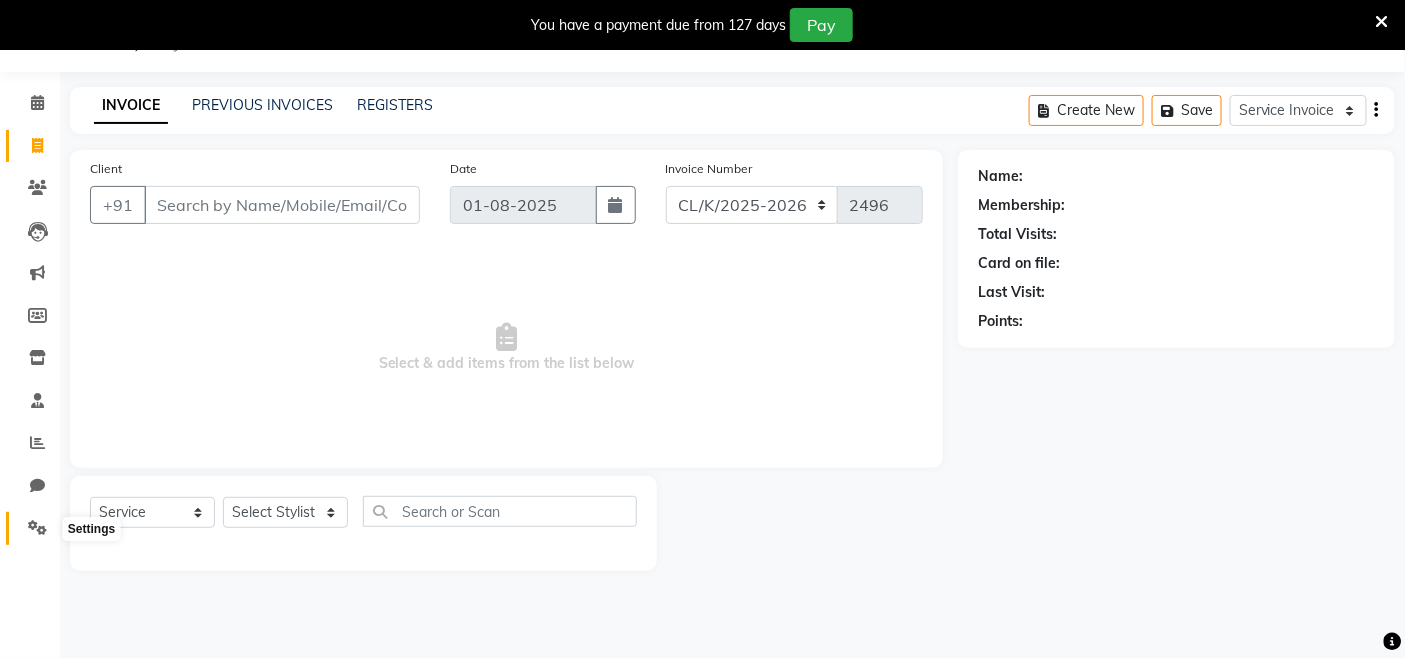 click 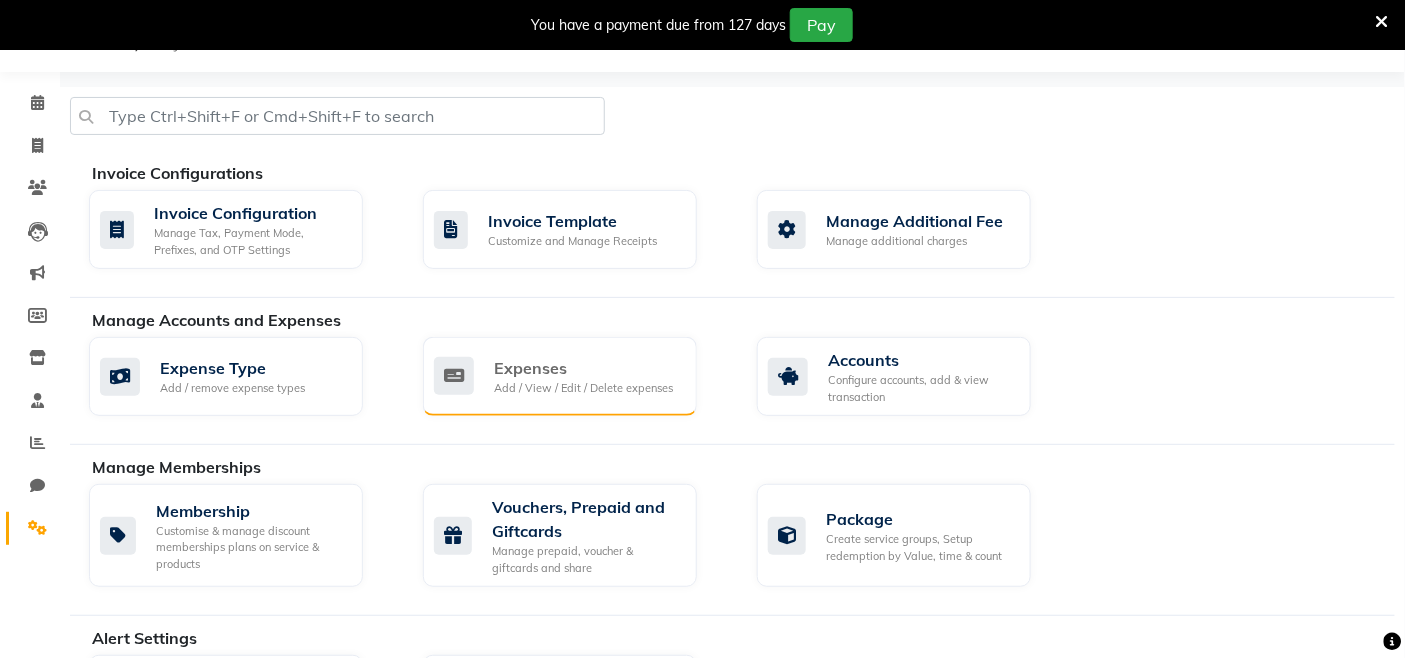 click on "Add / View / Edit / Delete expenses" 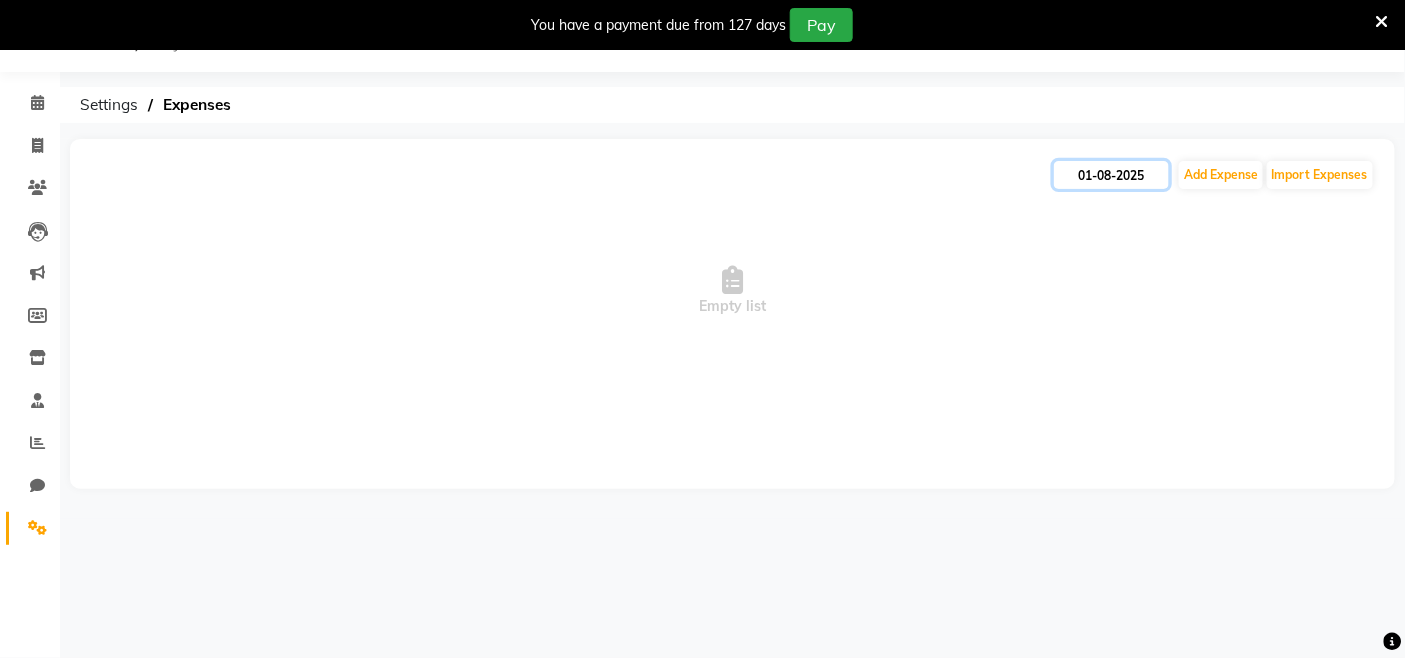 click on "01-08-2025" 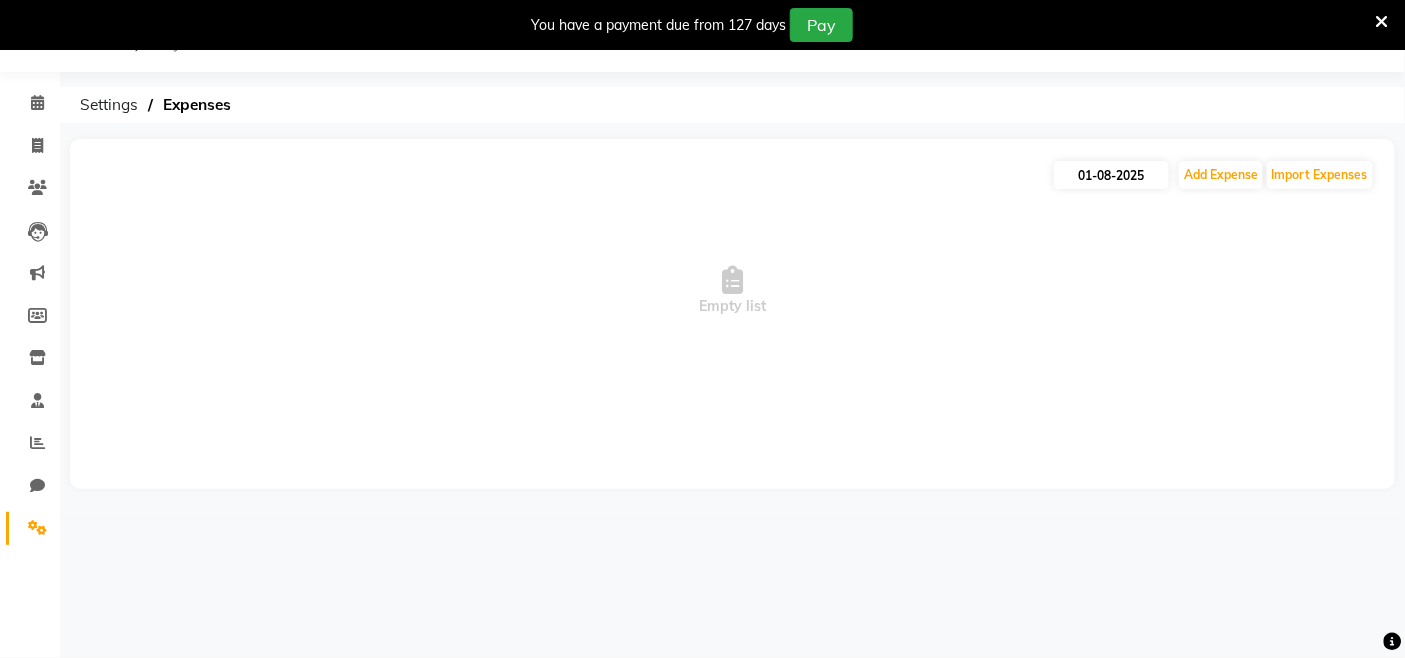 select on "8" 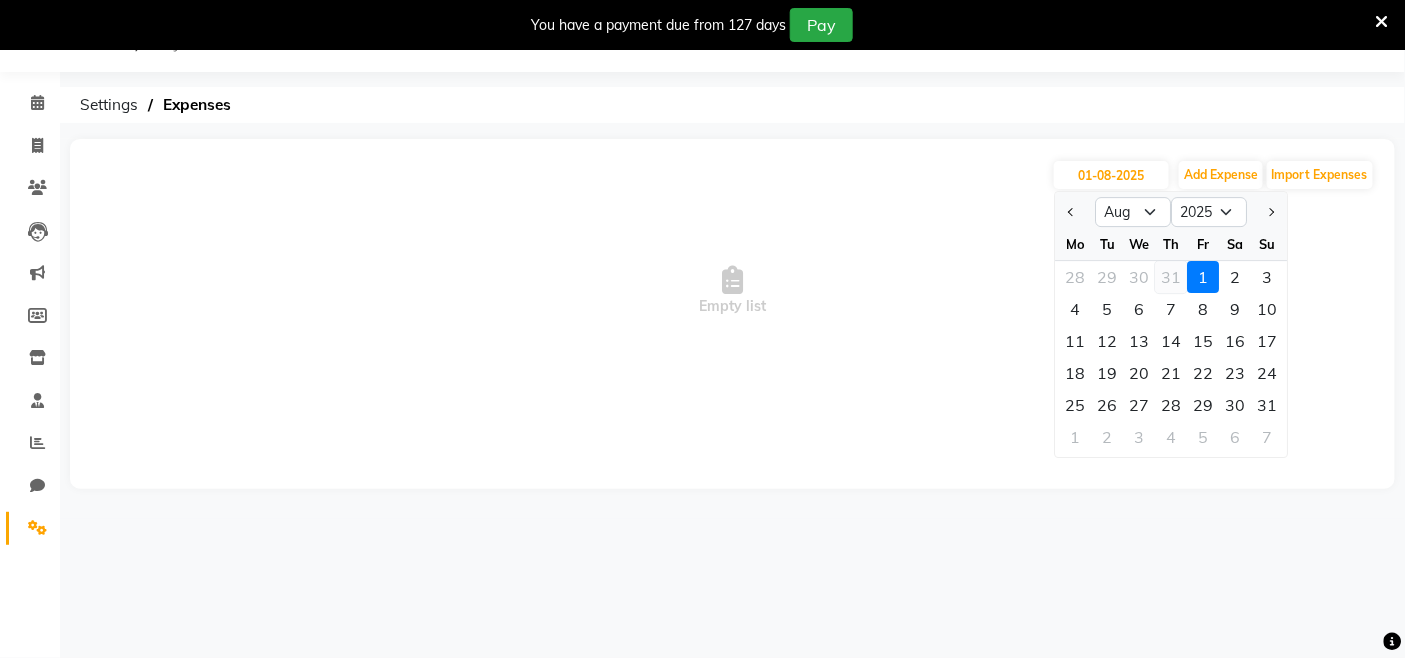 click on "31" 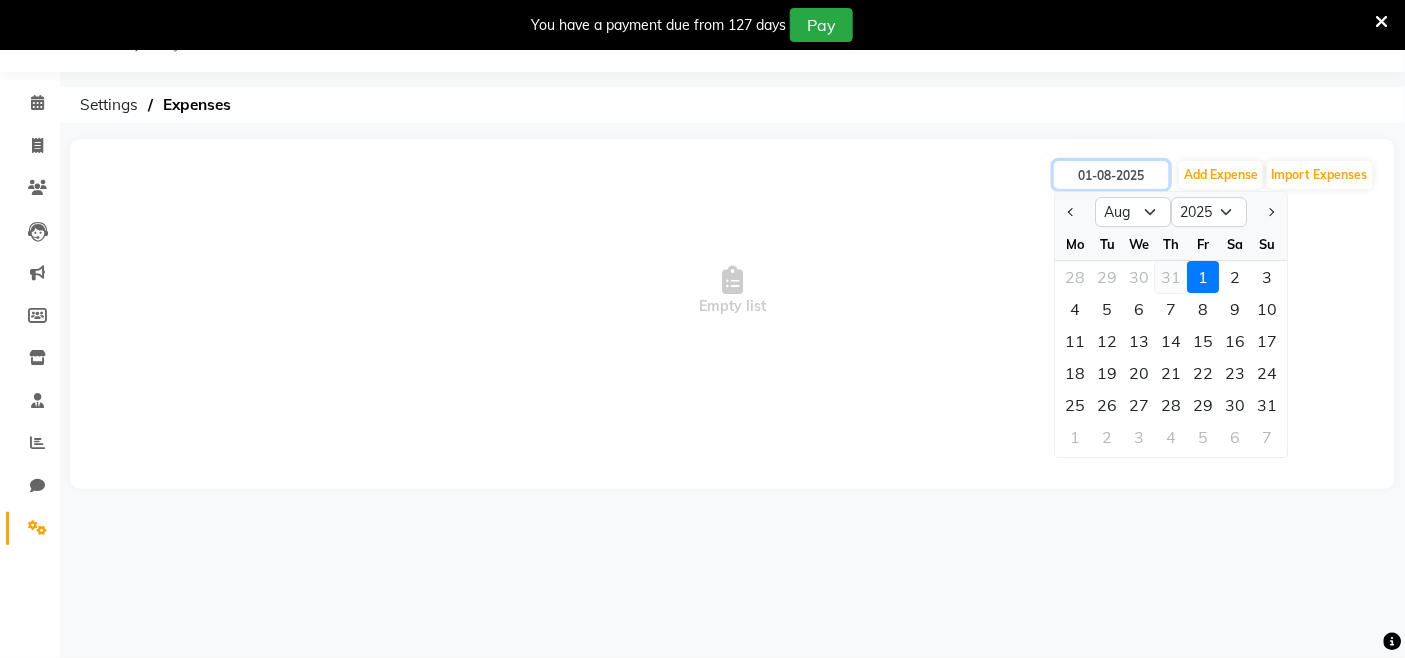 type on "31-07-2025" 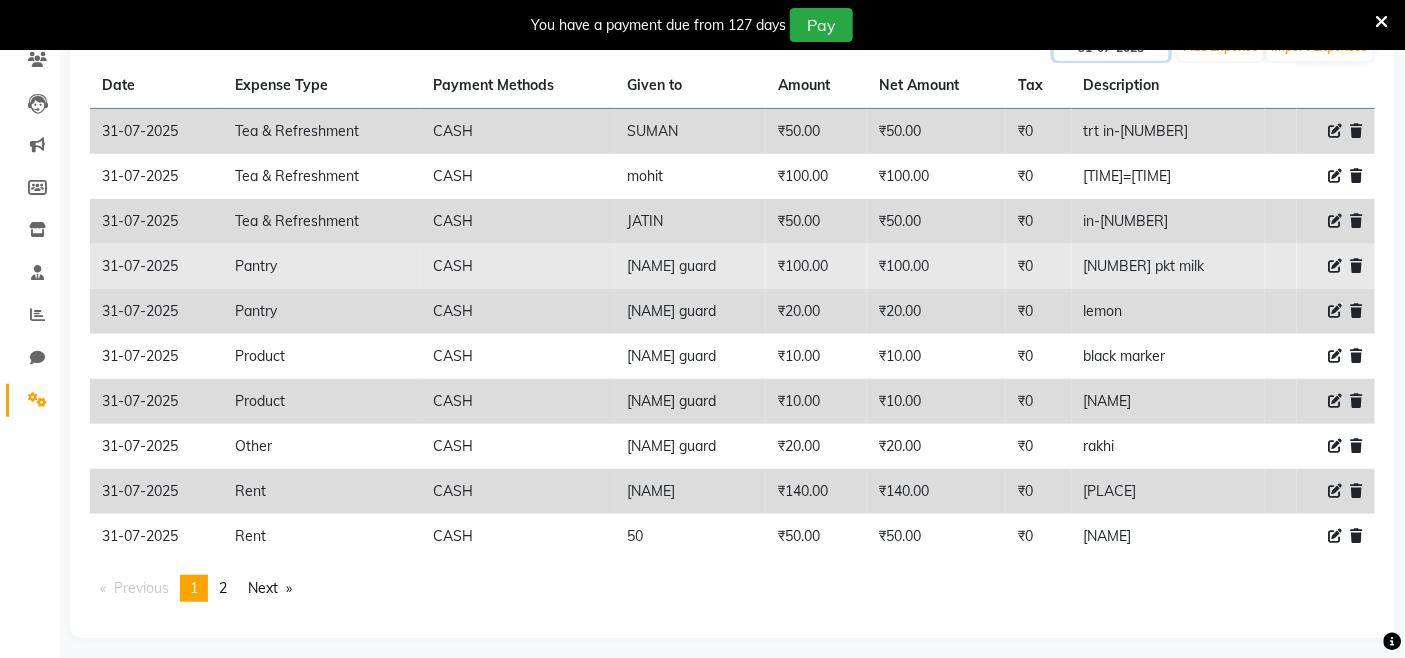 scroll, scrollTop: 186, scrollLeft: 0, axis: vertical 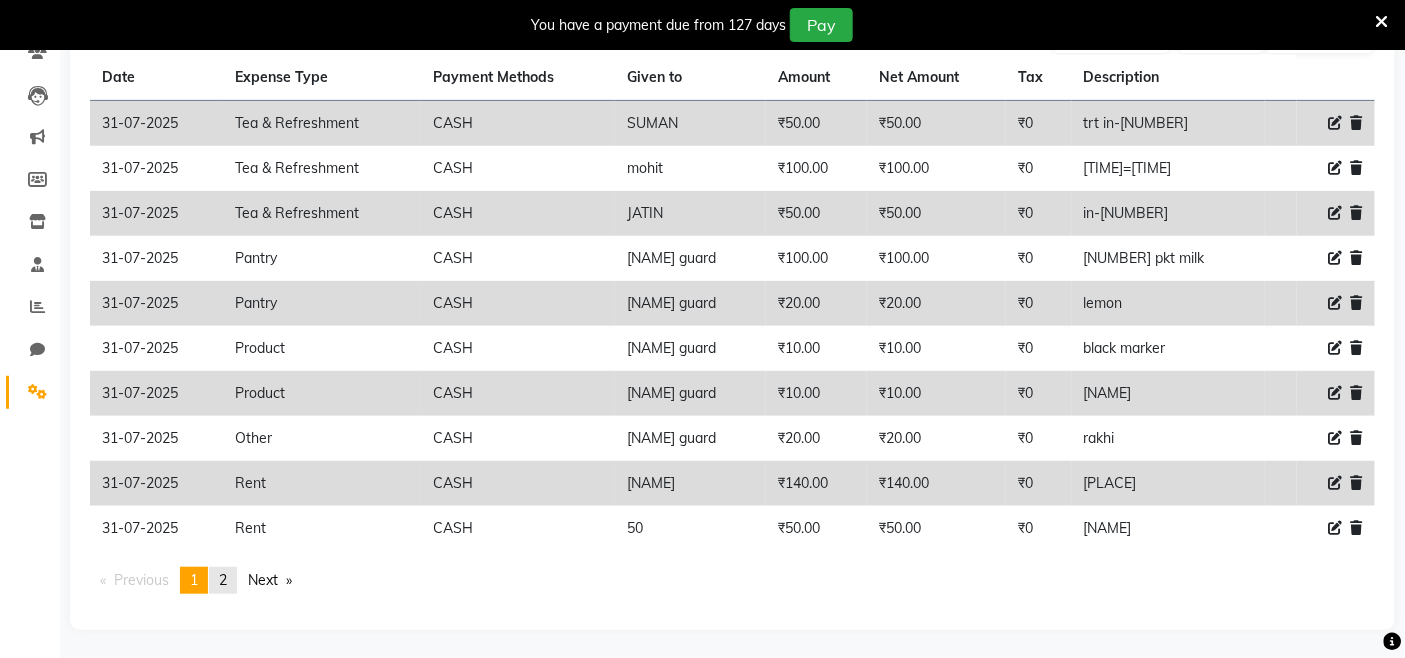 click on "2" at bounding box center (223, 580) 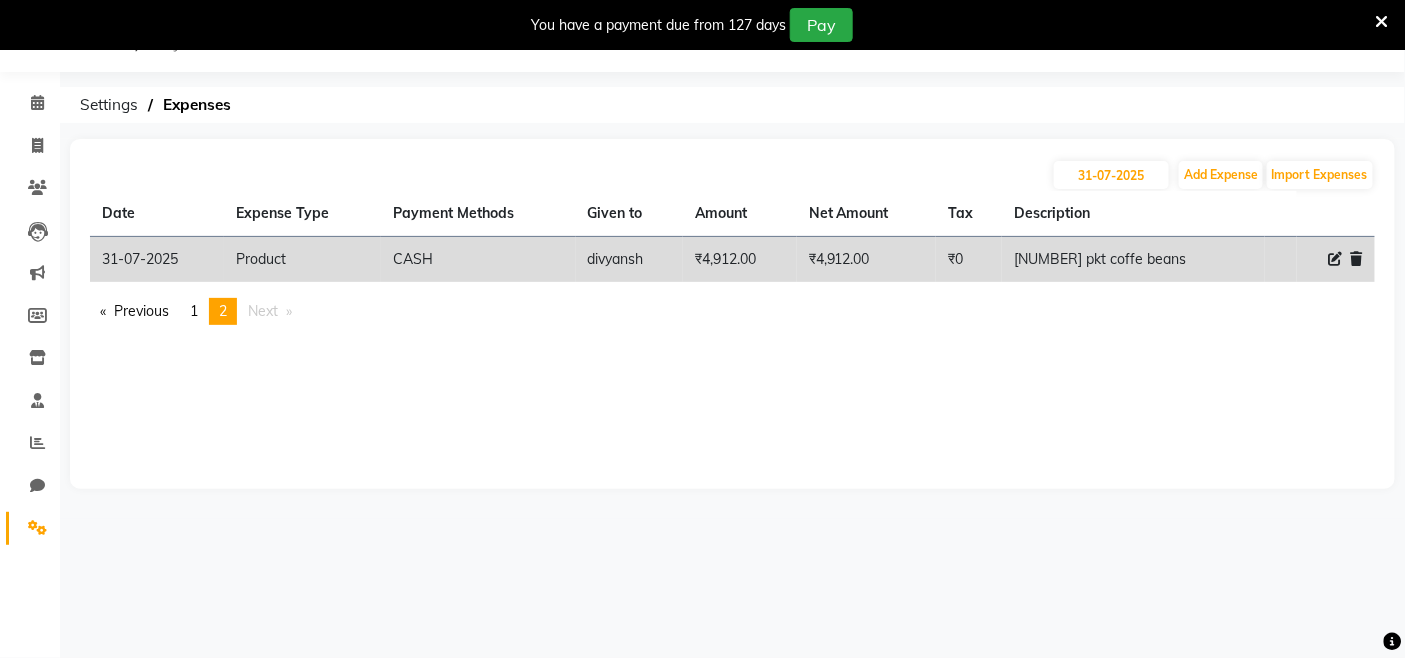 scroll, scrollTop: 50, scrollLeft: 0, axis: vertical 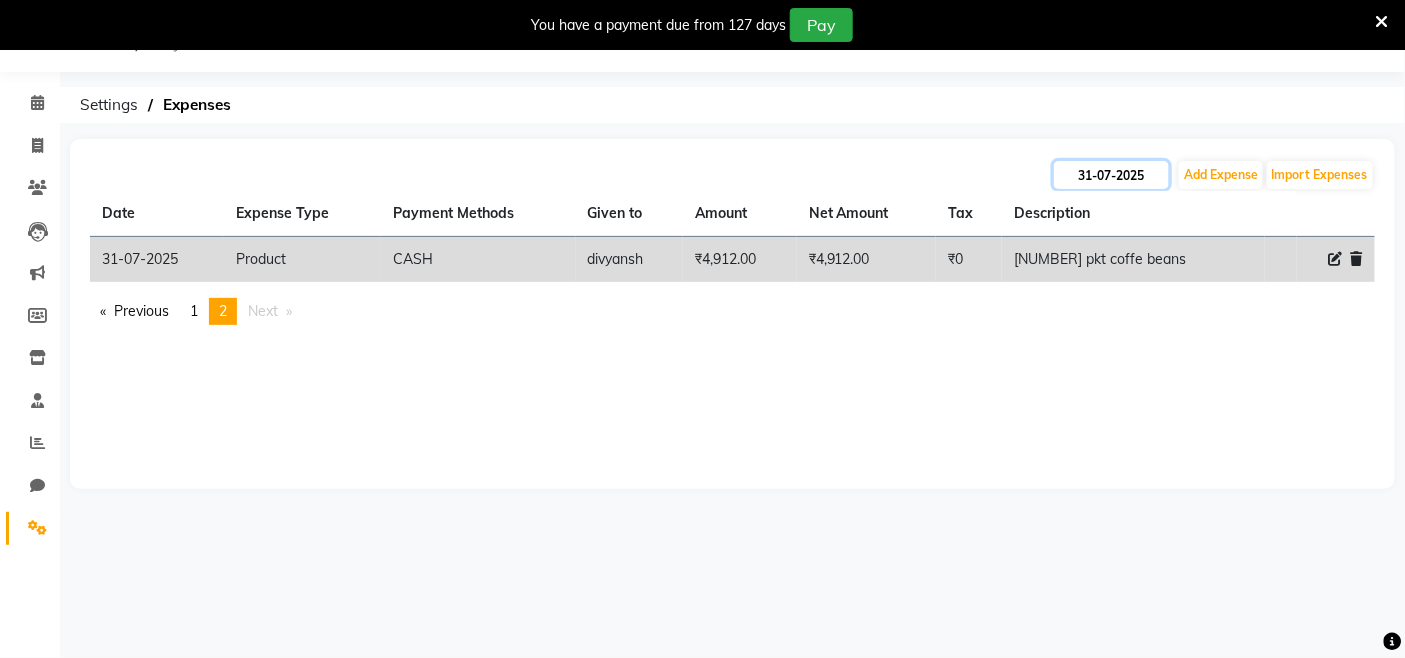 drag, startPoint x: 1115, startPoint y: 173, endPoint x: 1114, endPoint y: 187, distance: 14.035668 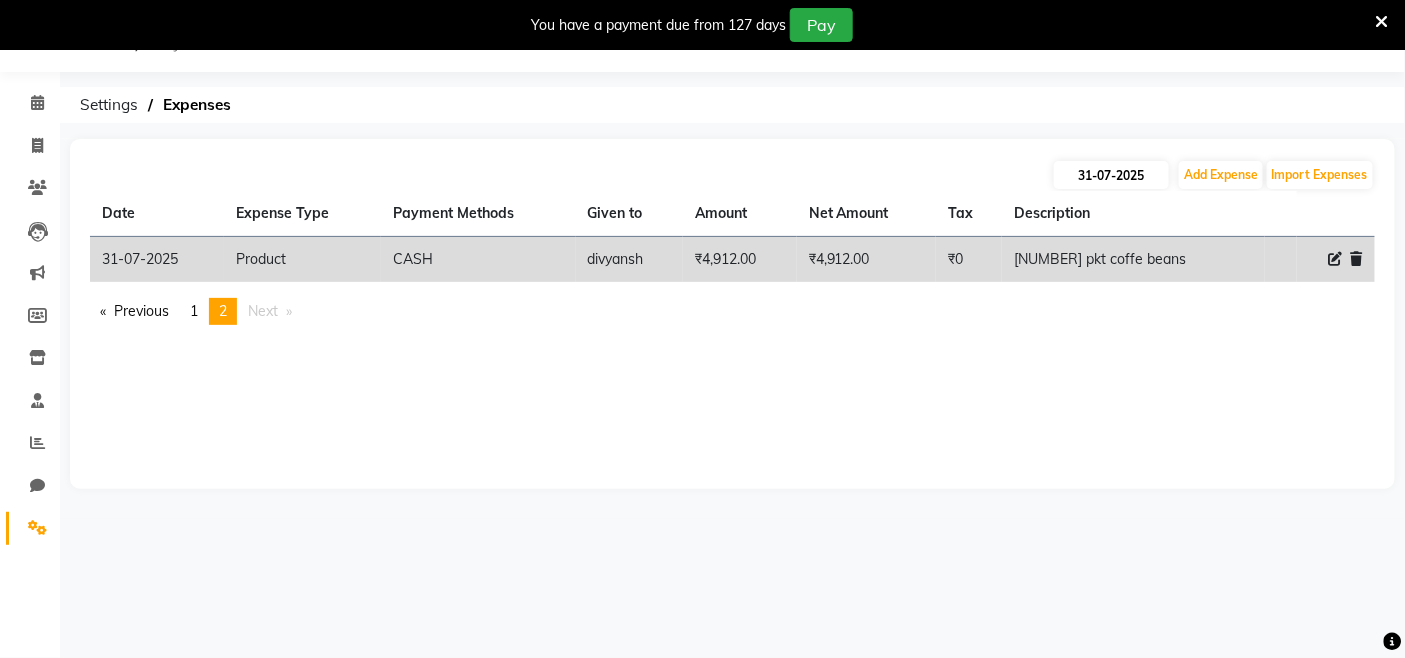 select on "7" 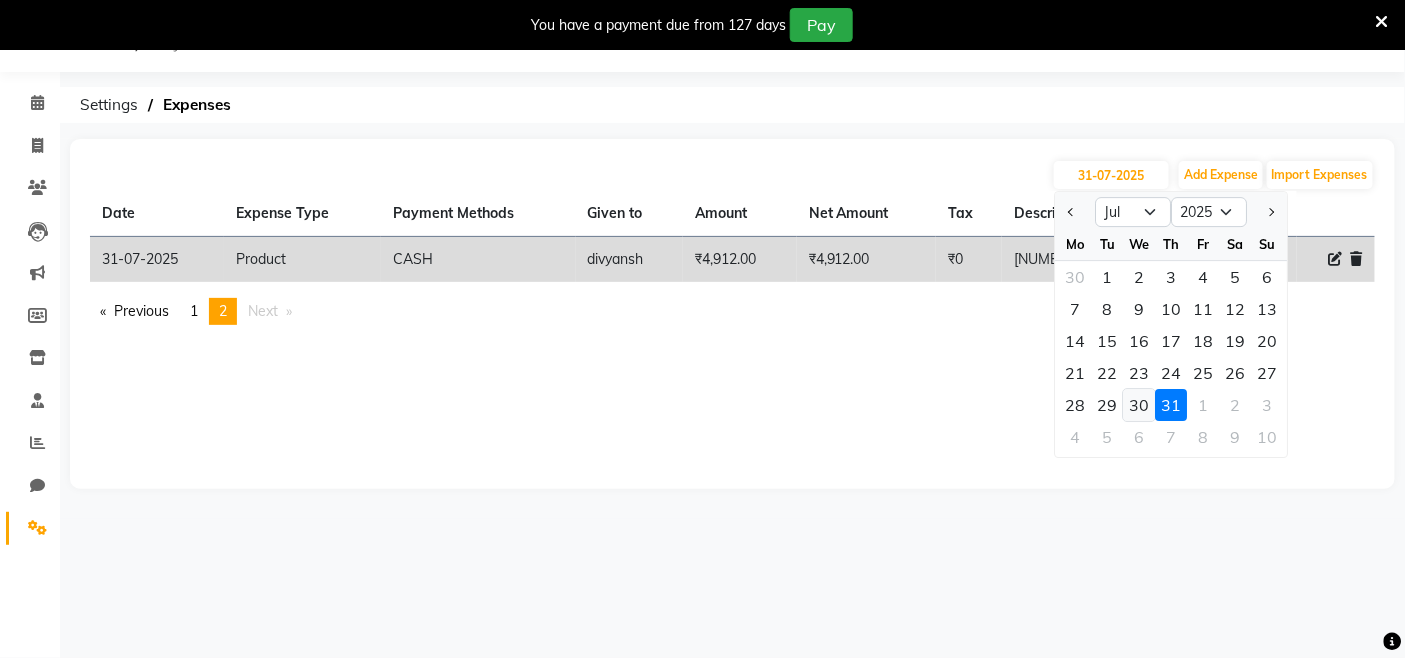 click on "30" 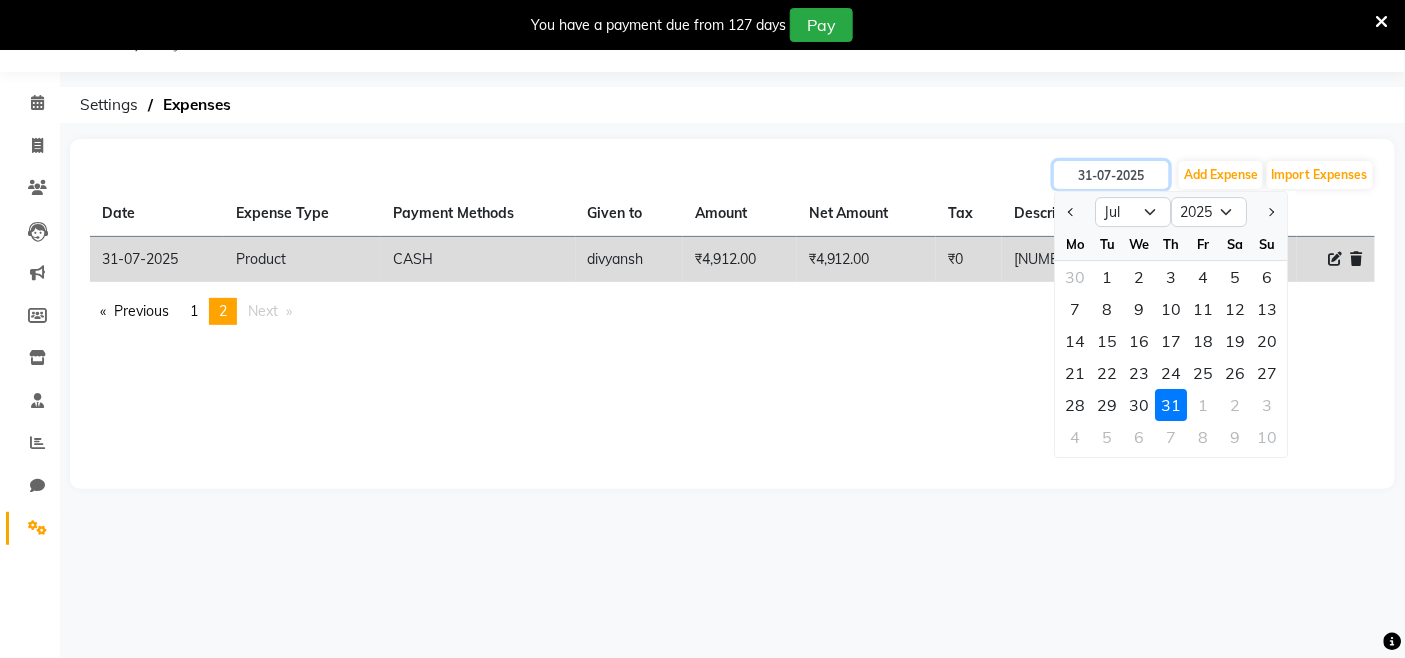 type on "30-07-2025" 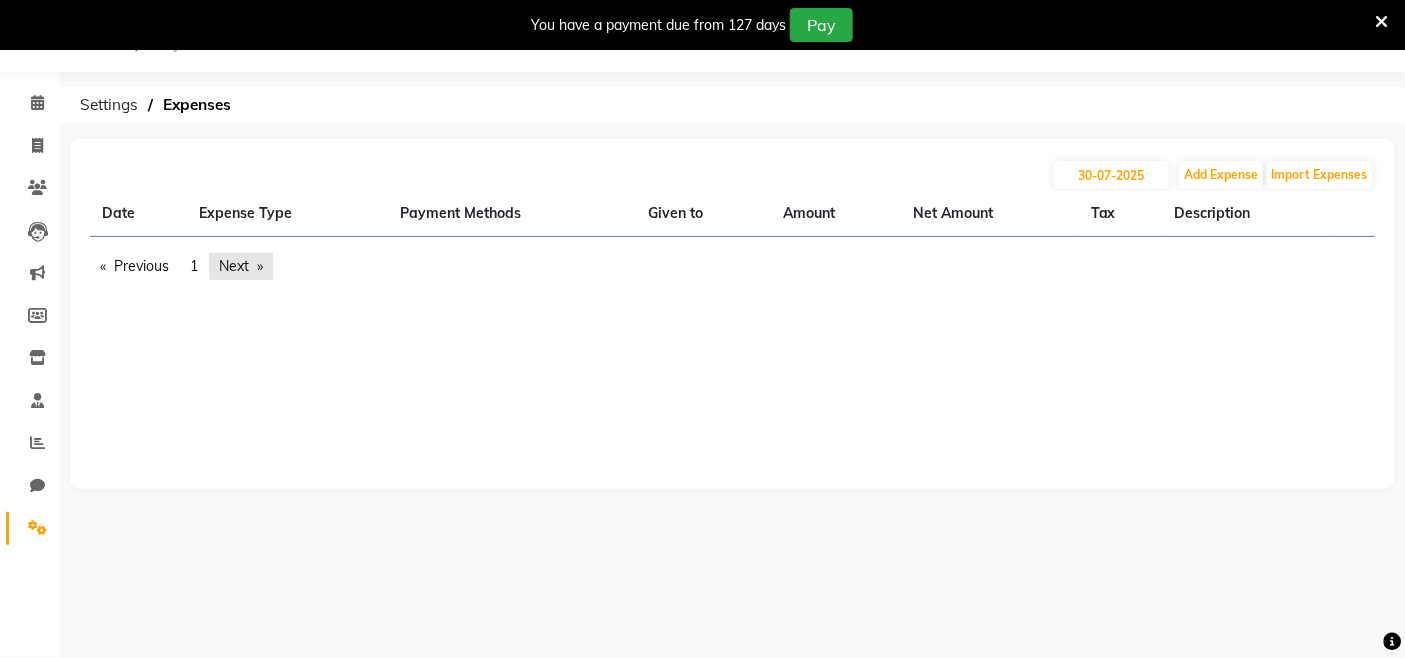 click on "Next  page" at bounding box center (241, 266) 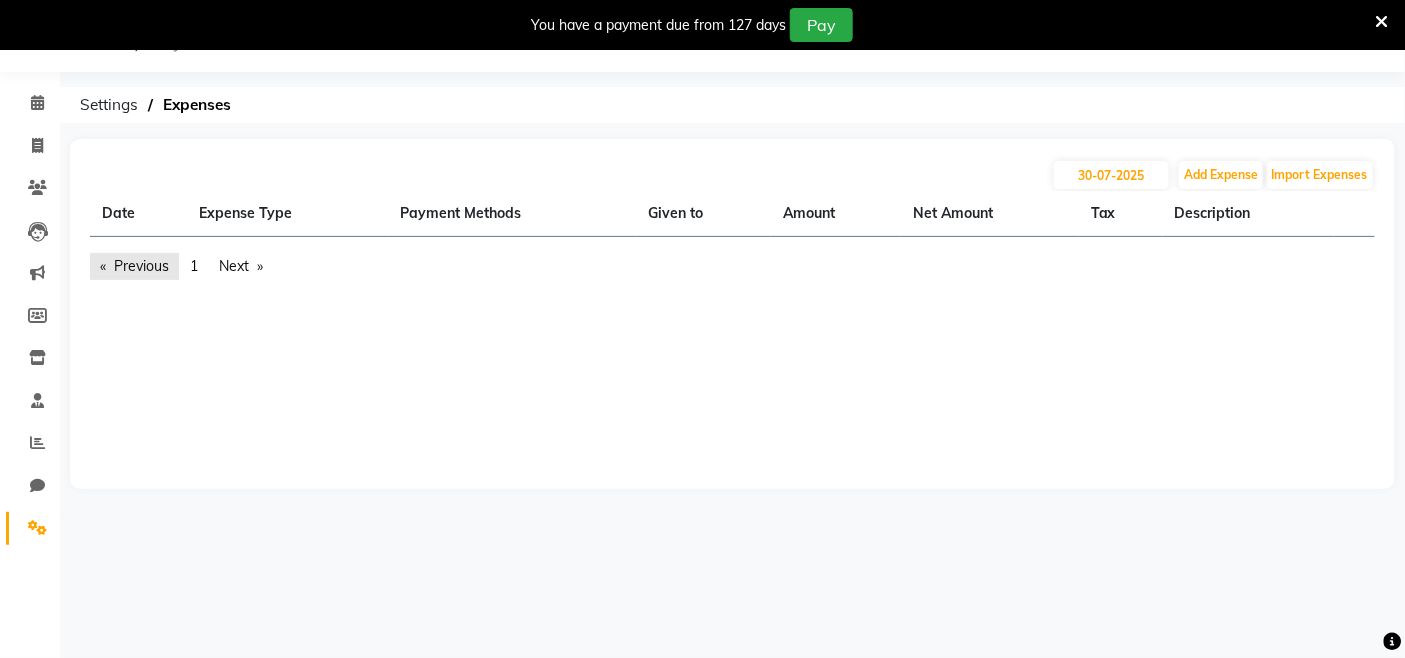 click on "Previous  page" at bounding box center [134, 266] 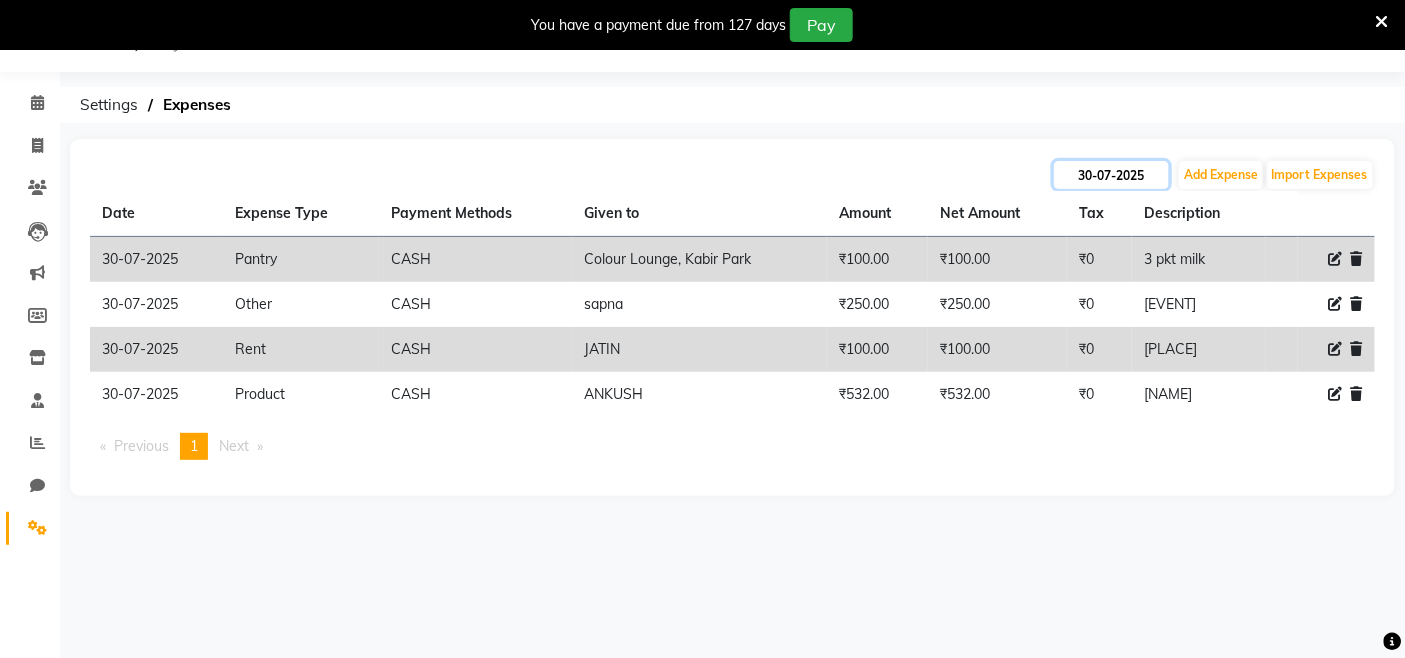 click on "30-07-2025" 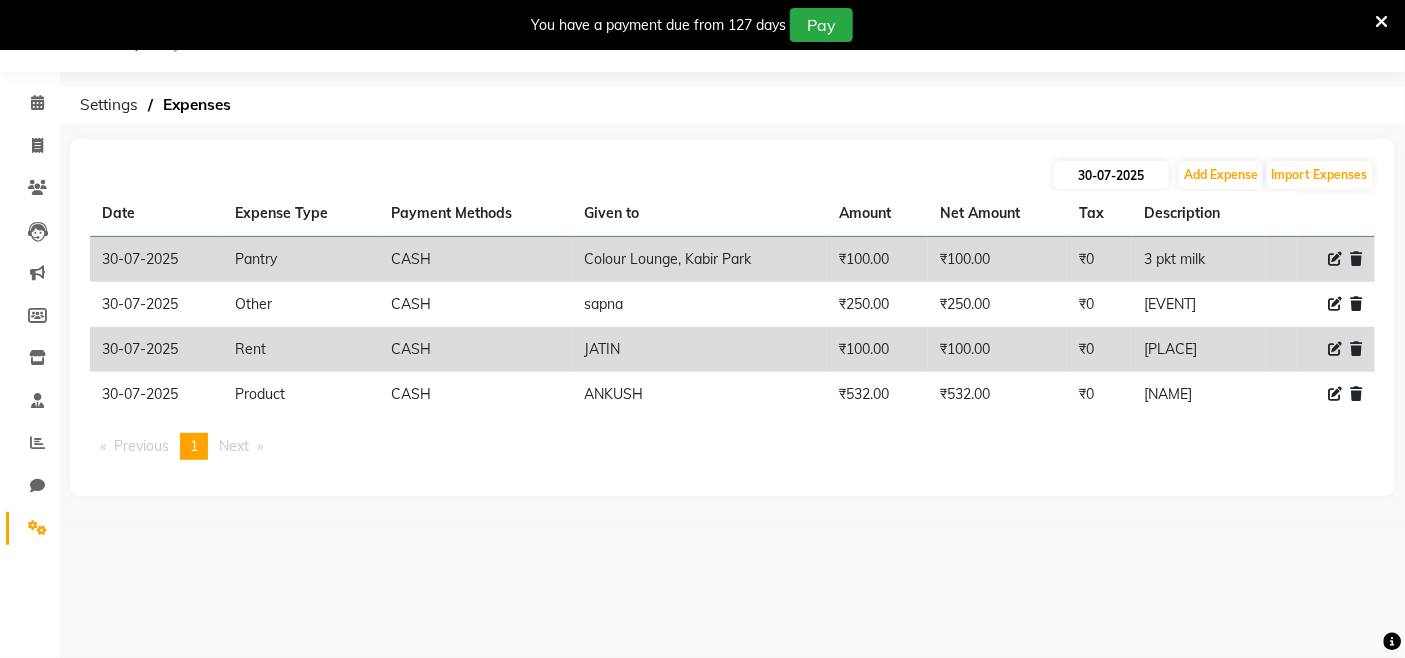 select on "7" 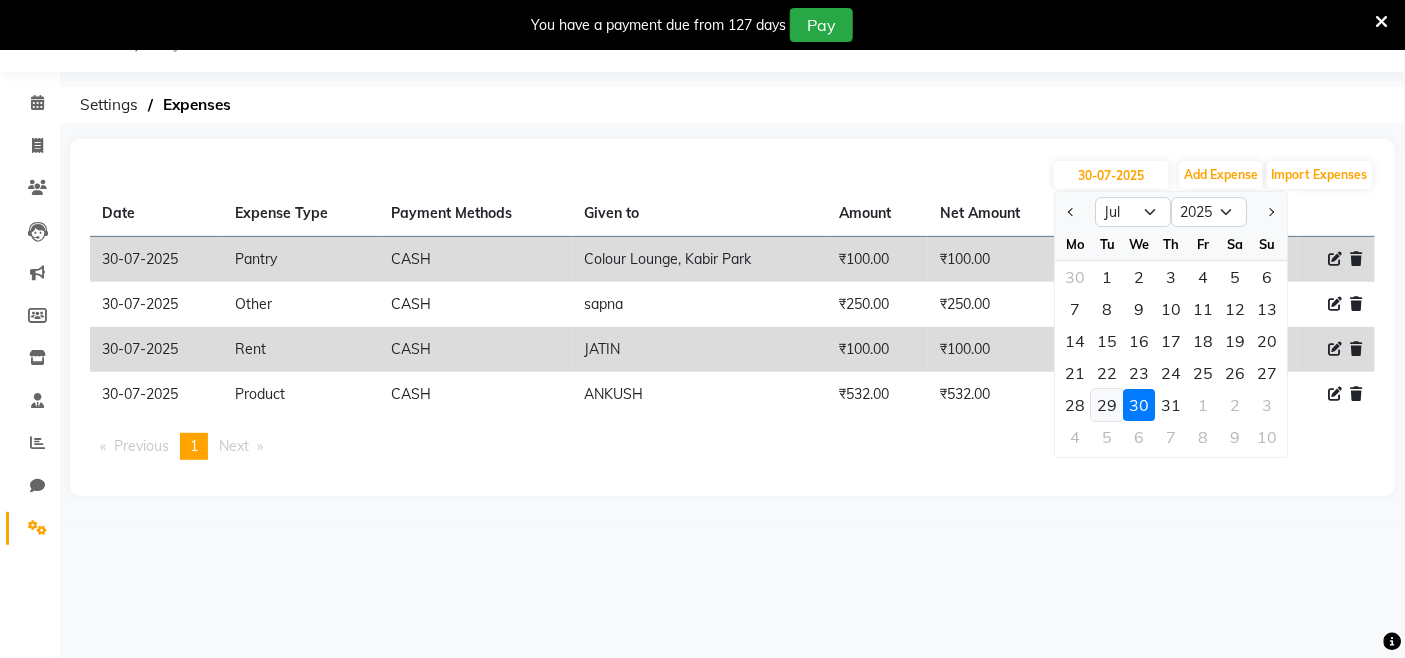 click on "29" 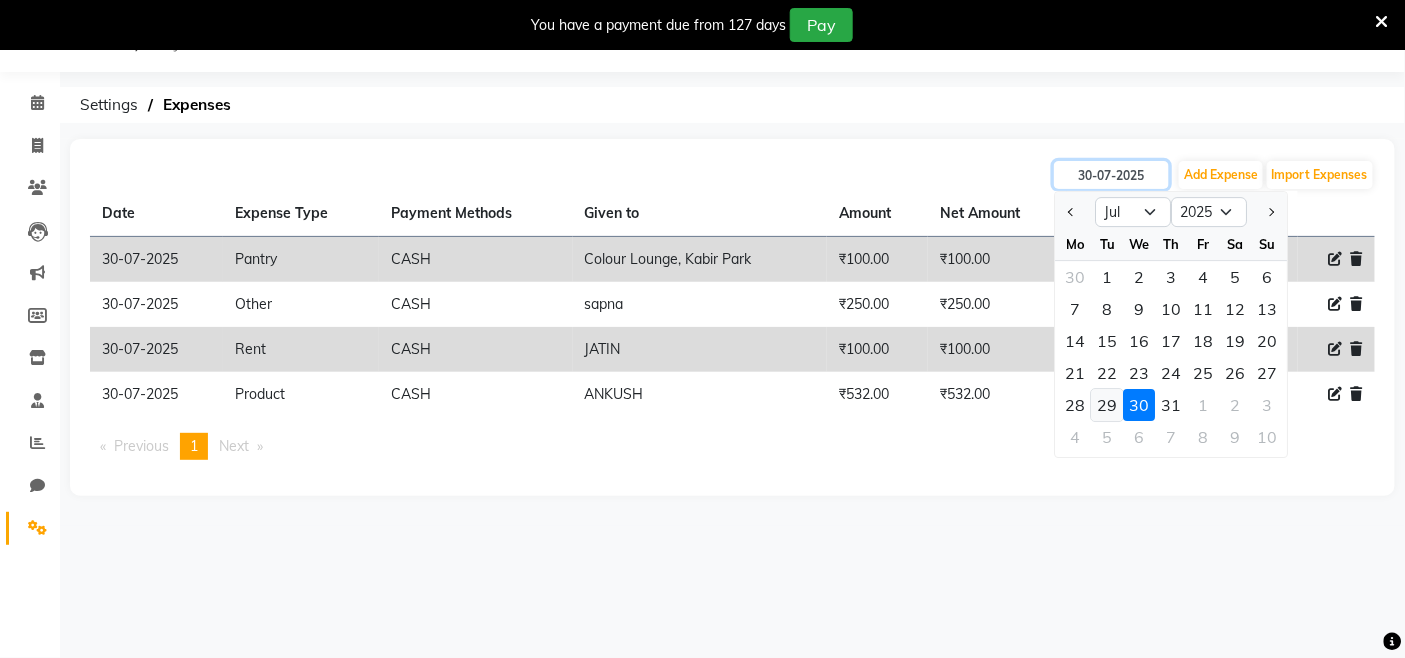 type on "29-07-2025" 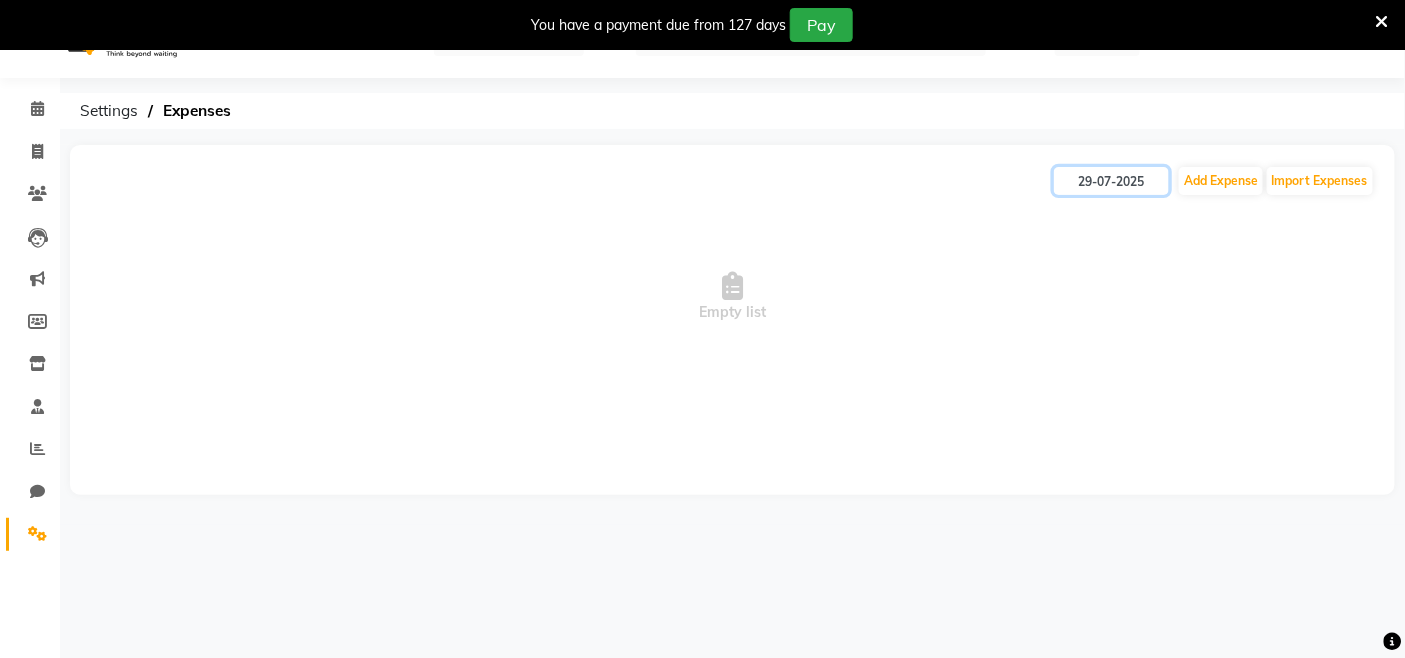 scroll, scrollTop: 50, scrollLeft: 0, axis: vertical 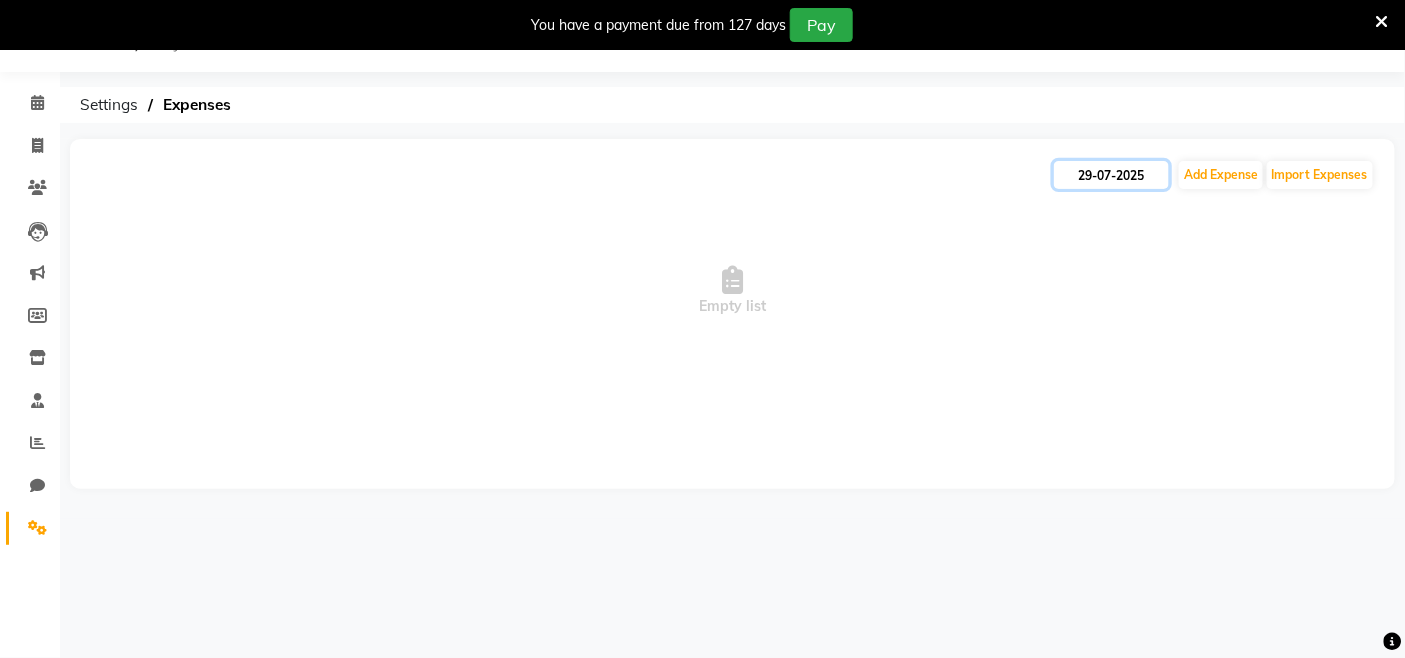 click on "29-07-2025" 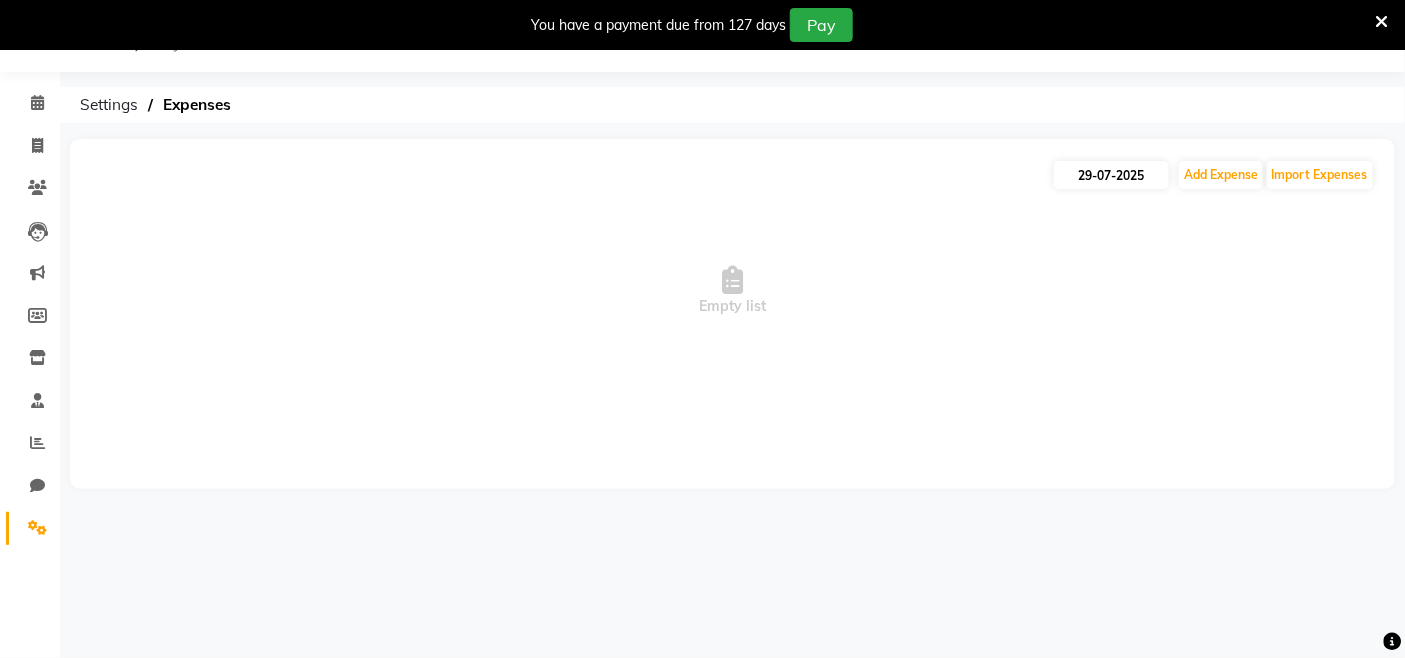 select on "7" 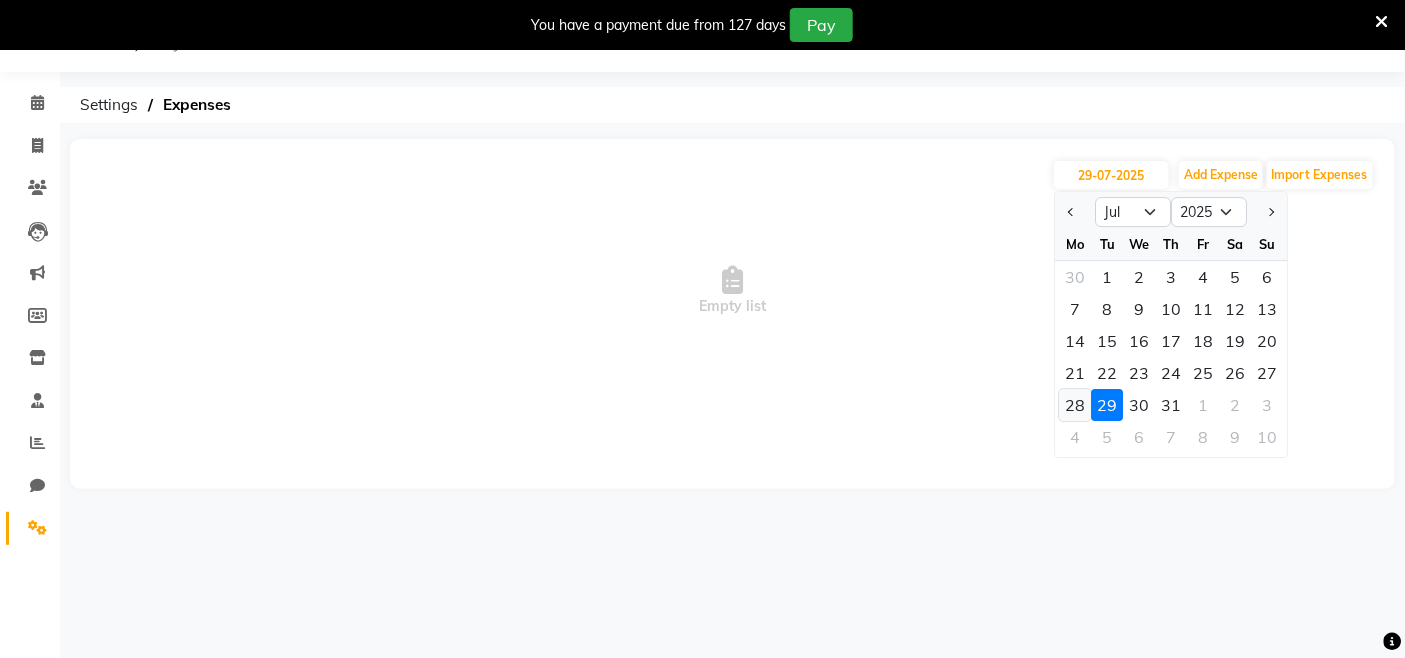 click on "28" 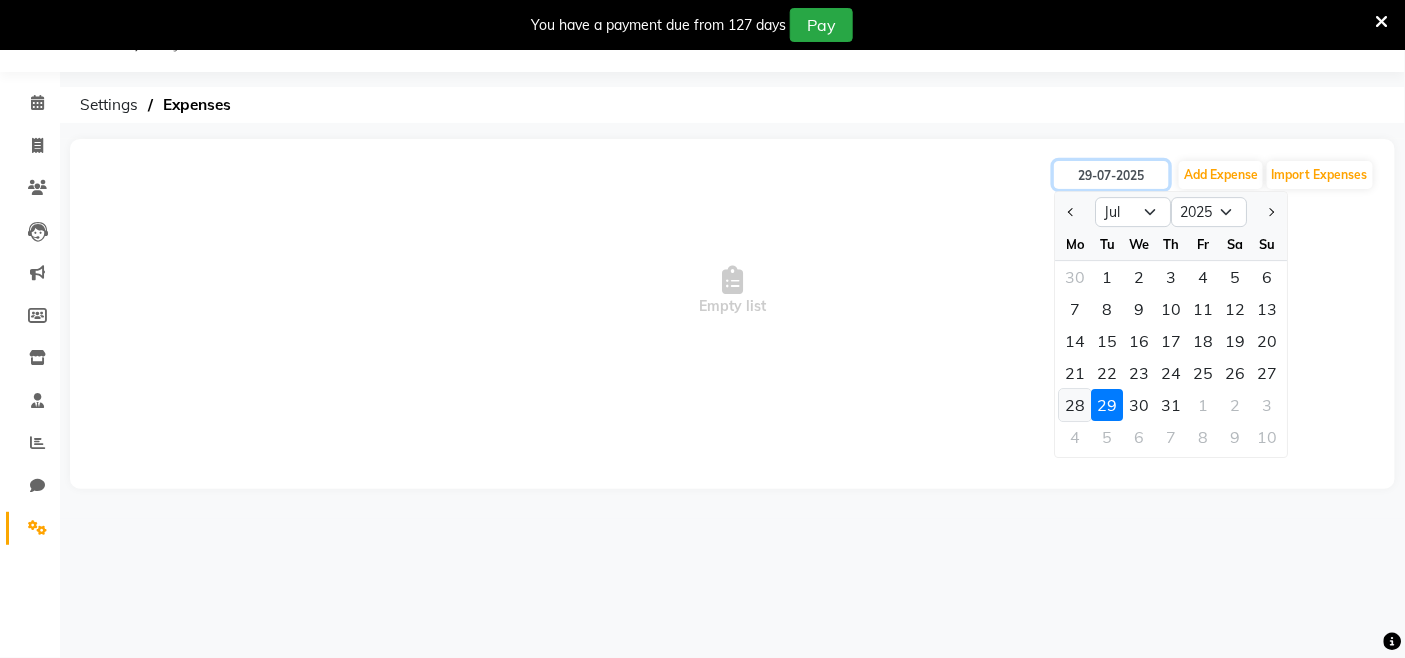 type on "28-07-2025" 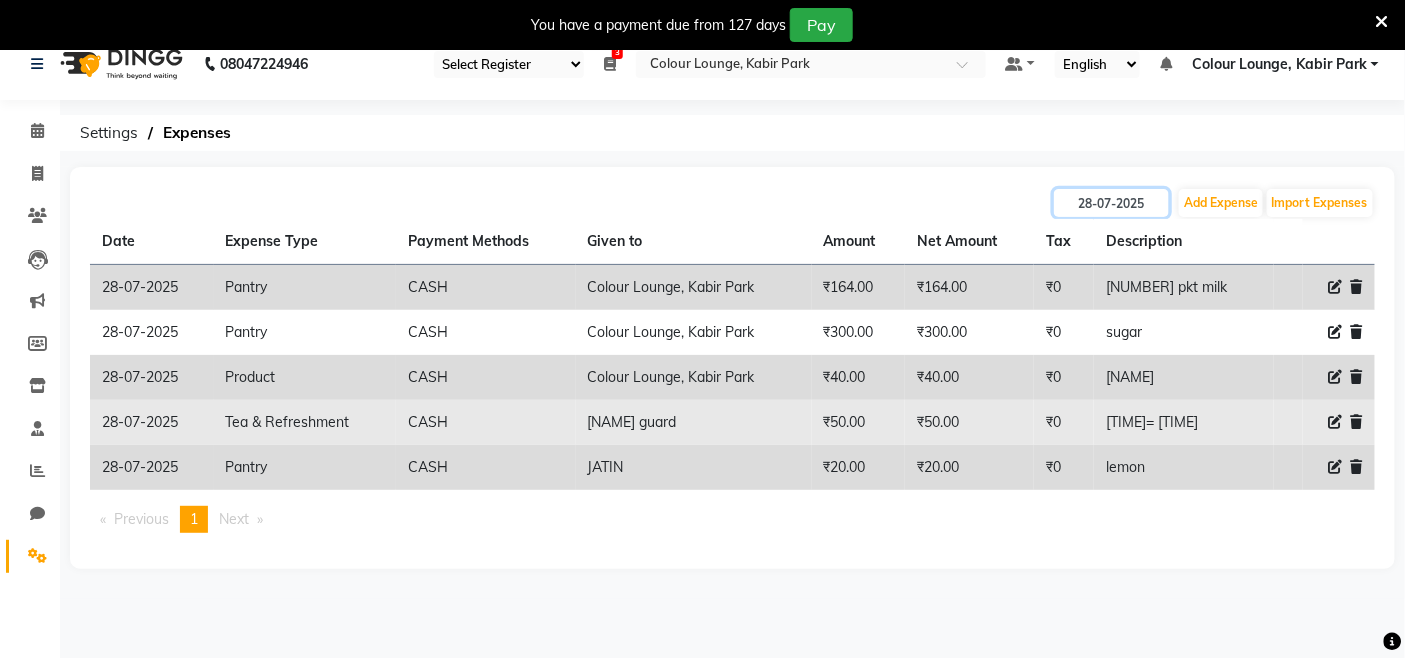 scroll, scrollTop: 0, scrollLeft: 0, axis: both 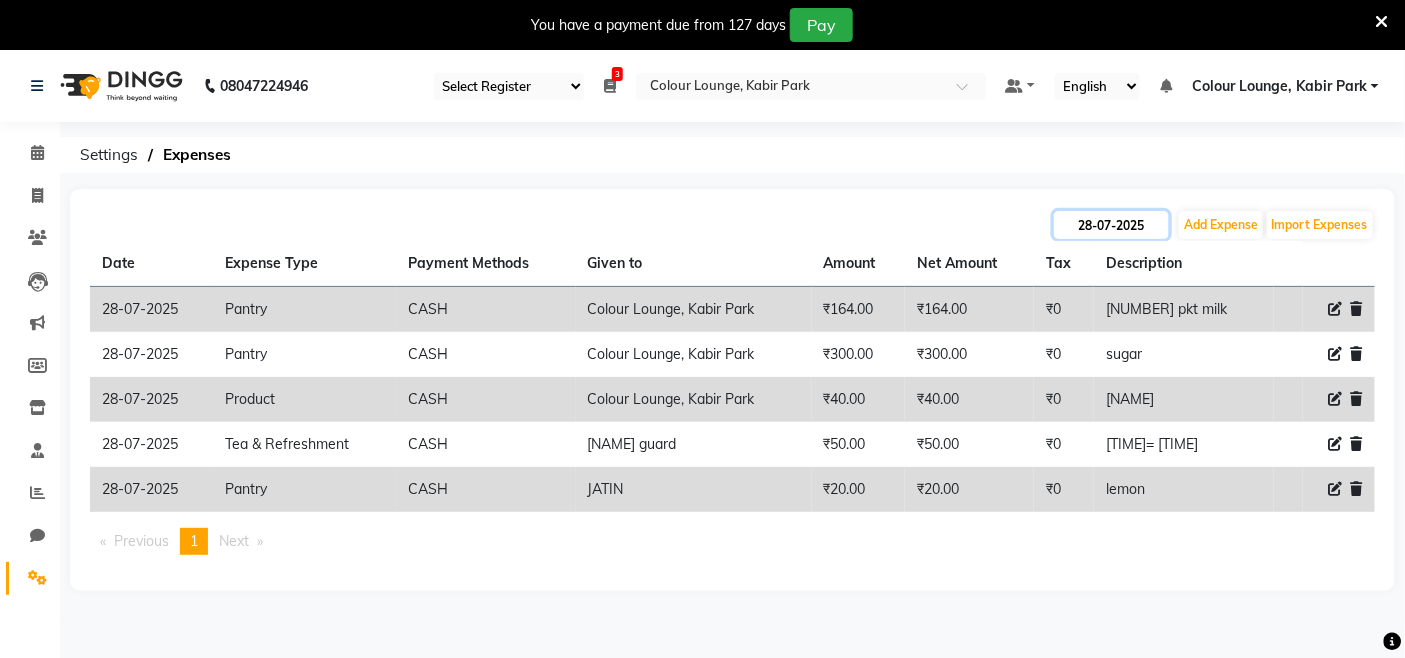 click on "28-07-2025" 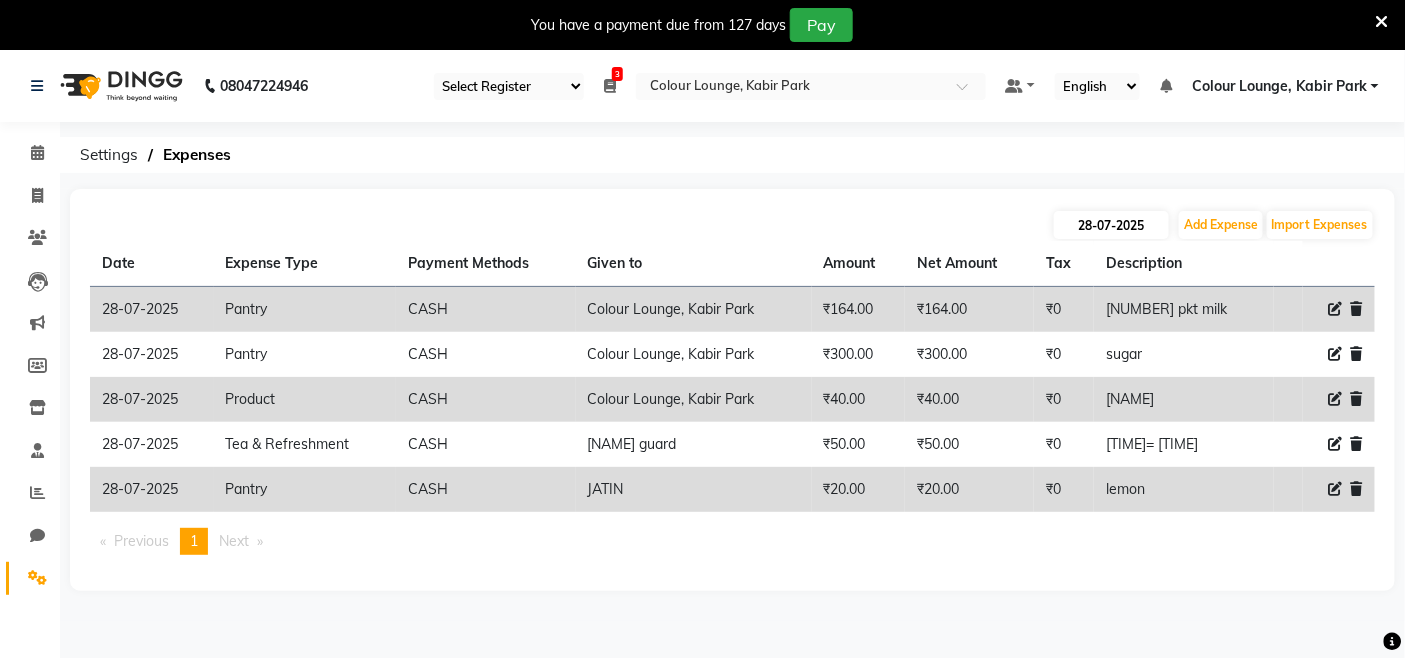 select on "7" 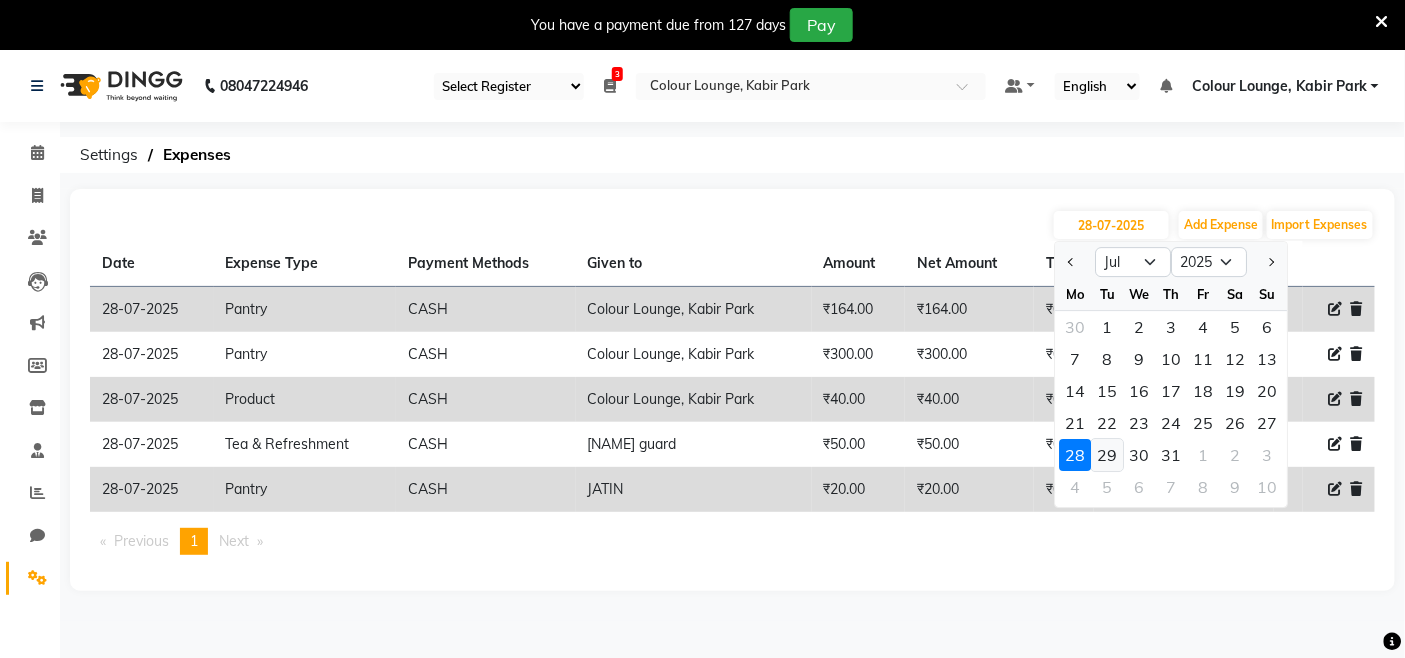 drag, startPoint x: 1106, startPoint y: 452, endPoint x: 1153, endPoint y: 446, distance: 47.38143 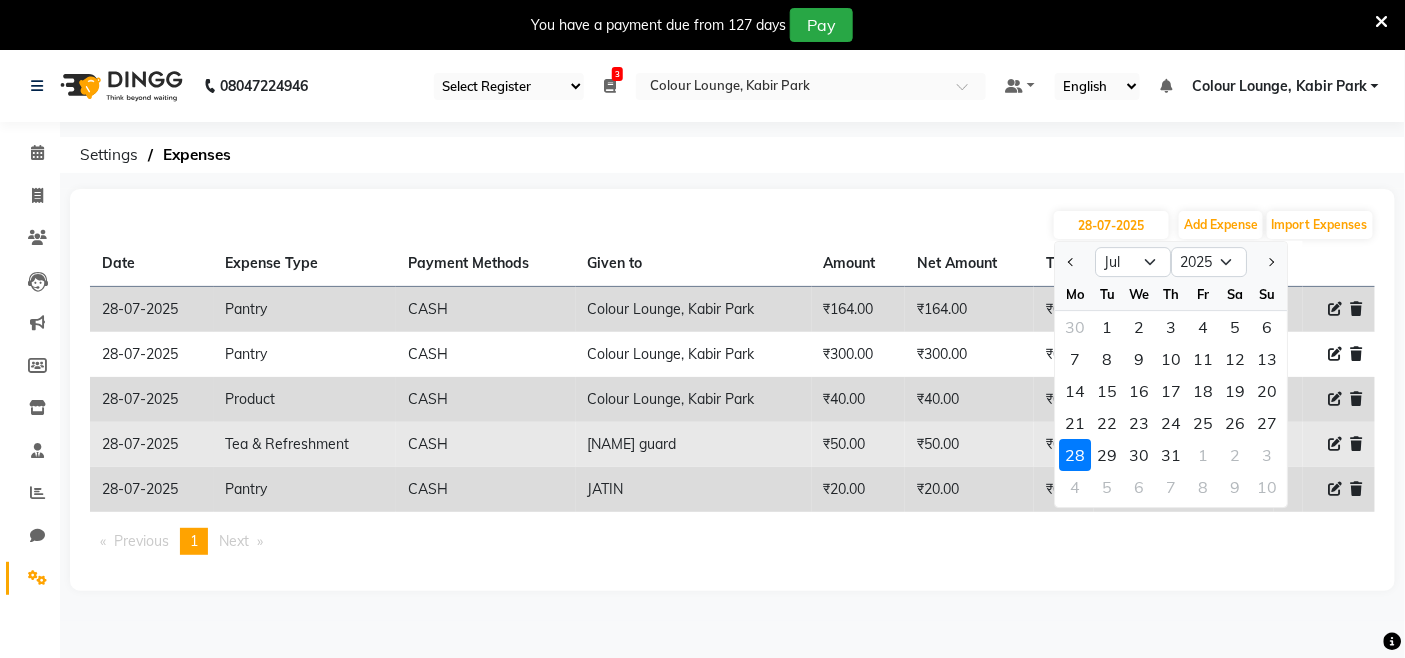 click on "29" 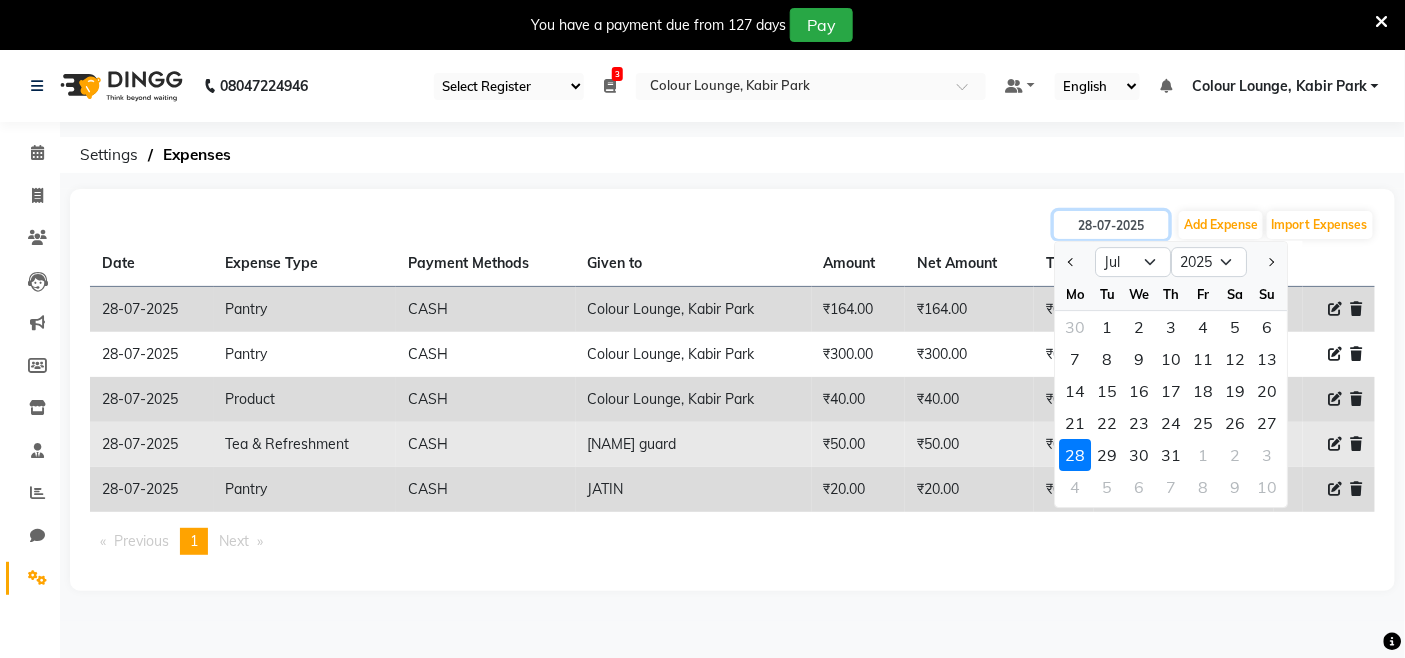 type on "29-07-2025" 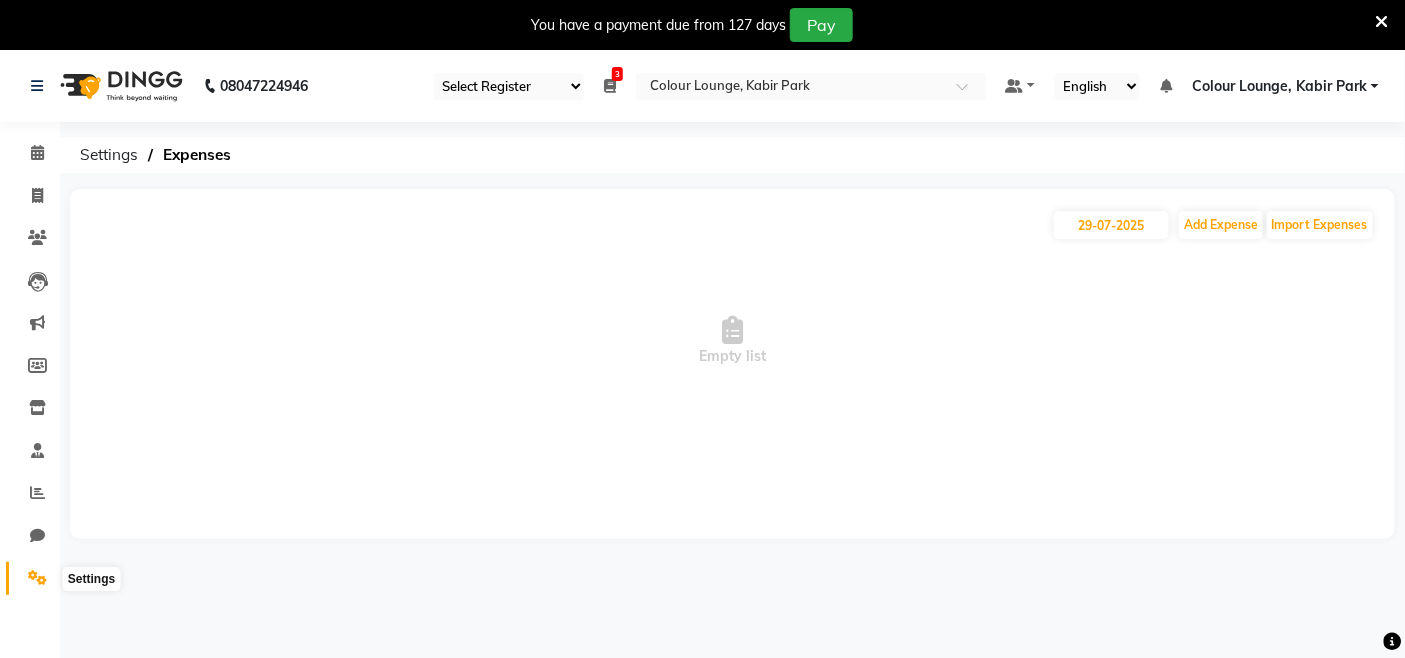 click 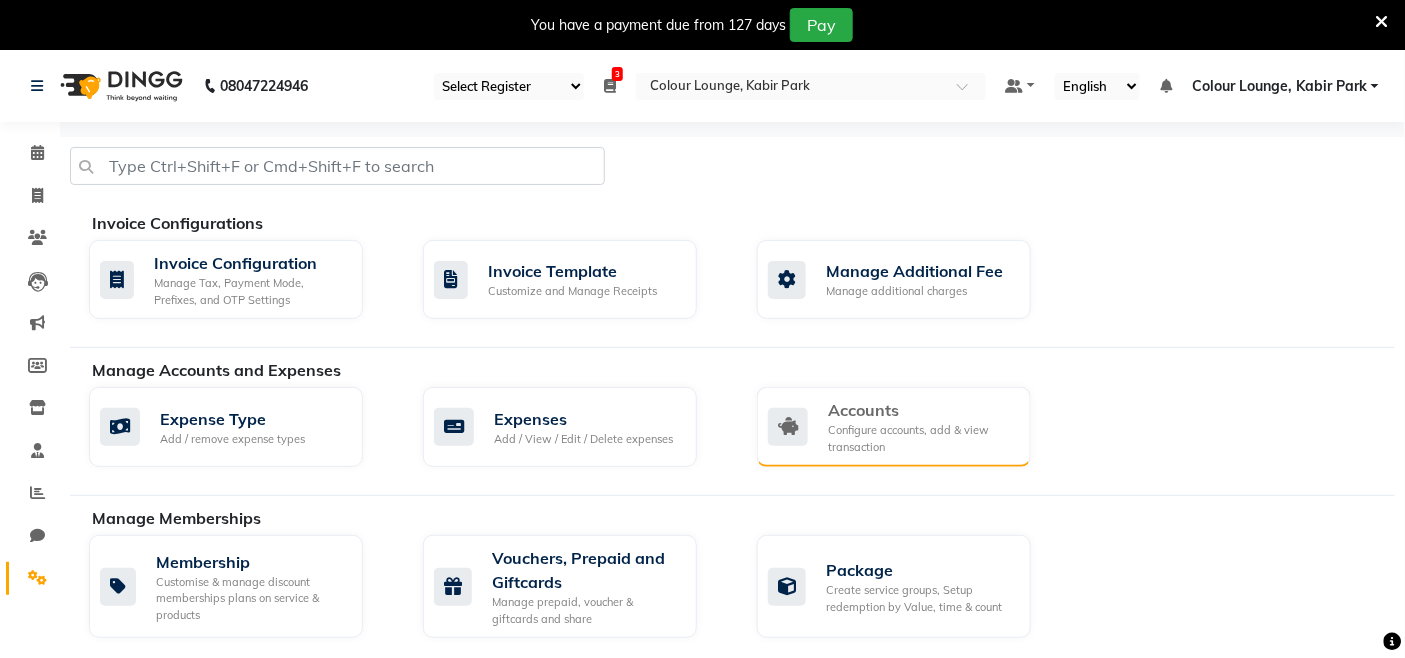 click on "Accounts Configure accounts, add & view transaction" 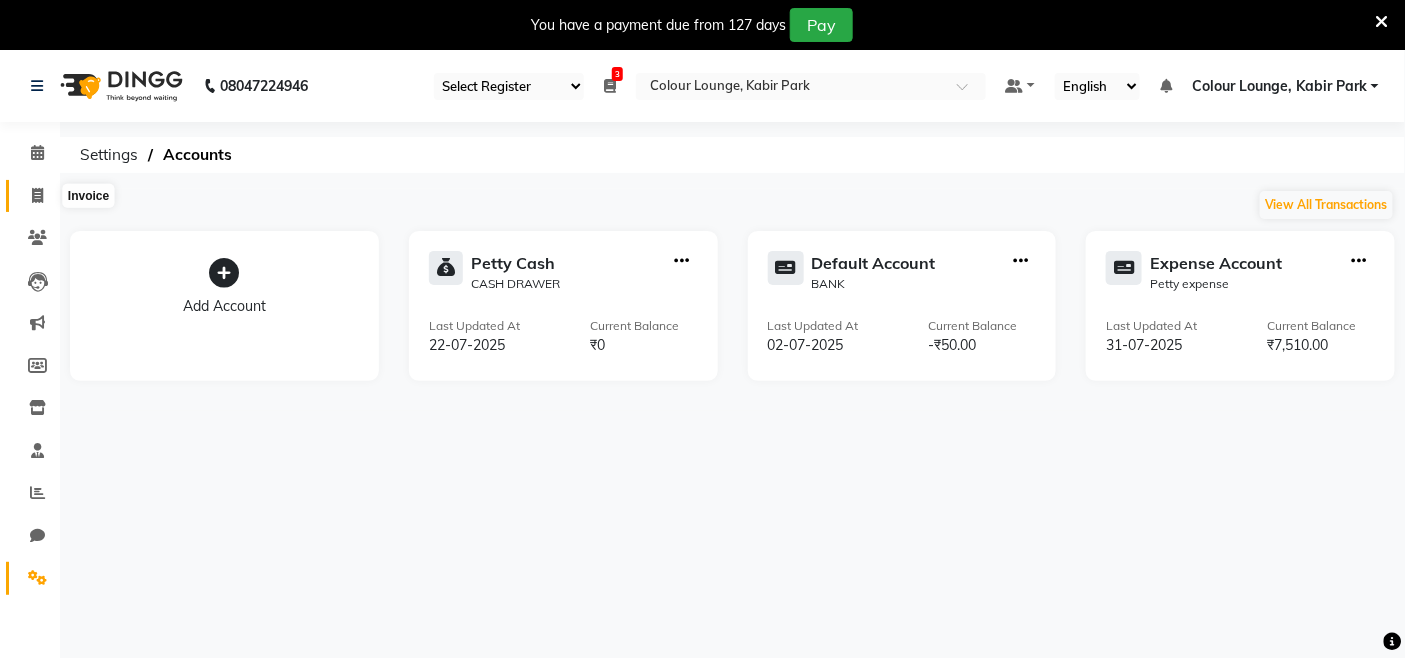 click 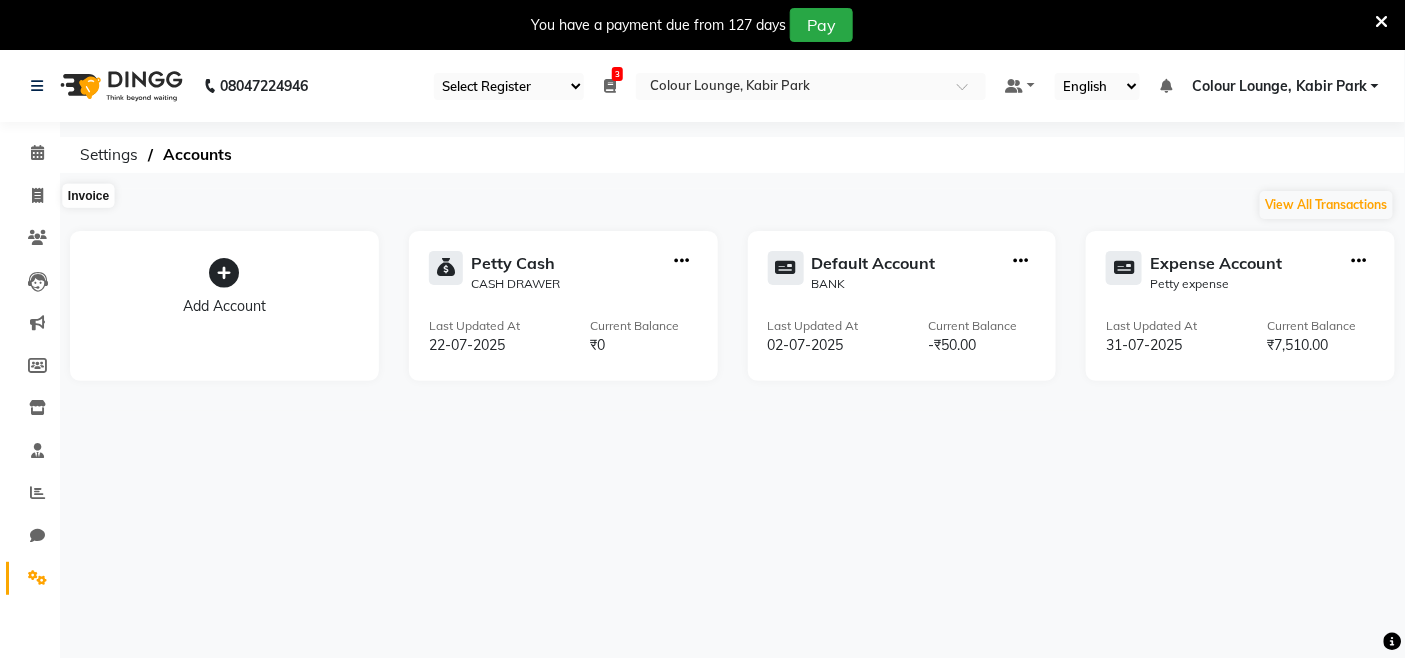 select on "service" 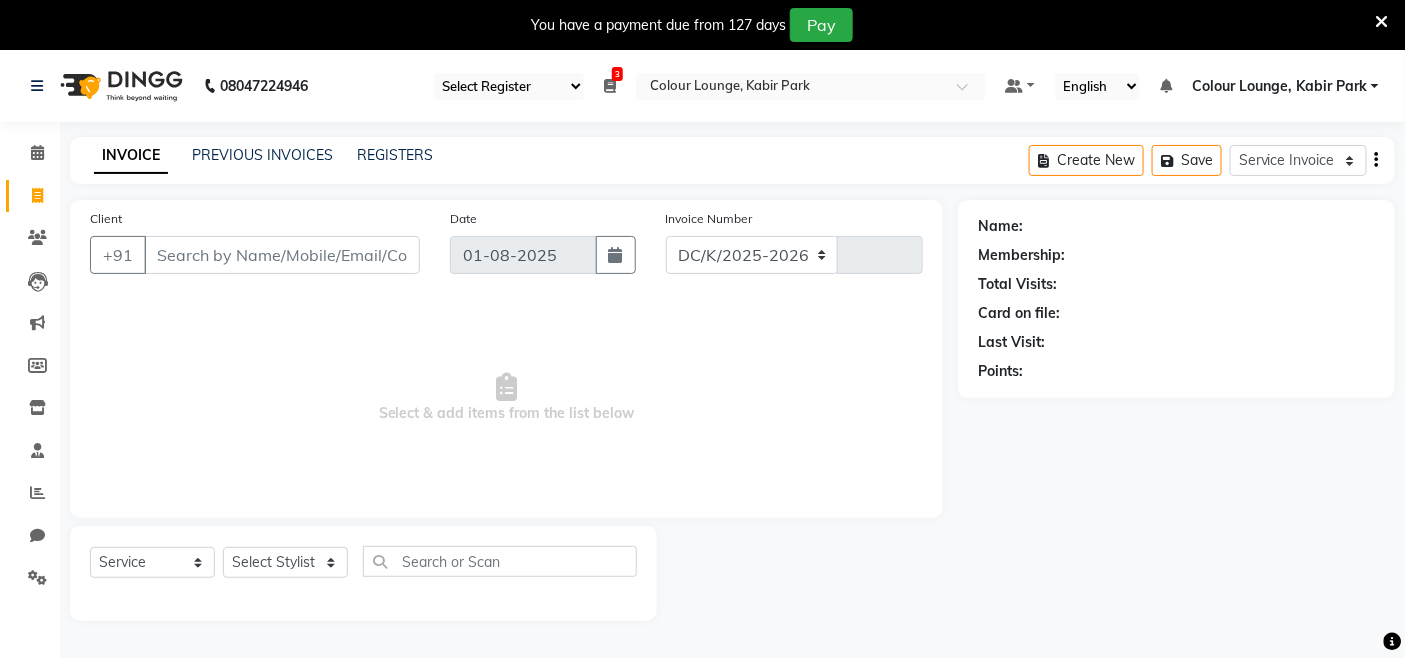 select on "8015" 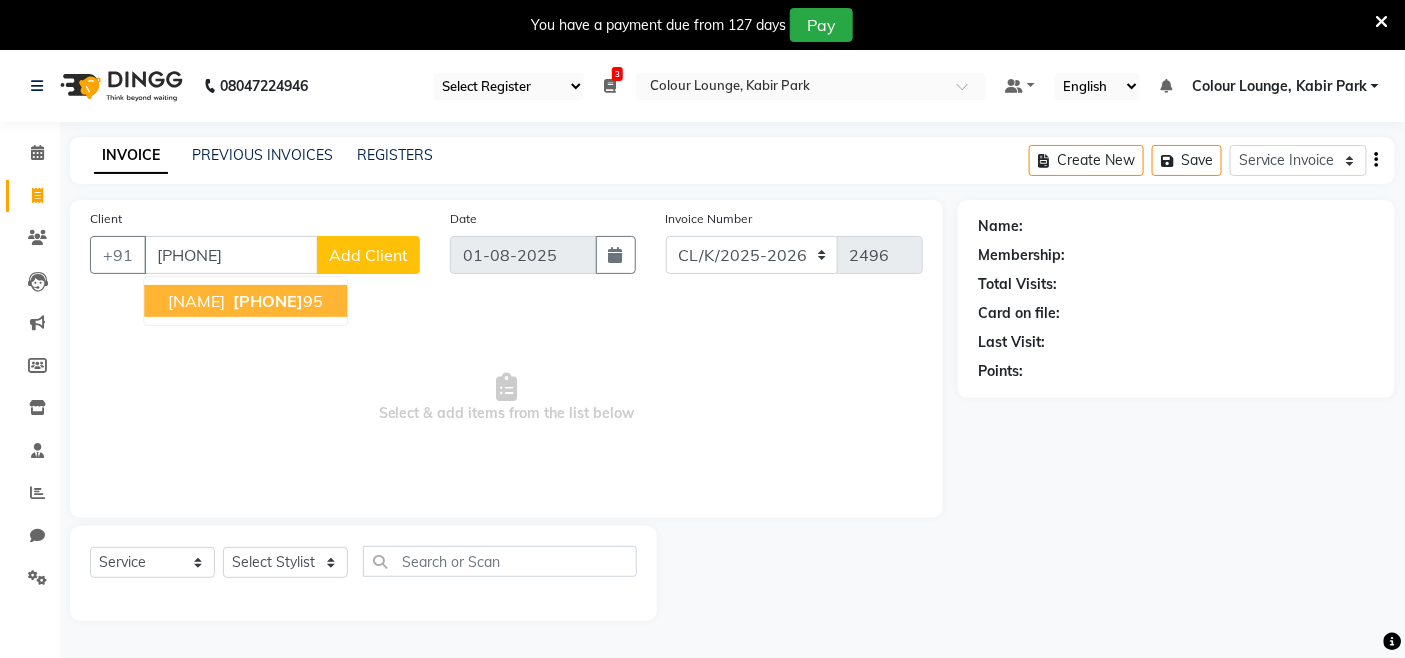 click on "Simrandeep   99882982 95" at bounding box center (245, 301) 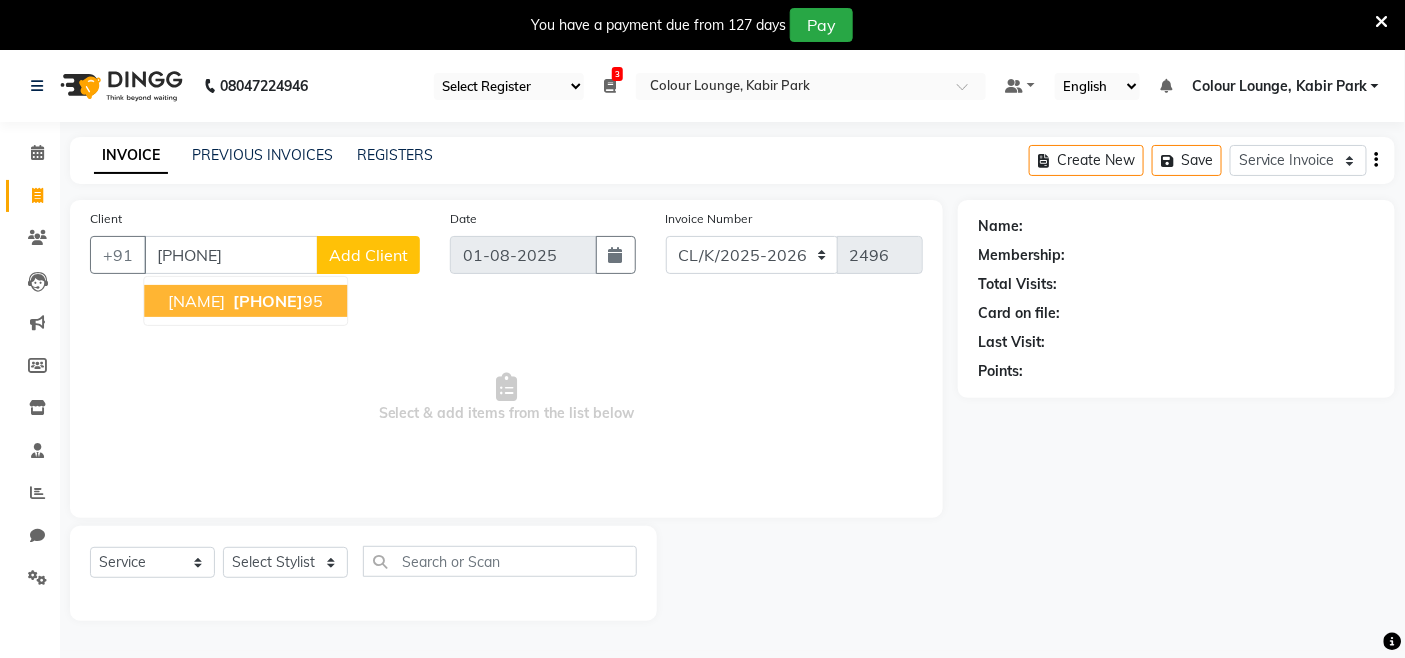 type on "9988298295" 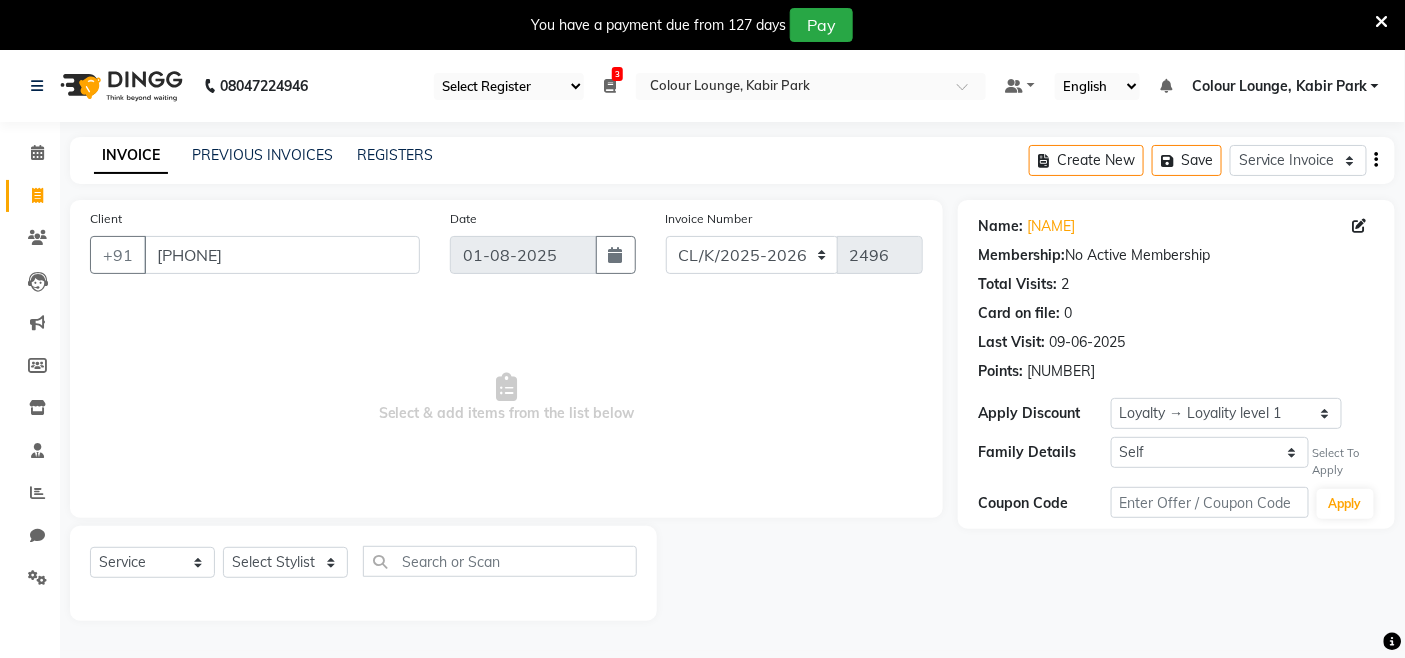 scroll, scrollTop: 50, scrollLeft: 0, axis: vertical 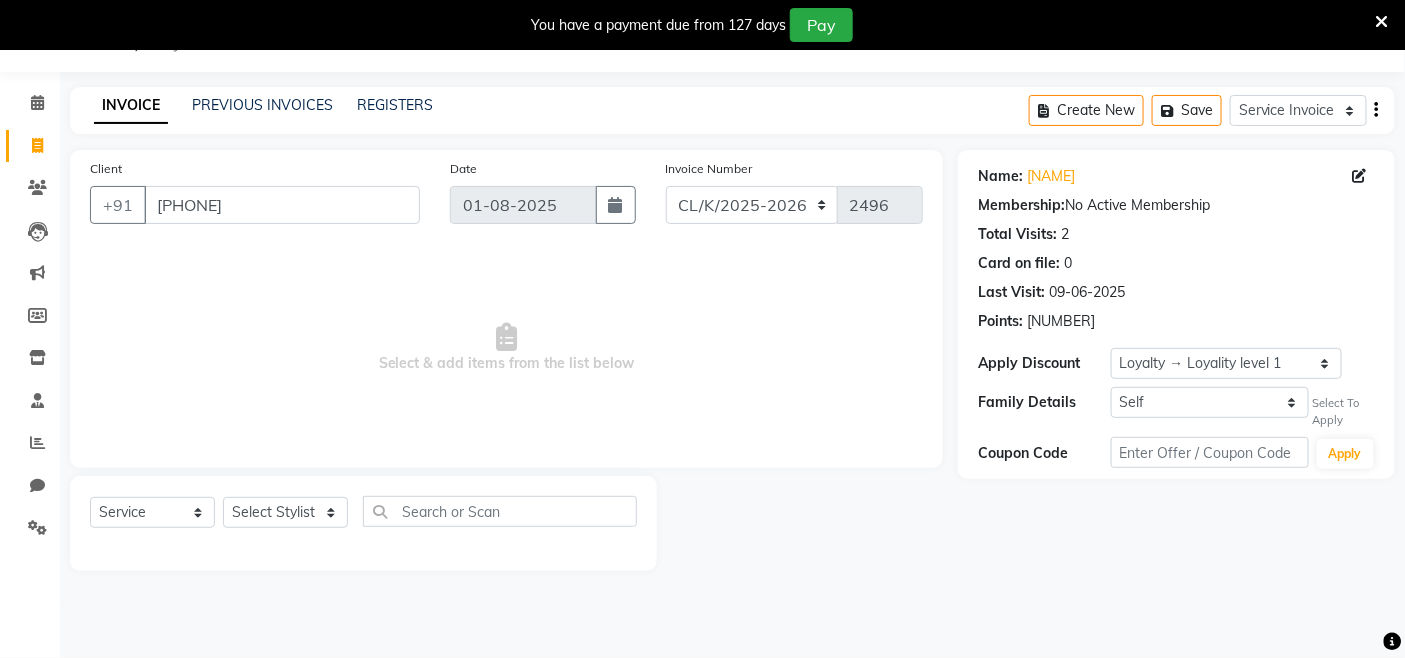 click on "Select  Service  Membership  Package Voucher Prepaid Gift Card  Select Stylist Admin Admin AKHIL ANKUSH Colour Lounge, Kabir Park Colour Lounge, Kabir Park divyansh  Jaswinder singh guard JATIN JOHN JONEY LUXMI NAVDEEP KAUR NITI PARAMJIT PARAS KHATNAVLIA priya  priyanka  Rakesh sapna  SUMAN VANDANA SHARMA VISHAL" 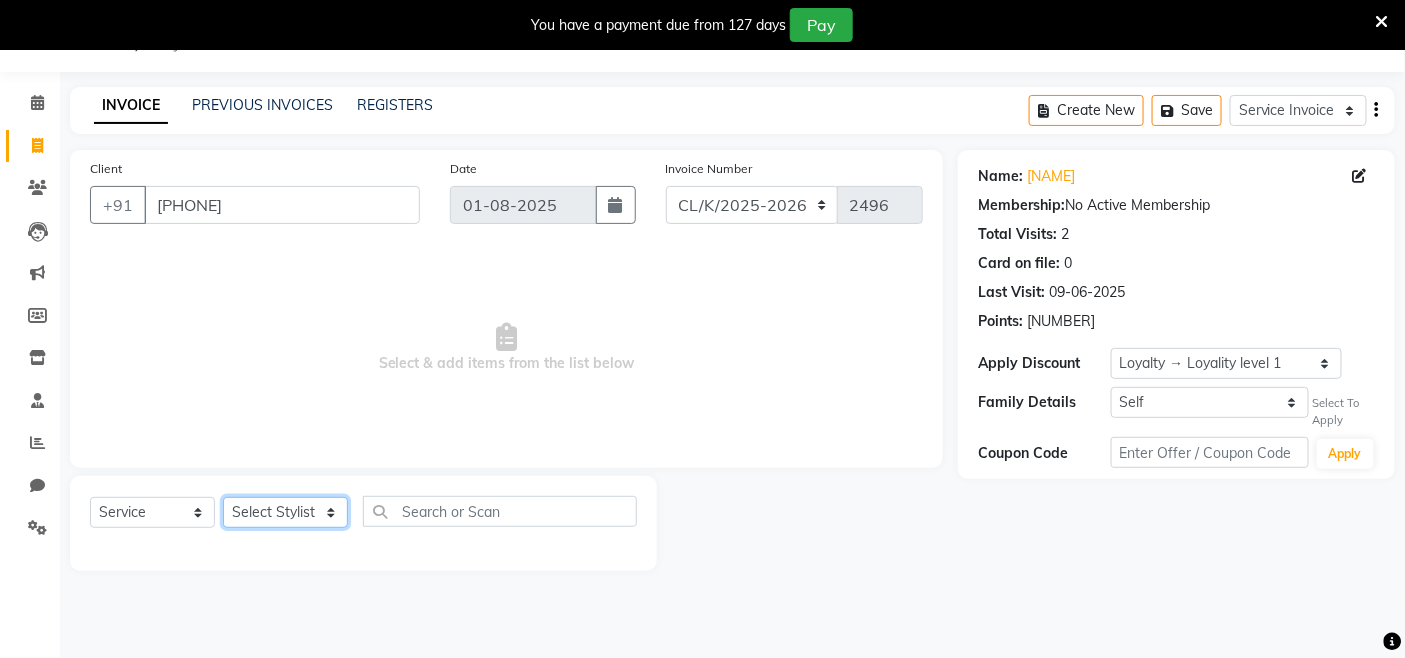 click on "Select Stylist Admin Admin [FIRST] [FIRST] Colour Lounge, Kabir Park Colour Lounge, Kabir Park [FIRST]  [FIRST] [LAST] guard [FIRST] [FIRST] [FIRST] [FIRST] [FIRST] [FIRST] [FIRST] [FIRST] [FIRST] [FIRST] [FIRST] [FIRST] [FIRST] [FIRST] [FIRST] [FIRST] [FIRST] [FIRST] [FIRST] [FIRST] [FIRST]" 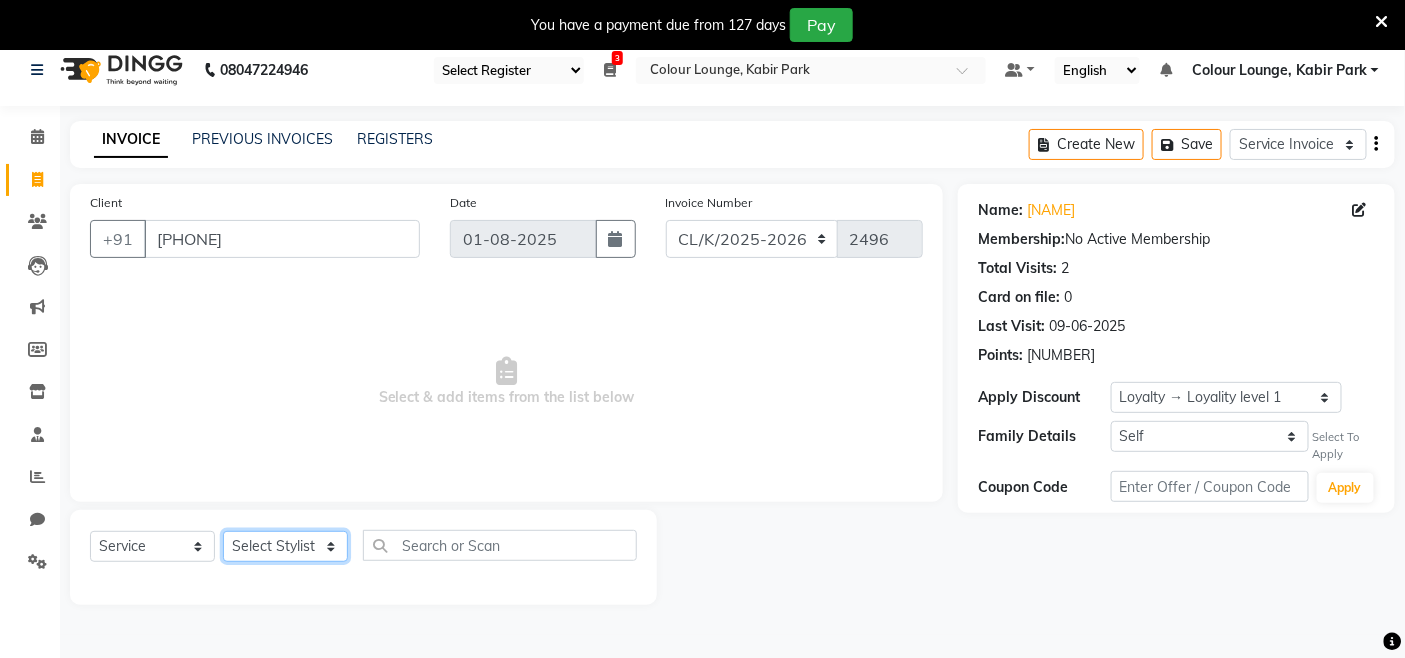 scroll, scrollTop: 0, scrollLeft: 0, axis: both 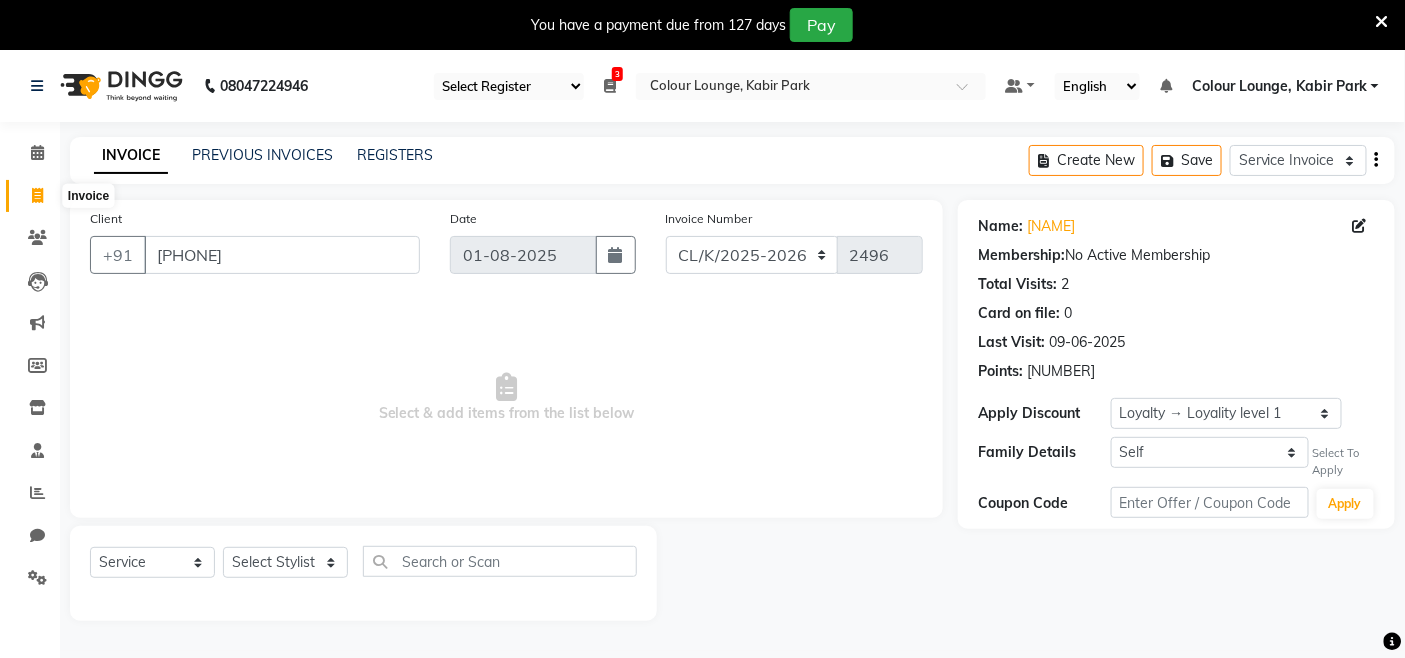 click 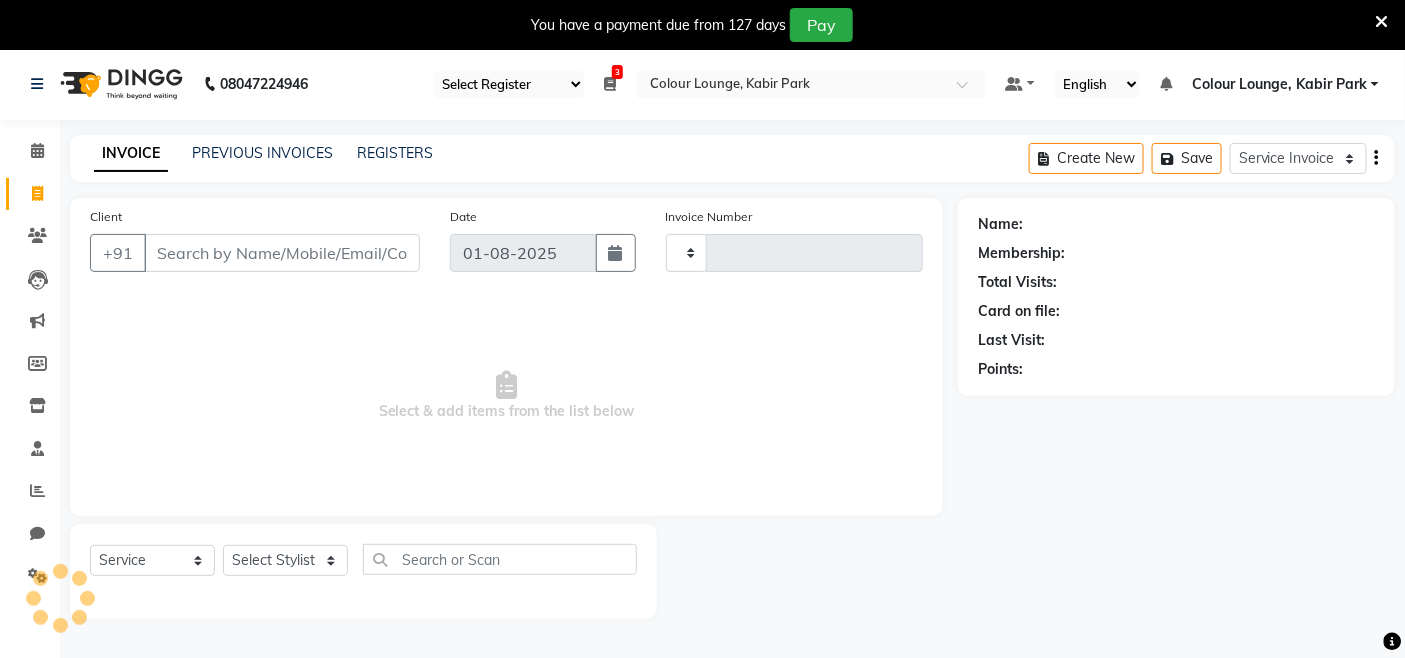 scroll, scrollTop: 50, scrollLeft: 0, axis: vertical 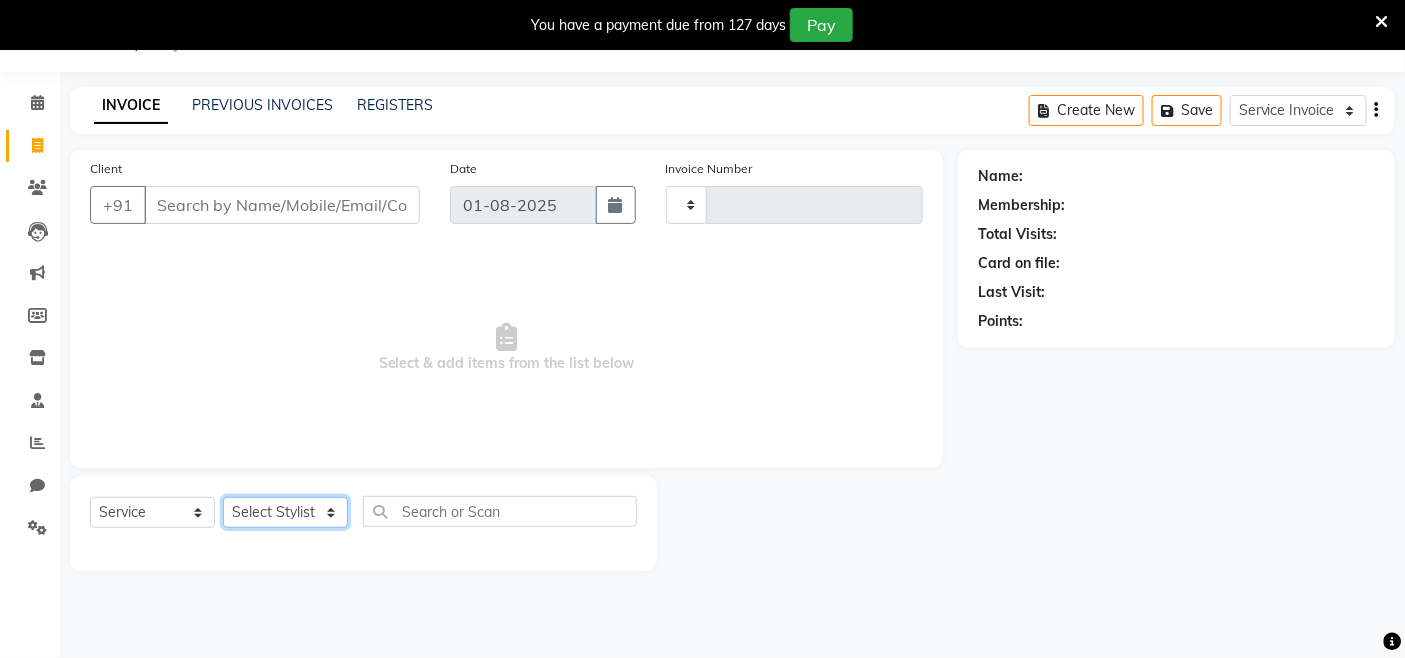 click on "Select Stylist Admin Admin [FIRST] [FIRST] Colour Lounge, Kabir Park Colour Lounge, Kabir Park [FIRST]  [FIRST] [LAST] guard [FIRST] [FIRST] [FIRST] [FIRST] [FIRST] [FIRST] [FIRST] [FIRST] [FIRST] [FIRST] [FIRST] [FIRST] [FIRST] [FIRST] [FIRST] [FIRST] [FIRST] [FIRST] [FIRST] [FIRST] [FIRST]" 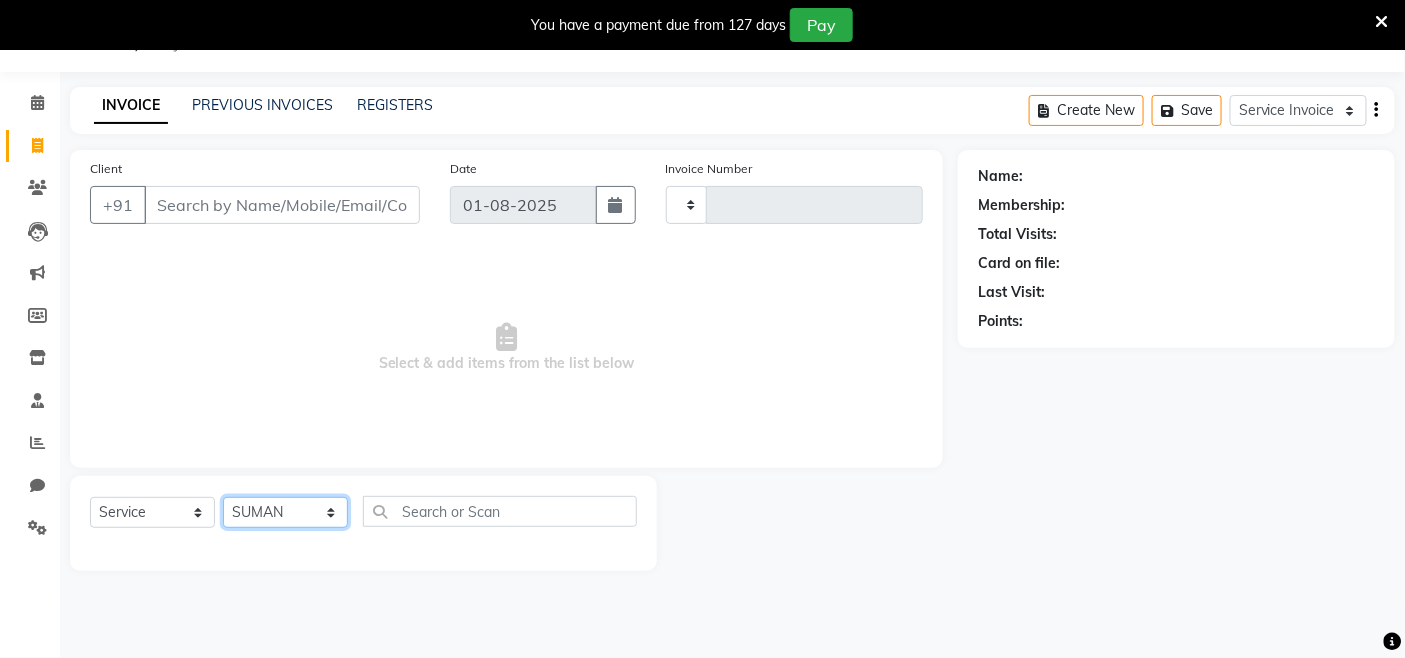 click on "Select Stylist Admin Admin [FIRST] [FIRST] Colour Lounge, Kabir Park Colour Lounge, Kabir Park [FIRST]  [FIRST] [LAST] guard [FIRST] [FIRST] [FIRST] [FIRST] [FIRST] [FIRST] [FIRST] [FIRST] [FIRST] [FIRST] [FIRST] [FIRST] [FIRST] [FIRST] [FIRST] [FIRST] [FIRST] [FIRST] [FIRST] [FIRST] [FIRST]" 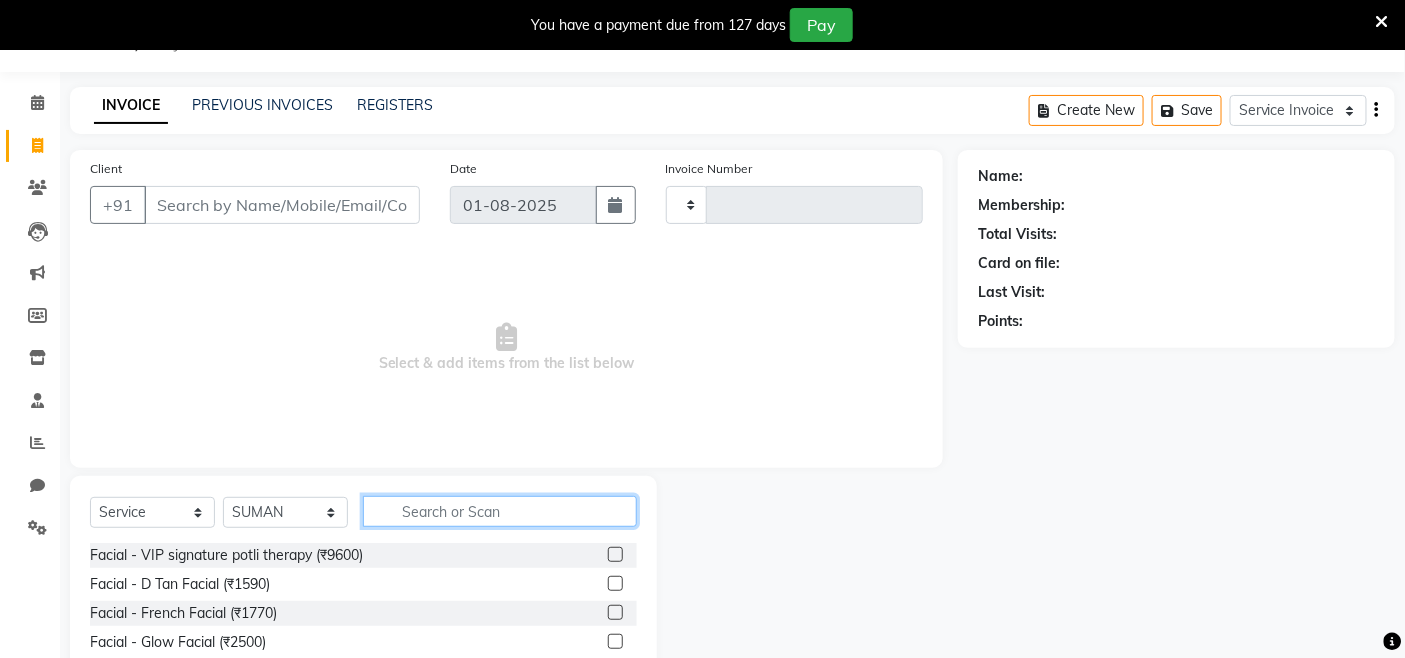 click 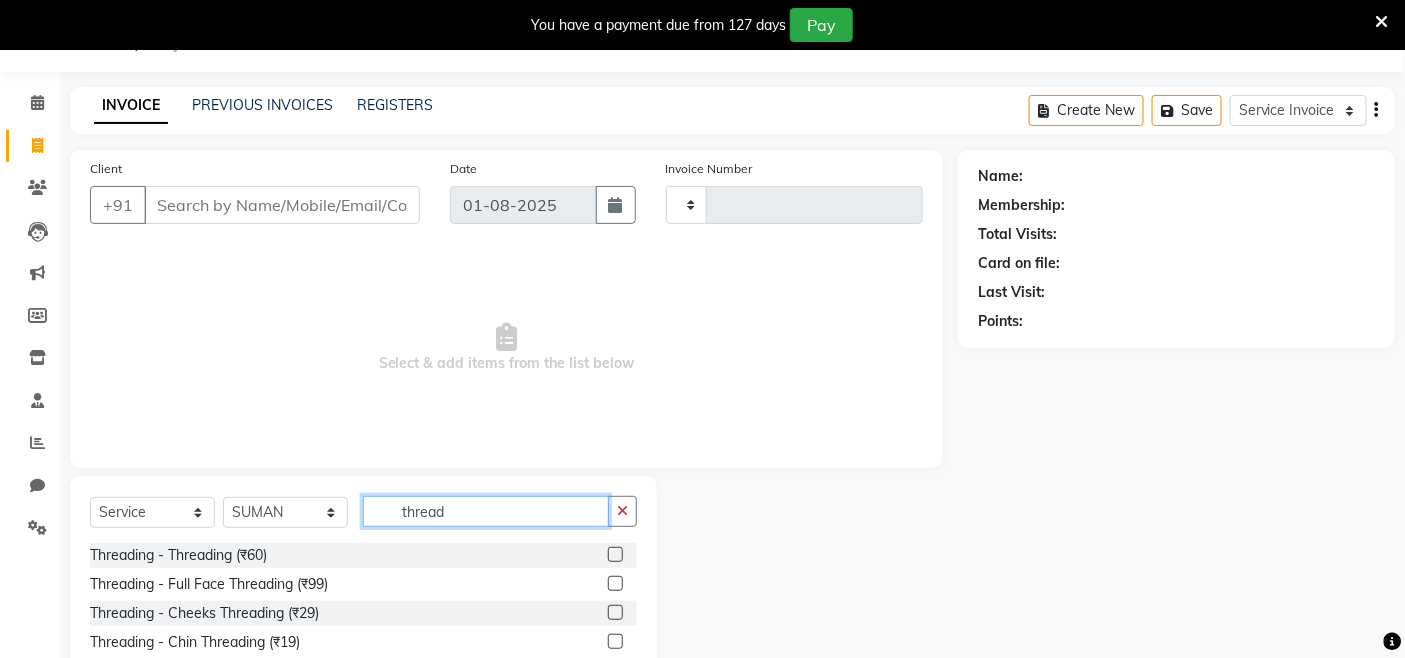 type on "thread" 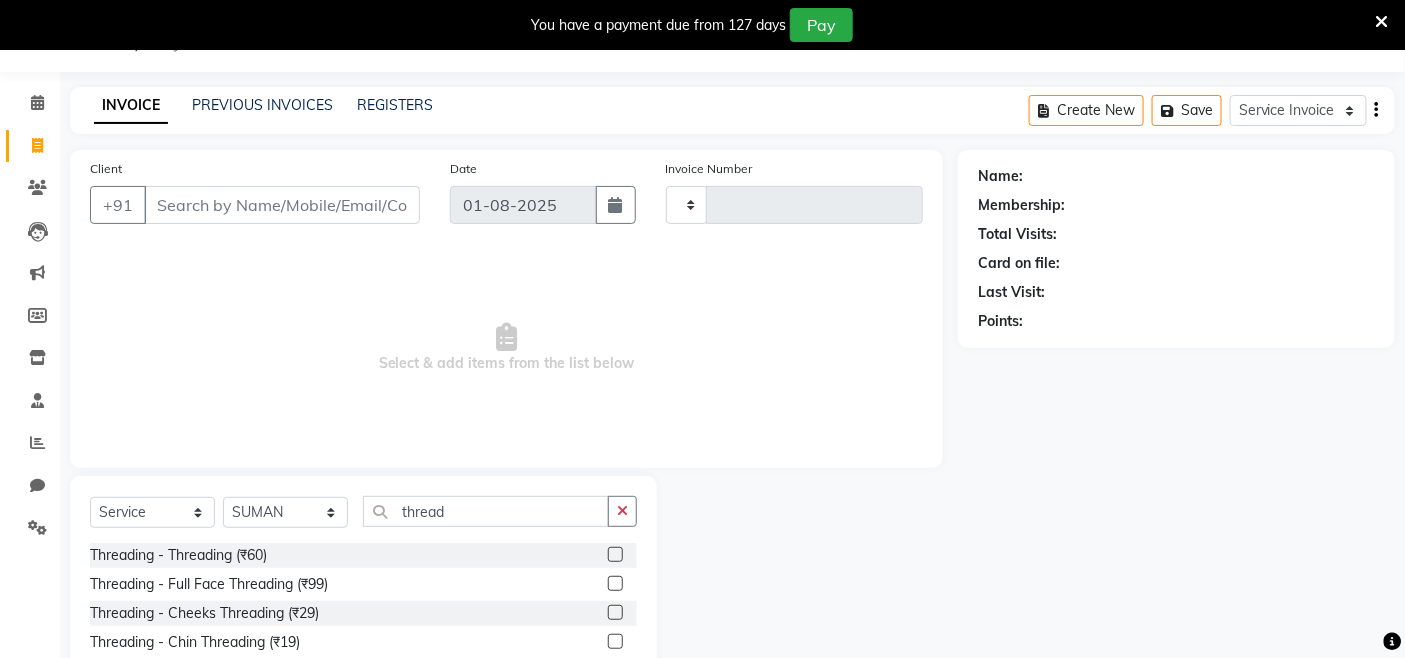 click 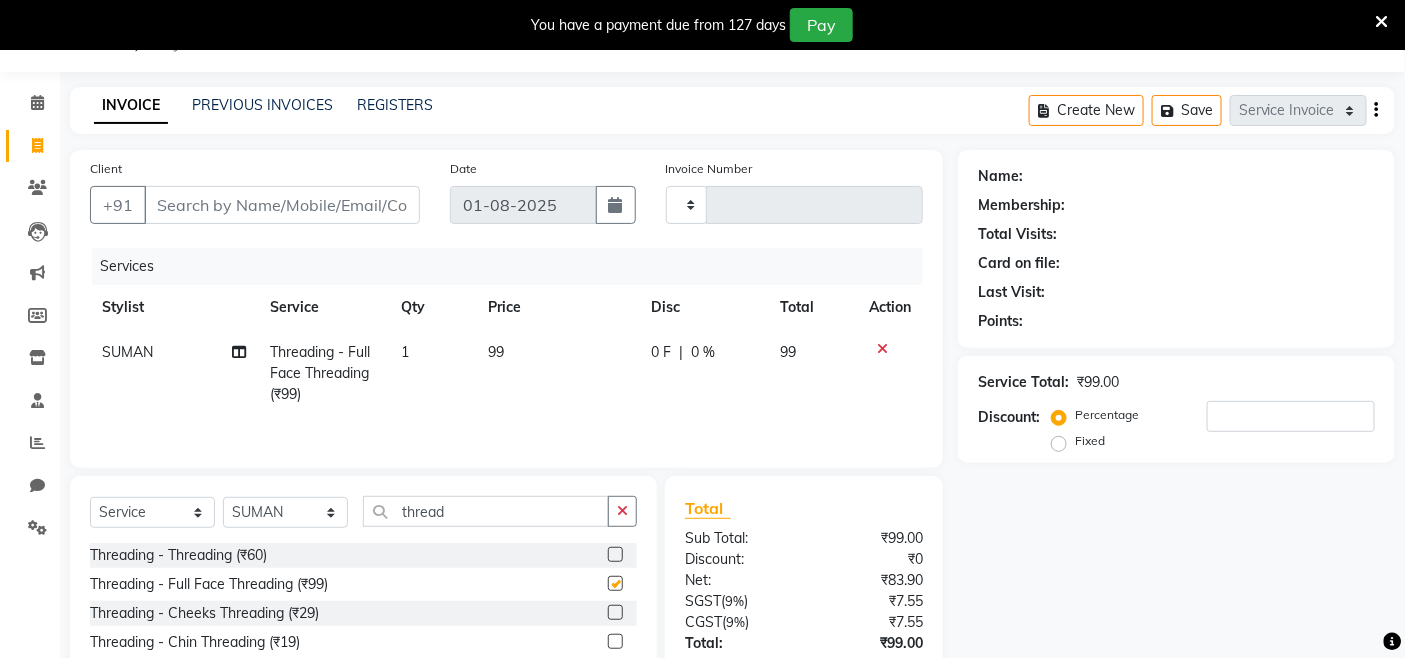 click on "99" 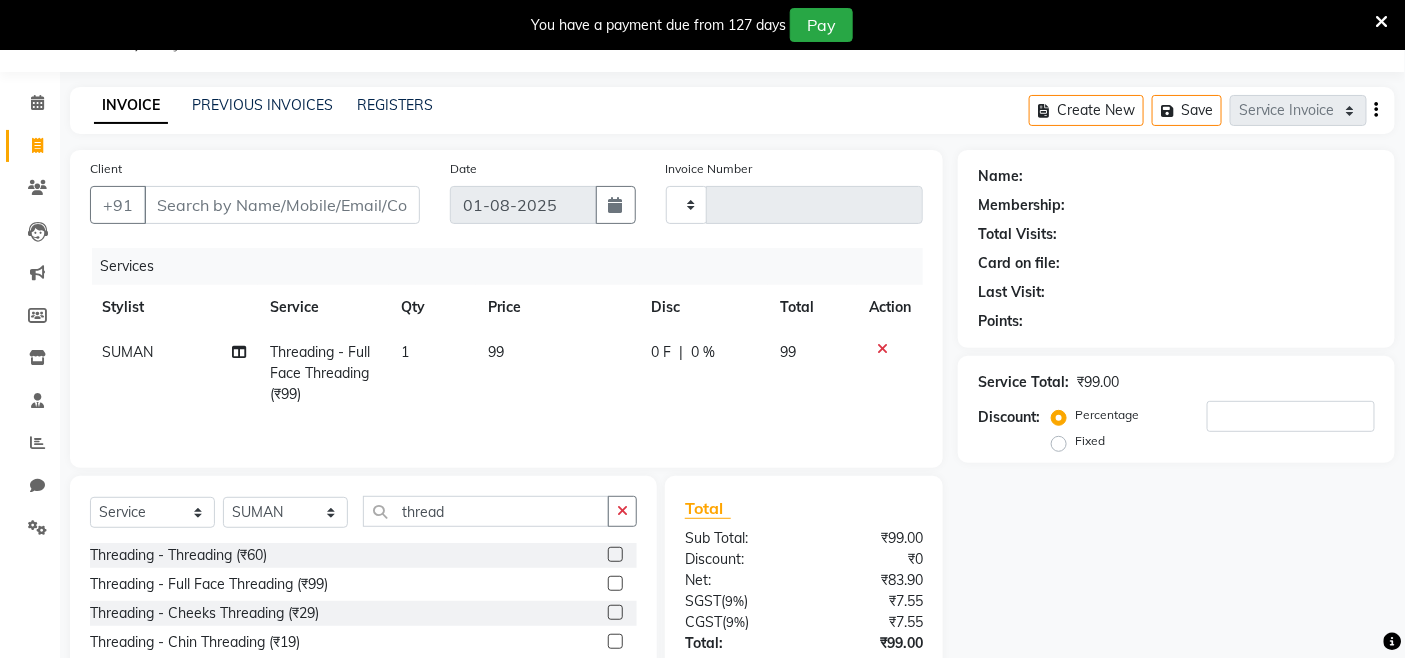 checkbox on "false" 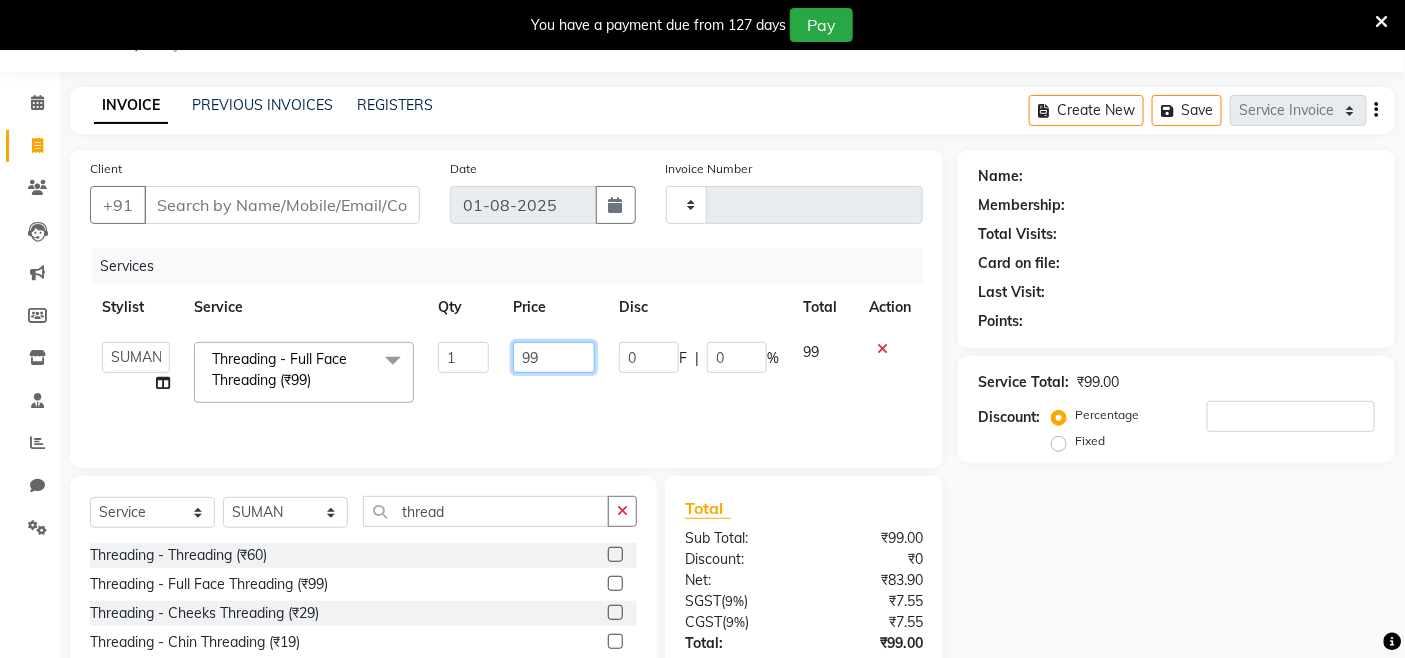 click on "99" 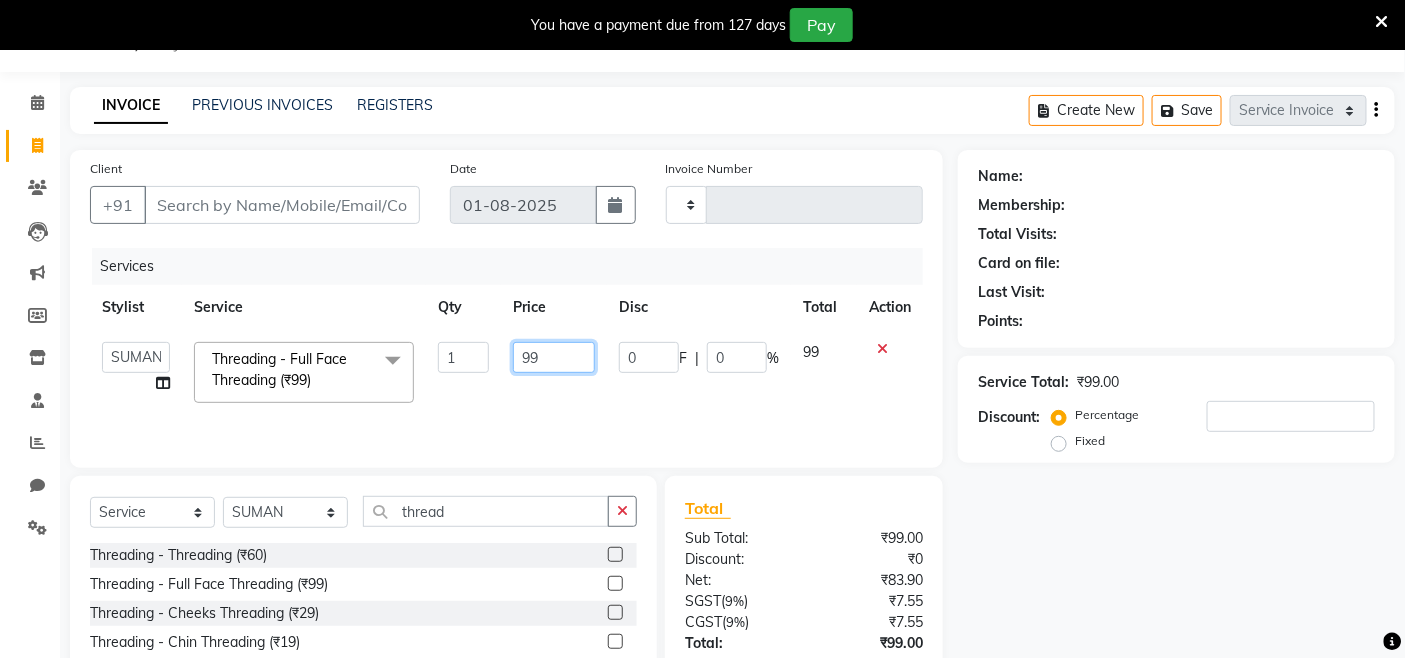 type on "9" 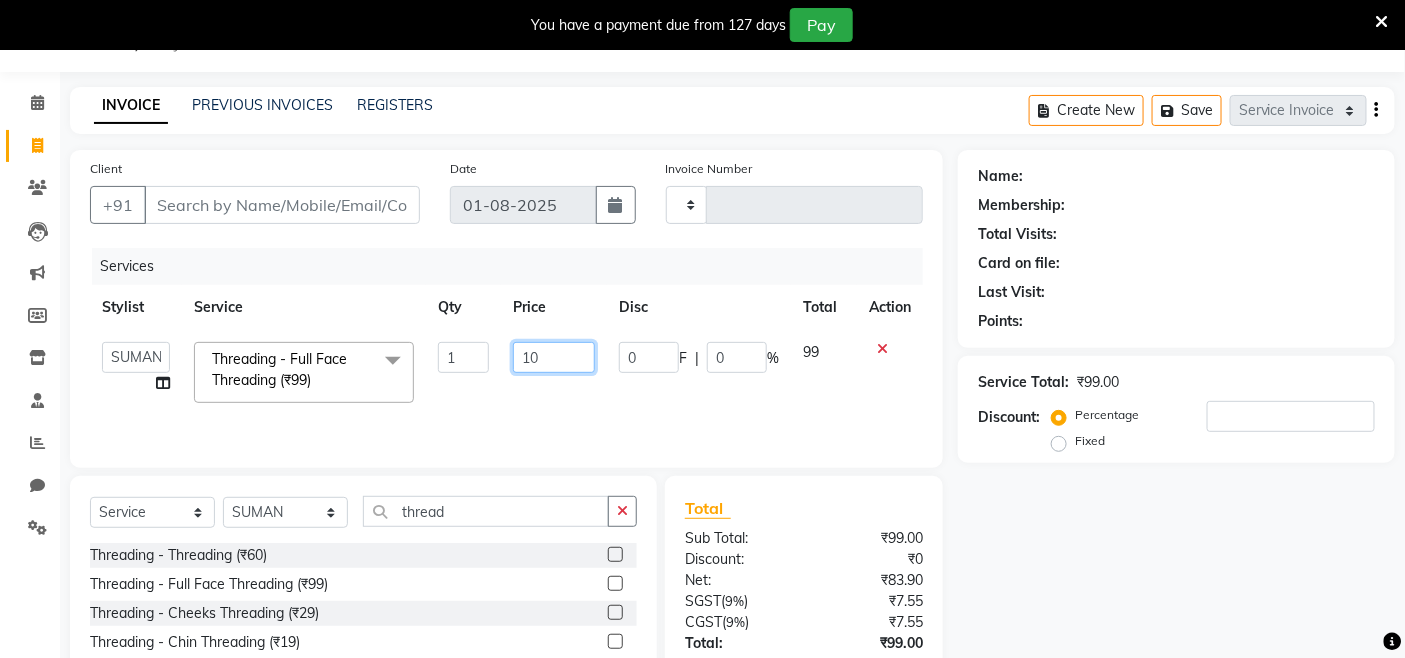 type on "100" 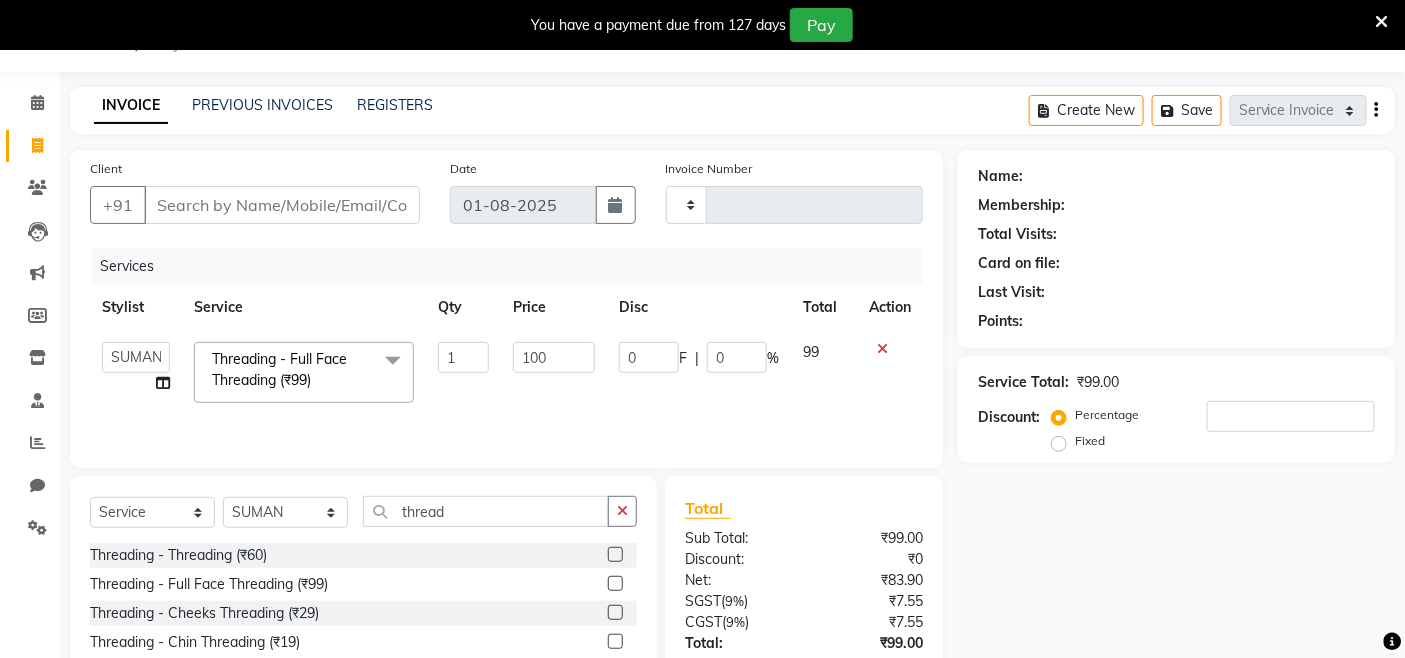 click on "100" 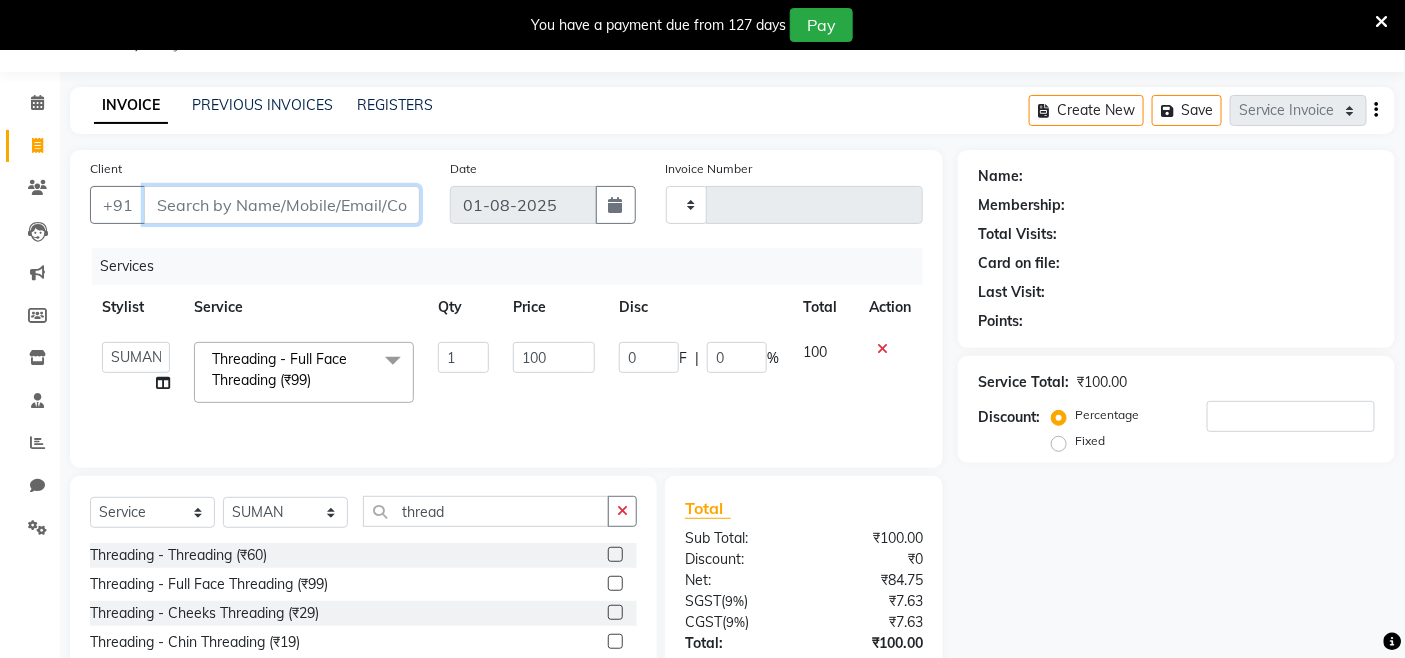 click on "Client" at bounding box center [282, 205] 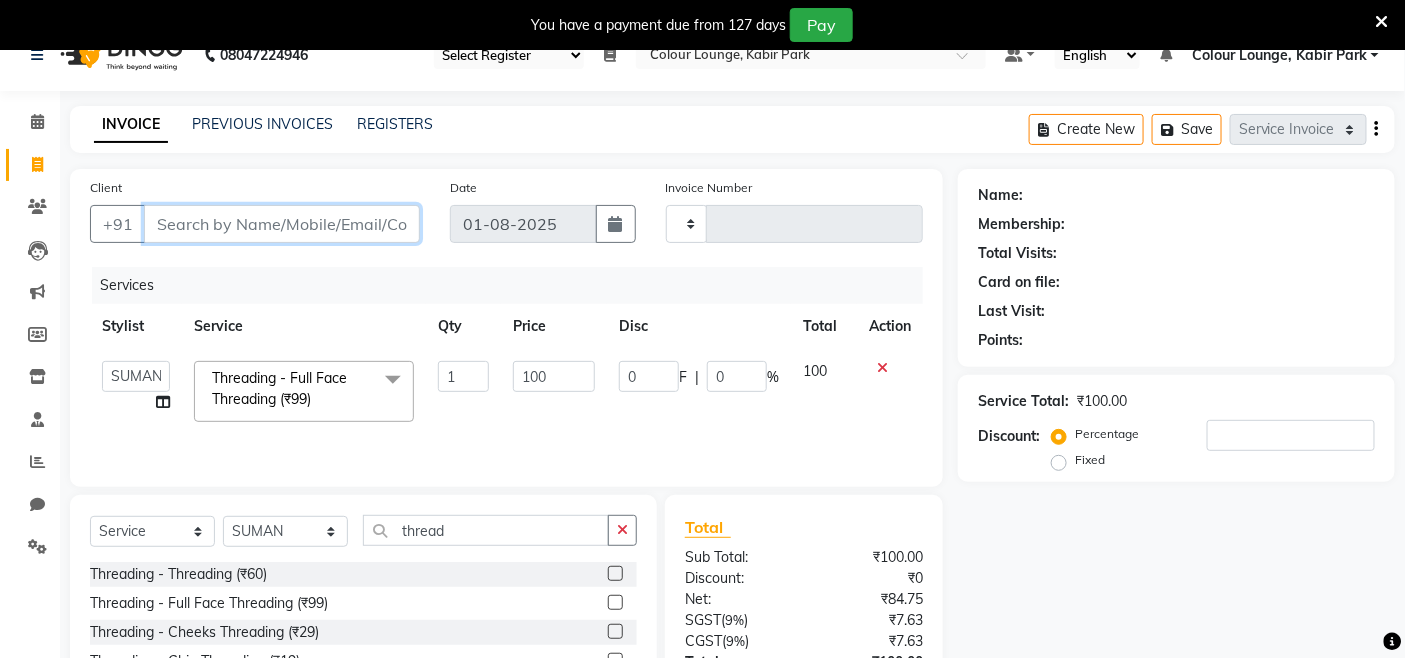scroll, scrollTop: 0, scrollLeft: 0, axis: both 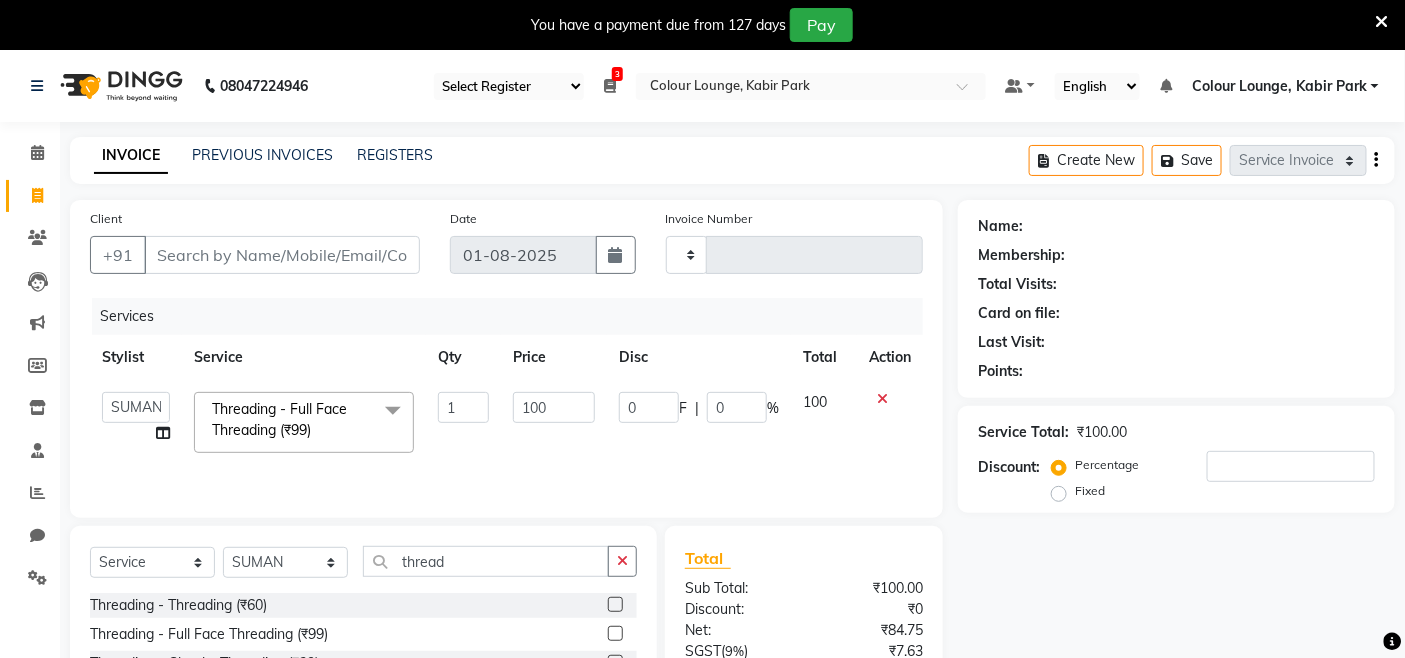 click on "Client +91" 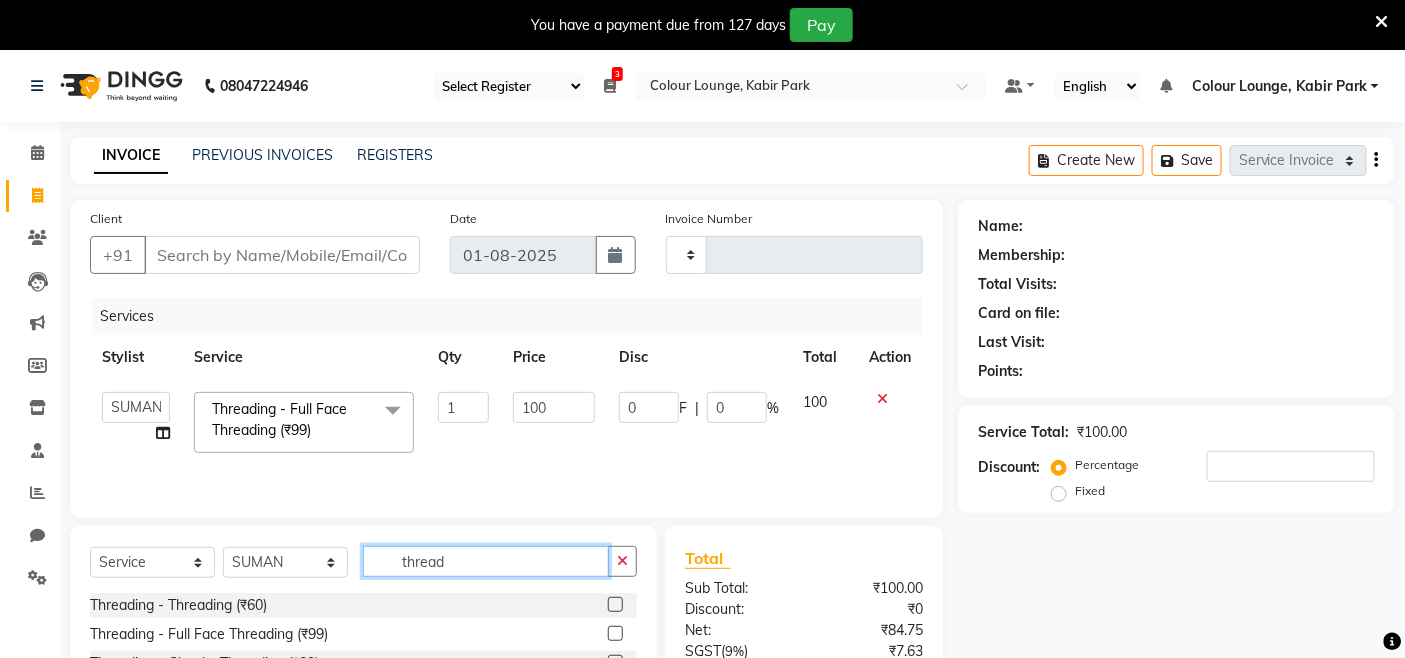 drag, startPoint x: 487, startPoint y: 563, endPoint x: 423, endPoint y: 580, distance: 66.21933 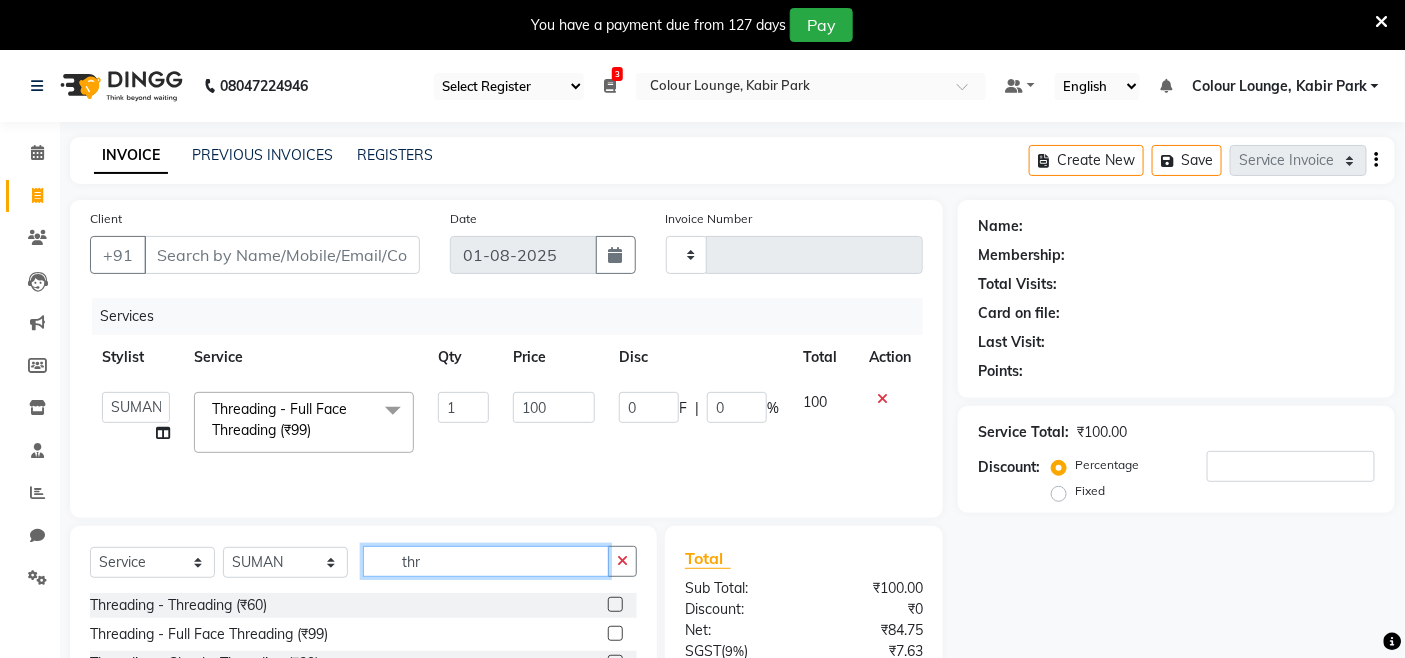 type on "thr" 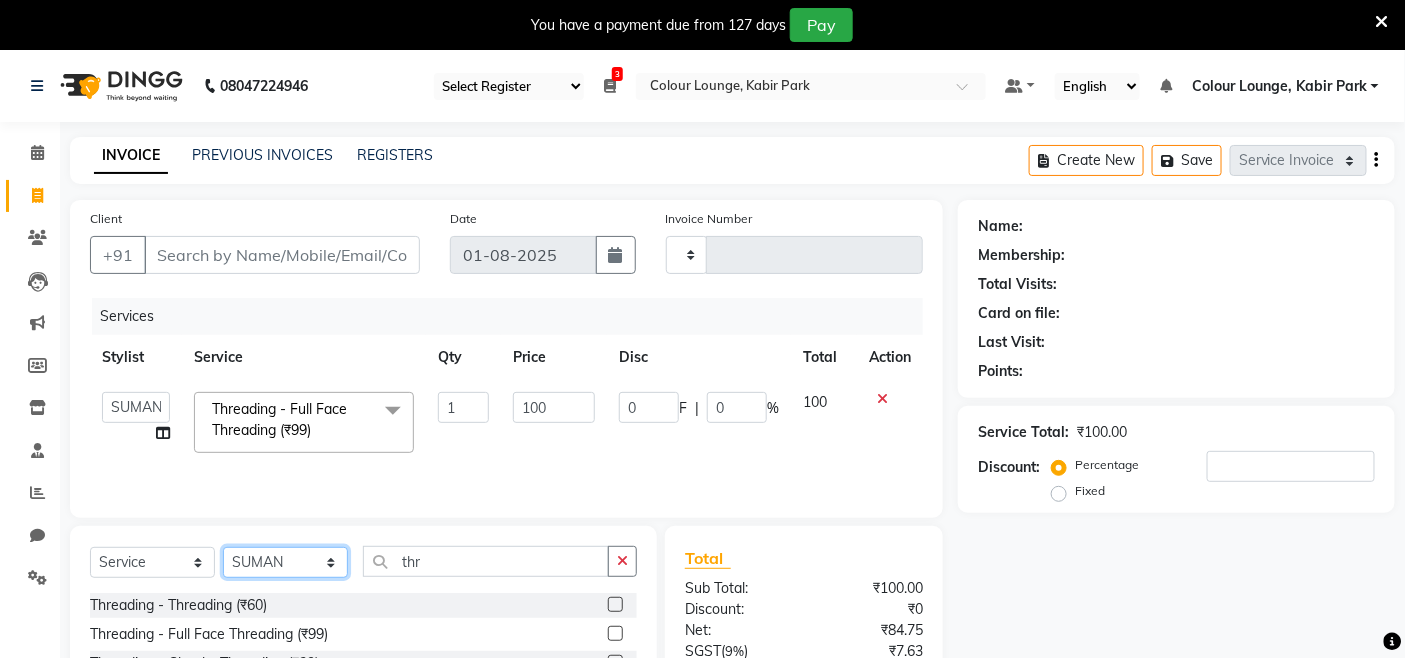 click on "Select Stylist Admin Admin [FIRST] [FIRST] Colour Lounge, Kabir Park Colour Lounge, Kabir Park [FIRST]  [FIRST] [LAST] guard [FIRST] [FIRST] [FIRST] [FIRST] [FIRST] [FIRST] [FIRST] [FIRST] [FIRST] [FIRST] [FIRST] [FIRST] [FIRST] [FIRST] [FIRST] [FIRST] [FIRST] [FIRST] [FIRST] [FIRST] [FIRST]" 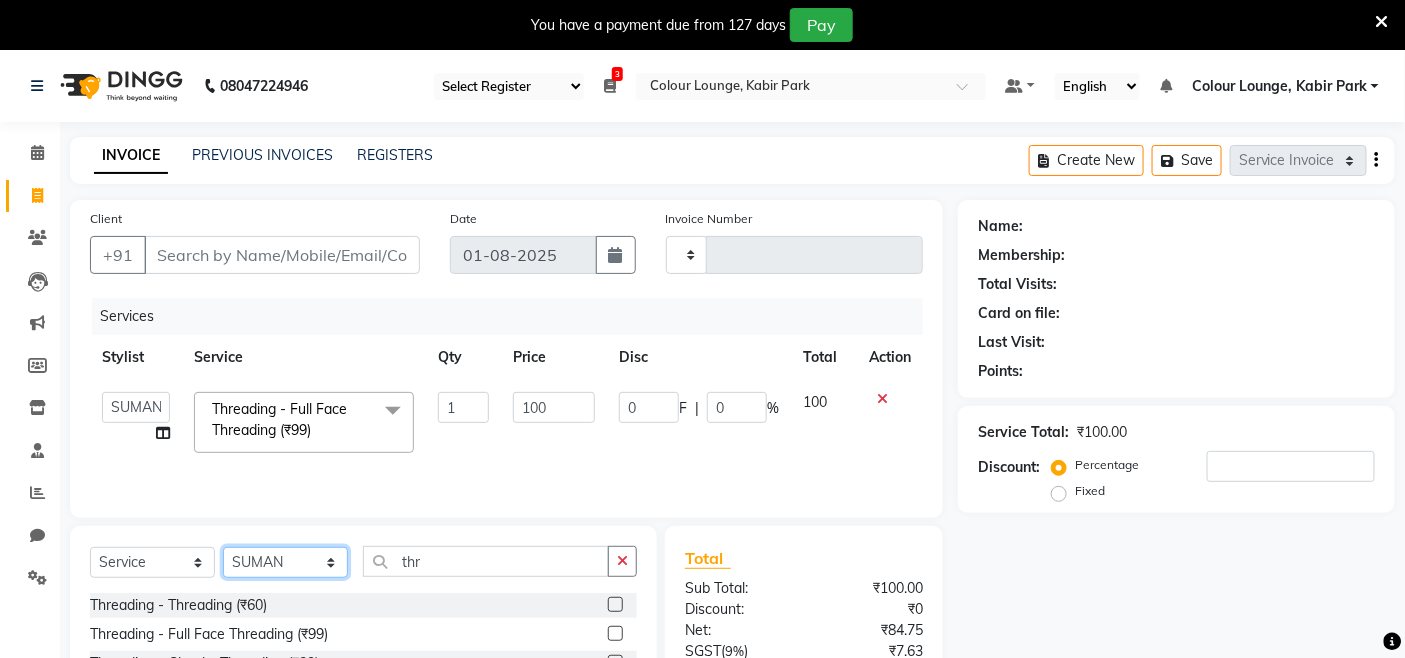 select on "70122" 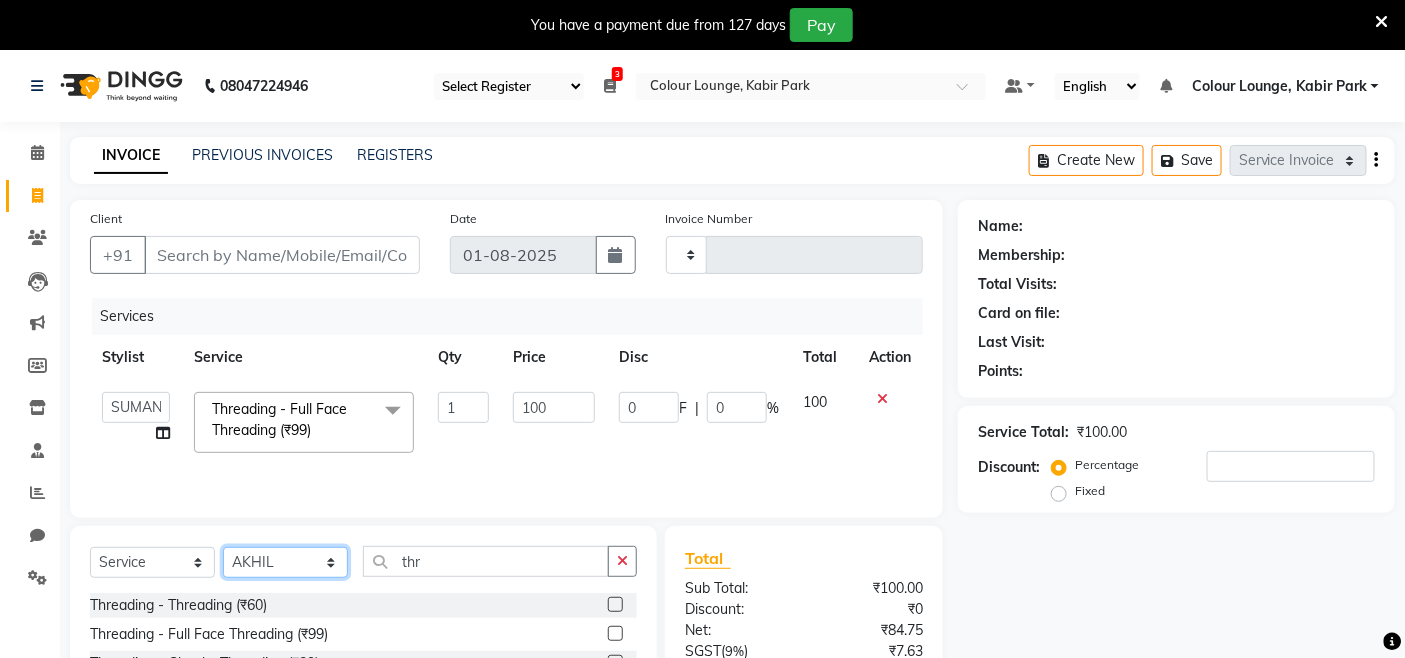 click on "Select Stylist Admin Admin [FIRST] [FIRST] Colour Lounge, Kabir Park Colour Lounge, Kabir Park [FIRST]  [FIRST] [LAST] guard [FIRST] [FIRST] [FIRST] [FIRST] [FIRST] [FIRST] [FIRST] [FIRST] [FIRST] [FIRST] [FIRST] [FIRST] [FIRST] [FIRST] [FIRST] [FIRST] [FIRST] [FIRST] [FIRST] [FIRST] [FIRST]" 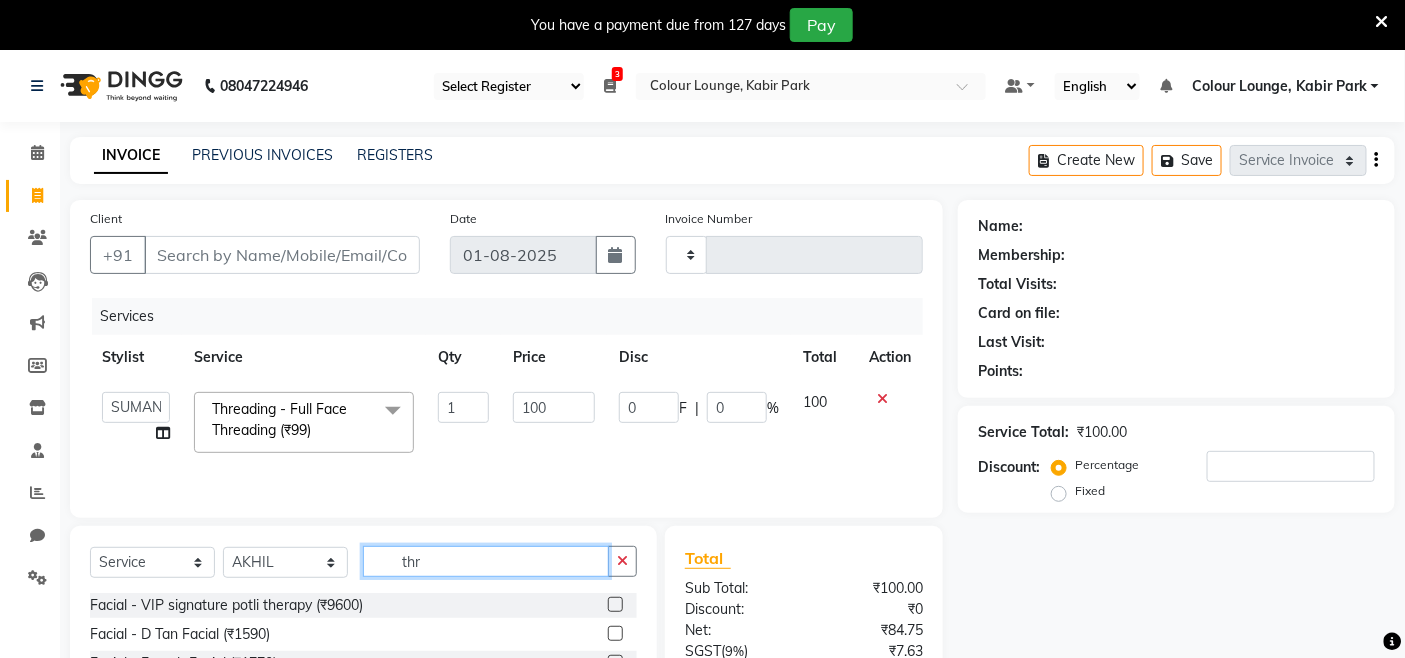 drag, startPoint x: 462, startPoint y: 556, endPoint x: 262, endPoint y: 546, distance: 200.24985 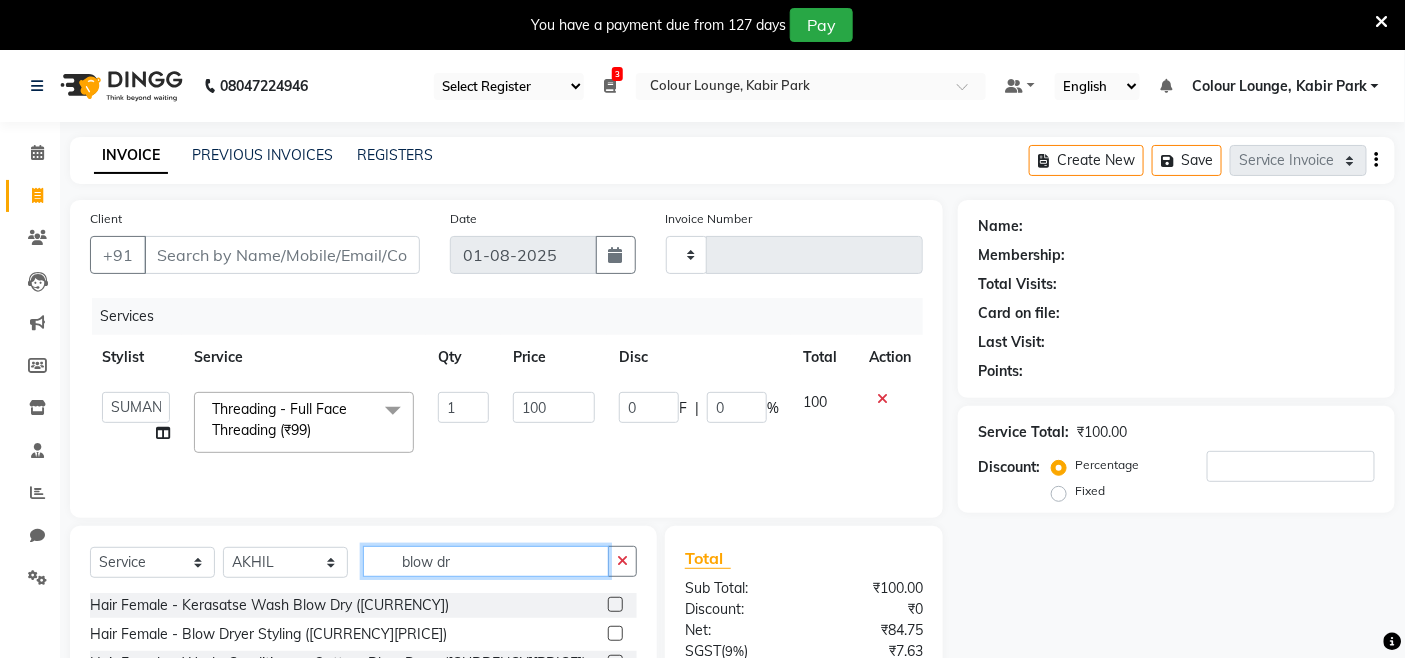 type on "blow dr" 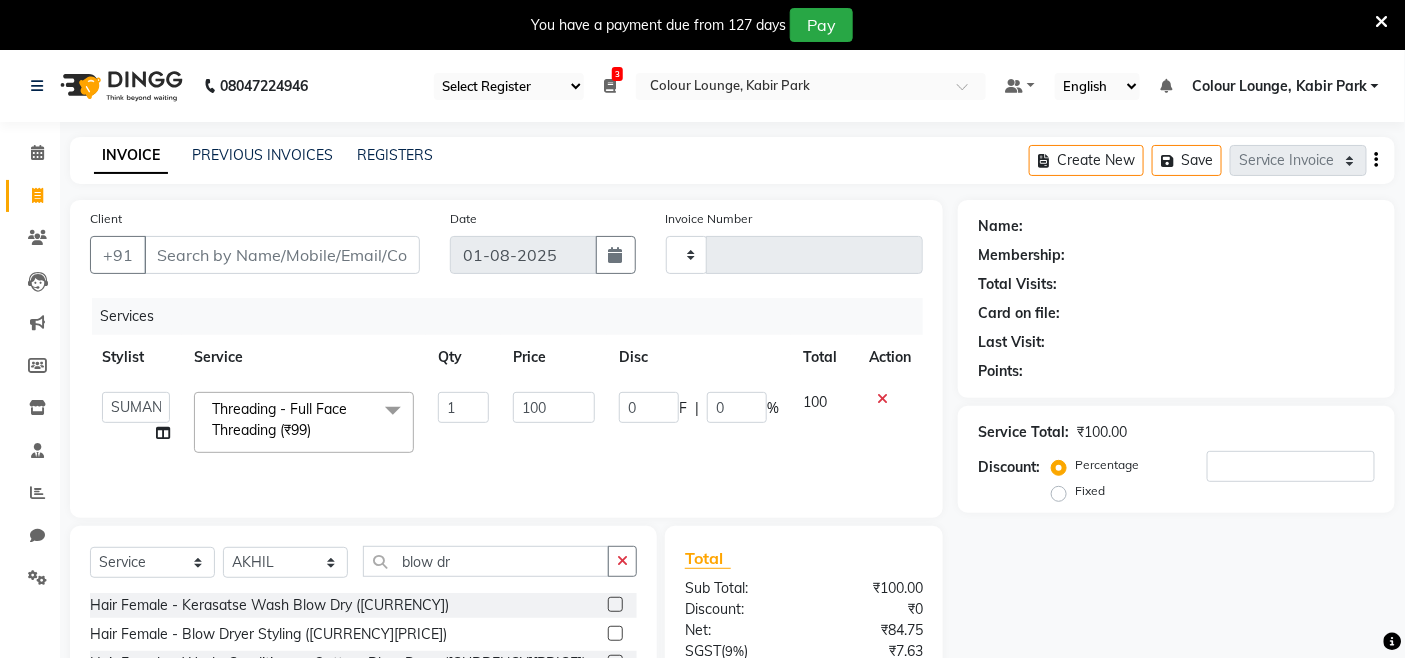click 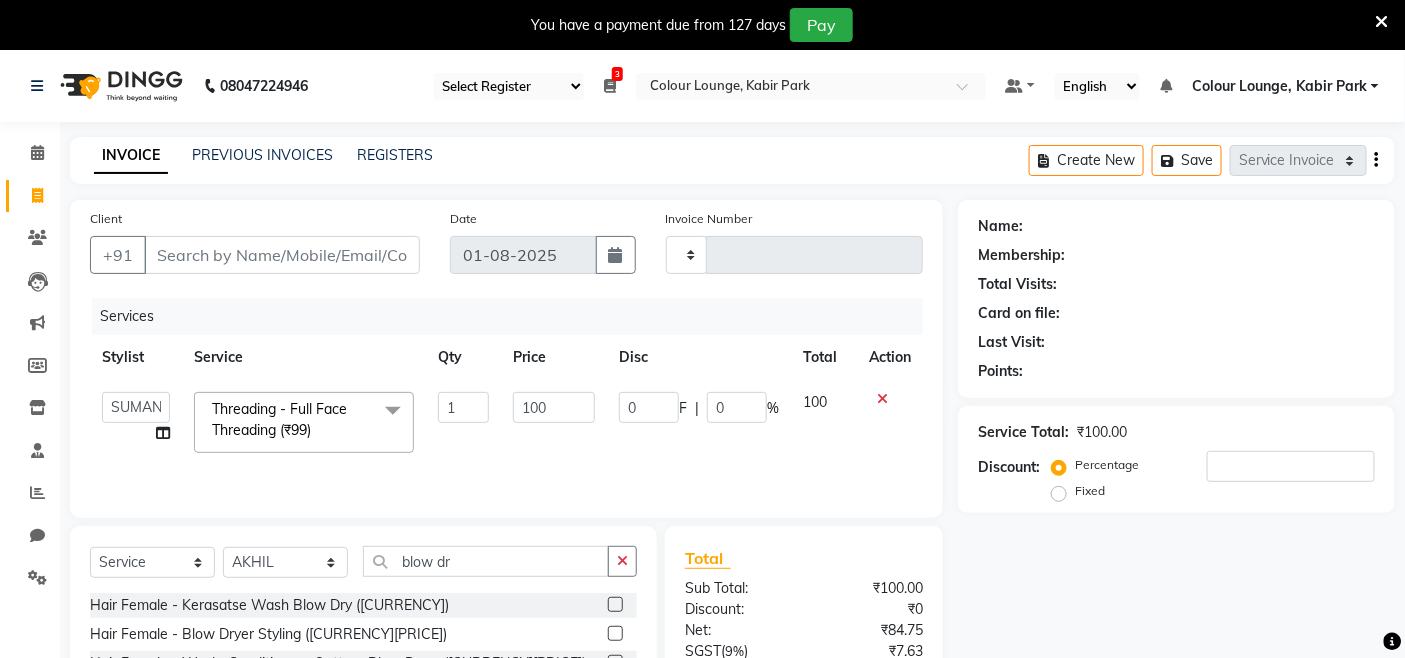 click at bounding box center (614, 634) 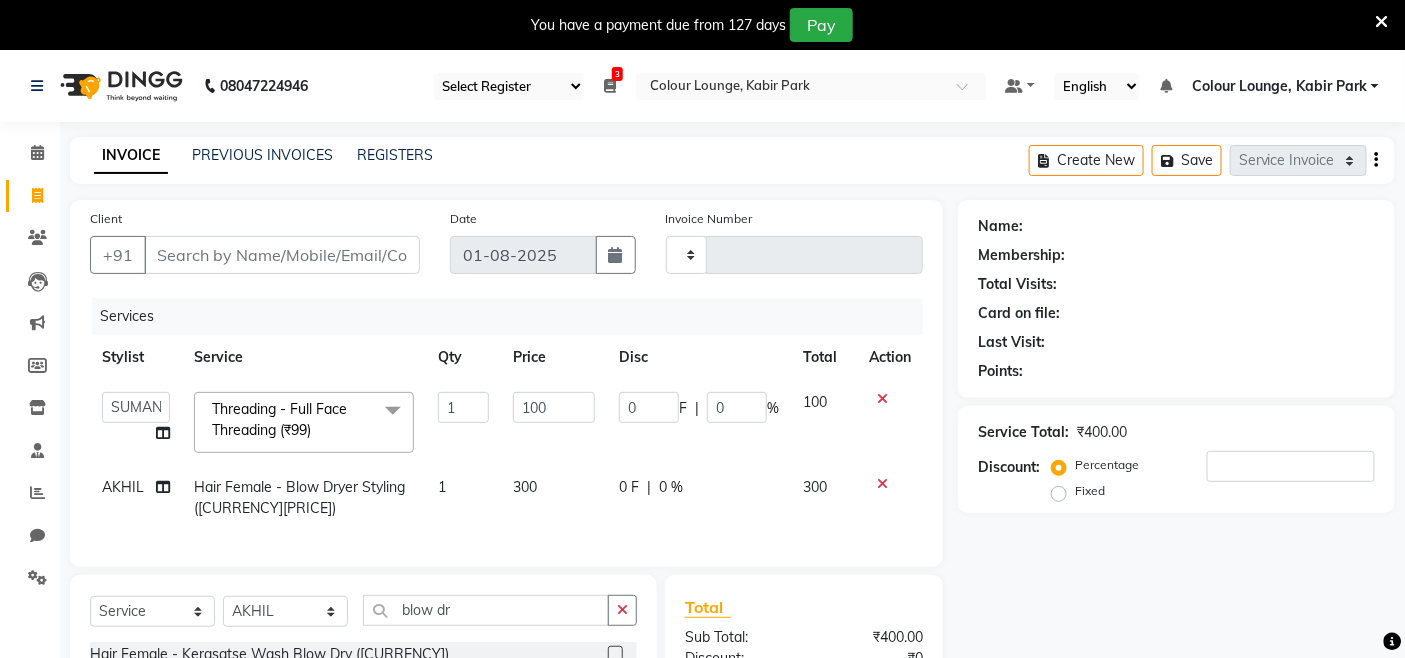 checkbox on "false" 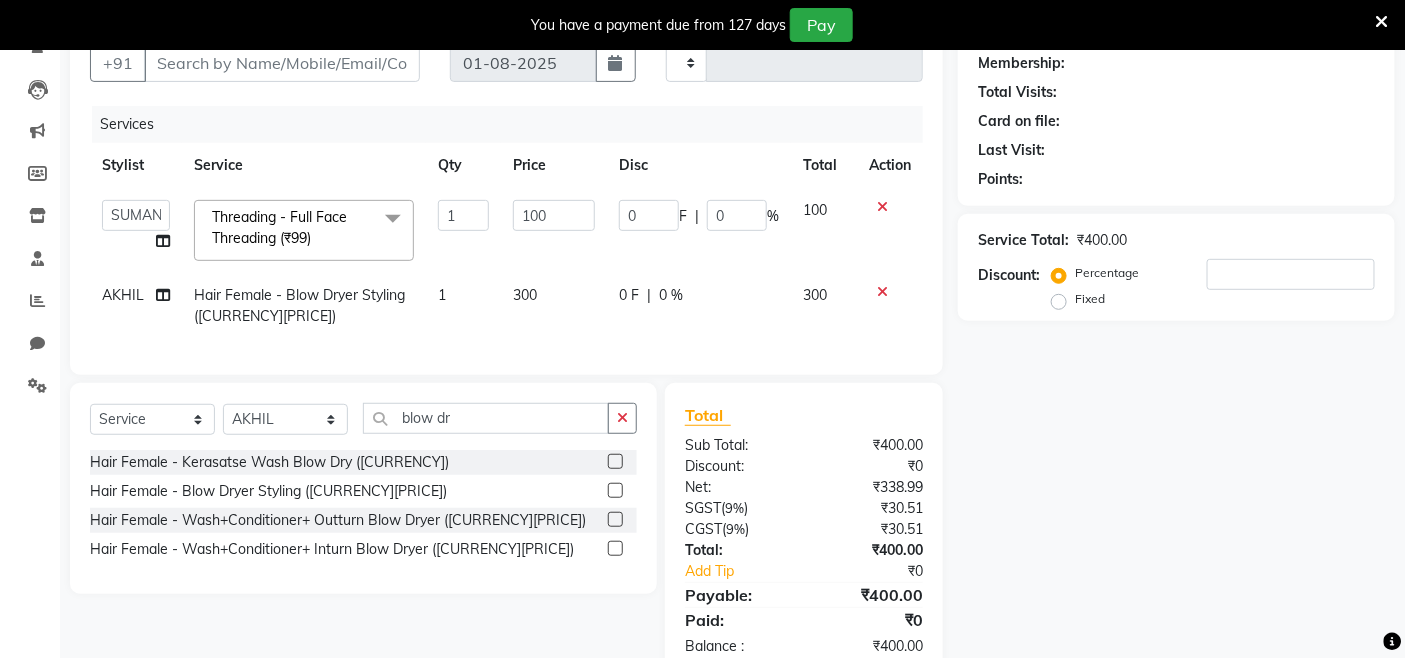scroll, scrollTop: 145, scrollLeft: 0, axis: vertical 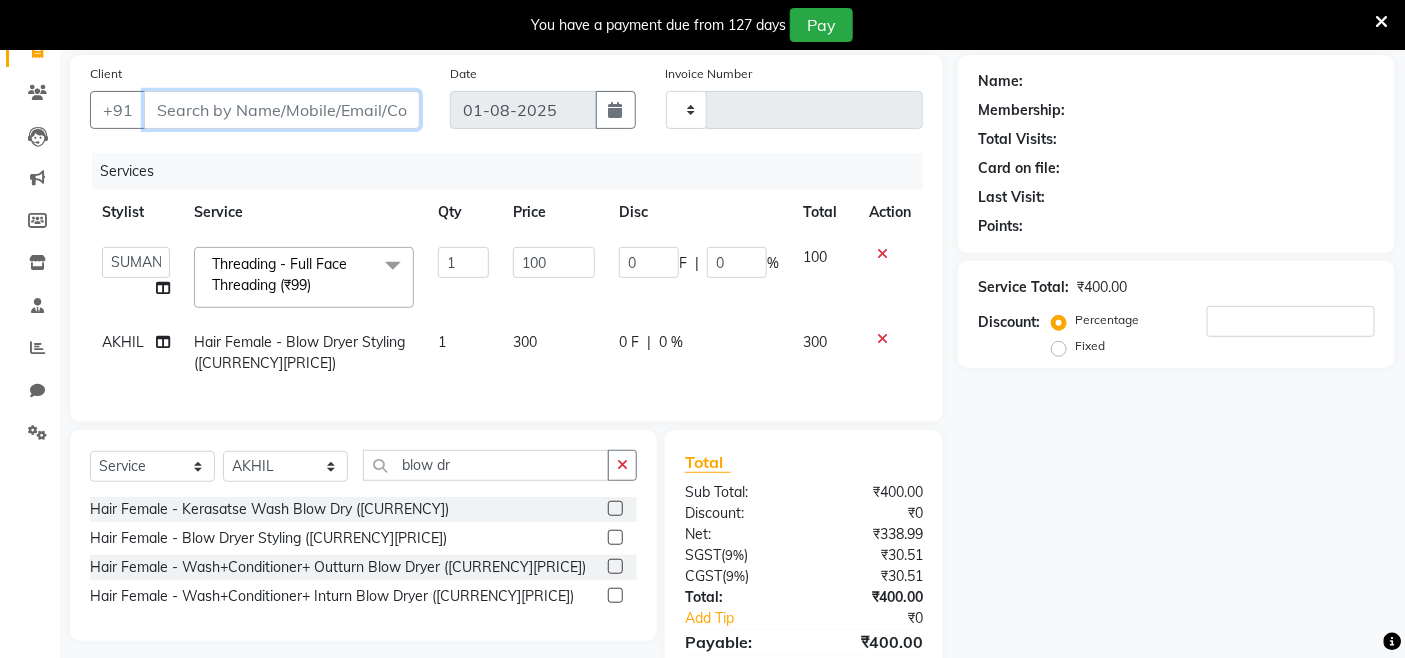 click on "Client" at bounding box center (282, 110) 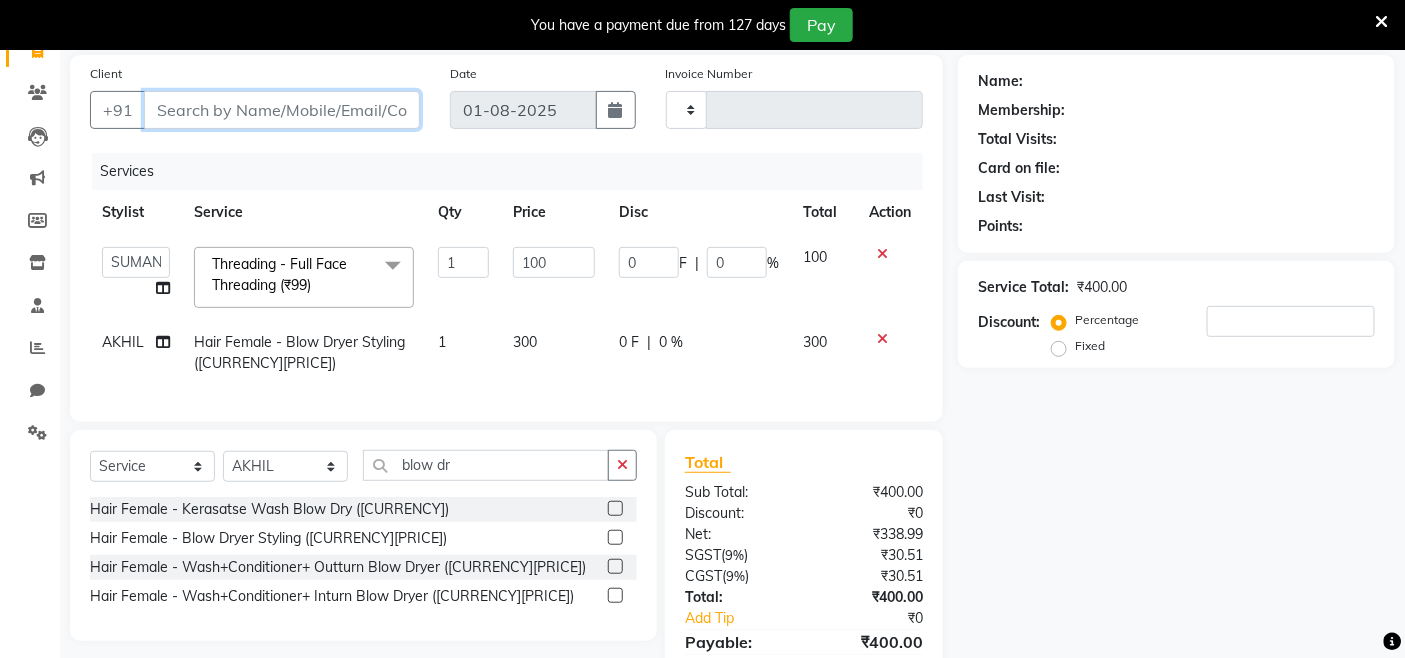 type on "8" 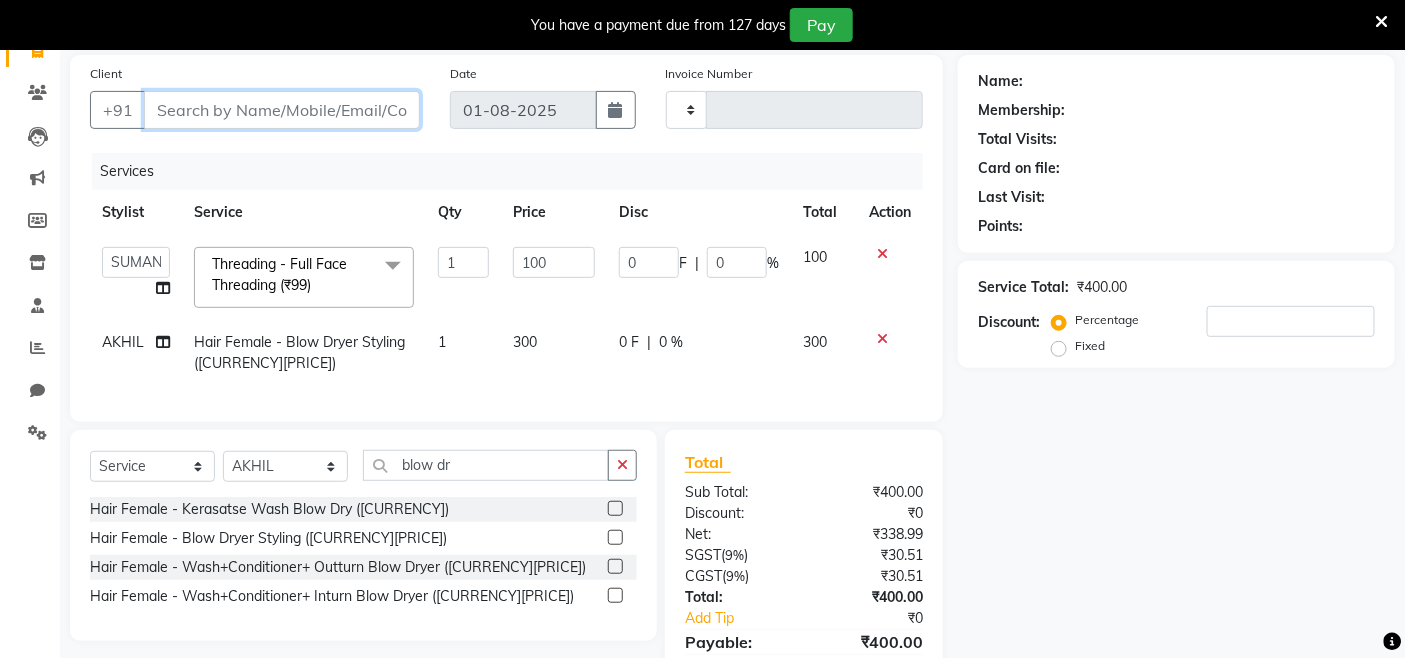 type on "0" 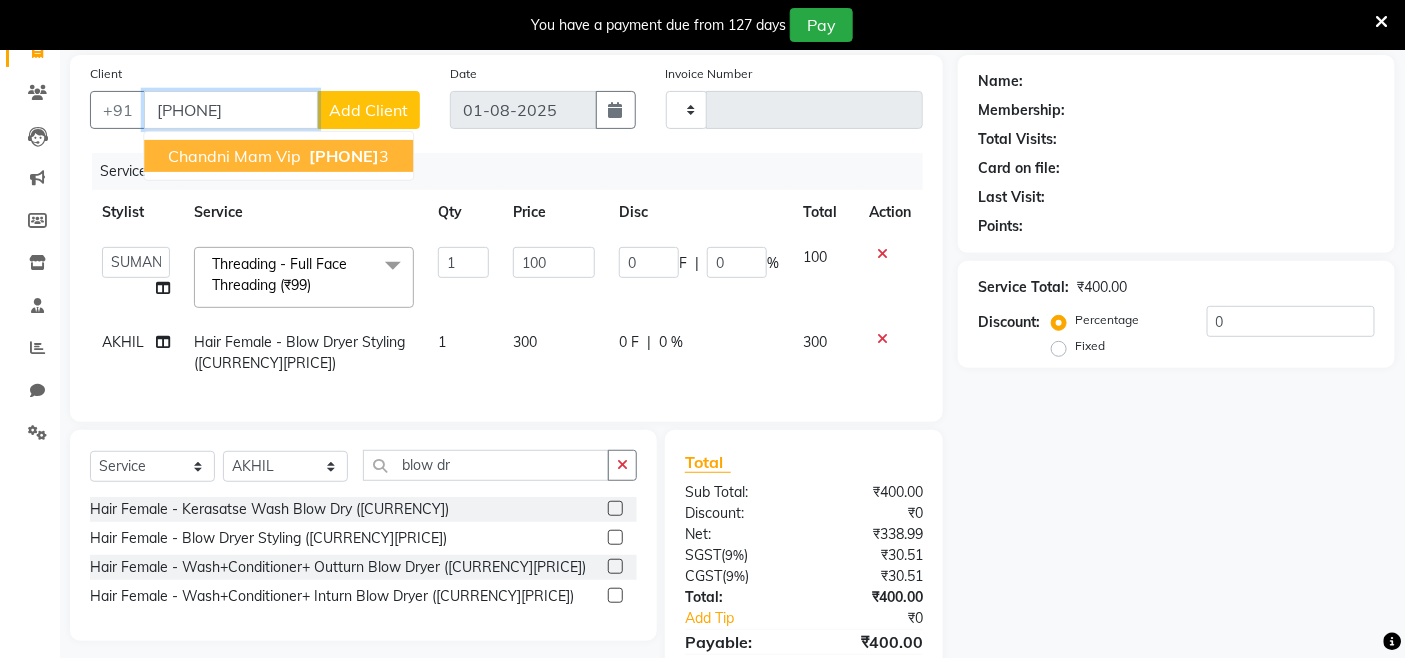 click on "chandni  mam vip" at bounding box center [234, 156] 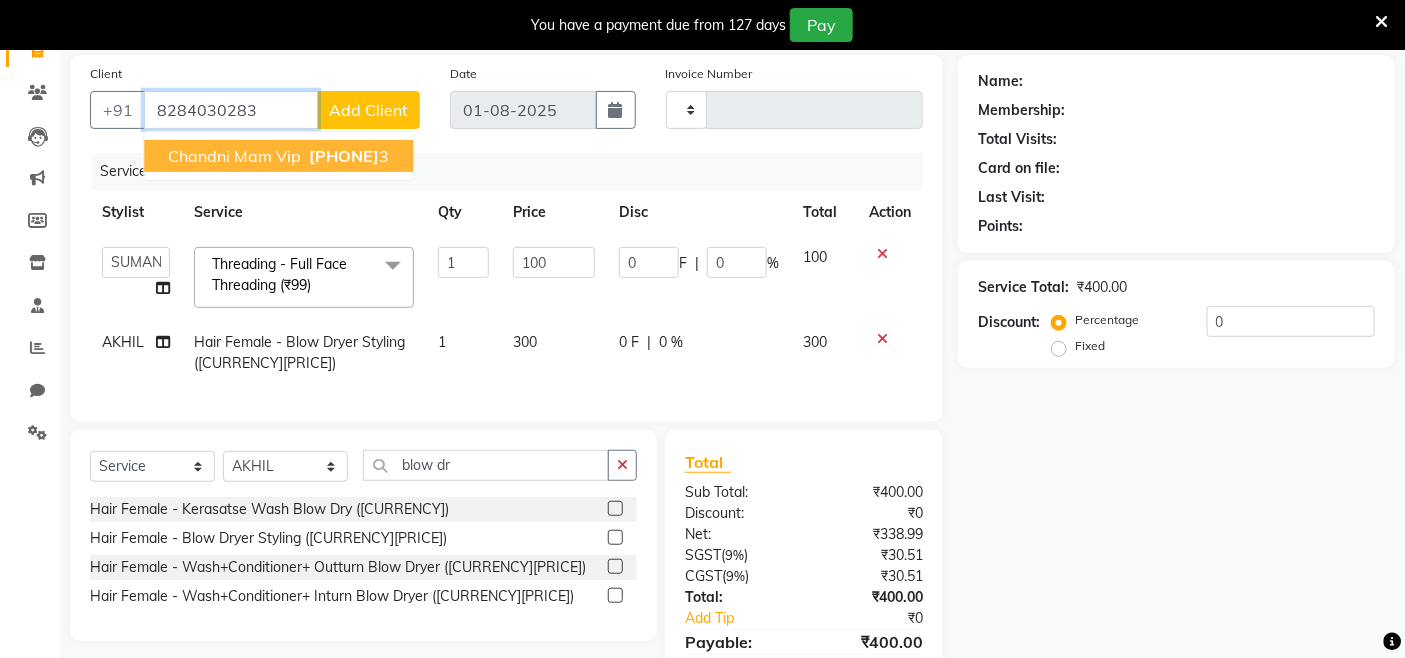 type on "8284030283" 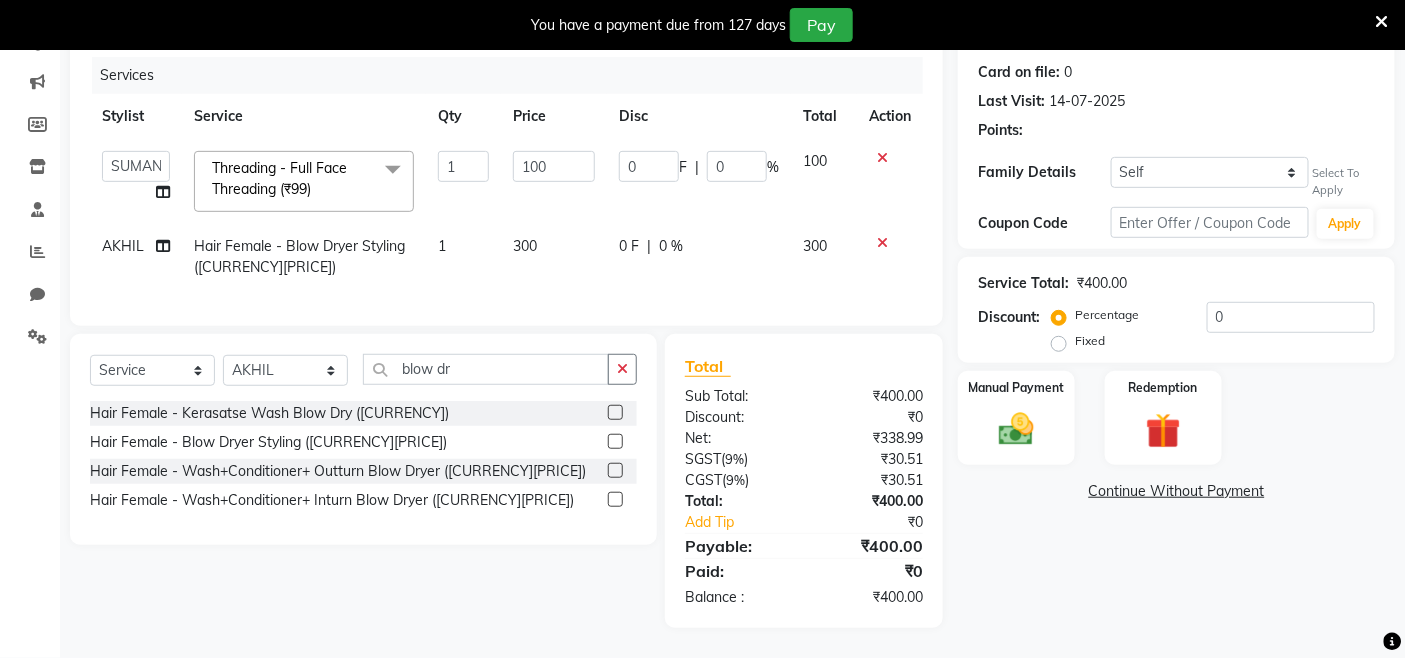 select on "1: Object" 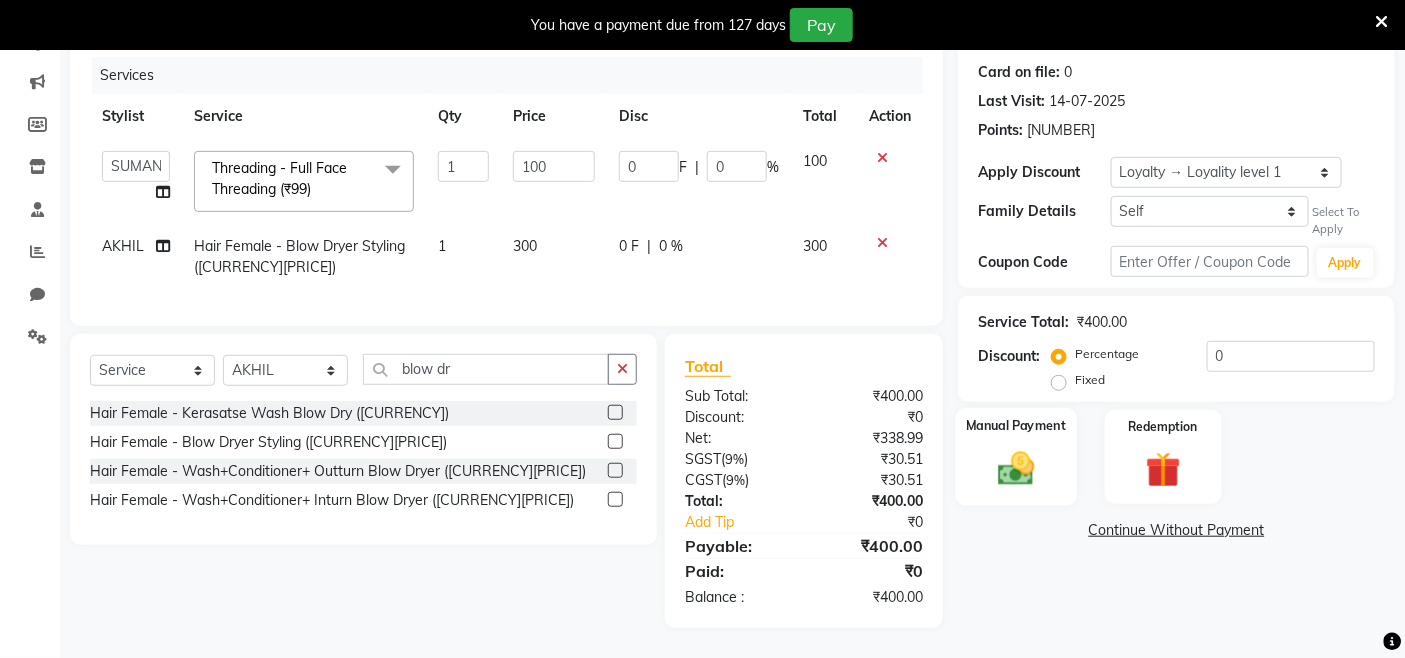 click on "Manual Payment" 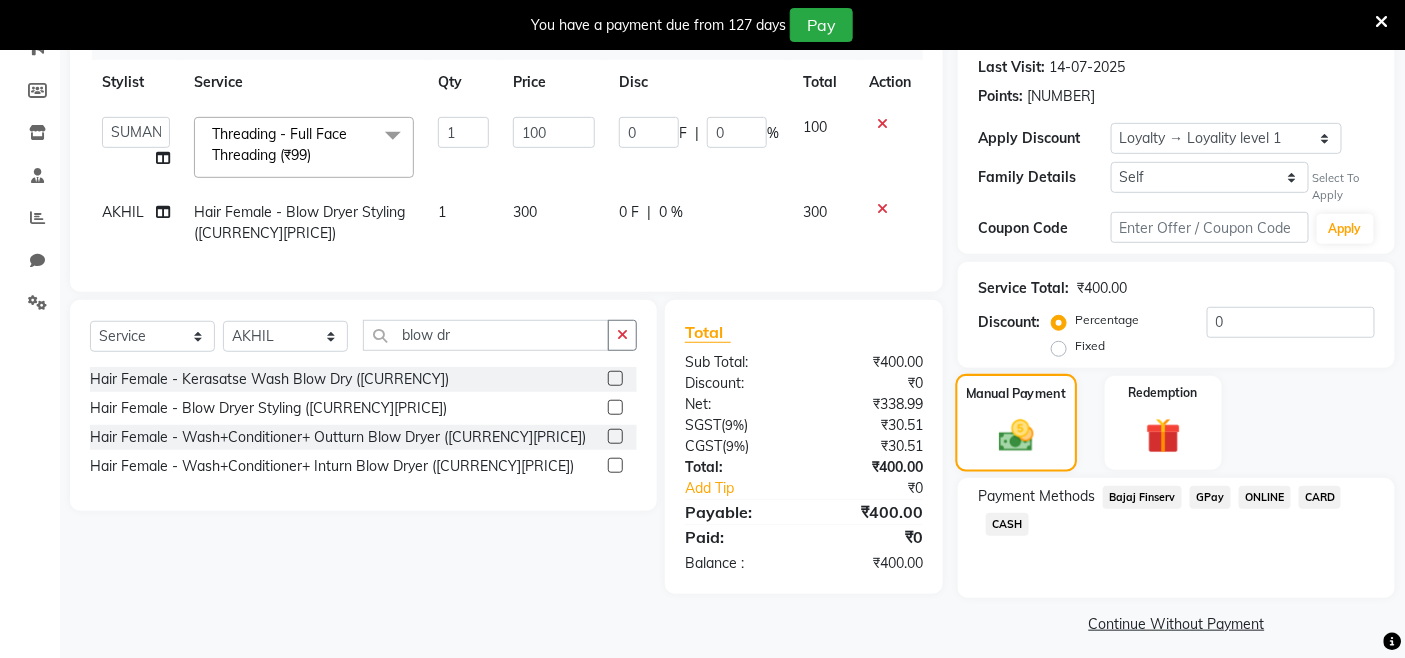 scroll, scrollTop: 285, scrollLeft: 0, axis: vertical 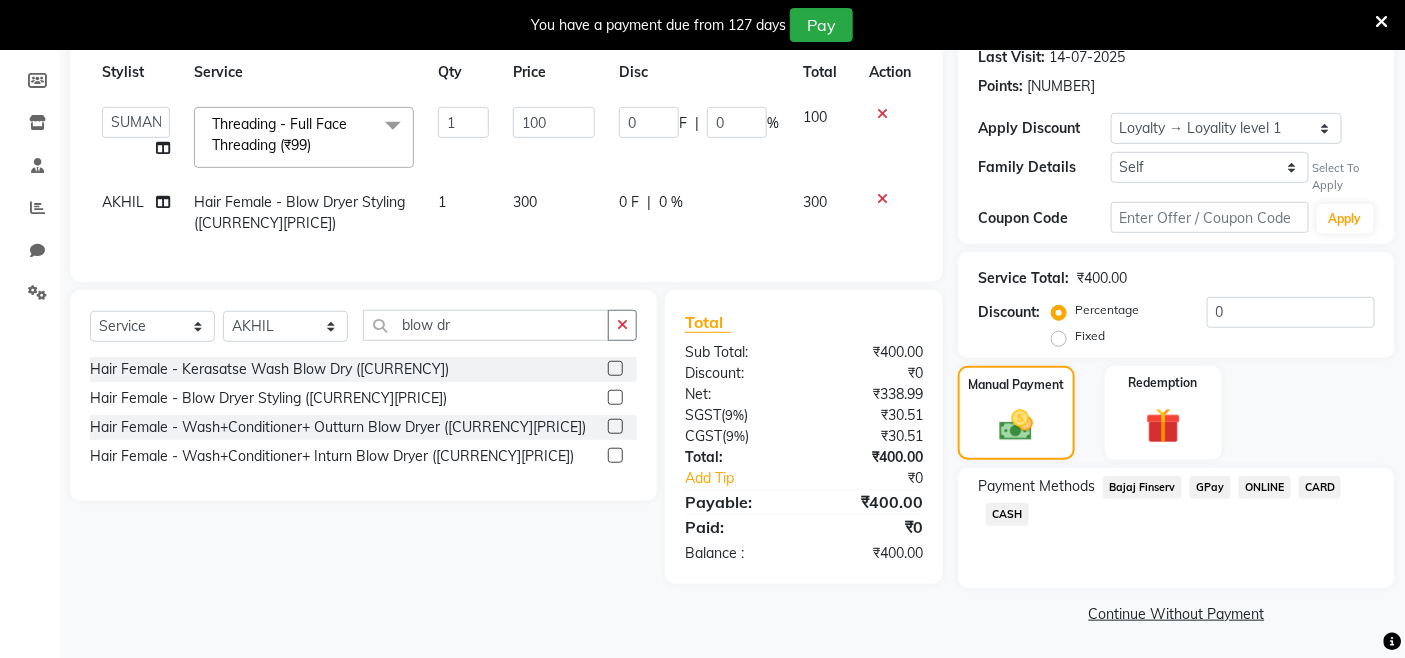 click on "GPay" 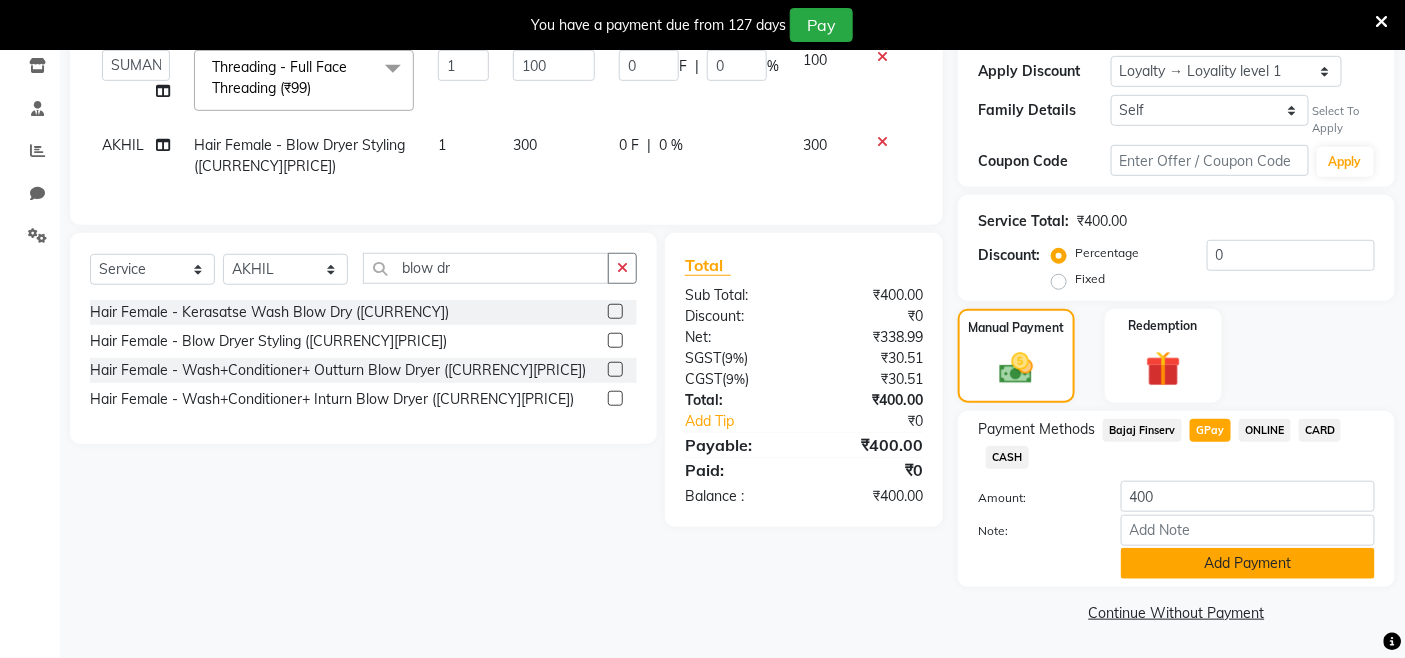 click on "Add Payment" 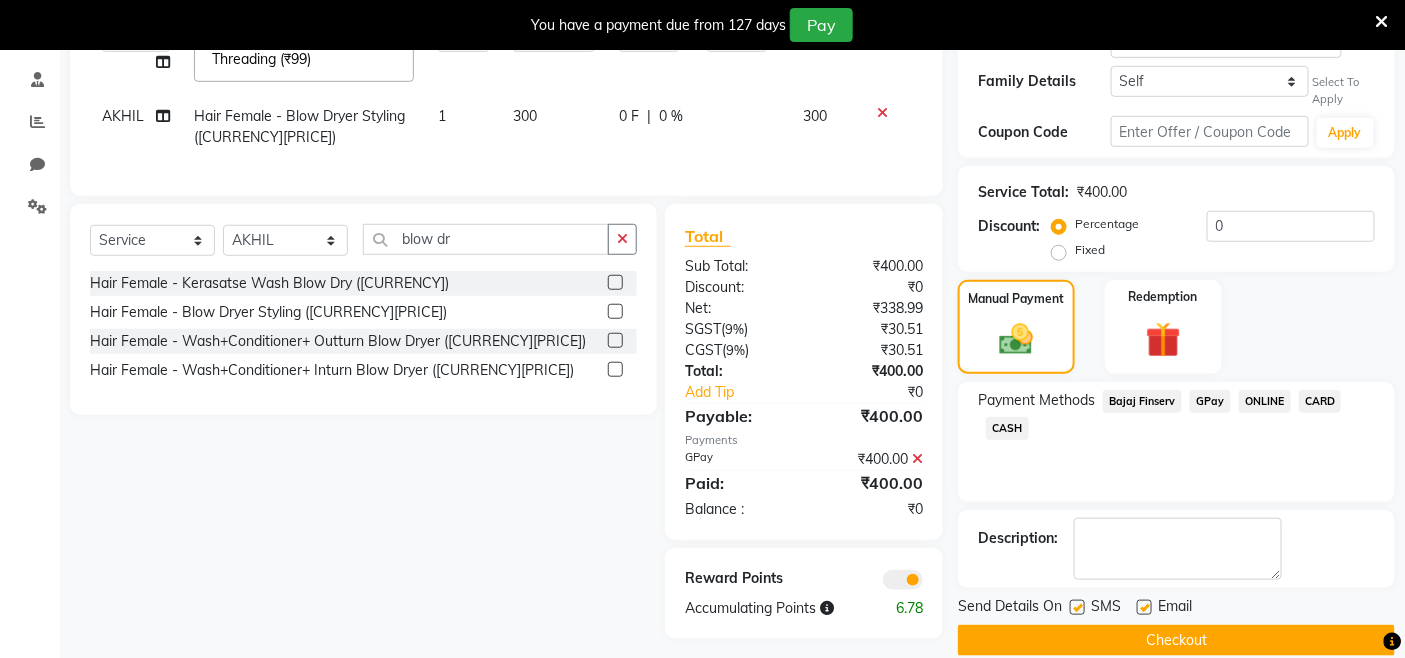 scroll, scrollTop: 398, scrollLeft: 0, axis: vertical 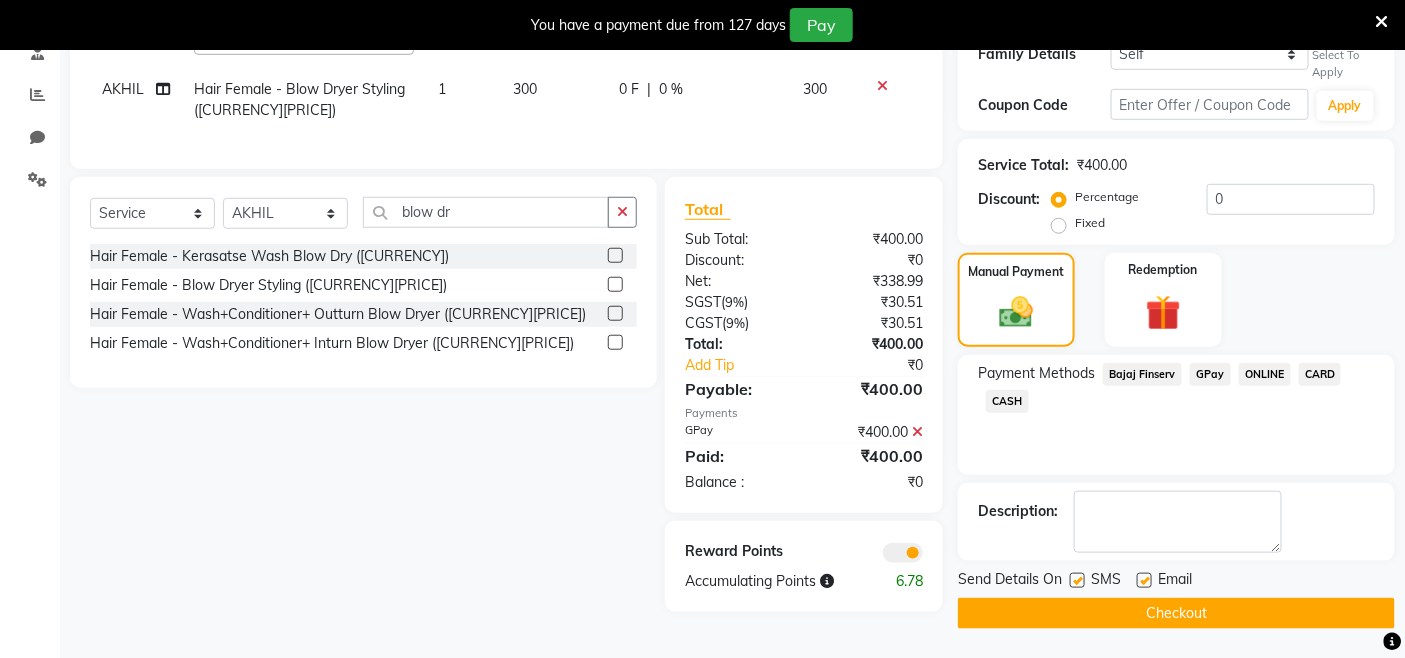 click on "Checkout" 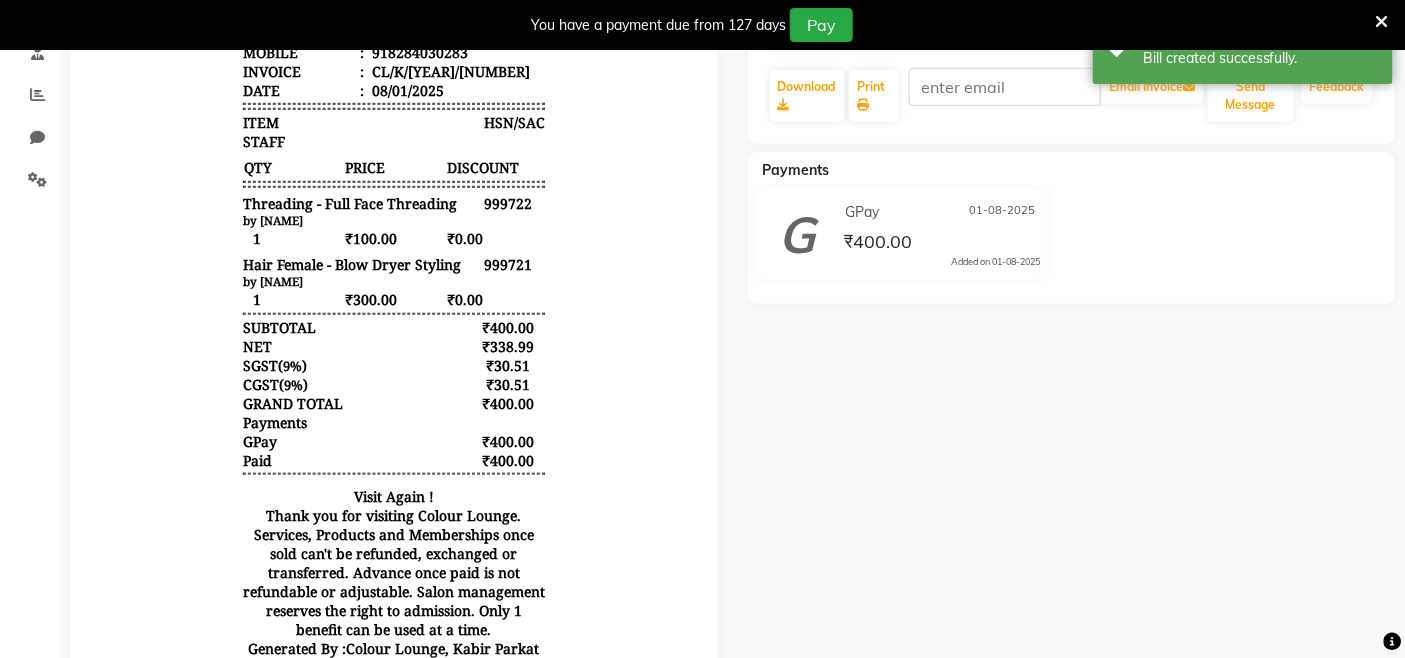 scroll, scrollTop: 0, scrollLeft: 0, axis: both 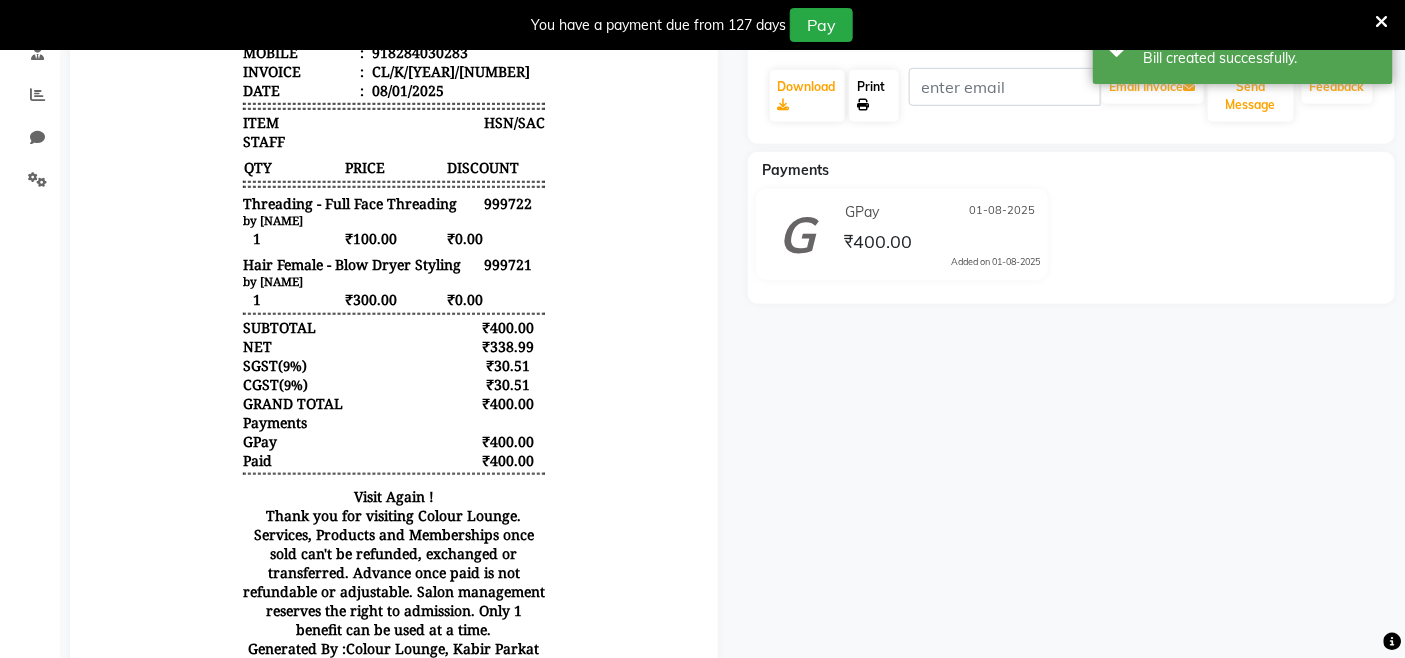 click on "Print" 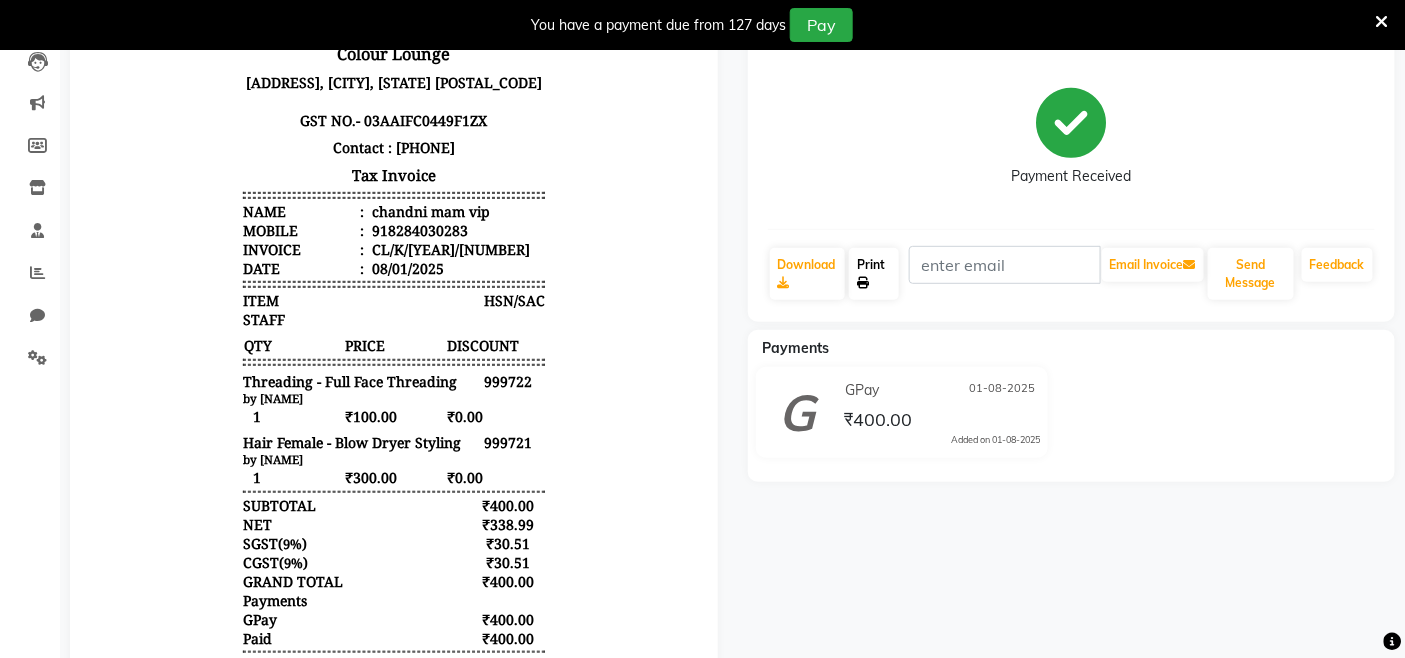 scroll, scrollTop: 0, scrollLeft: 0, axis: both 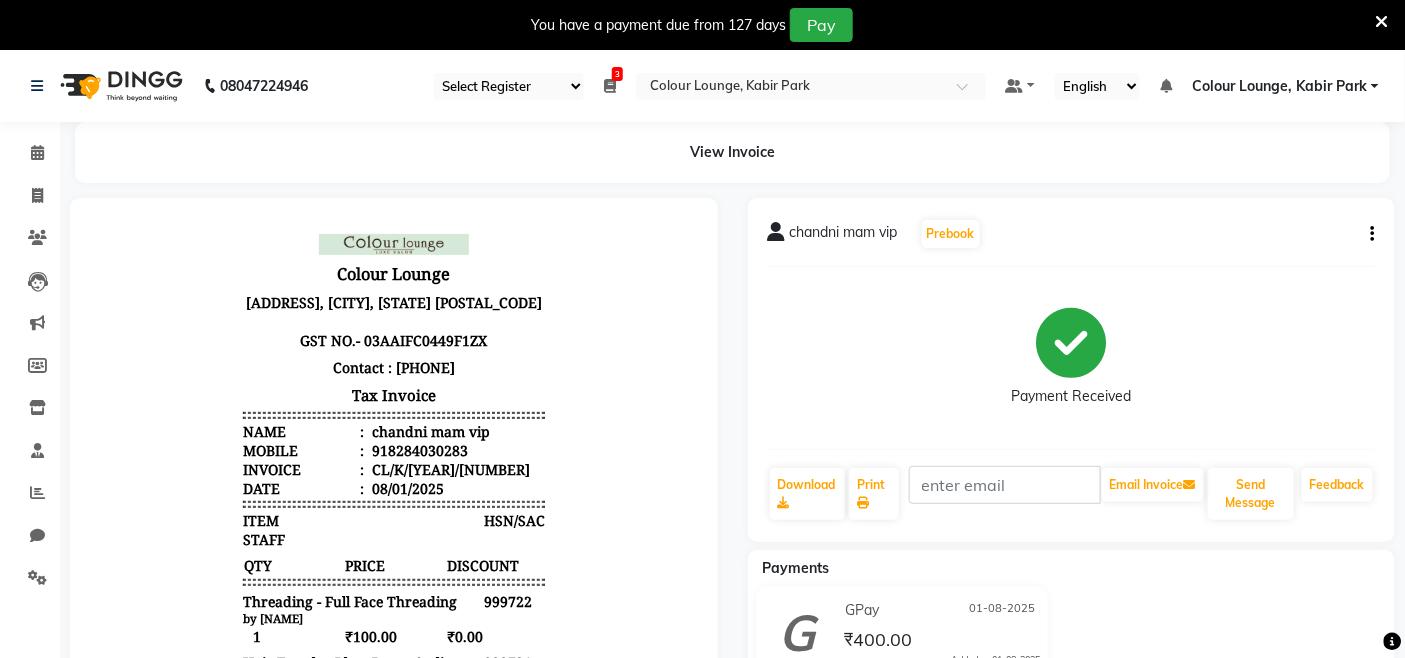 click on "Invoice" 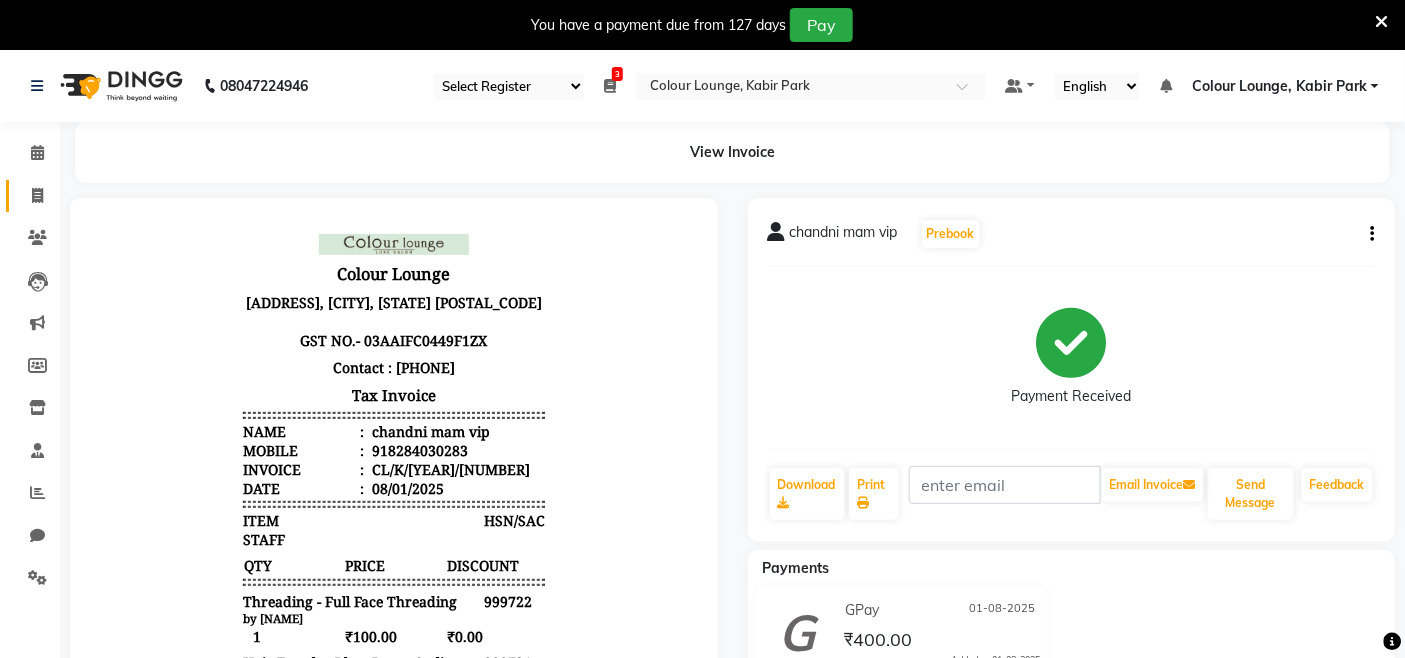 click on "Invoice" 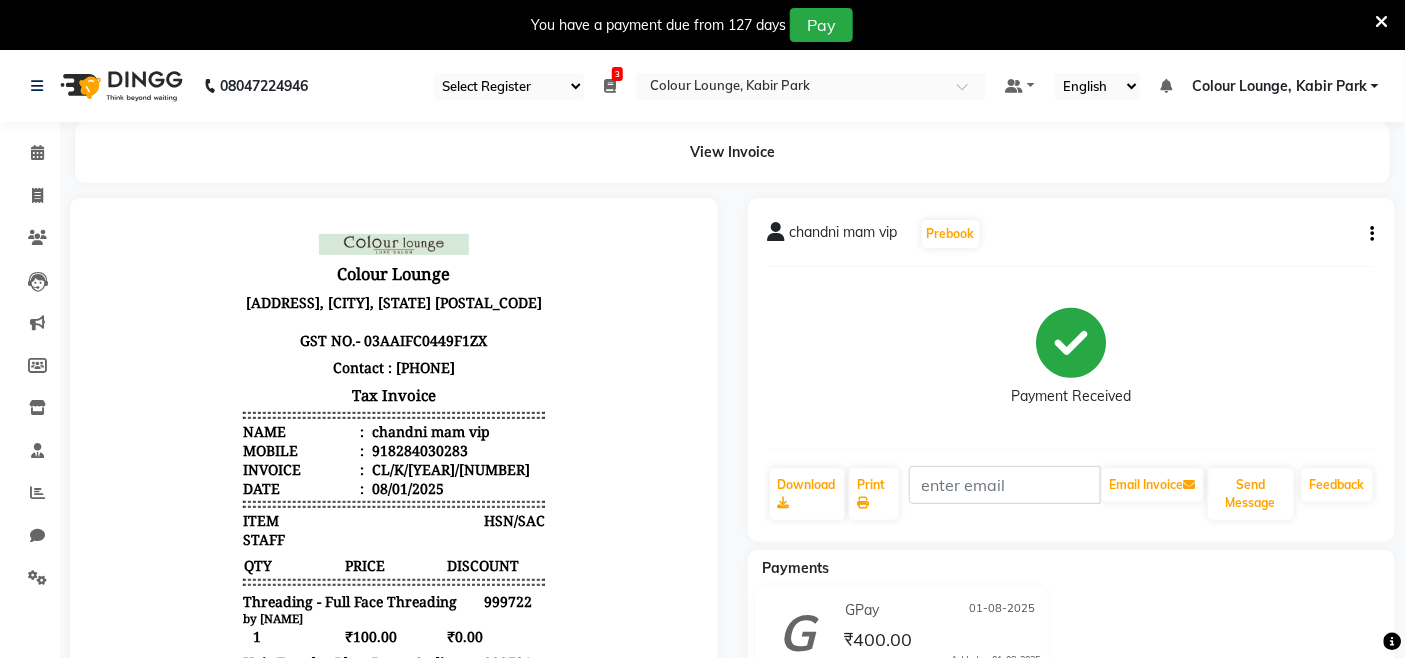 select on "service" 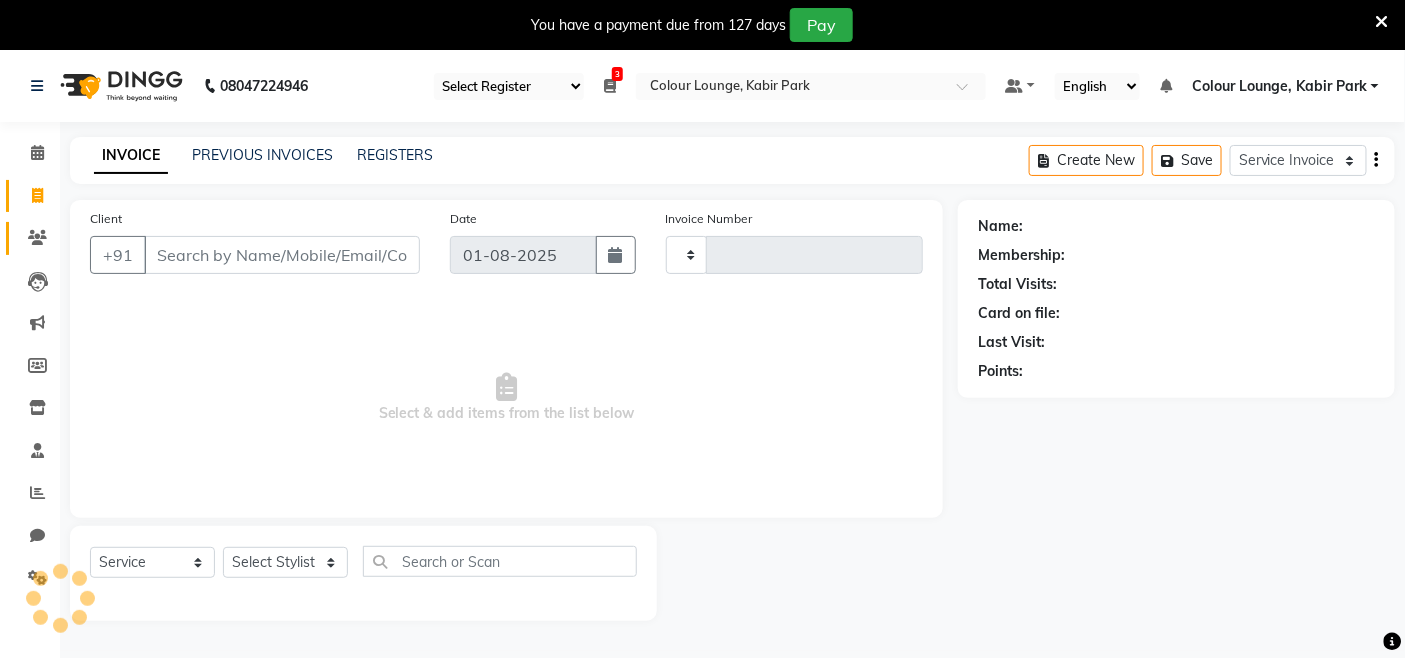 type on "2497" 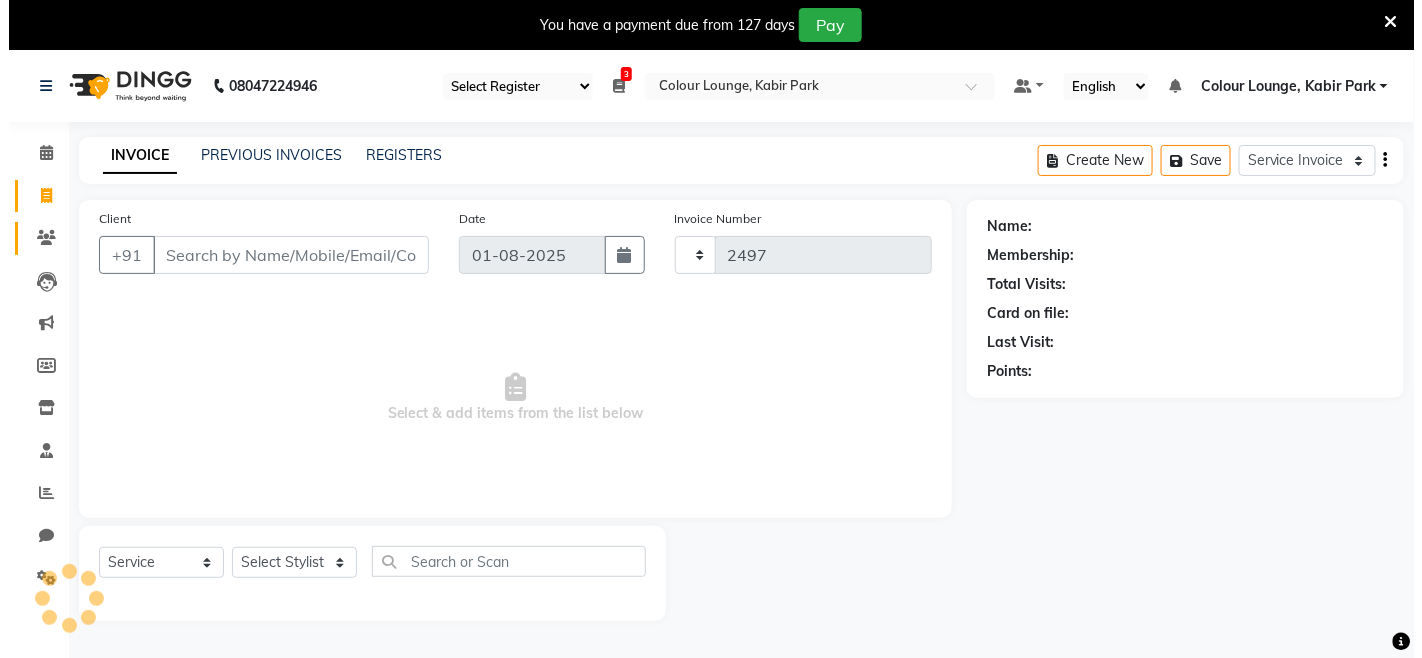 scroll, scrollTop: 50, scrollLeft: 0, axis: vertical 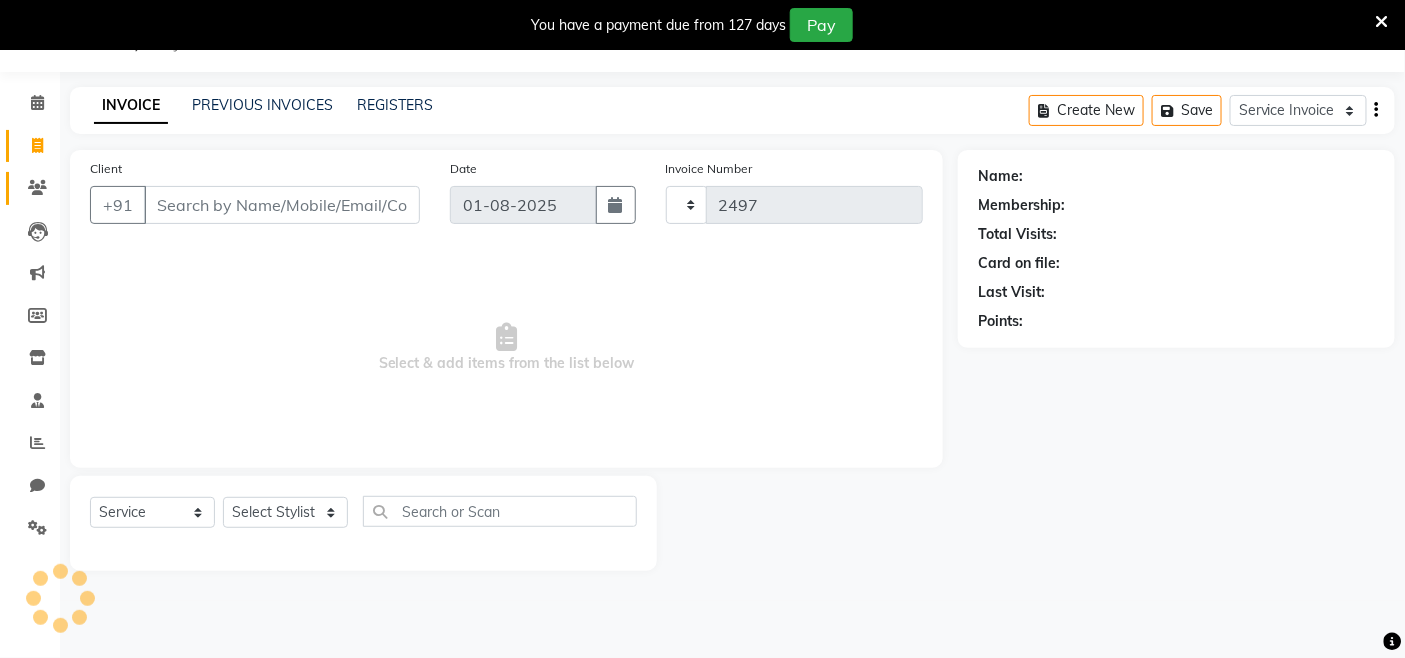 select on "8015" 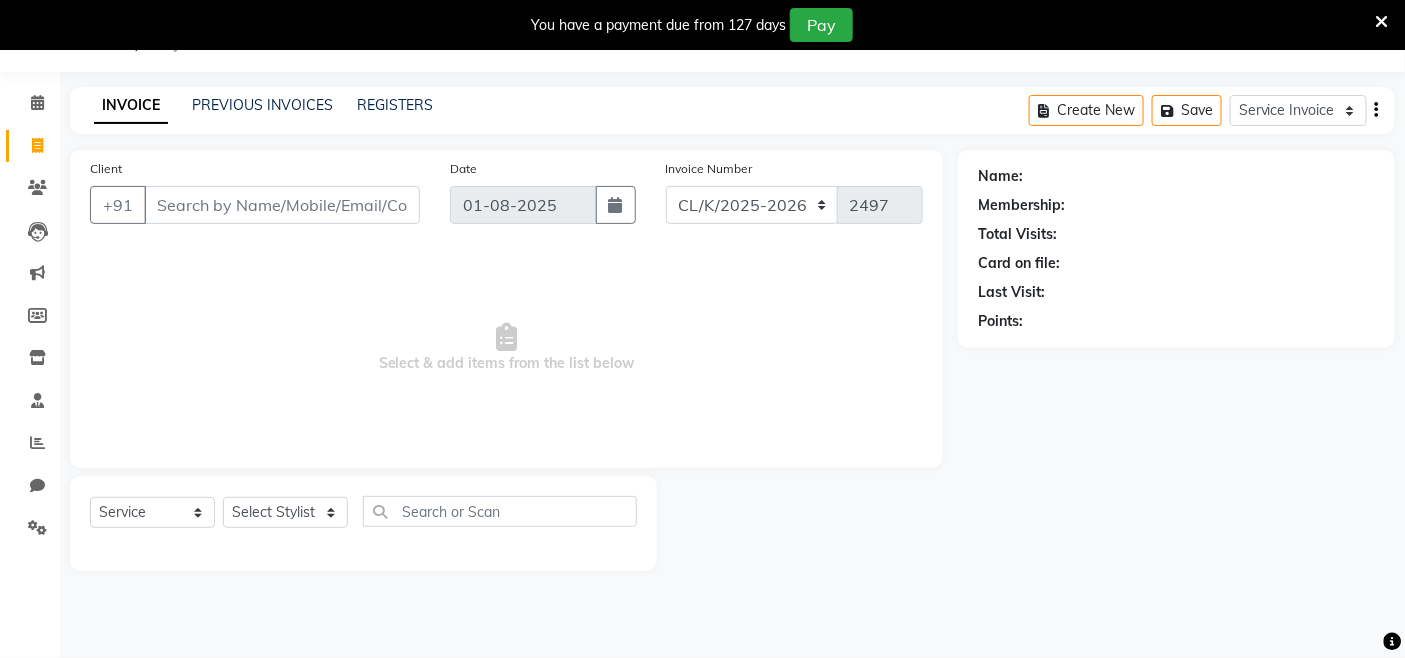 click on "Select & add items from the list below" at bounding box center [506, 348] 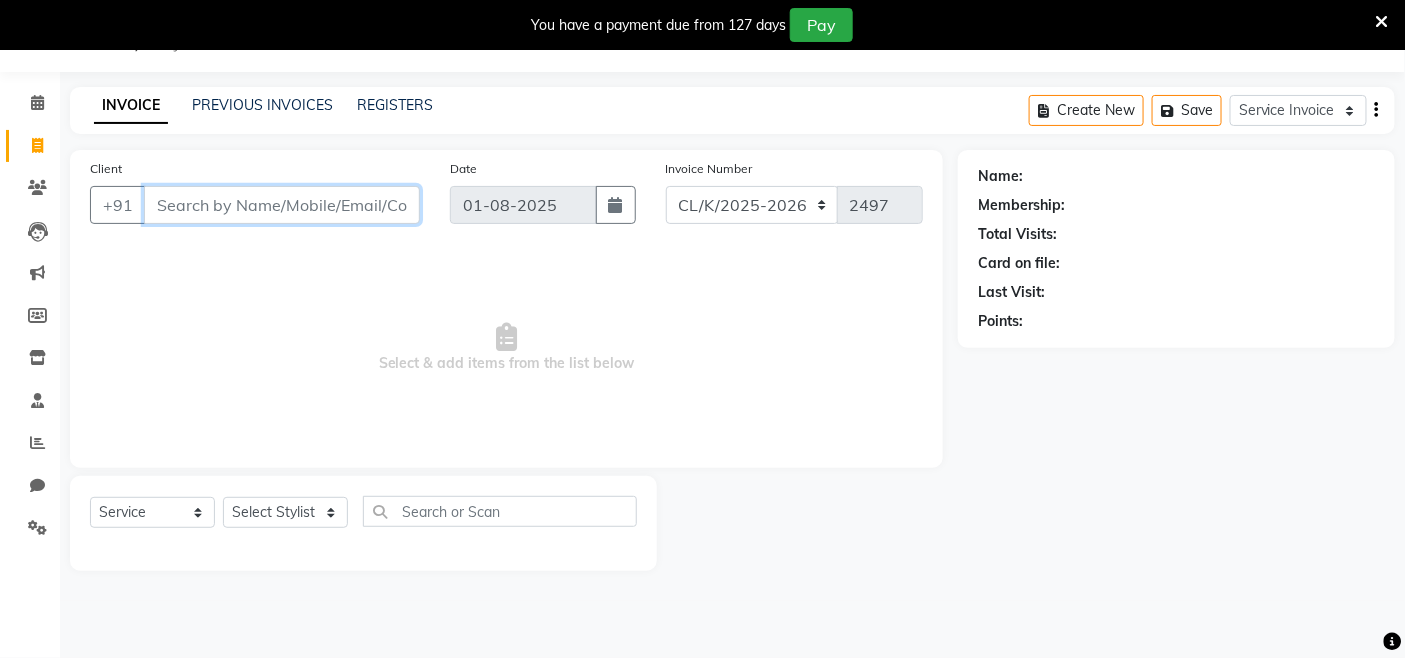 click on "Client" at bounding box center [282, 205] 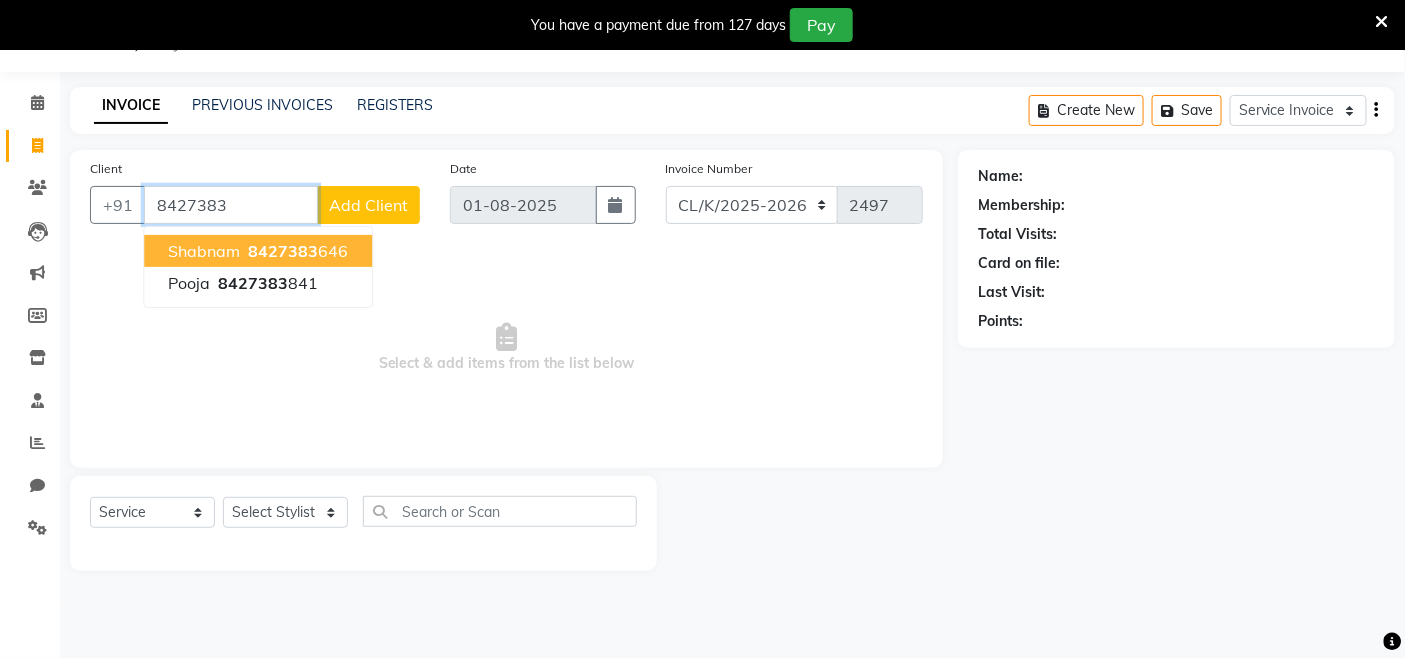 click on "8427383" at bounding box center [283, 251] 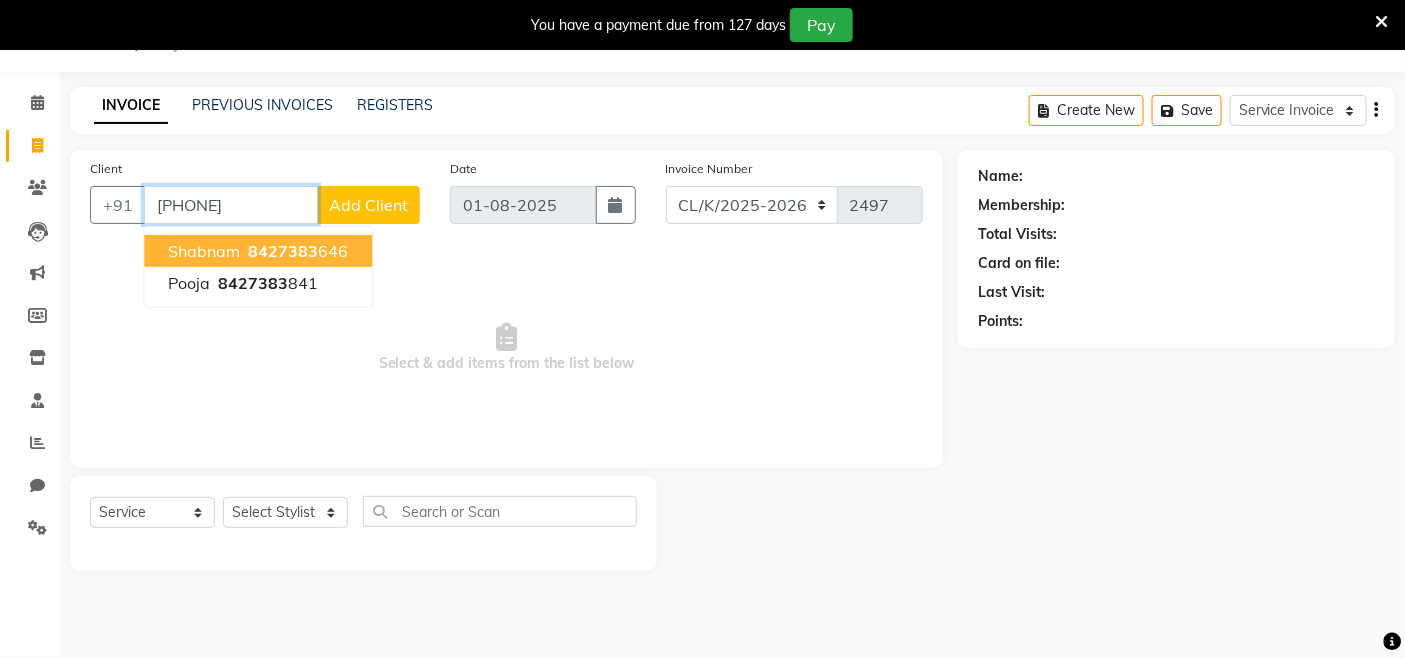type on "8427383646" 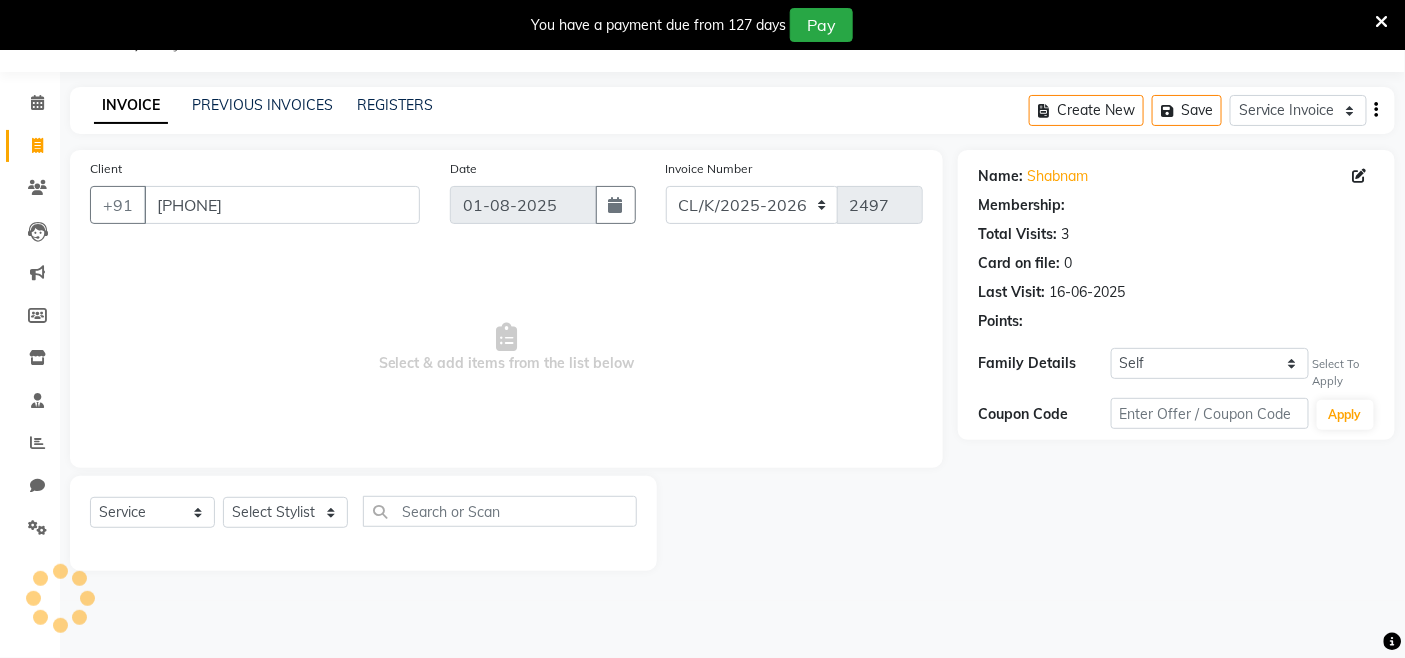 select on "1: Object" 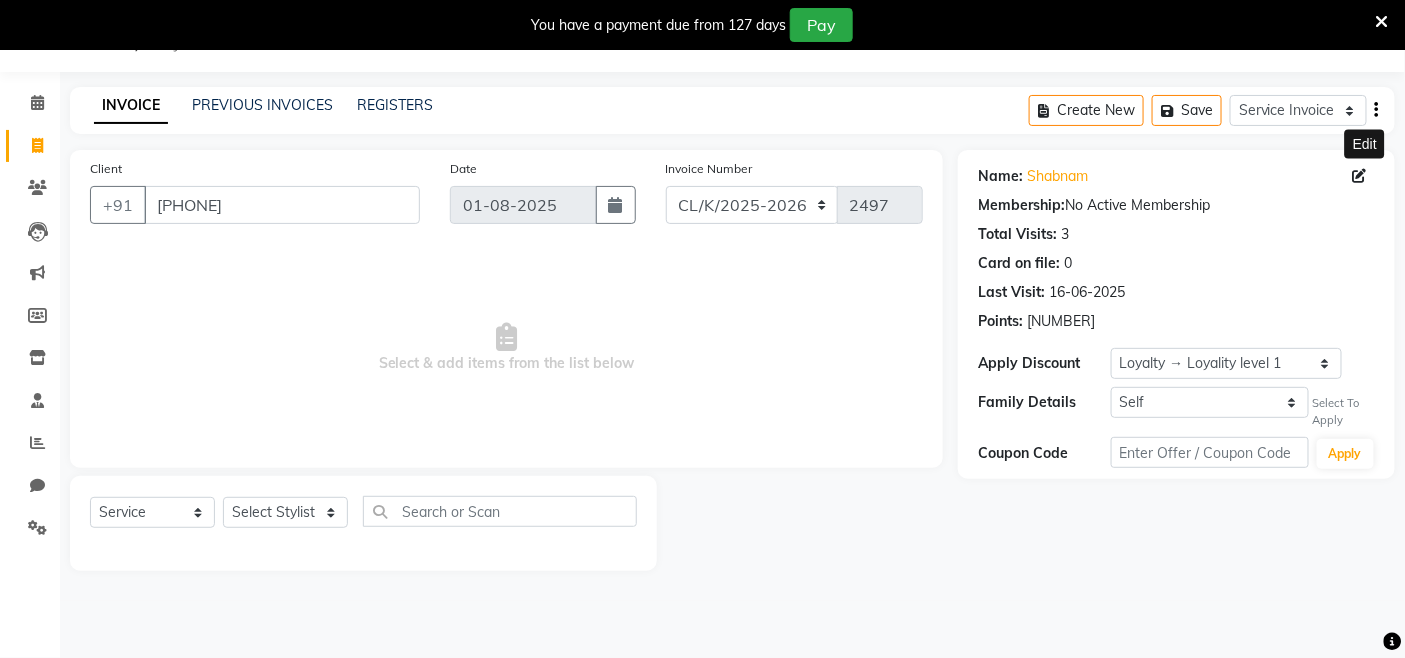 click 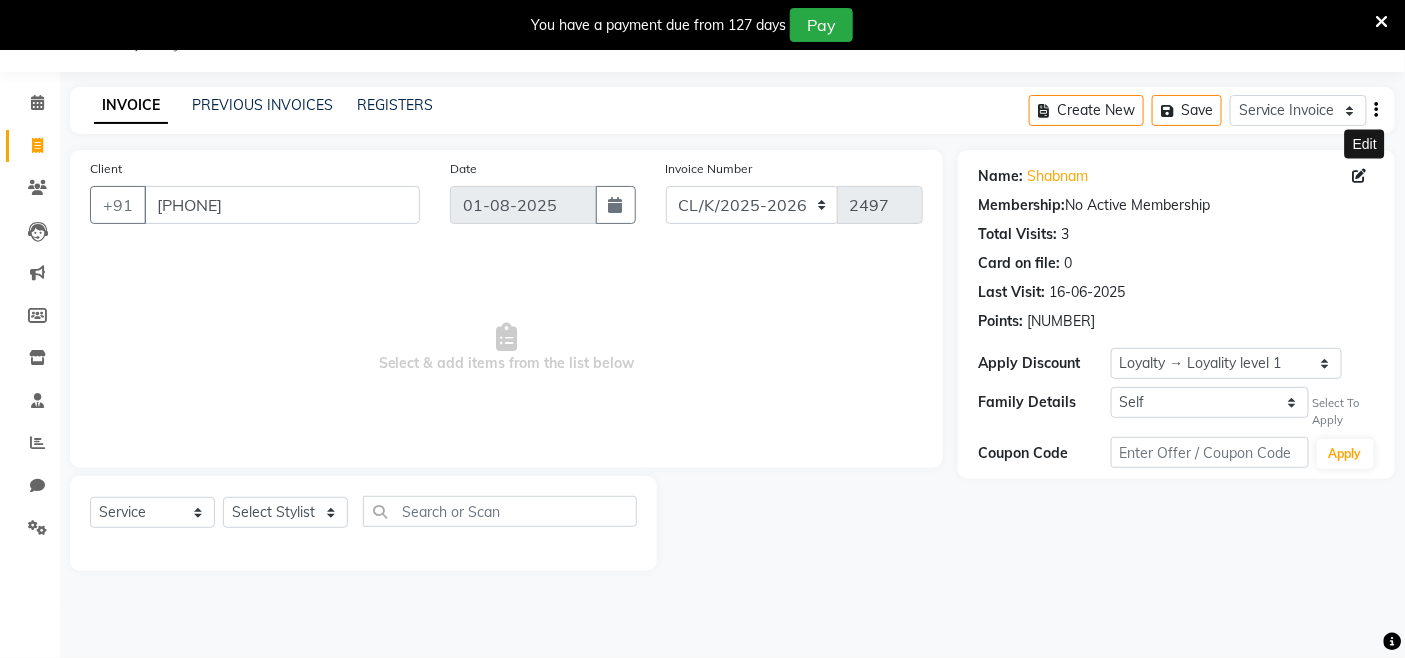 drag, startPoint x: 1356, startPoint y: 178, endPoint x: 1230, endPoint y: 188, distance: 126.3962 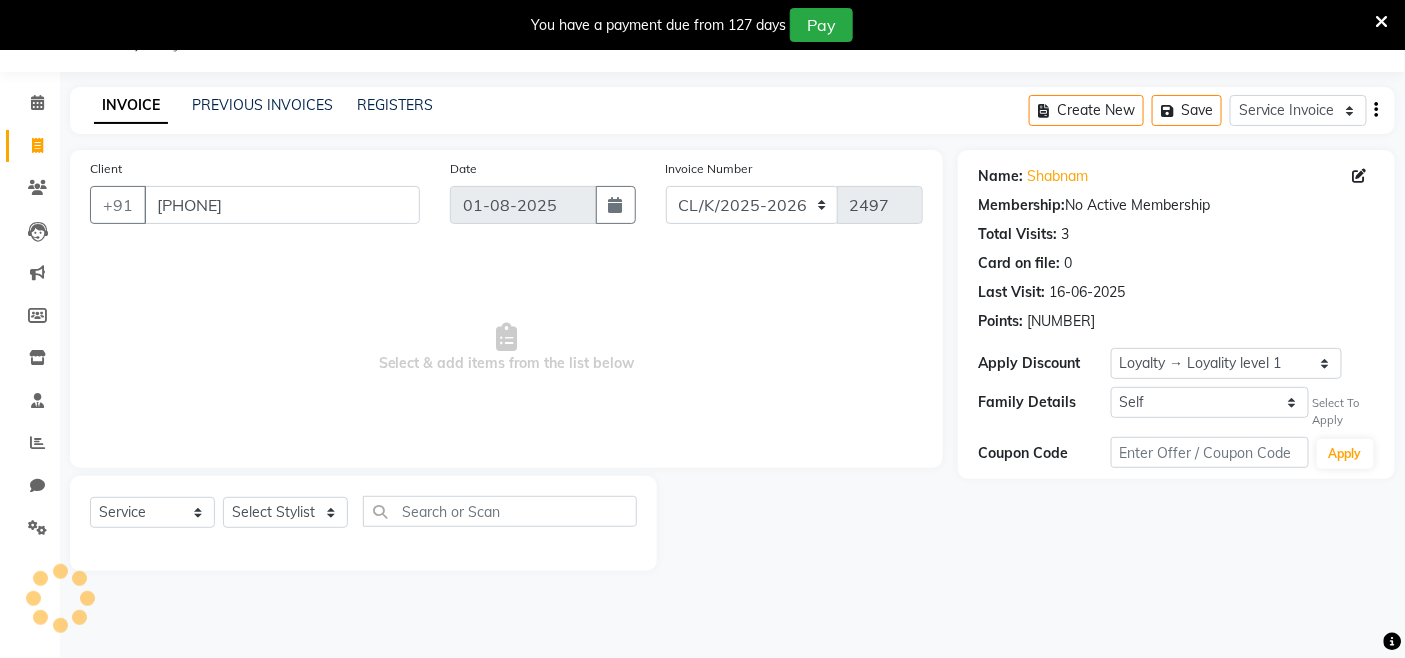select on "08" 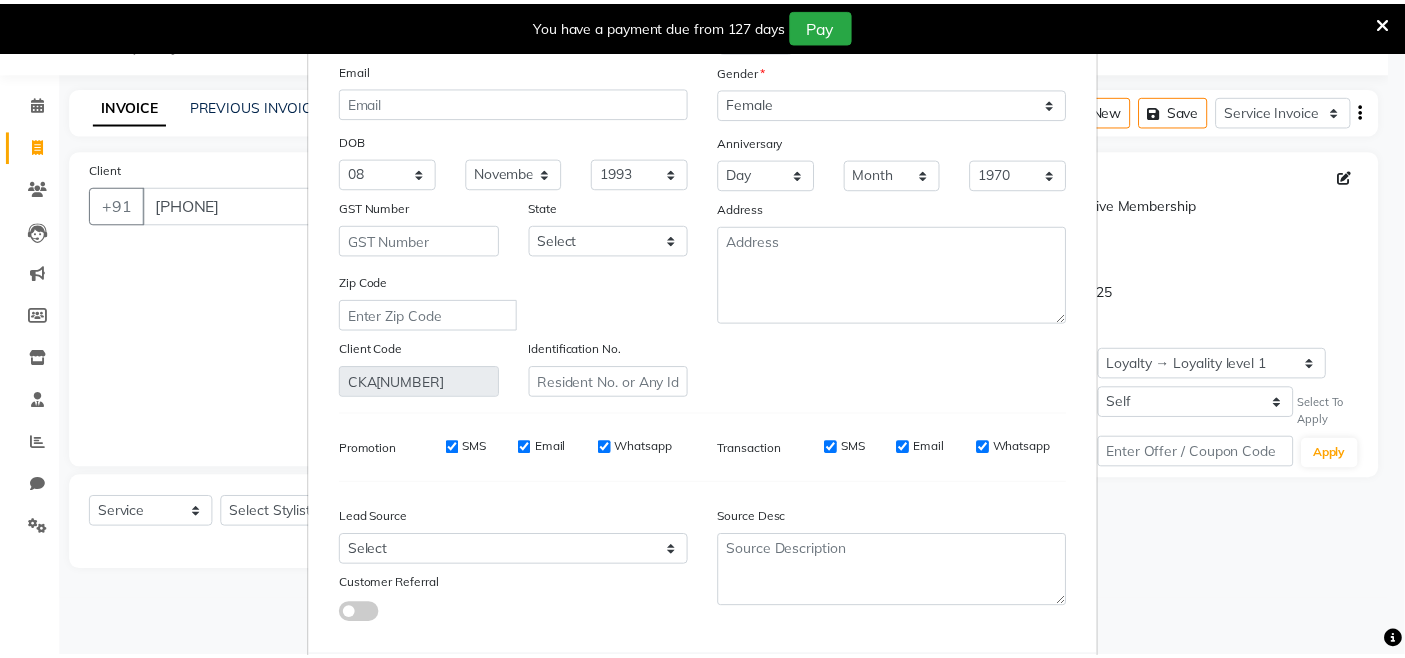 scroll, scrollTop: 231, scrollLeft: 0, axis: vertical 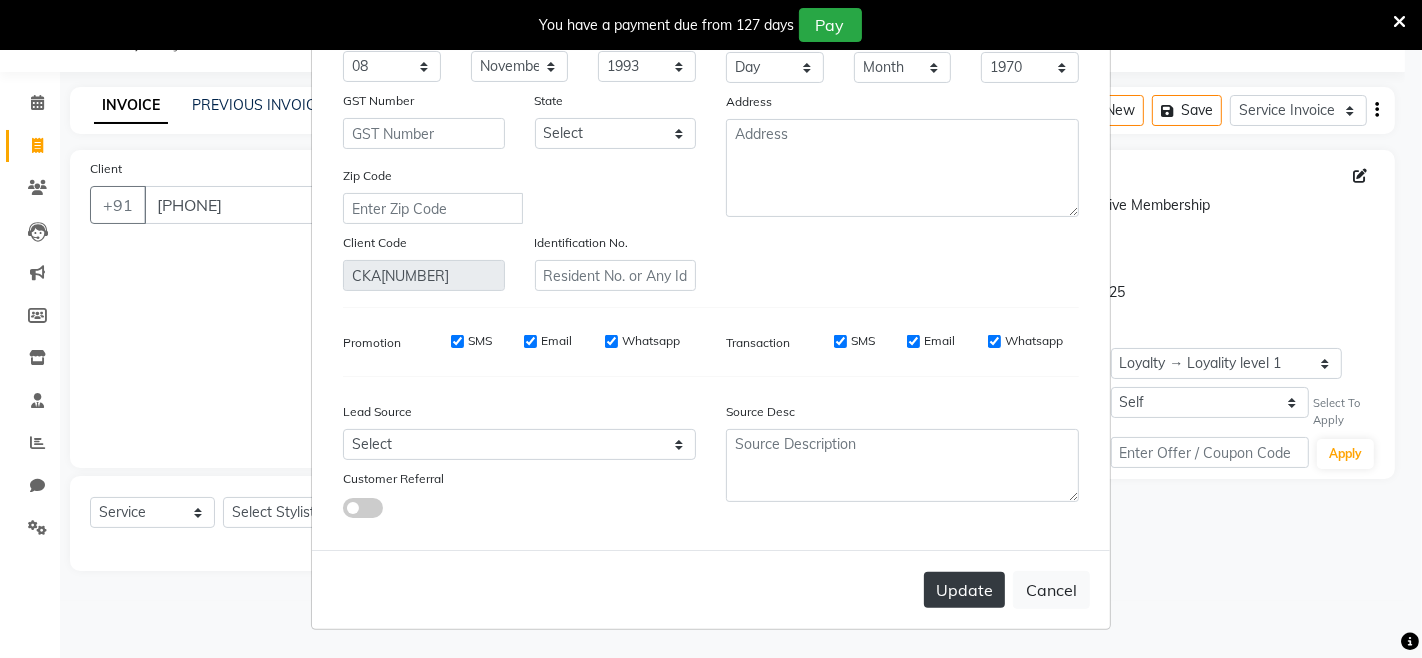 click on "Update" at bounding box center [964, 590] 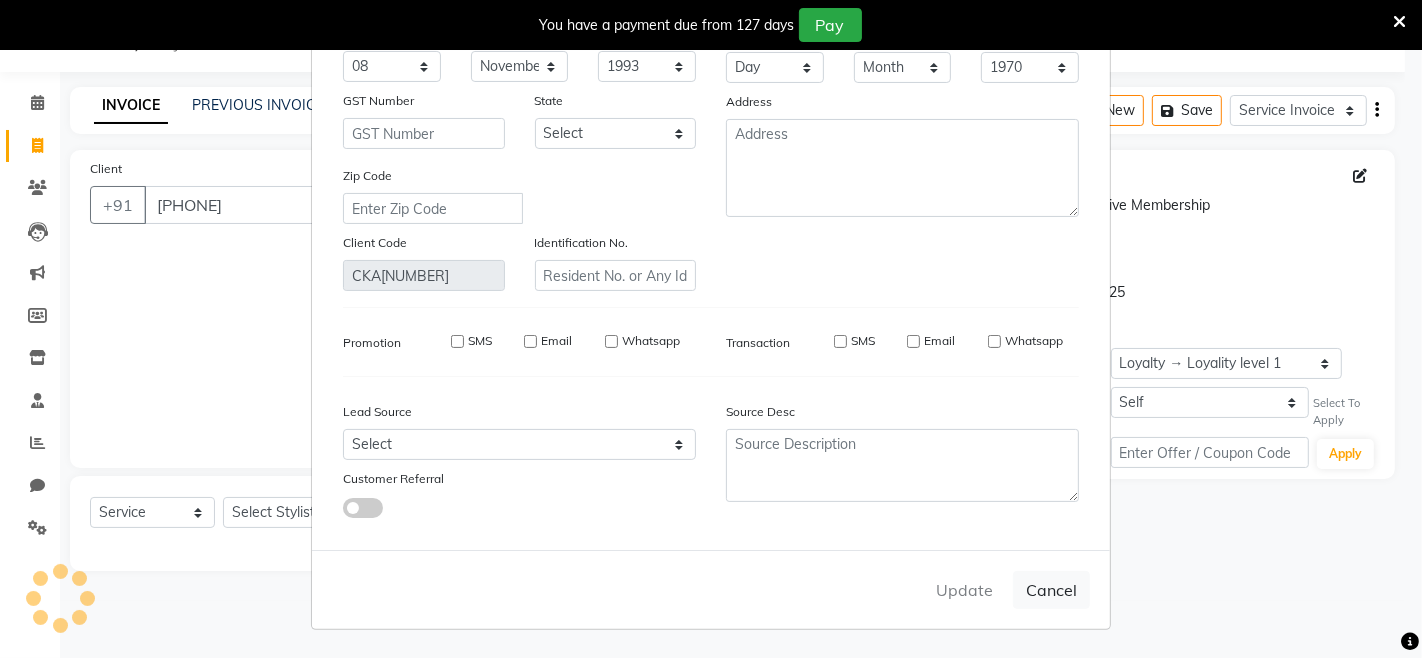 type 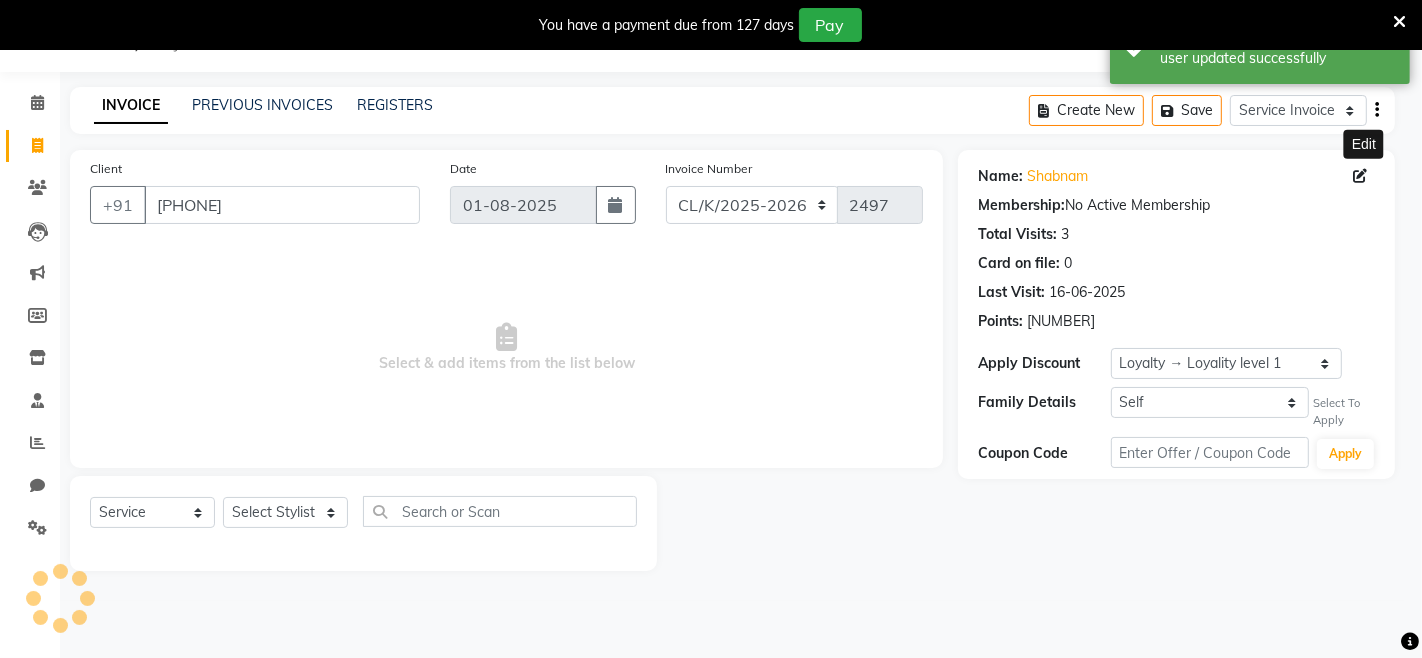 select on "1: Object" 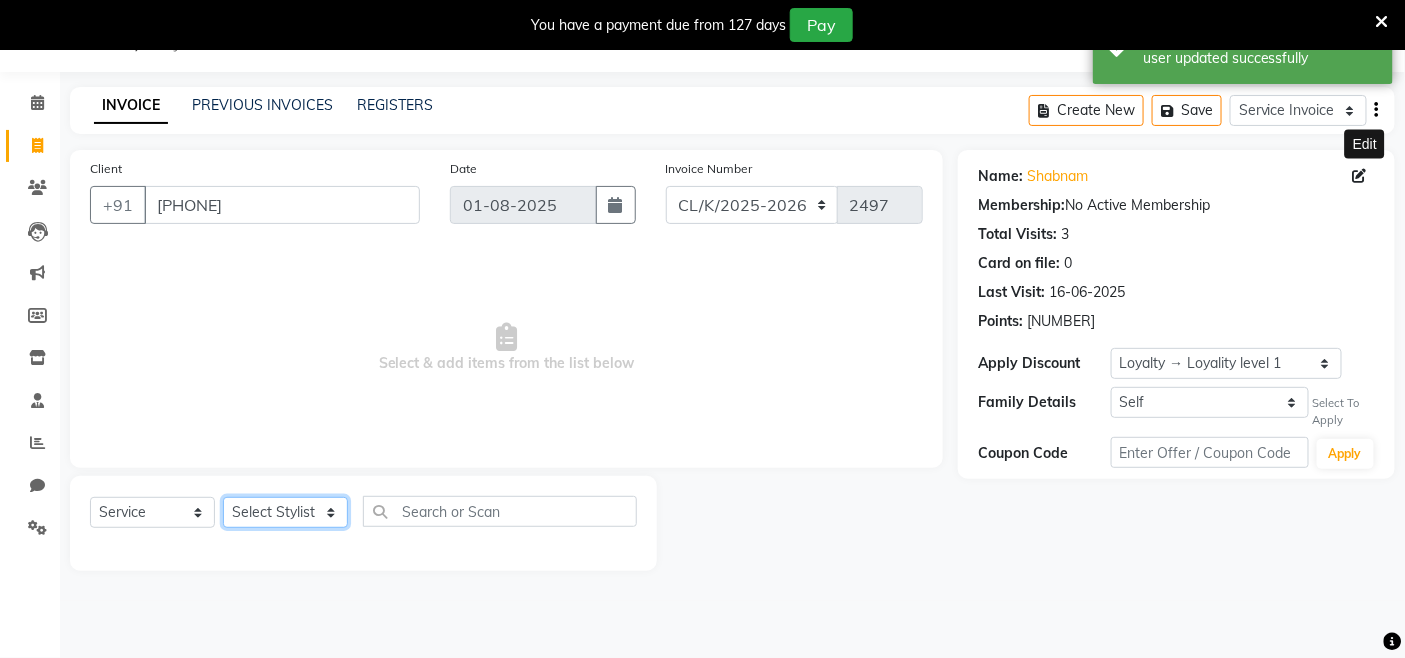 click on "Select Stylist Admin Admin [FIRST] [FIRST] Colour Lounge, Kabir Park Colour Lounge, Kabir Park [FIRST]  [FIRST] [LAST] guard [FIRST] [FIRST] [FIRST] [FIRST] [FIRST] [FIRST] [FIRST] [FIRST] [FIRST] [FIRST] [FIRST] [FIRST] [FIRST] [FIRST] [FIRST] [FIRST] [FIRST] [FIRST] [FIRST] [FIRST] [FIRST]" 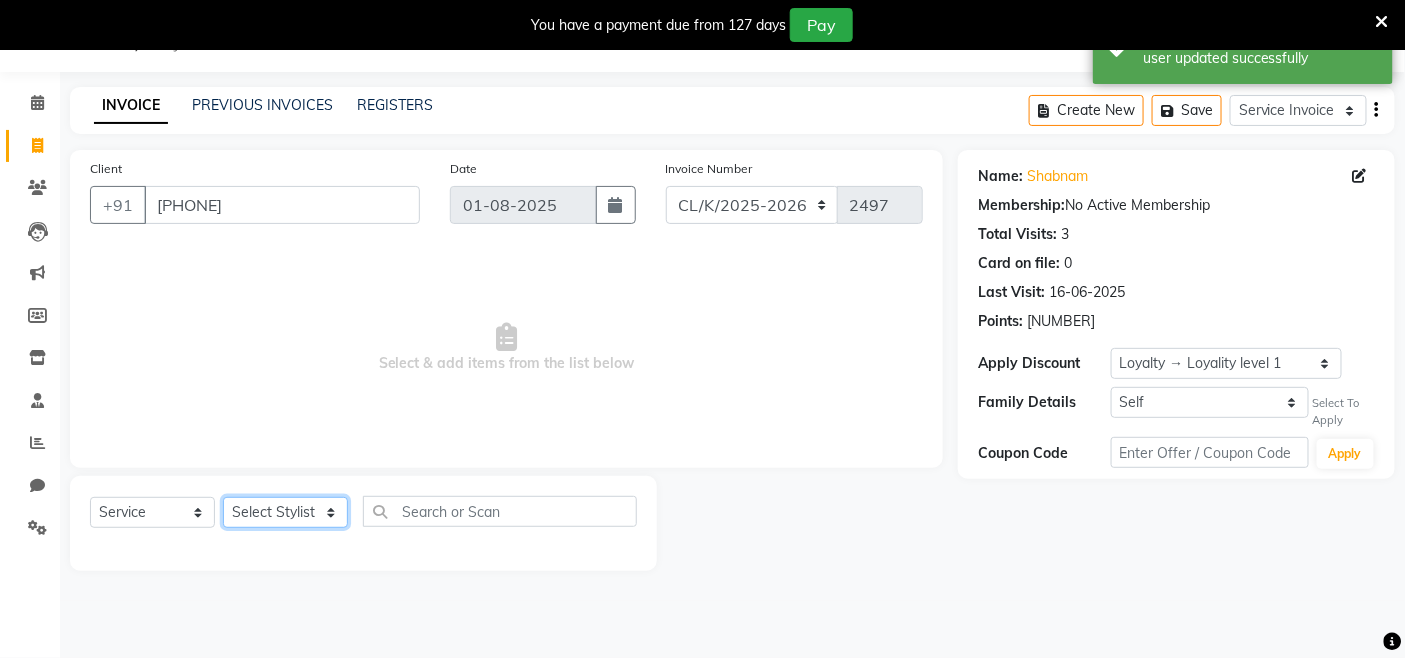 select on "70115" 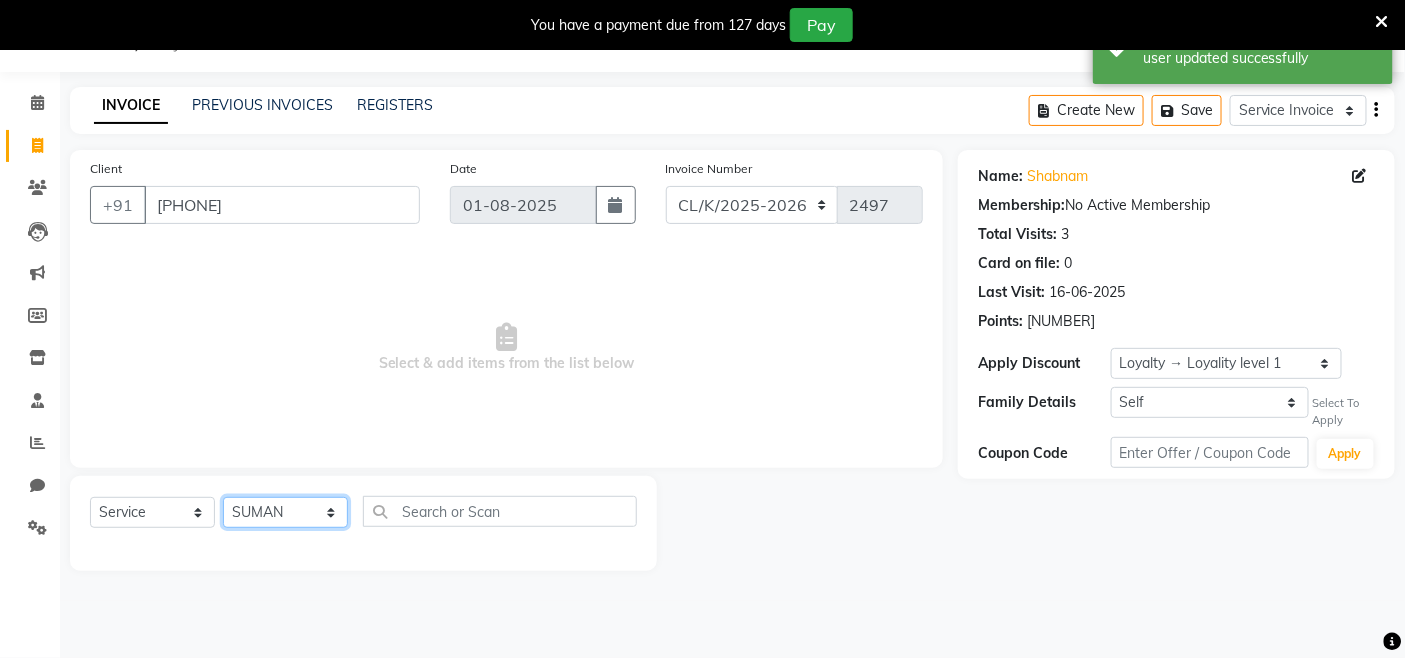 click on "Select Stylist Admin Admin [FIRST] [FIRST] Colour Lounge, Kabir Park Colour Lounge, Kabir Park [FIRST]  [FIRST] [LAST] guard [FIRST] [FIRST] [FIRST] [FIRST] [FIRST] [FIRST] [FIRST] [FIRST] [FIRST] [FIRST] [FIRST] [FIRST] [FIRST] [FIRST] [FIRST] [FIRST] [FIRST] [FIRST] [FIRST] [FIRST] [FIRST]" 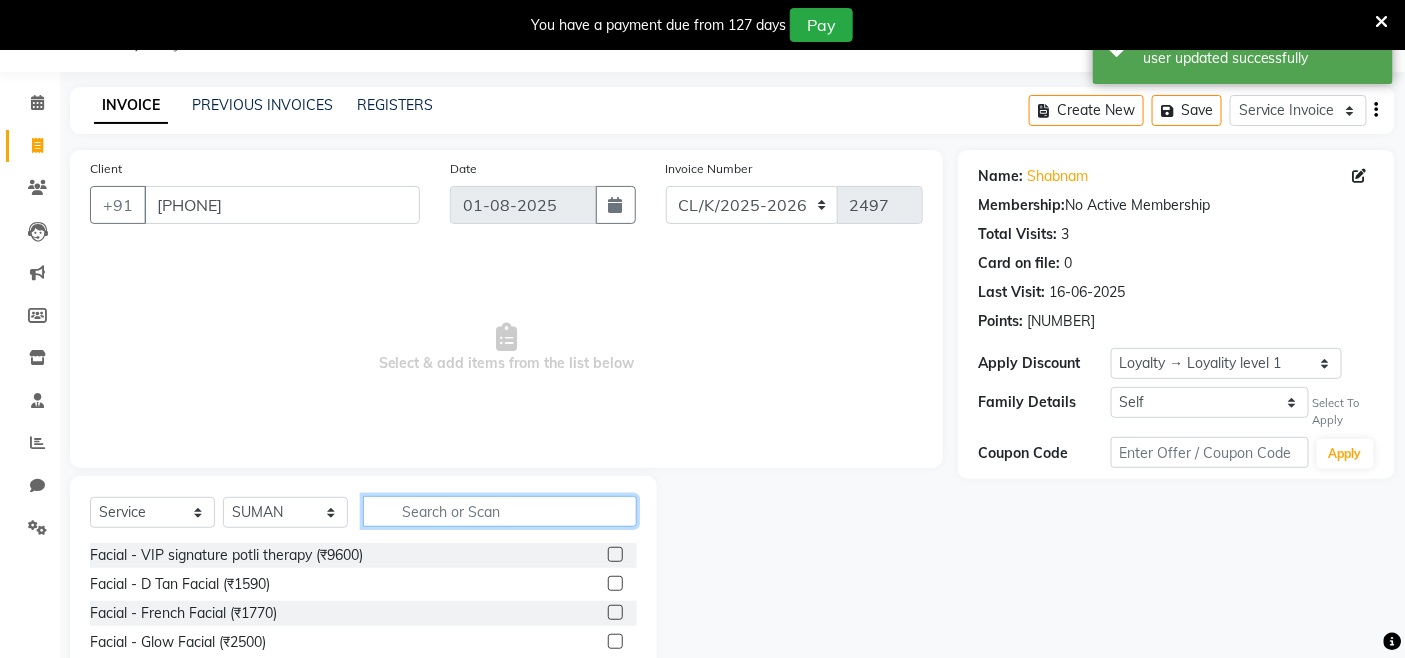 click 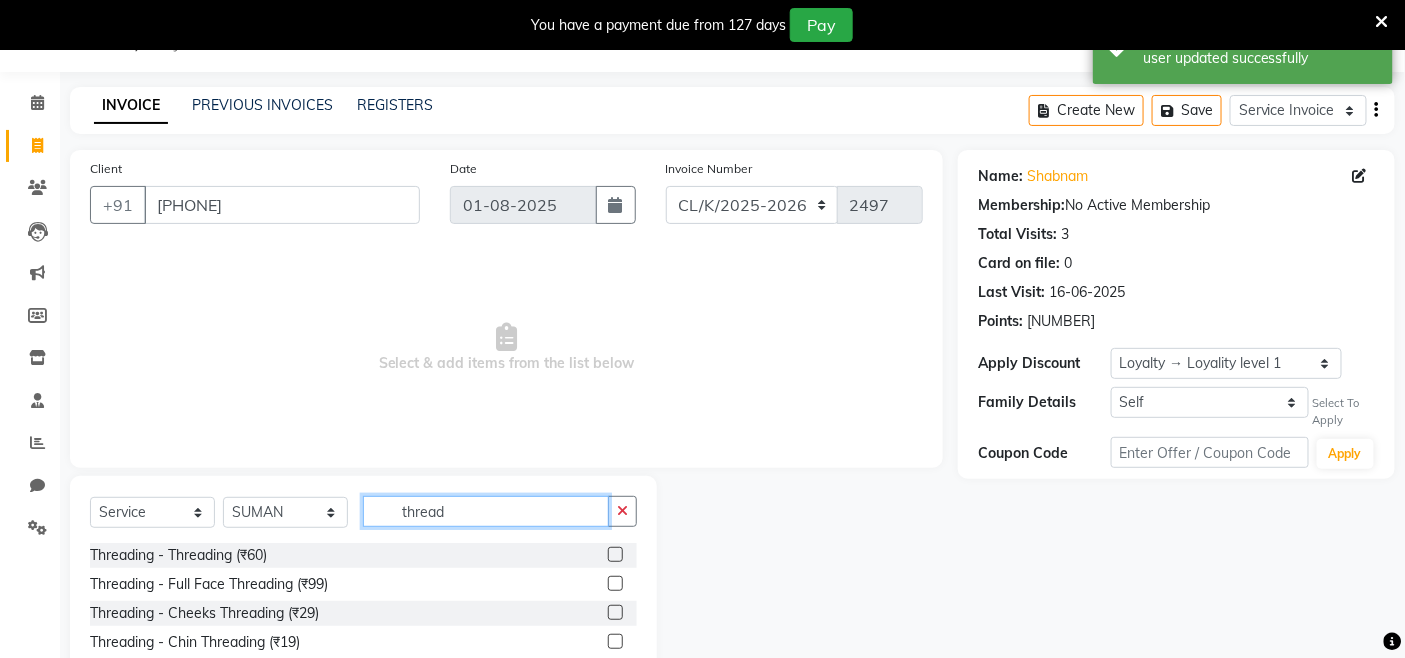 type on "thread" 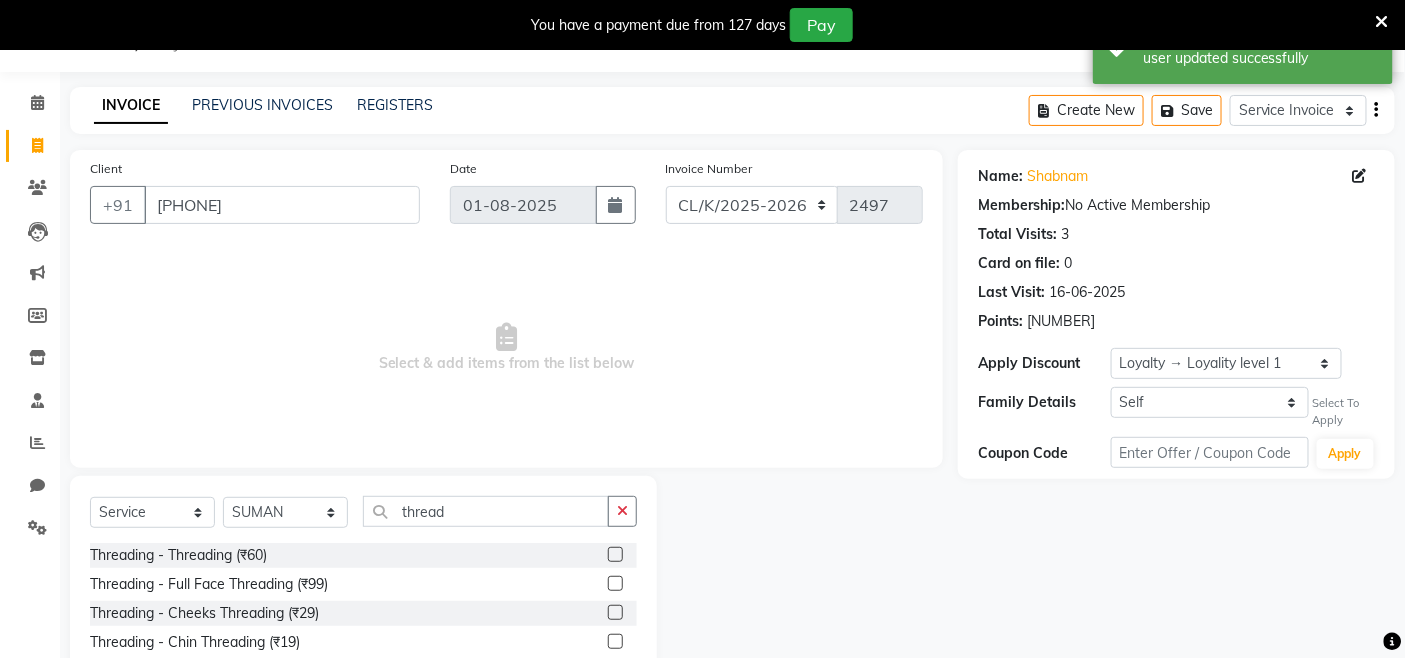 click 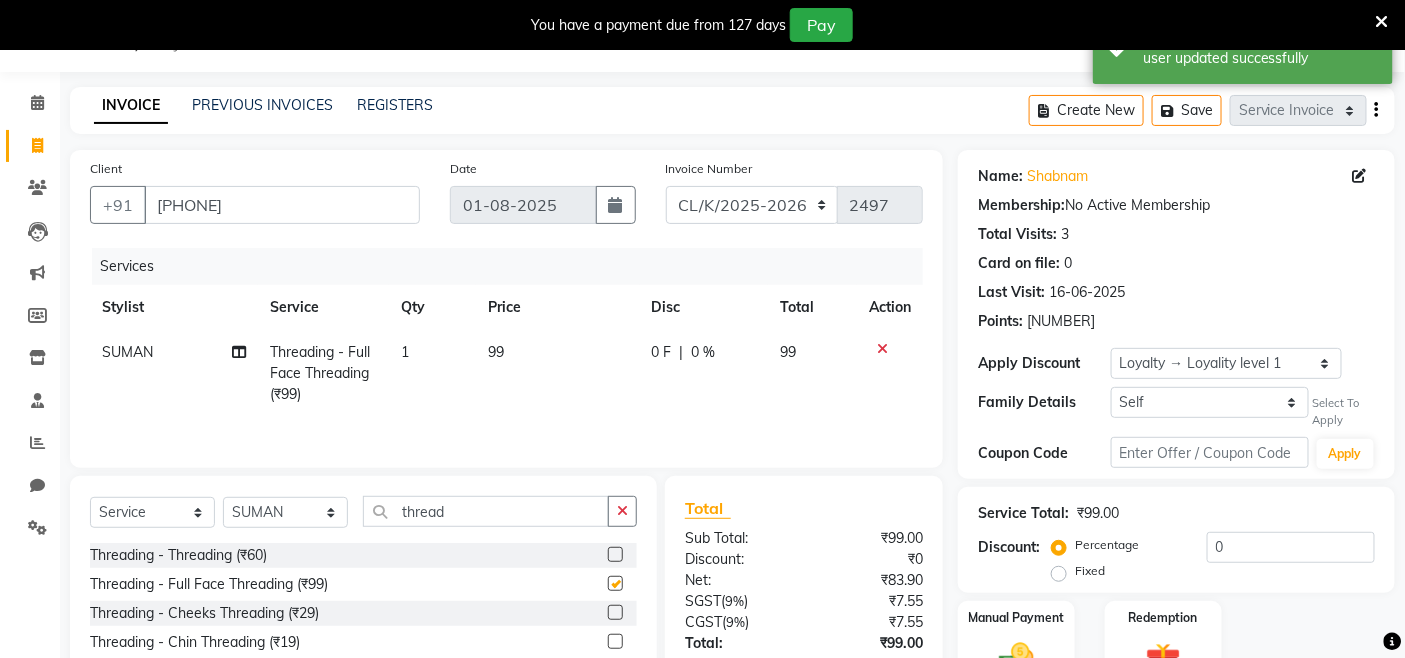 click on "99" 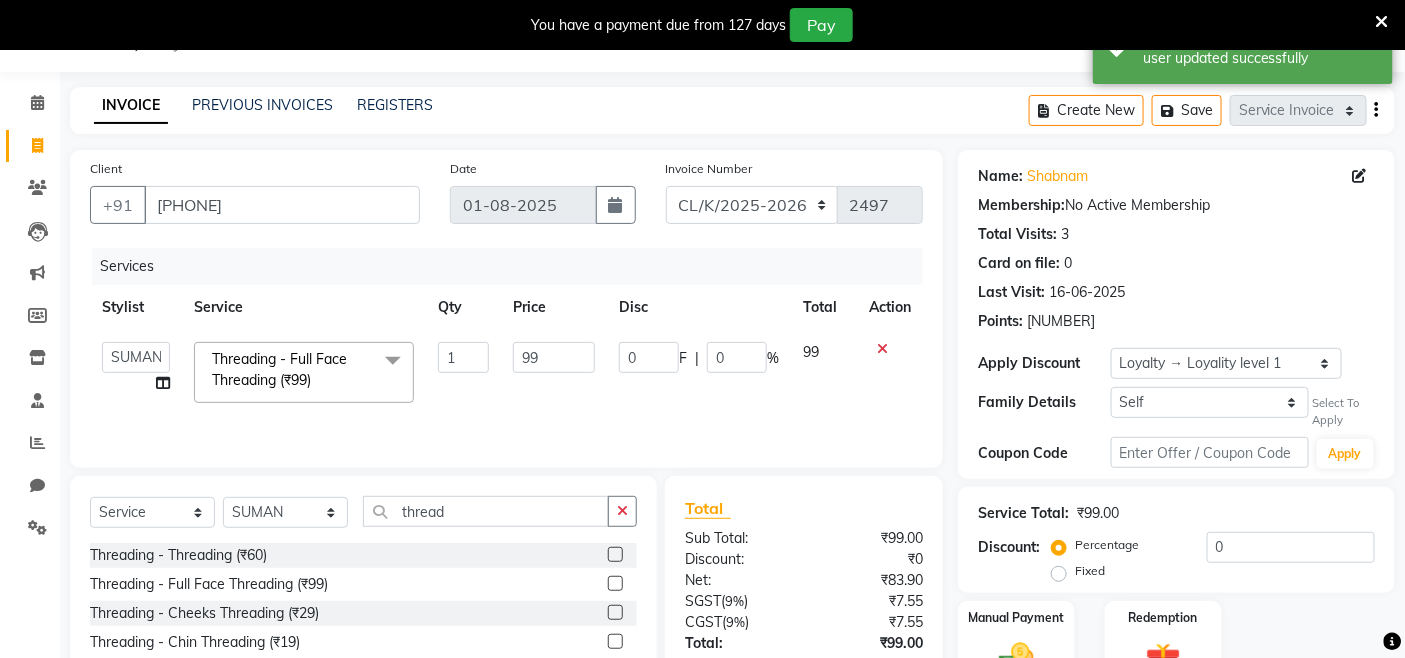 checkbox on "false" 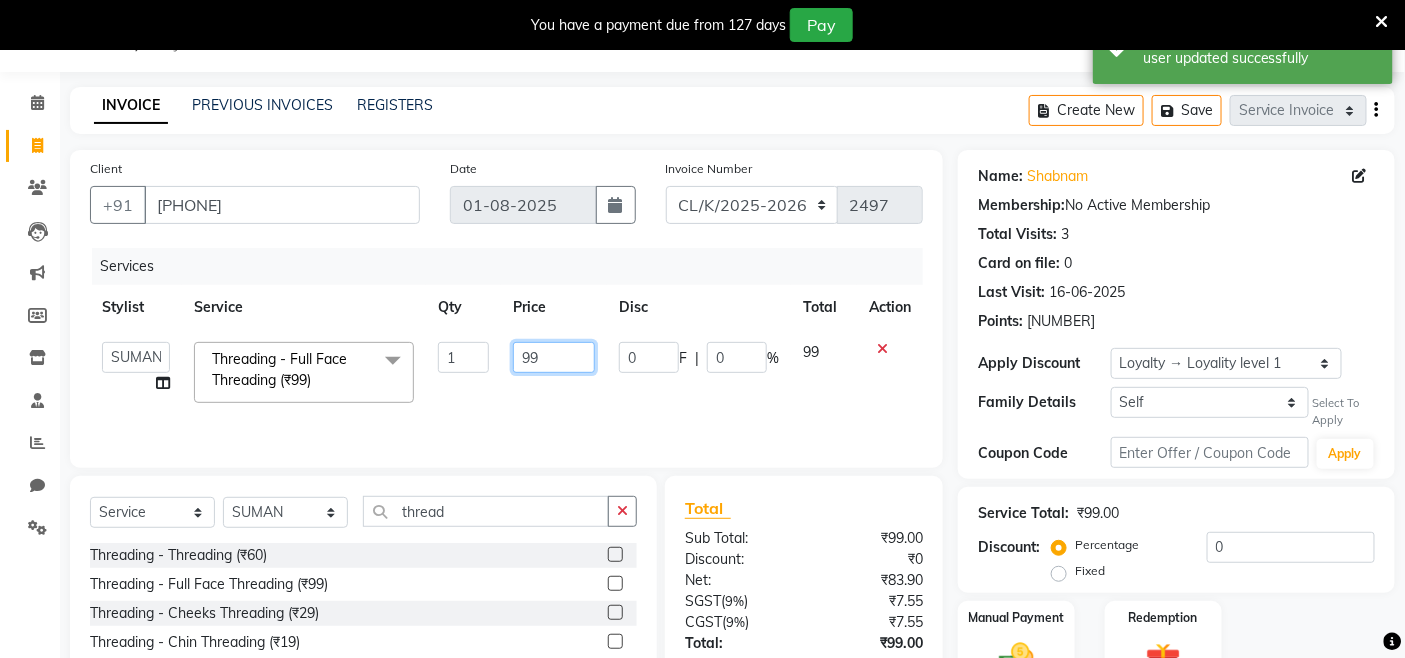 drag, startPoint x: 547, startPoint y: 363, endPoint x: 536, endPoint y: 365, distance: 11.18034 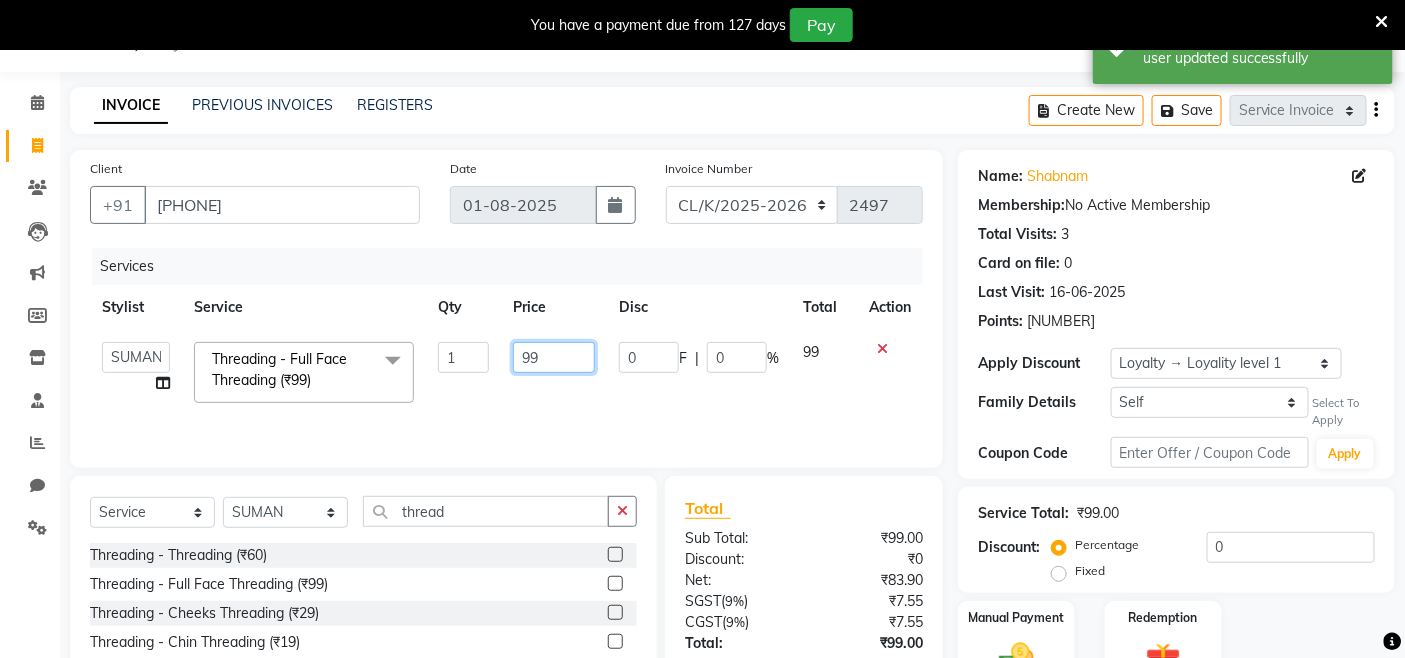 click on "99" 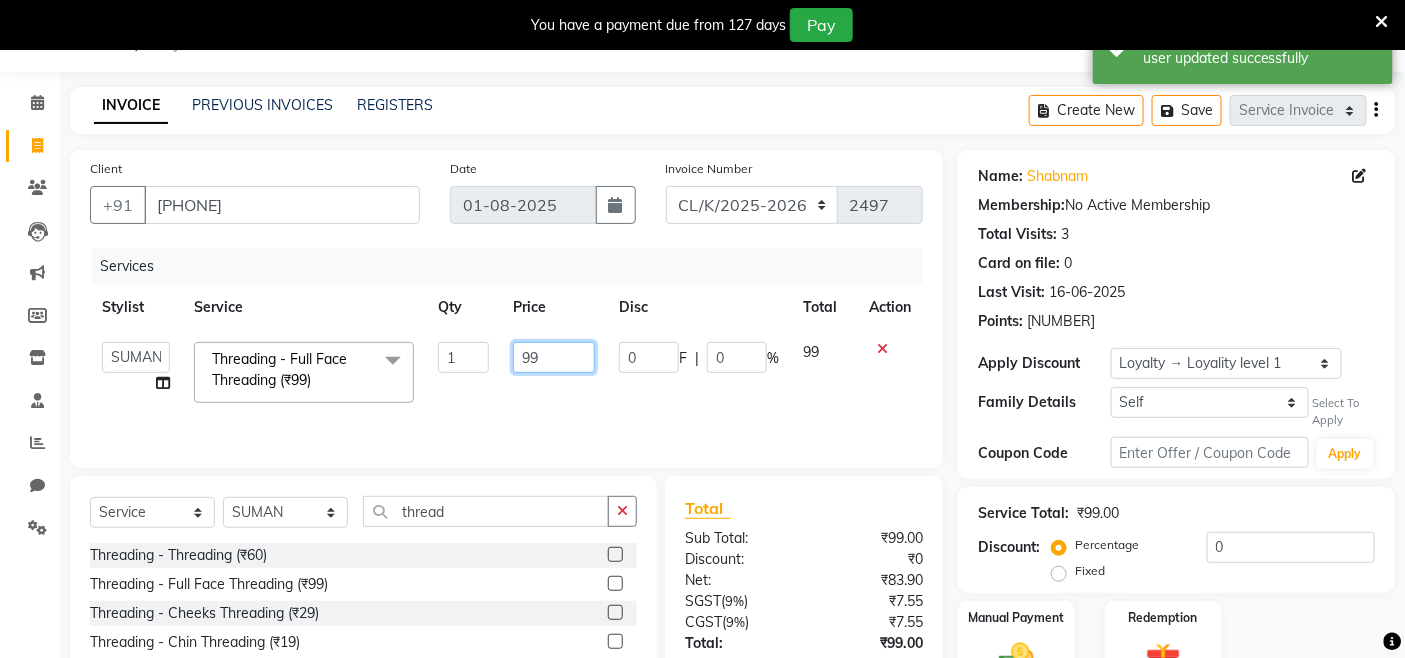 type on "9" 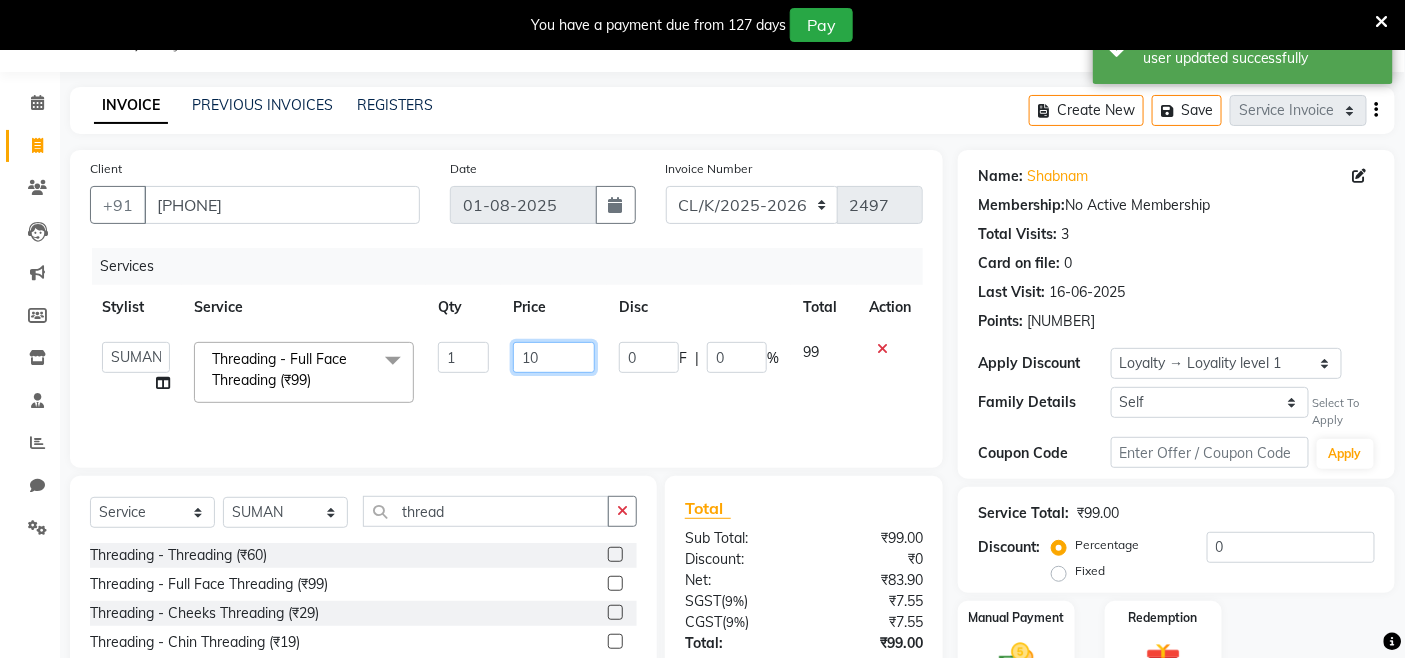 type on "100" 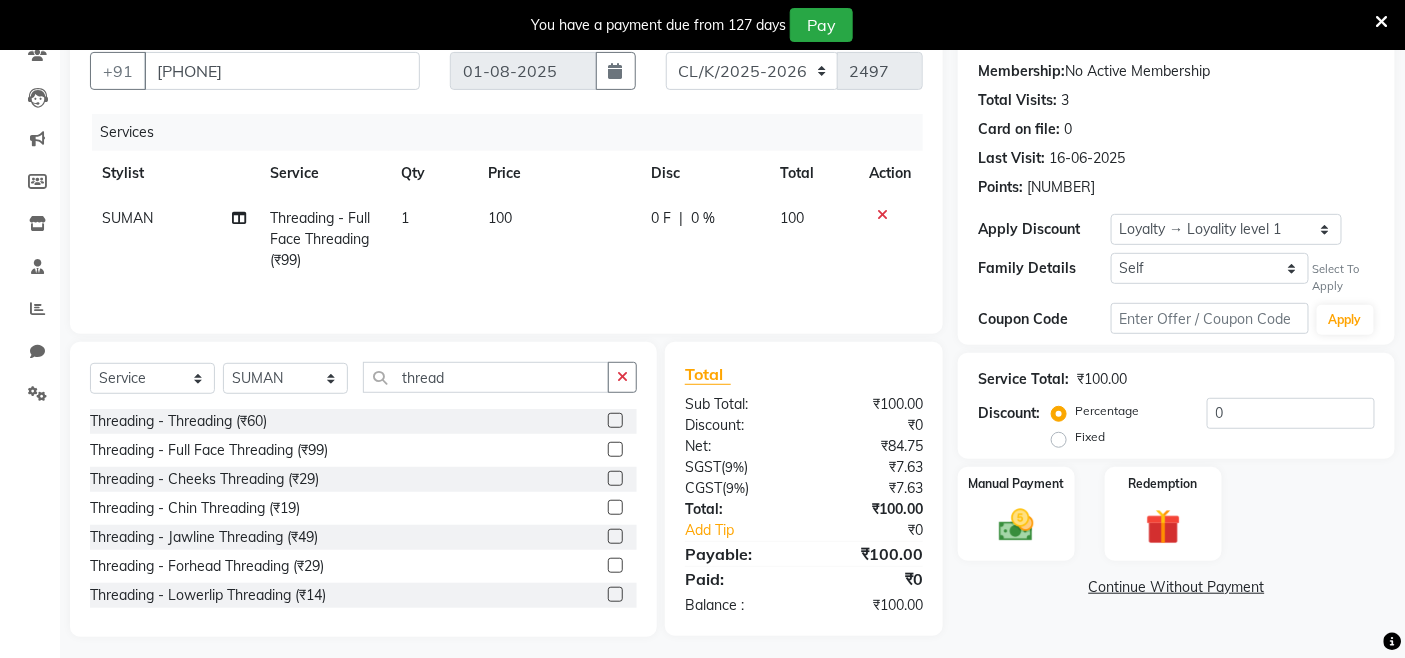 scroll, scrollTop: 194, scrollLeft: 0, axis: vertical 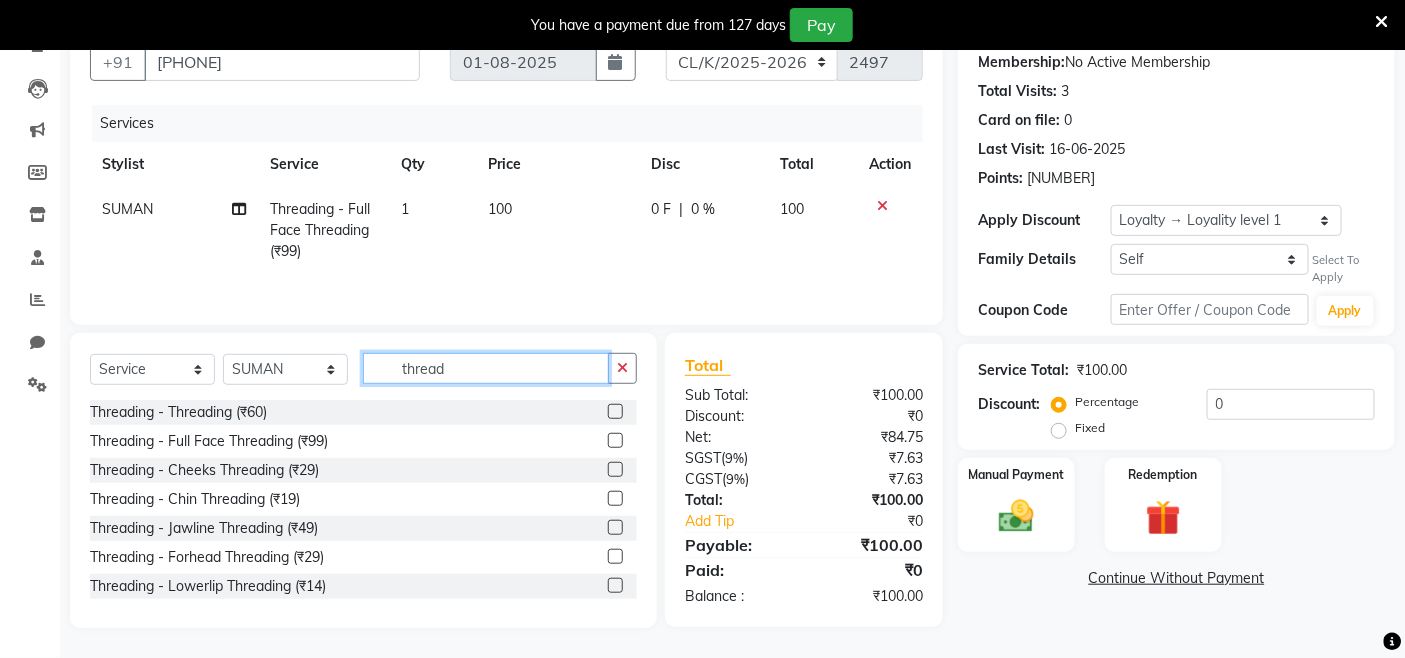drag, startPoint x: 501, startPoint y: 362, endPoint x: 364, endPoint y: 396, distance: 141.15594 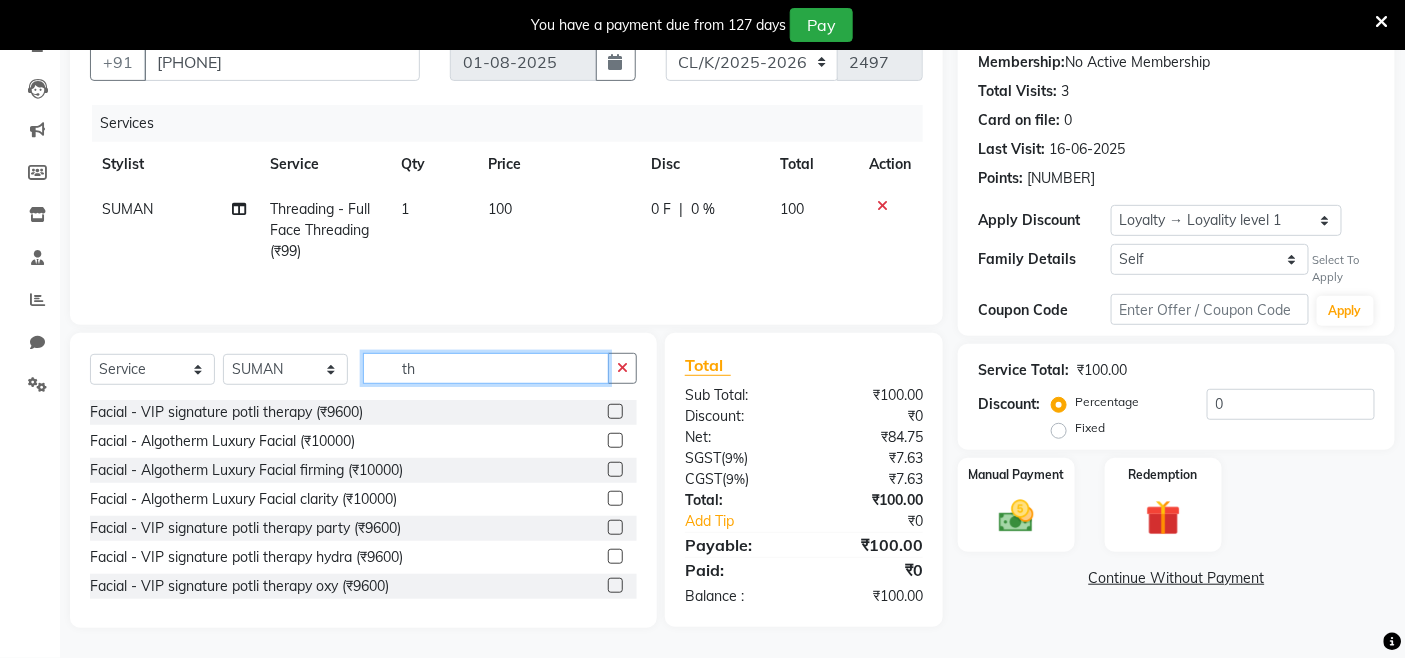 type on "t" 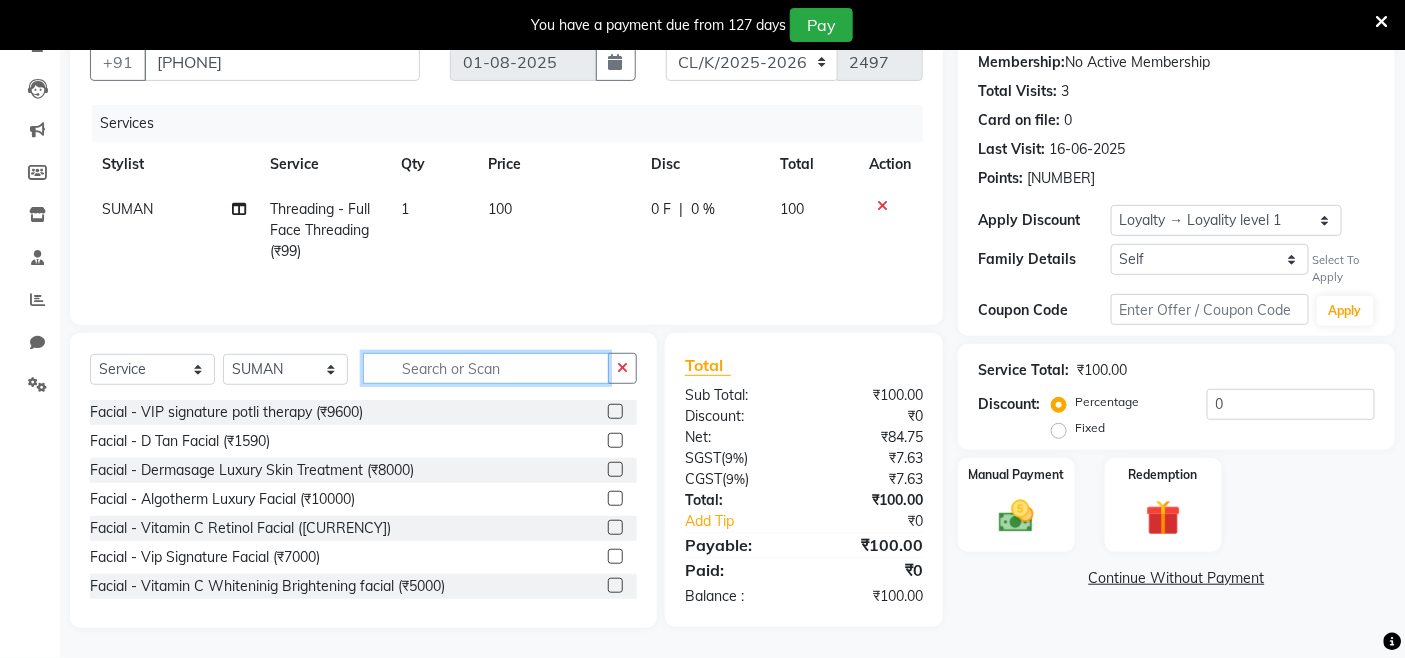 type 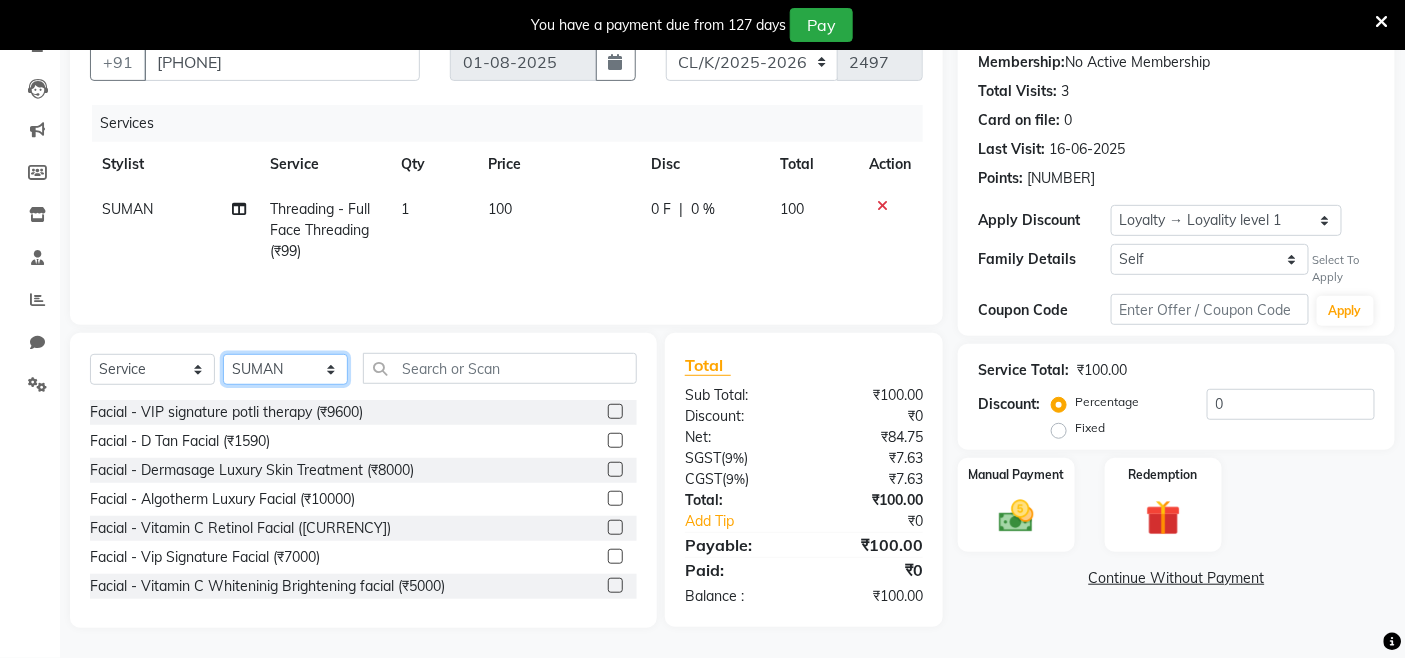 click on "Select Stylist Admin Admin [FIRST] [FIRST] Colour Lounge, Kabir Park Colour Lounge, Kabir Park [FIRST]  [FIRST] [LAST] guard [FIRST] [FIRST] [FIRST] [FIRST] [FIRST] [FIRST] [FIRST] [FIRST] [FIRST] [FIRST] [FIRST] [FIRST] [FIRST] [FIRST] [FIRST] [FIRST] [FIRST] [FIRST] [FIRST] [FIRST] [FIRST]" 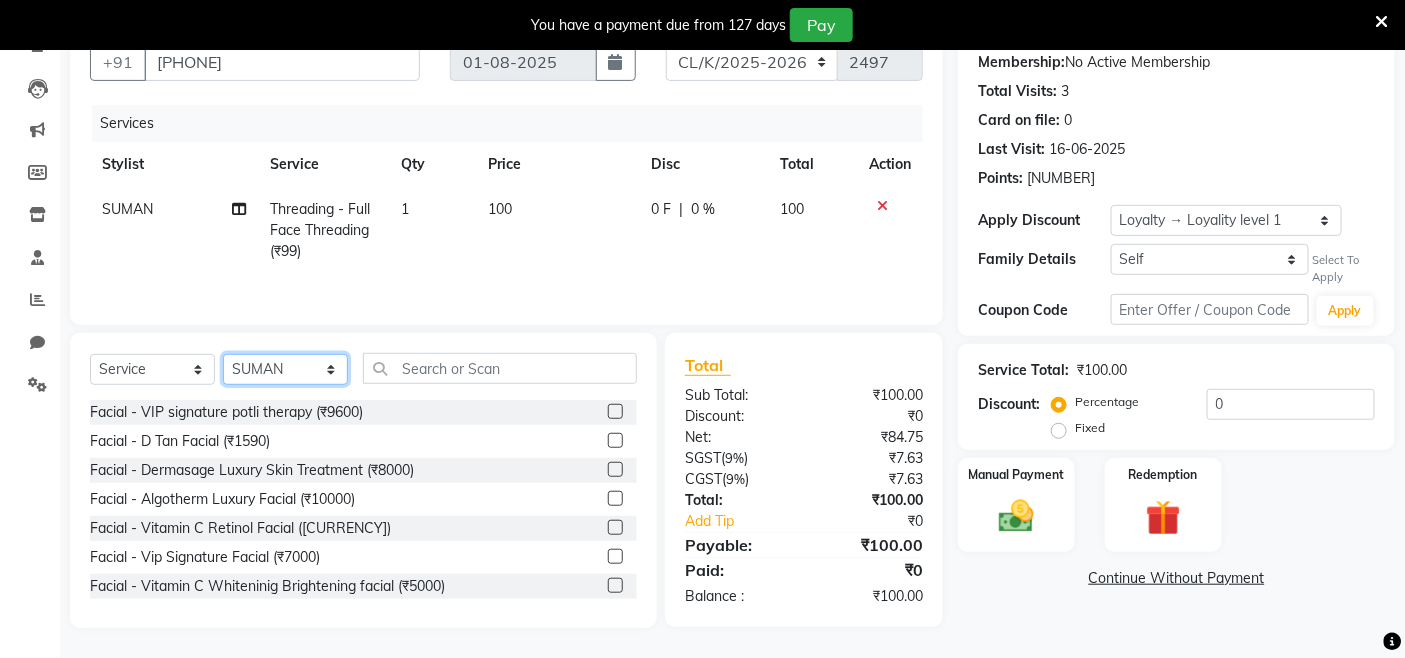 select on "70123" 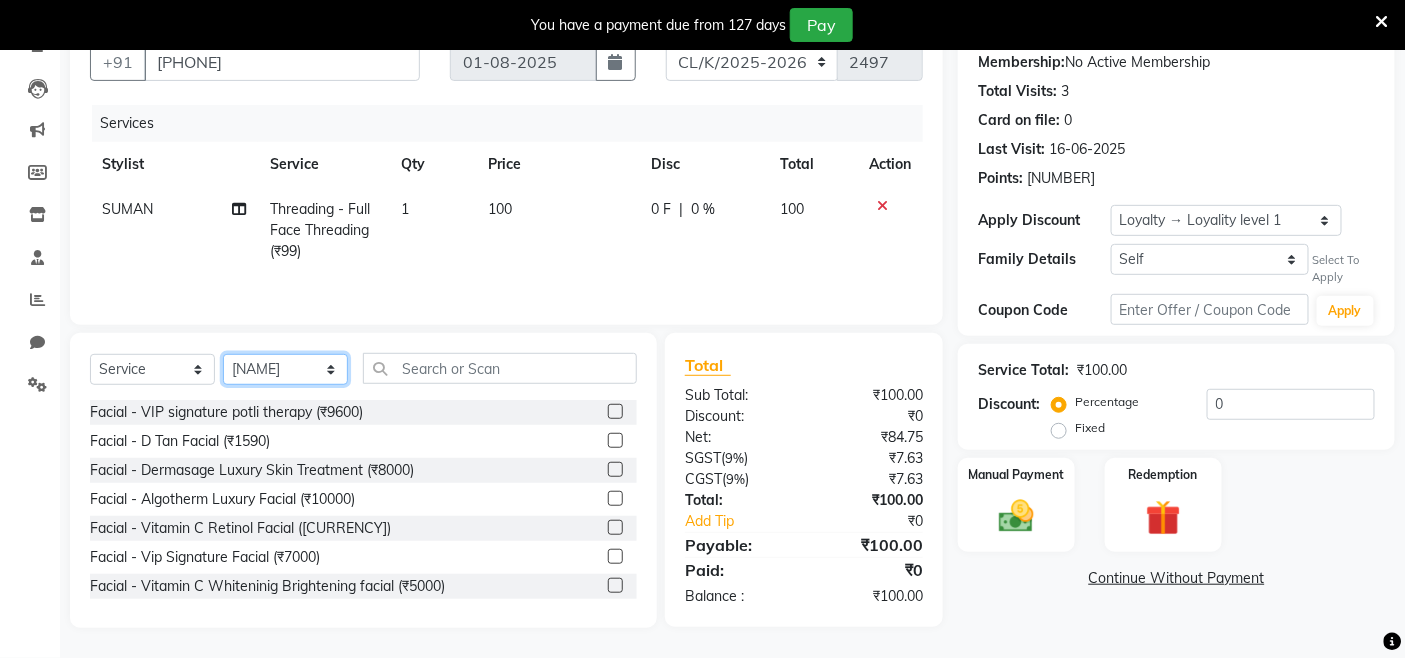 click on "Select Stylist Admin Admin [FIRST] [FIRST] Colour Lounge, Kabir Park Colour Lounge, Kabir Park [FIRST]  [FIRST] [LAST] guard [FIRST] [FIRST] [FIRST] [FIRST] [FIRST] [FIRST] [FIRST] [FIRST] [FIRST] [FIRST] [FIRST] [FIRST] [FIRST] [FIRST] [FIRST] [FIRST] [FIRST] [FIRST] [FIRST] [FIRST] [FIRST]" 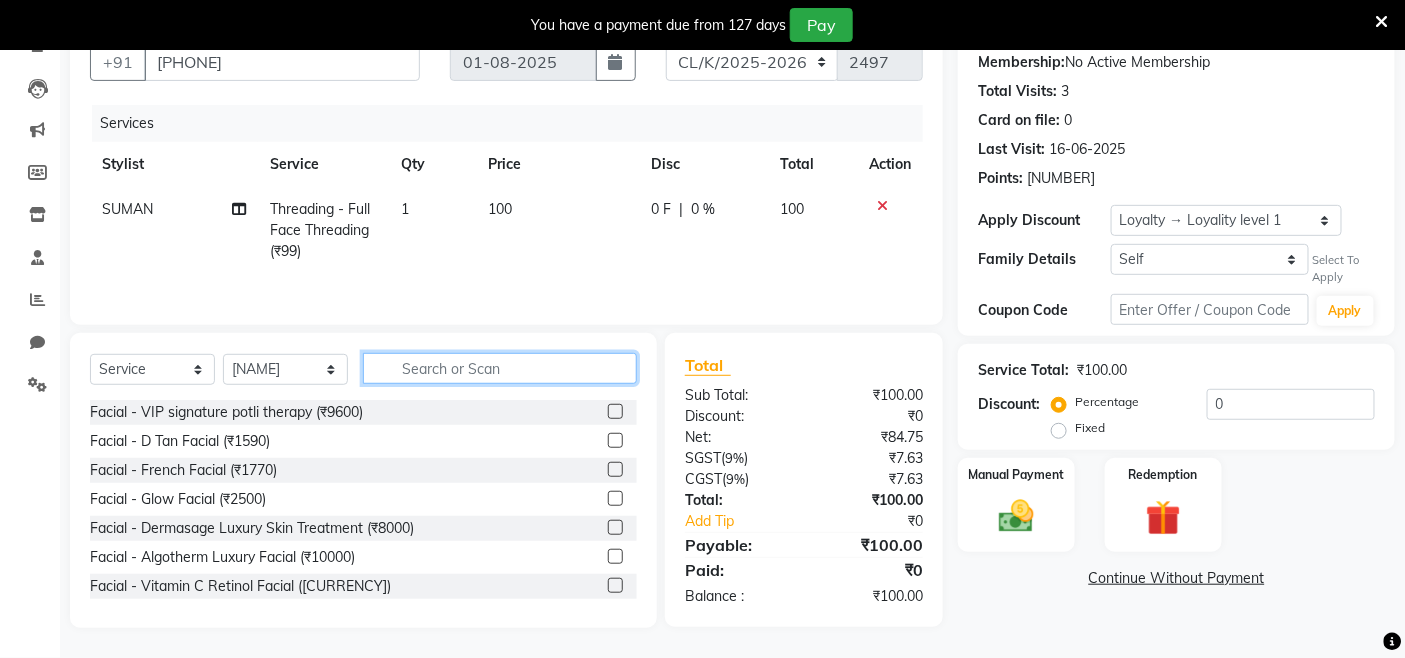 click 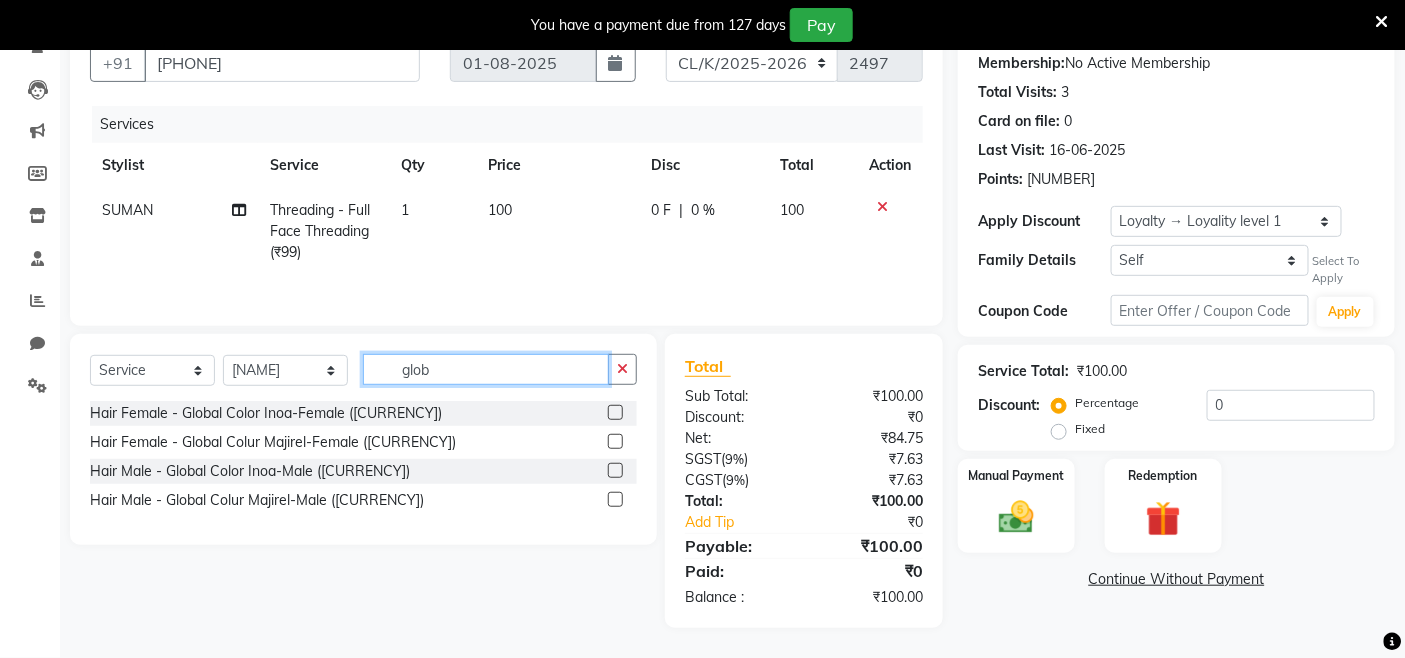 scroll, scrollTop: 193, scrollLeft: 0, axis: vertical 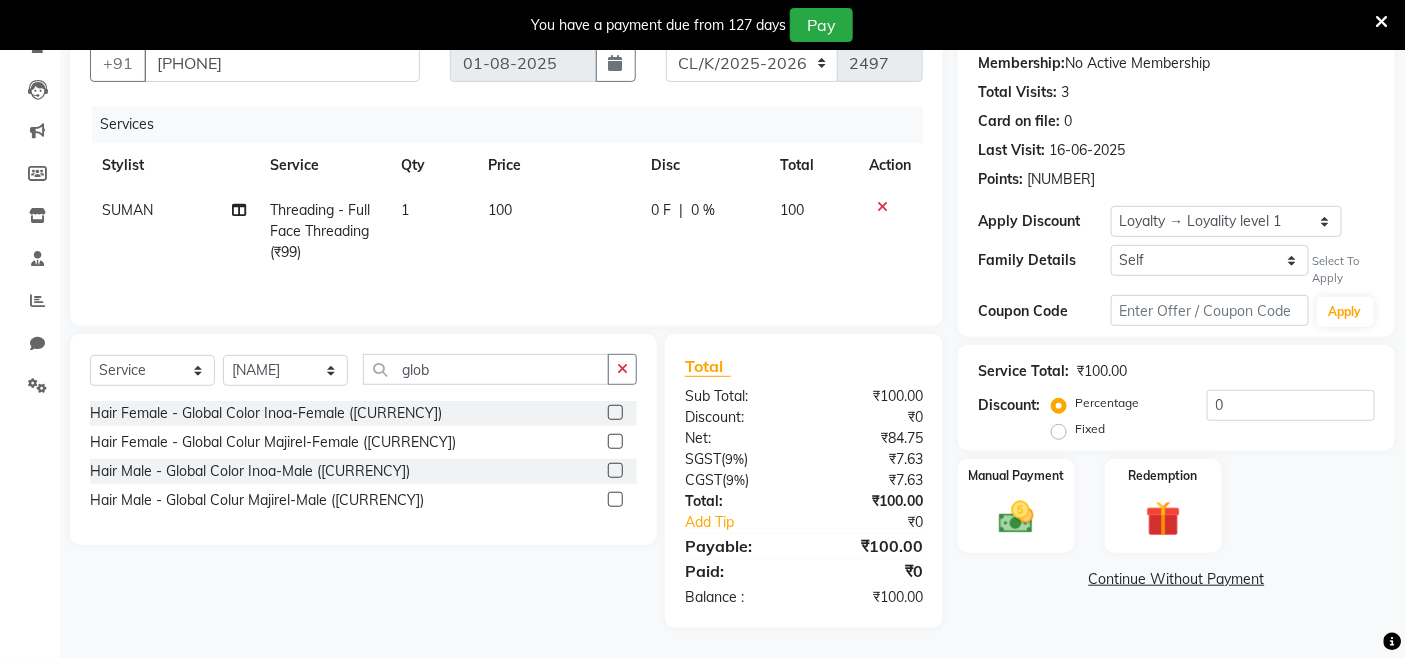 click 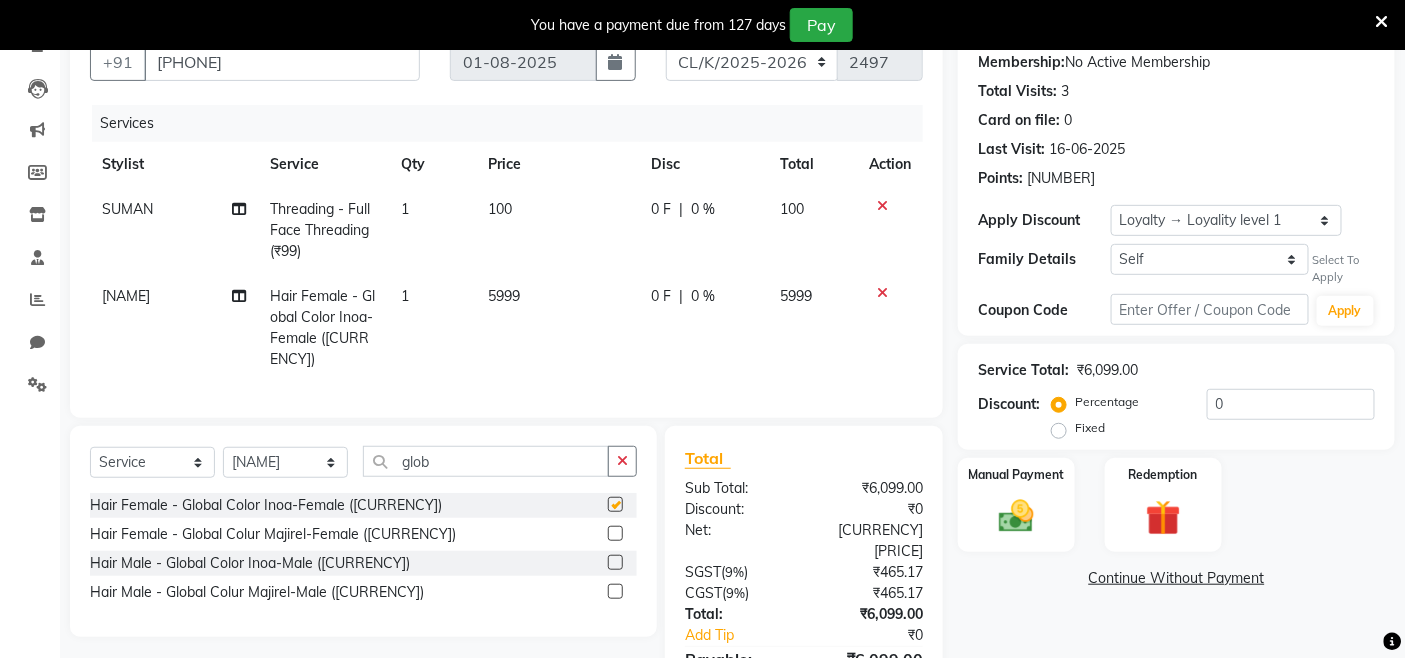 click on "5999" 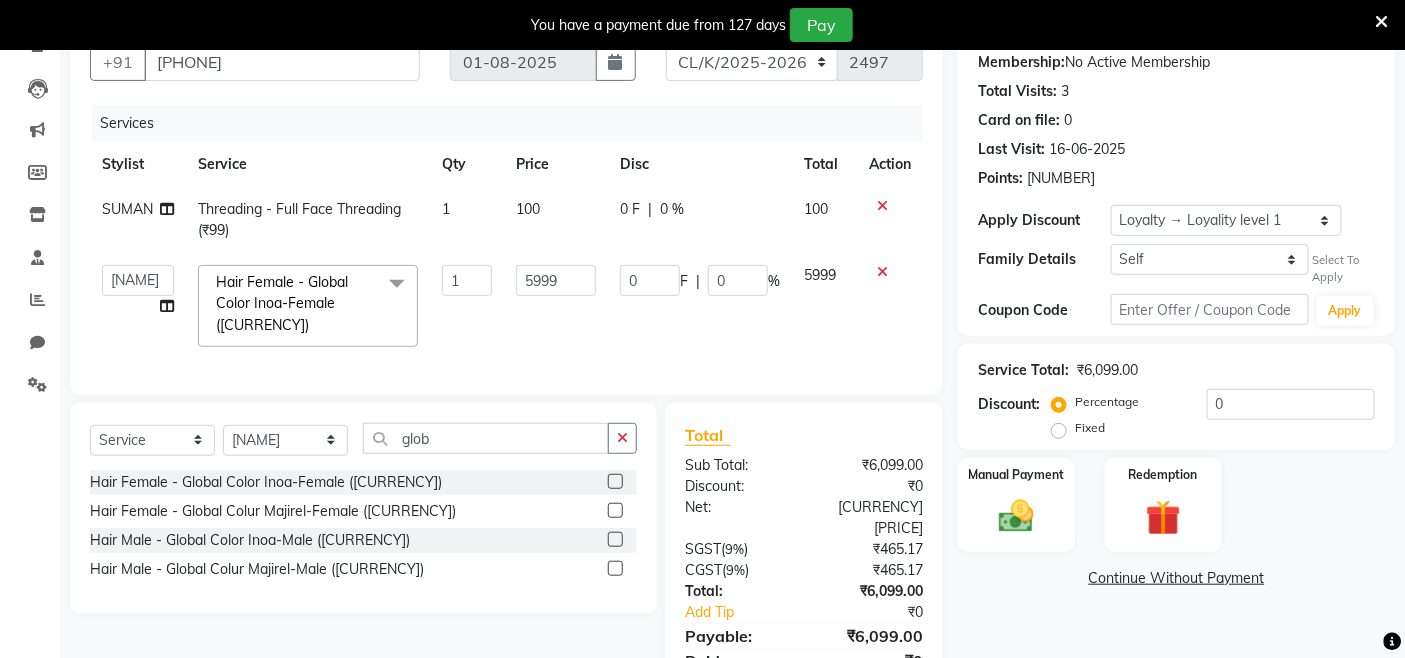 checkbox on "false" 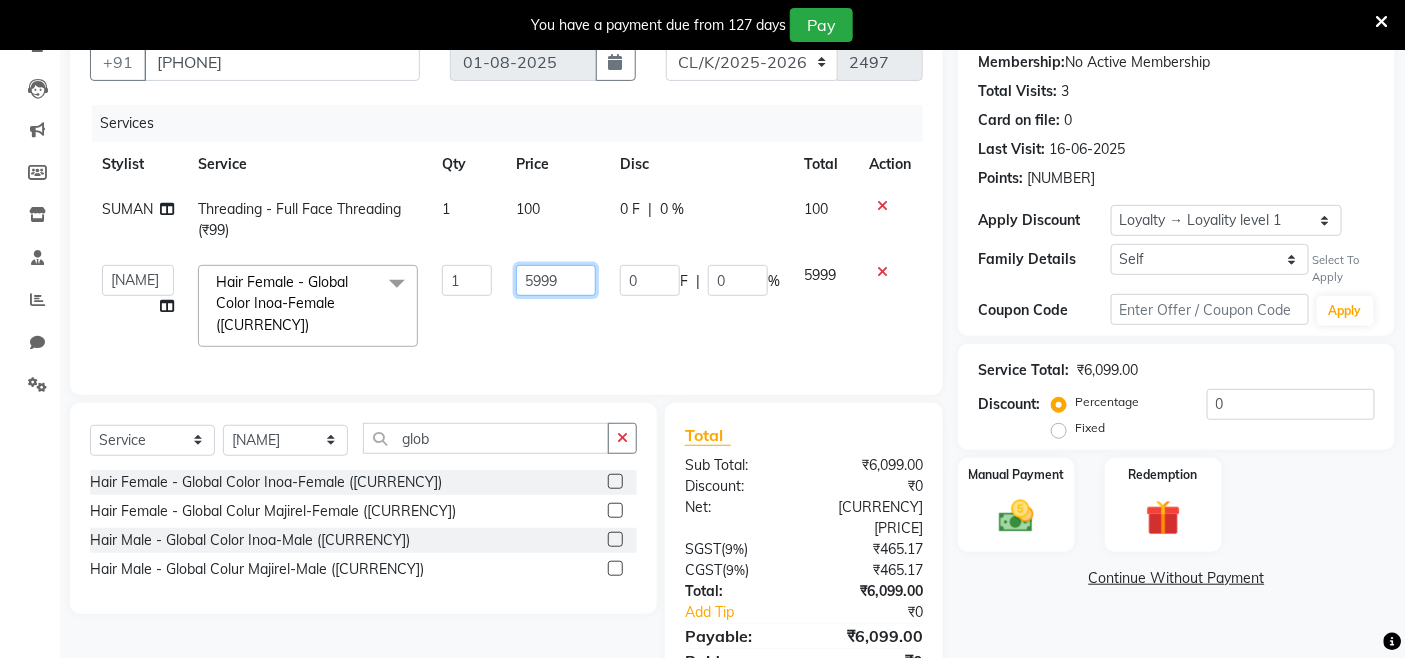 drag, startPoint x: 557, startPoint y: 295, endPoint x: 571, endPoint y: 286, distance: 16.643316 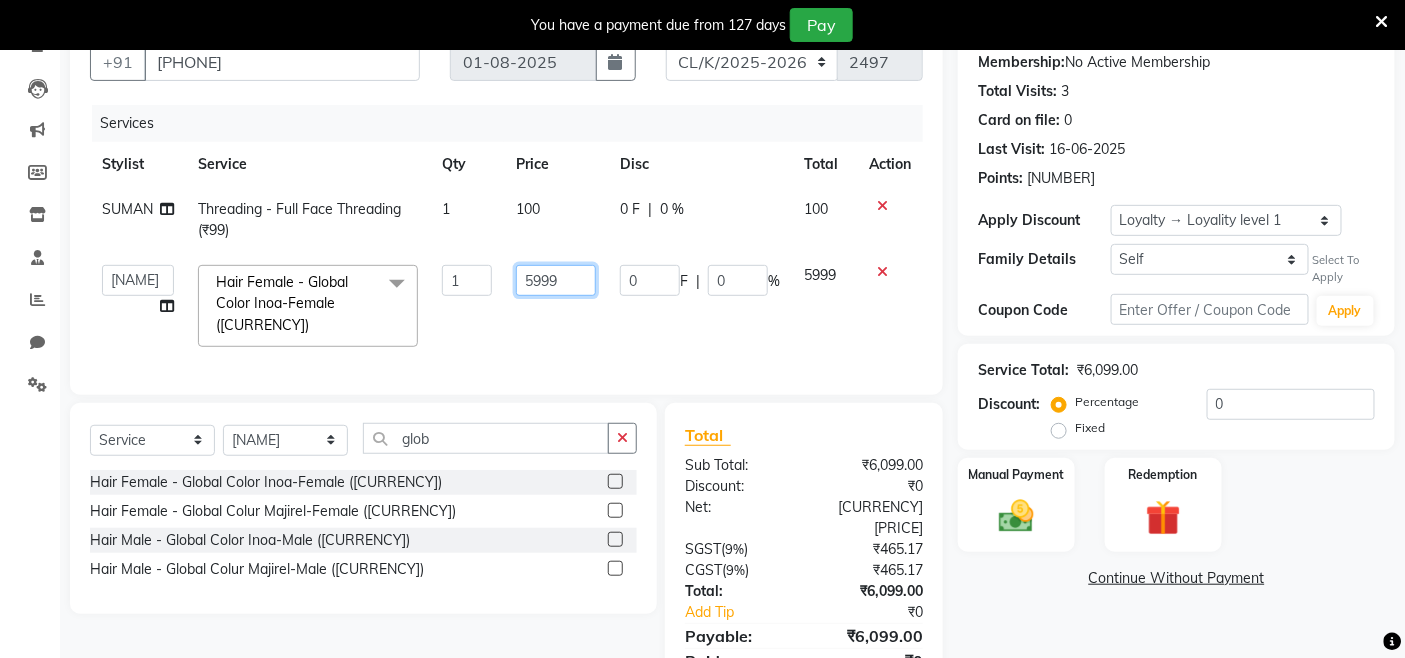 click on "5999" 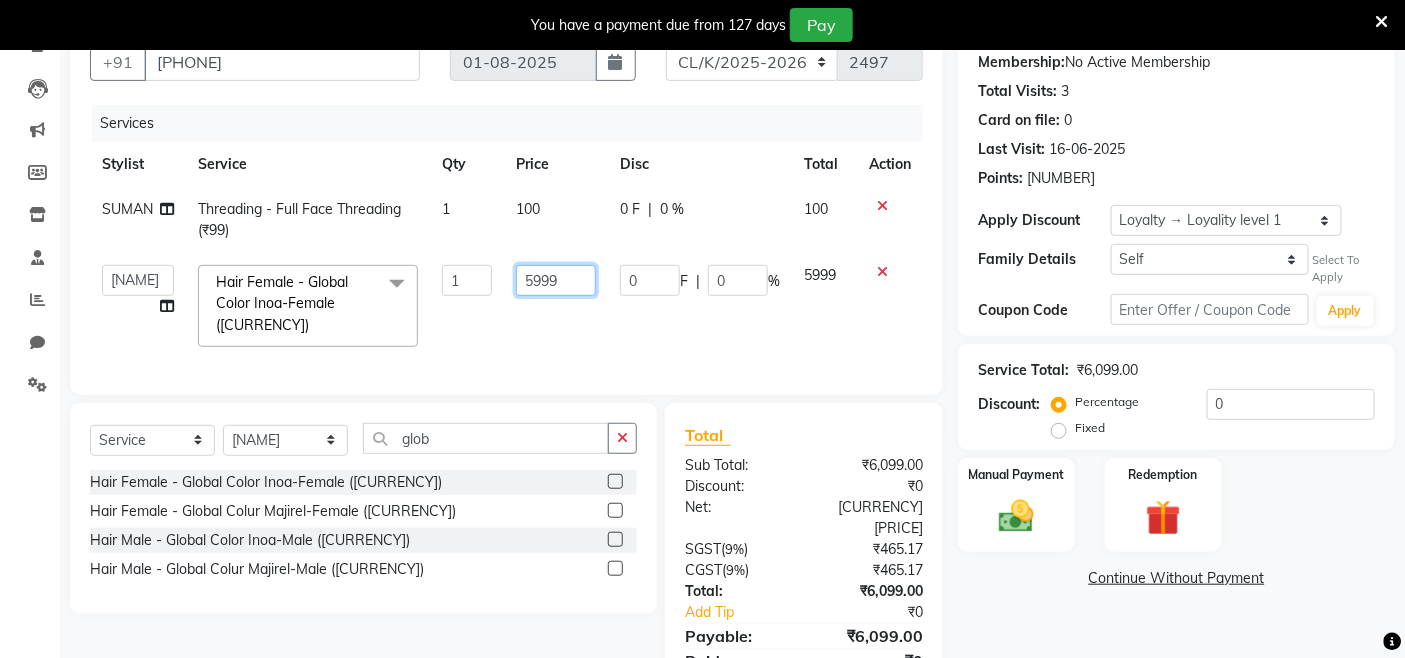 drag, startPoint x: 571, startPoint y: 286, endPoint x: 288, endPoint y: 216, distance: 291.52872 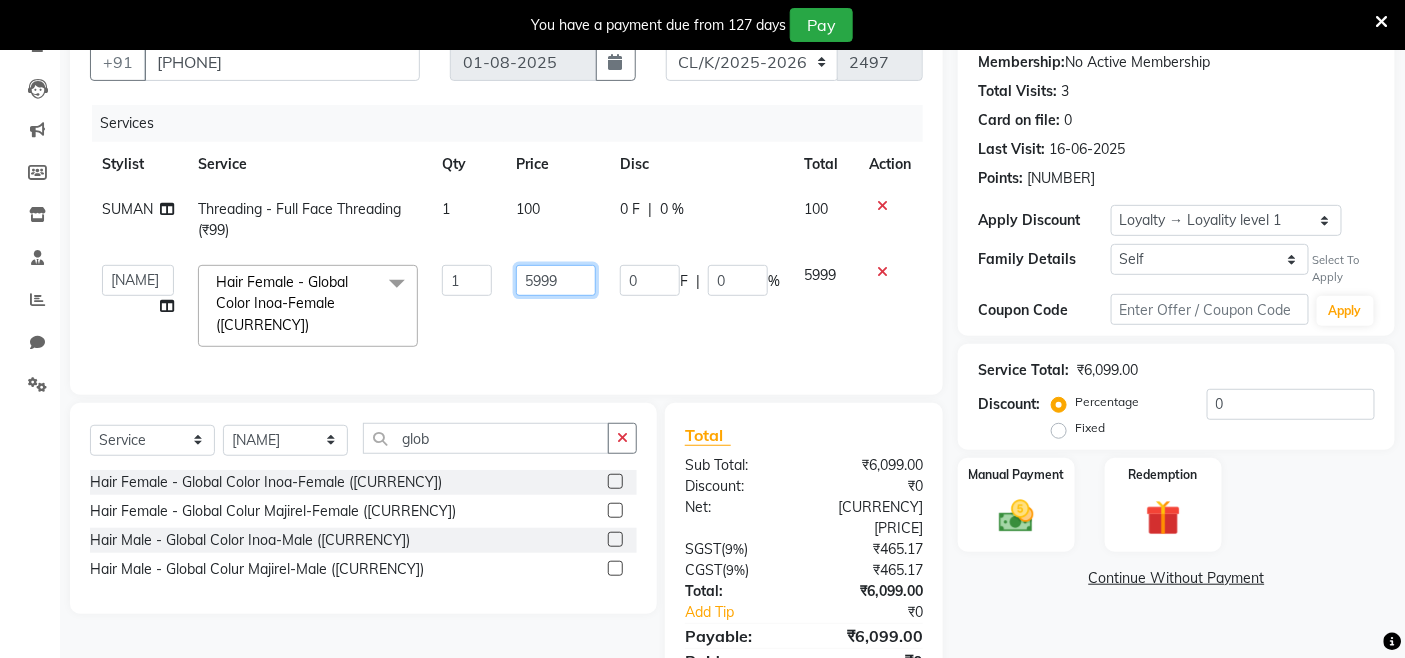drag, startPoint x: 552, startPoint y: 292, endPoint x: 534, endPoint y: 300, distance: 19.697716 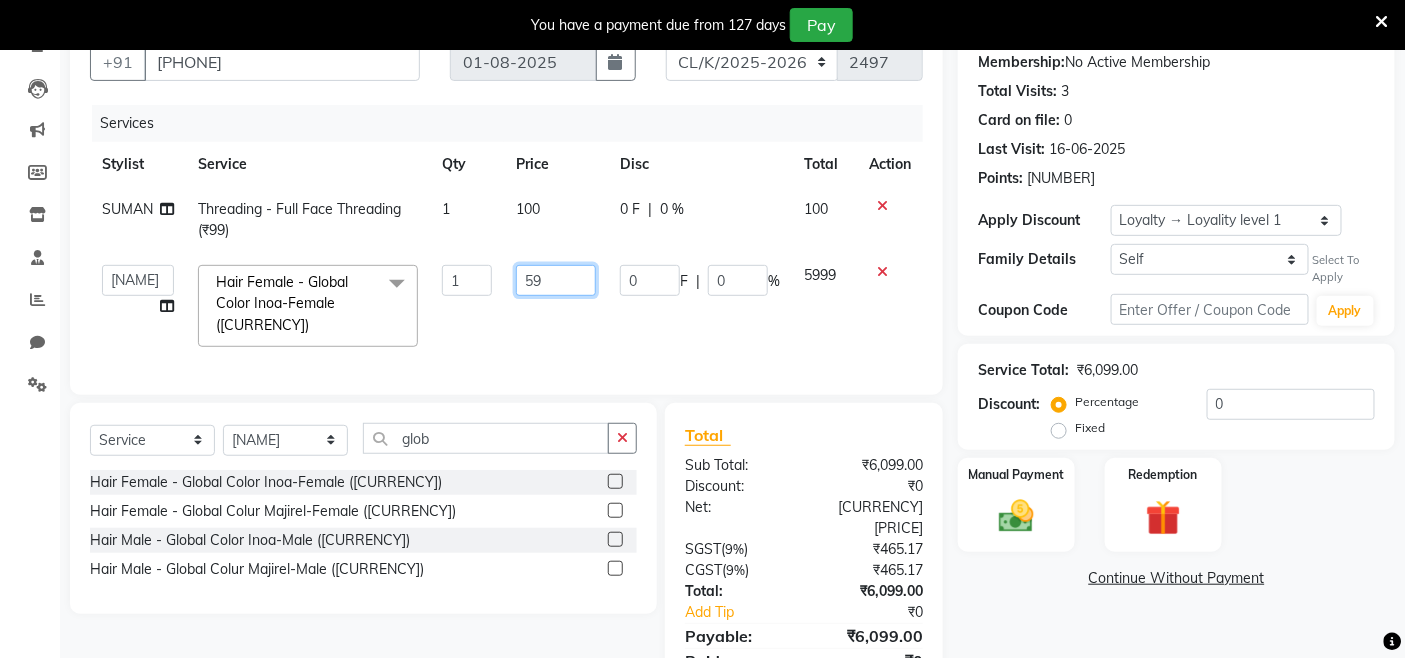 click on "59" 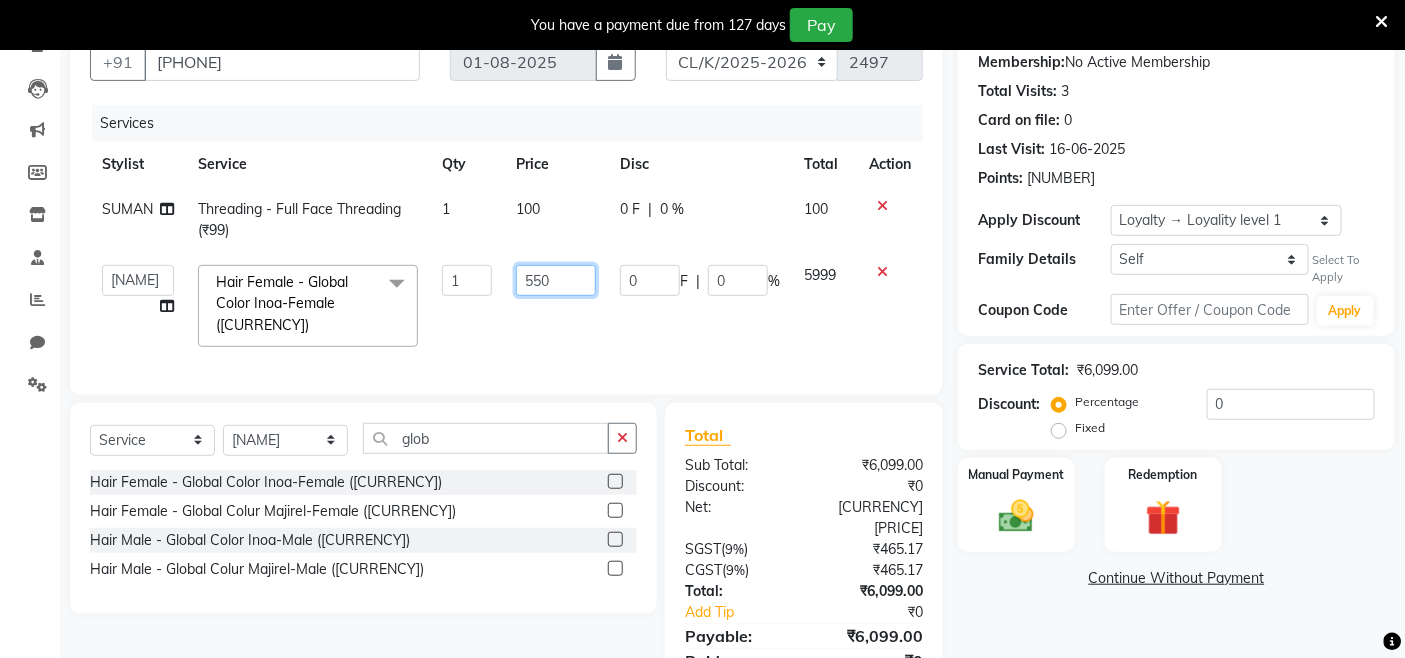 type on "5500" 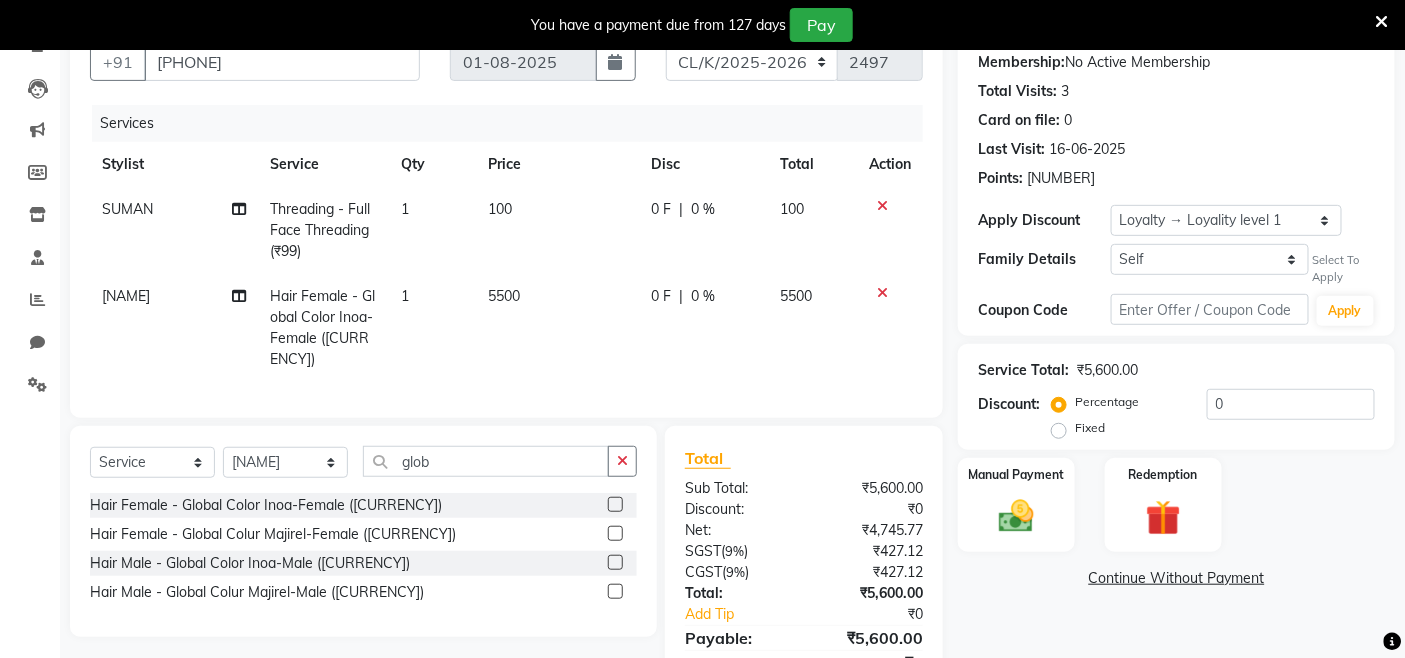 click on "VANDANA SHARMA Split Commission" 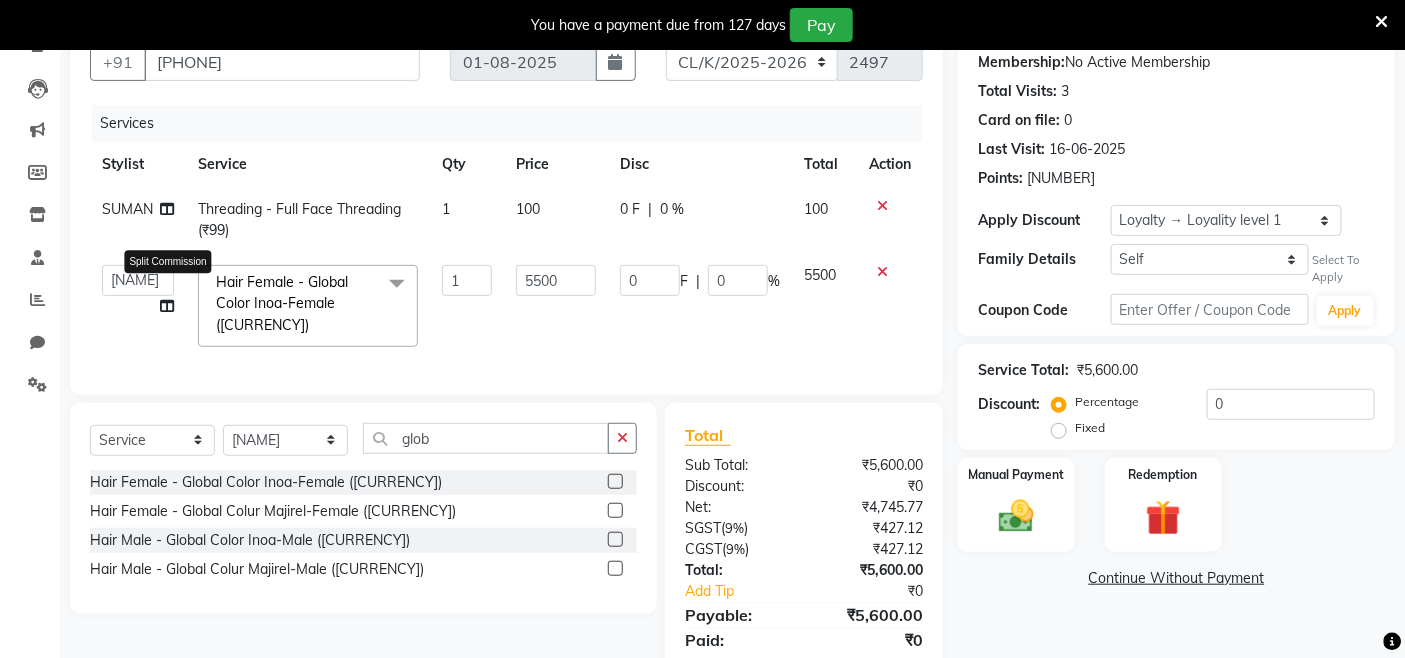 click 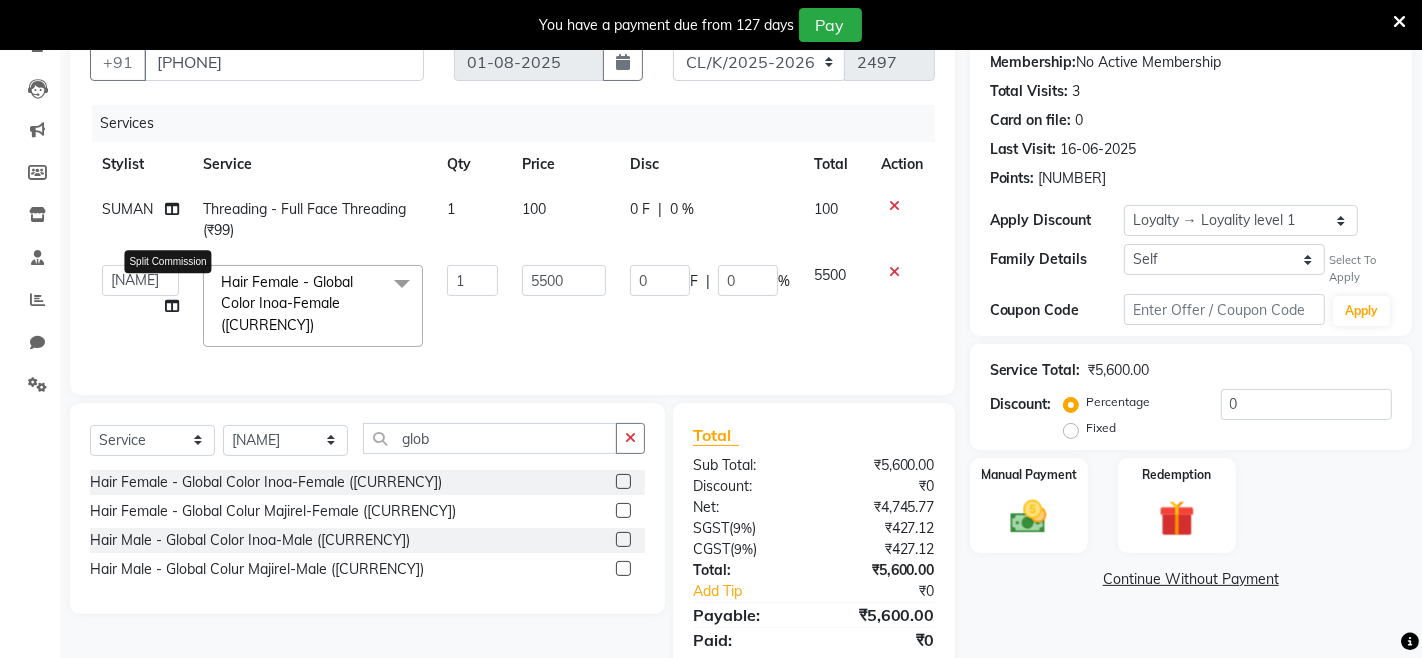 select on "70123" 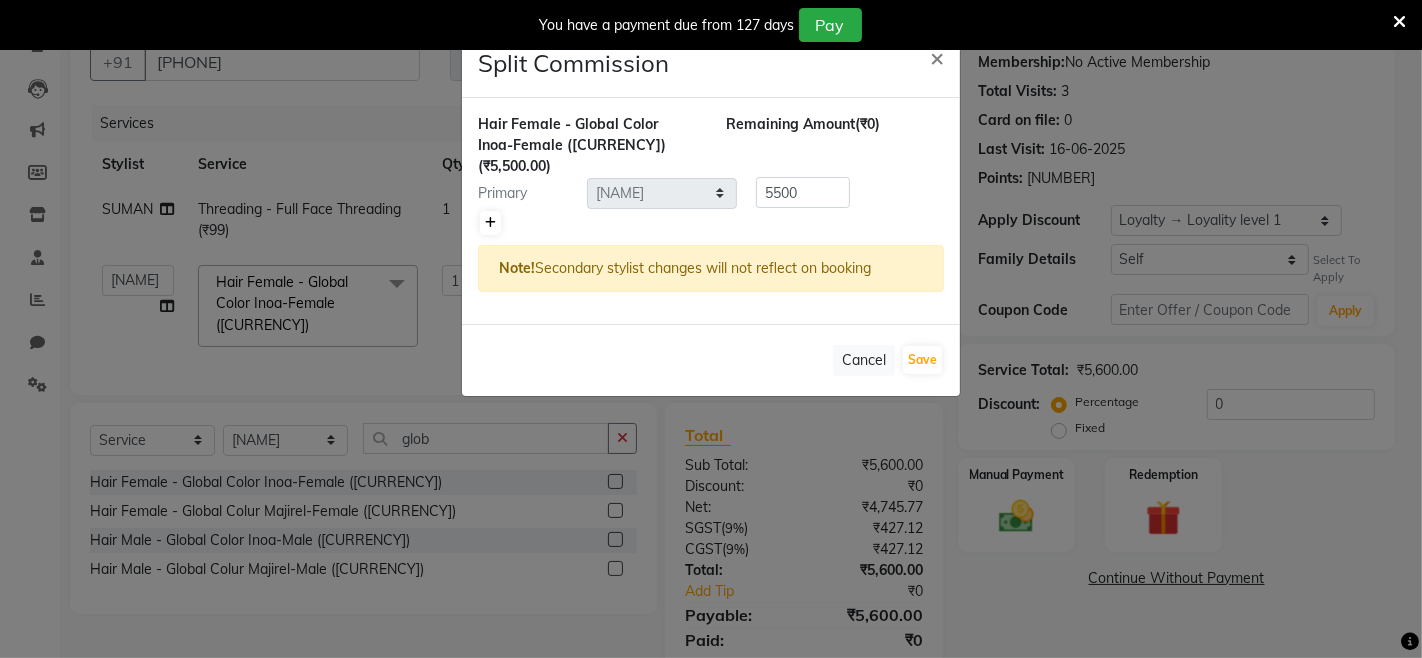 click 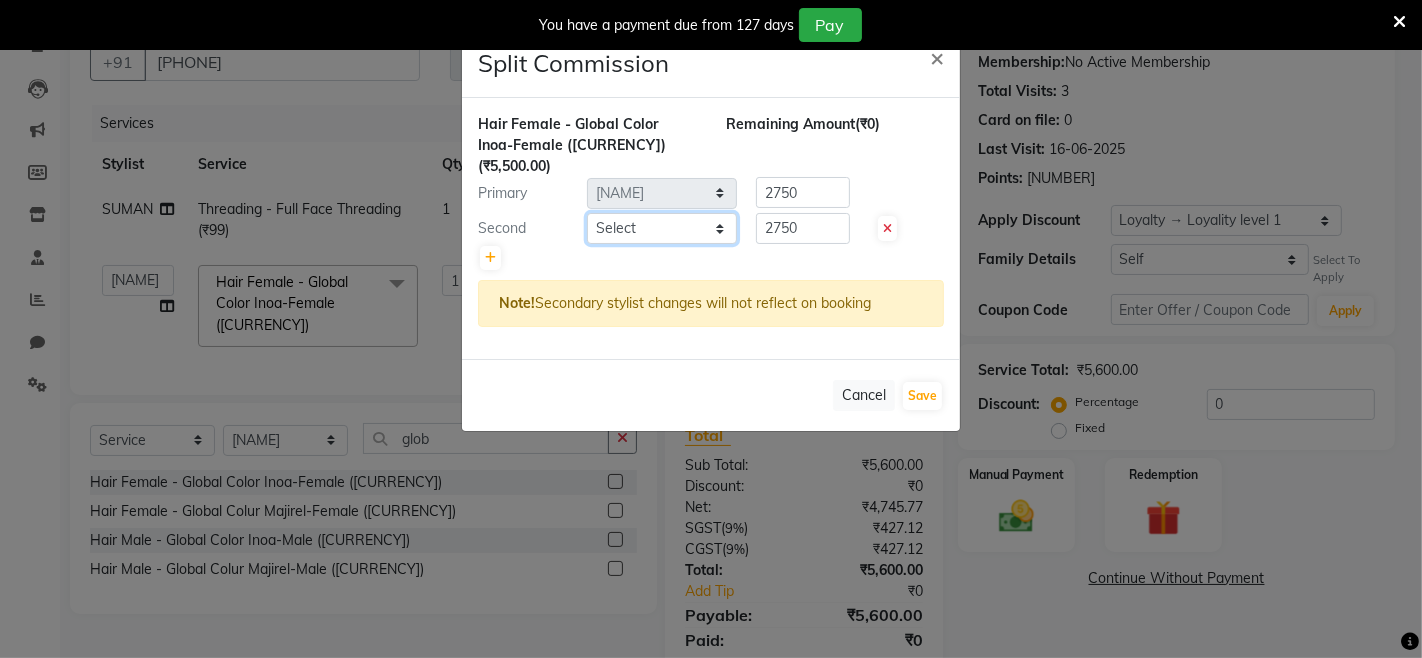 drag, startPoint x: 485, startPoint y: 191, endPoint x: 684, endPoint y: 204, distance: 199.42416 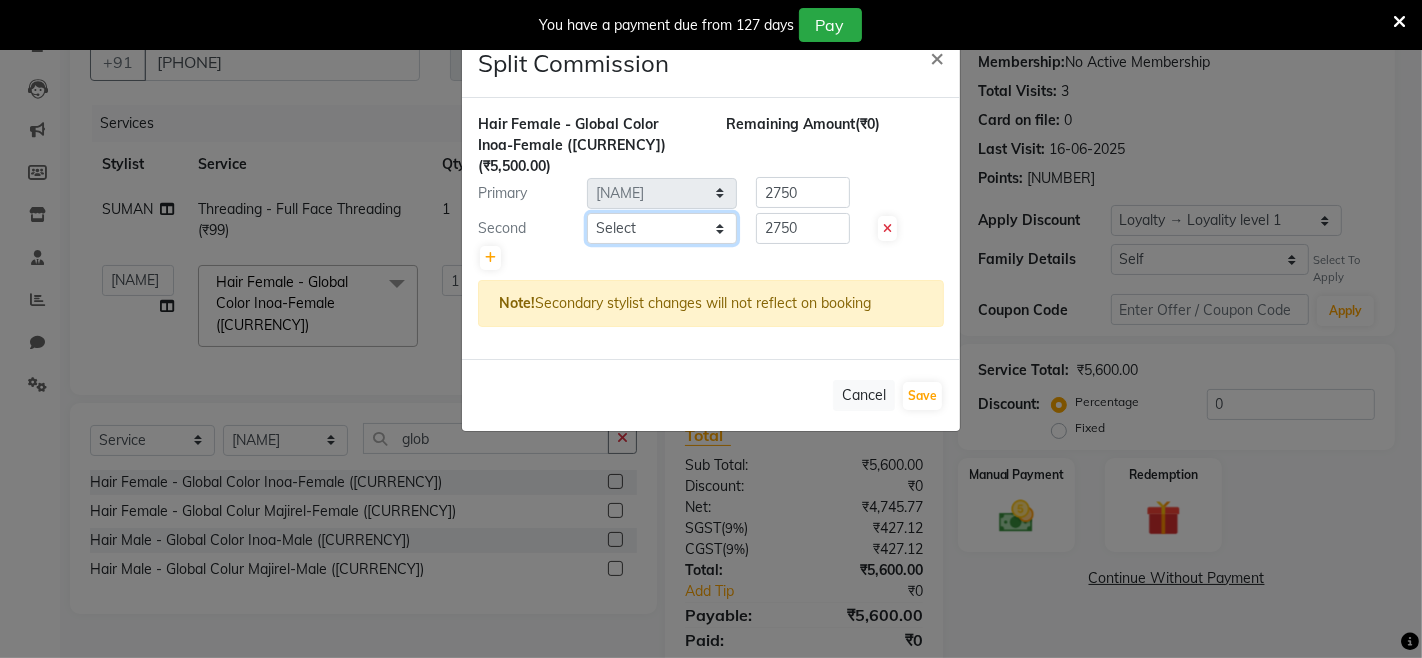 click on "Select  Admin   Admin   AKHIL   ANKUSH   Colour Lounge, Kabir Park   Colour Lounge, Kabir Park   divyansh    Jaswinder singh guard   JATIN   JOHN   JONEY   LUXMI   NAVDEEP KAUR   NITI   PARAMJIT   PARAS KHATNAVLIA   priya    priyanka    Rakesh   sapna    SUMAN   VANDANA SHARMA   VISHAL" 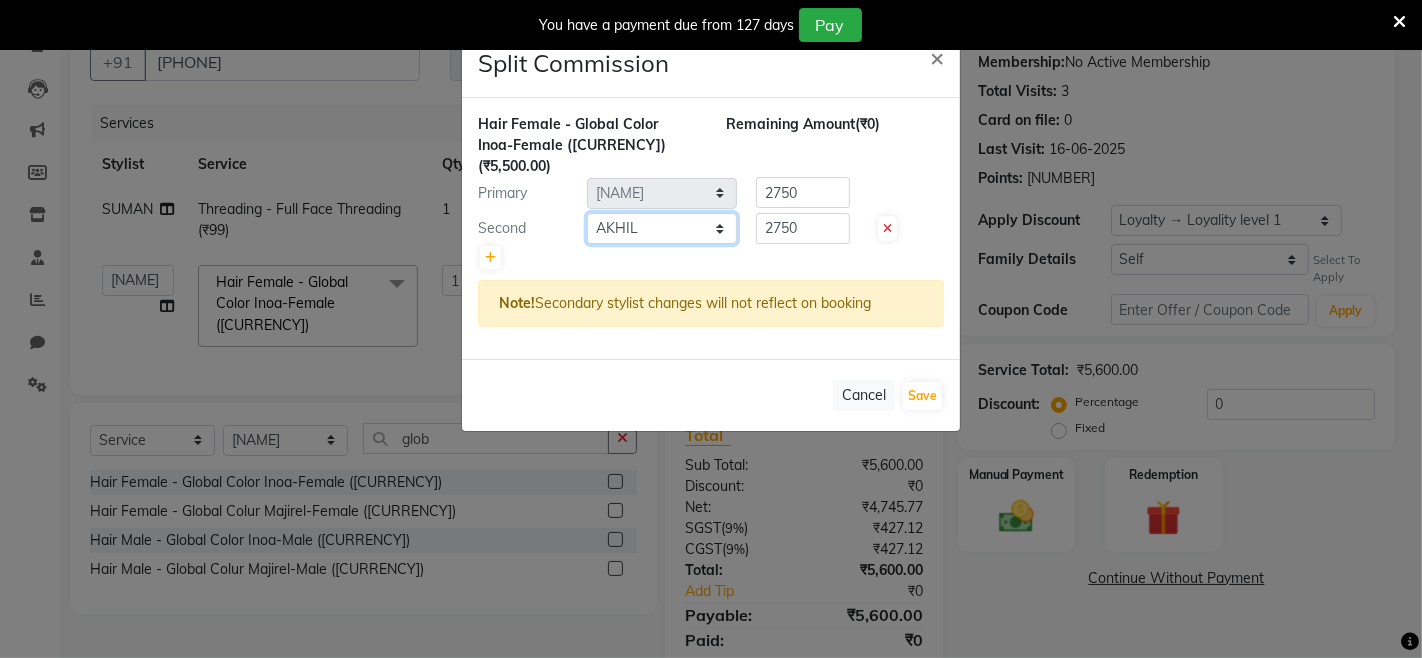 click on "Select  Admin   Admin   AKHIL   ANKUSH   Colour Lounge, Kabir Park   Colour Lounge, Kabir Park   divyansh    Jaswinder singh guard   JATIN   JOHN   JONEY   LUXMI   NAVDEEP KAUR   NITI   PARAMJIT   PARAS KHATNAVLIA   priya    priyanka    Rakesh   sapna    SUMAN   VANDANA SHARMA   VISHAL" 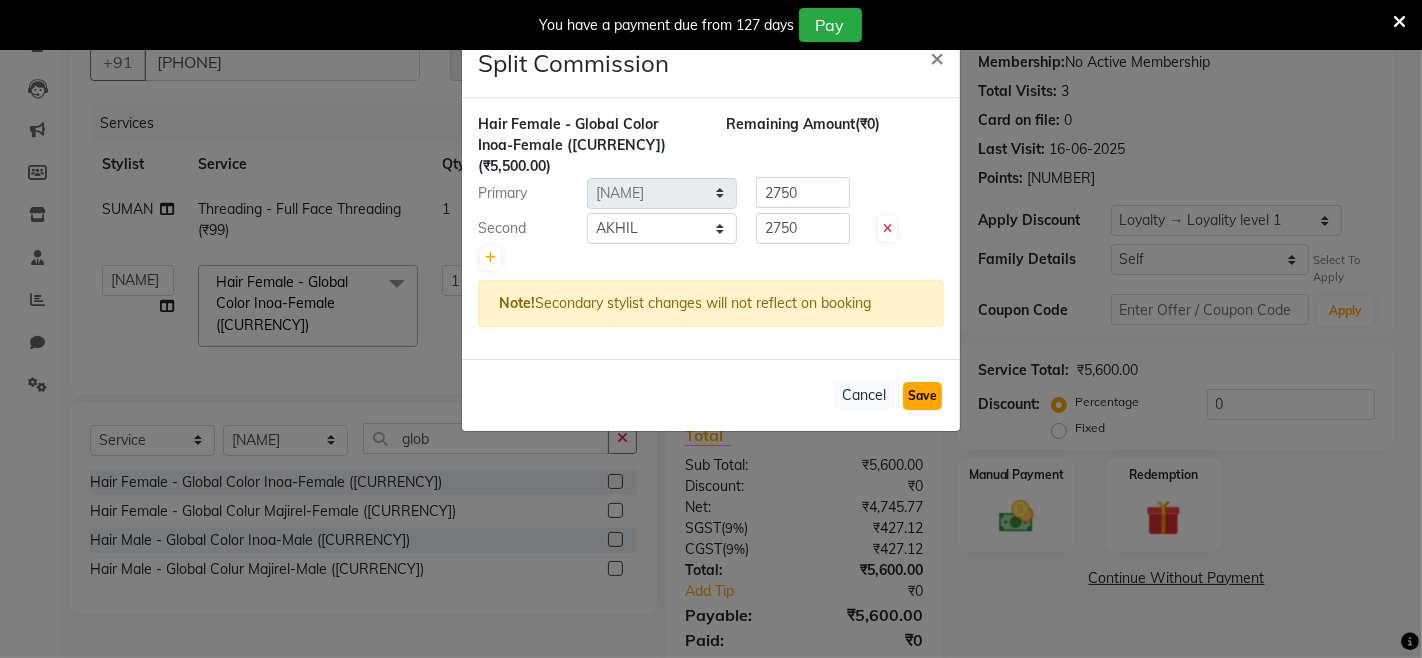 click on "Save" 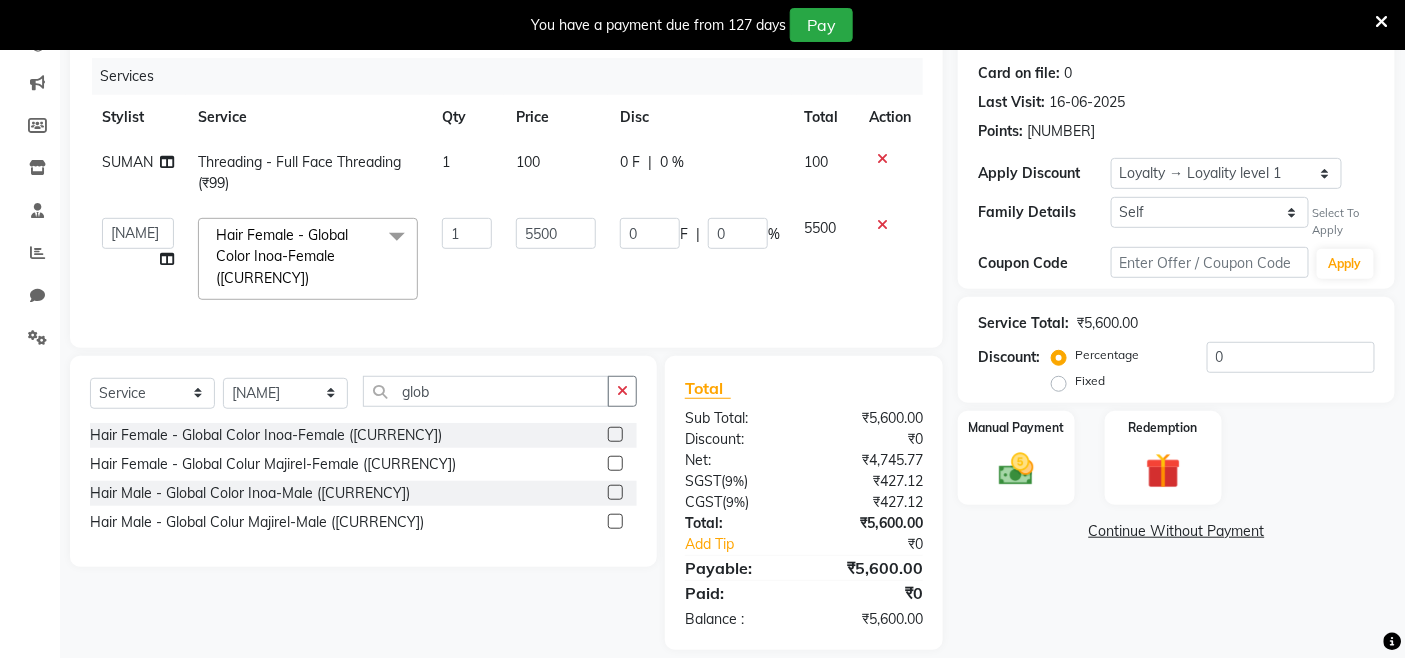 scroll, scrollTop: 278, scrollLeft: 0, axis: vertical 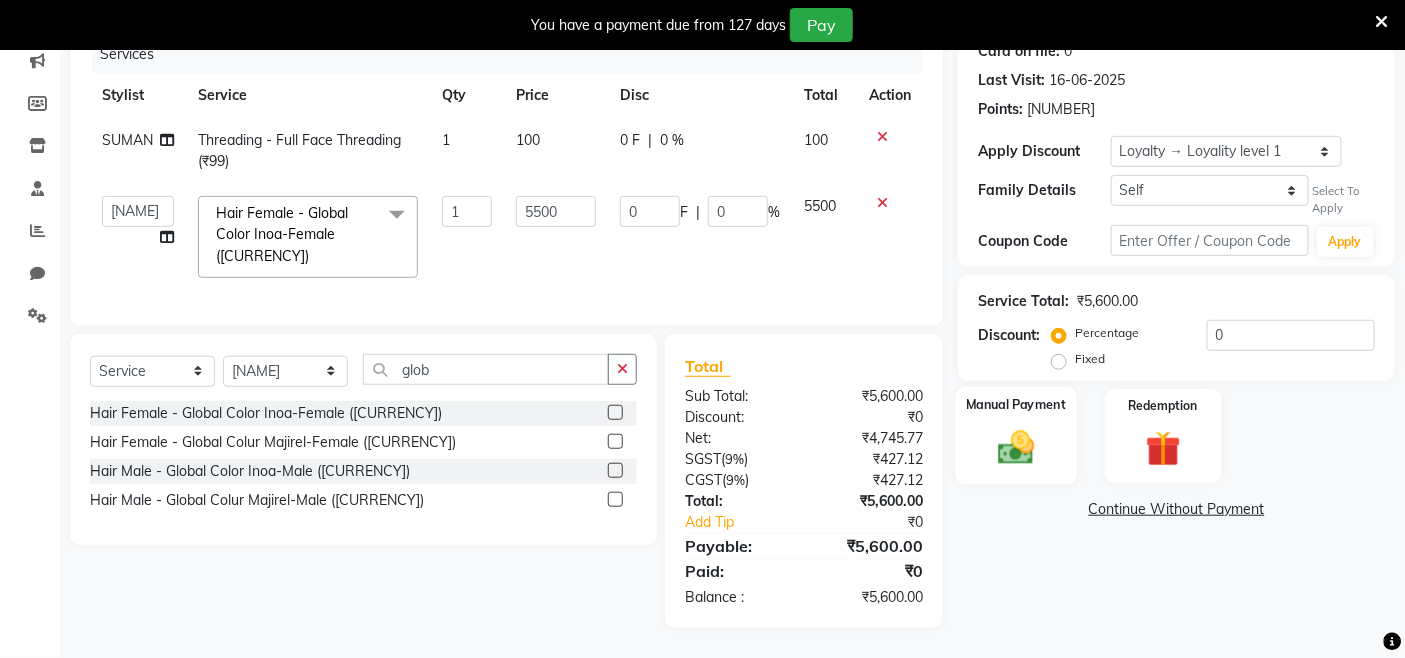 click on "Manual Payment" 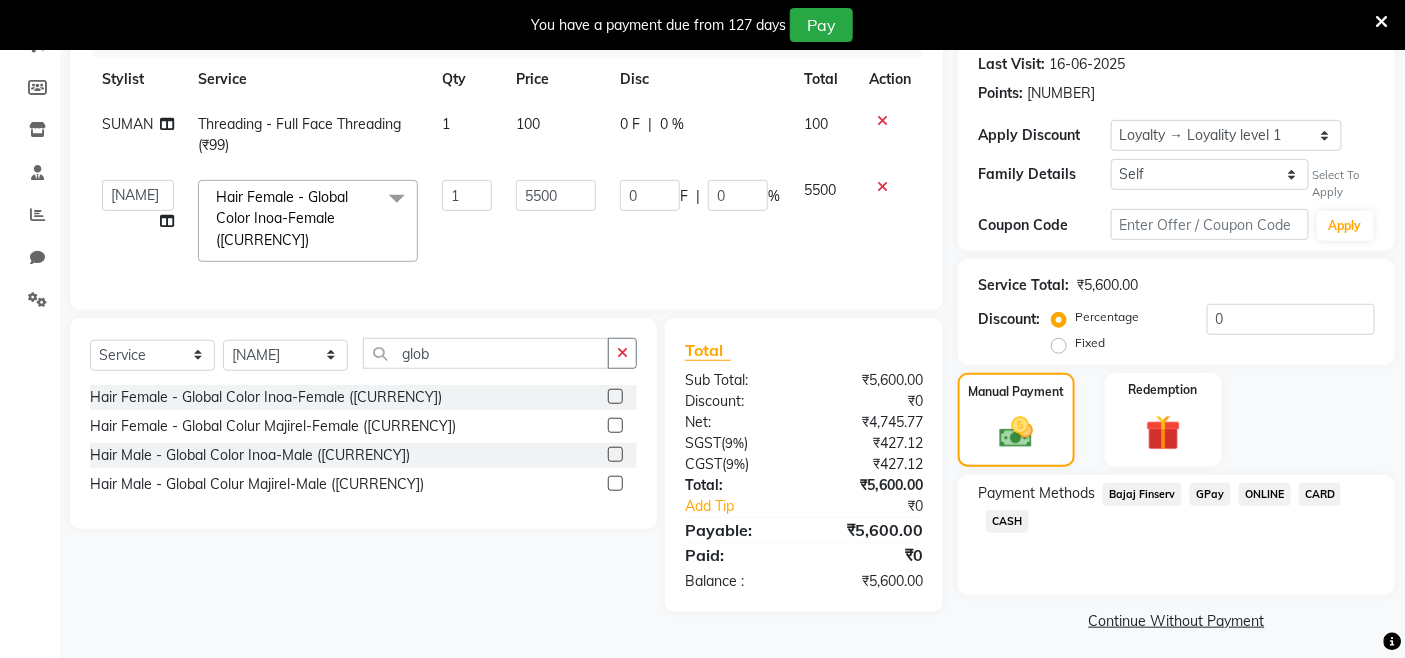 click on "GPay" 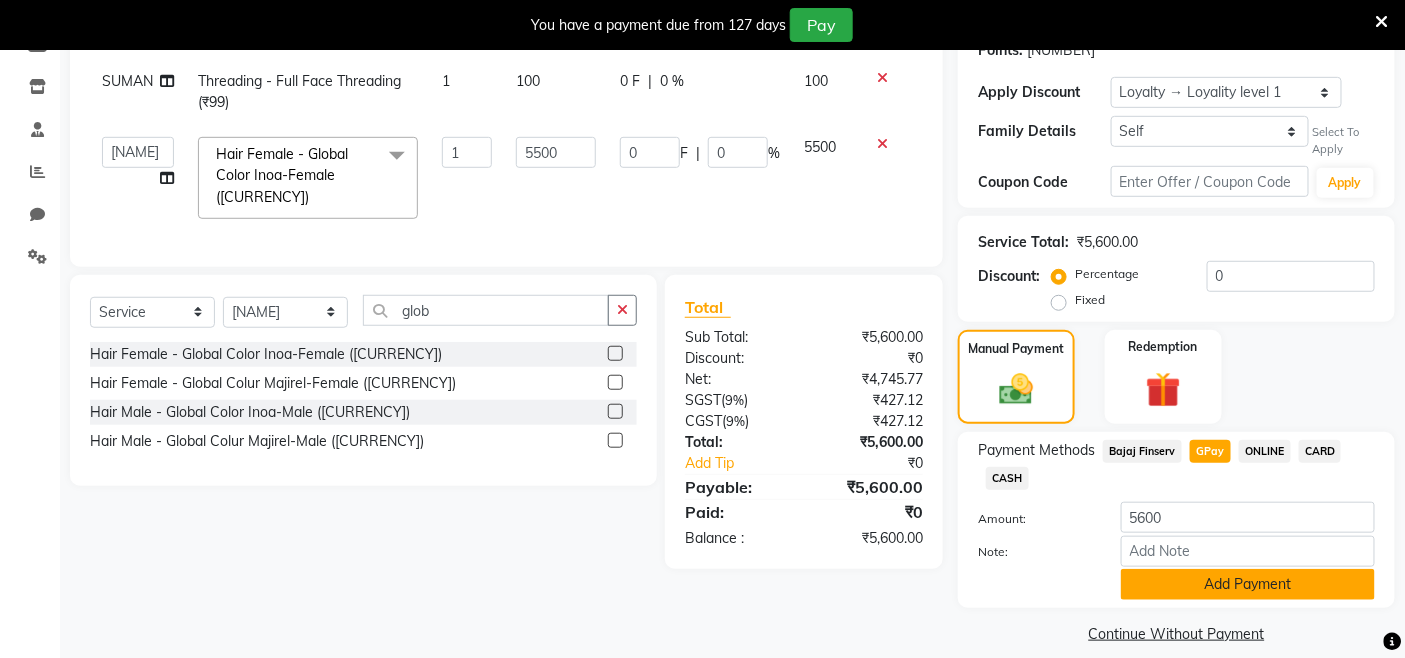 scroll, scrollTop: 343, scrollLeft: 0, axis: vertical 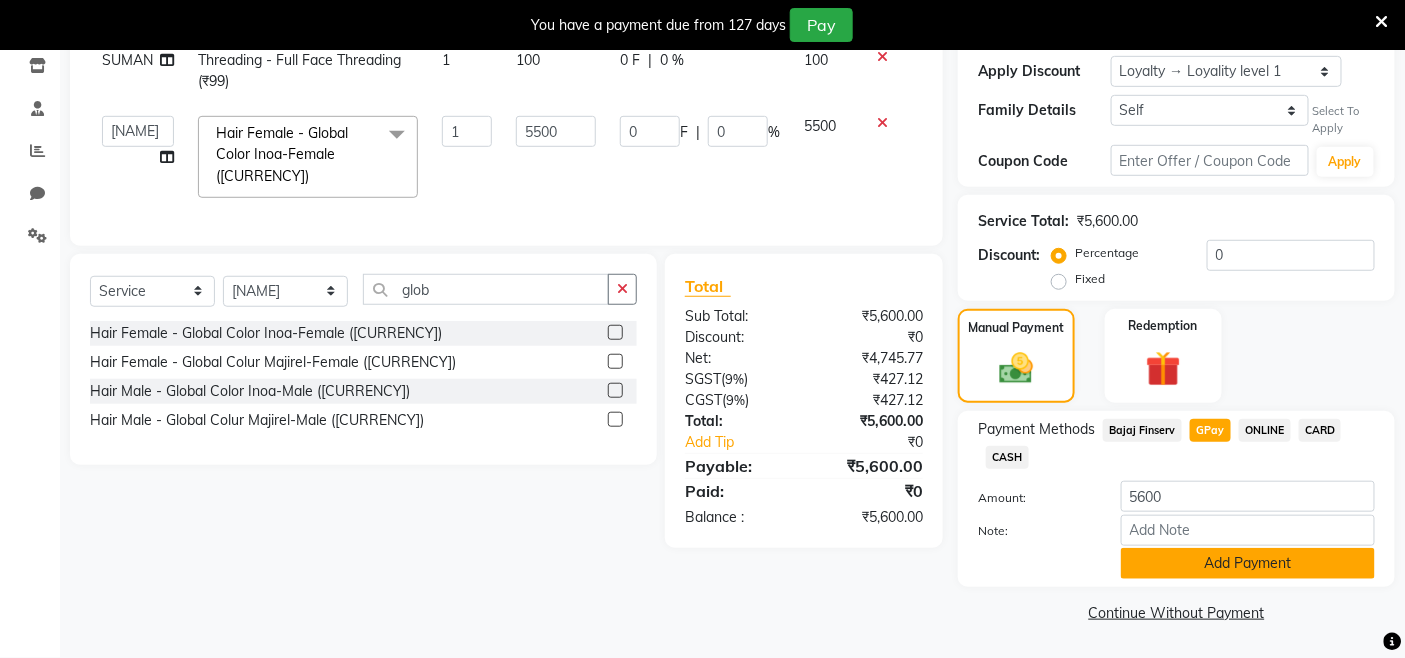 click on "Add Payment" 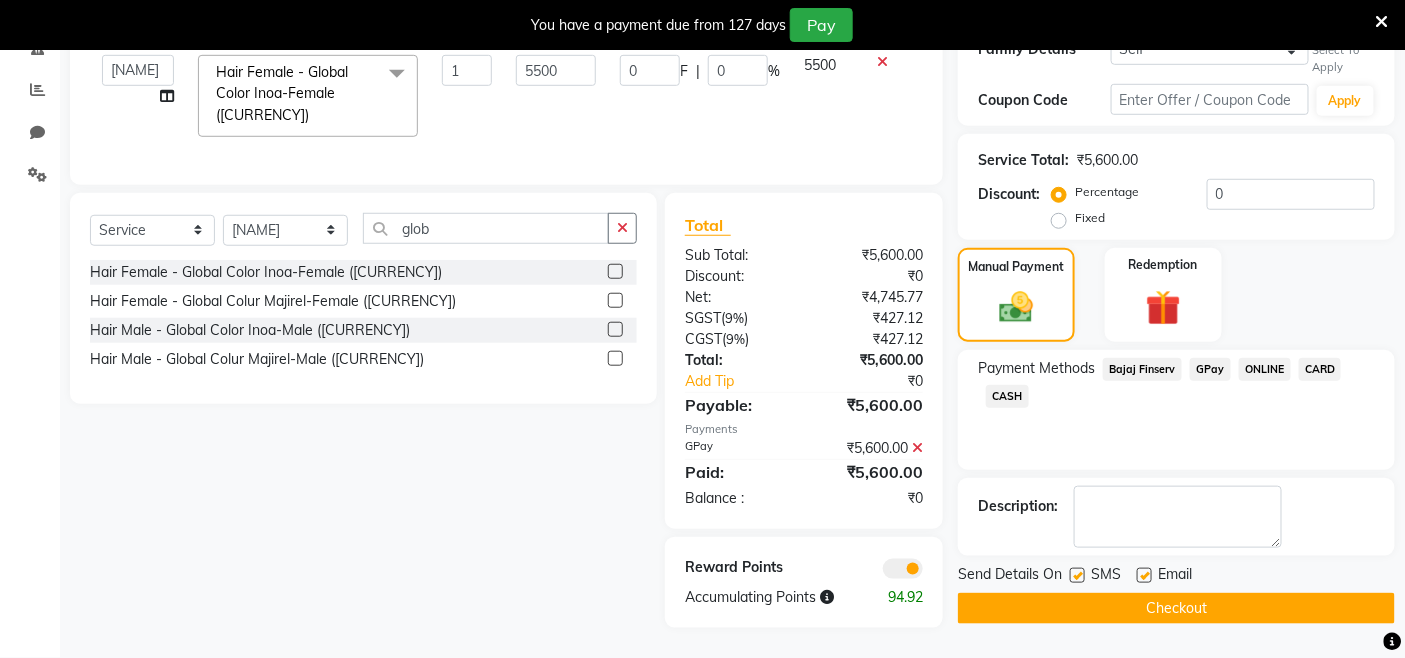 click on "Send Details On SMS Email  Checkout" 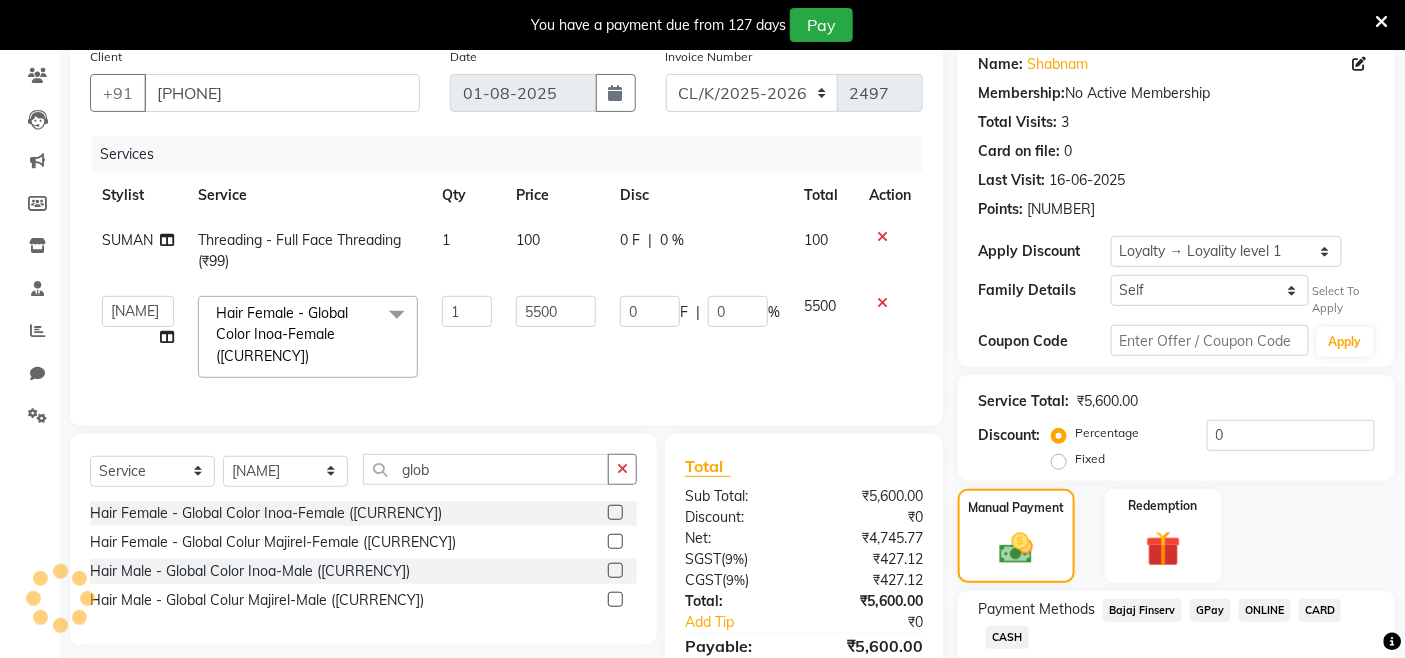 scroll, scrollTop: 0, scrollLeft: 0, axis: both 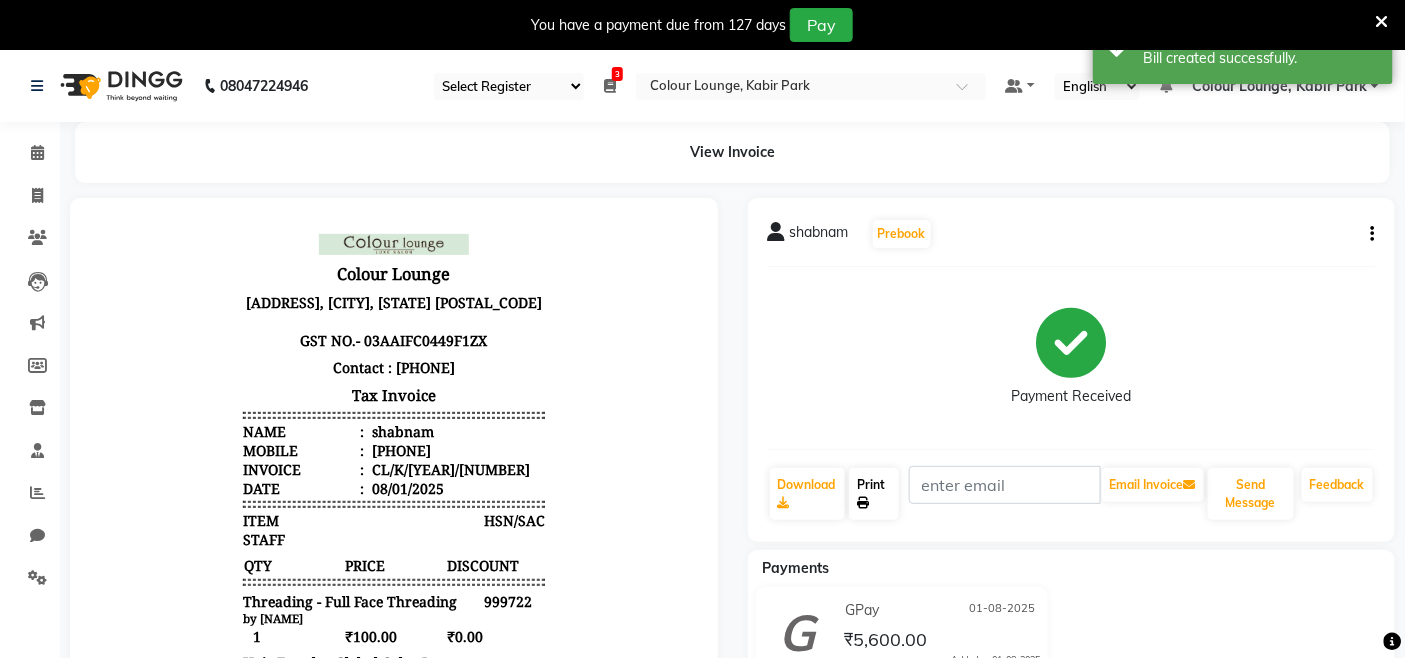 click on "Print" 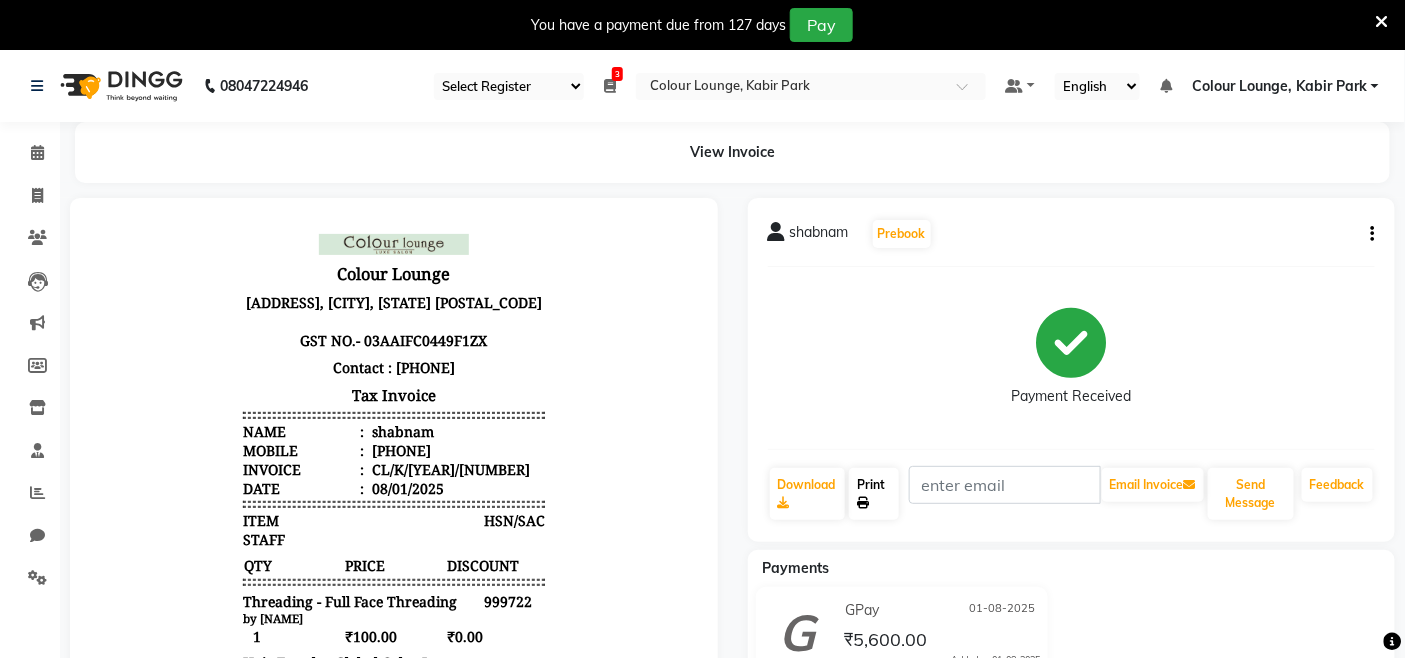 click on "Print" 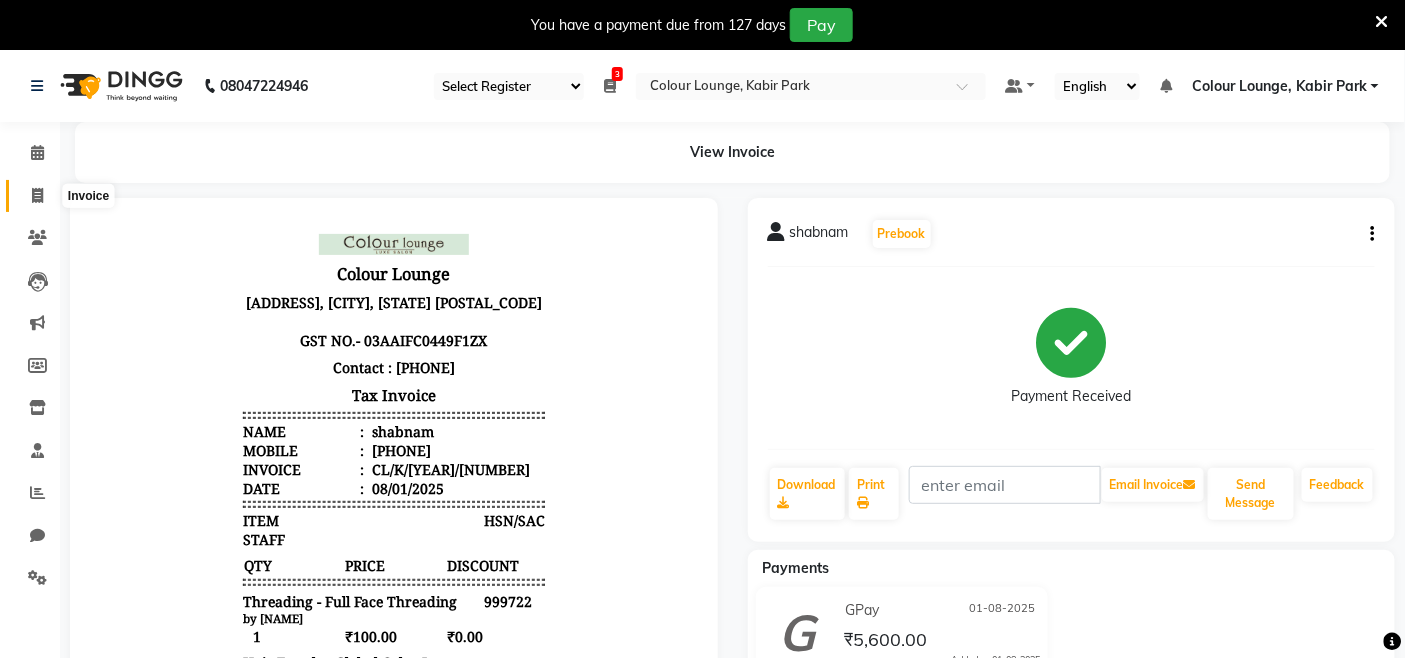 click 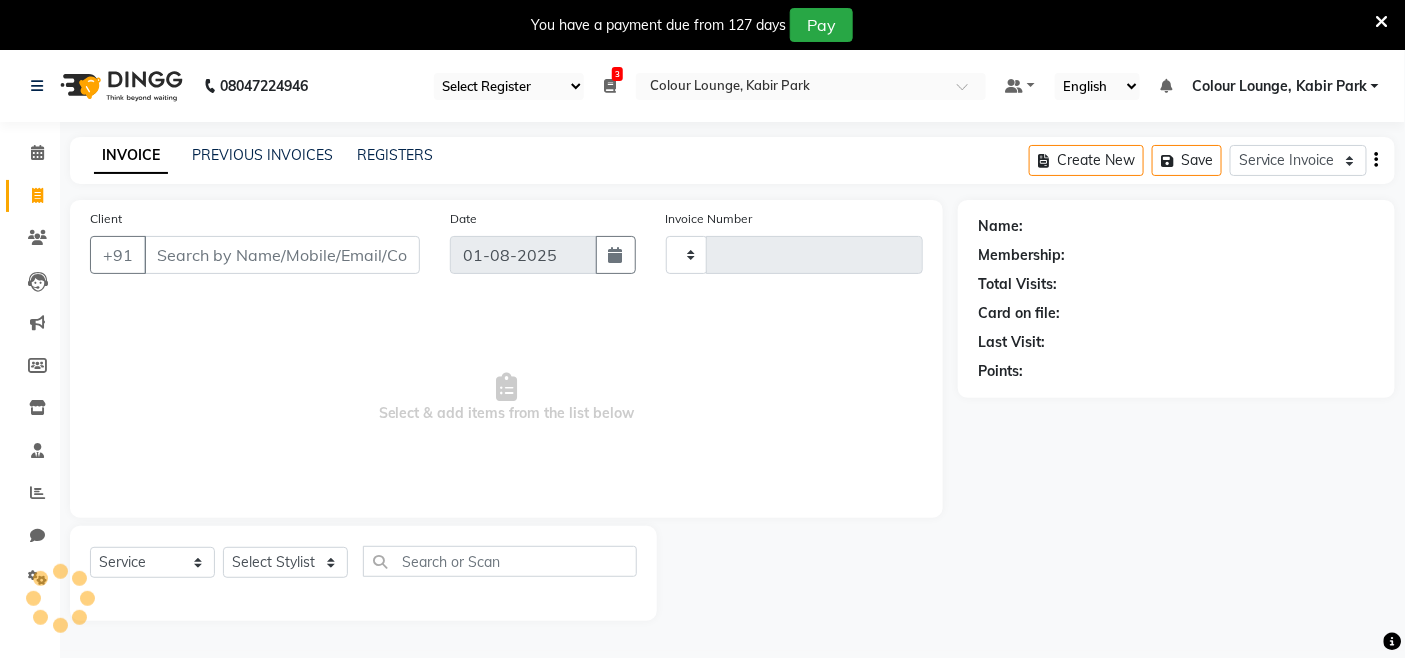 scroll, scrollTop: 50, scrollLeft: 0, axis: vertical 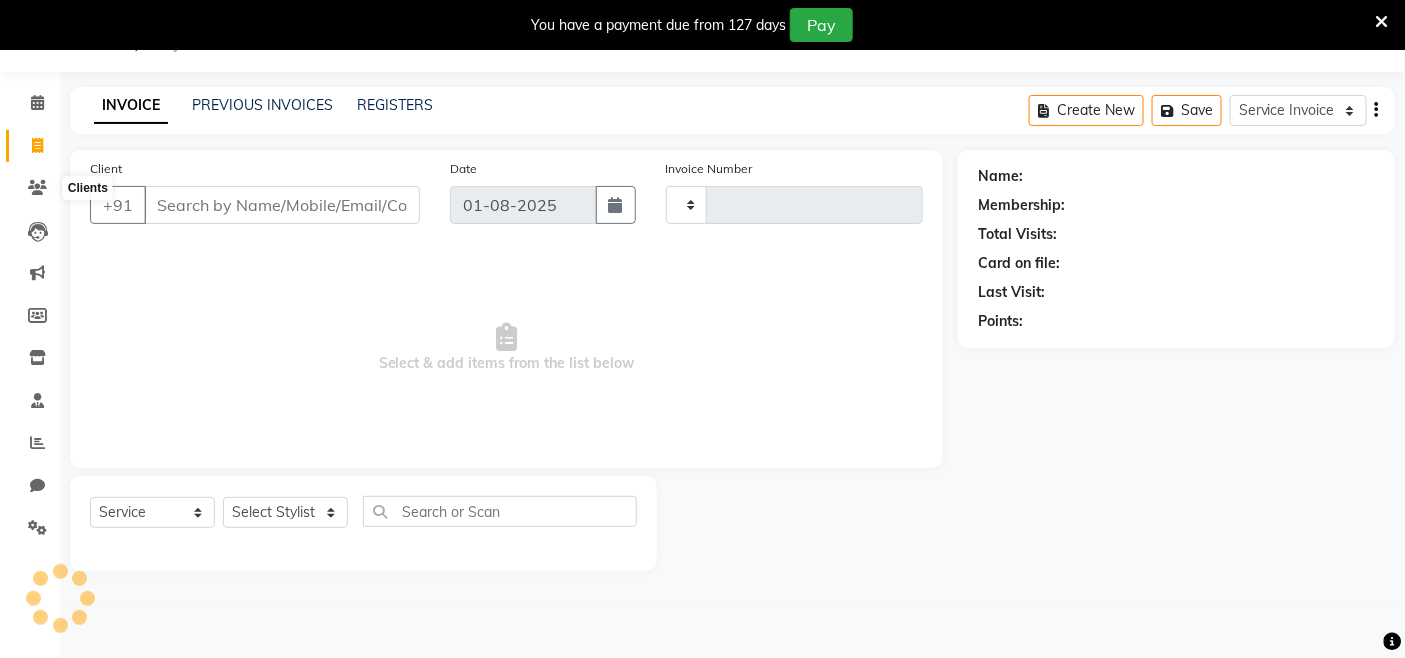 type on "2501" 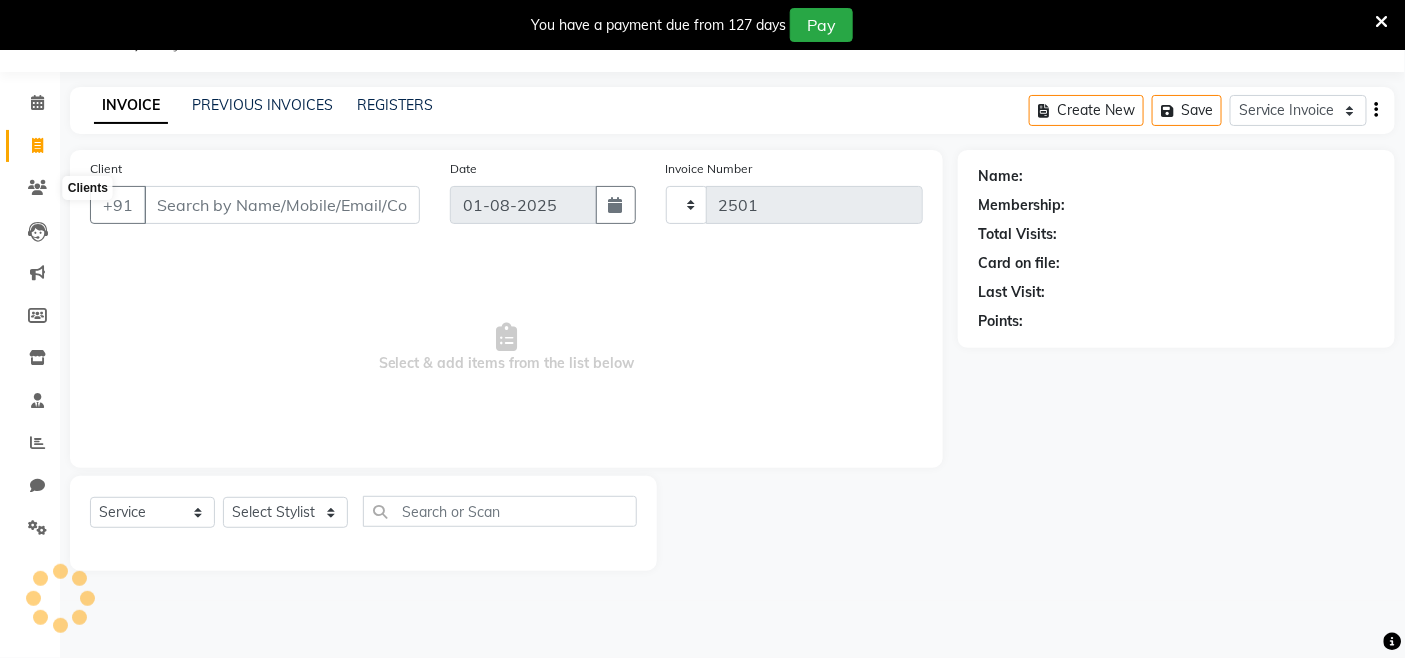 select on "8015" 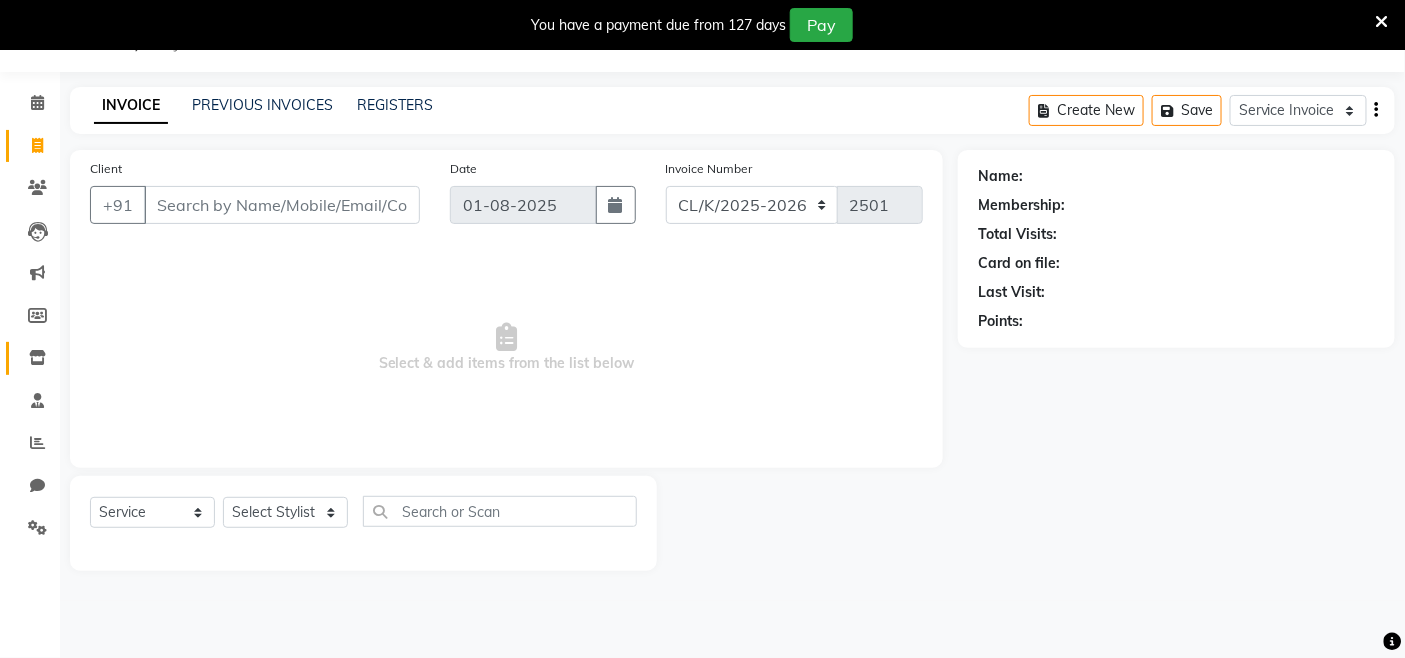 drag, startPoint x: 18, startPoint y: 364, endPoint x: 28, endPoint y: 357, distance: 12.206555 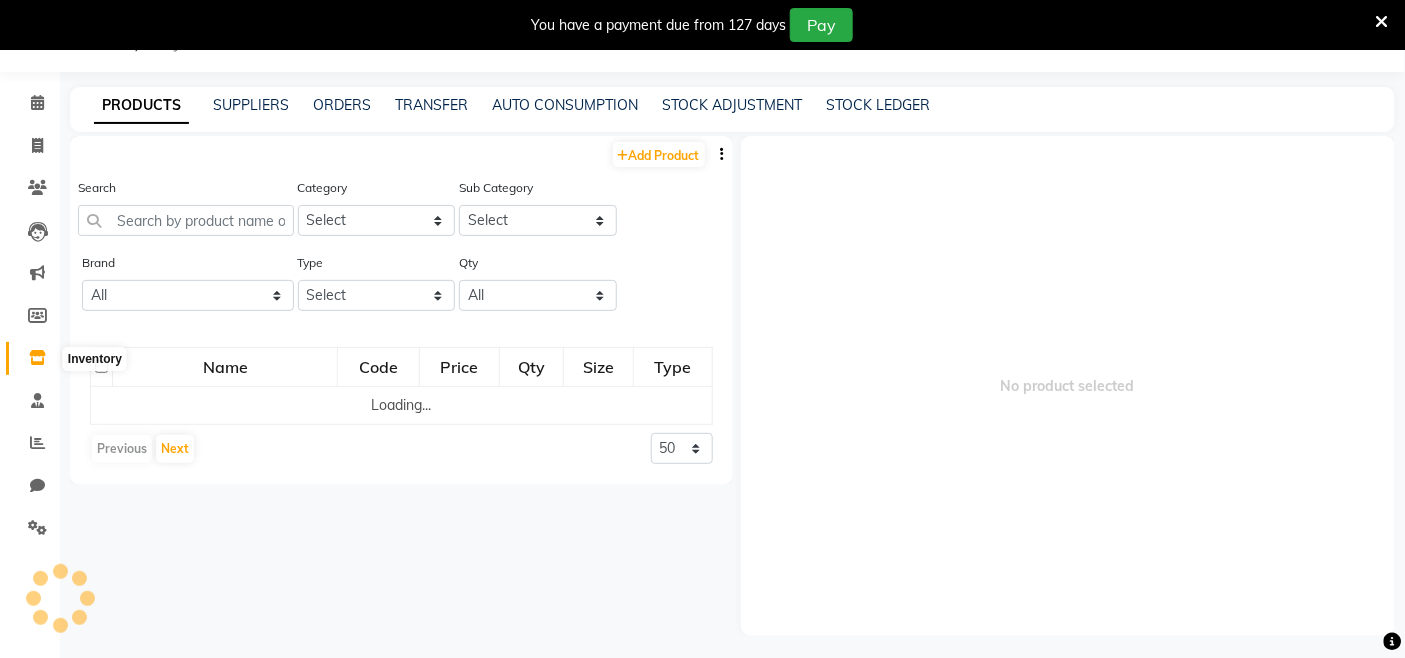 click 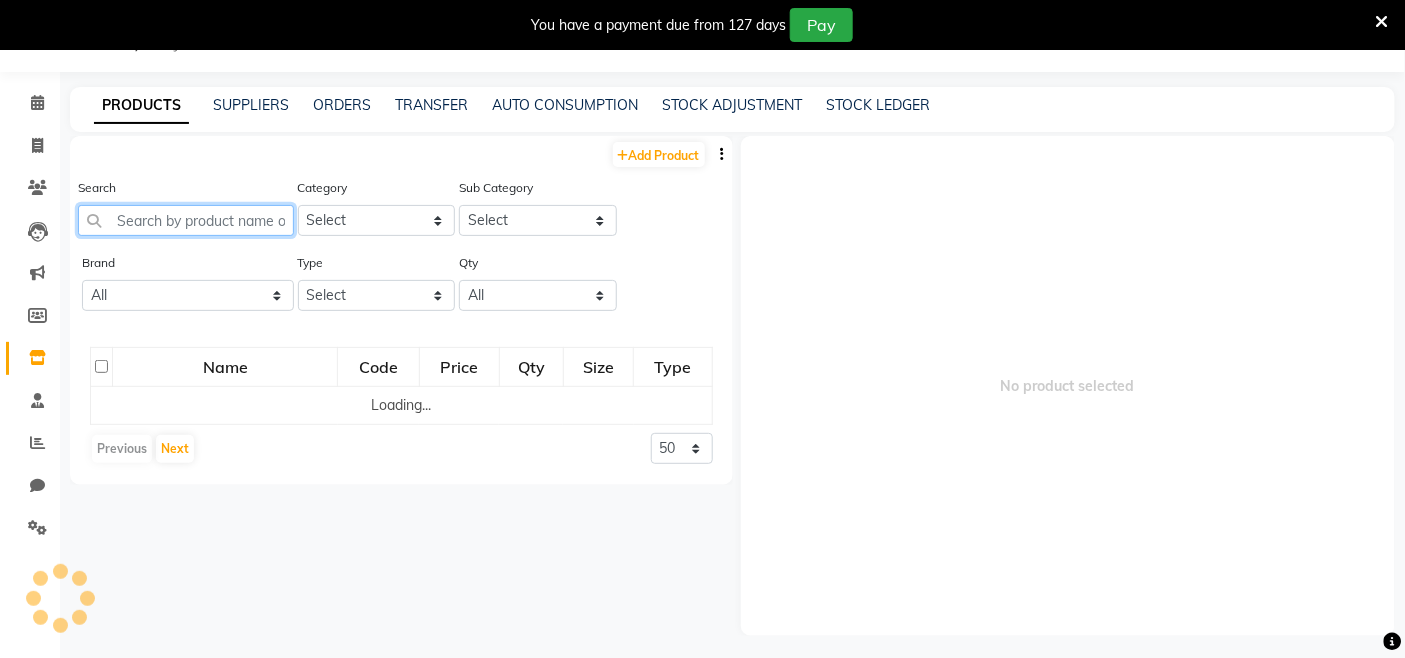 click 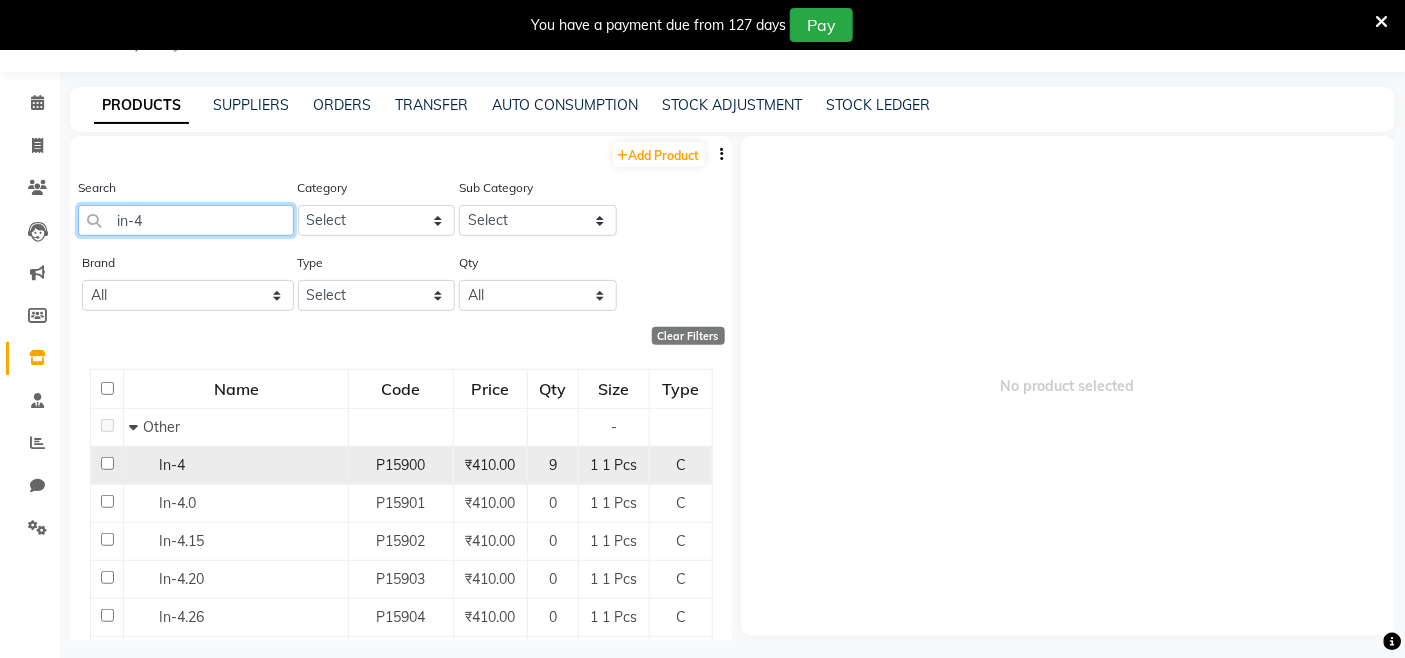 type on "in-4" 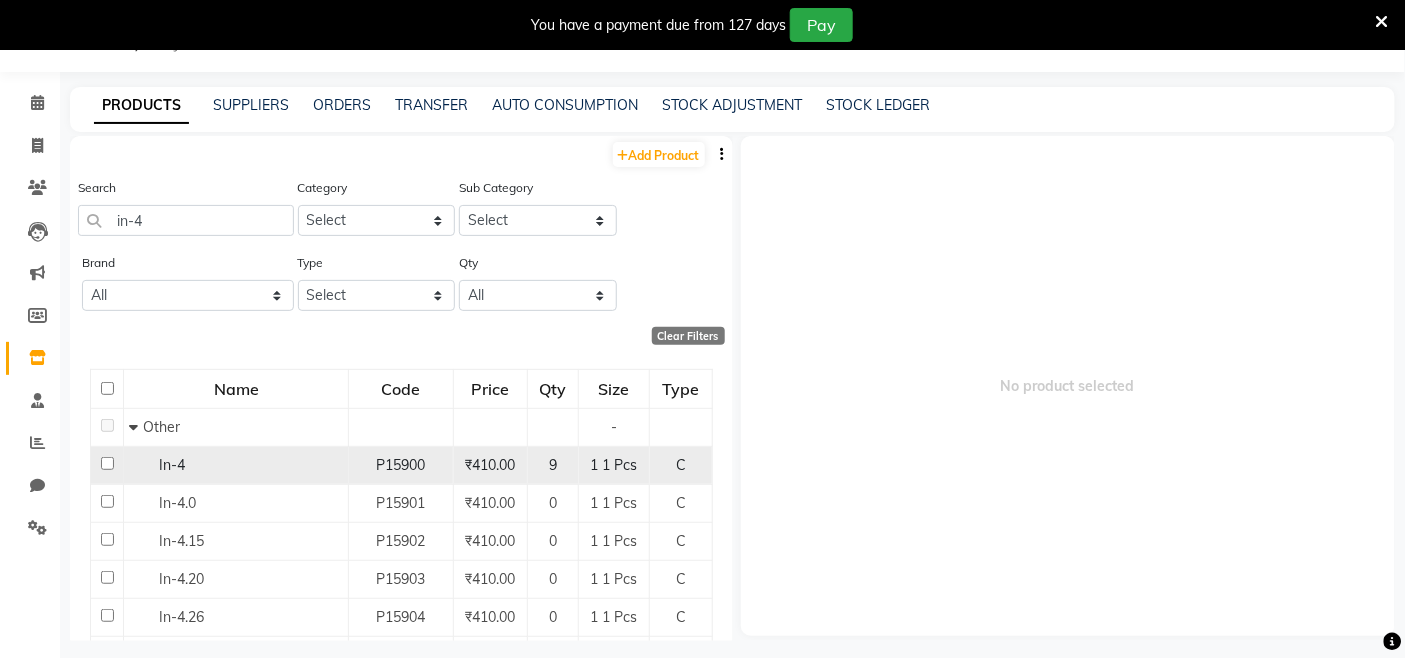 click on "In-4" 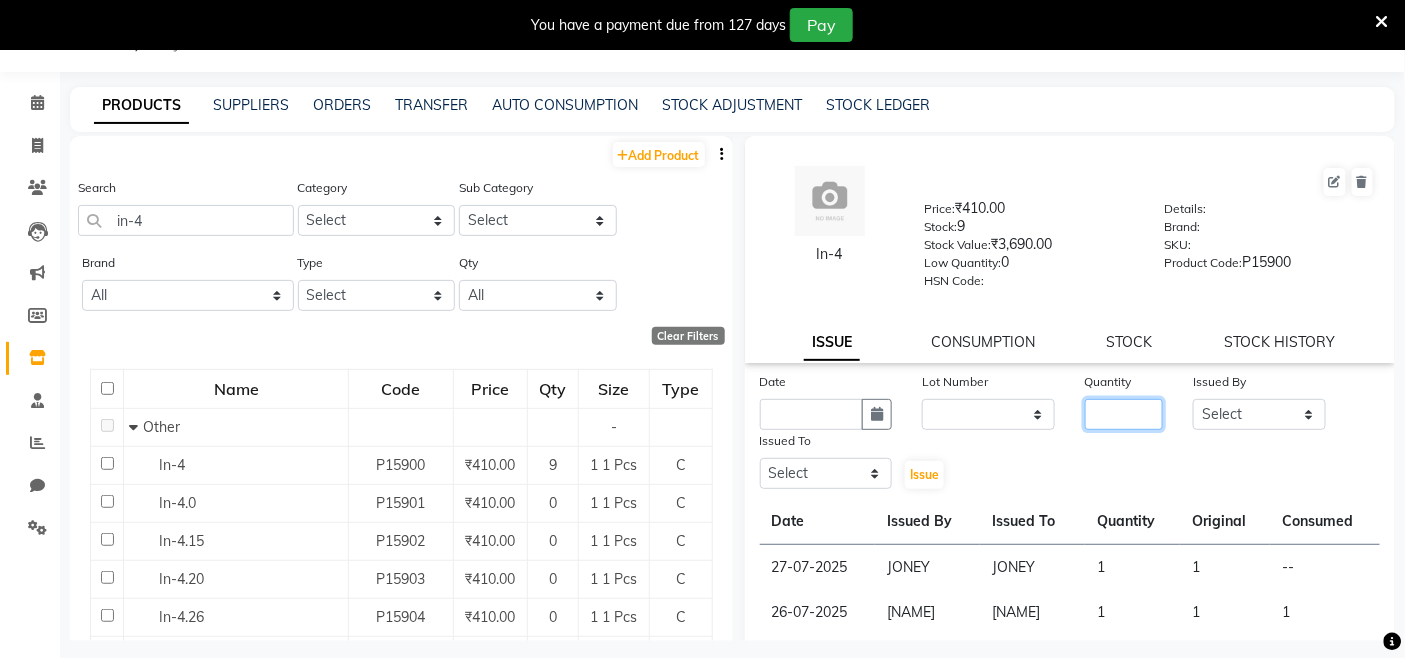 click 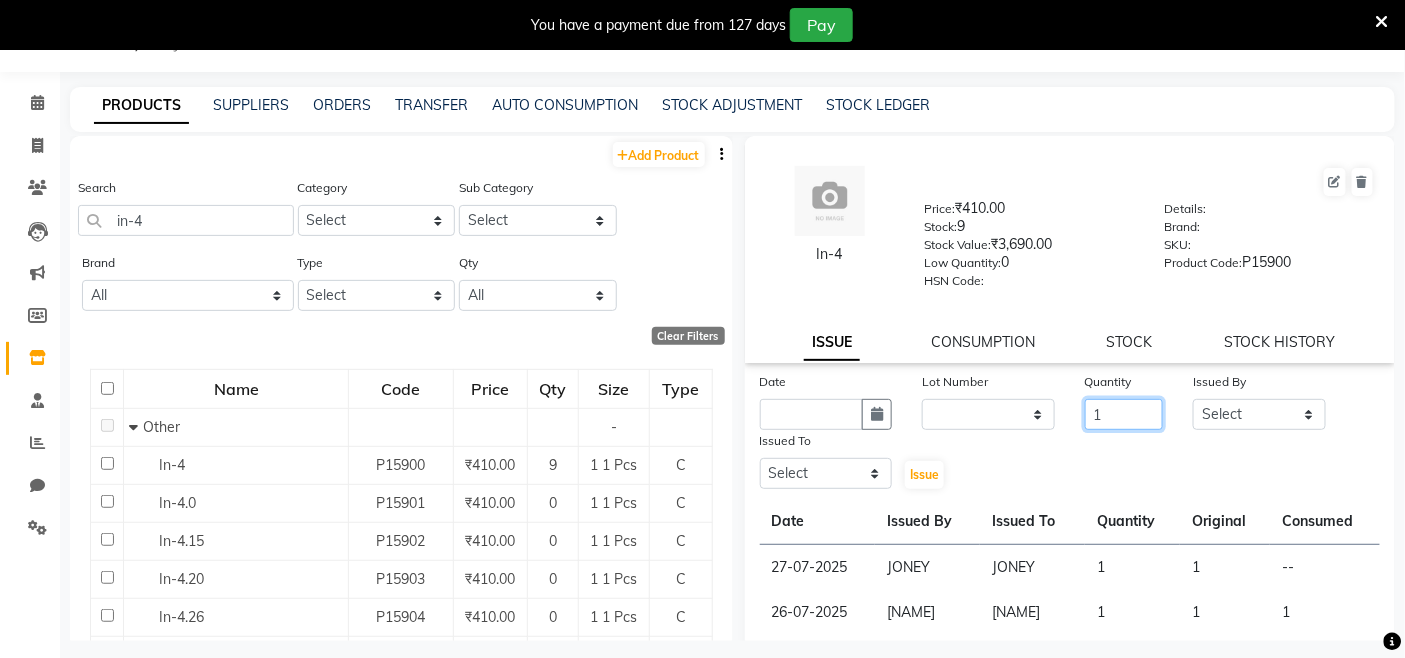 type on "1" 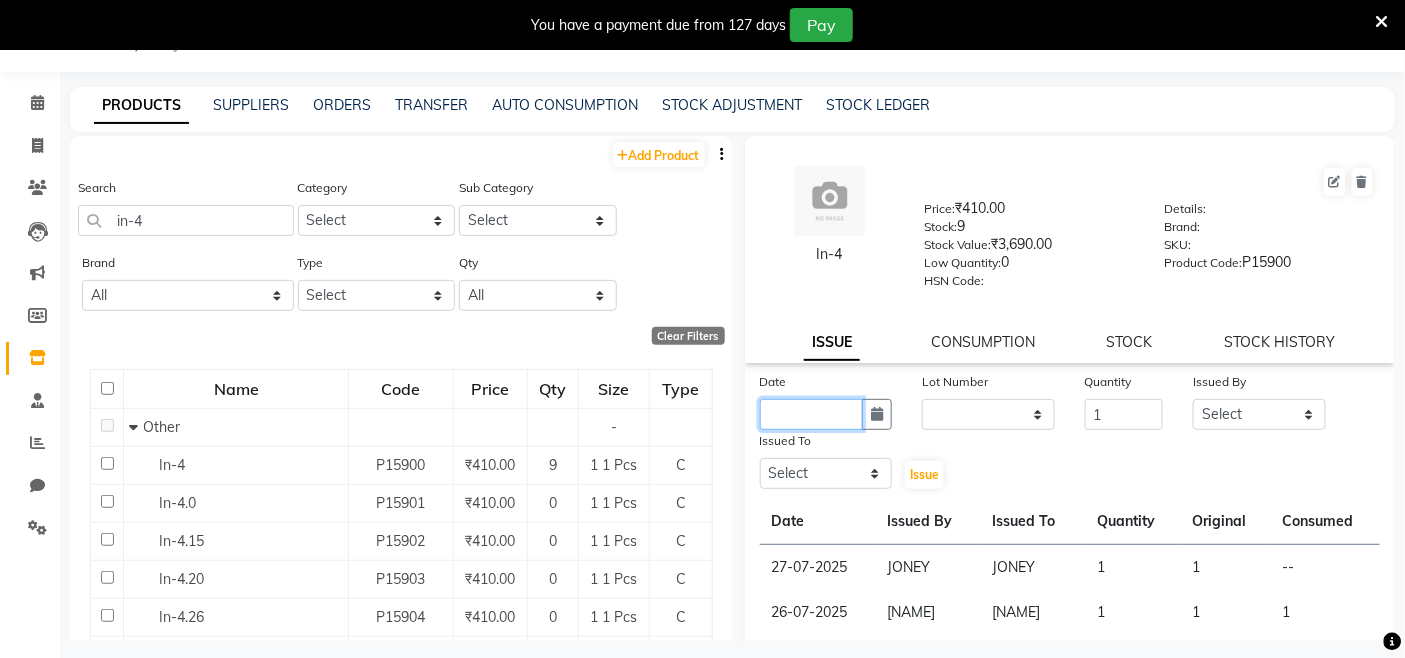 click 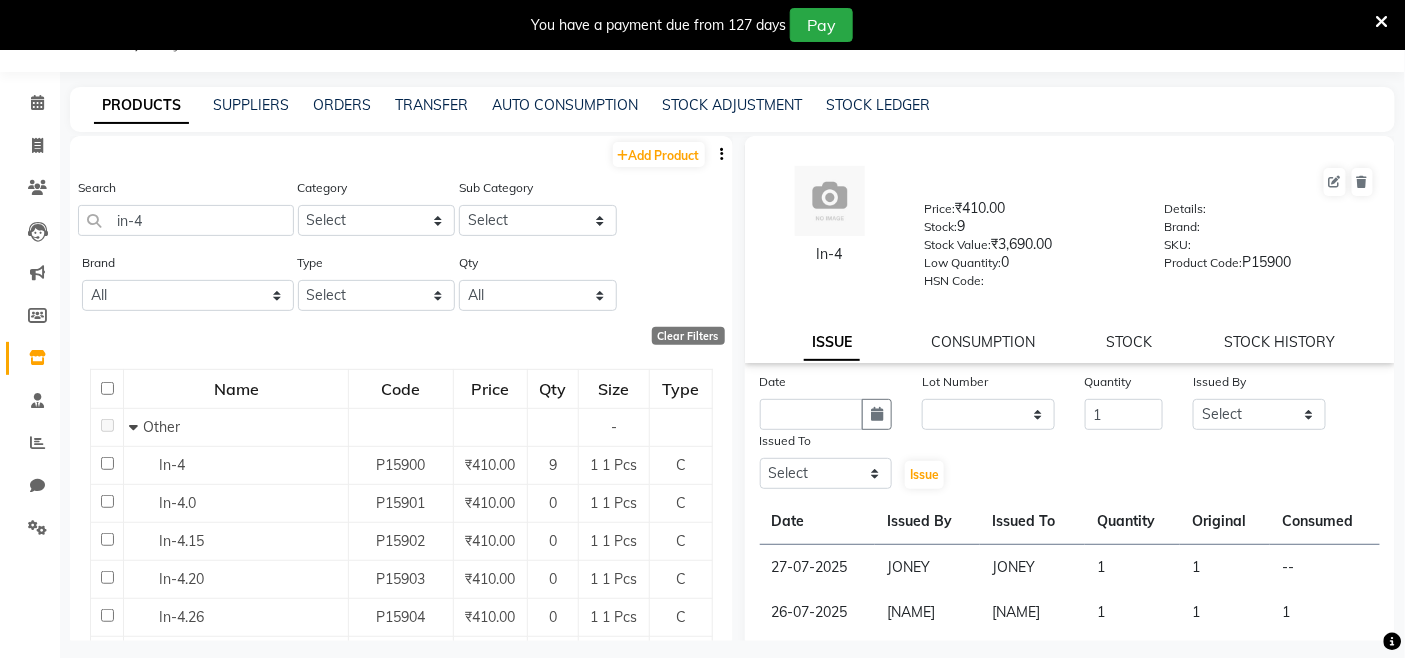 select on "8" 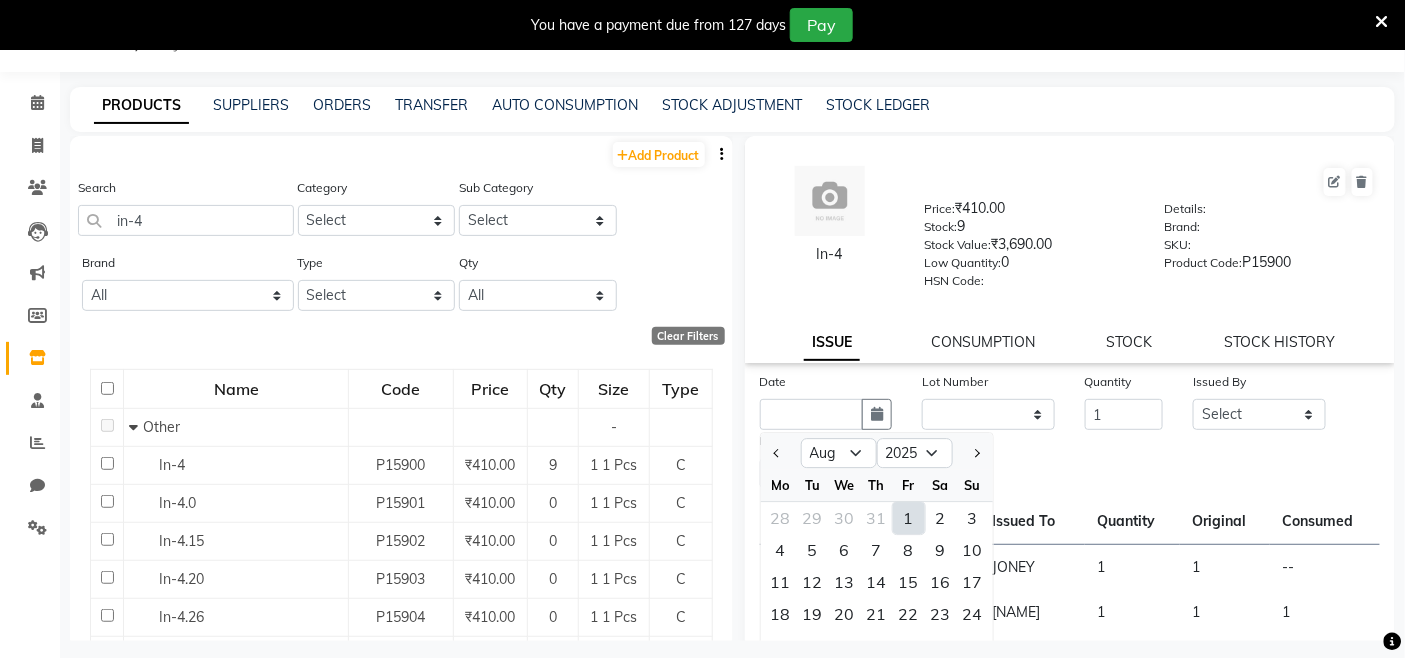 click on "1" 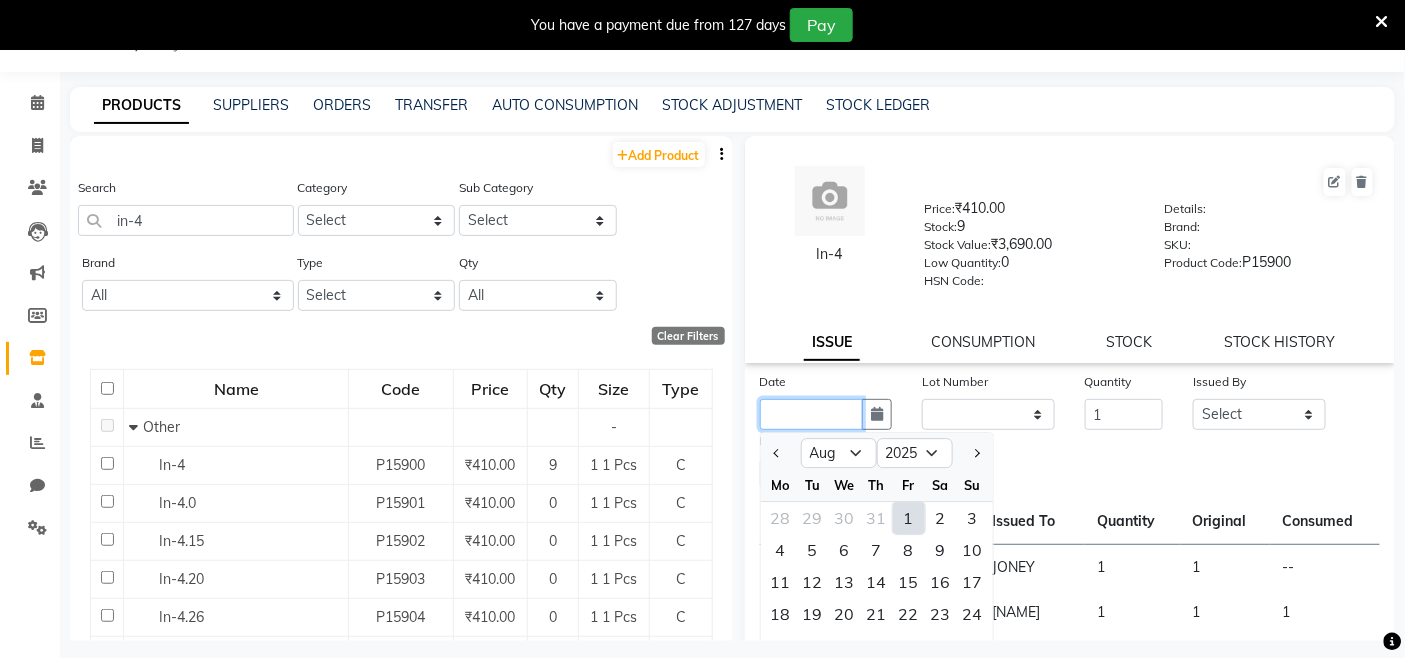 type on "01-08-2025" 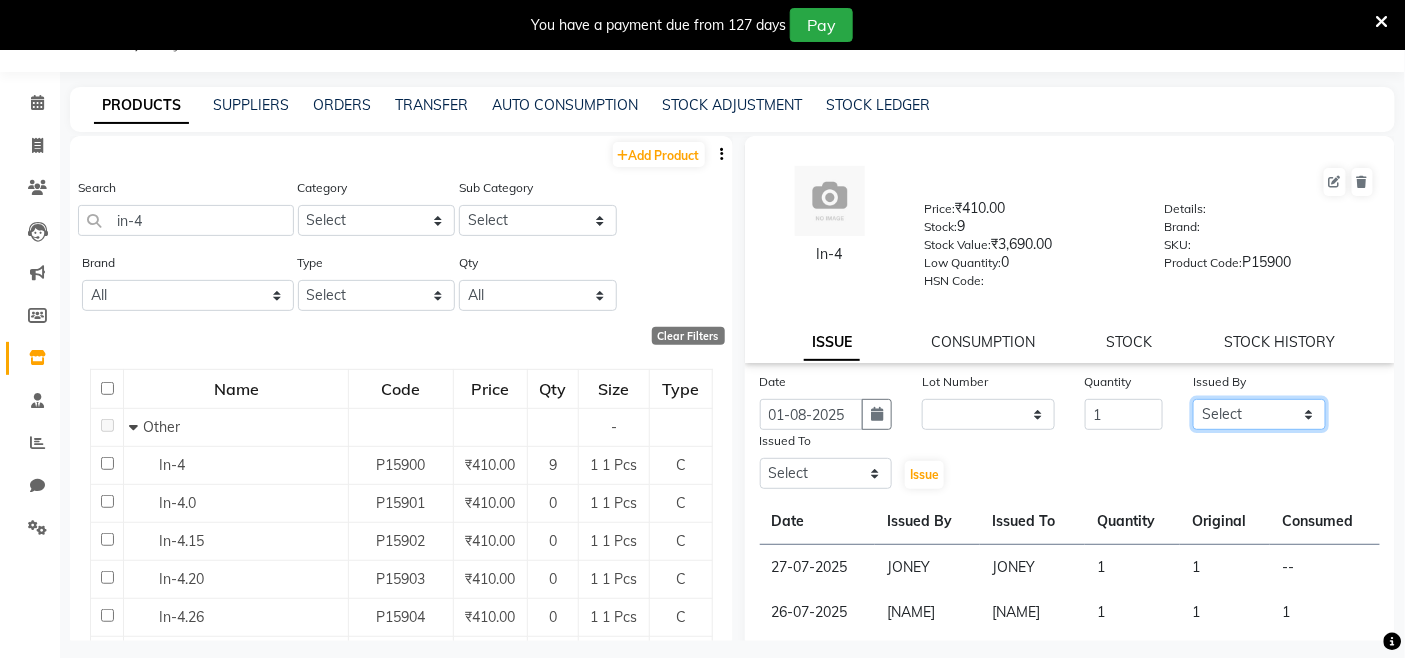 click on "Select Admin Admin AKHIL ANKUSH Colour Lounge, Kabir Park Colour Lounge, Kabir Park divyansh  Jaswinder singh guard JATIN JOHN JONEY LUXMI NAVDEEP KAUR NITI PARAMJIT PARAS KHATNAVLIA priya  priyanka  Rakesh sapna  SUMAN VANDANA SHARMA VISHAL" 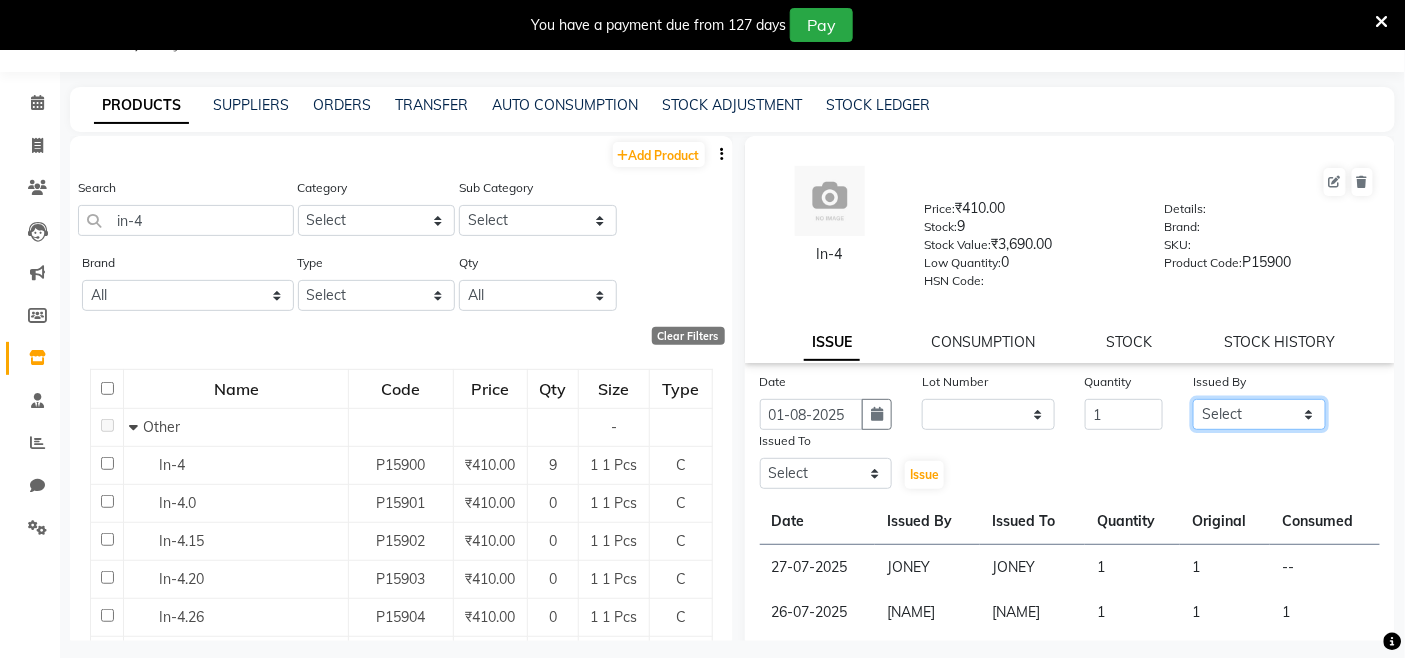 select on "70123" 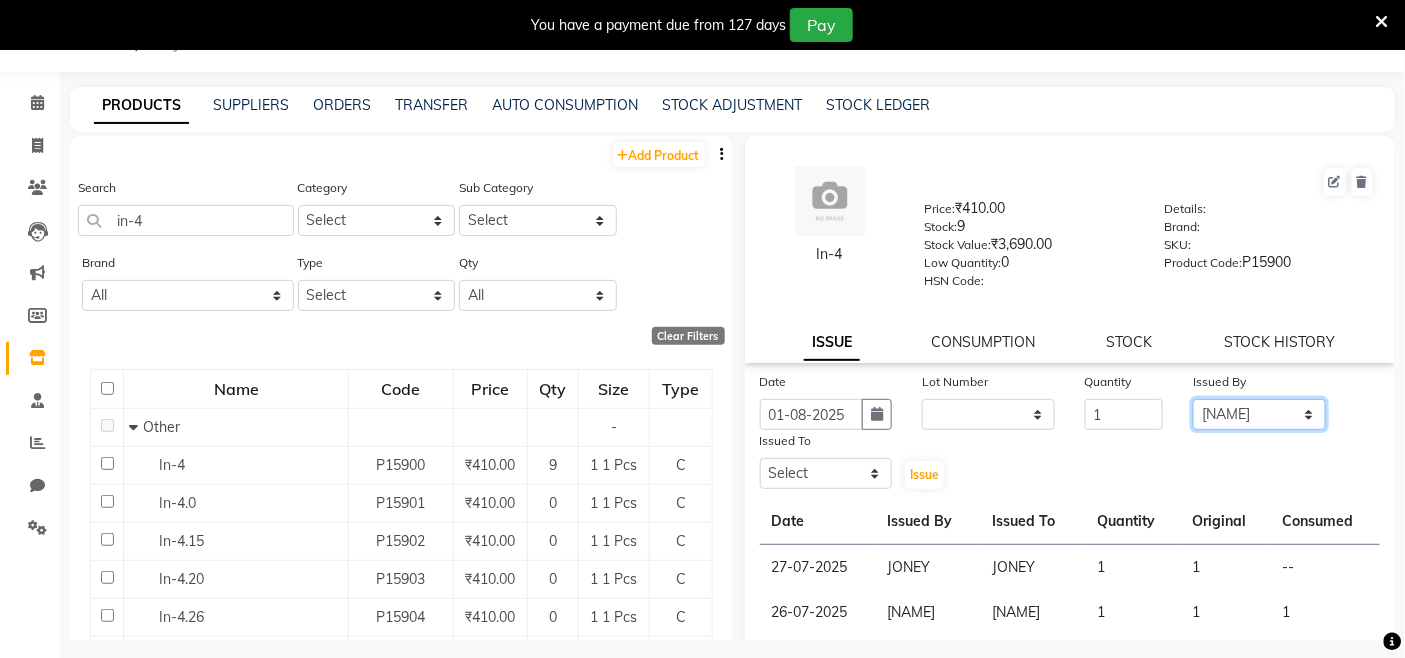 click on "Select Admin Admin AKHIL ANKUSH Colour Lounge, Kabir Park Colour Lounge, Kabir Park divyansh  Jaswinder singh guard JATIN JOHN JONEY LUXMI NAVDEEP KAUR NITI PARAMJIT PARAS KHATNAVLIA priya  priyanka  Rakesh sapna  SUMAN VANDANA SHARMA VISHAL" 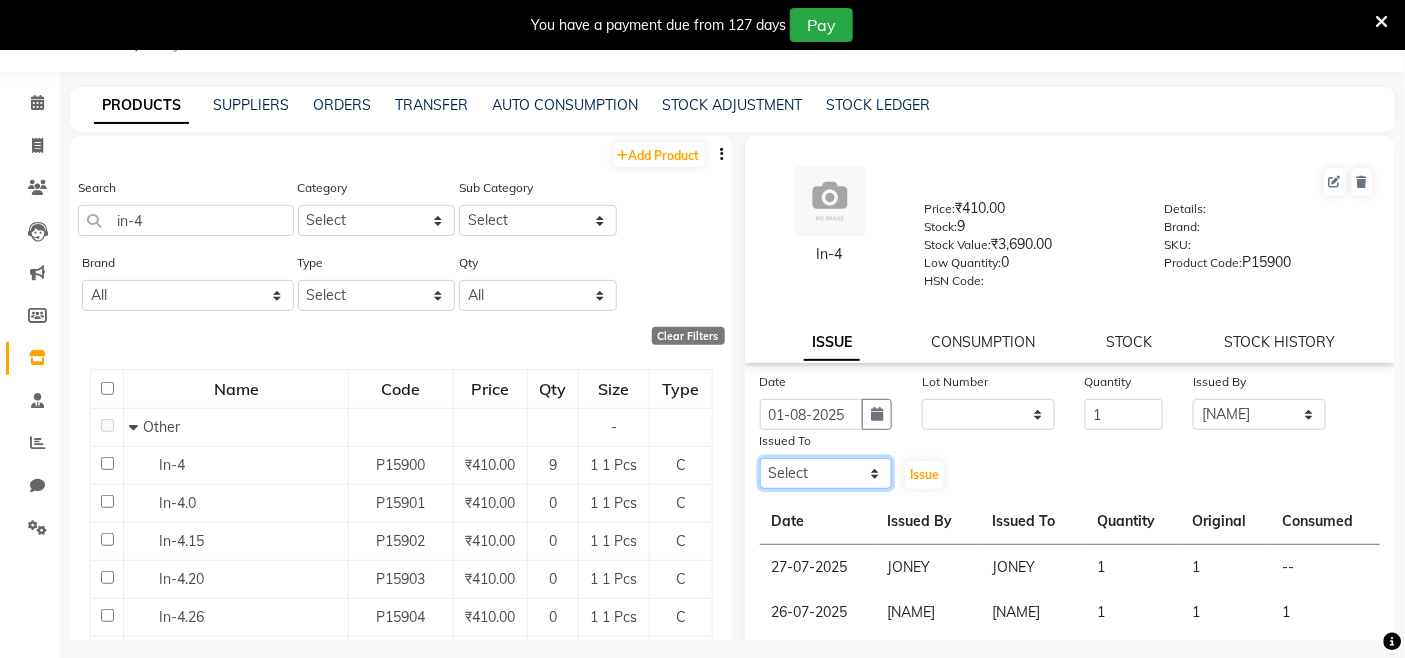 drag, startPoint x: 825, startPoint y: 466, endPoint x: 833, endPoint y: 458, distance: 11.313708 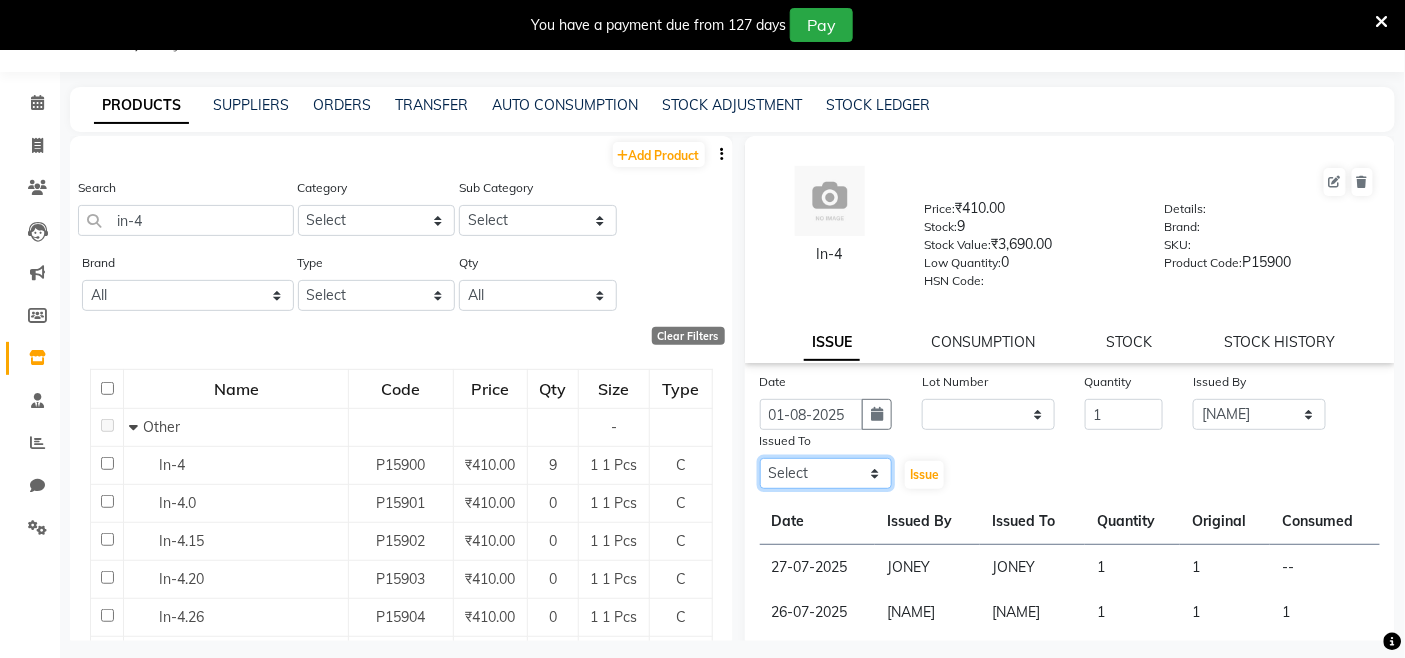 select on "70123" 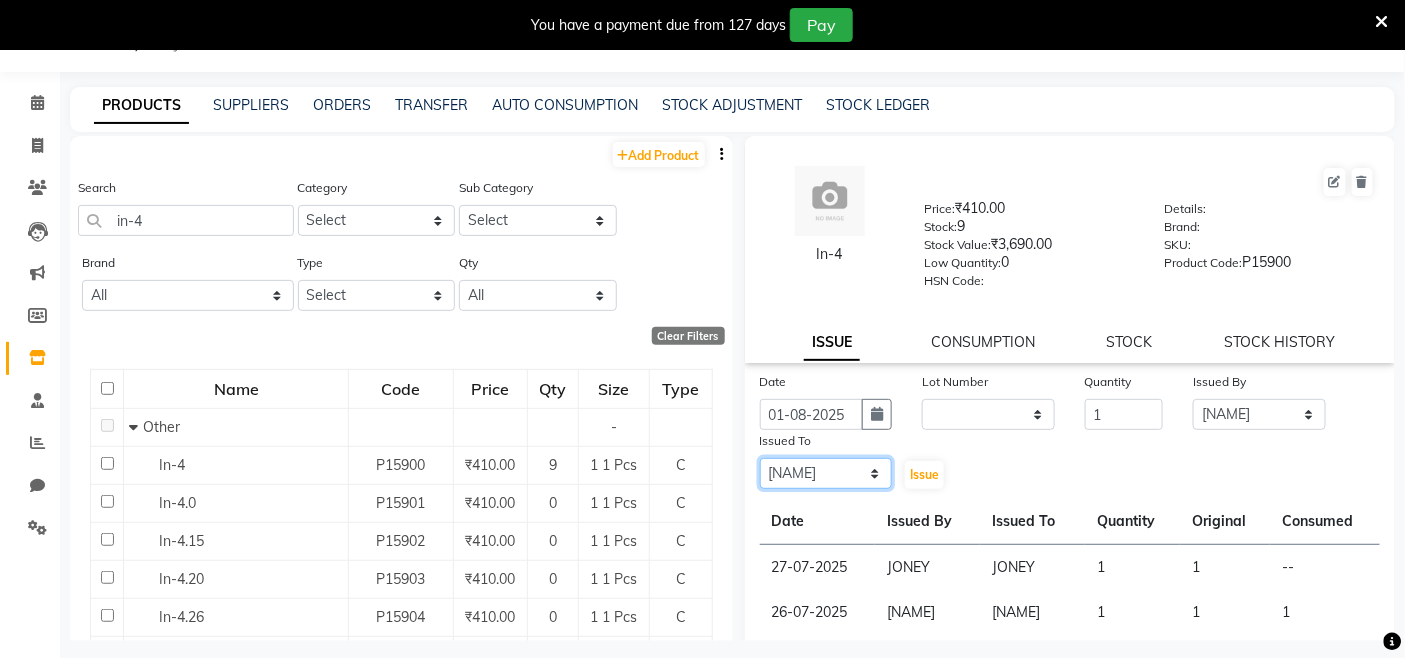 click on "Select Admin Admin AKHIL ANKUSH Colour Lounge, Kabir Park Colour Lounge, Kabir Park divyansh  Jaswinder singh guard JATIN JOHN JONEY LUXMI NAVDEEP KAUR NITI PARAMJIT PARAS KHATNAVLIA priya  priyanka  Rakesh sapna  SUMAN VANDANA SHARMA VISHAL" 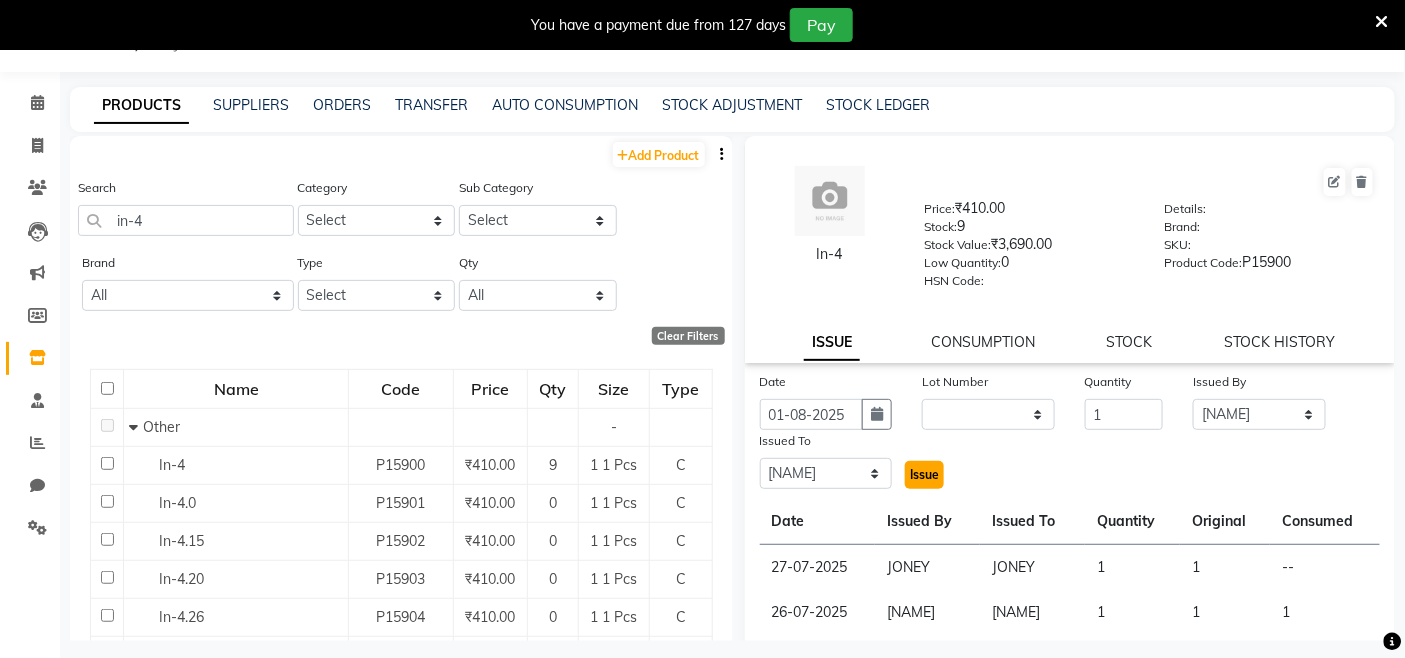 click on "Issue" 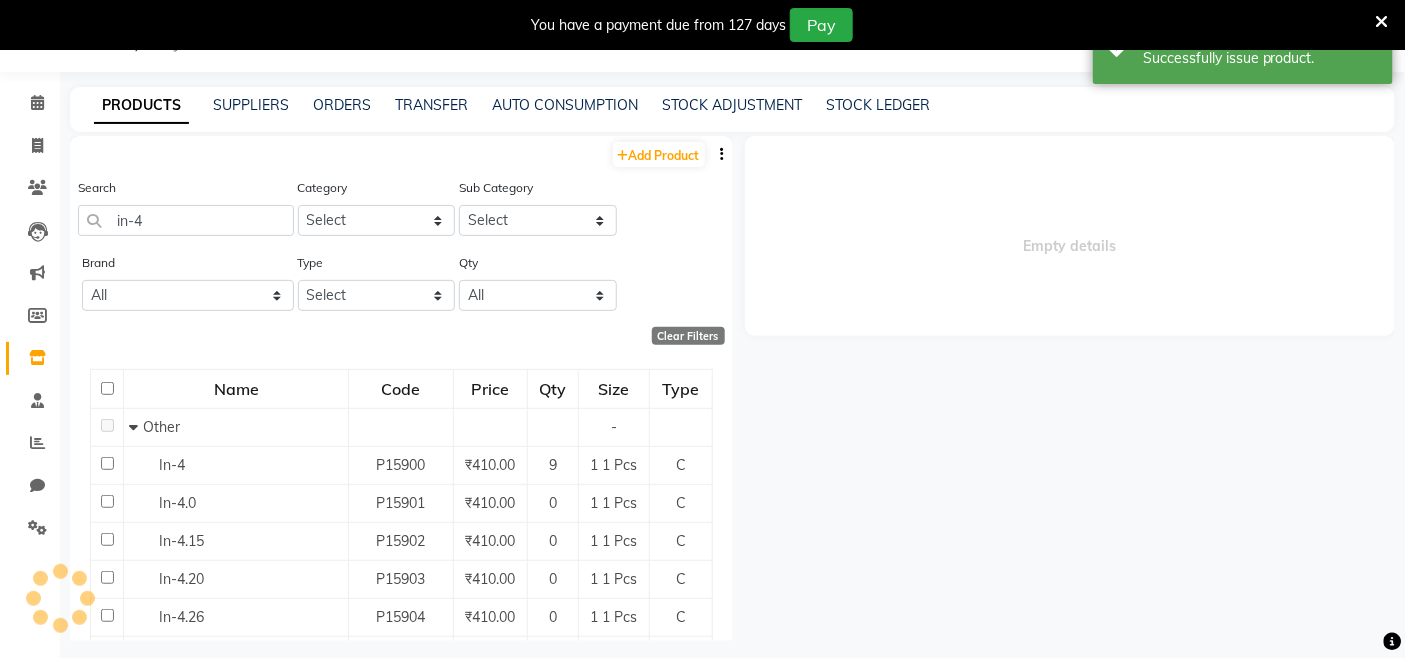 select 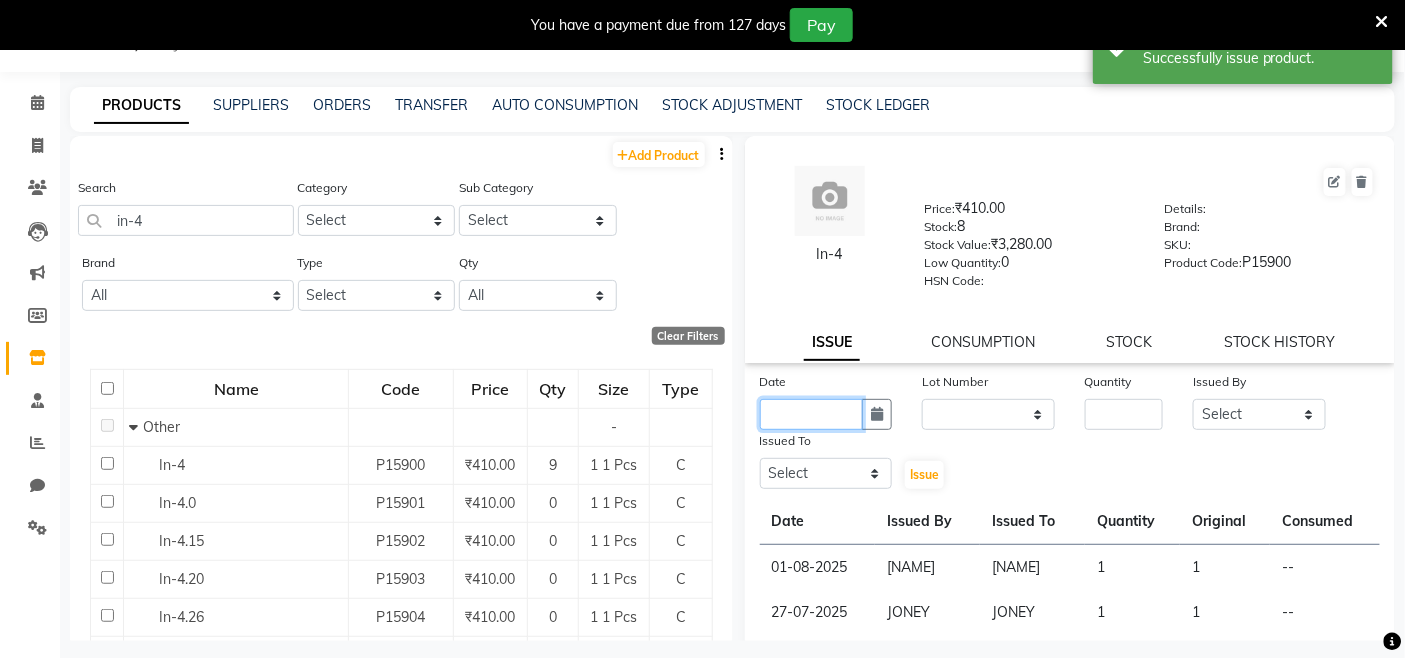 click 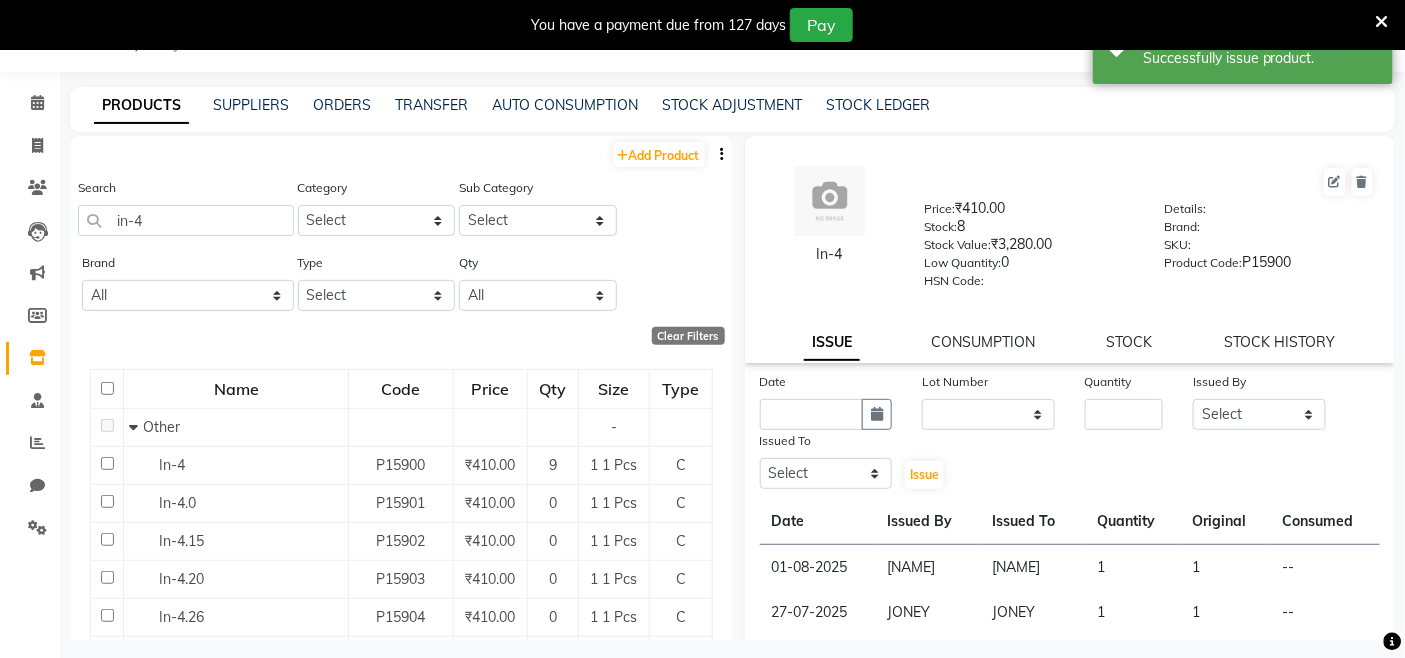 select on "8" 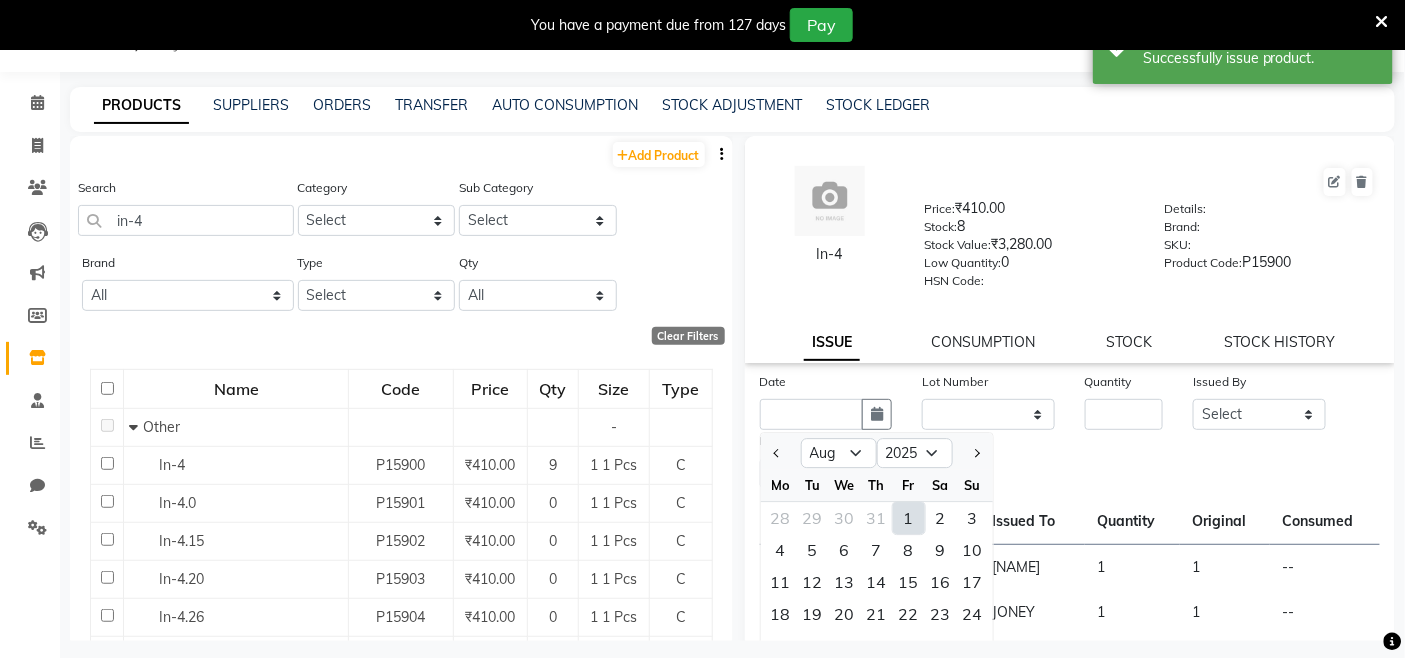 click on "1" 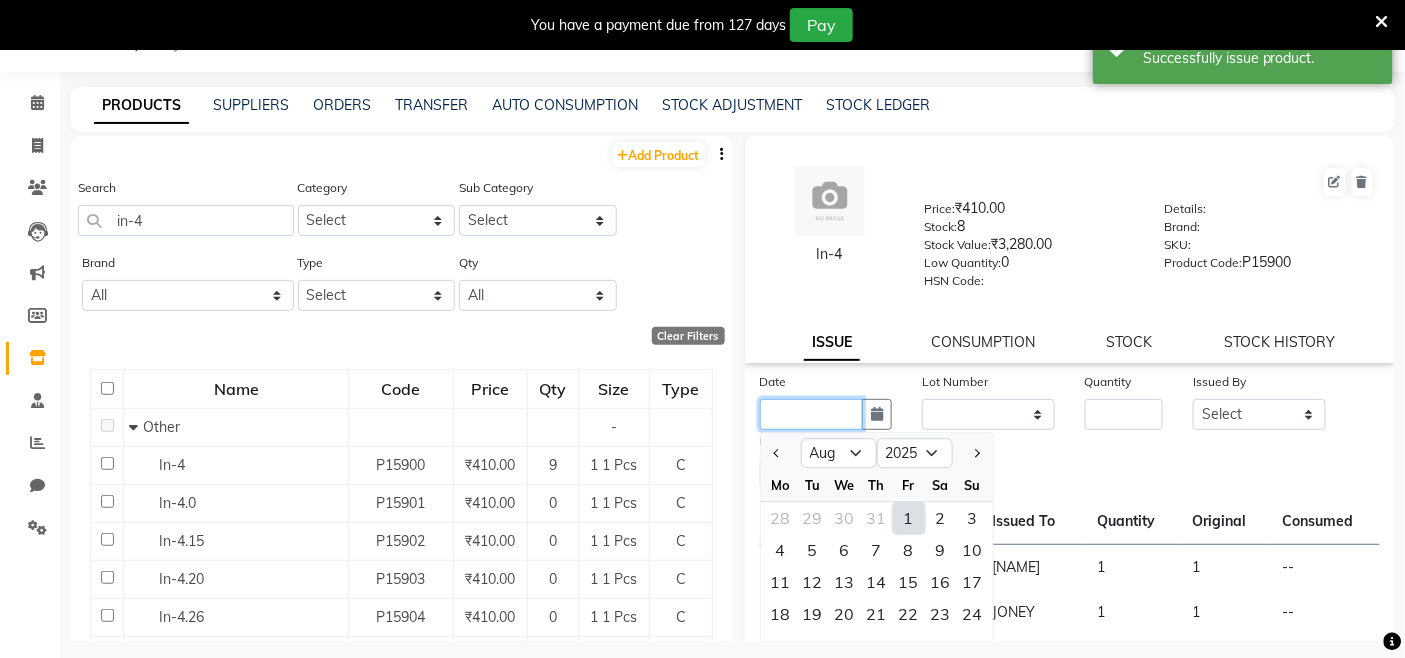 type on "01-08-2025" 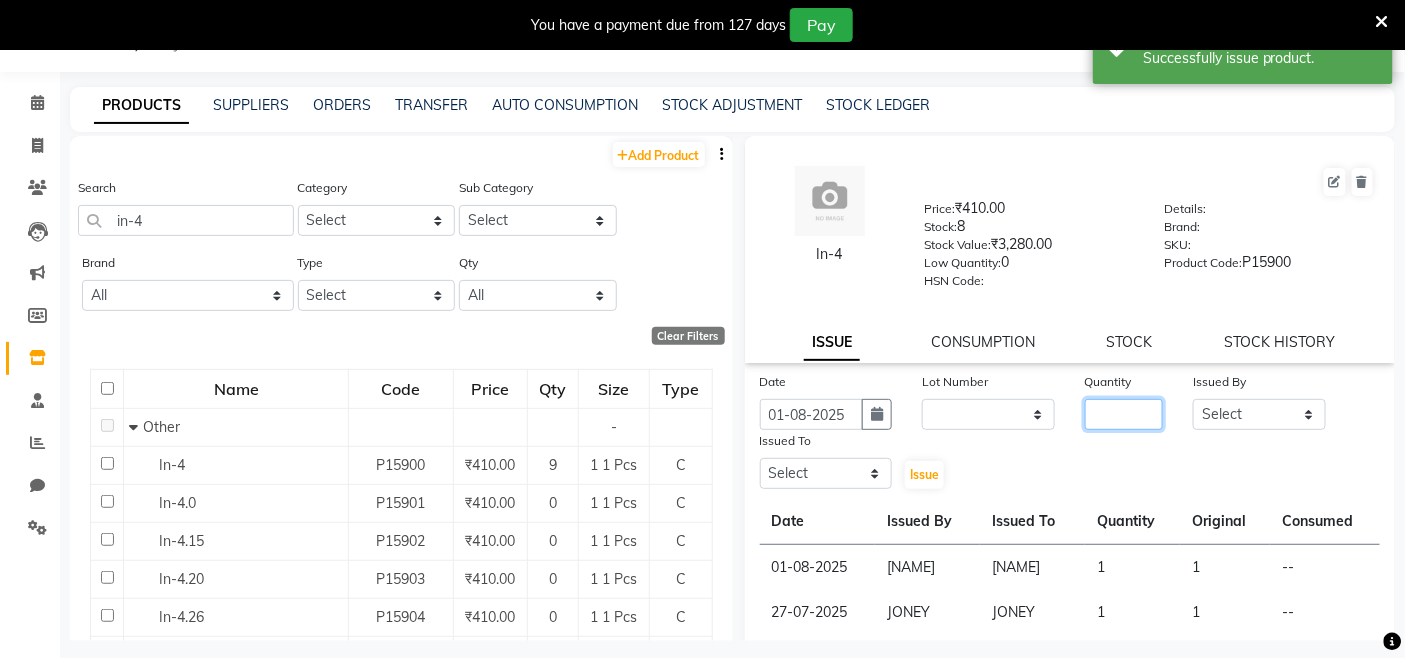 click 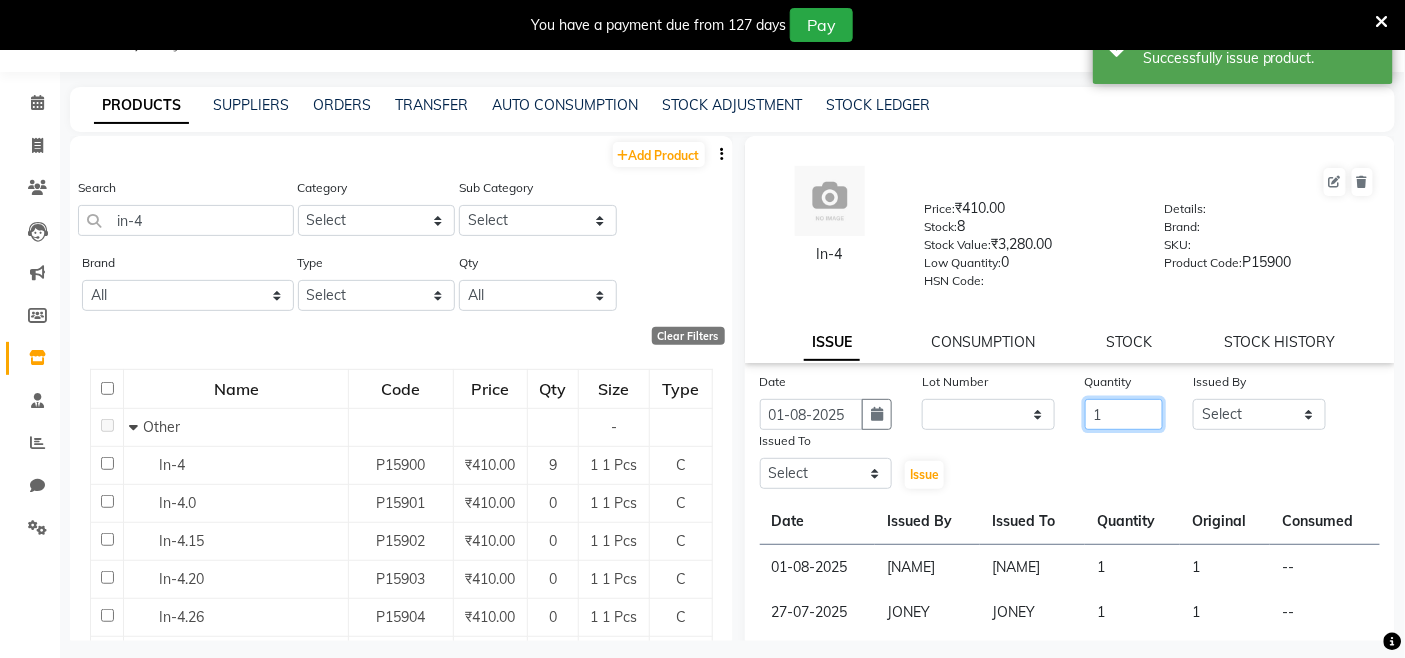 type on "1" 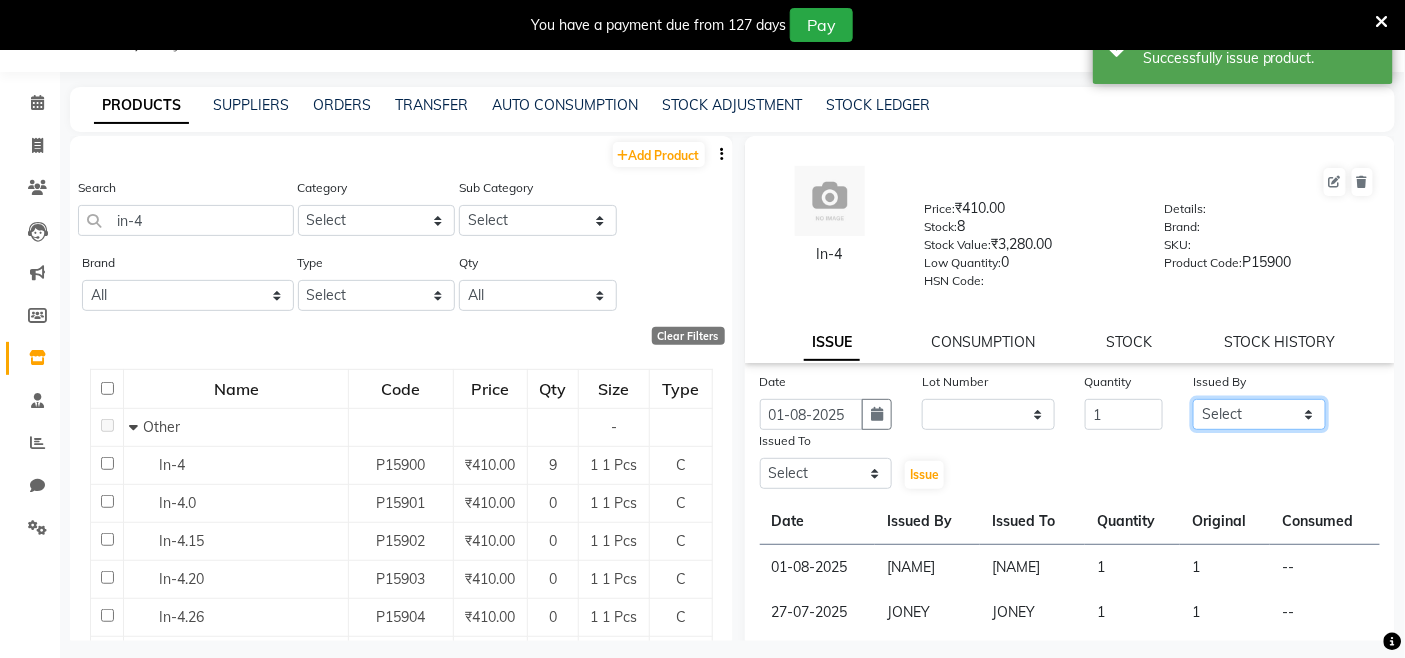 click on "Select Admin Admin AKHIL ANKUSH Colour Lounge, Kabir Park Colour Lounge, Kabir Park divyansh  Jaswinder singh guard JATIN JOHN JONEY LUXMI NAVDEEP KAUR NITI PARAMJIT PARAS KHATNAVLIA priya  priyanka  Rakesh sapna  SUMAN VANDANA SHARMA VISHAL" 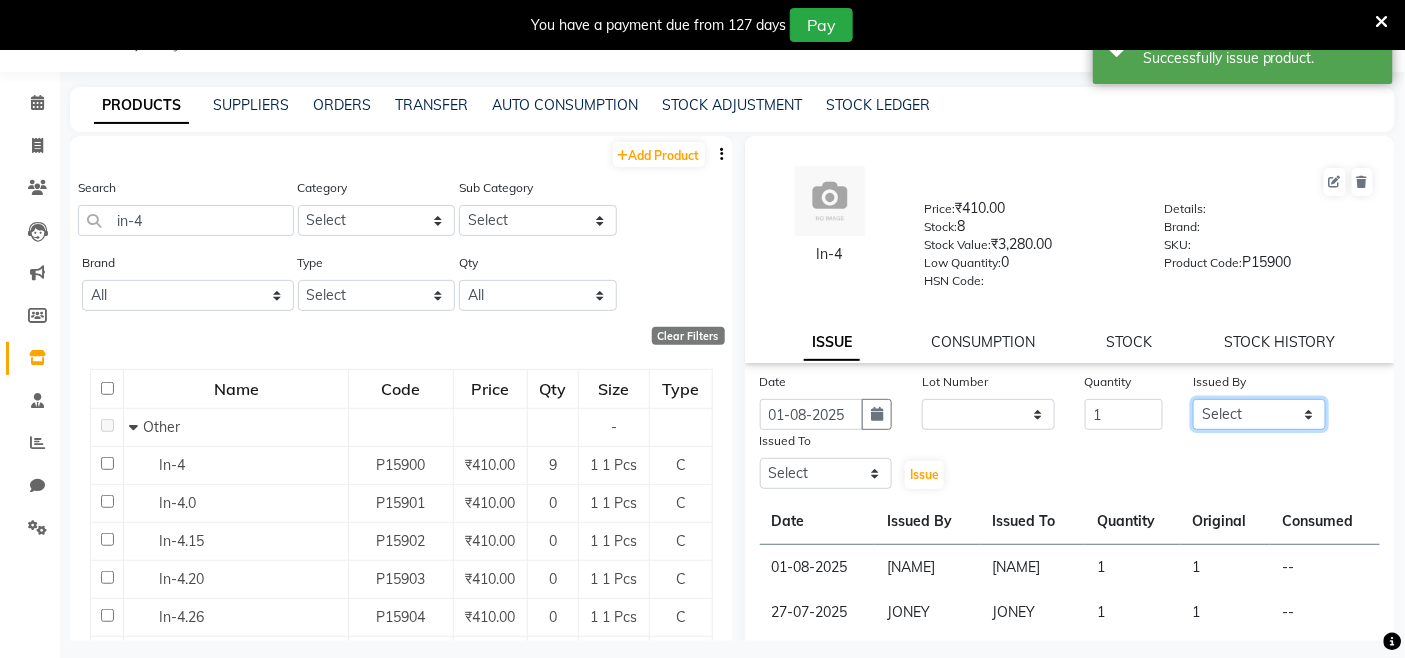 select on "70123" 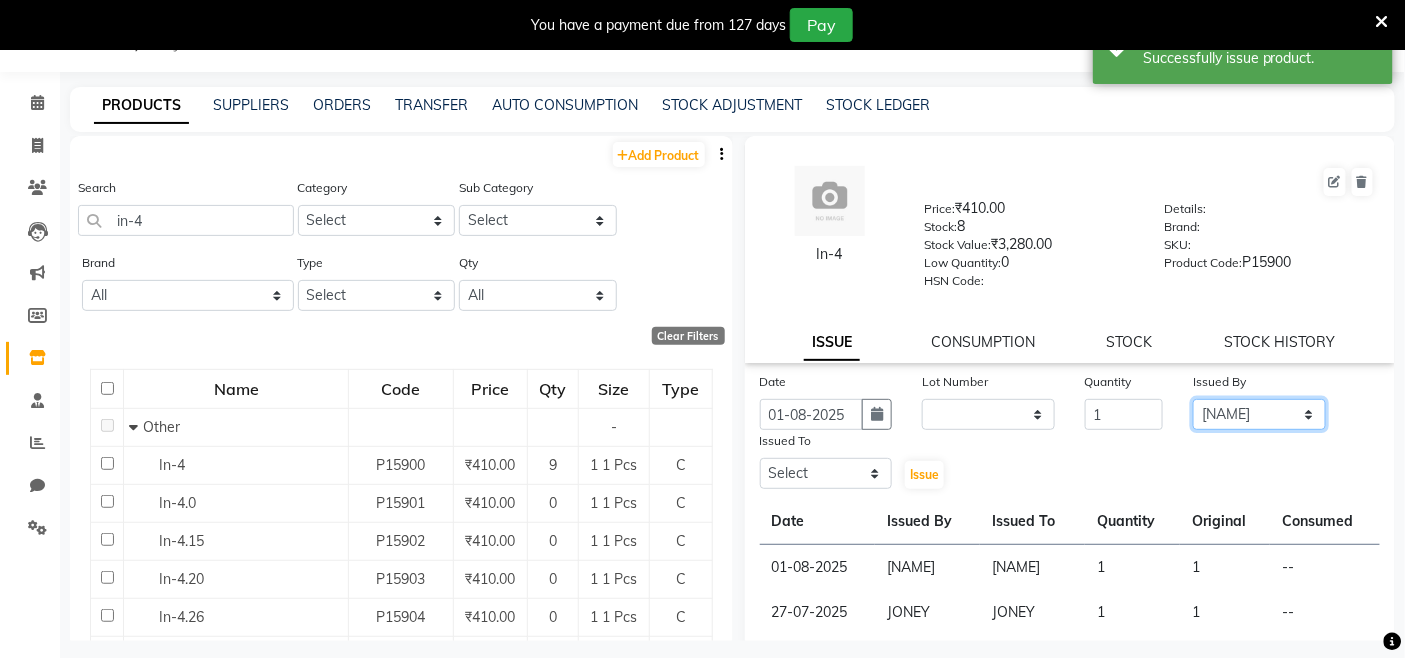 click on "Select Admin Admin AKHIL ANKUSH Colour Lounge, Kabir Park Colour Lounge, Kabir Park divyansh  Jaswinder singh guard JATIN JOHN JONEY LUXMI NAVDEEP KAUR NITI PARAMJIT PARAS KHATNAVLIA priya  priyanka  Rakesh sapna  SUMAN VANDANA SHARMA VISHAL" 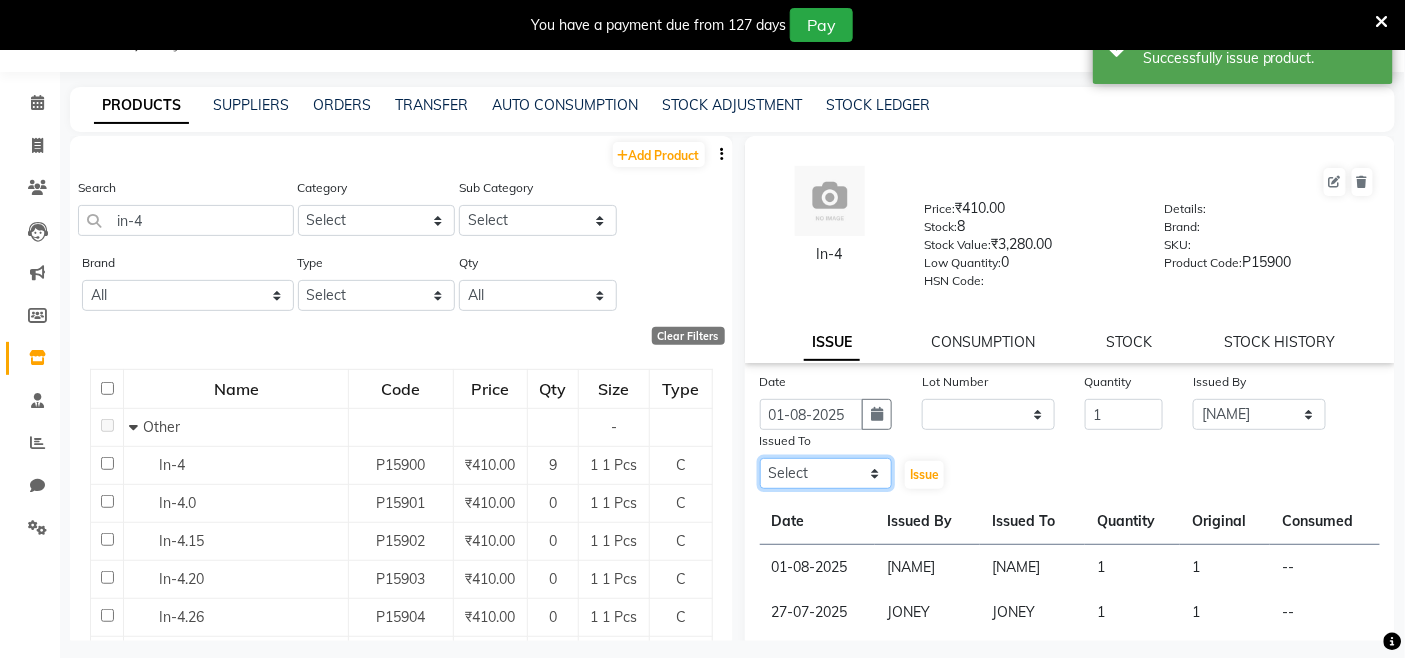 click on "Select Admin Admin AKHIL ANKUSH Colour Lounge, Kabir Park Colour Lounge, Kabir Park divyansh  Jaswinder singh guard JATIN JOHN JONEY LUXMI NAVDEEP KAUR NITI PARAMJIT PARAS KHATNAVLIA priya  priyanka  Rakesh sapna  SUMAN VANDANA SHARMA VISHAL" 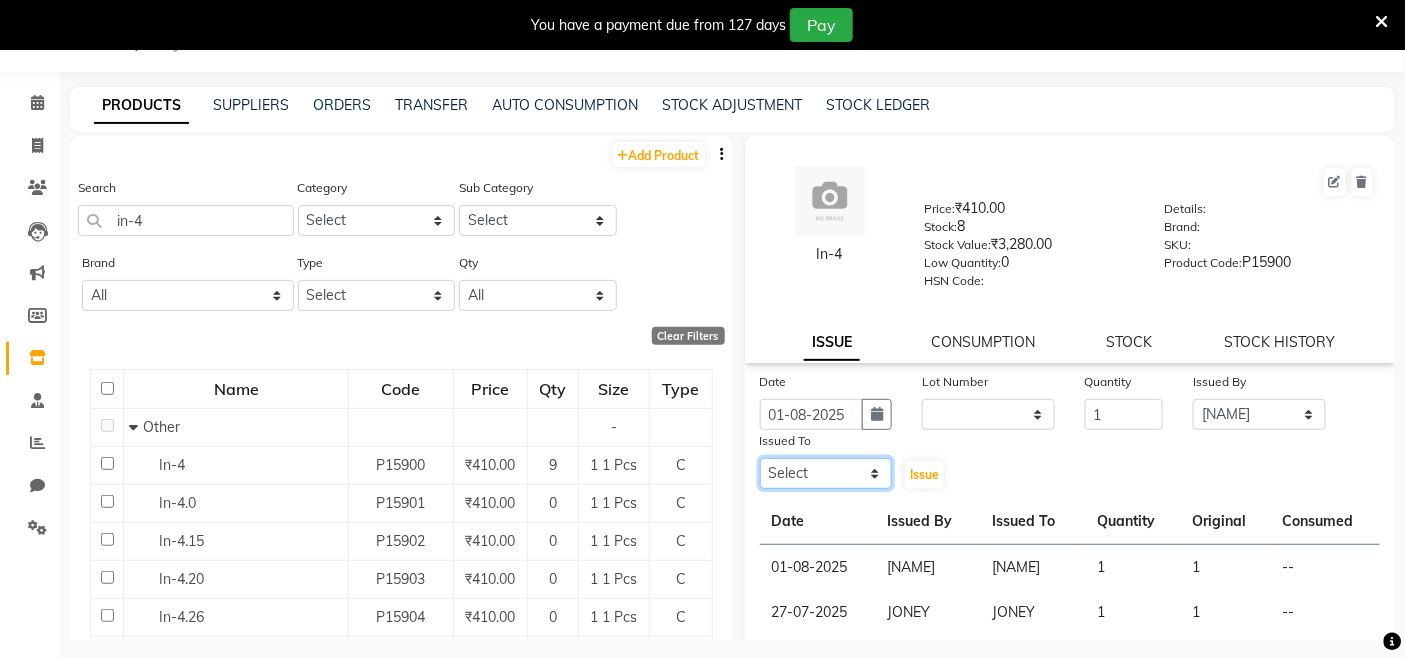select on "70123" 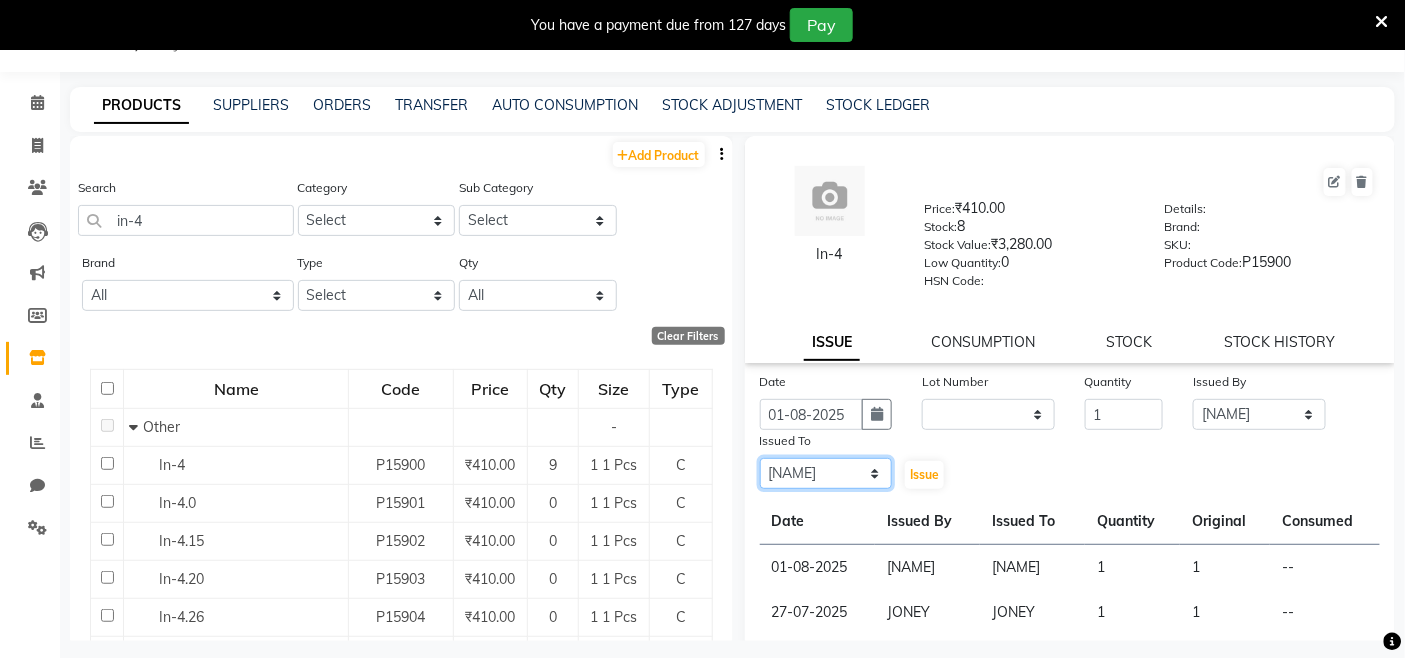 click on "Select Admin Admin AKHIL ANKUSH Colour Lounge, Kabir Park Colour Lounge, Kabir Park divyansh  Jaswinder singh guard JATIN JOHN JONEY LUXMI NAVDEEP KAUR NITI PARAMJIT PARAS KHATNAVLIA priya  priyanka  Rakesh sapna  SUMAN VANDANA SHARMA VISHAL" 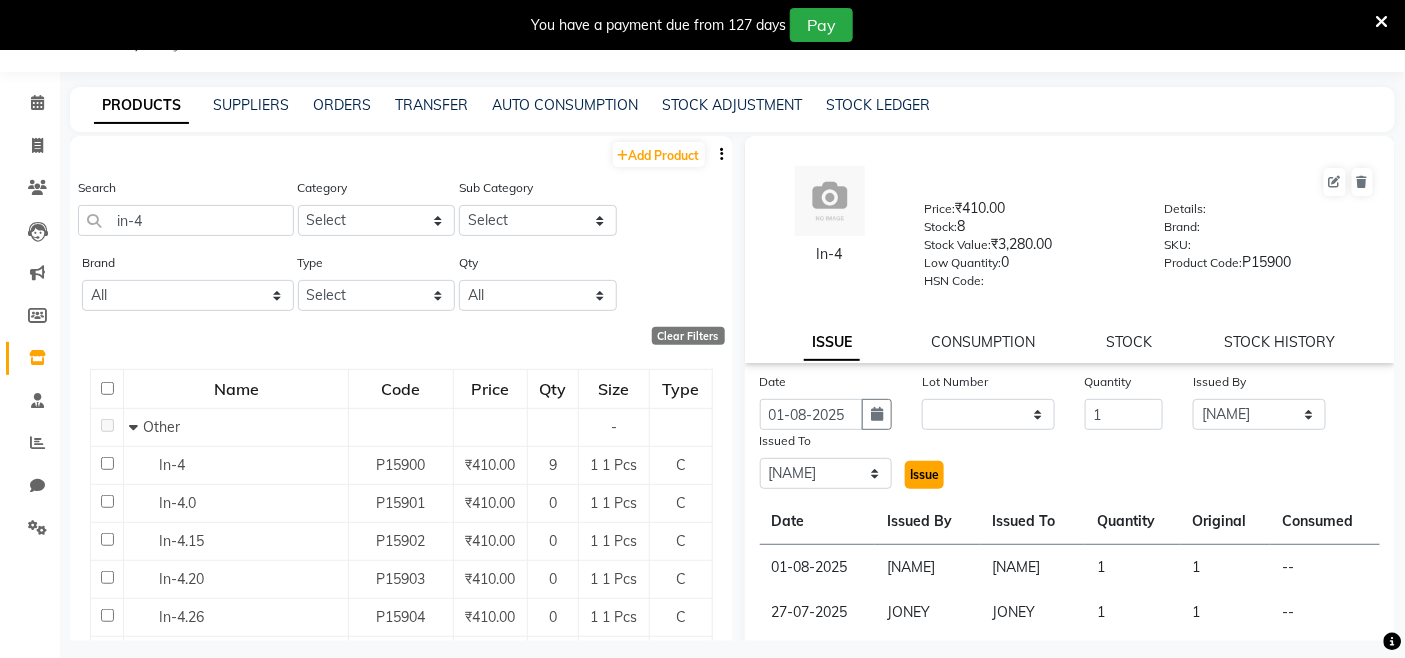 click on "Issue" 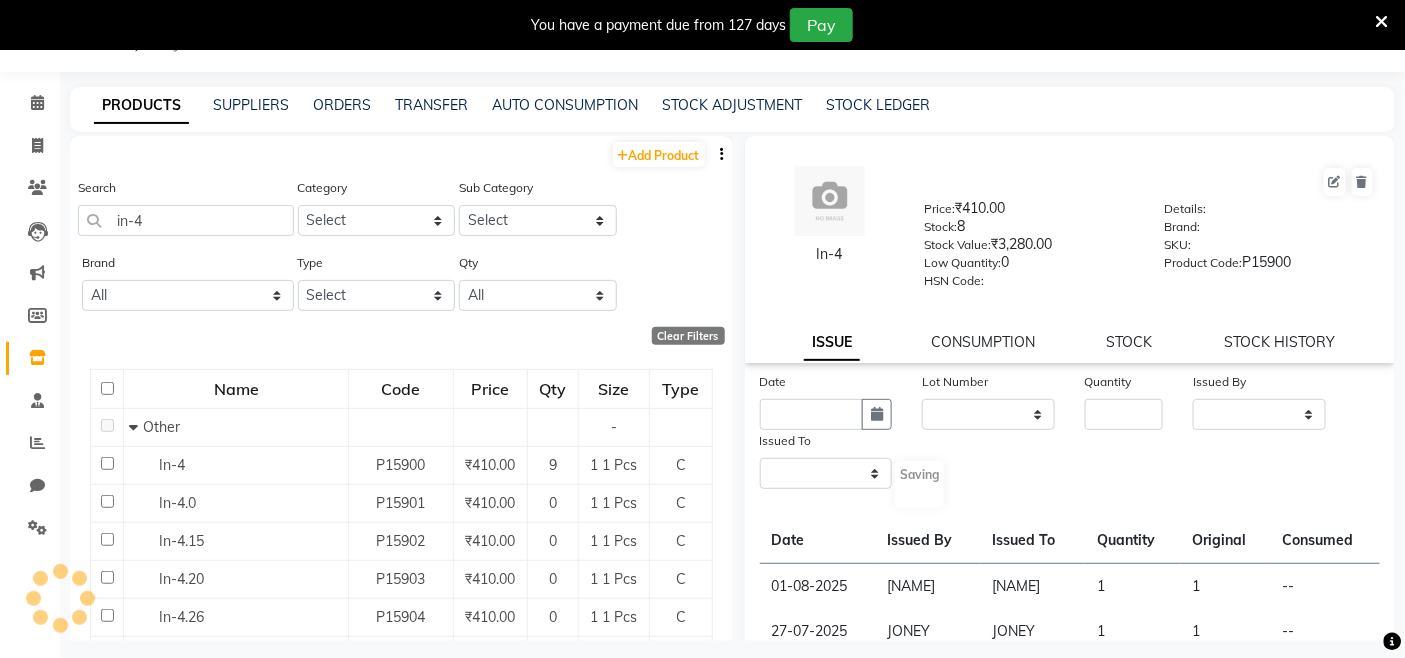 select 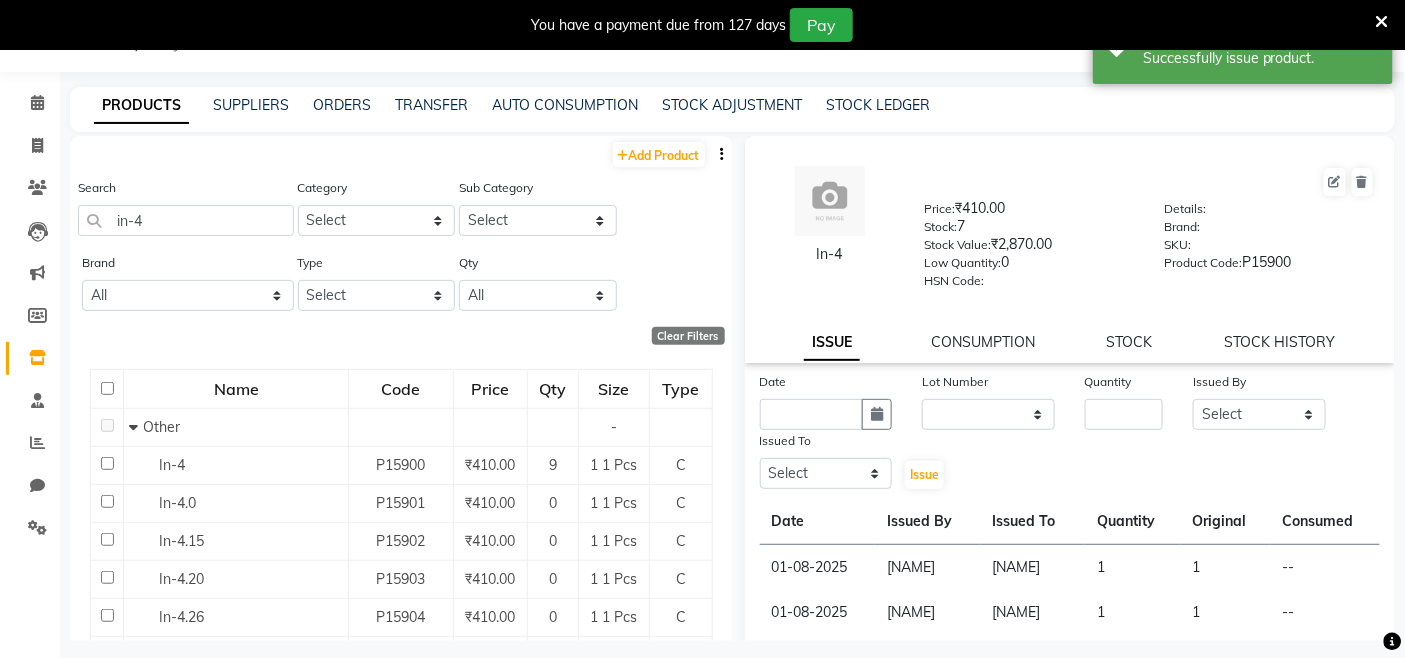 click on "Date" 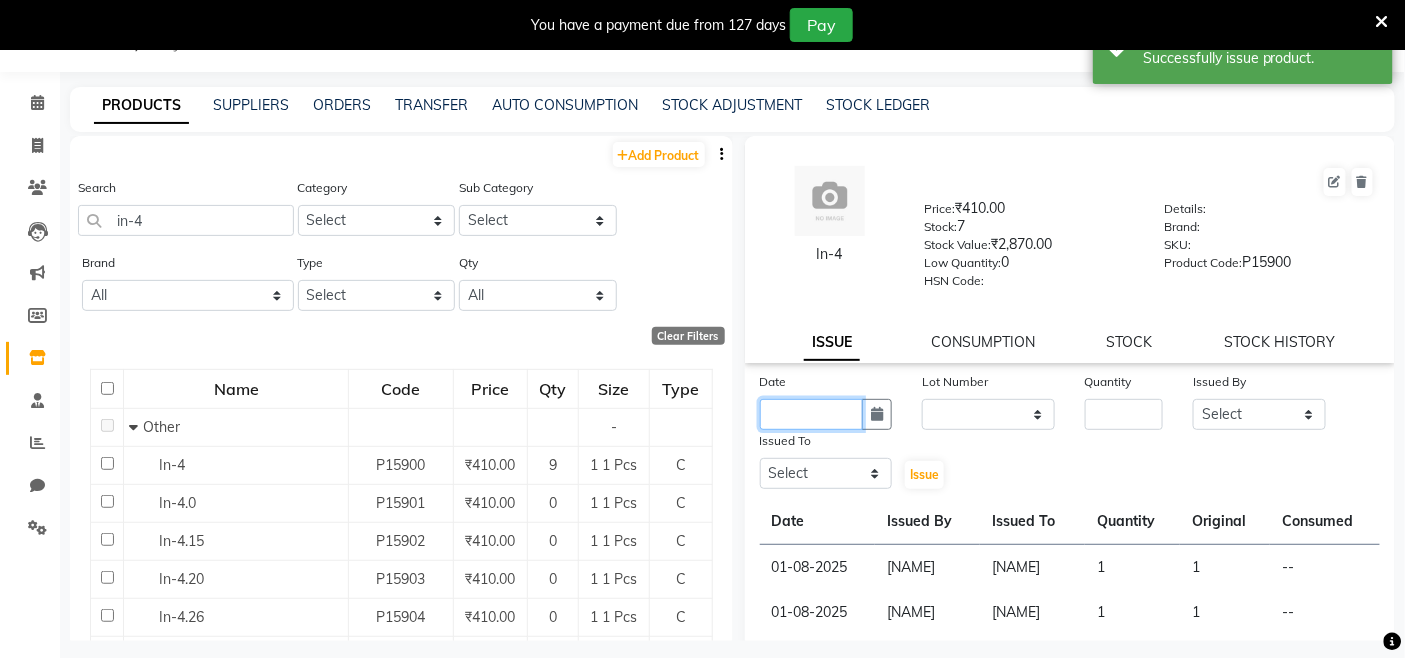 click 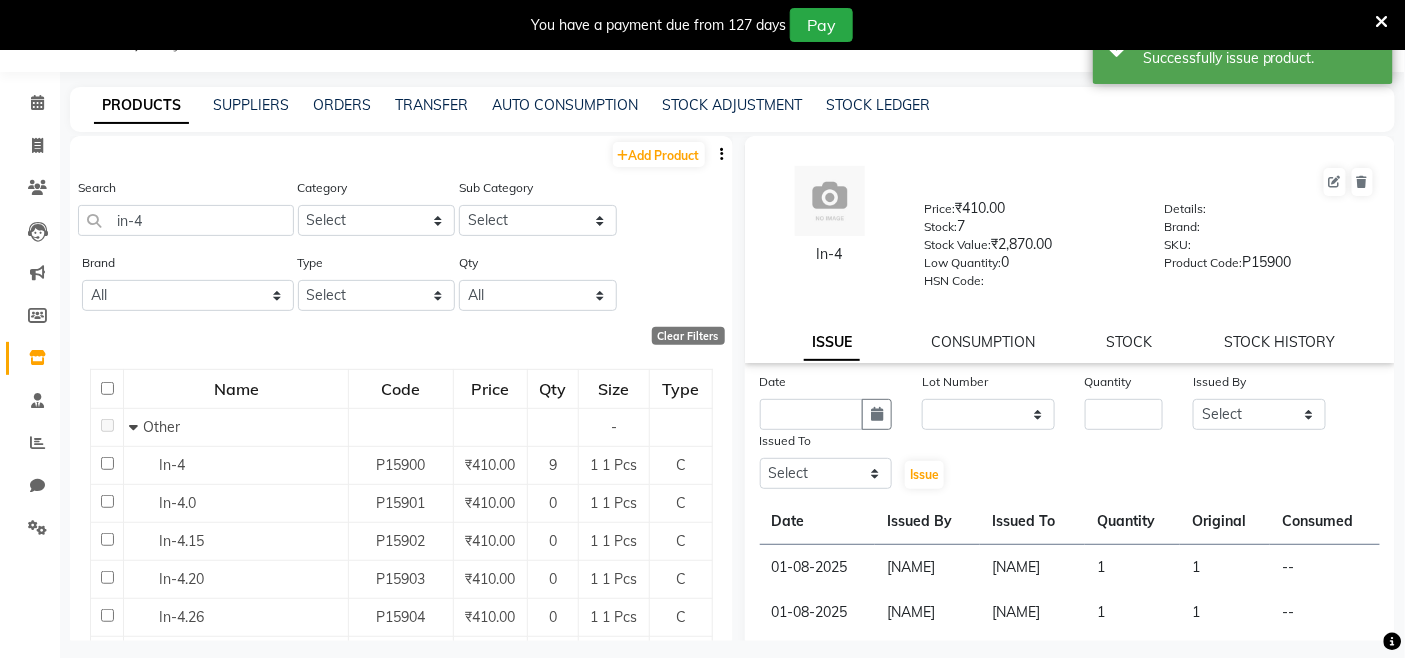 select on "8" 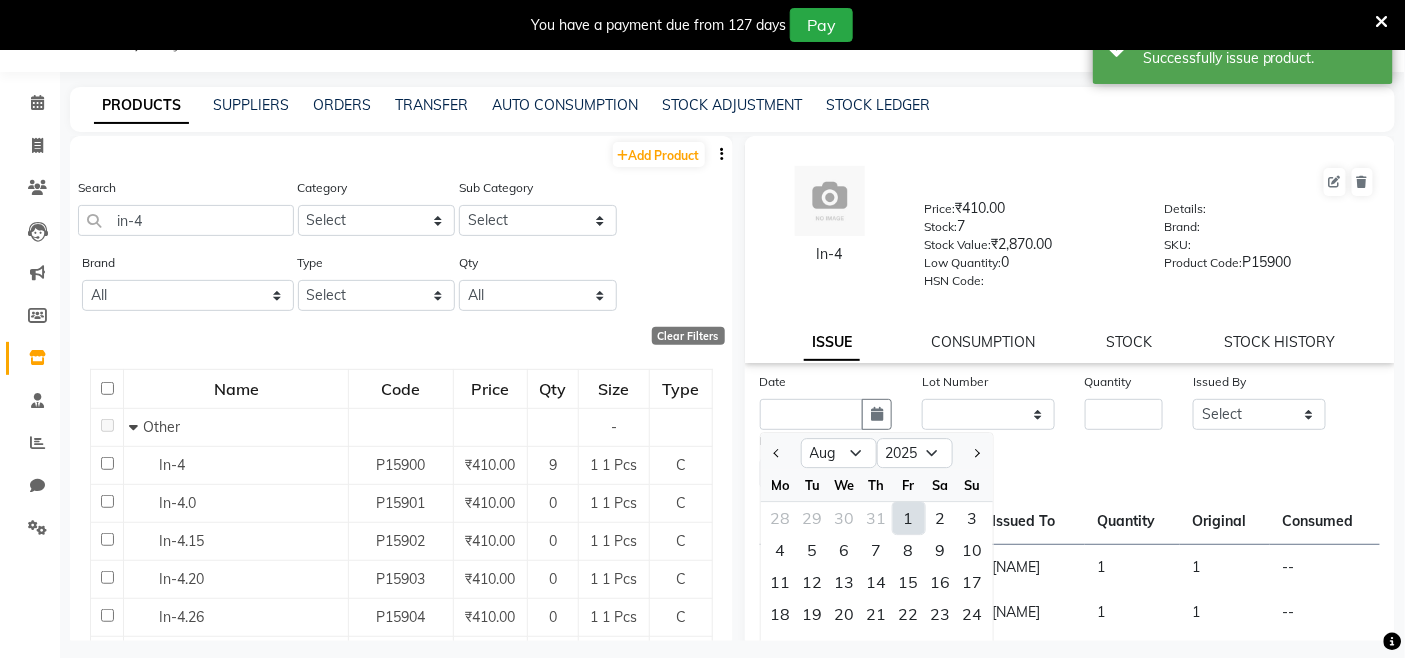 drag, startPoint x: 903, startPoint y: 508, endPoint x: 951, endPoint y: 470, distance: 61.220913 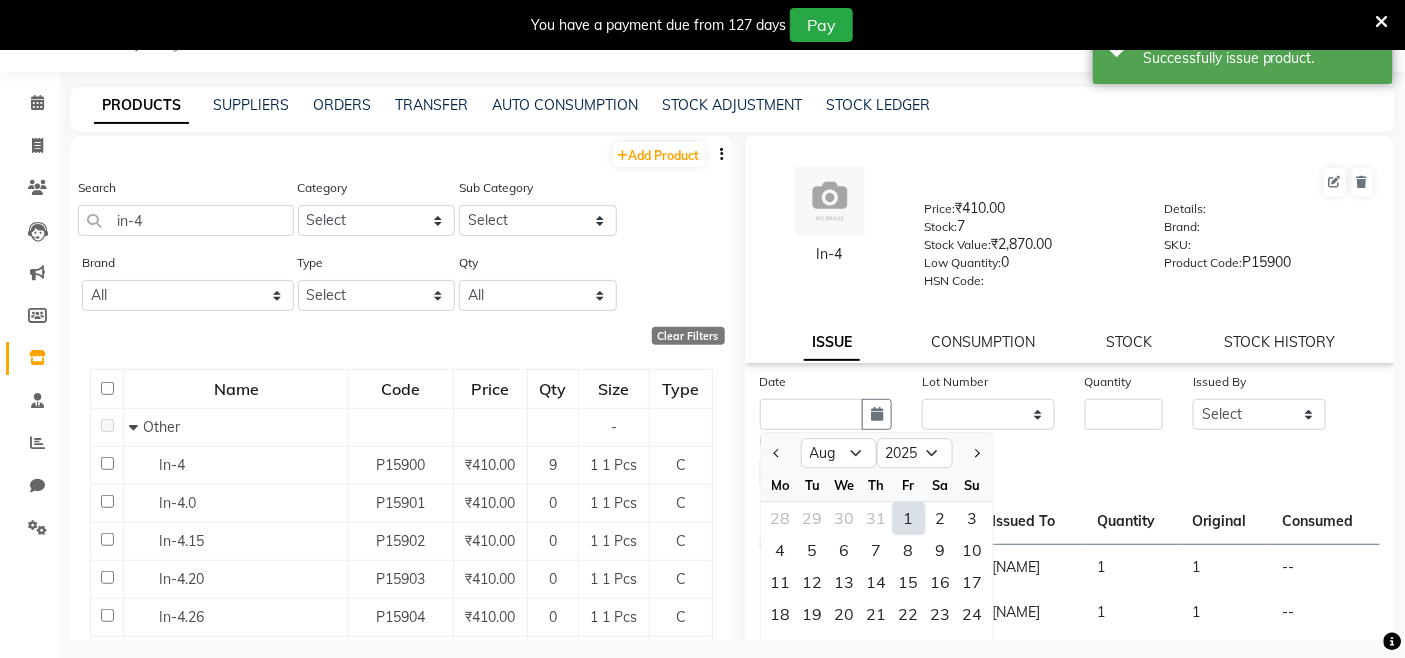 click on "1" 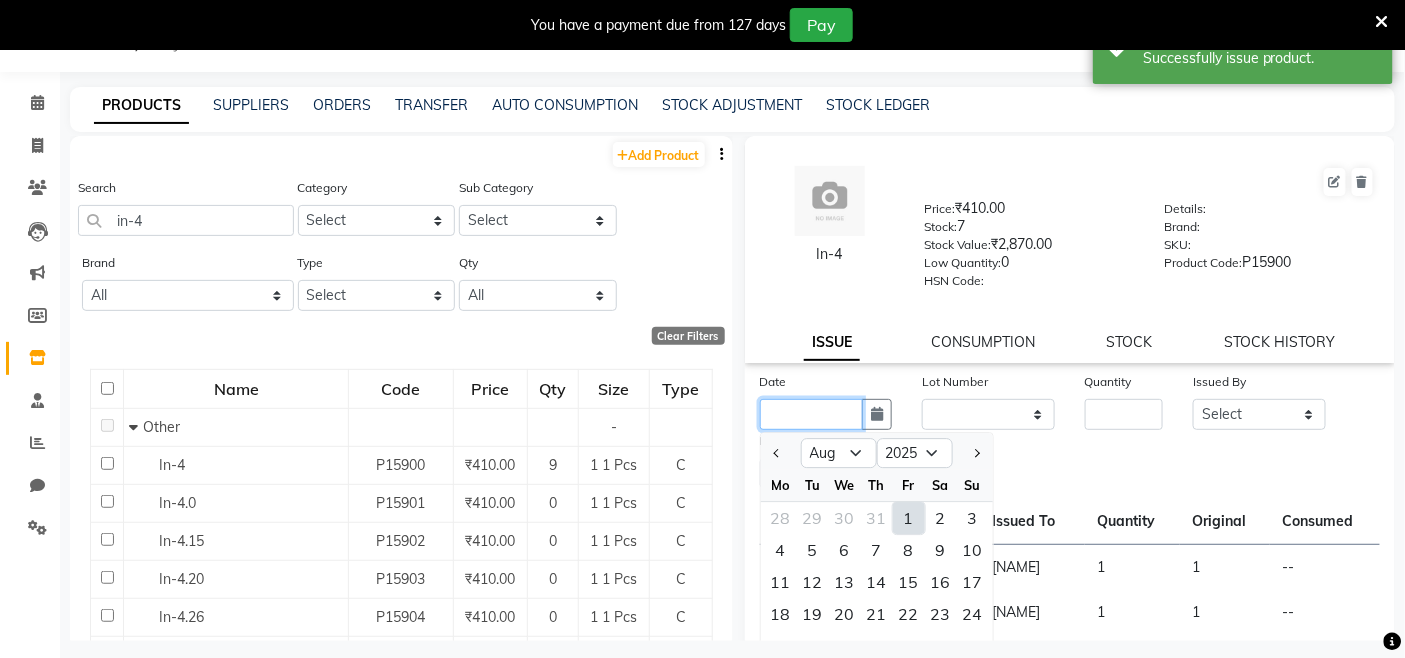 type on "01-08-2025" 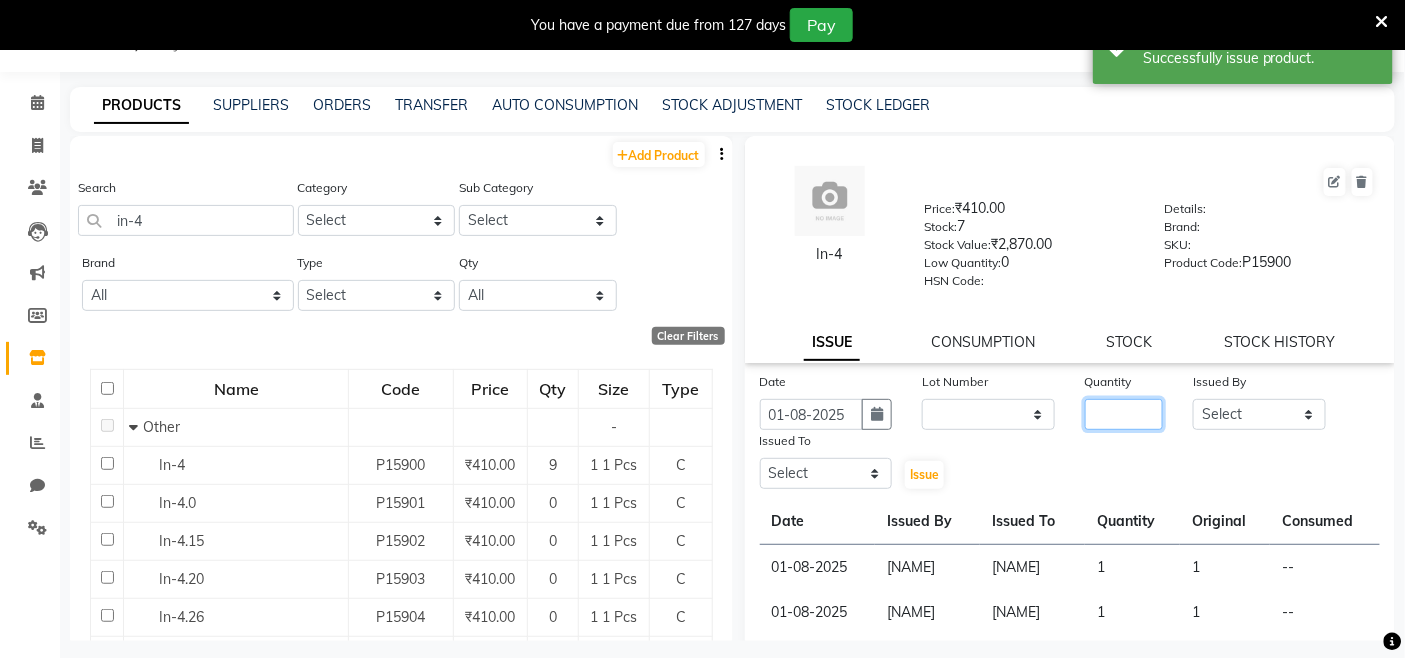 click 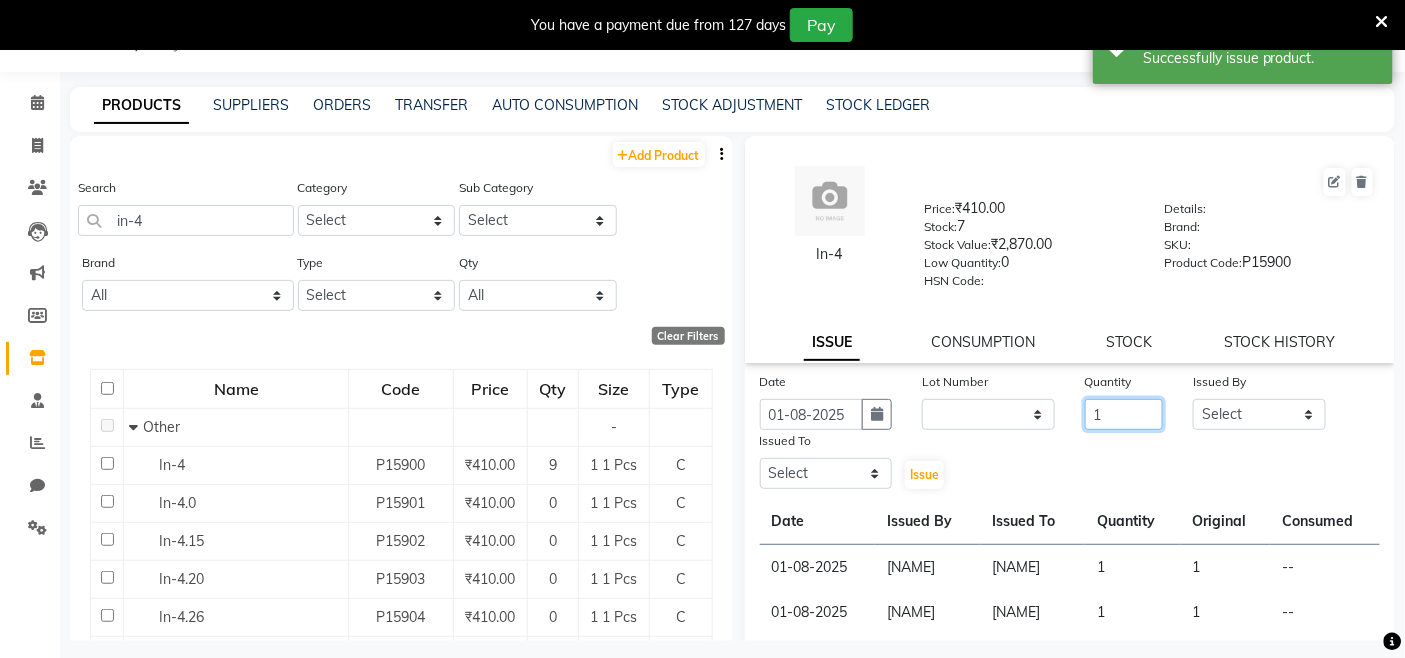 type on "1" 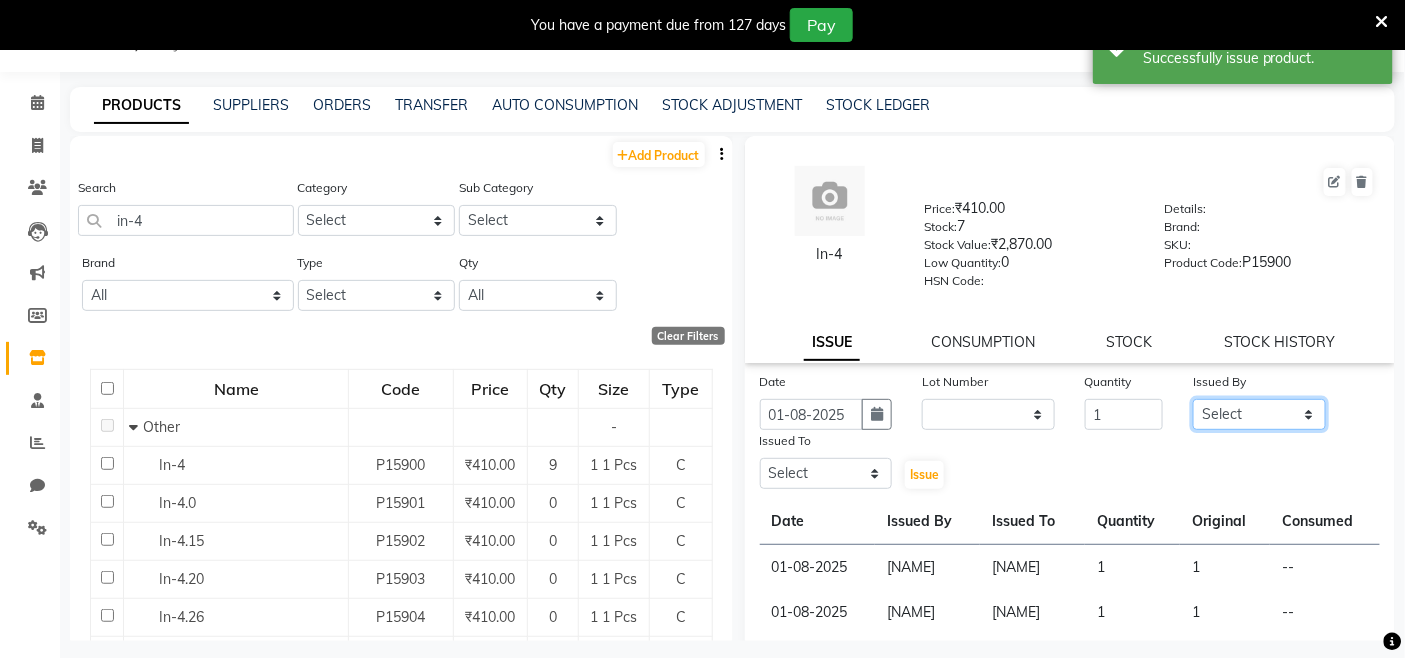 click on "Select Admin Admin AKHIL ANKUSH Colour Lounge, Kabir Park Colour Lounge, Kabir Park divyansh  Jaswinder singh guard JATIN JOHN JONEY LUXMI NAVDEEP KAUR NITI PARAMJIT PARAS KHATNAVLIA priya  priyanka  Rakesh sapna  SUMAN VANDANA SHARMA VISHAL" 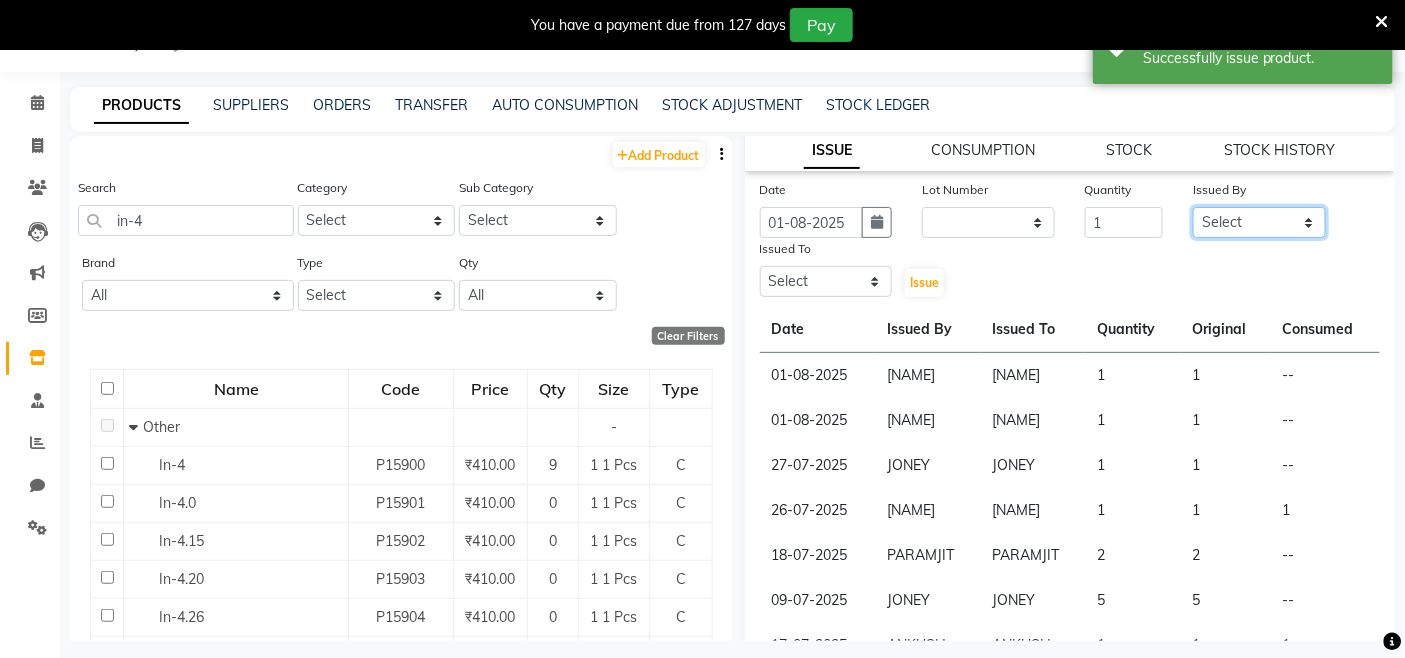 scroll, scrollTop: 333, scrollLeft: 0, axis: vertical 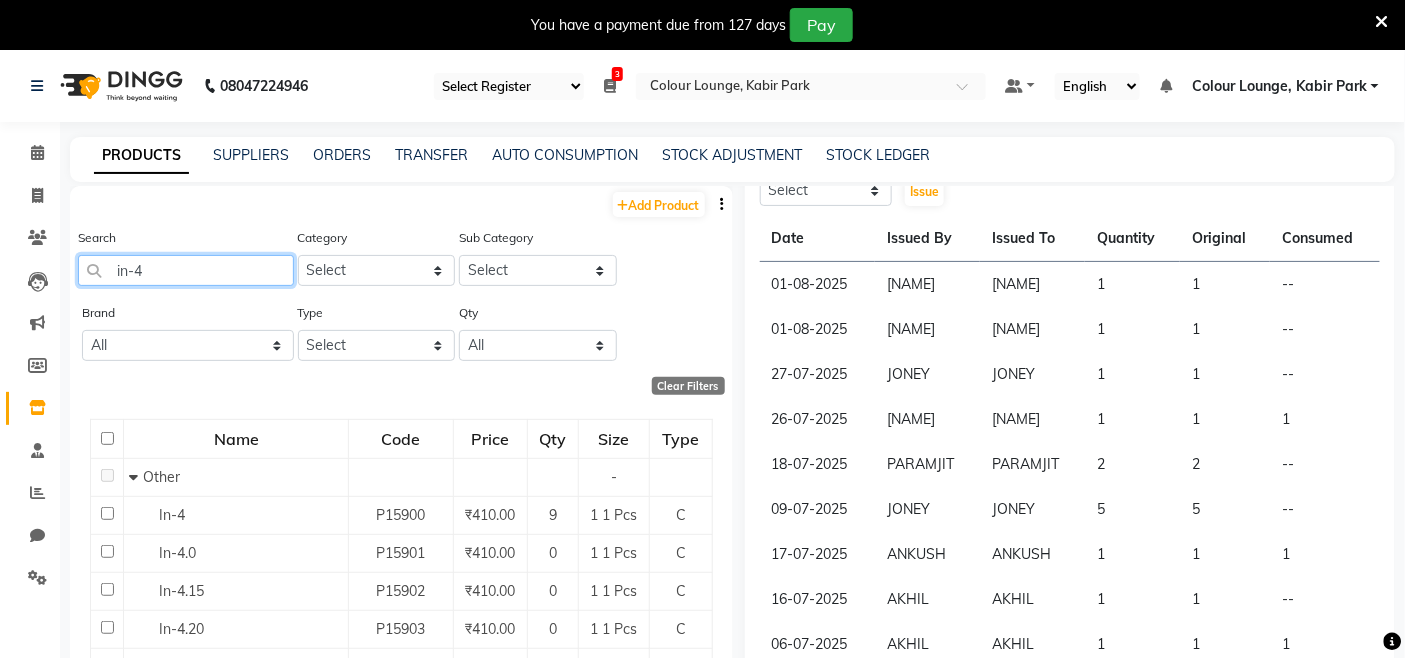 click on "in-4" 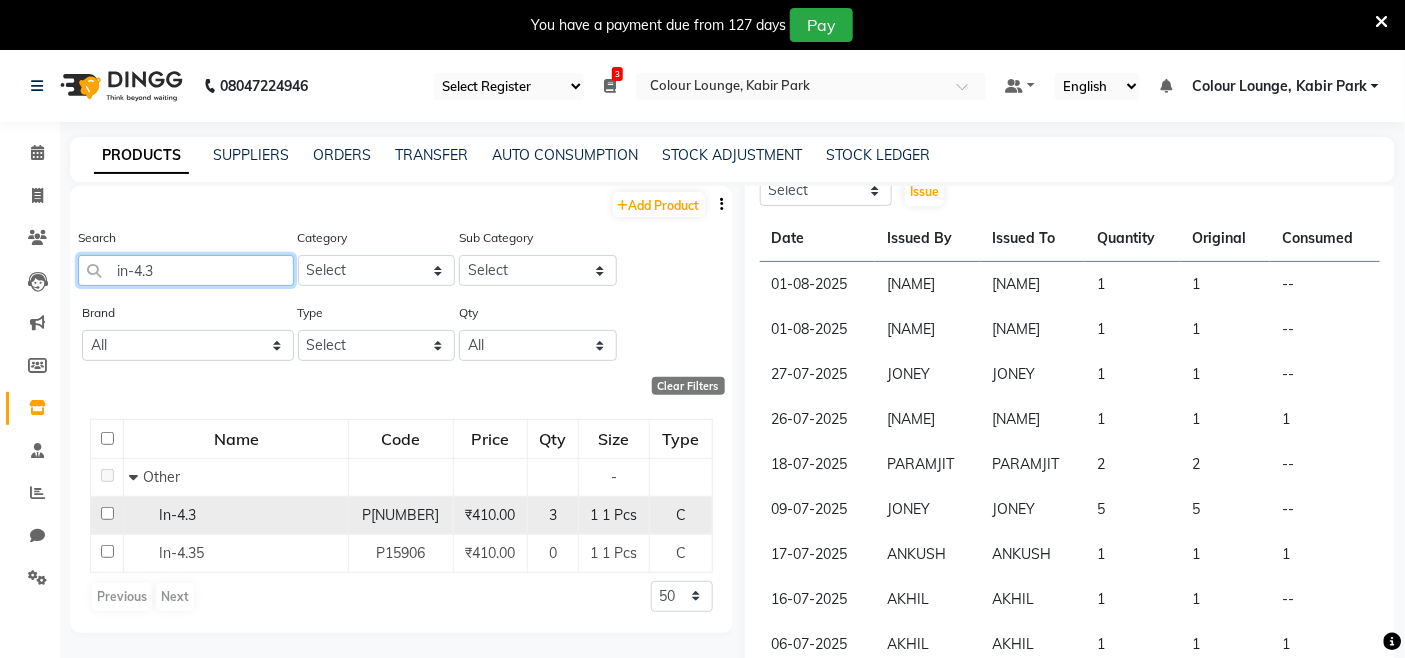 type on "in-4.3" 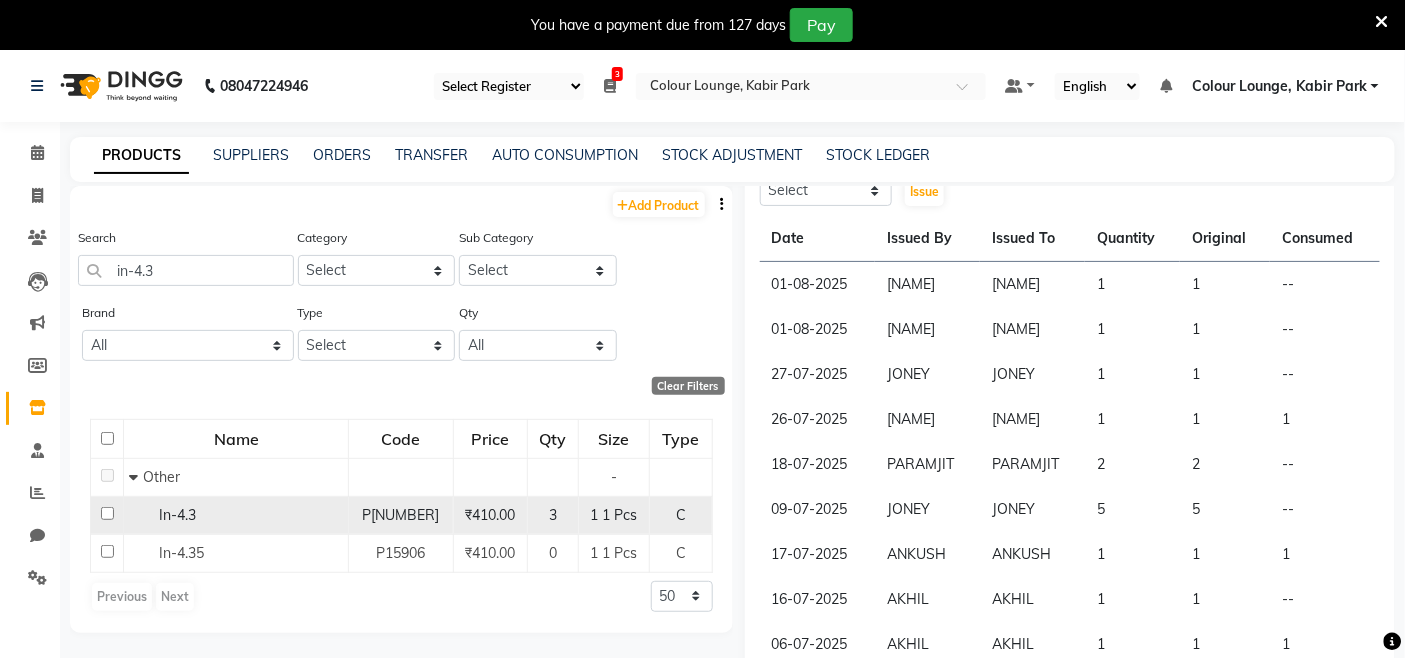 click on "In-4.3" 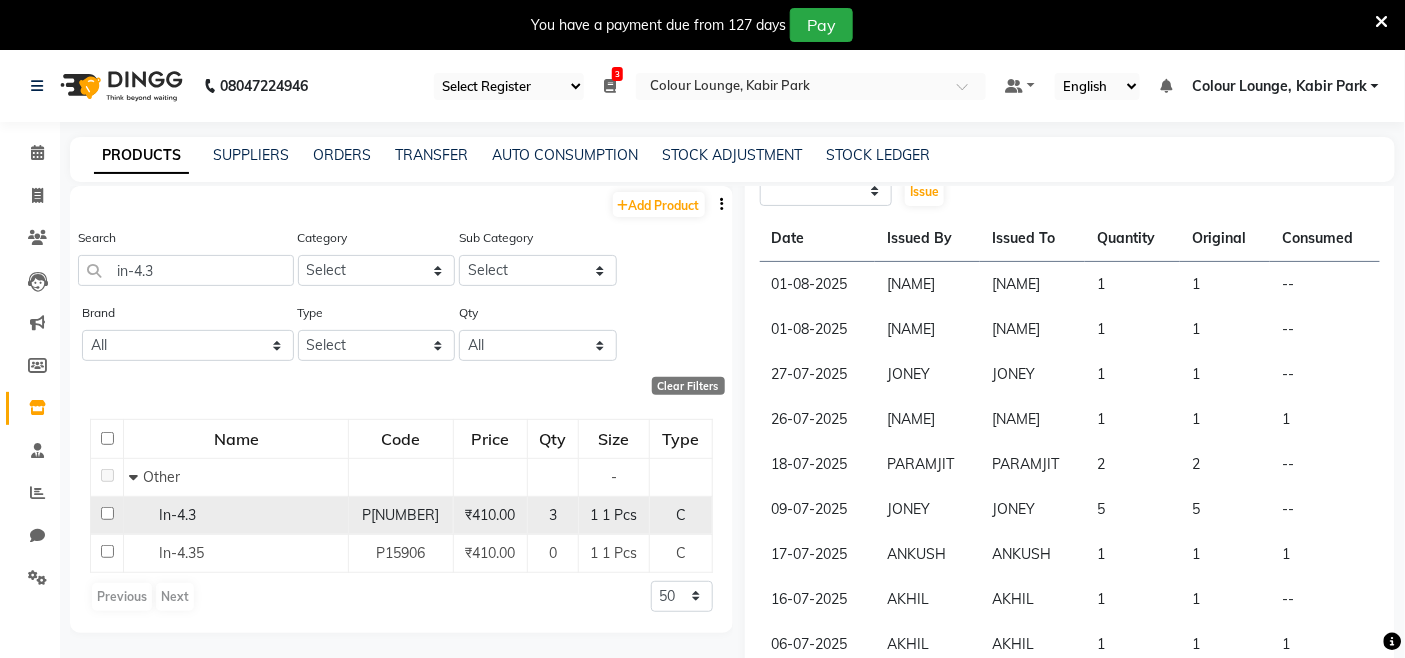 scroll, scrollTop: 0, scrollLeft: 0, axis: both 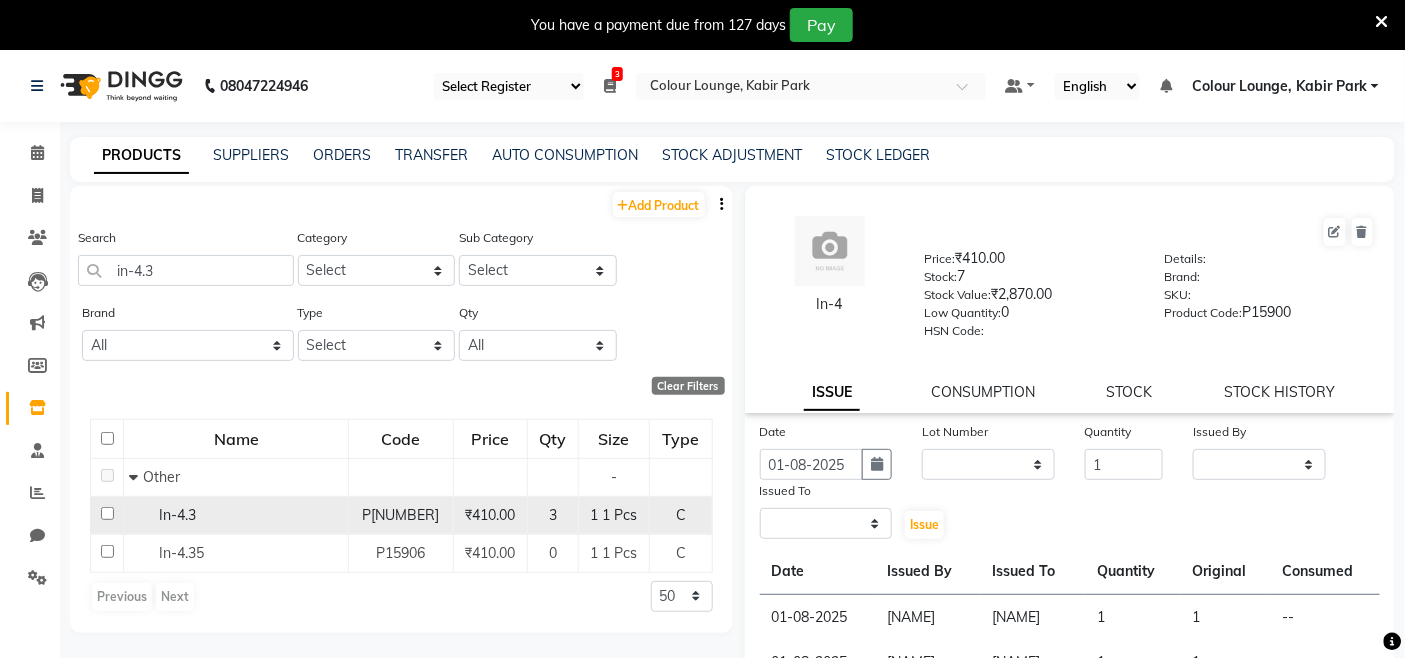 select 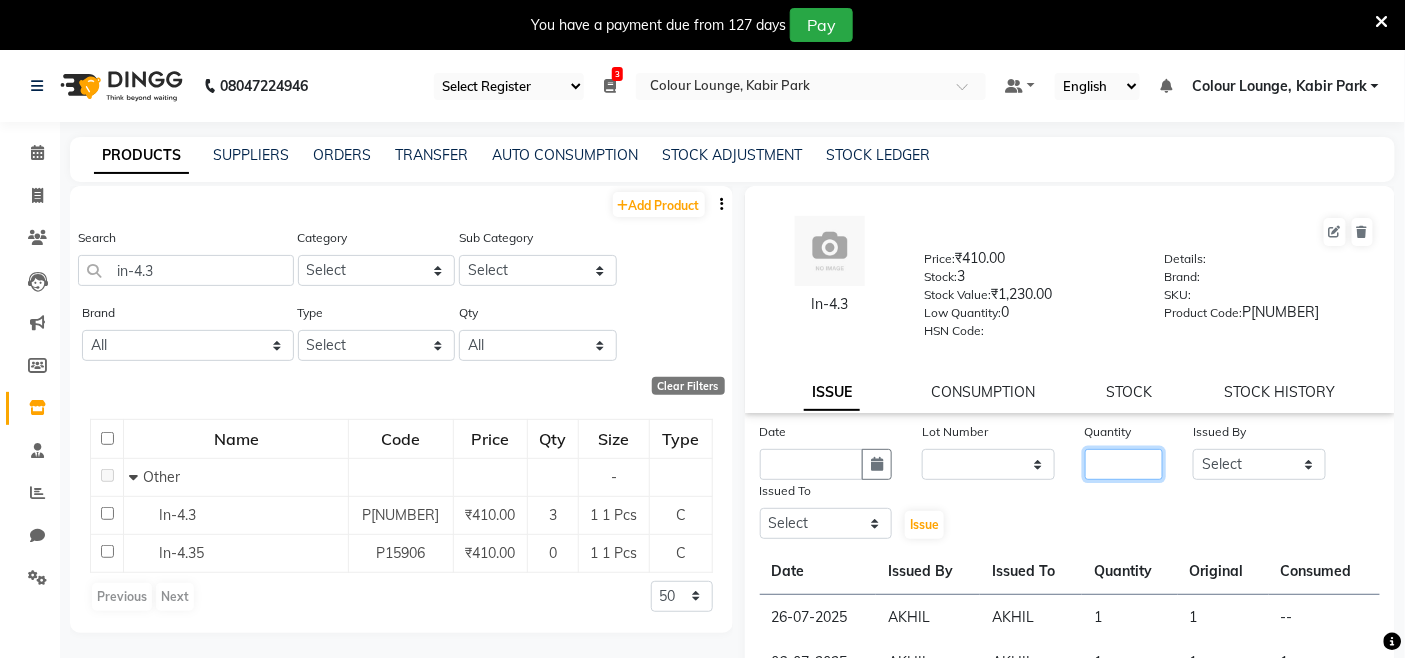 click 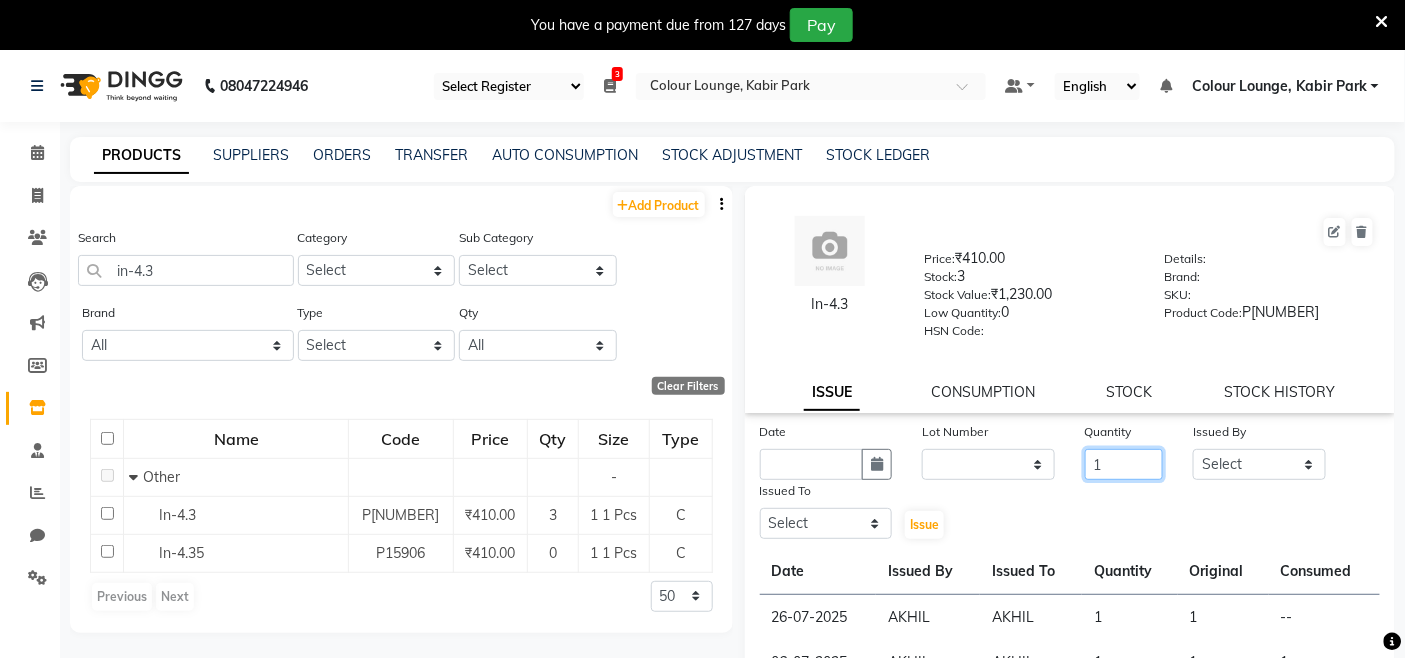 type on "1" 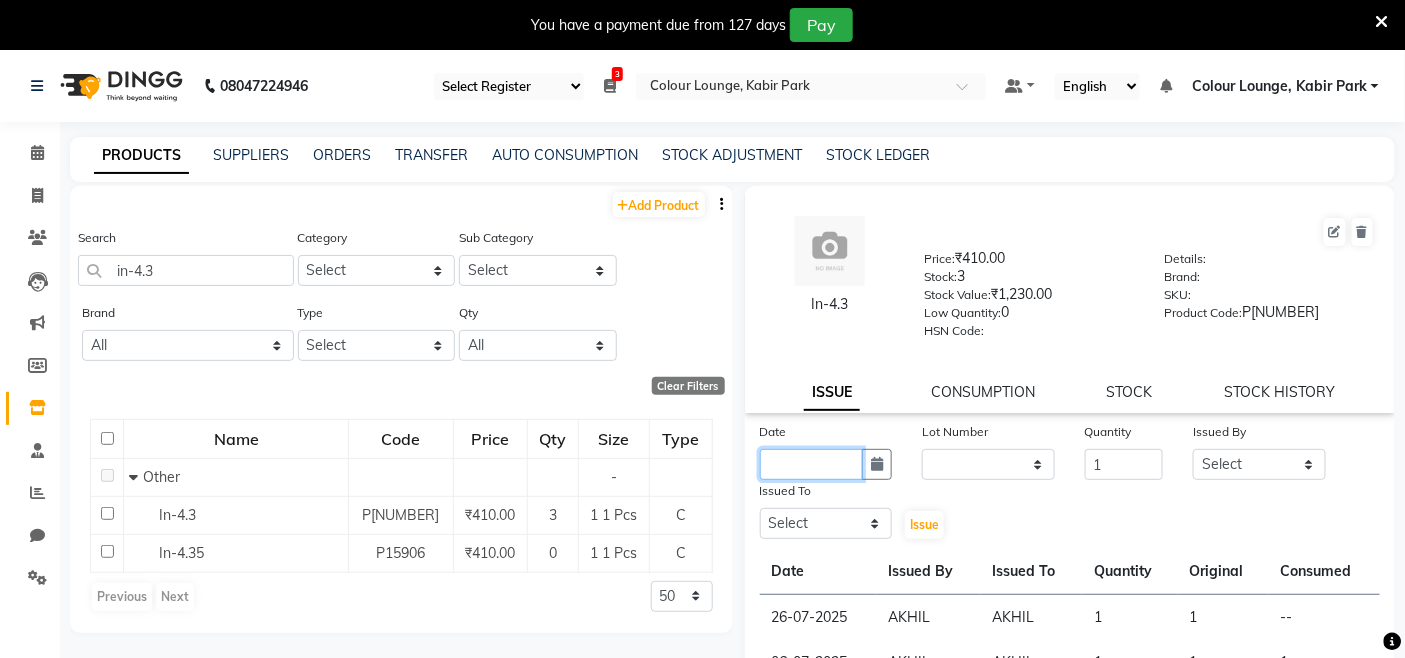 click 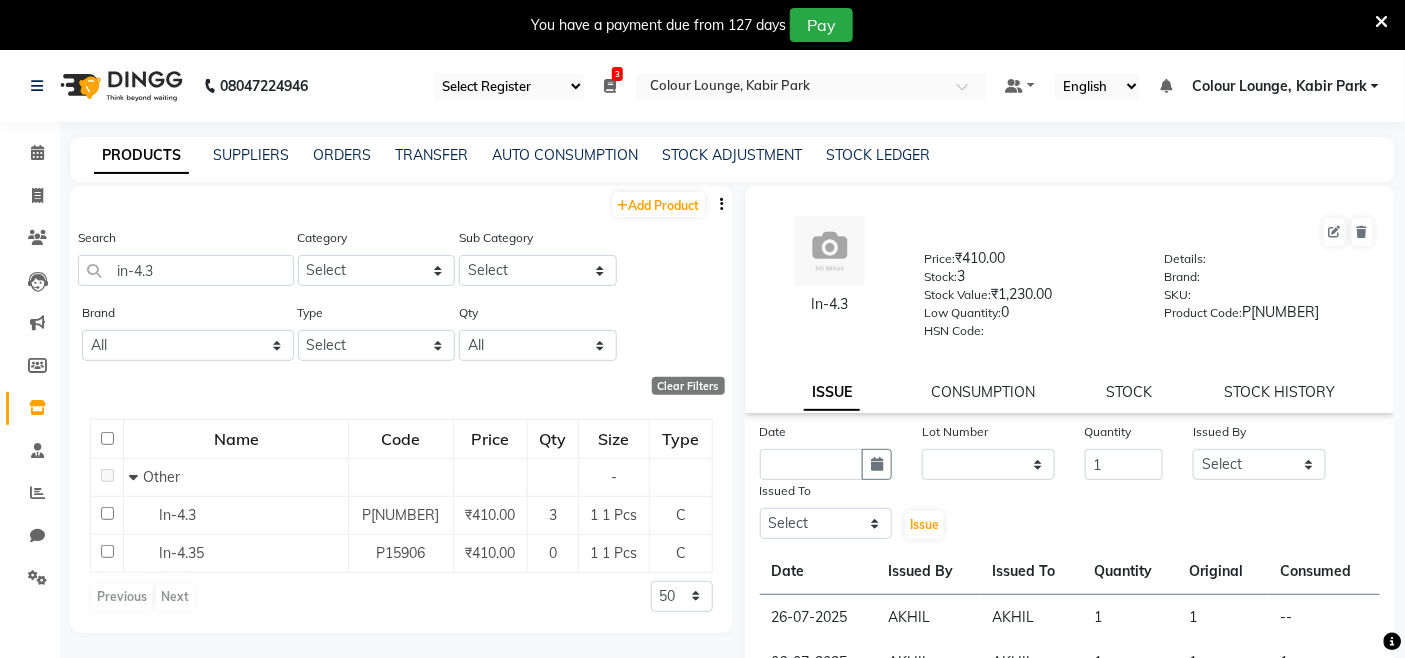 select on "8" 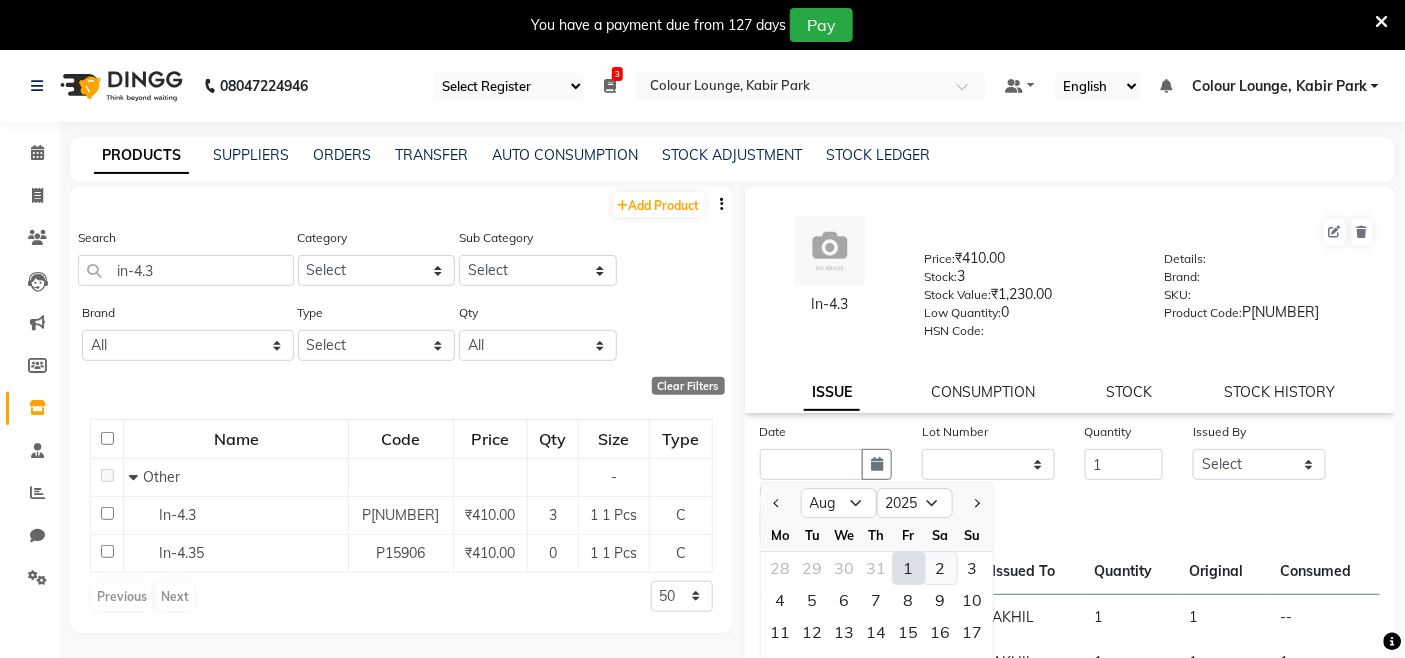 click on "2" 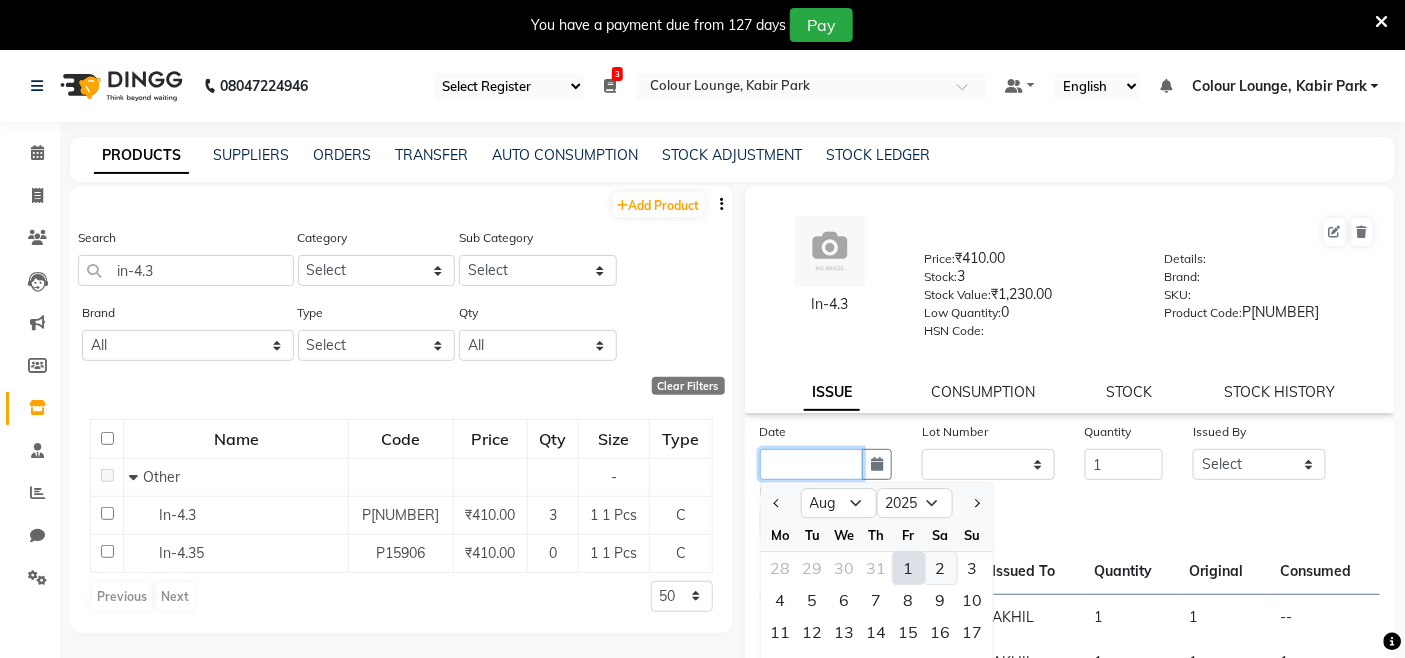 type on "02-08-2025" 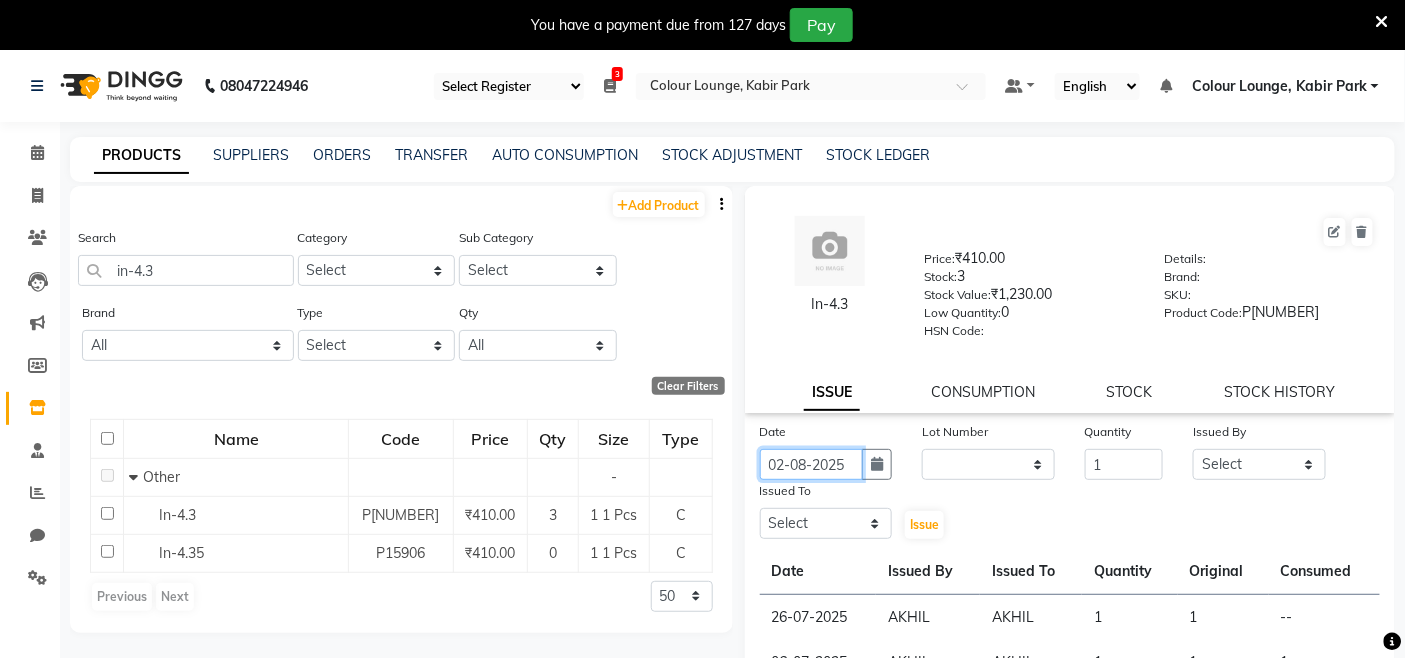 click on "02-08-2025" 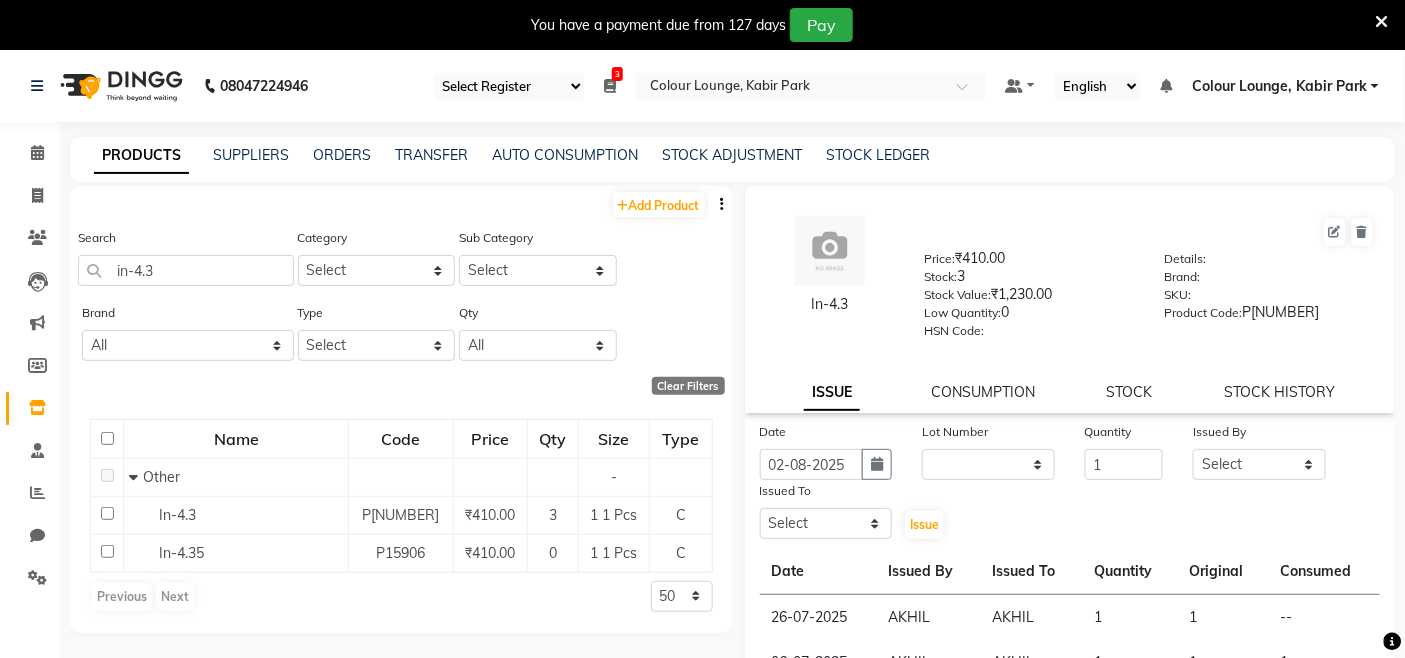 select on "8" 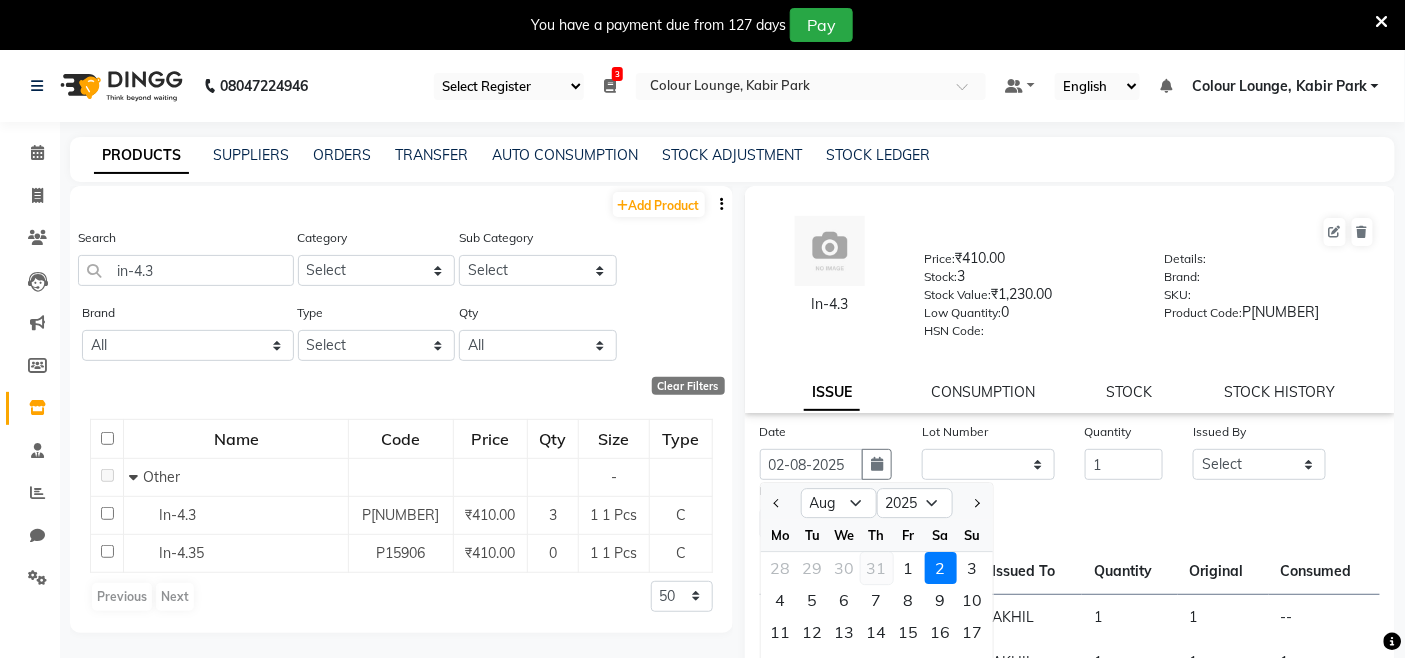 click on "31" 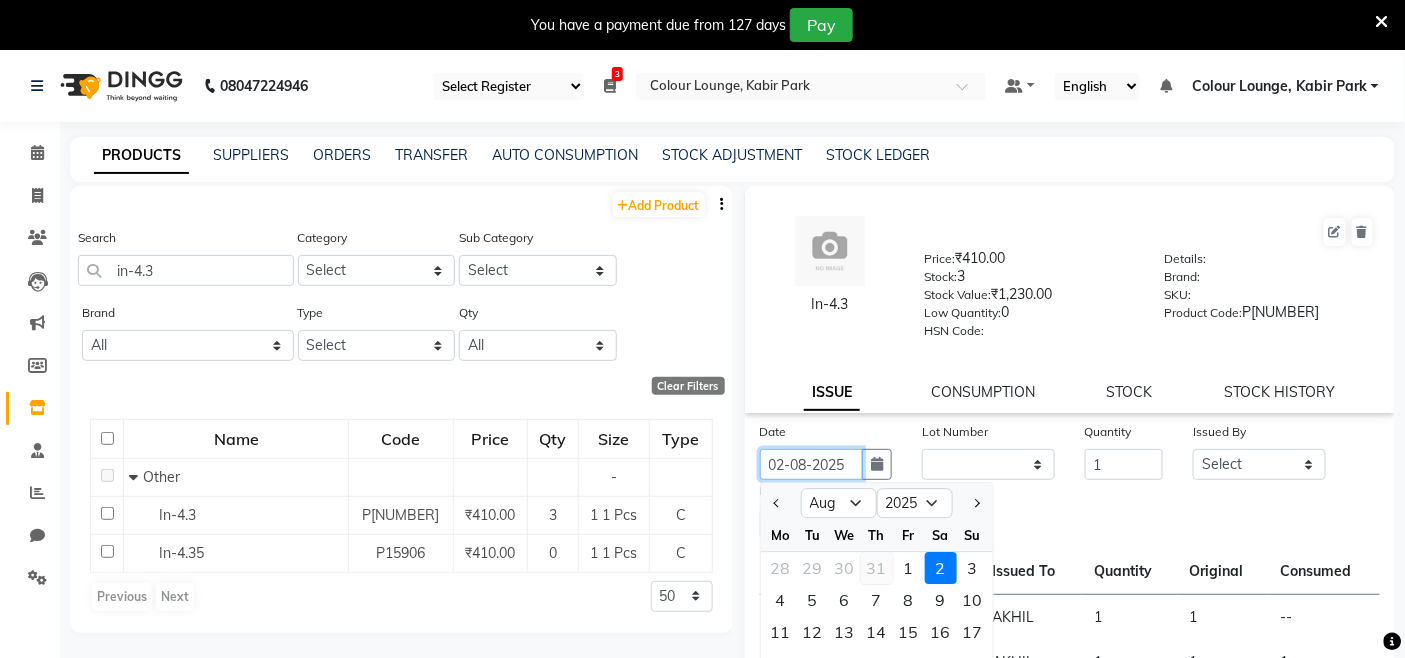 type on "31-07-2025" 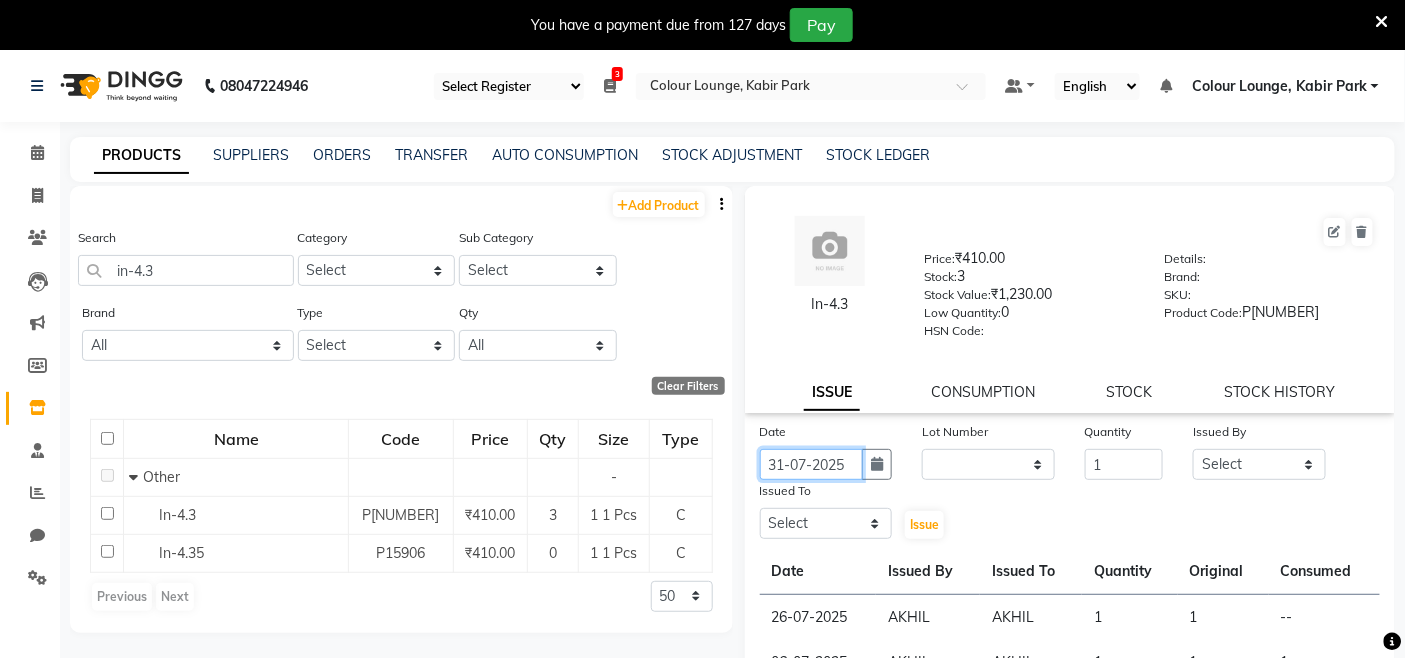 click on "31-07-2025" 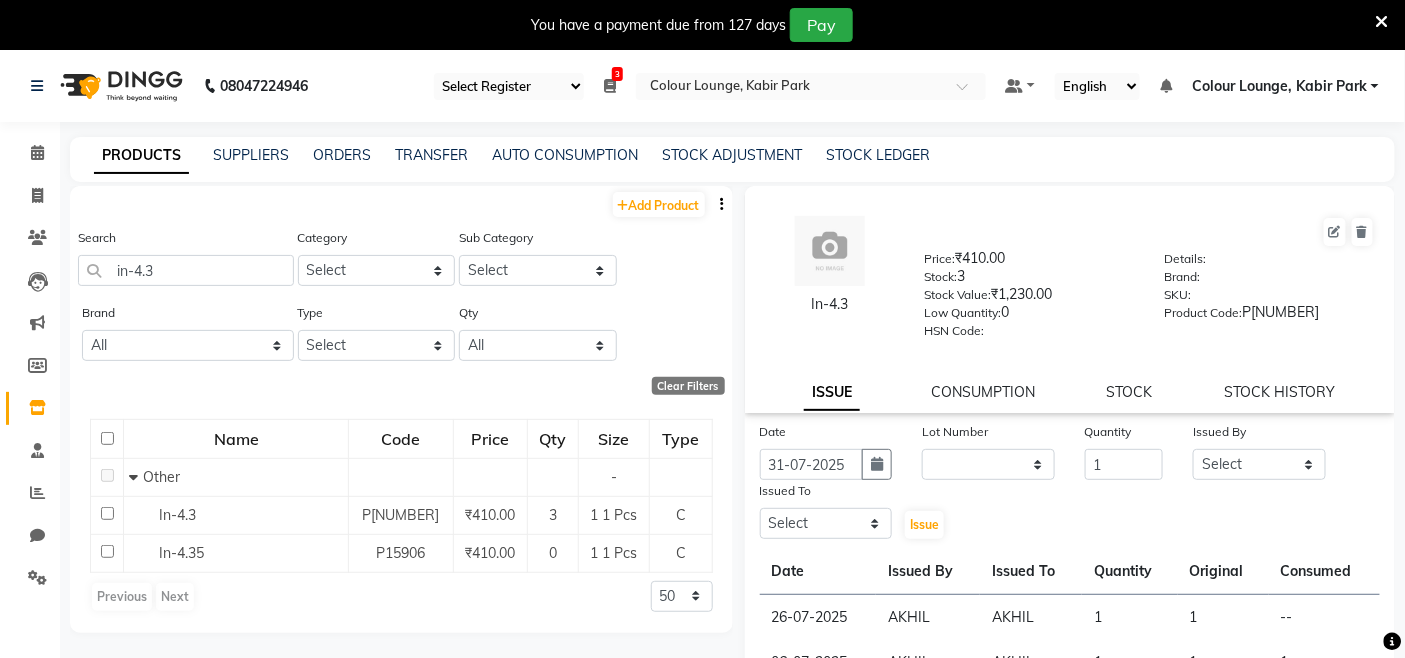 select on "7" 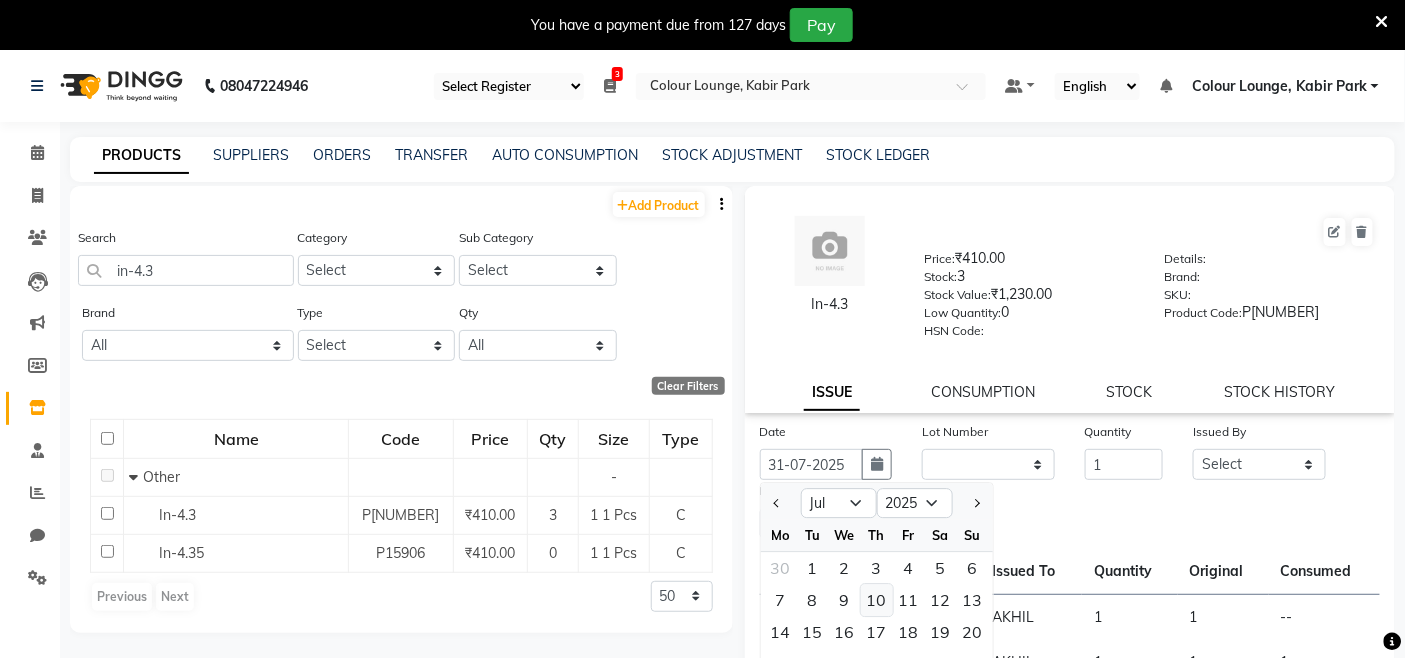 scroll, scrollTop: 21, scrollLeft: 0, axis: vertical 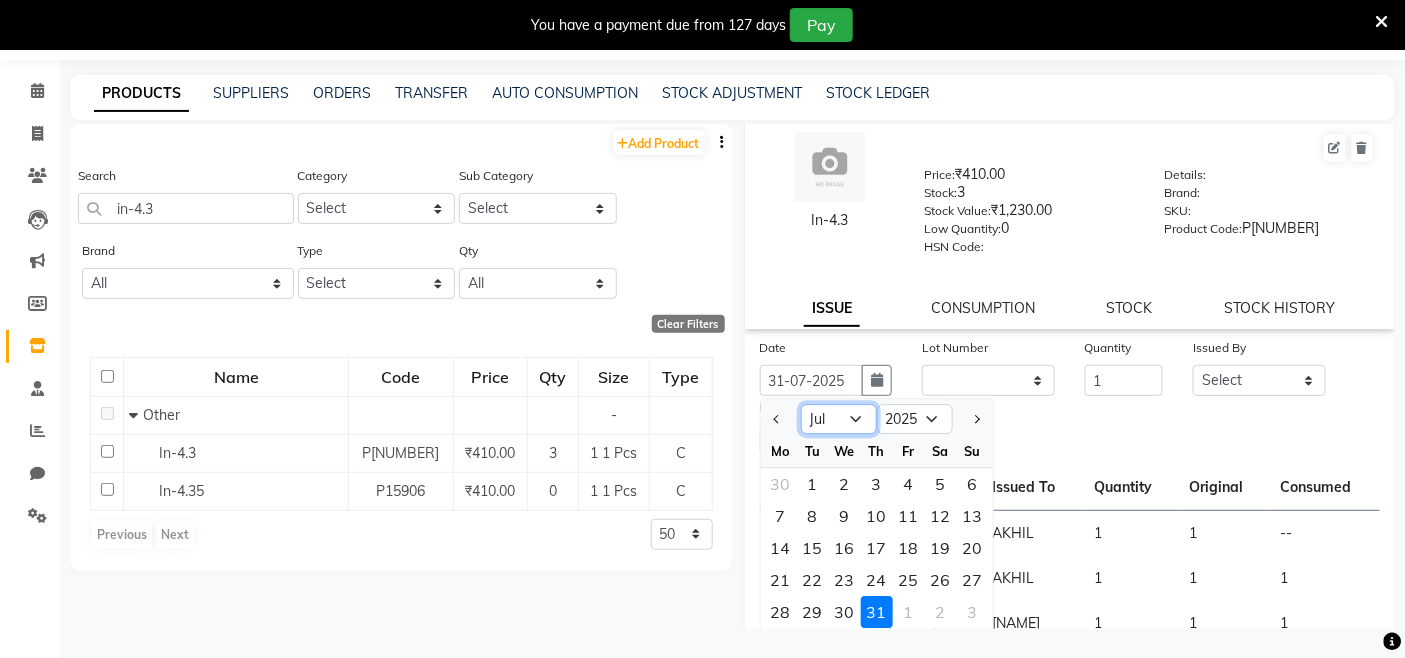 click on "Jan Feb Mar Apr May Jun Jul Aug Sep Oct Nov Dec" 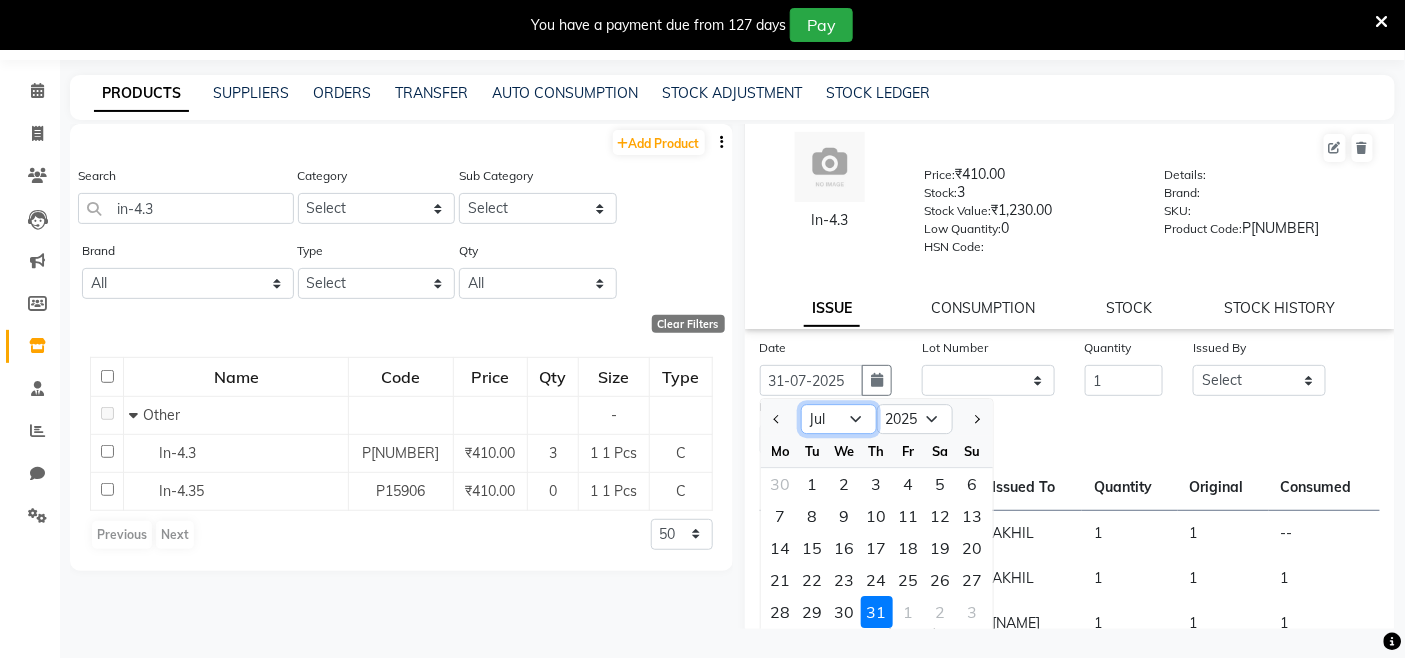 select on "8" 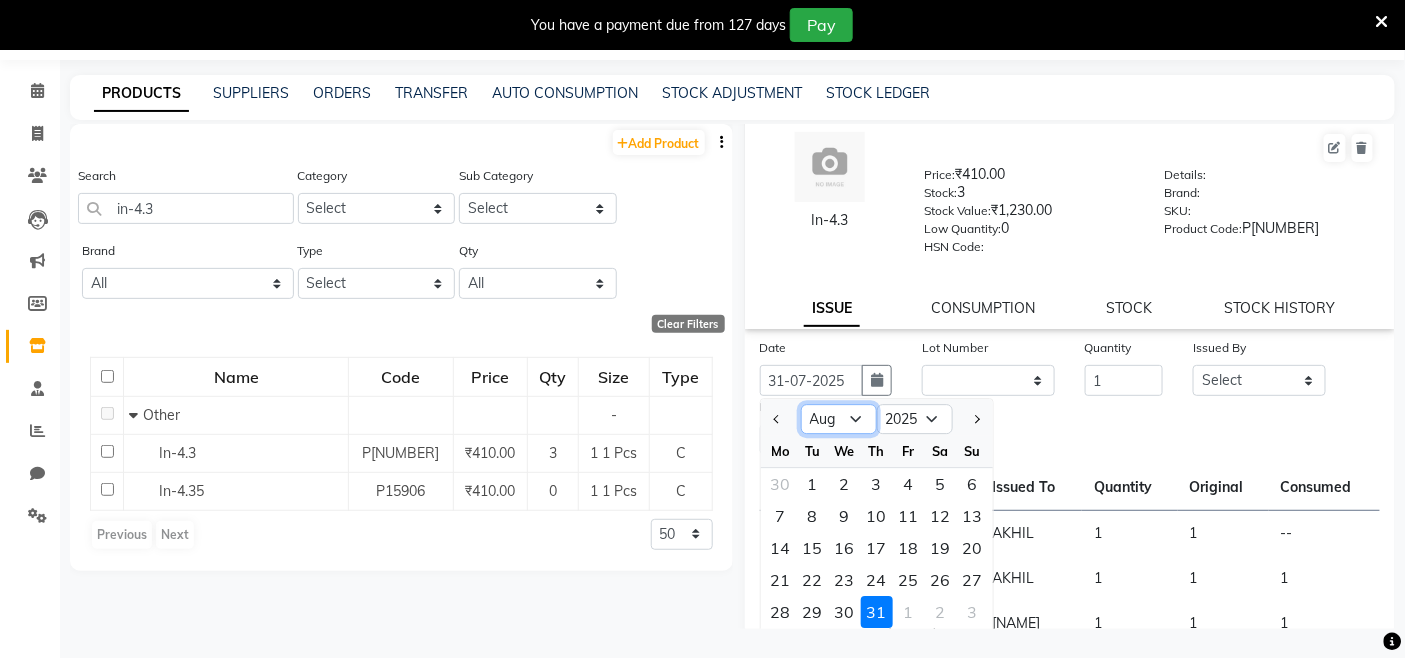 click on "Jan Feb Mar Apr May Jun Jul Aug Sep Oct Nov Dec" 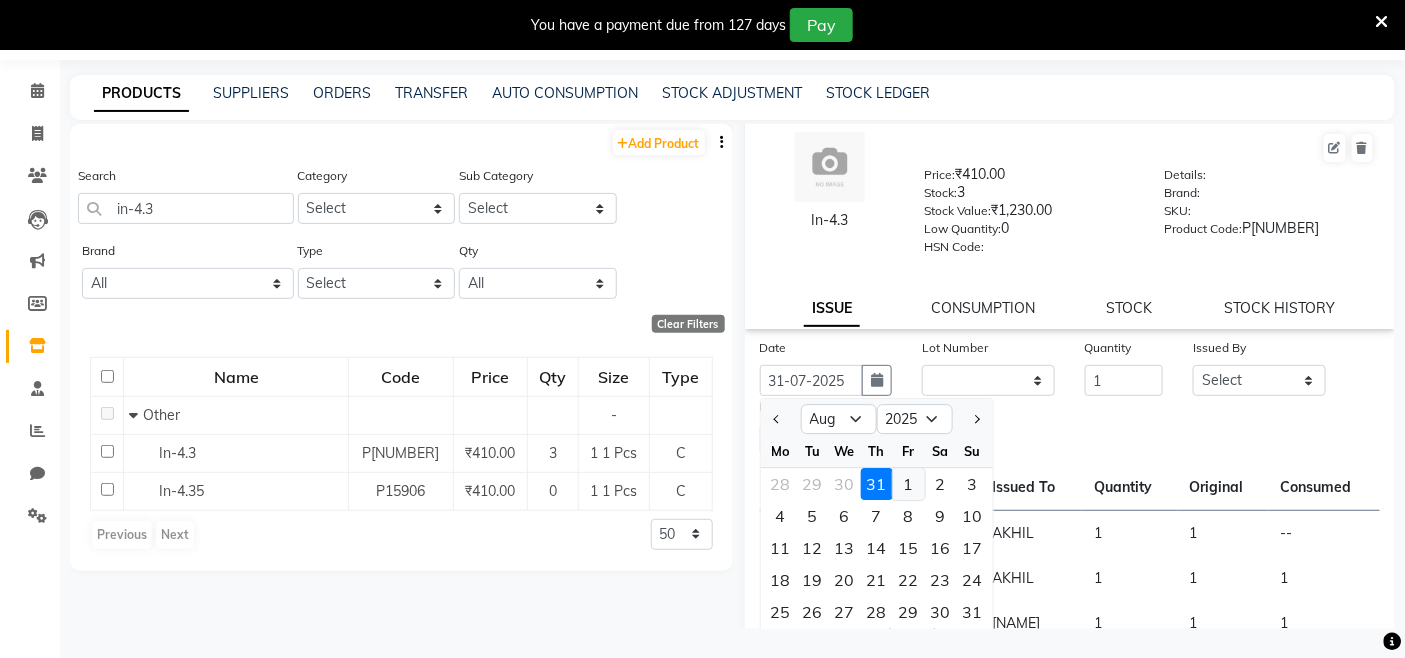 click on "1" 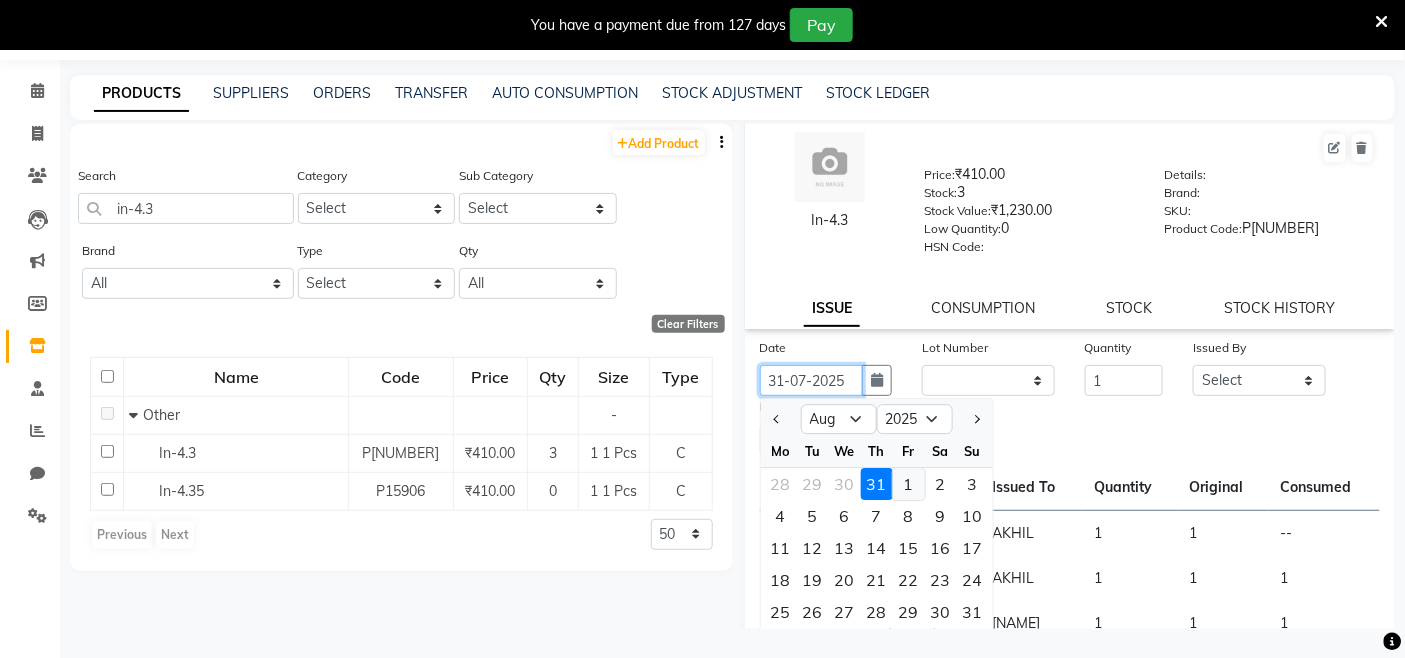 type on "01-08-2025" 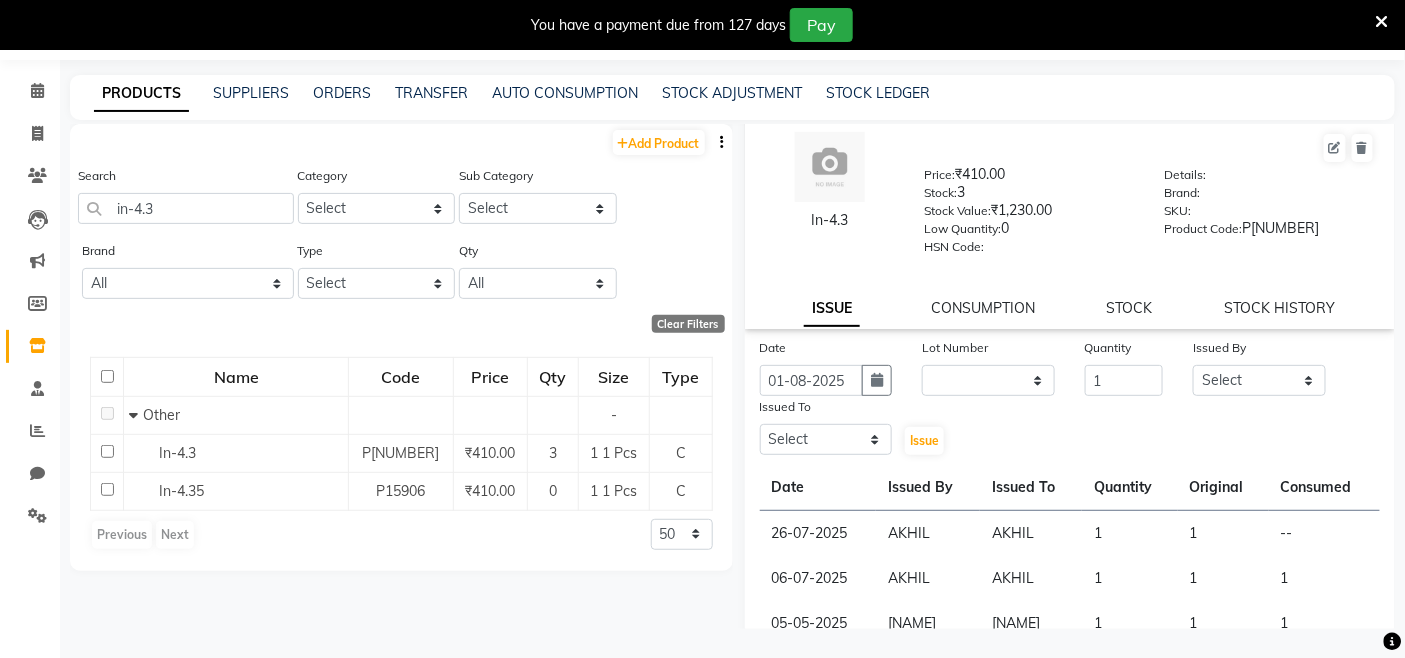 click on "Issued By Select Admin Admin AKHIL ANKUSH Colour Lounge, Kabir Park Colour Lounge, Kabir Park divyansh  Jaswinder singh guard JATIN JOHN JONEY LUXMI NAVDEEP KAUR NITI PARAMJIT PARAS KHATNAVLIA priya  priyanka  Rakesh sapna  SUMAN VANDANA SHARMA VISHAL" 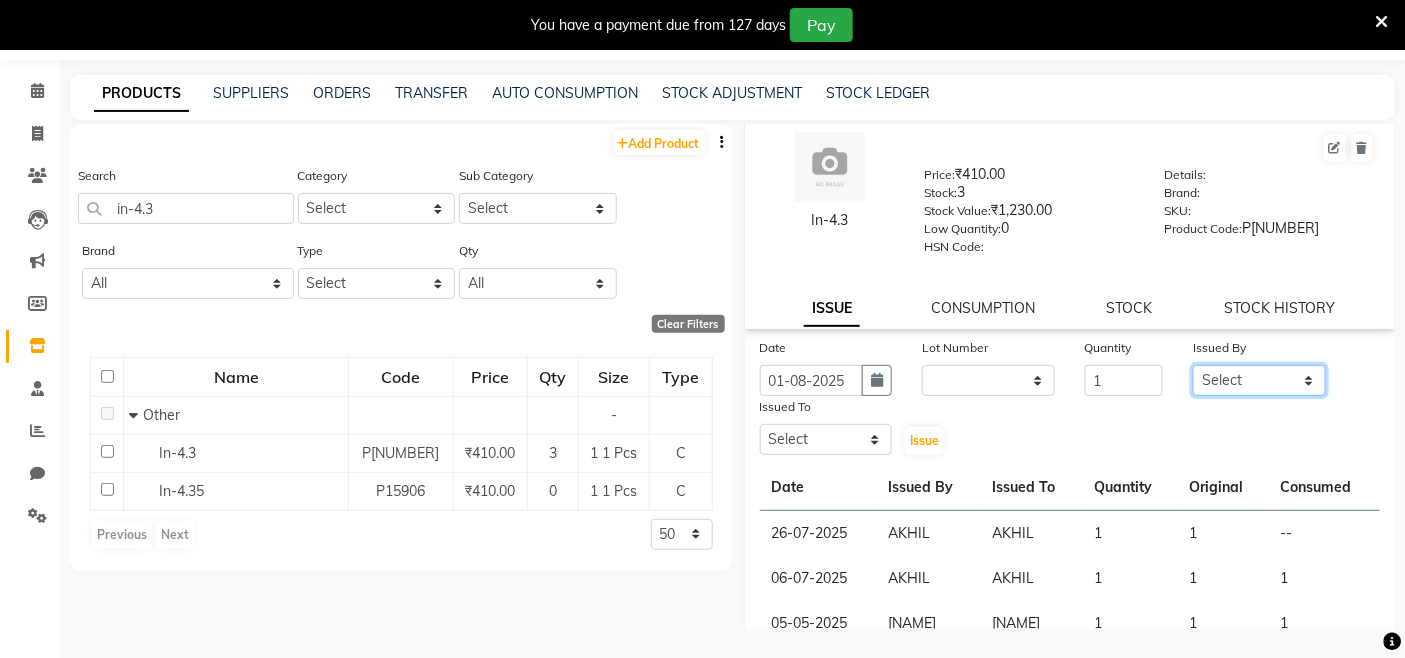 click on "Select Admin Admin AKHIL ANKUSH Colour Lounge, Kabir Park Colour Lounge, Kabir Park divyansh  Jaswinder singh guard JATIN JOHN JONEY LUXMI NAVDEEP KAUR NITI PARAMJIT PARAS KHATNAVLIA priya  priyanka  Rakesh sapna  SUMAN VANDANA SHARMA VISHAL" 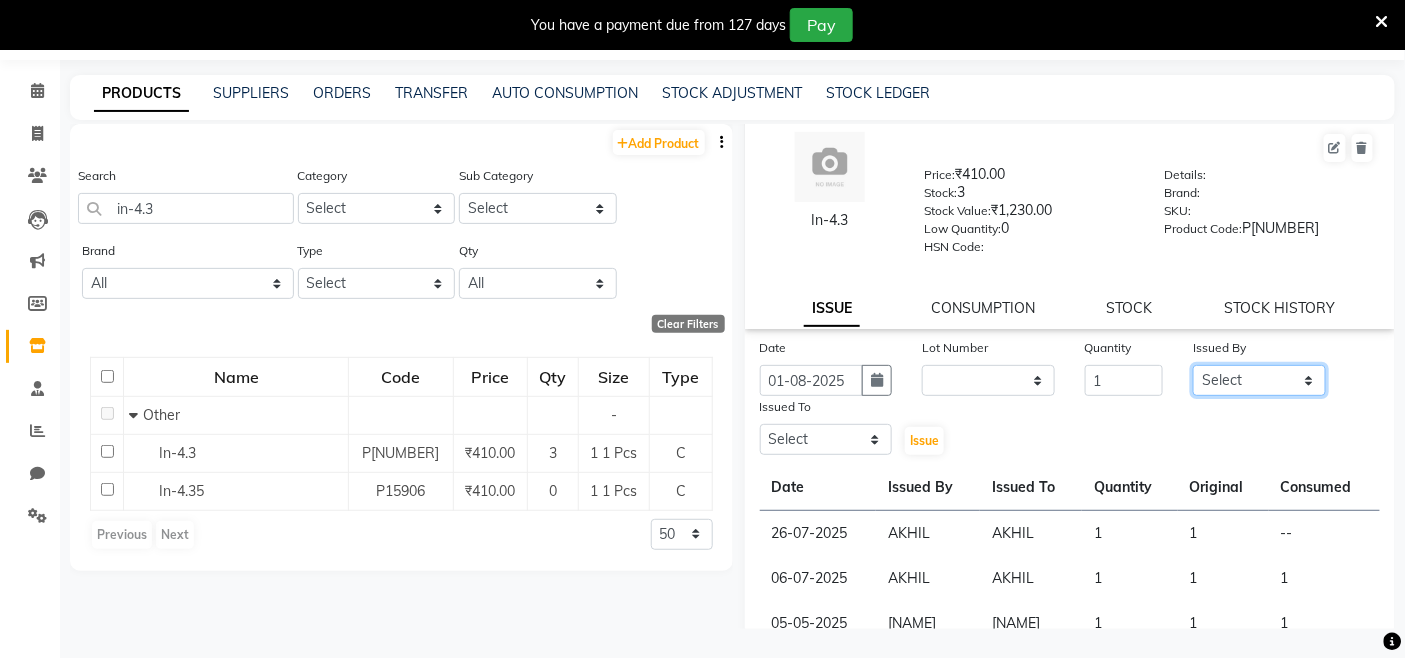 select on "70122" 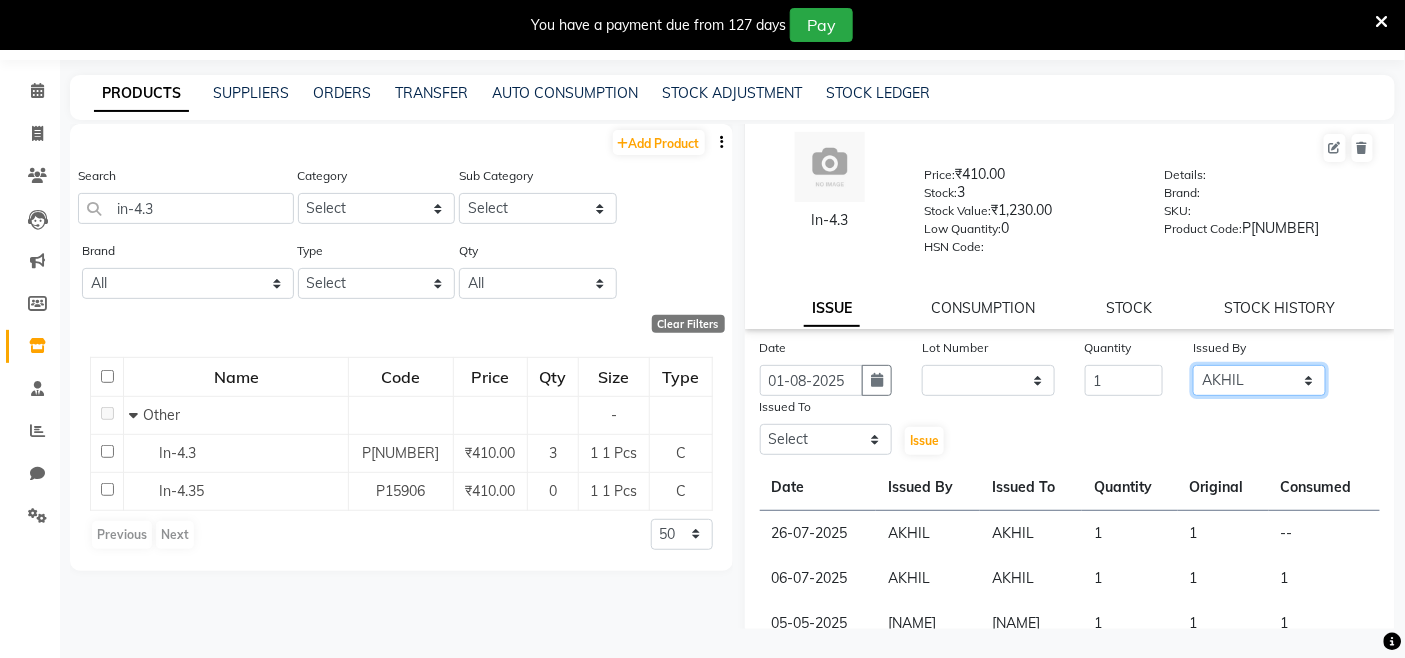click on "Select Admin Admin AKHIL ANKUSH Colour Lounge, Kabir Park Colour Lounge, Kabir Park divyansh  Jaswinder singh guard JATIN JOHN JONEY LUXMI NAVDEEP KAUR NITI PARAMJIT PARAS KHATNAVLIA priya  priyanka  Rakesh sapna  SUMAN VANDANA SHARMA VISHAL" 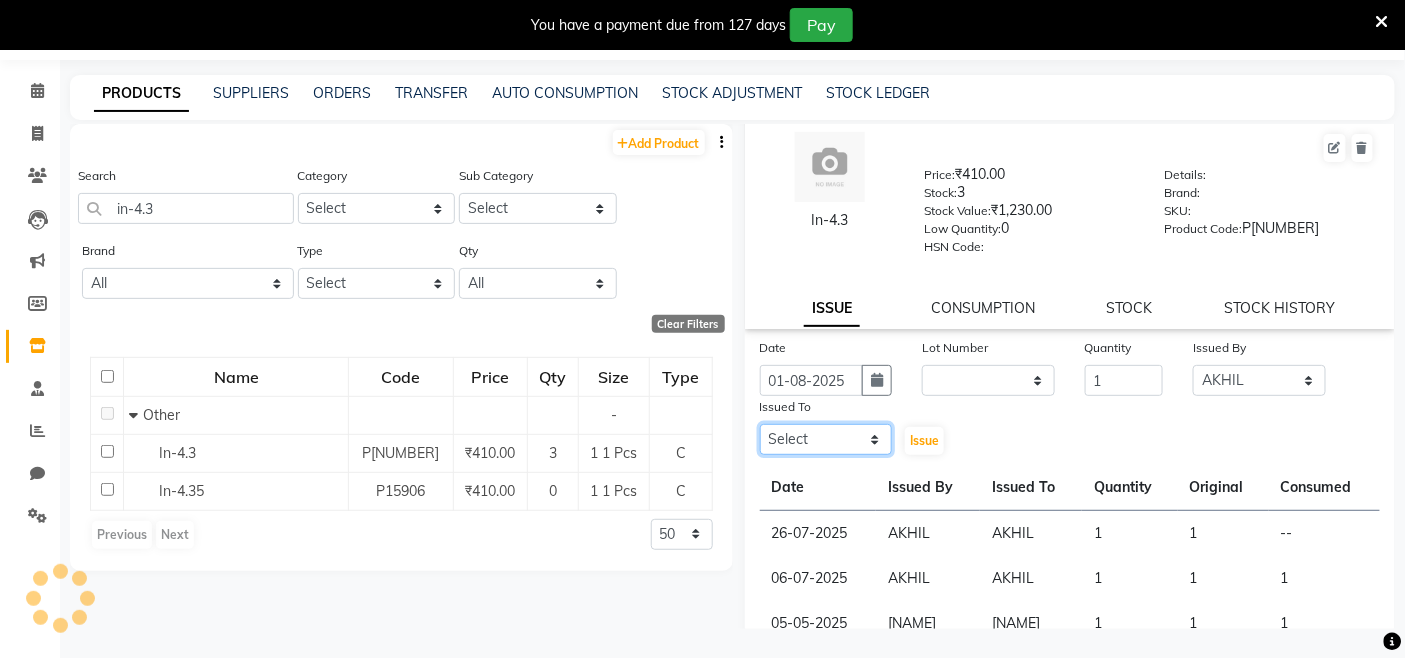 drag, startPoint x: 803, startPoint y: 440, endPoint x: 810, endPoint y: 424, distance: 17.464249 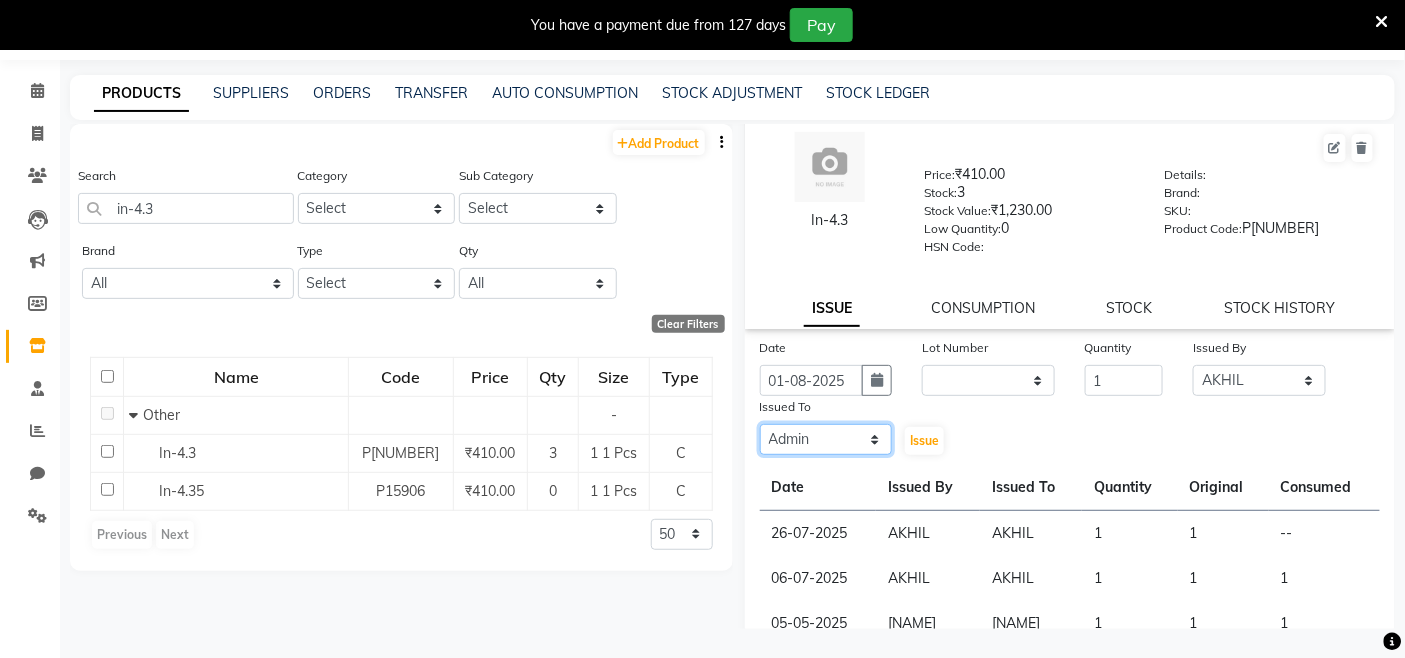 click on "Select Admin Admin AKHIL ANKUSH Colour Lounge, Kabir Park Colour Lounge, Kabir Park divyansh  Jaswinder singh guard JATIN JOHN JONEY LUXMI NAVDEEP KAUR NITI PARAMJIT PARAS KHATNAVLIA priya  priyanka  Rakesh sapna  SUMAN VANDANA SHARMA VISHAL" 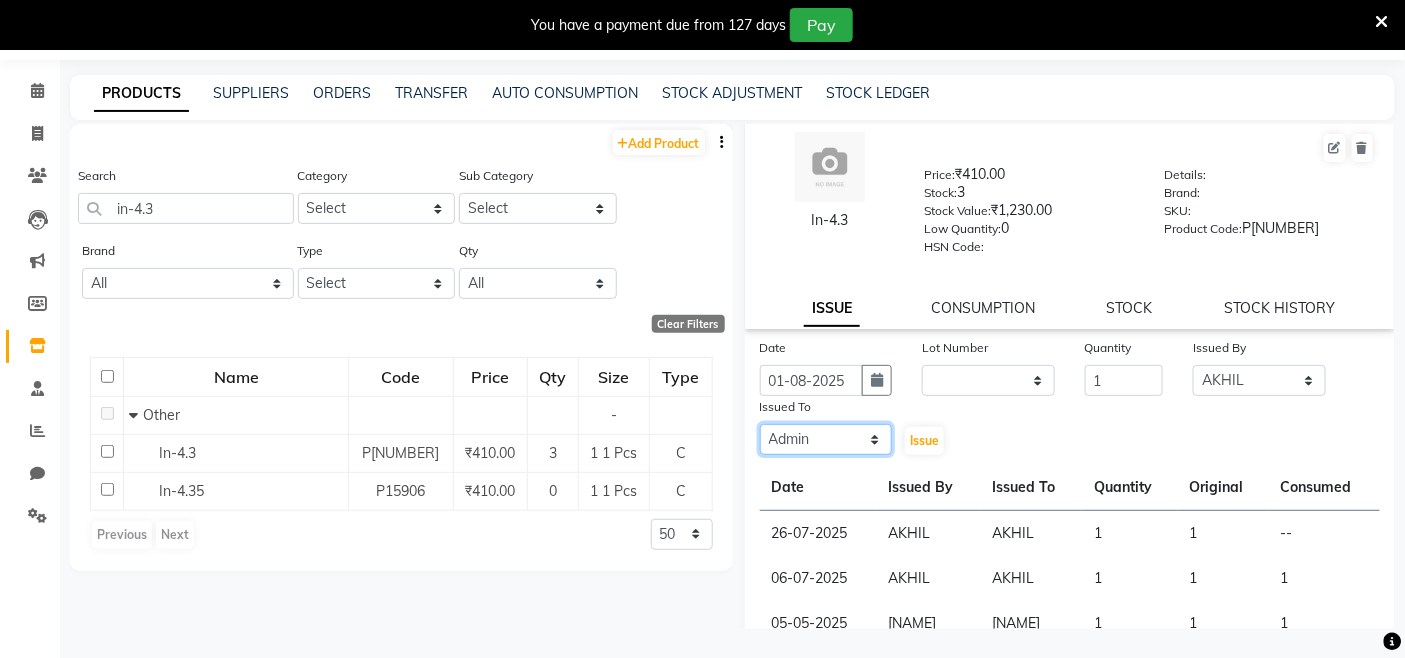 click on "Select Admin Admin AKHIL ANKUSH Colour Lounge, Kabir Park Colour Lounge, Kabir Park divyansh  Jaswinder singh guard JATIN JOHN JONEY LUXMI NAVDEEP KAUR NITI PARAMJIT PARAS KHATNAVLIA priya  priyanka  Rakesh sapna  SUMAN VANDANA SHARMA VISHAL" 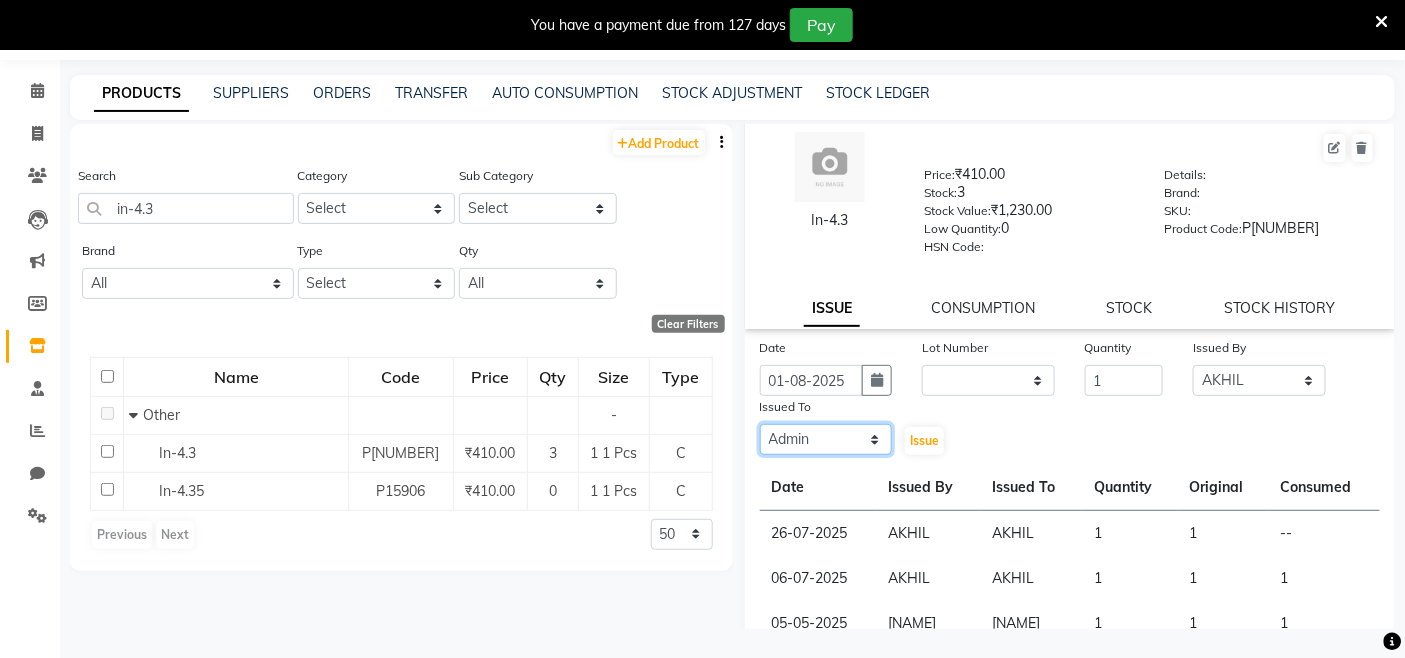 click on "Select Admin Admin AKHIL ANKUSH Colour Lounge, Kabir Park Colour Lounge, Kabir Park divyansh  Jaswinder singh guard JATIN JOHN JONEY LUXMI NAVDEEP KAUR NITI PARAMJIT PARAS KHATNAVLIA priya  priyanka  Rakesh sapna  SUMAN VANDANA SHARMA VISHAL" 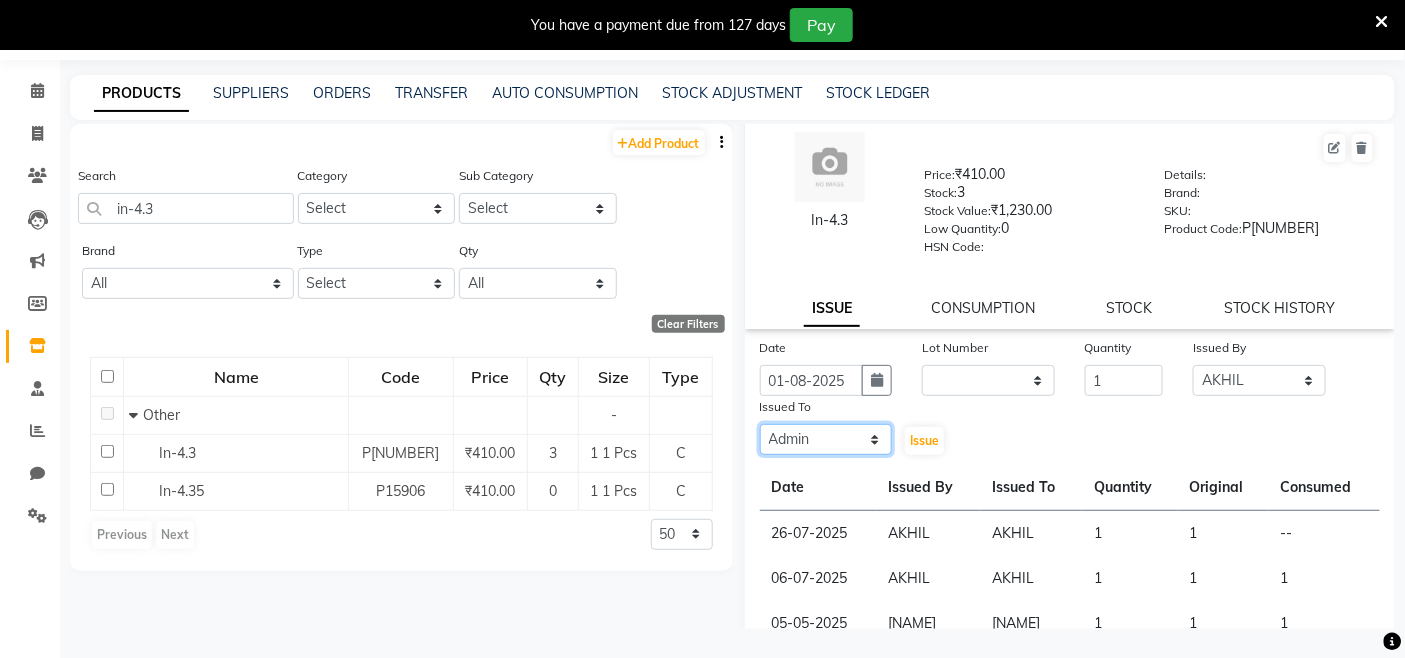 drag, startPoint x: 812, startPoint y: 448, endPoint x: 810, endPoint y: 436, distance: 12.165525 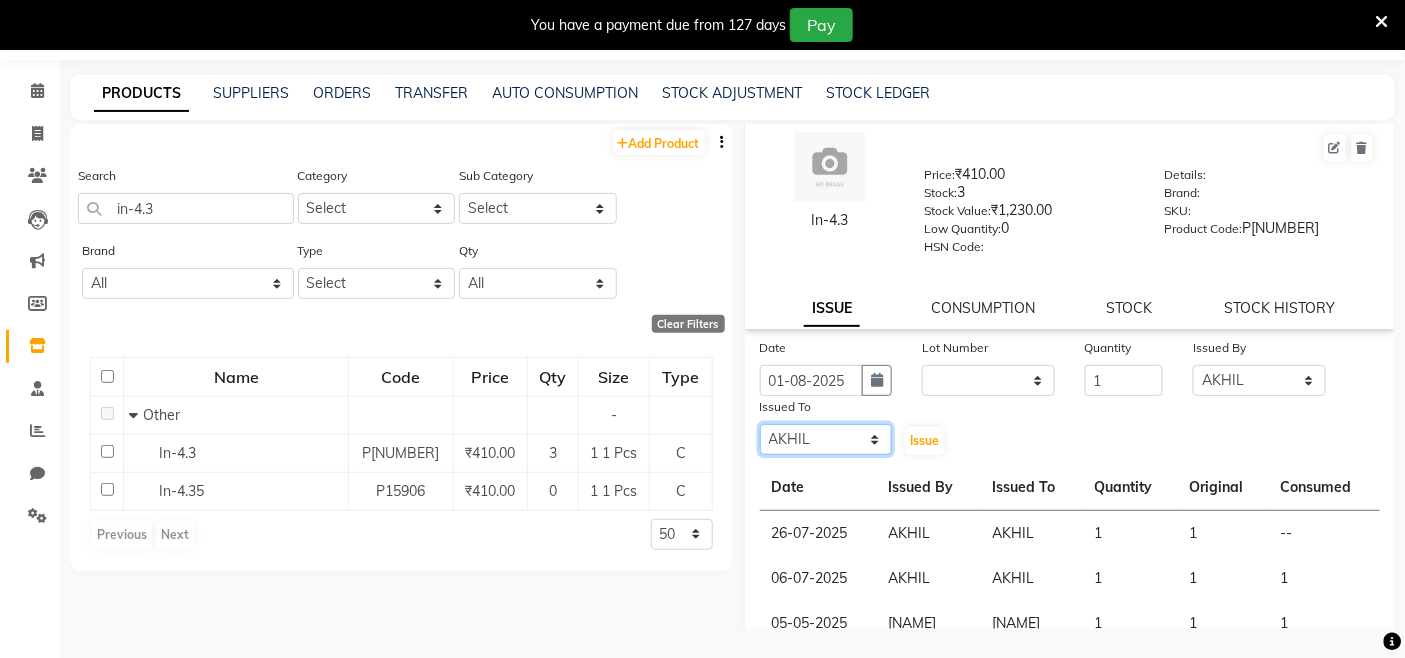 click on "Select Admin Admin AKHIL ANKUSH Colour Lounge, Kabir Park Colour Lounge, Kabir Park divyansh  Jaswinder singh guard JATIN JOHN JONEY LUXMI NAVDEEP KAUR NITI PARAMJIT PARAS KHATNAVLIA priya  priyanka  Rakesh sapna  SUMAN VANDANA SHARMA VISHAL" 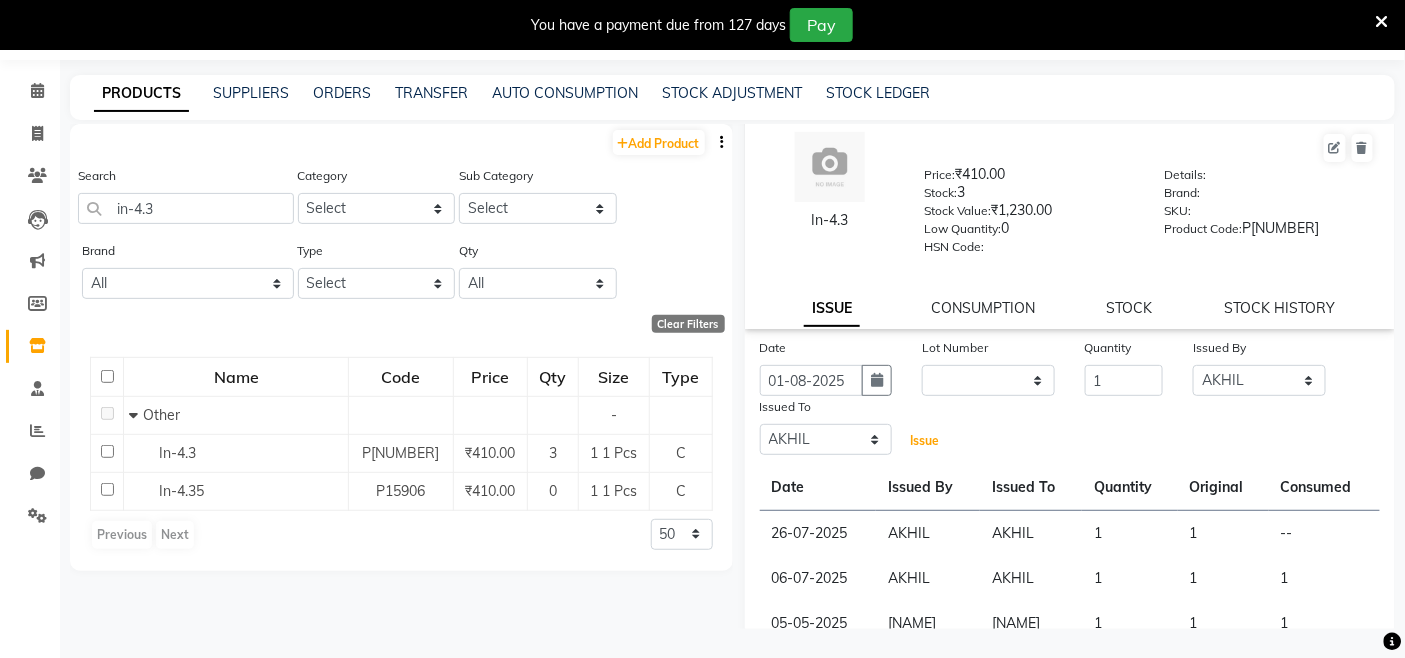 click on "Issue" 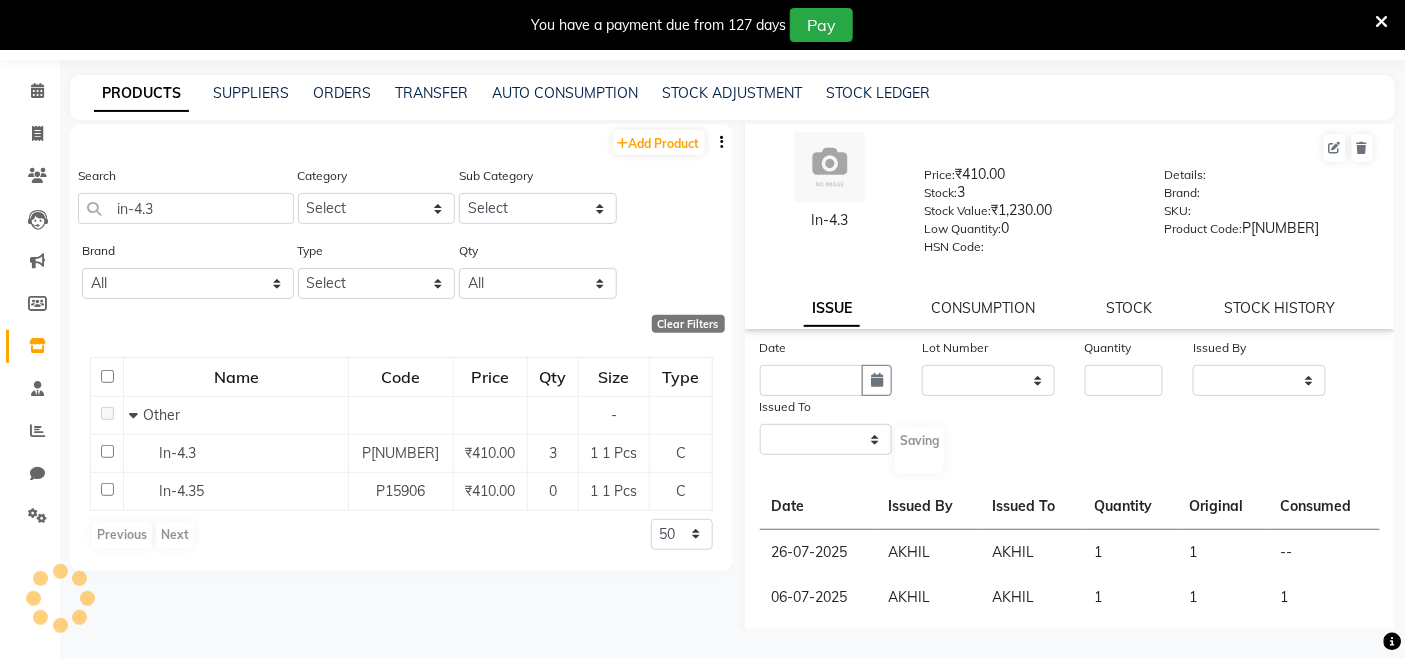 scroll, scrollTop: 0, scrollLeft: 0, axis: both 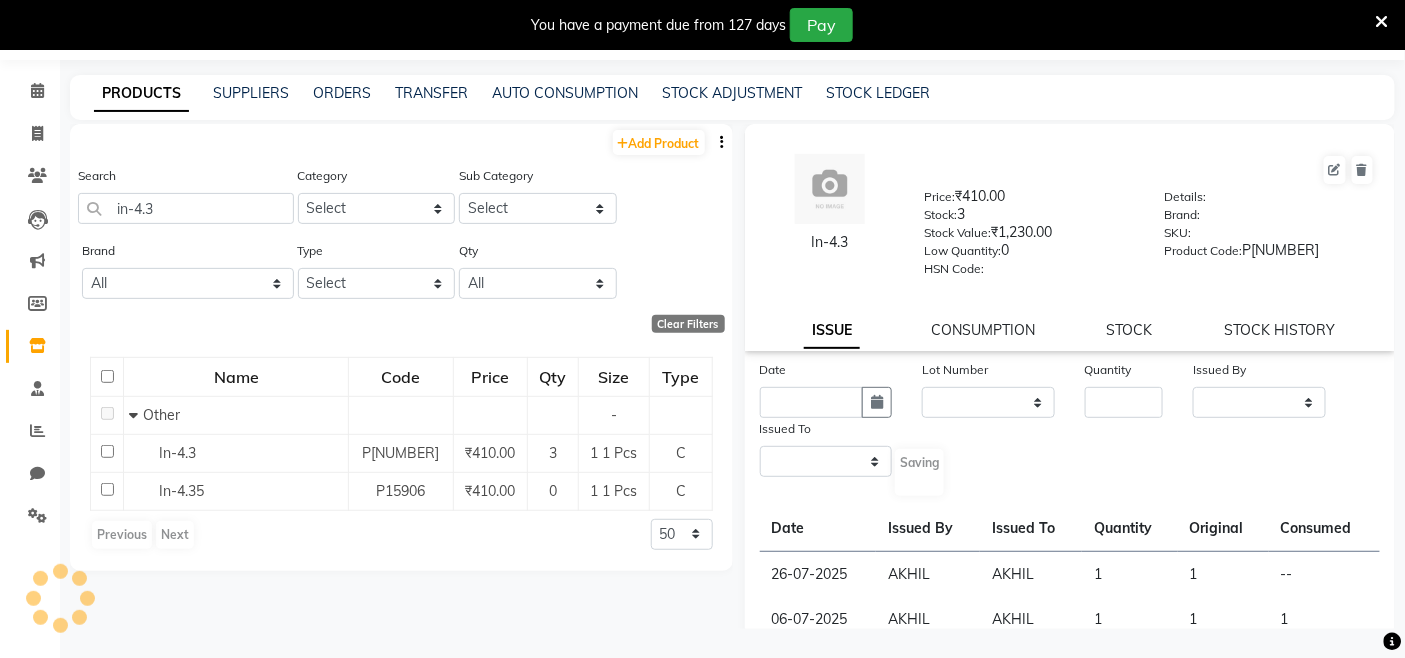 select 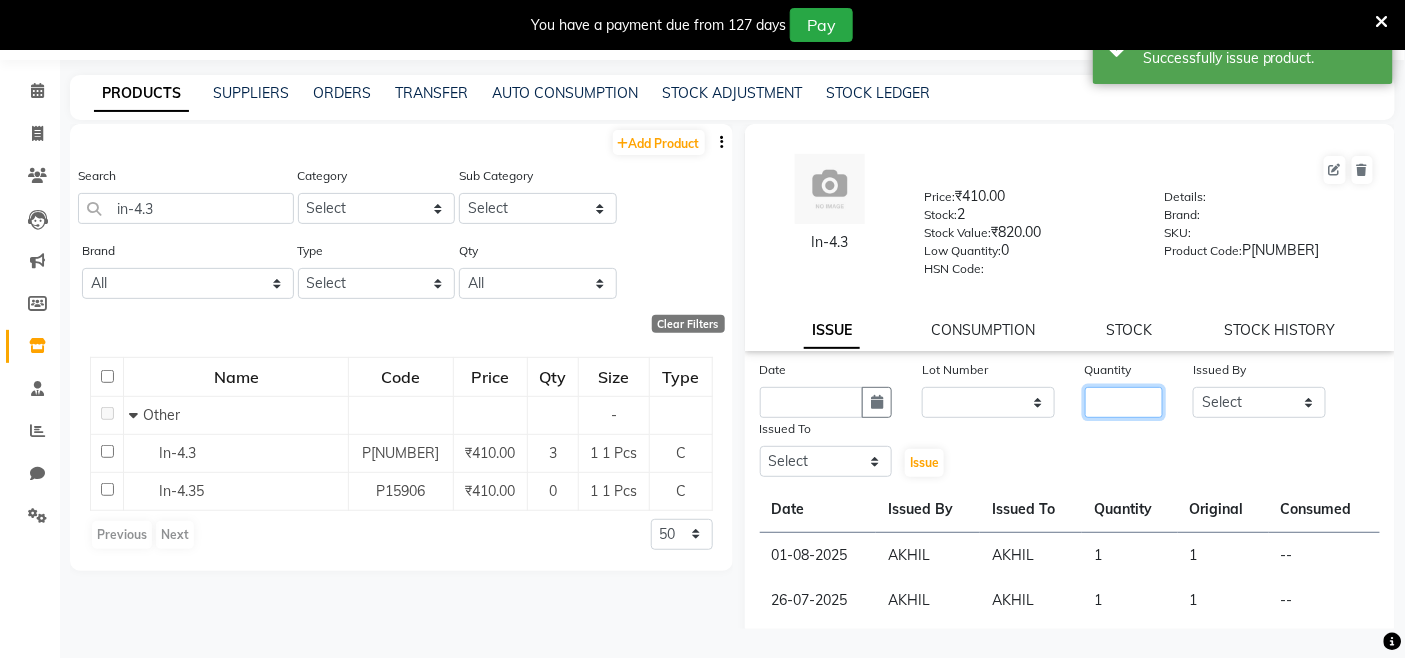 drag, startPoint x: 1097, startPoint y: 388, endPoint x: 1053, endPoint y: 406, distance: 47.539455 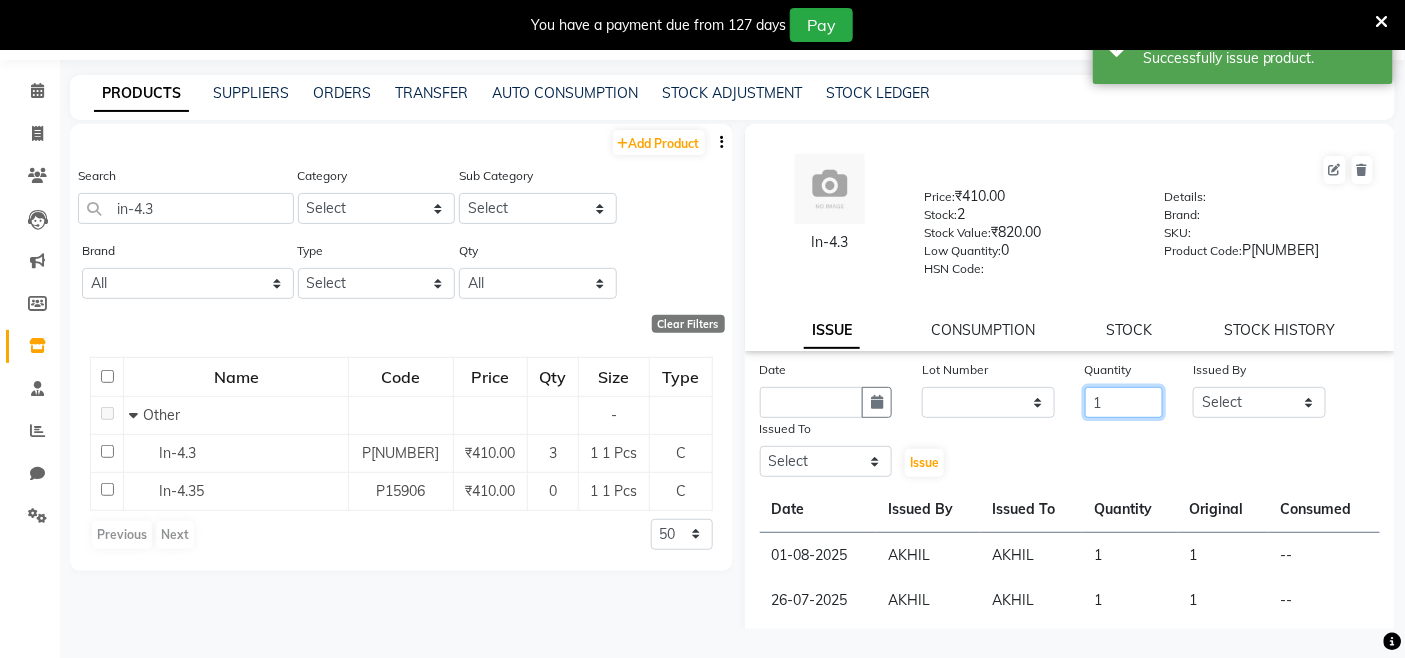 type on "1" 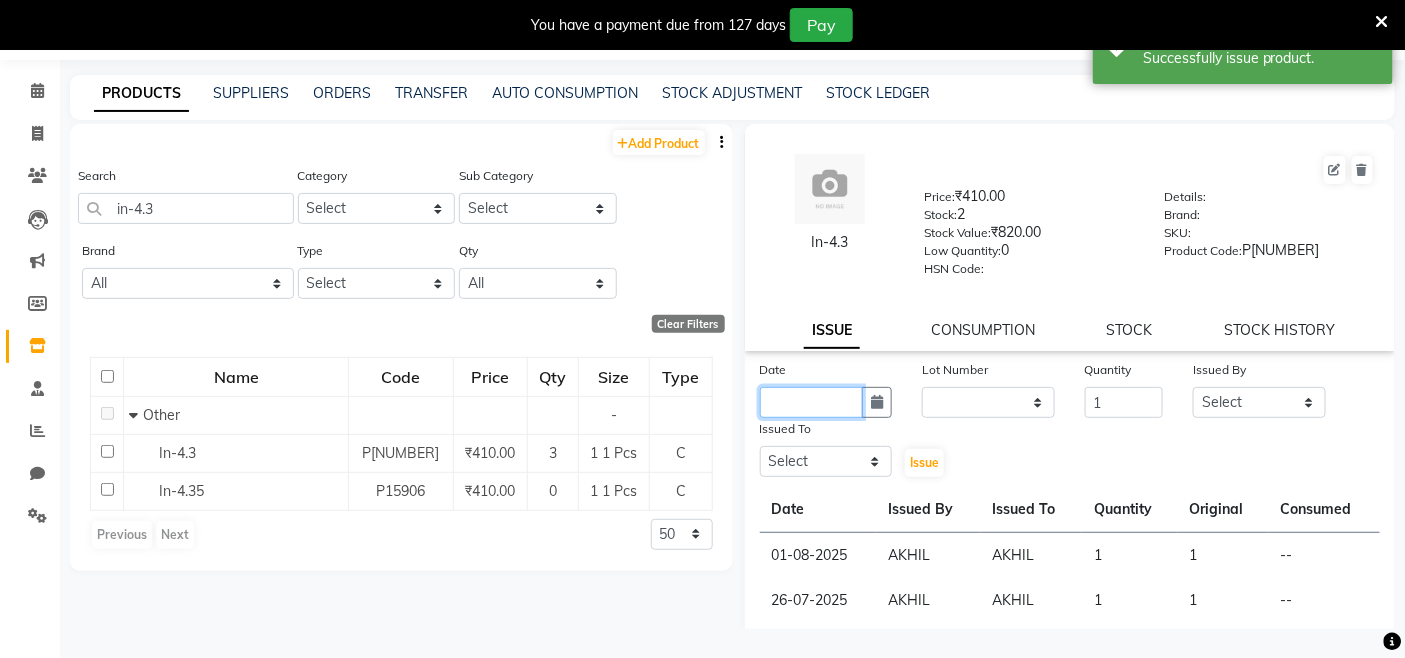 click 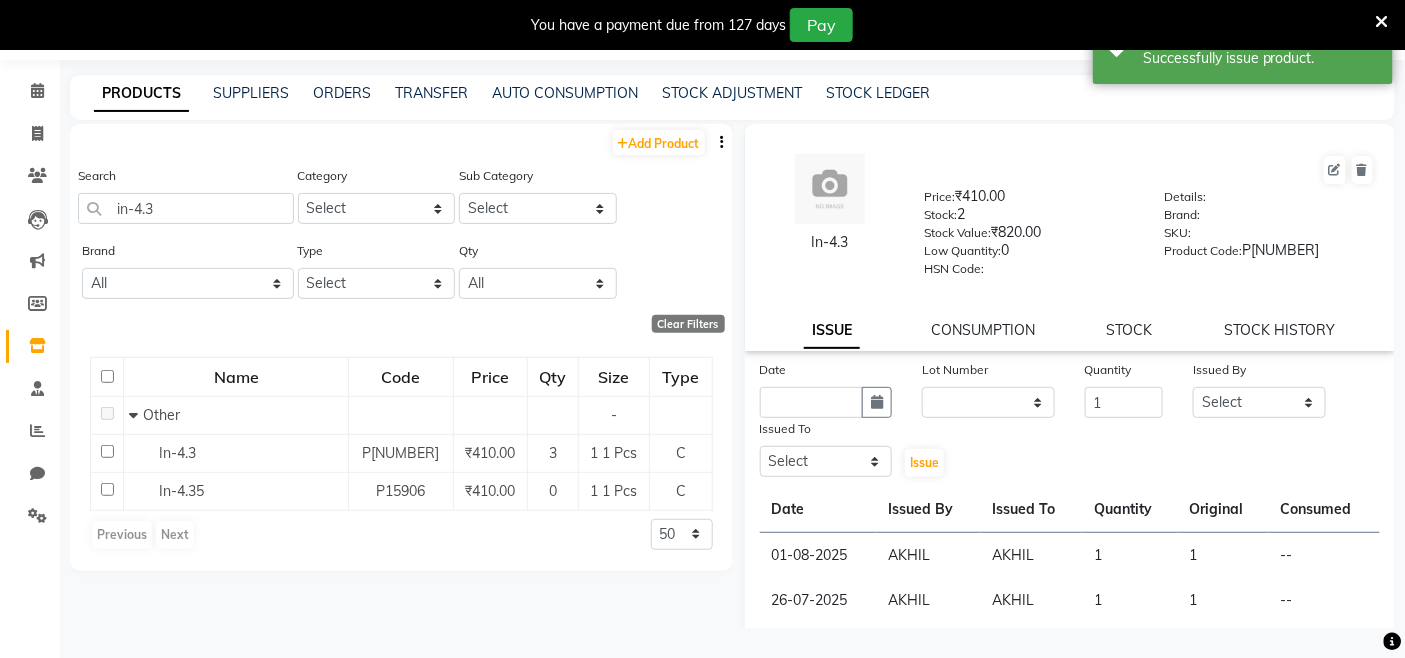 select on "8" 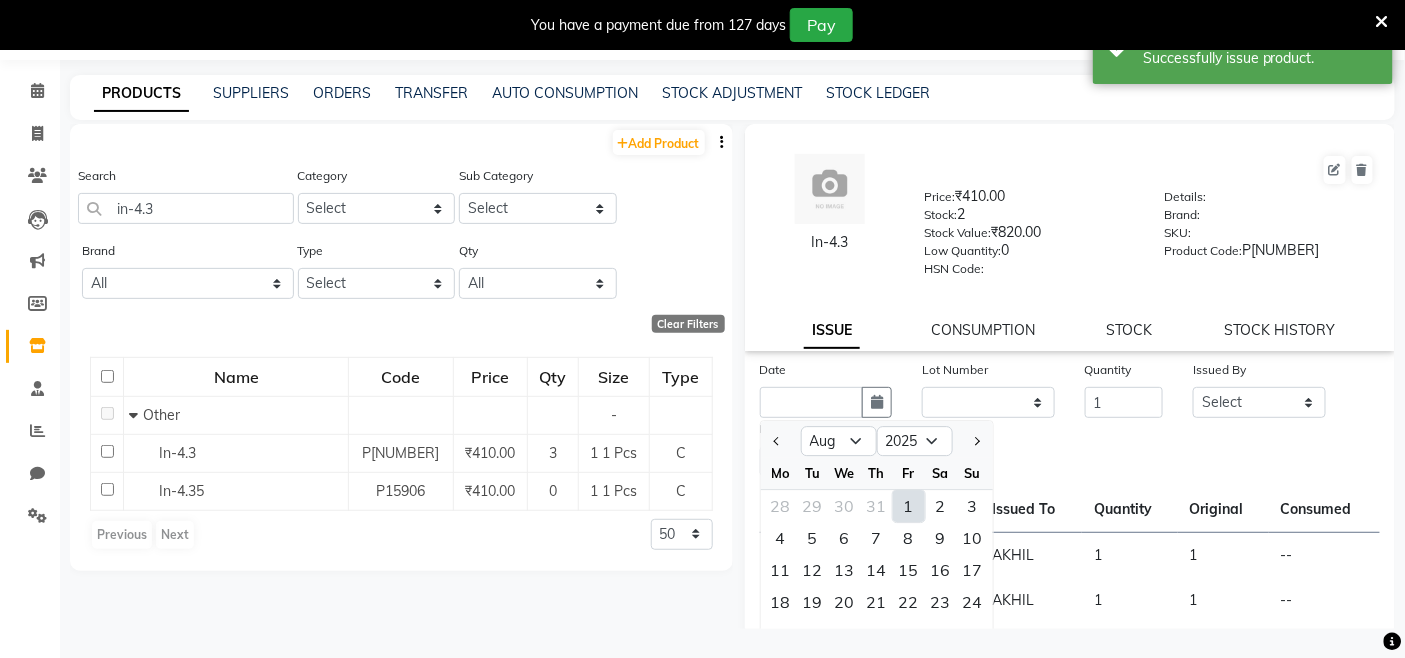 click on "1" 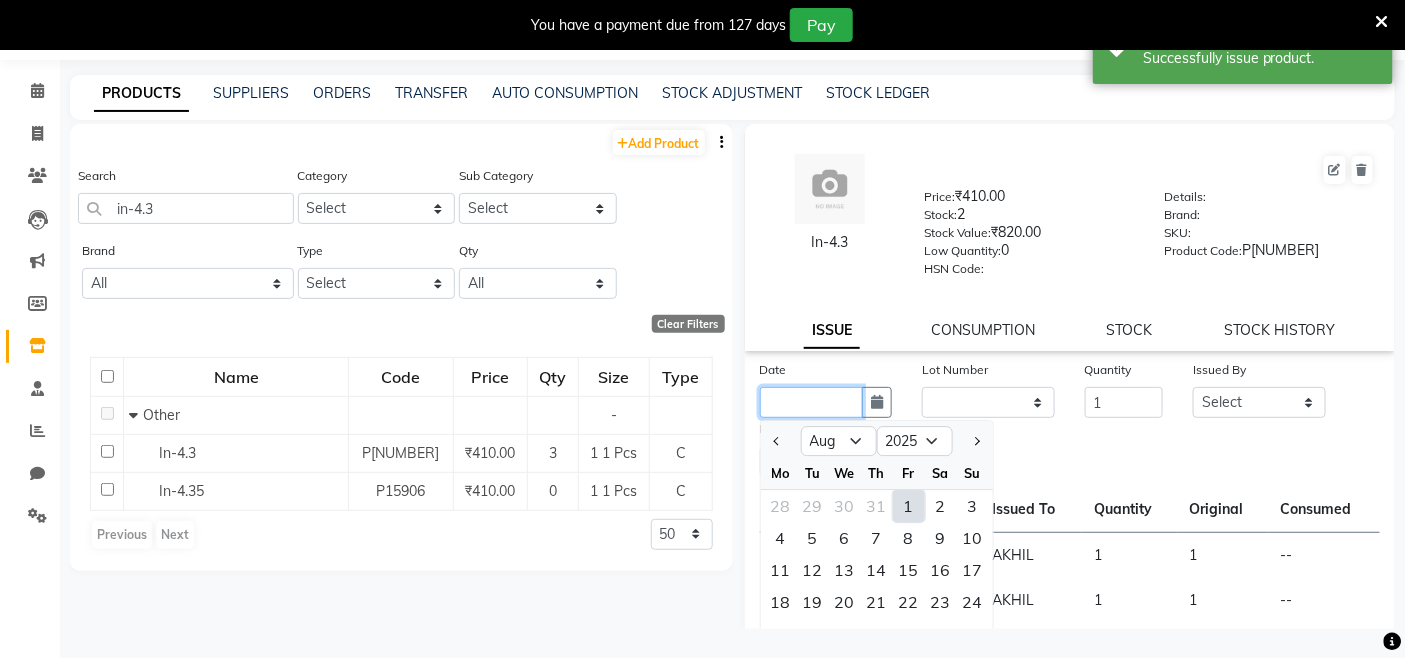 type on "01-08-2025" 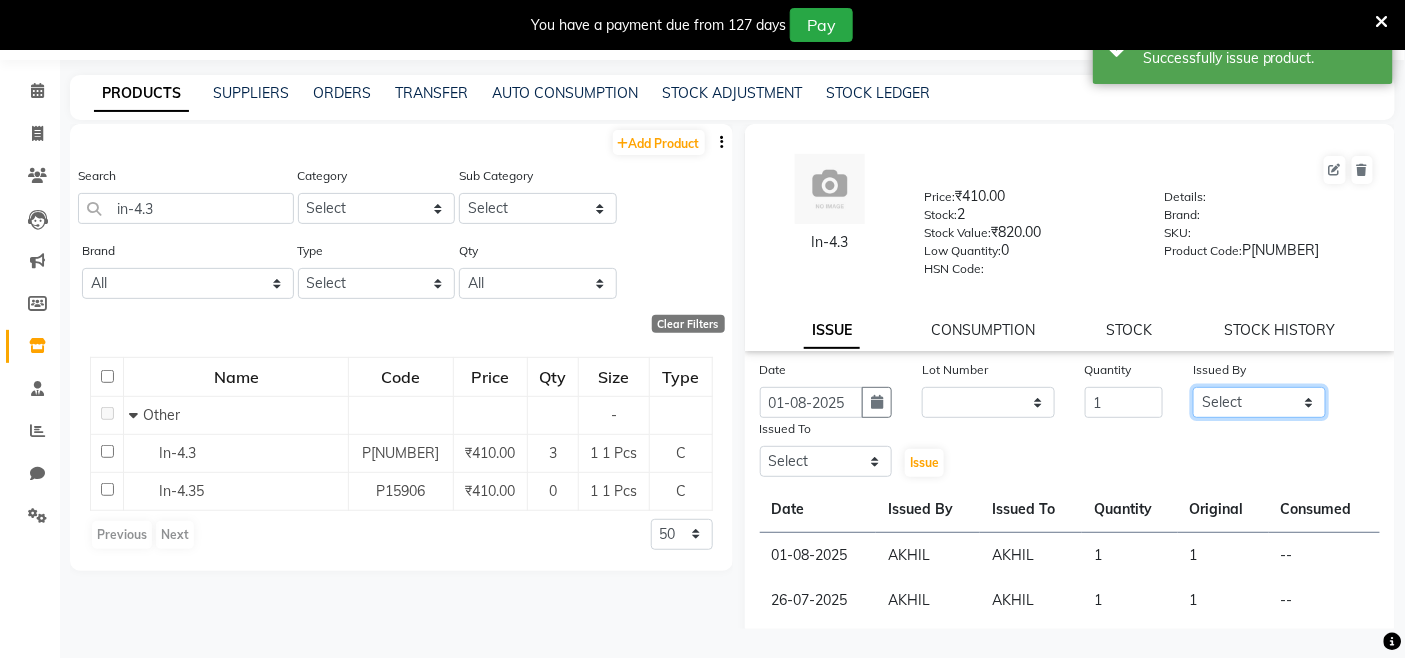 click on "Select Admin Admin AKHIL ANKUSH Colour Lounge, Kabir Park Colour Lounge, Kabir Park divyansh  Jaswinder singh guard JATIN JOHN JONEY LUXMI NAVDEEP KAUR NITI PARAMJIT PARAS KHATNAVLIA priya  priyanka  Rakesh sapna  SUMAN VANDANA SHARMA VISHAL" 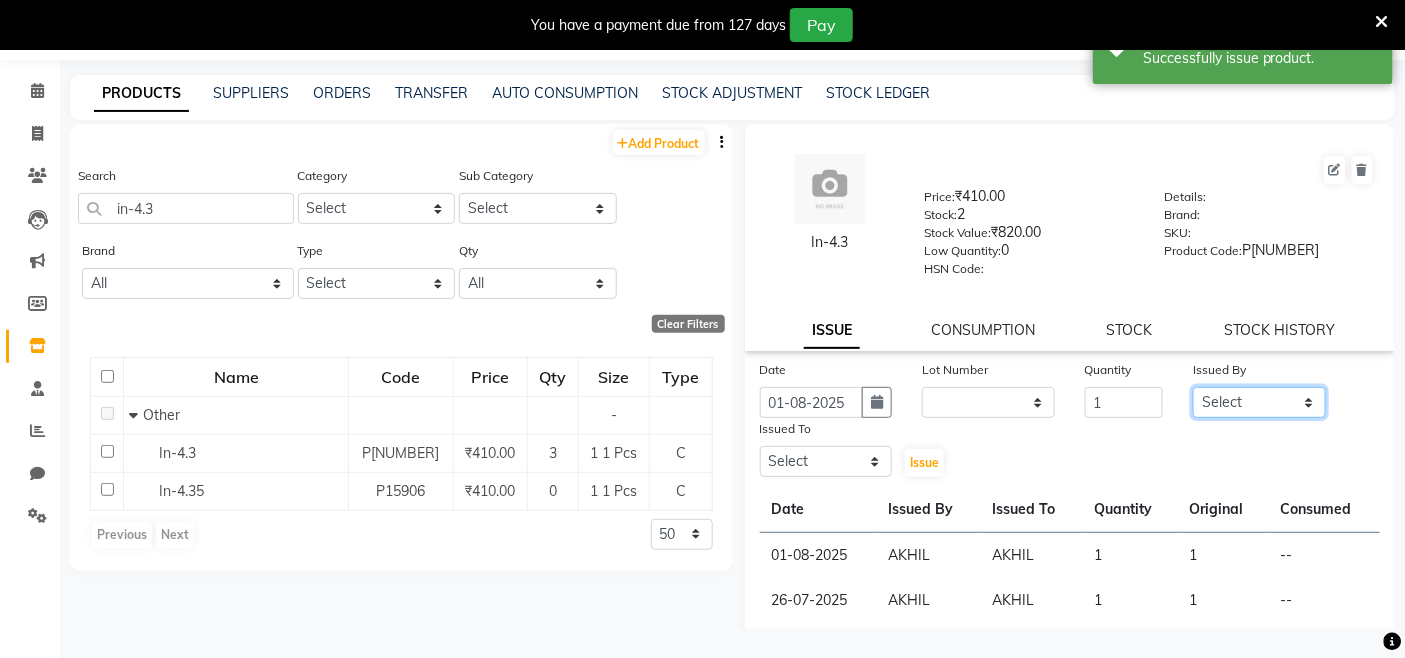 select on "70122" 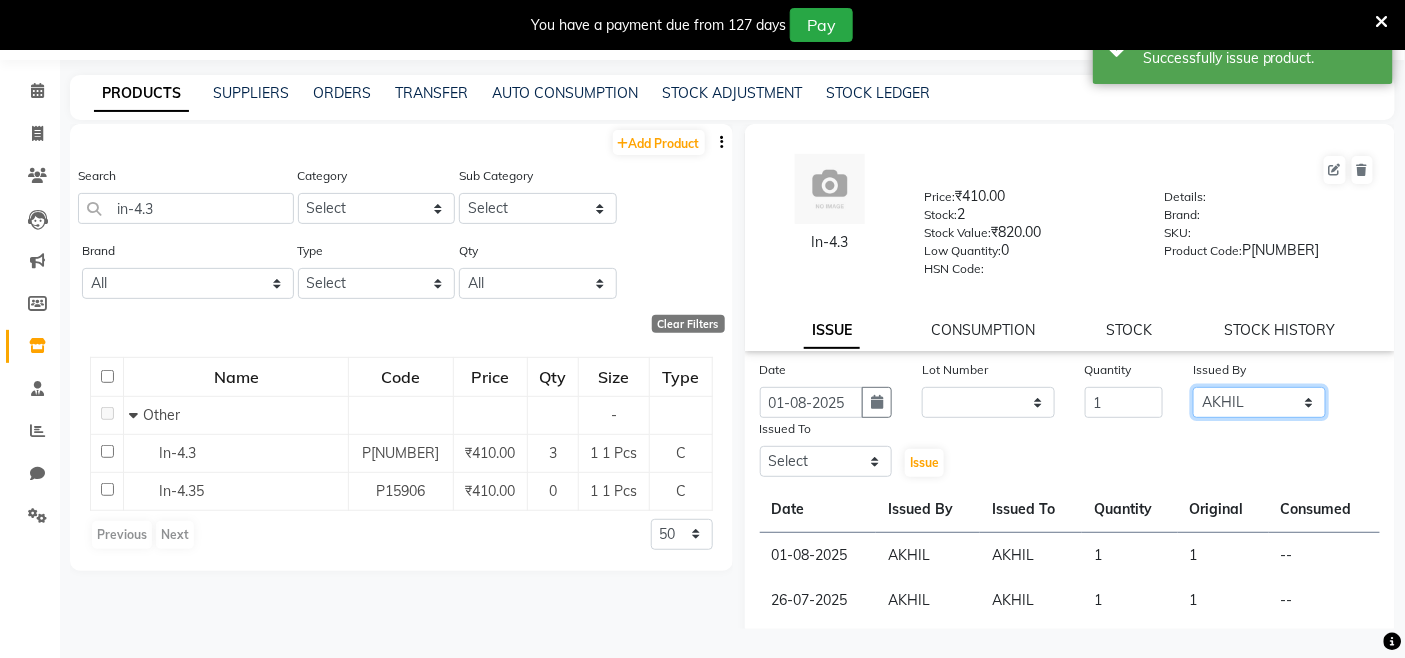 click on "Select Admin Admin AKHIL ANKUSH Colour Lounge, Kabir Park Colour Lounge, Kabir Park divyansh  Jaswinder singh guard JATIN JOHN JONEY LUXMI NAVDEEP KAUR NITI PARAMJIT PARAS KHATNAVLIA priya  priyanka  Rakesh sapna  SUMAN VANDANA SHARMA VISHAL" 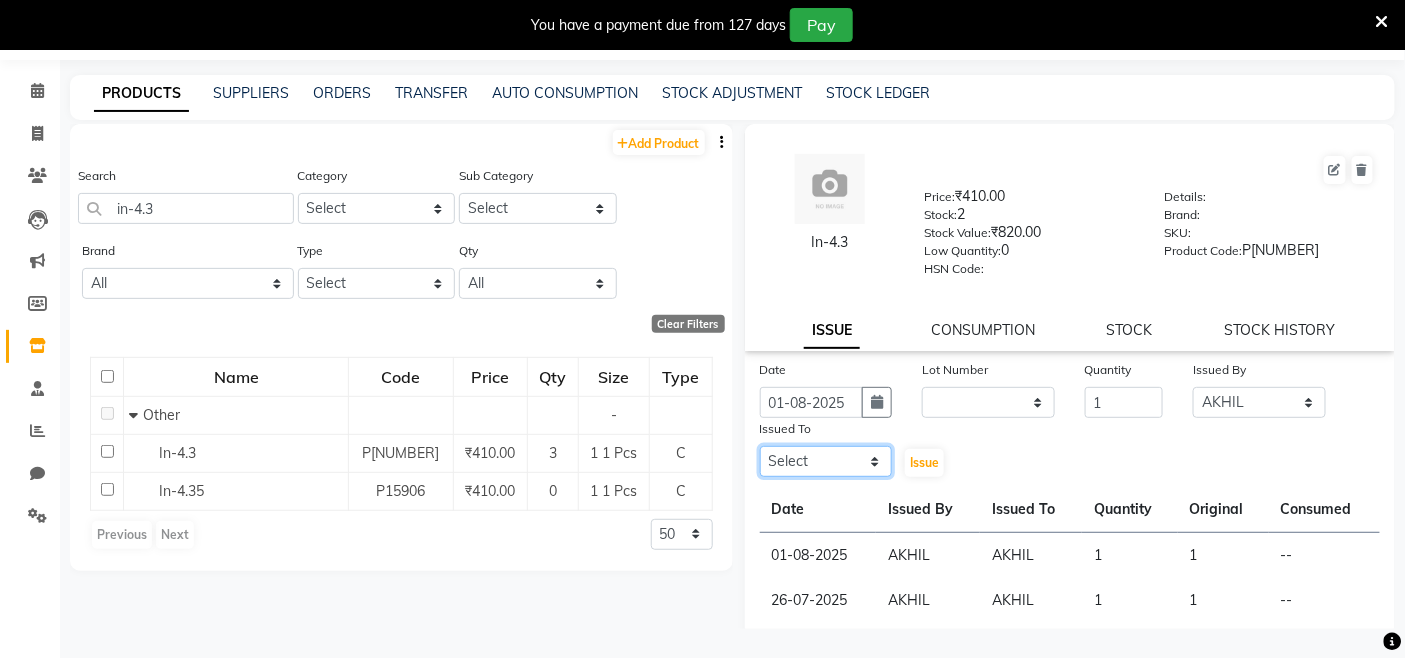 click on "Select Admin Admin AKHIL ANKUSH Colour Lounge, Kabir Park Colour Lounge, Kabir Park divyansh  Jaswinder singh guard JATIN JOHN JONEY LUXMI NAVDEEP KAUR NITI PARAMJIT PARAS KHATNAVLIA priya  priyanka  Rakesh sapna  SUMAN VANDANA SHARMA VISHAL" 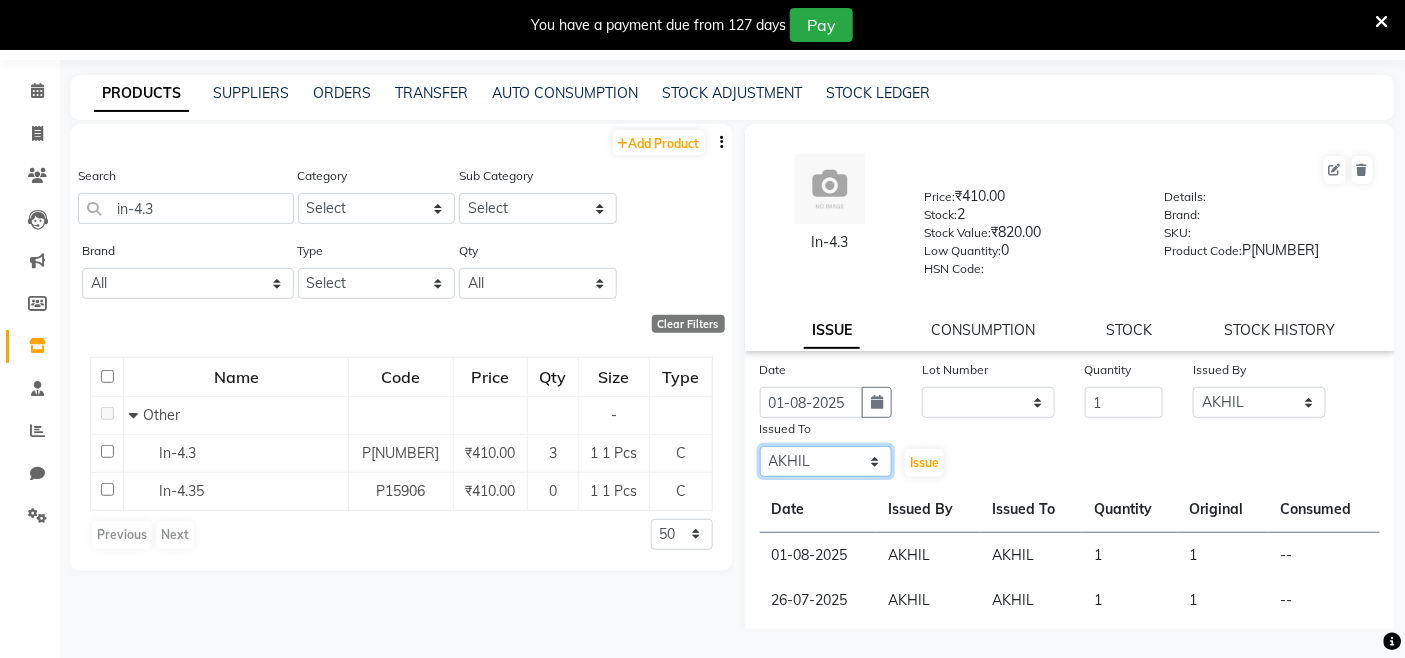click on "Select Admin Admin AKHIL ANKUSH Colour Lounge, Kabir Park Colour Lounge, Kabir Park divyansh  Jaswinder singh guard JATIN JOHN JONEY LUXMI NAVDEEP KAUR NITI PARAMJIT PARAS KHATNAVLIA priya  priyanka  Rakesh sapna  SUMAN VANDANA SHARMA VISHAL" 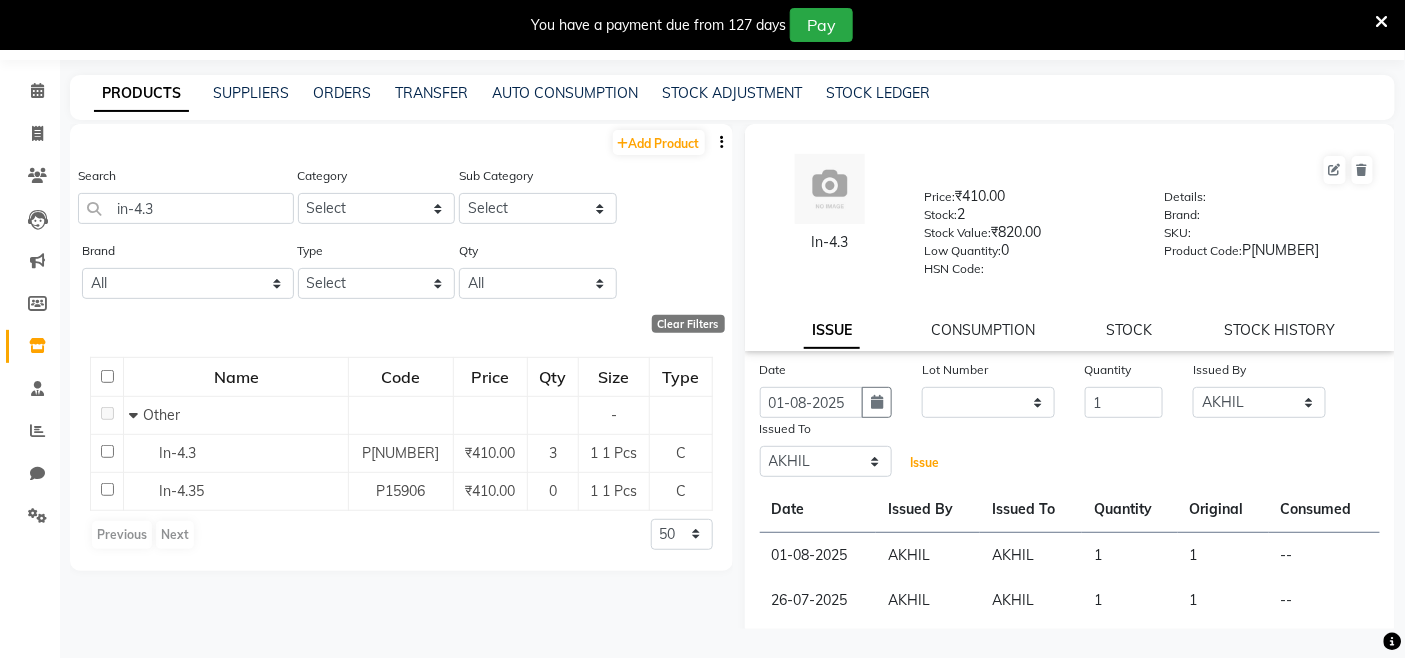 drag, startPoint x: 918, startPoint y: 458, endPoint x: 871, endPoint y: 476, distance: 50.32892 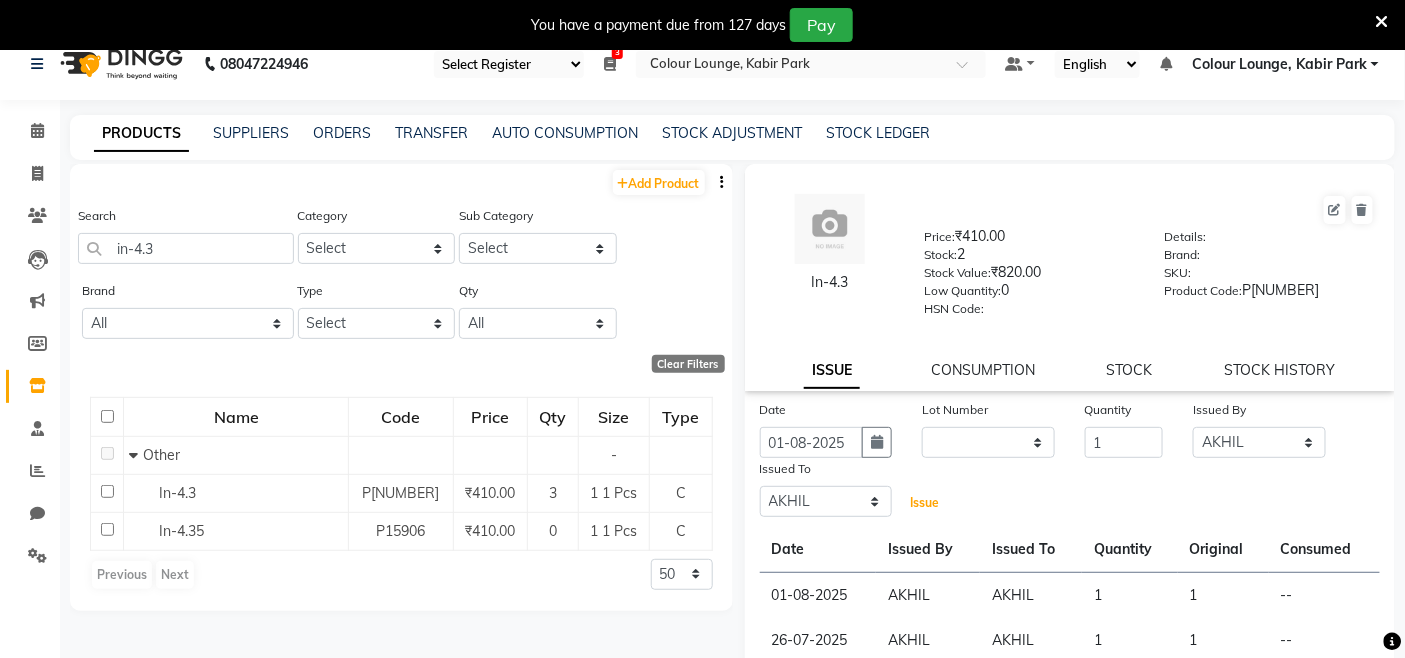 scroll, scrollTop: 0, scrollLeft: 0, axis: both 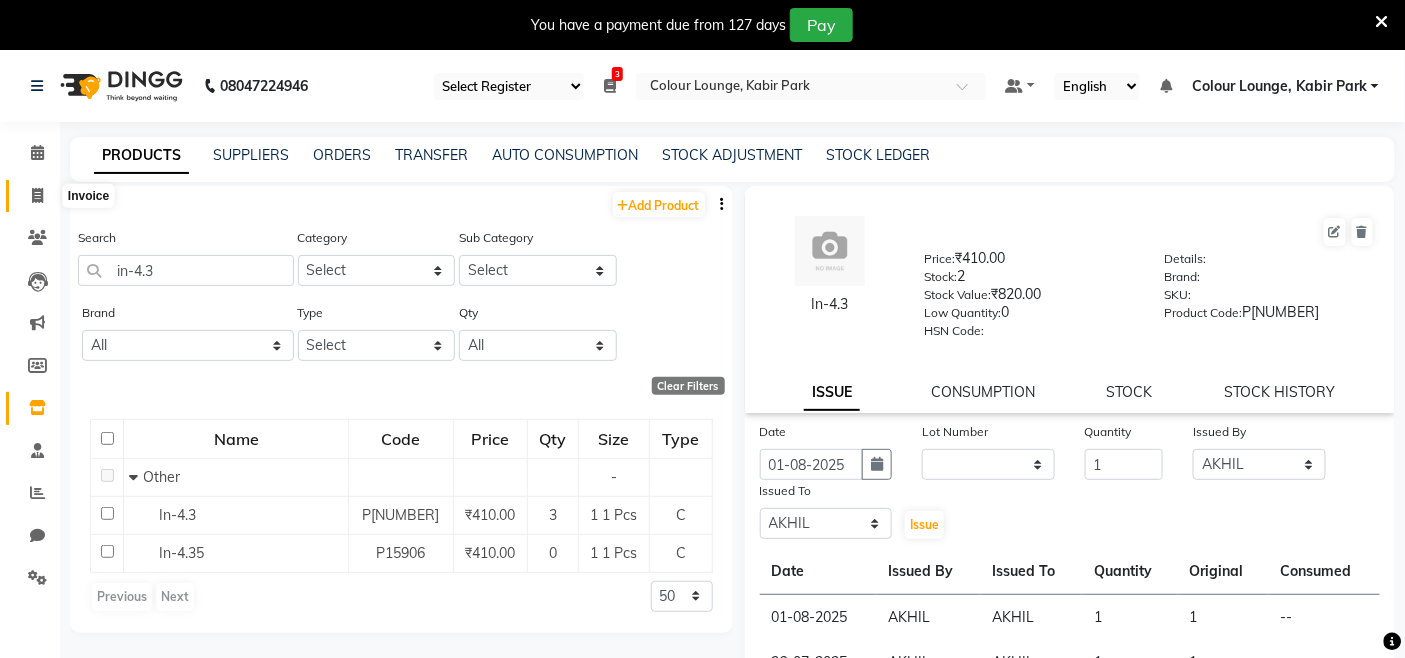 drag, startPoint x: 32, startPoint y: 200, endPoint x: 564, endPoint y: 1, distance: 568.00085 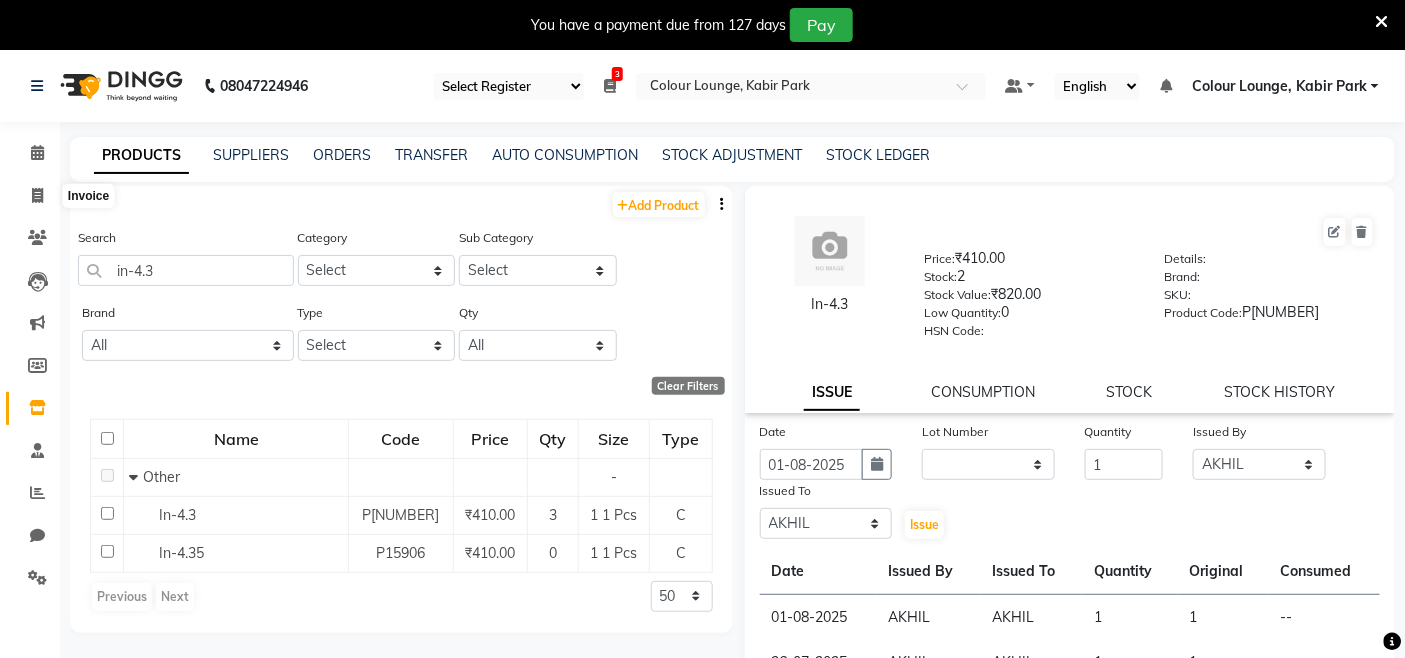 select on "service" 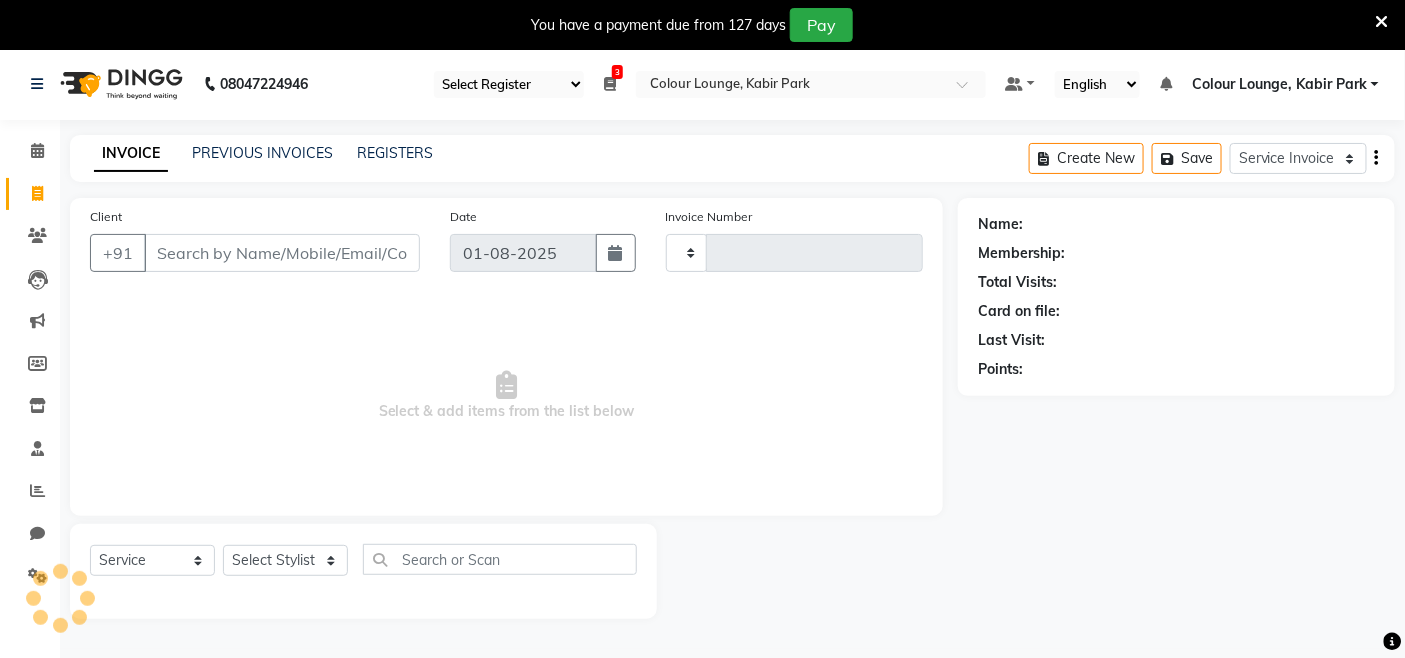 scroll, scrollTop: 50, scrollLeft: 0, axis: vertical 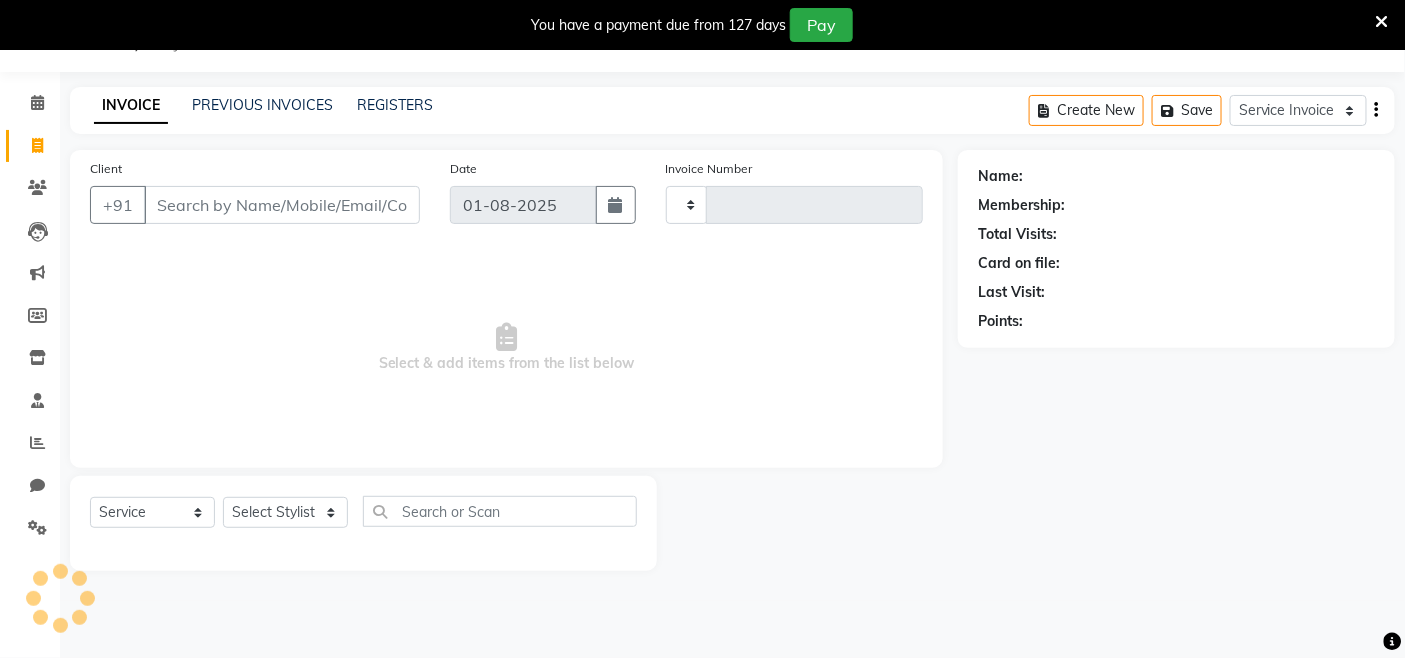 type on "2501" 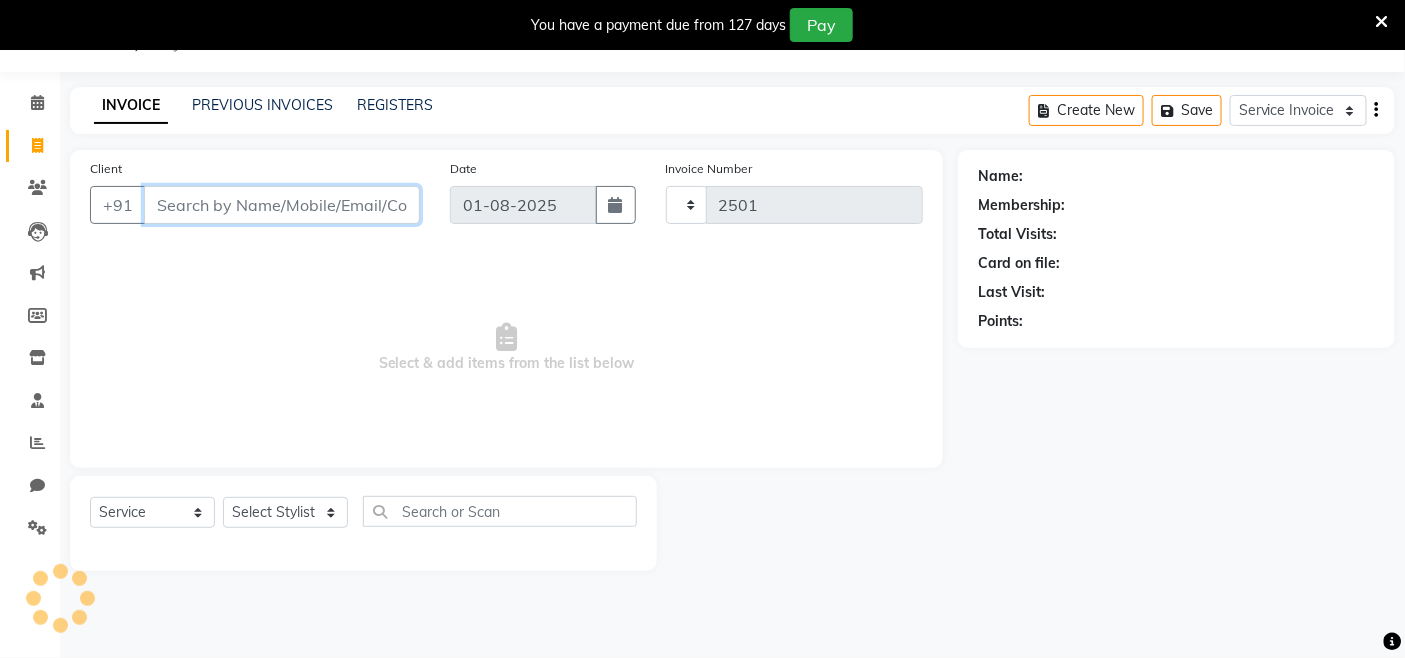 select on "8015" 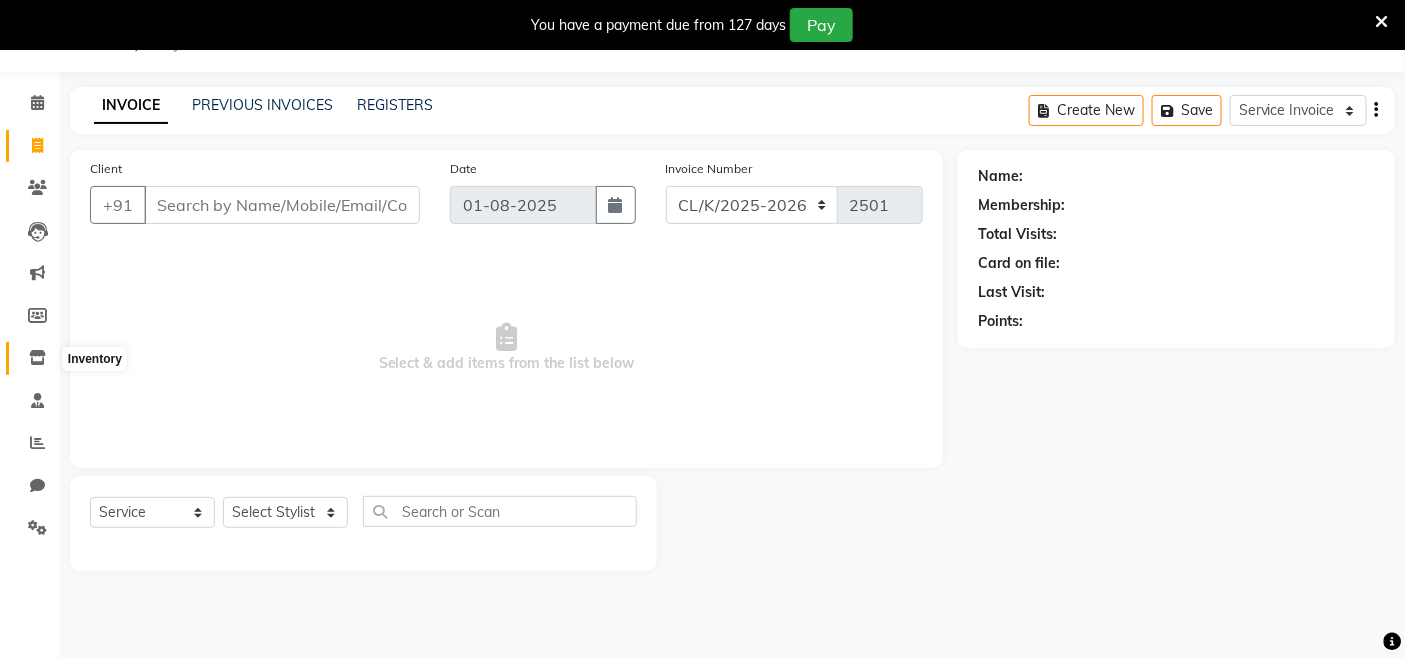 click 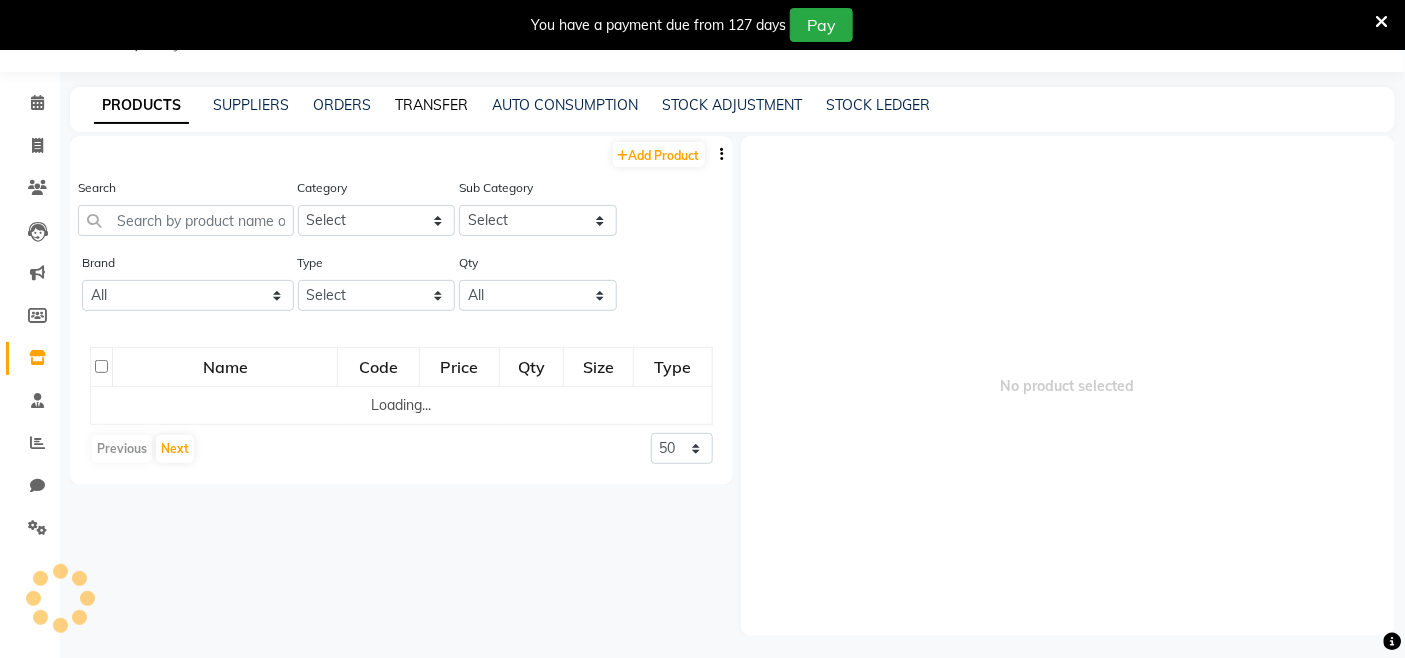 click on "TRANSFER" 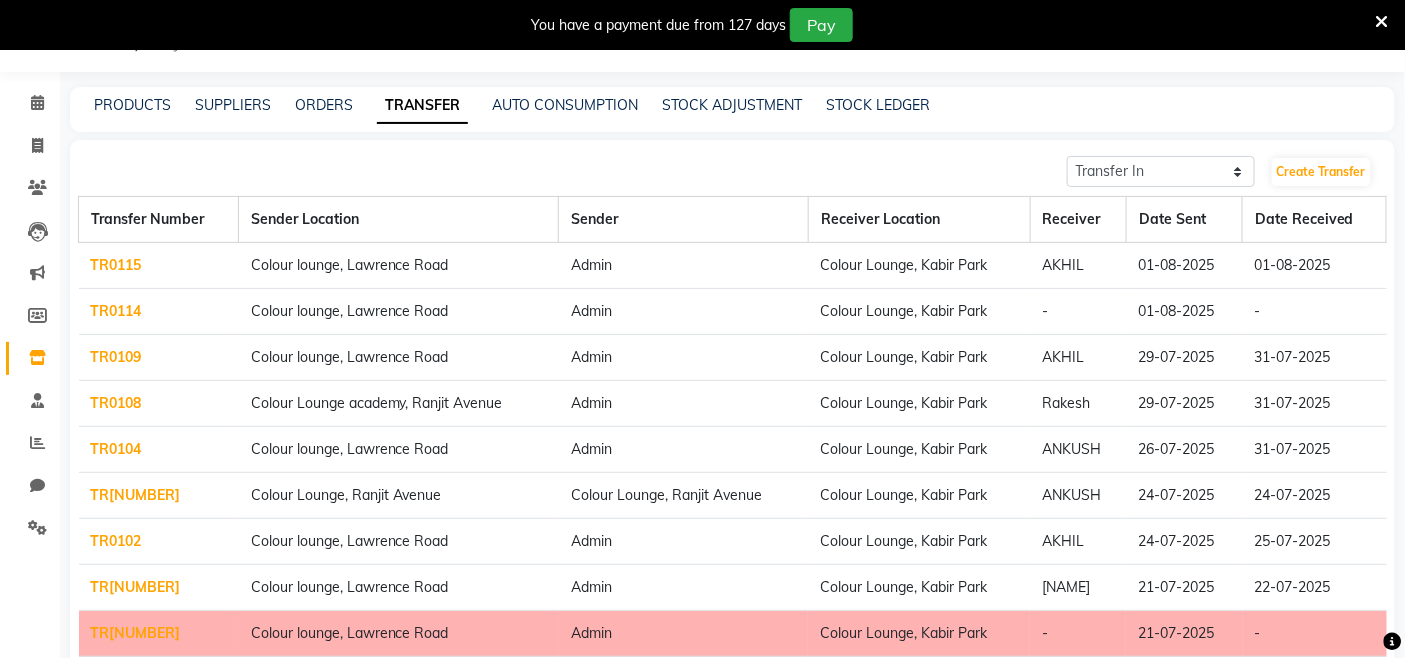 click on "TR0114" 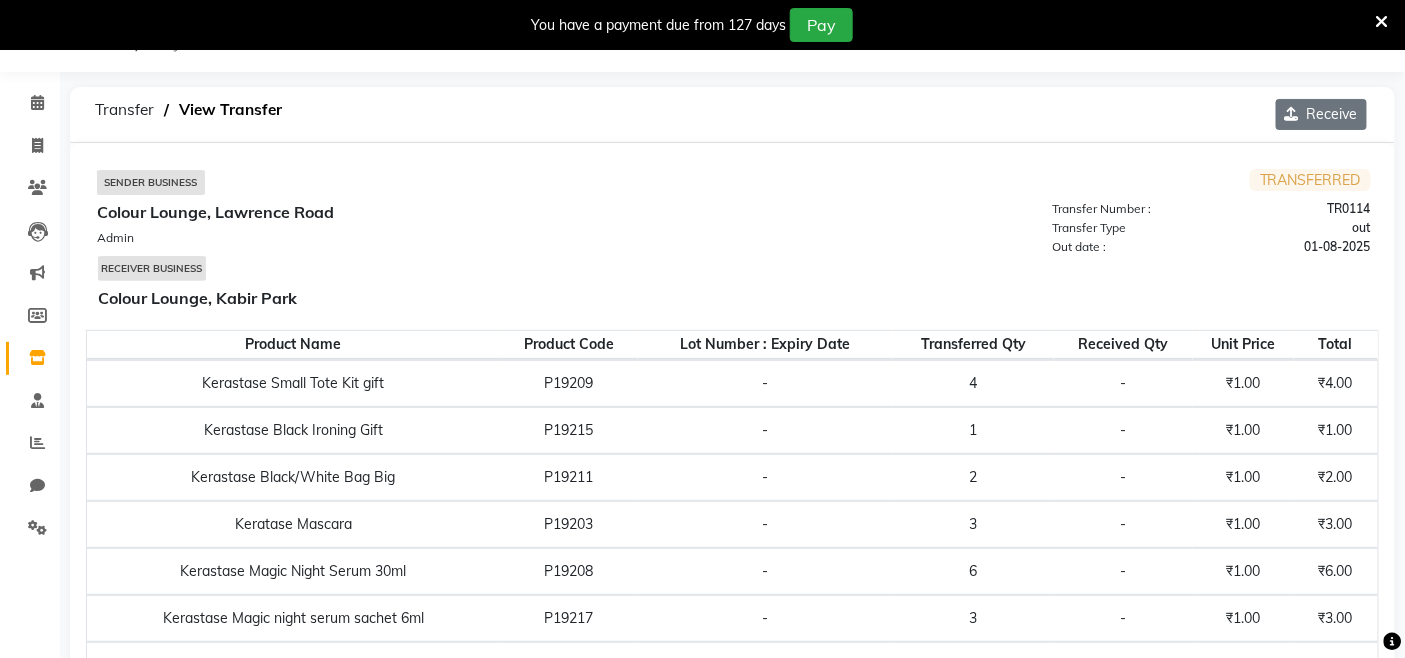 click on "Receive" 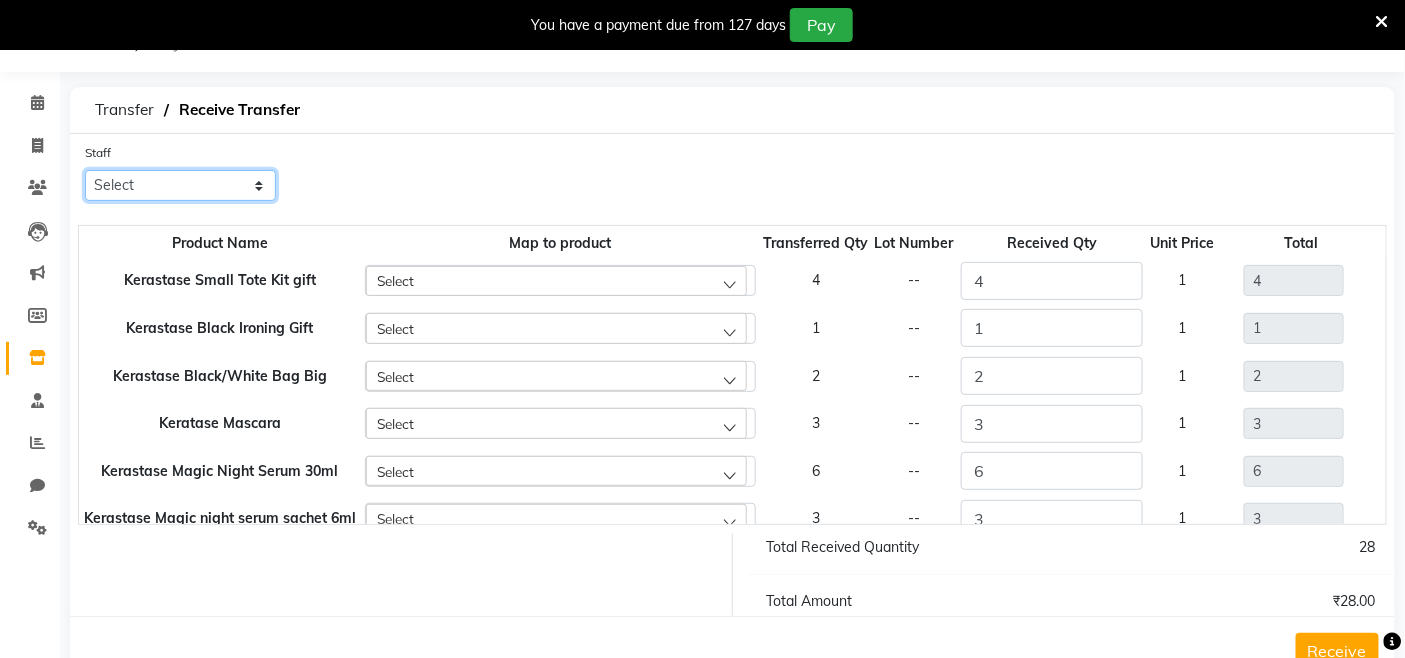 click on "Select Admin Admin AKHIL ANKUSH Colour Lounge, Kabir Park Colour Lounge, Kabir Park divyansh  Jaswinder singh guard JATIN JOHN JONEY LUXMI NAVDEEP KAUR NITI PARAMJIT PARAS KHATNAVLIA priya  priyanka  Rakesh sapna  SUMAN VANDANA SHARMA VISHAL" at bounding box center [180, 185] 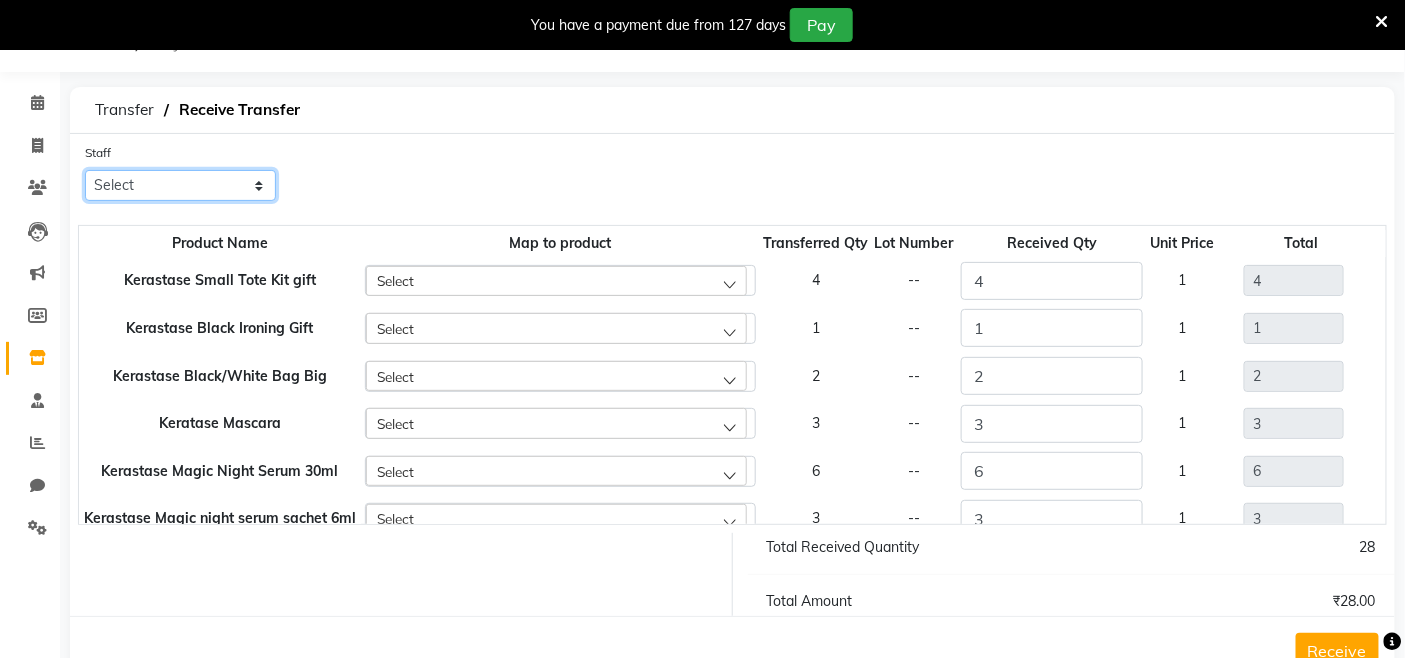 select on "[NUMBER]" 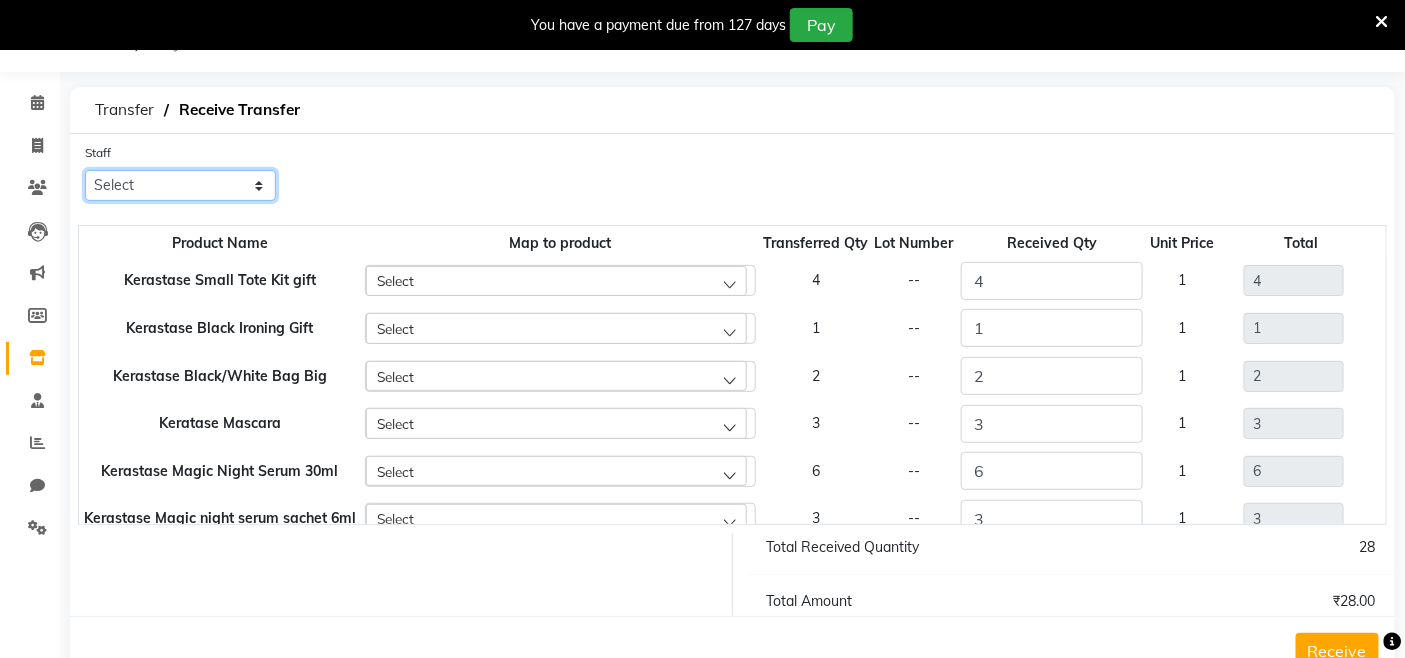 click on "Select Admin Admin AKHIL ANKUSH Colour Lounge, Kabir Park Colour Lounge, Kabir Park divyansh  Jaswinder singh guard JATIN JOHN JONEY LUXMI NAVDEEP KAUR NITI PARAMJIT PARAS KHATNAVLIA priya  priyanka  Rakesh sapna  SUMAN VANDANA SHARMA VISHAL" at bounding box center (180, 185) 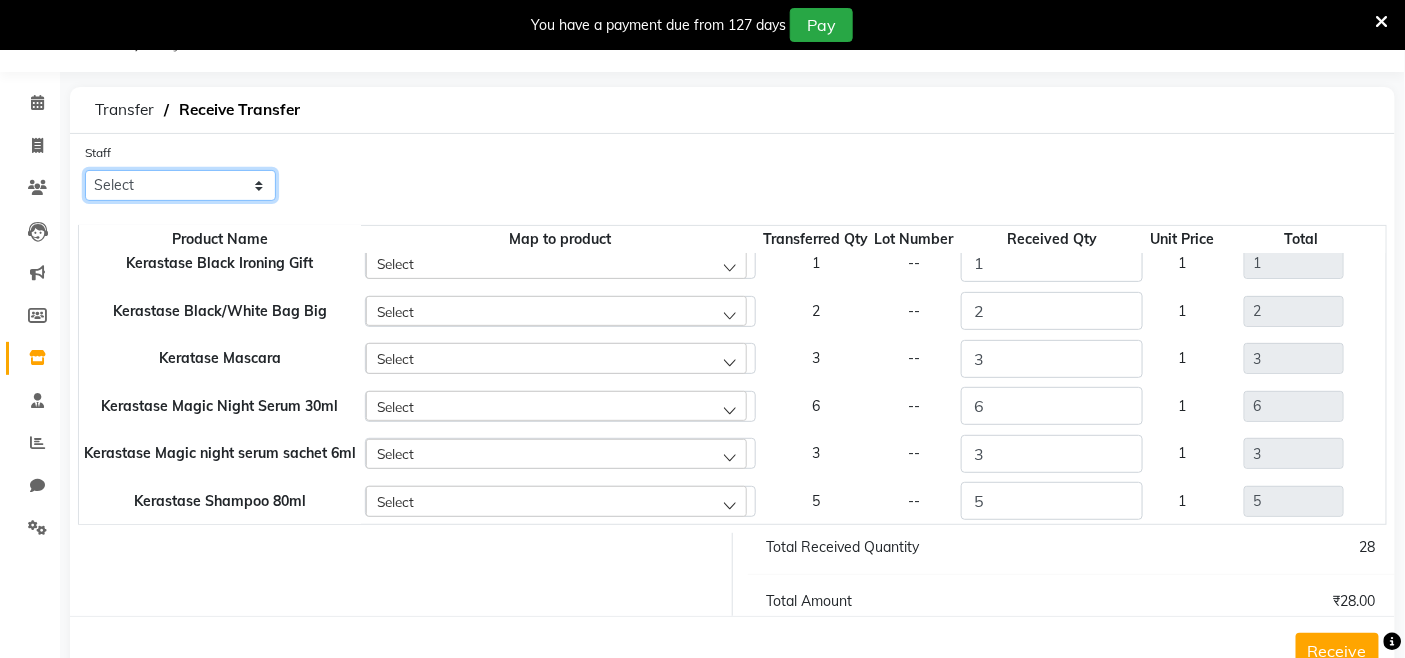 scroll, scrollTop: 113, scrollLeft: 0, axis: vertical 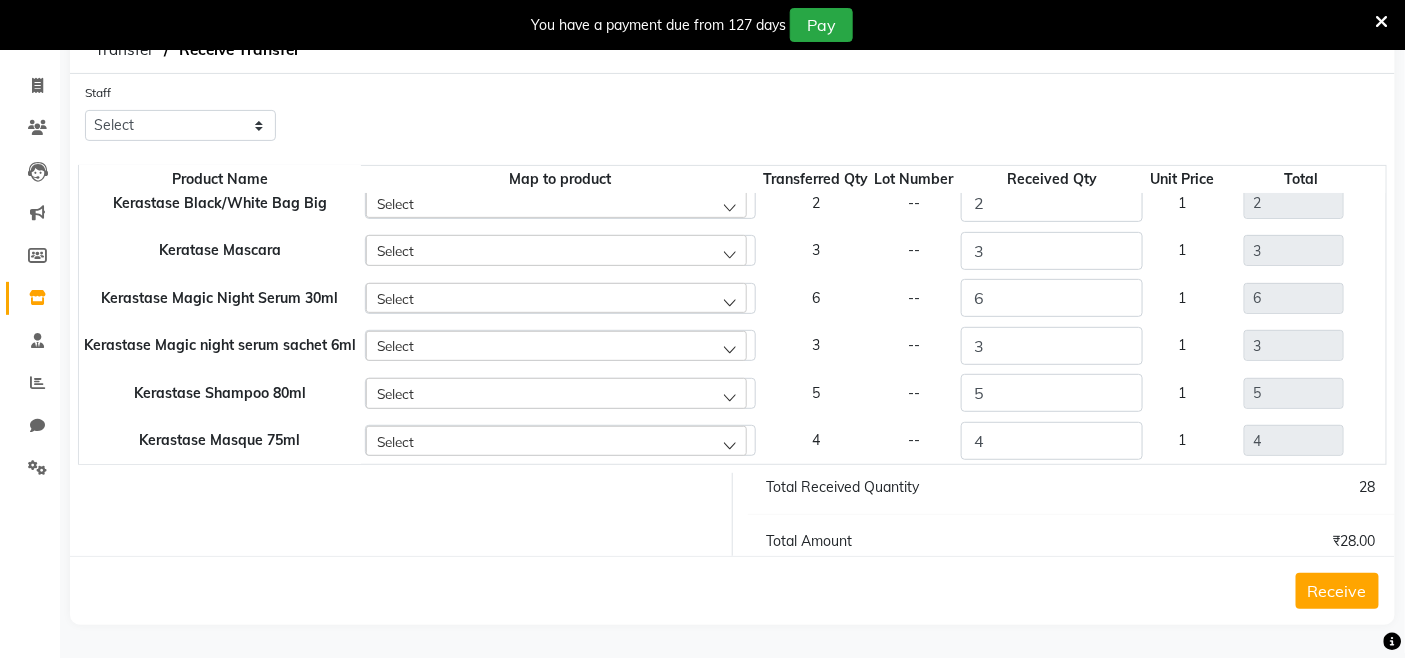 click on "Receive" 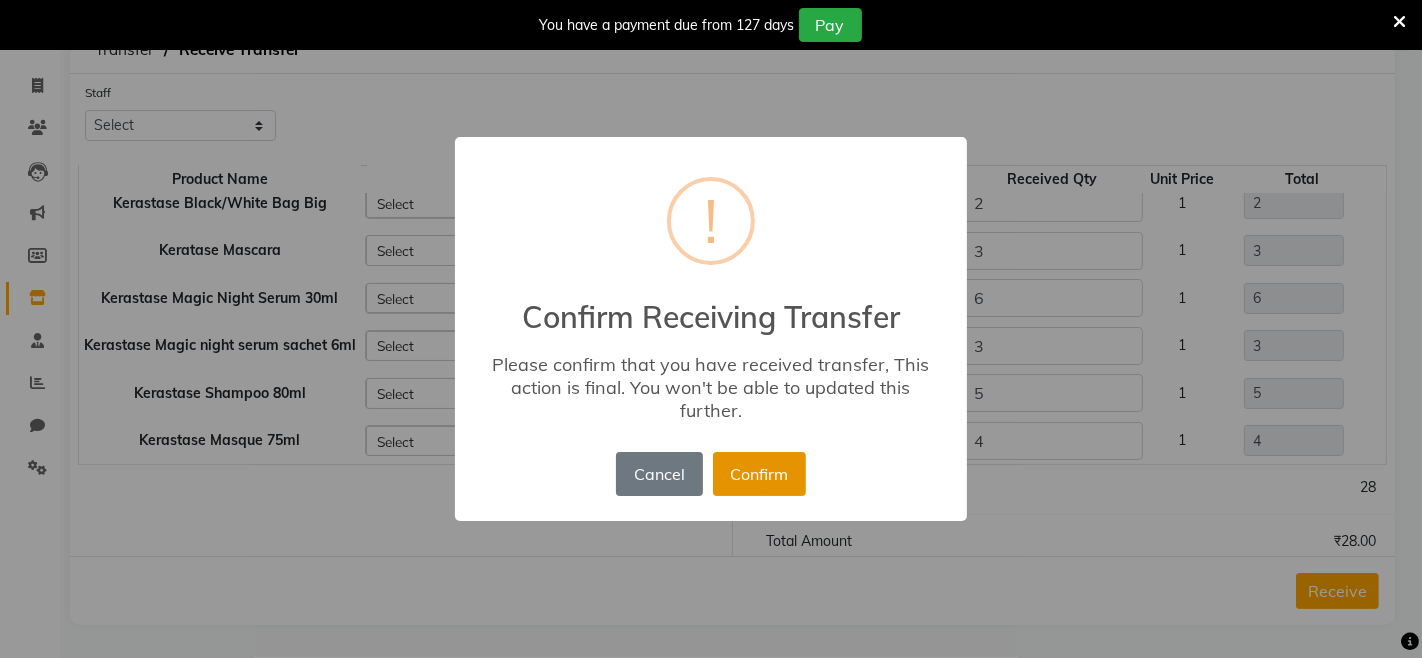 click on "Confirm" at bounding box center [759, 474] 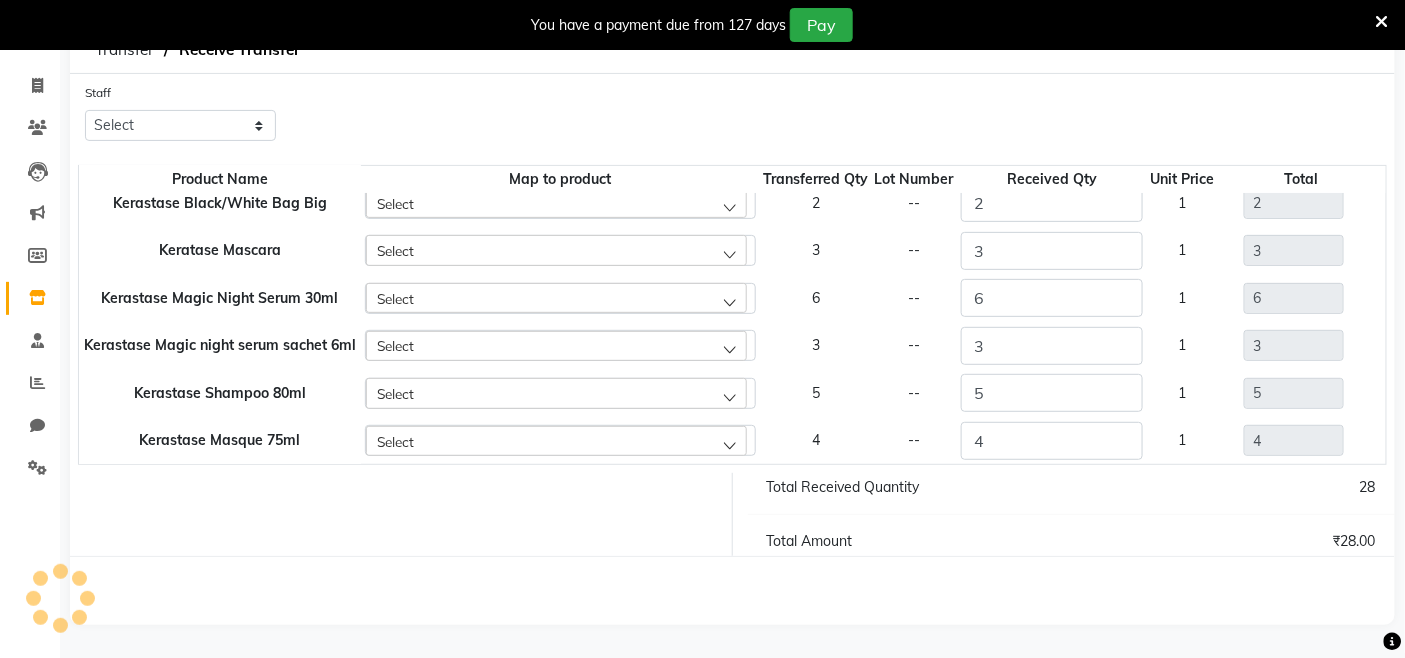 click on "Select" 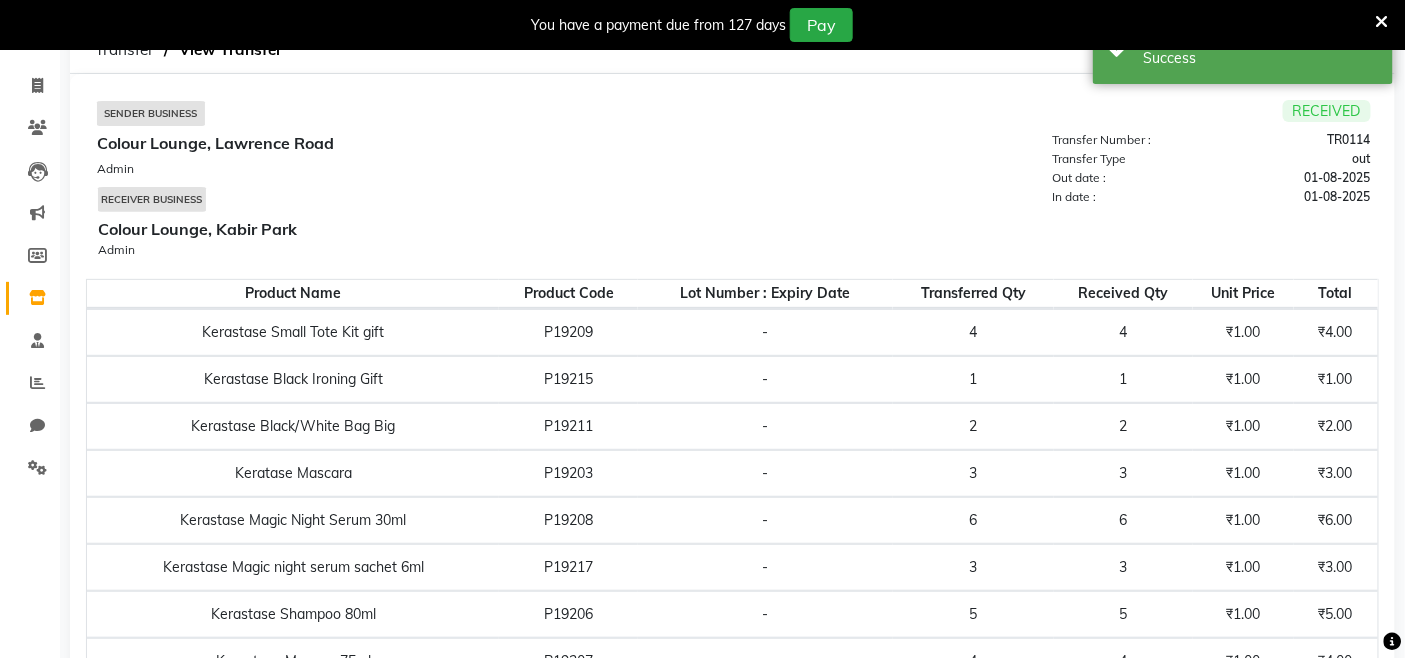scroll, scrollTop: 0, scrollLeft: 0, axis: both 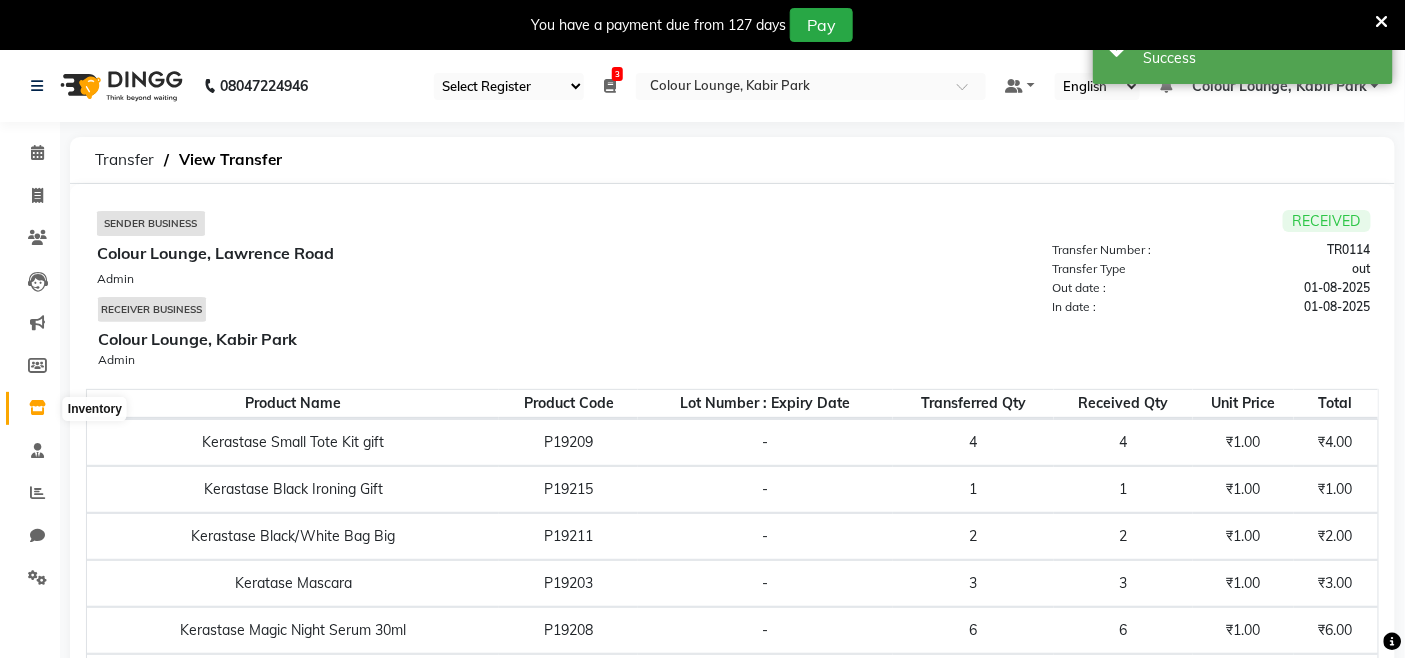 click 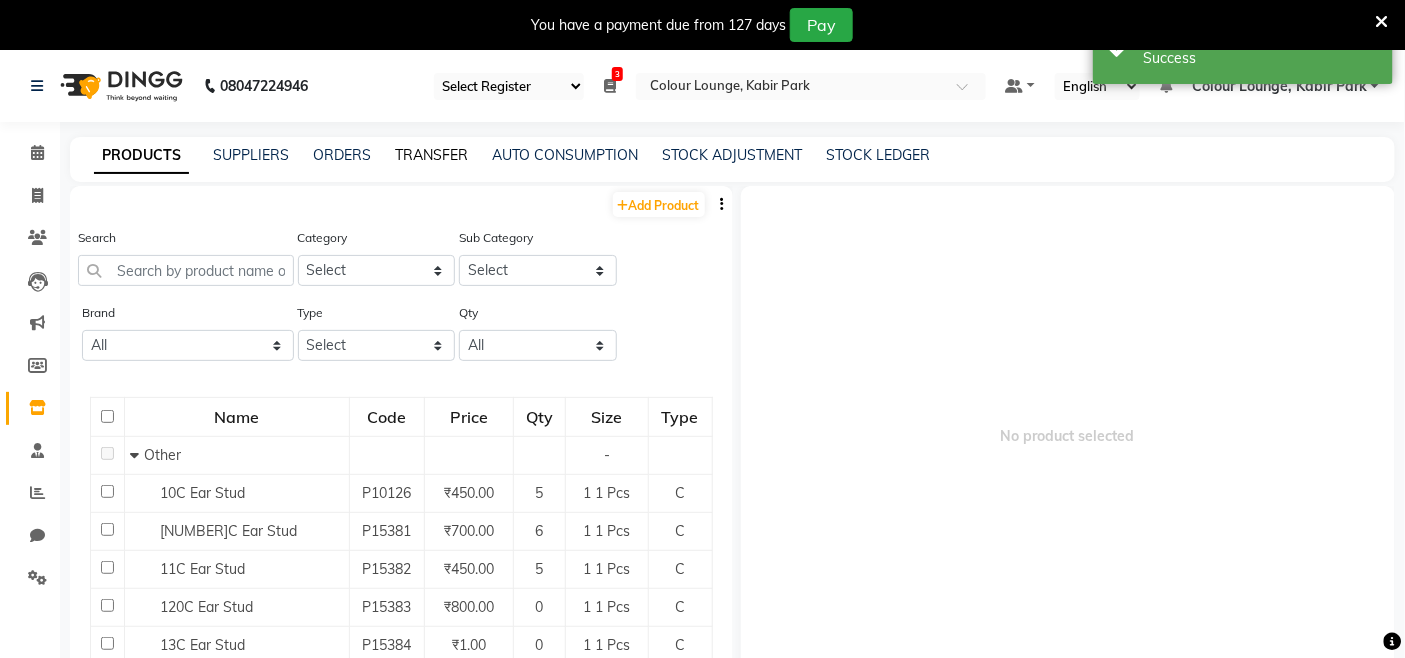 click on "PRODUCTS SUPPLIERS ORDERS TRANSFER AUTO CONSUMPTION STOCK ADJUSTMENT STOCK LEDGER" 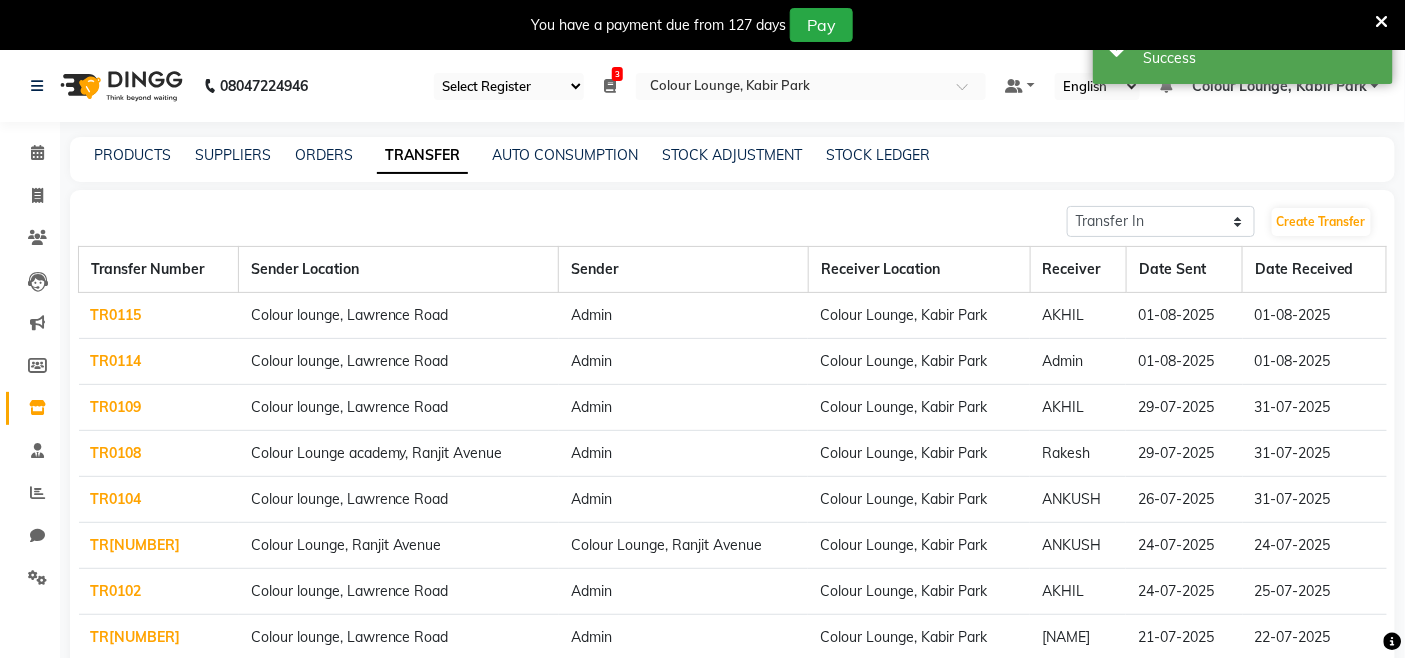 click on "TR0114" 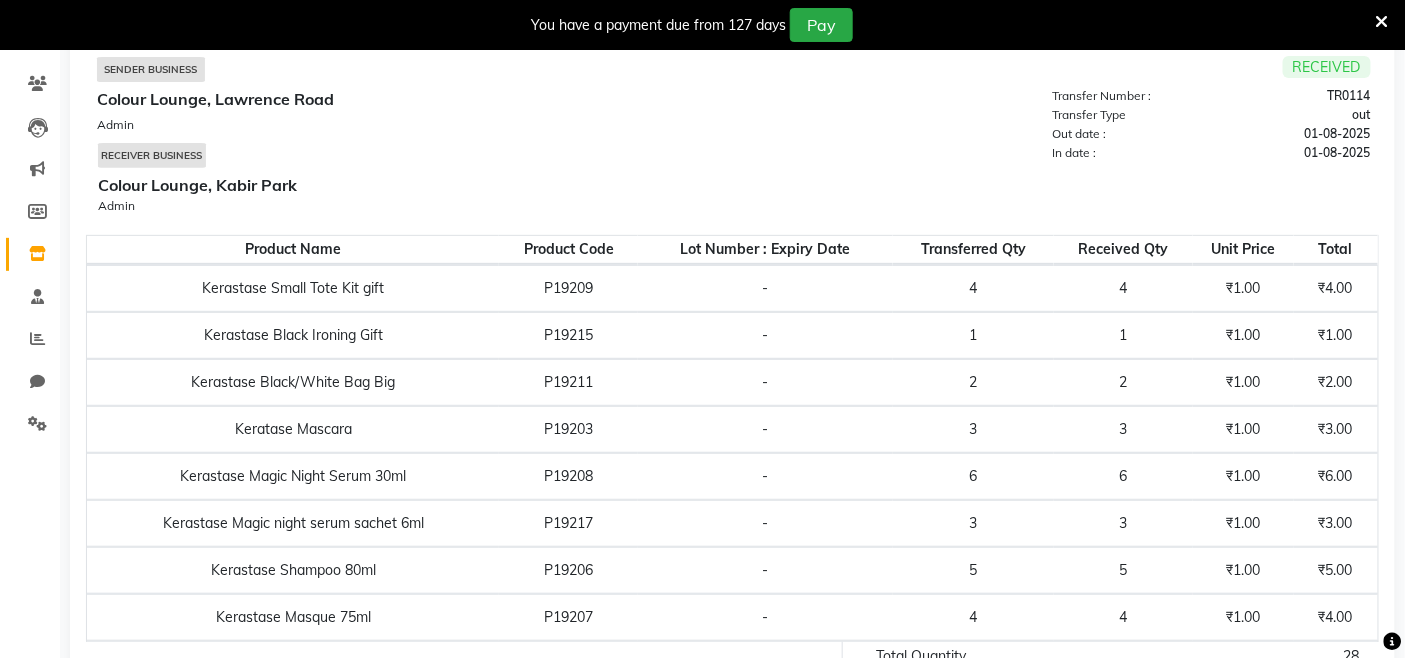 scroll, scrollTop: 0, scrollLeft: 0, axis: both 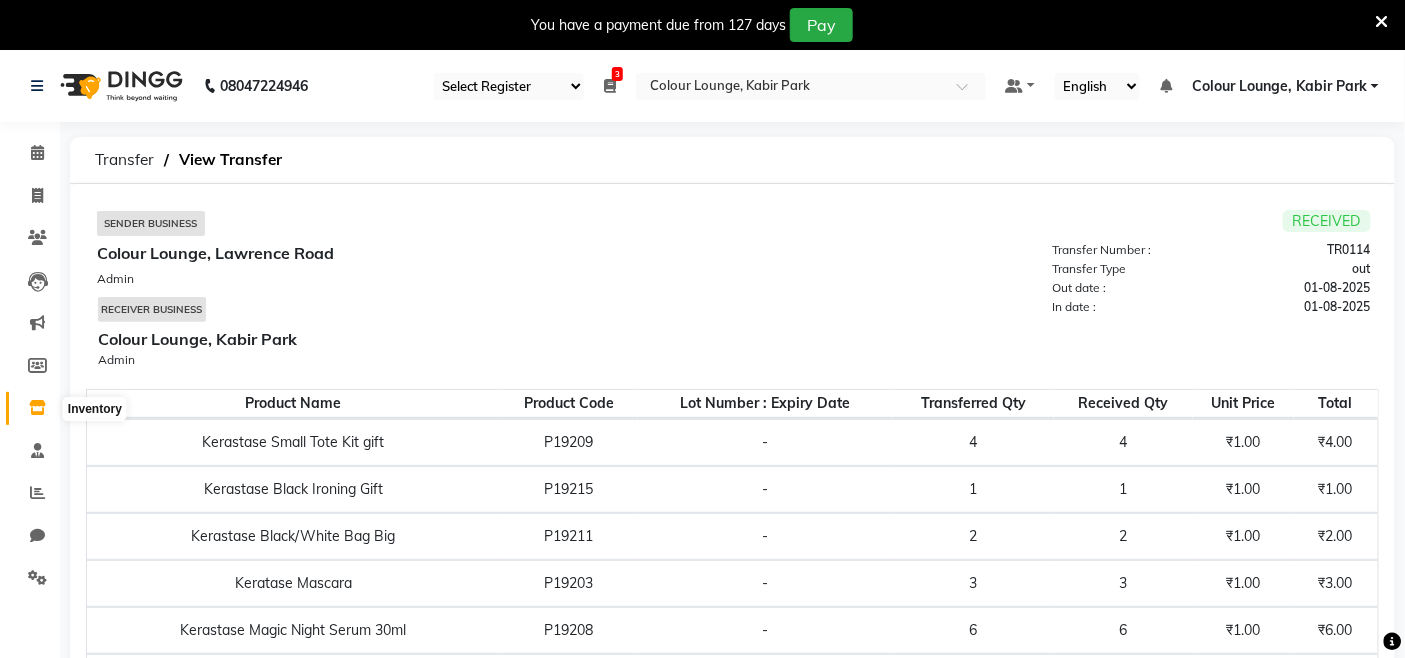 click 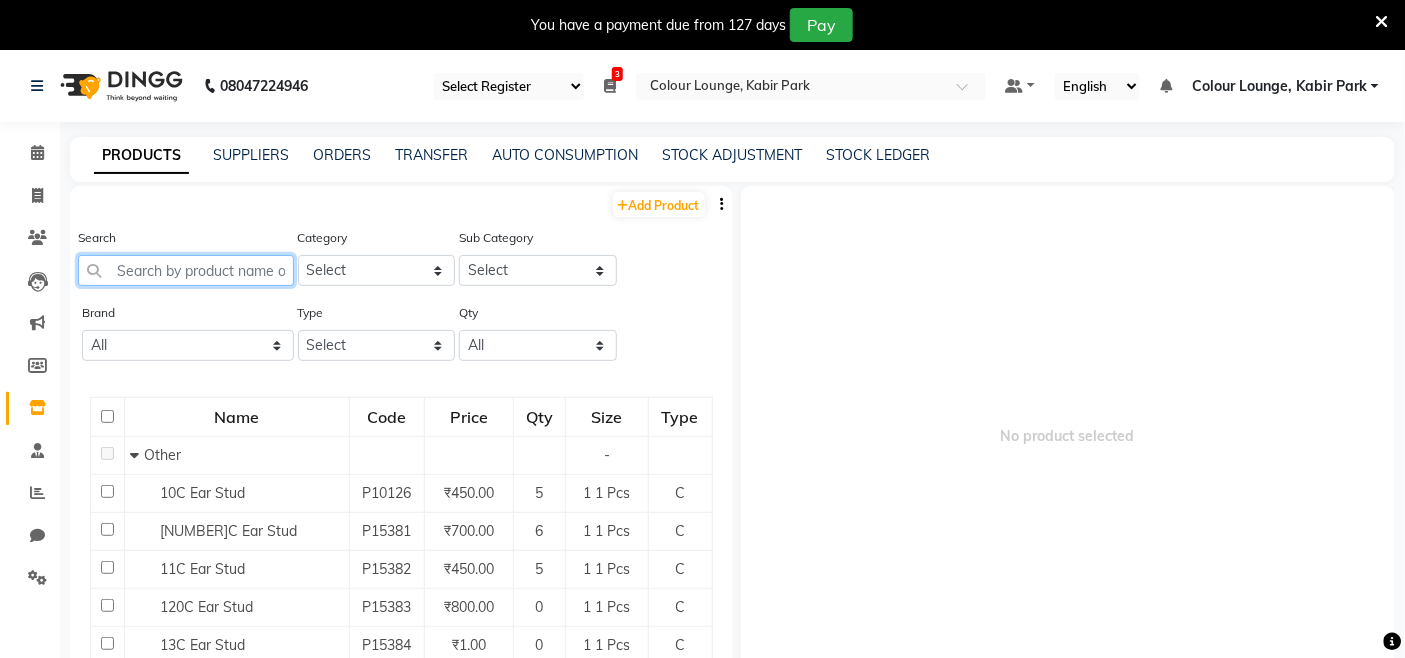 click 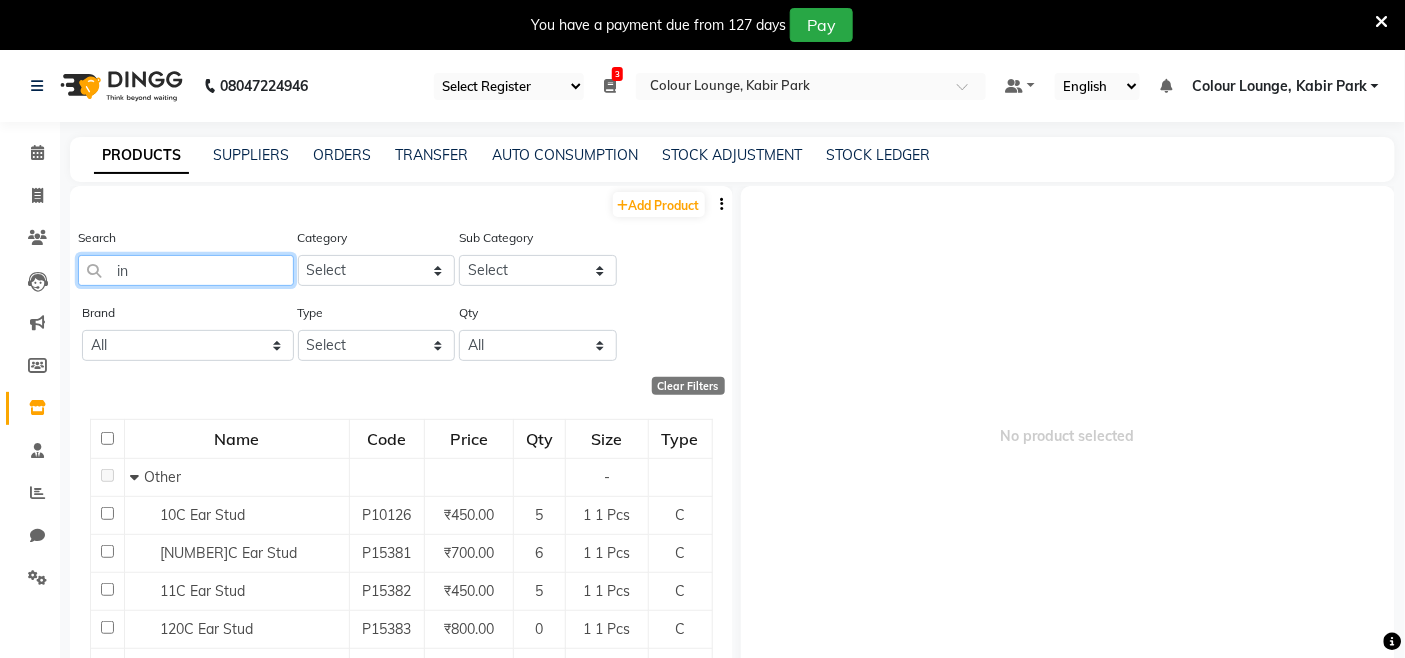 type on "i" 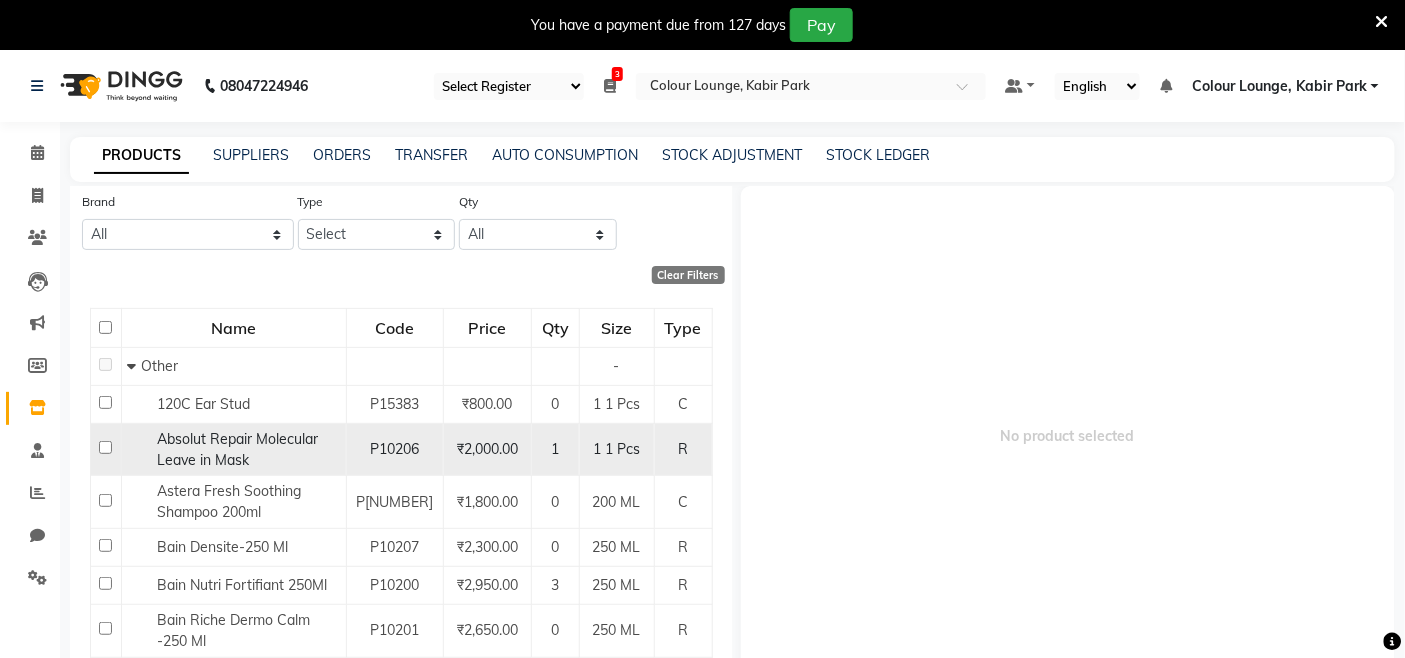 scroll, scrollTop: 75, scrollLeft: 0, axis: vertical 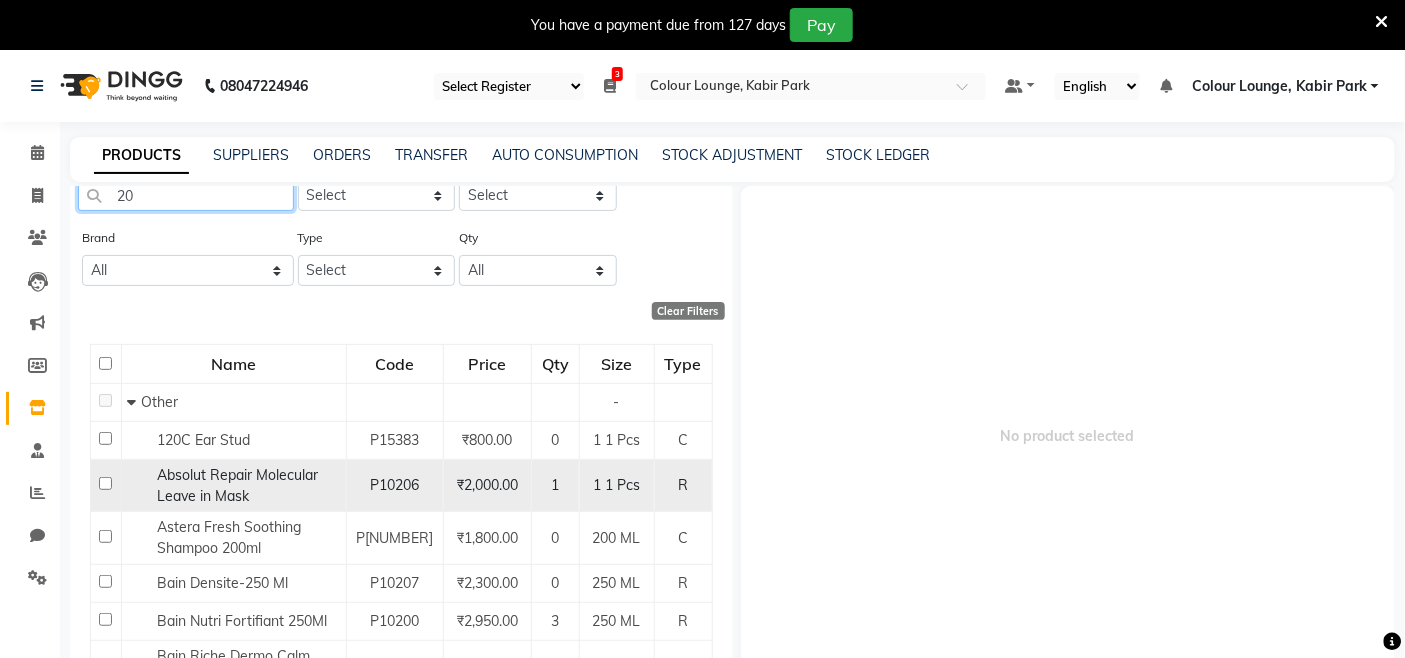 type on "2" 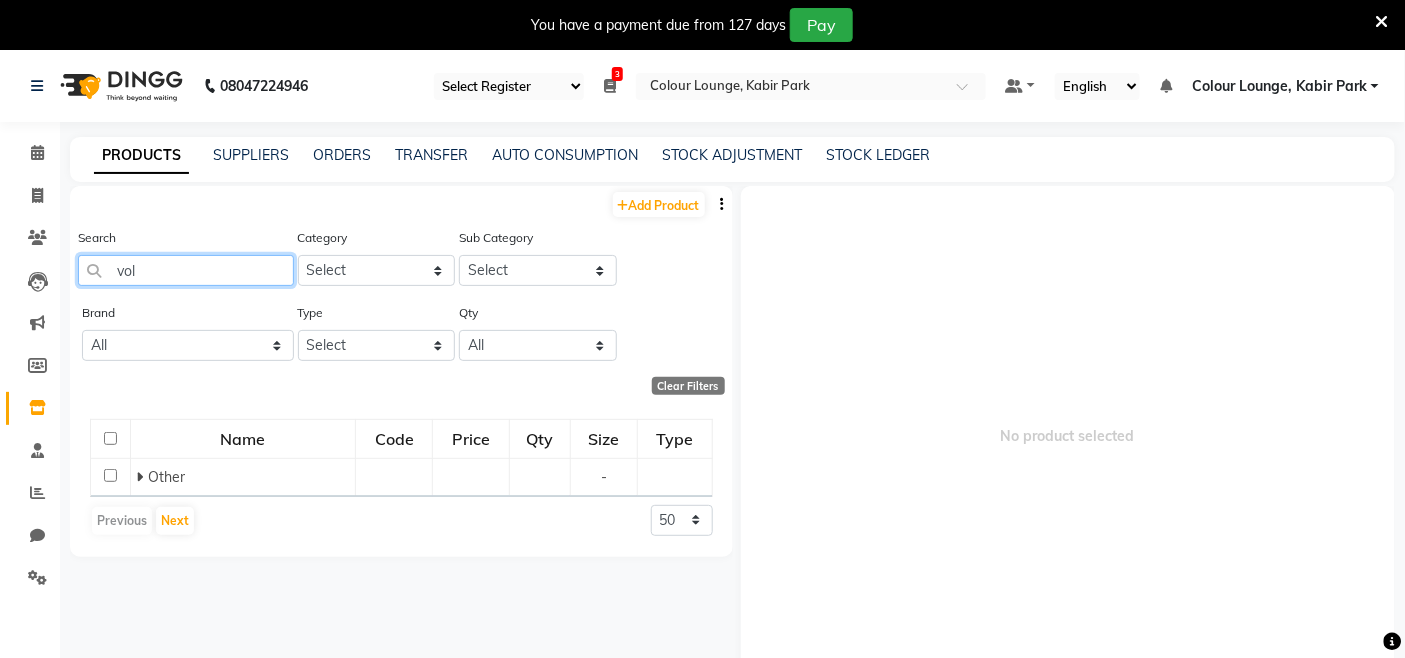scroll, scrollTop: 0, scrollLeft: 0, axis: both 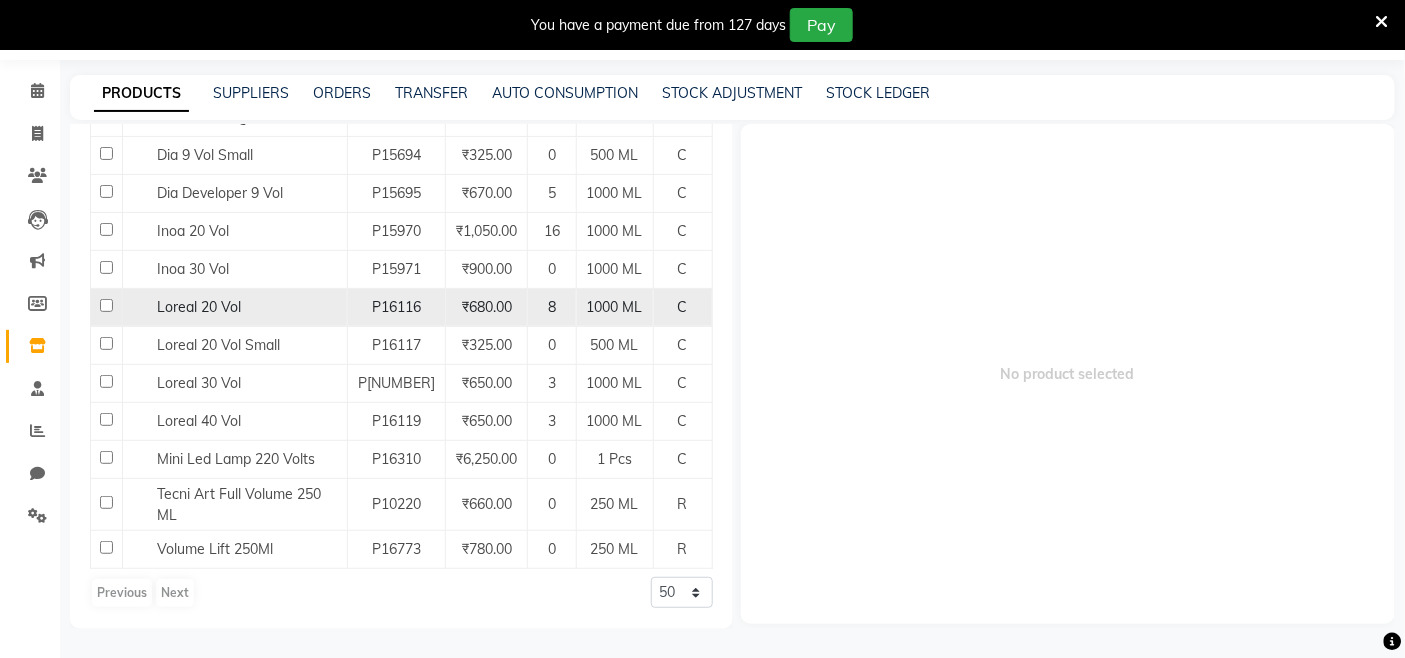 type on "vol" 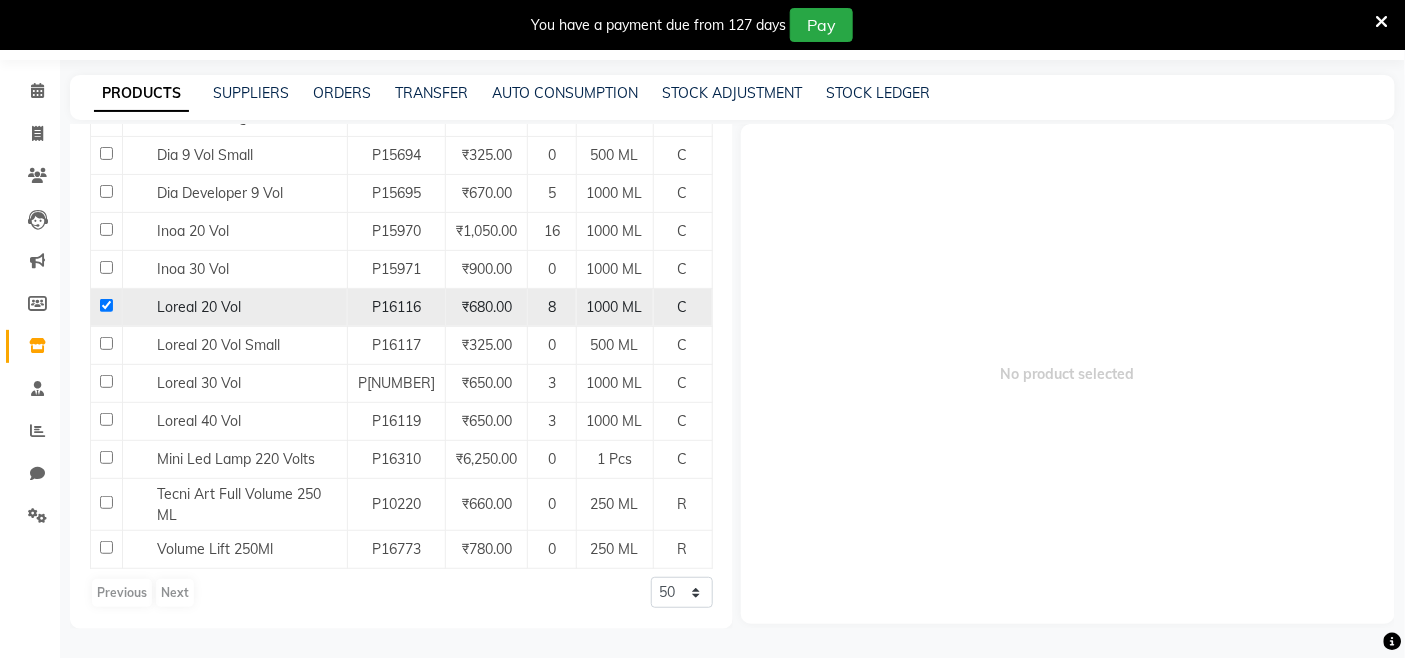 checkbox on "true" 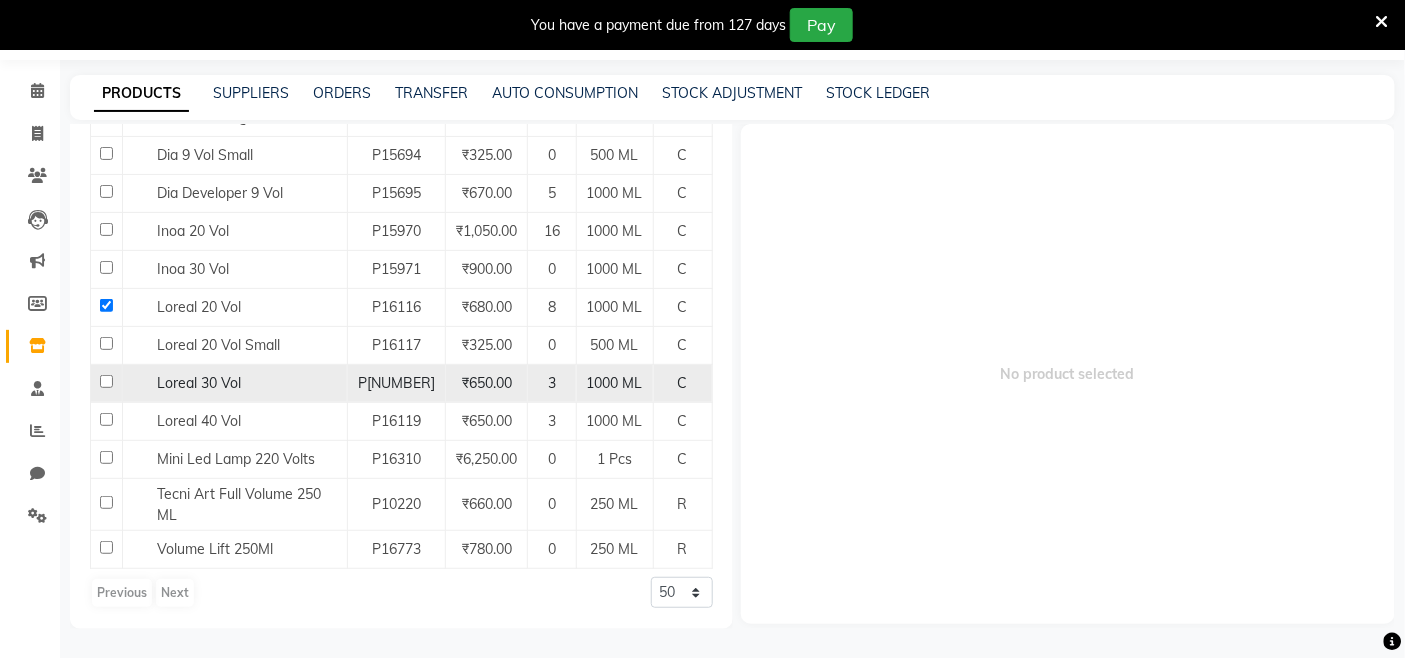 select 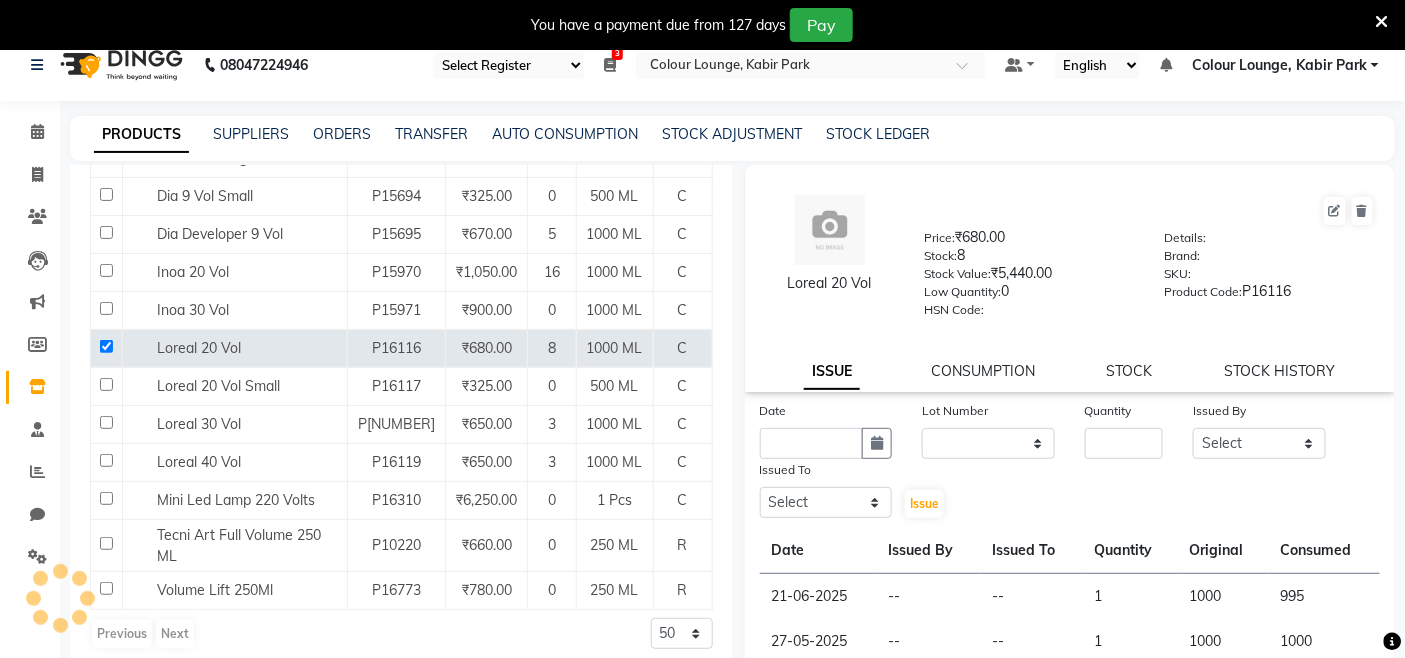 scroll, scrollTop: 0, scrollLeft: 0, axis: both 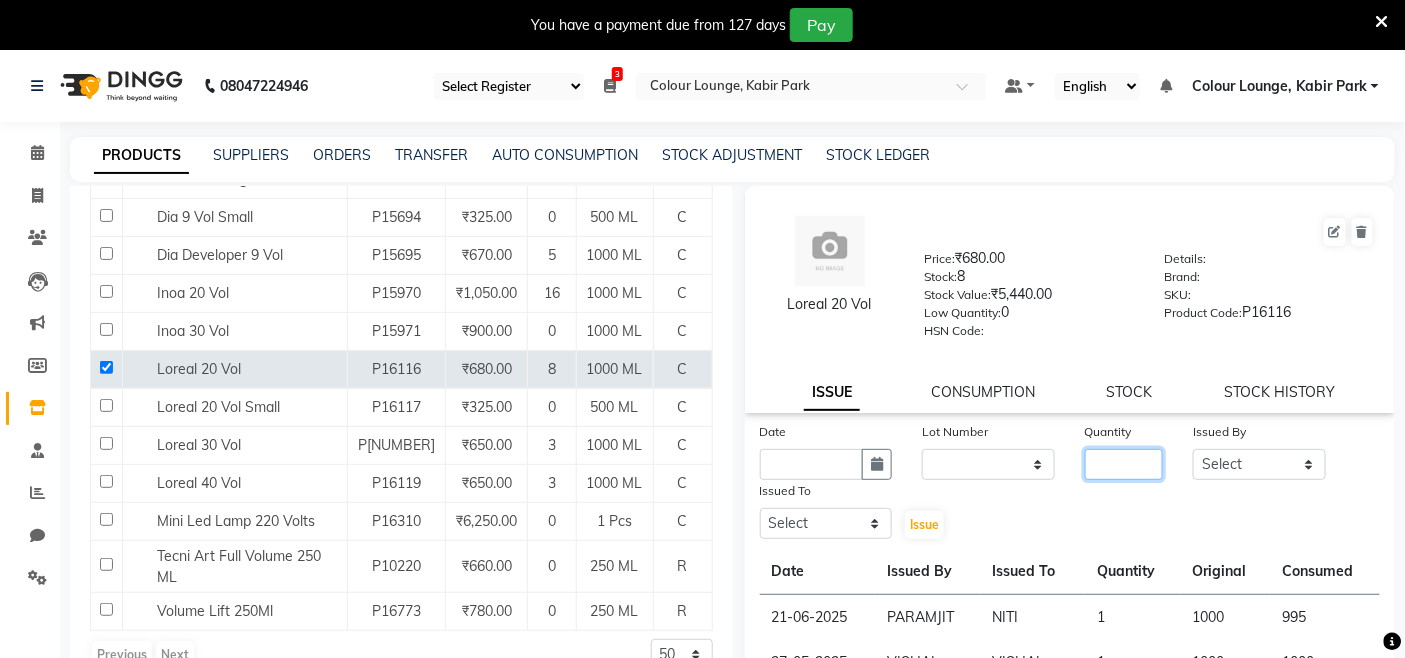 click 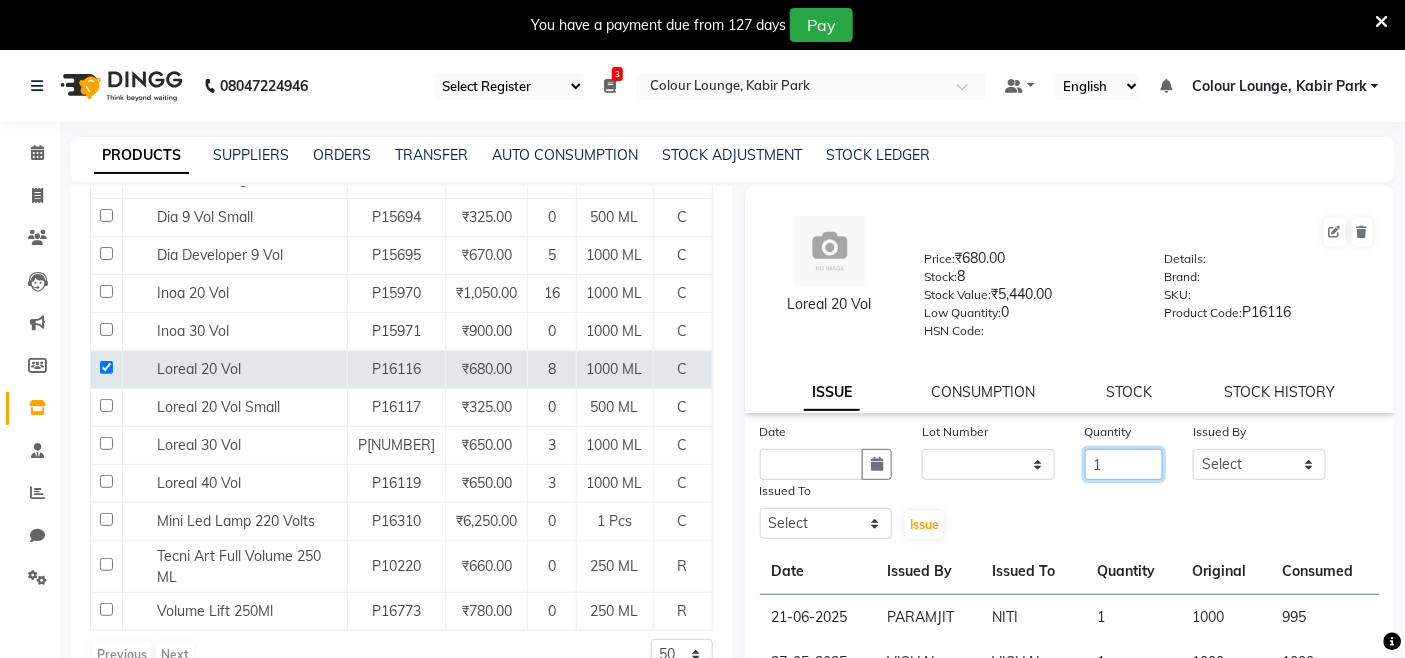 type on "1" 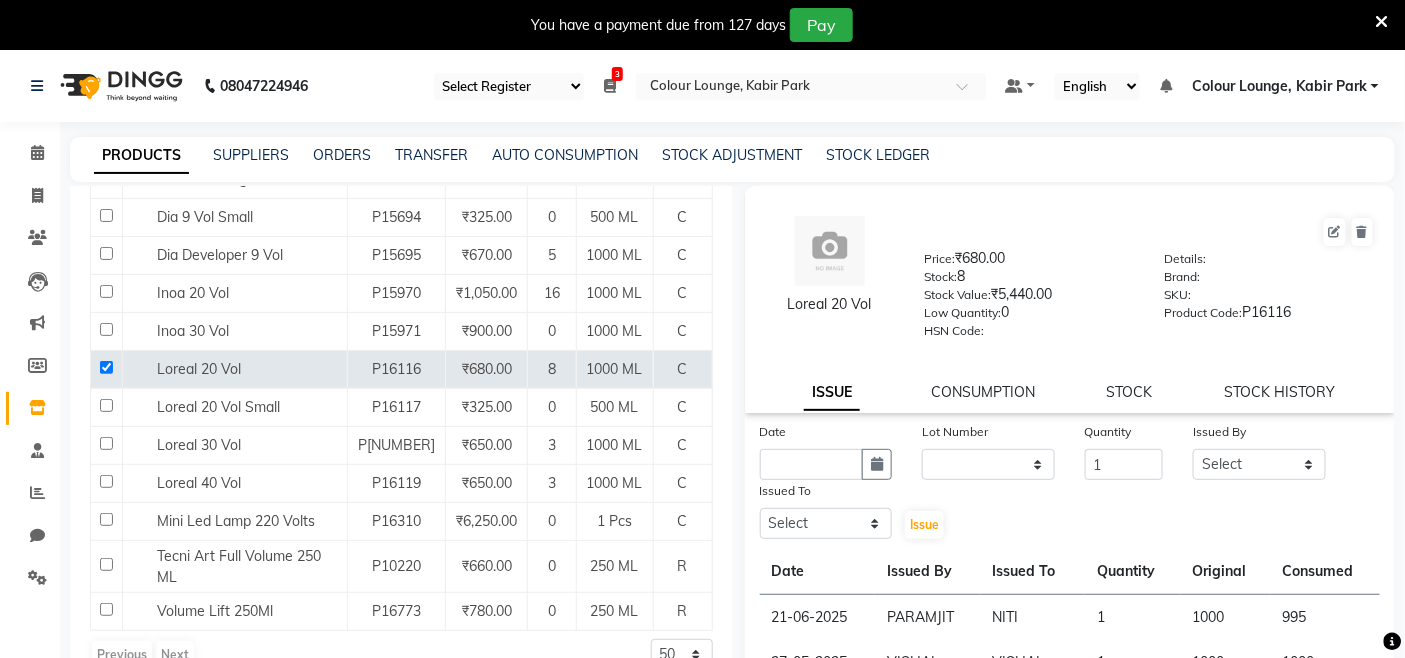 click on "Name Code Price Qty Size Type   Other - Clarity If Revolution Kit P18452 ₹1.00 0 - C Dia 20 Vol Big P15691 ₹650.00 4 1000 ML C Dia 30 Vol Big P15692 ₹620.00 0 1000 ML C Dia 9 Vol Small P15694 ₹325.00 0 500 ML C Dia Developer 9 Vol P15695 ₹670.00 5 1000 ML C Inoa 20 Vol P15970 ₹1,050.00 16 1000 ML C Inoa 30 Vol P15971 ₹900.00 0 1000 ML C Loreal 20 Vol P16116 ₹680.00 8 1000 ML C Loreal 20 Vol Small P16117 ₹325.00 0 500 ML C Loreal 30 Vol P16118 ₹650.00 3 1000 ML C Loreal 40 Vol P16119 ₹650.00 3 1000 ML C Mini Led Lamp 220 Volts P16310 ₹6,250.00 0 1 Pcs C Tecni Art Full Volume 250 ML P10220 ₹660.00 0 250 ML R Volume Lift 250Ml P16773 ₹780.00 0 250 ML R  Previous   Next  50 100 500" 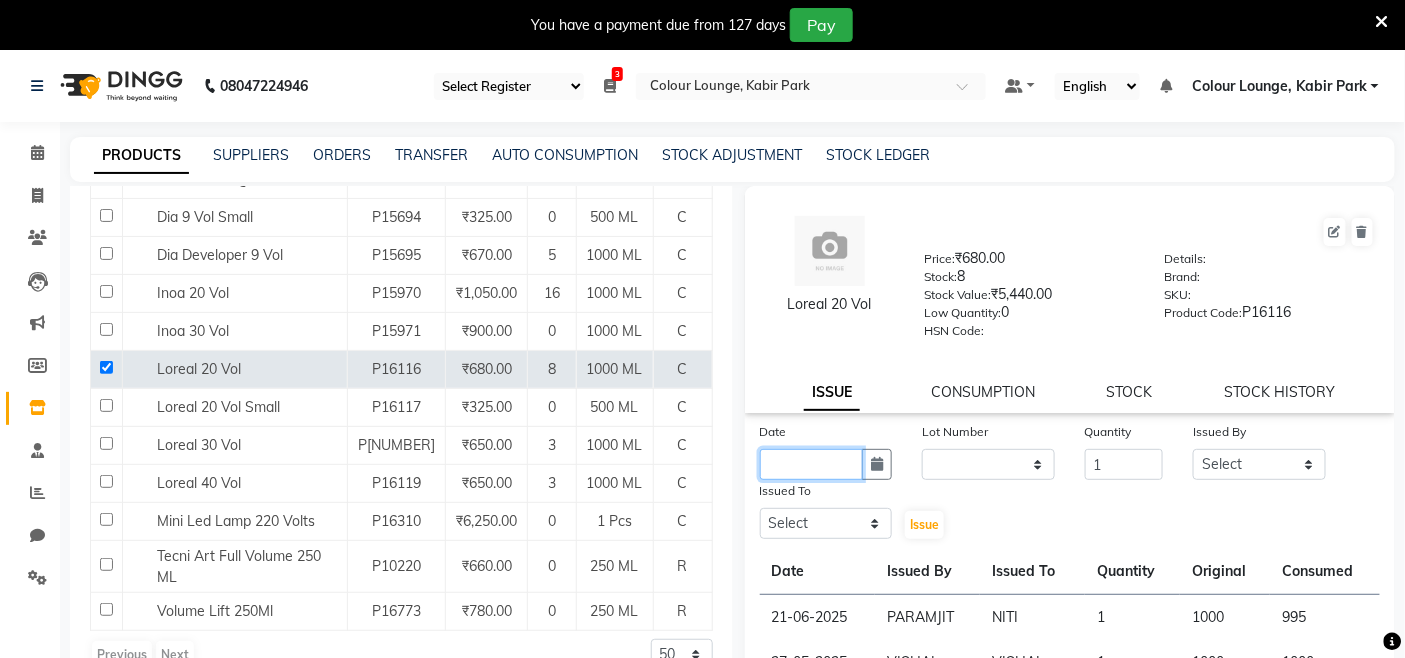 click 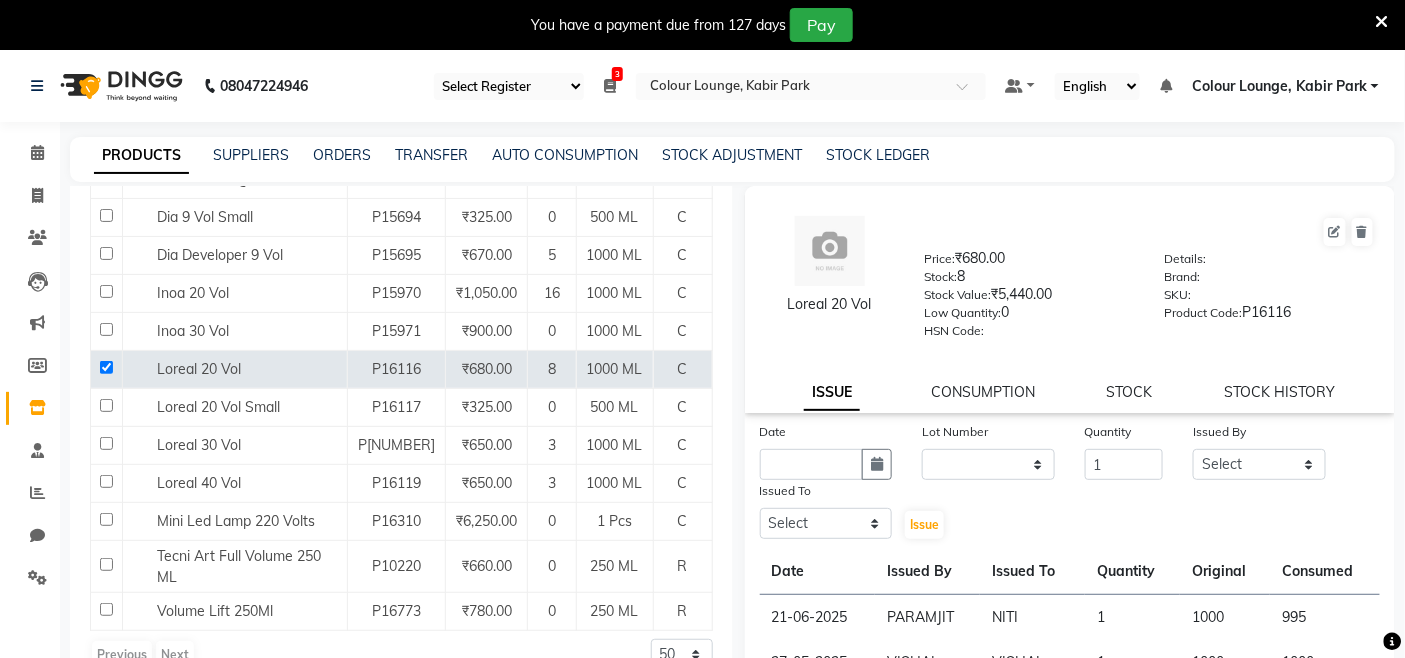 select on "8" 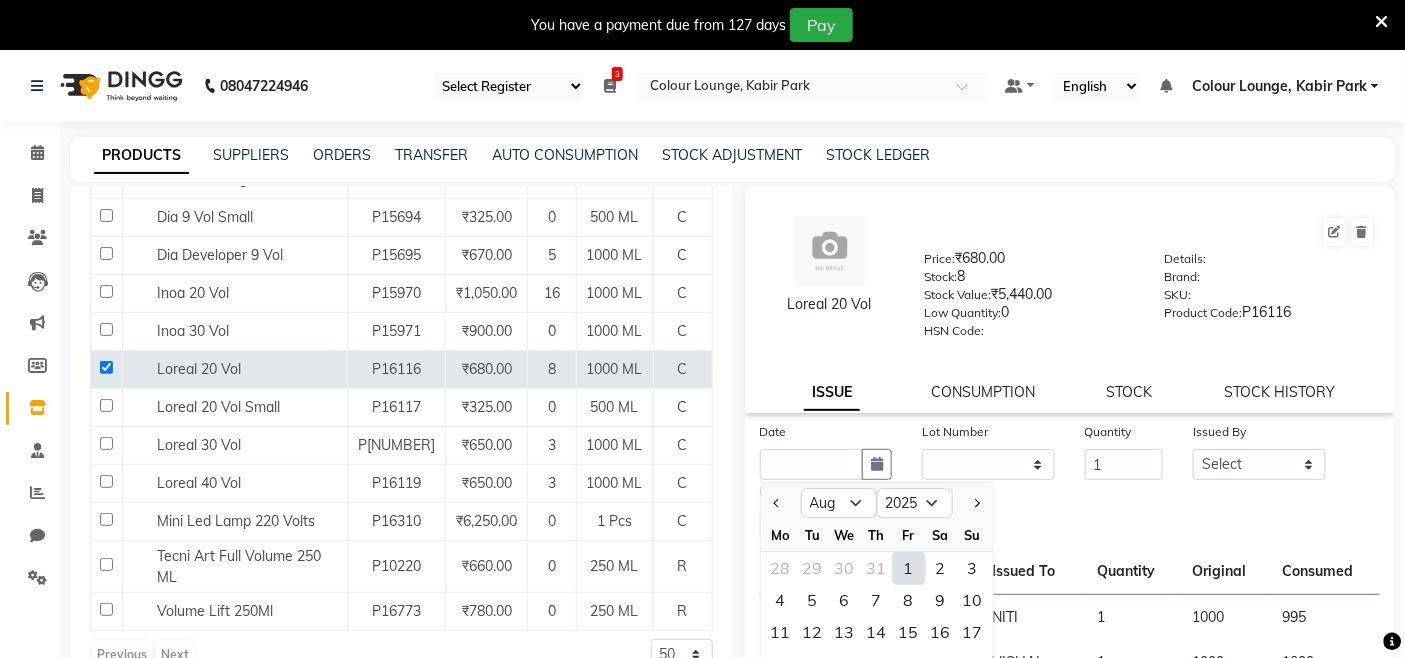 click on "1" 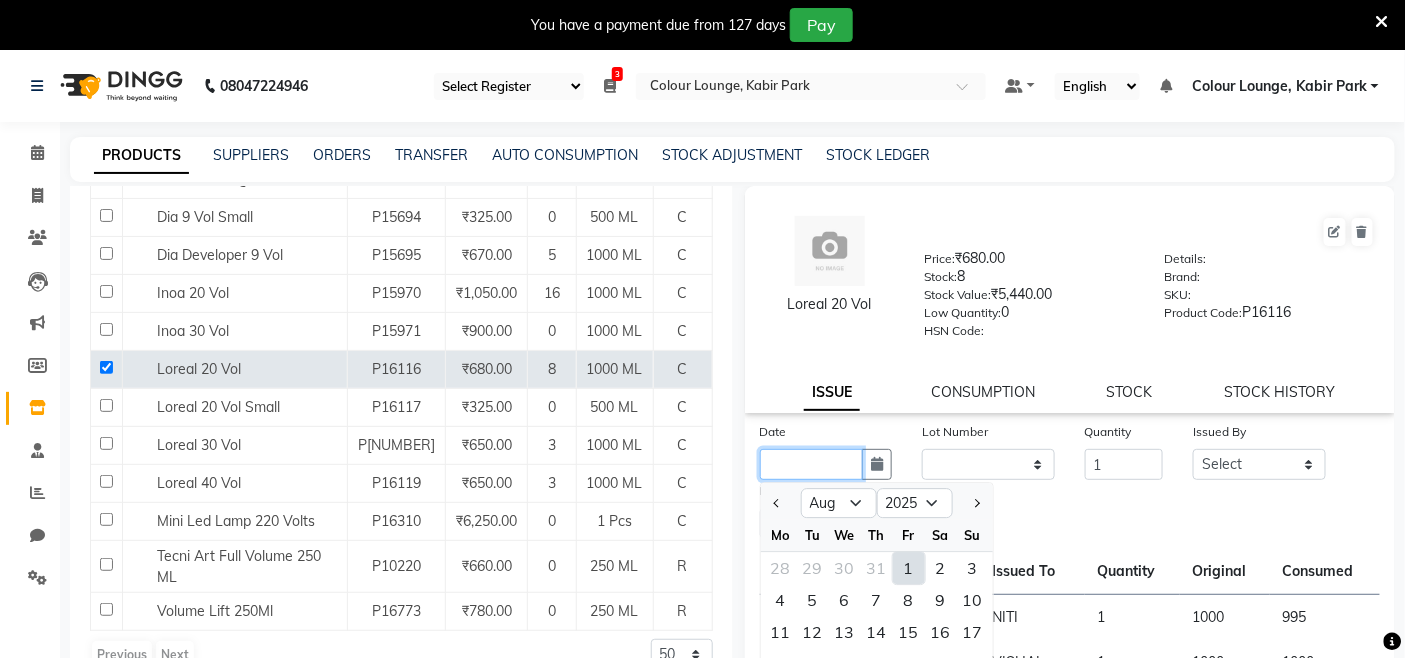 type on "01-08-2025" 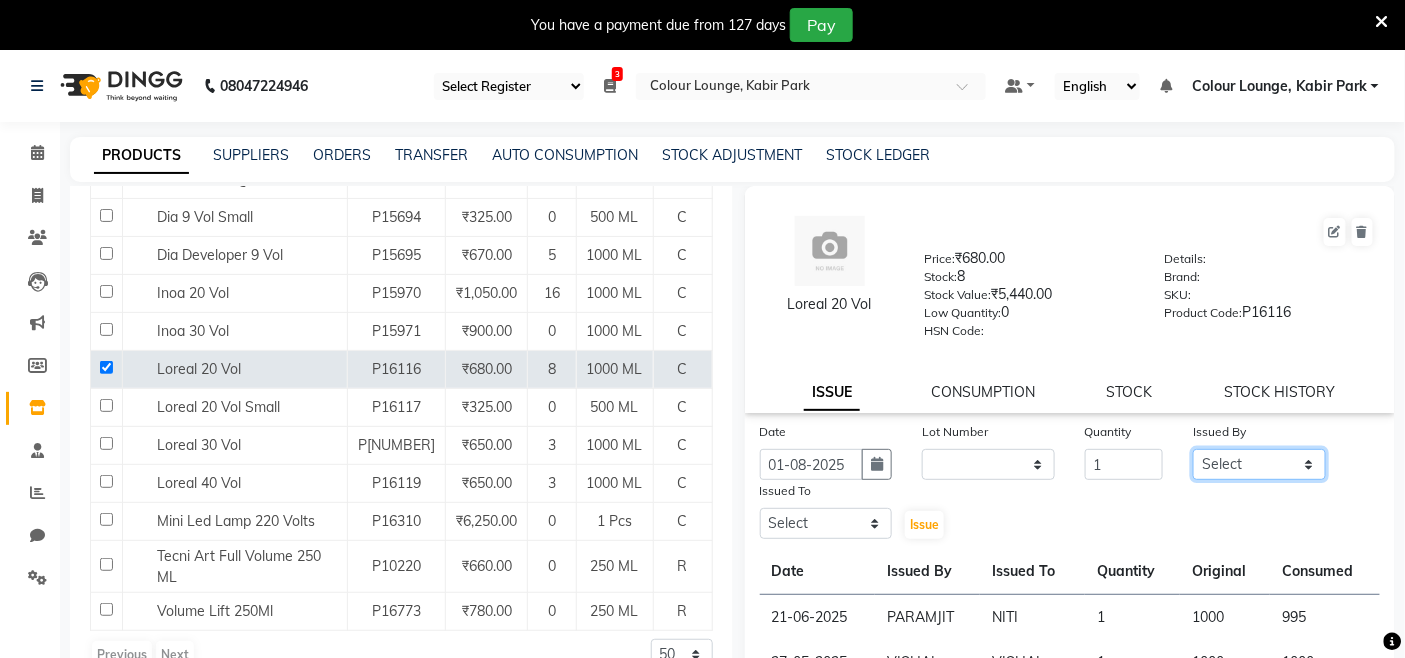 click on "Select Admin Admin AKHIL ANKUSH Colour Lounge, Kabir Park Colour Lounge, Kabir Park divyansh  Jaswinder singh guard JATIN JOHN JONEY LUXMI NAVDEEP KAUR NITI PARAMJIT PARAS KHATNAVLIA priya  priyanka  Rakesh sapna  SUMAN VANDANA SHARMA VISHAL" 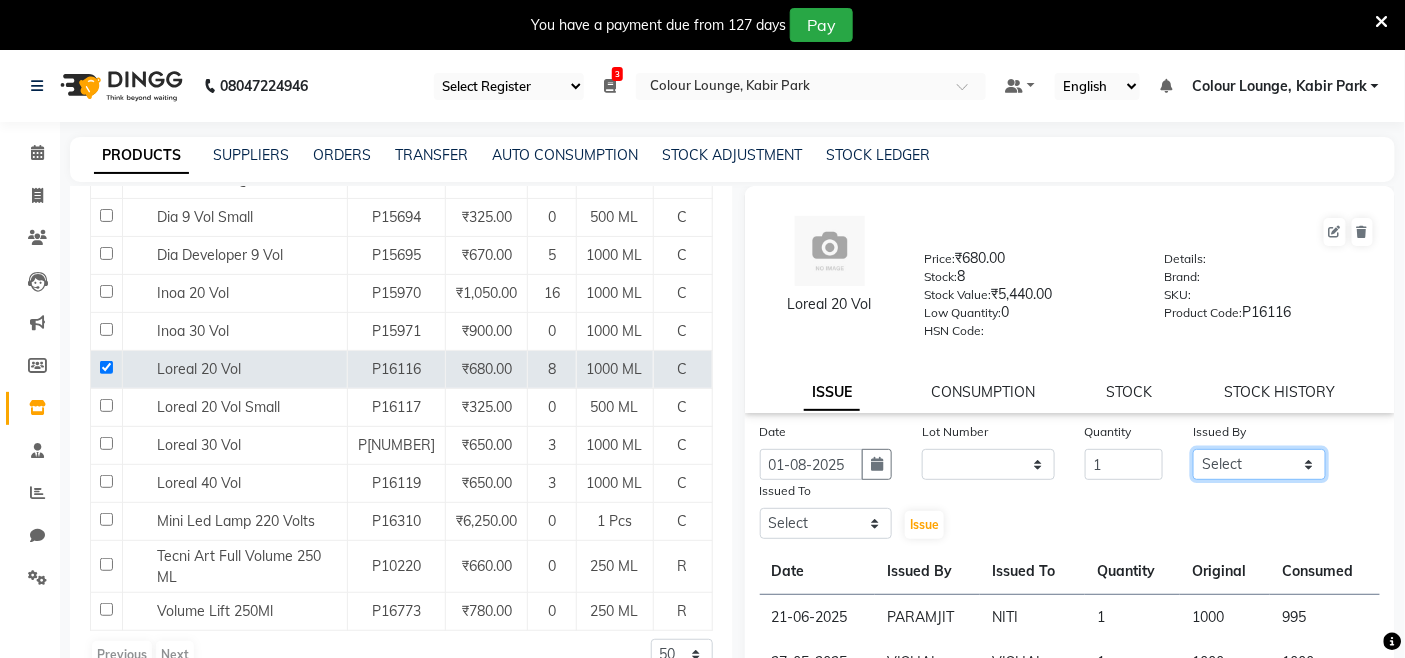 select on "70123" 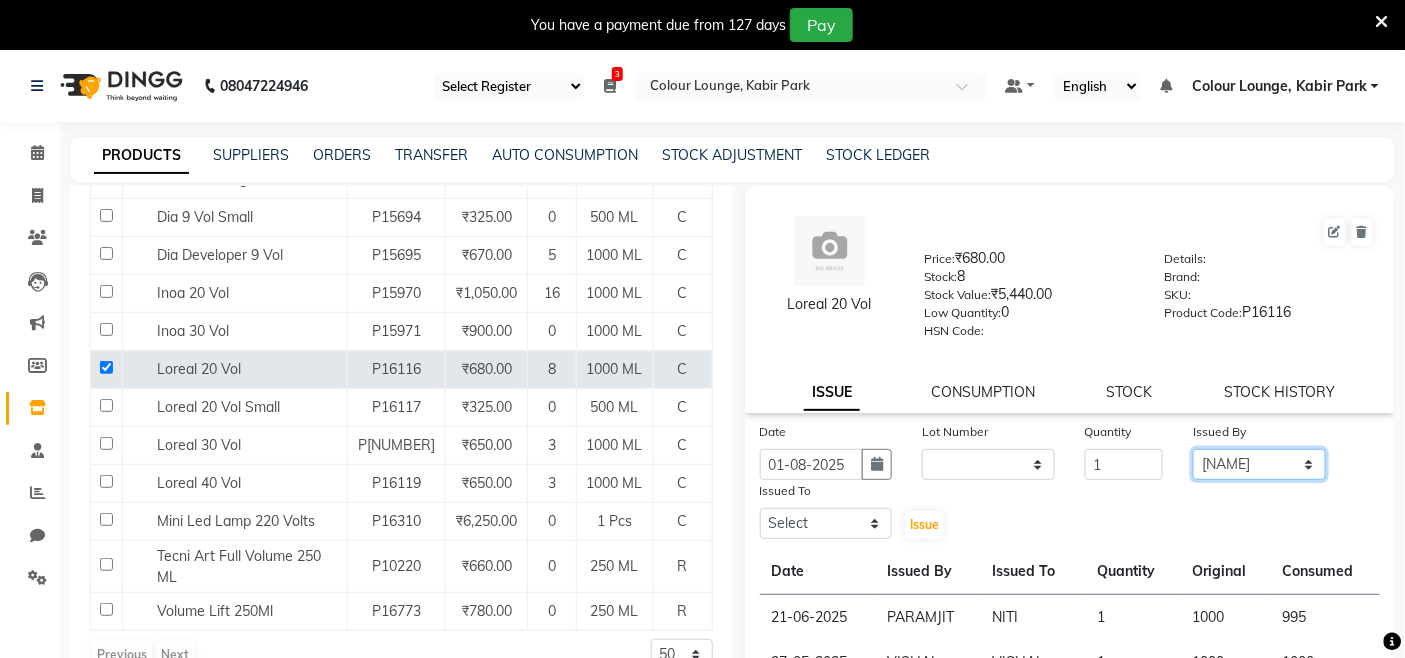 click on "Select Admin Admin AKHIL ANKUSH Colour Lounge, Kabir Park Colour Lounge, Kabir Park divyansh  Jaswinder singh guard JATIN JOHN JONEY LUXMI NAVDEEP KAUR NITI PARAMJIT PARAS KHATNAVLIA priya  priyanka  Rakesh sapna  SUMAN VANDANA SHARMA VISHAL" 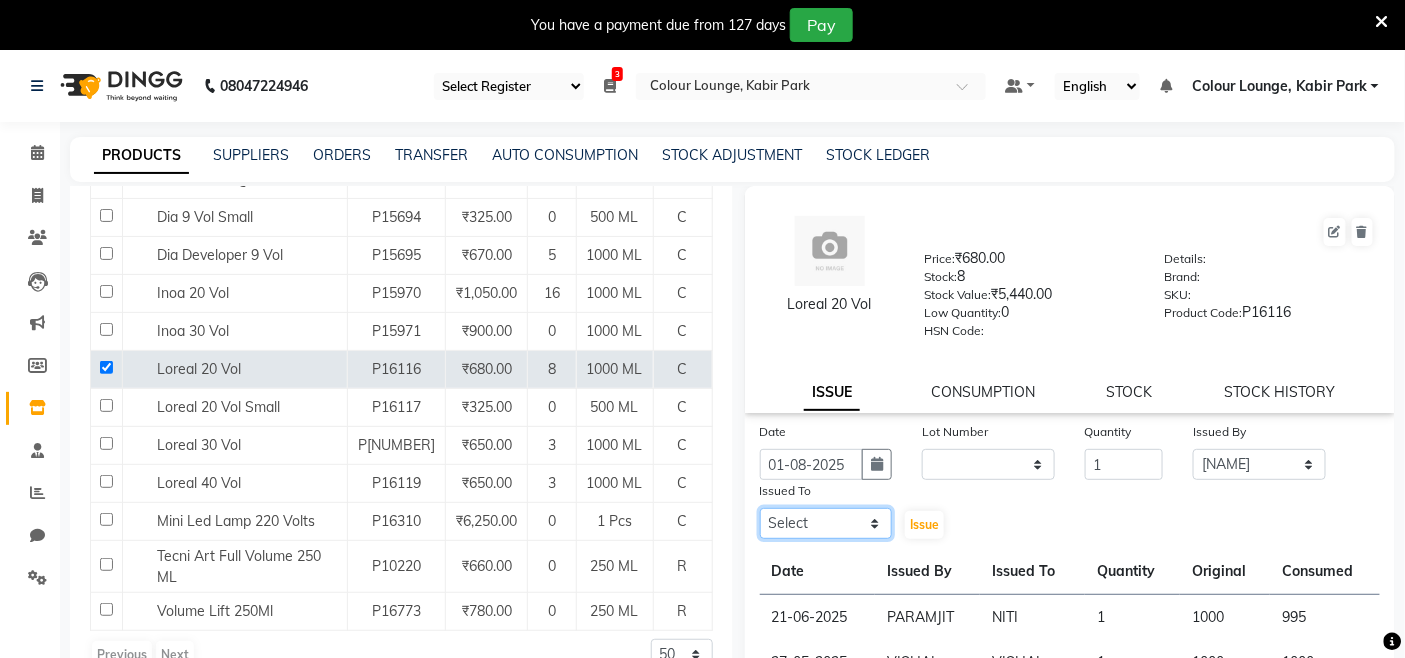 drag, startPoint x: 817, startPoint y: 527, endPoint x: 821, endPoint y: 510, distance: 17.464249 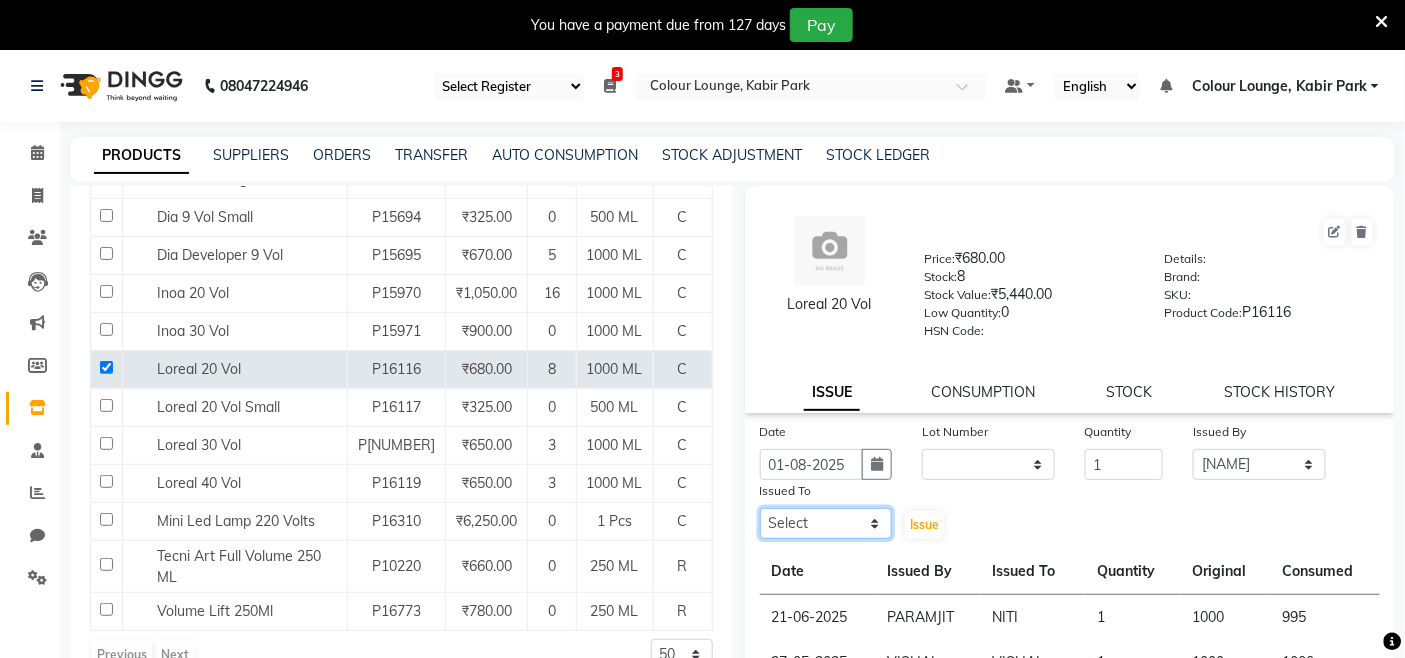 select on "70123" 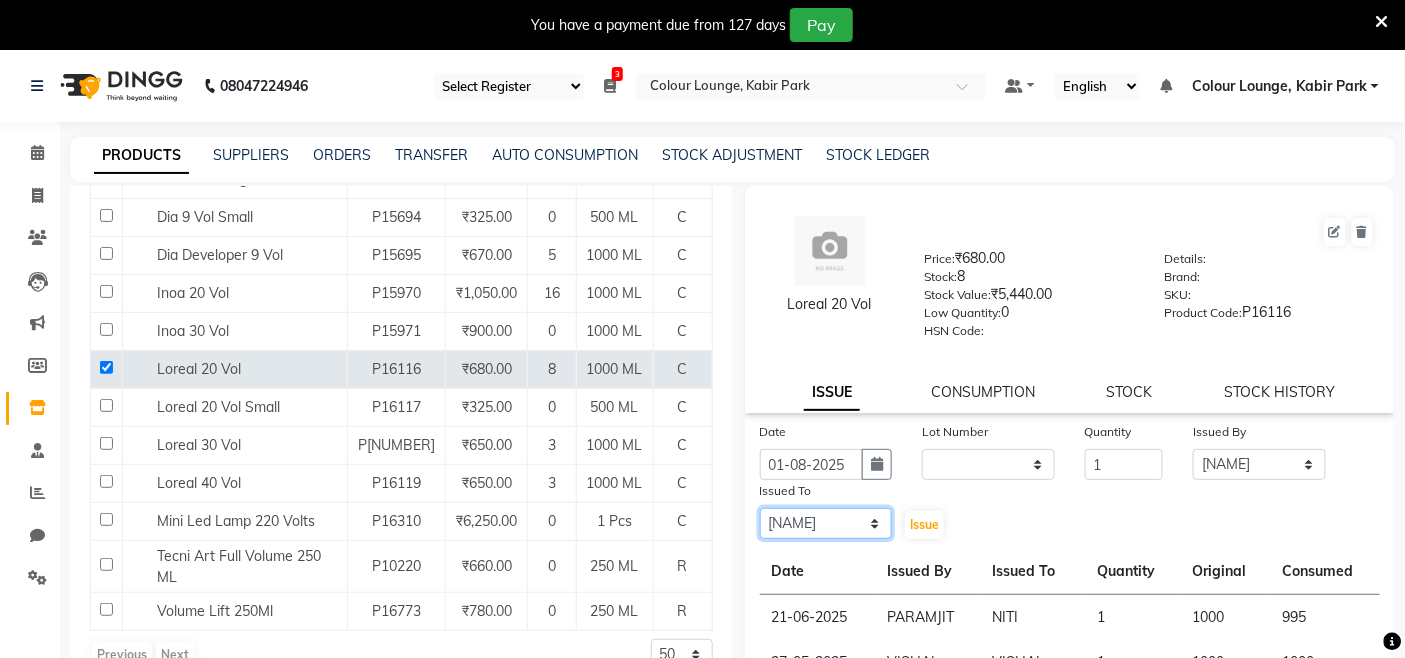 click on "Select Admin Admin AKHIL ANKUSH Colour Lounge, Kabir Park Colour Lounge, Kabir Park divyansh  Jaswinder singh guard JATIN JOHN JONEY LUXMI NAVDEEP KAUR NITI PARAMJIT PARAS KHATNAVLIA priya  priyanka  Rakesh sapna  SUMAN VANDANA SHARMA VISHAL" 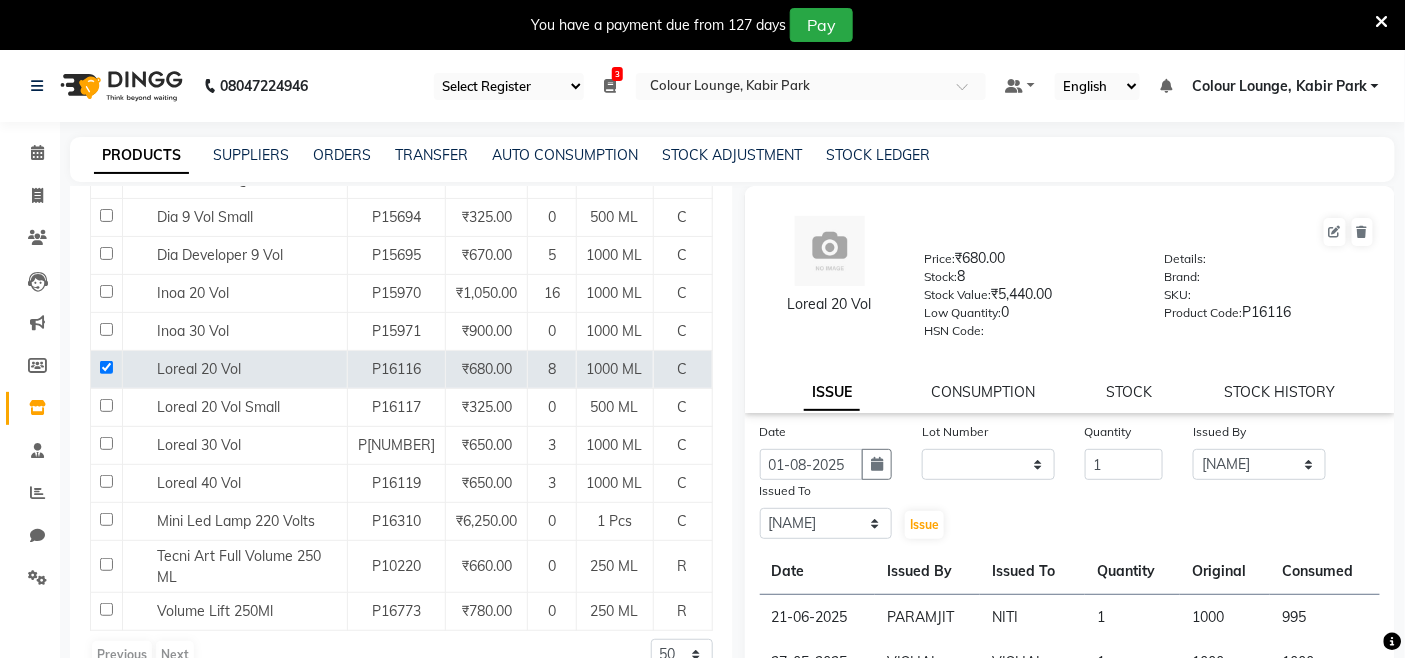 click on "Issue" 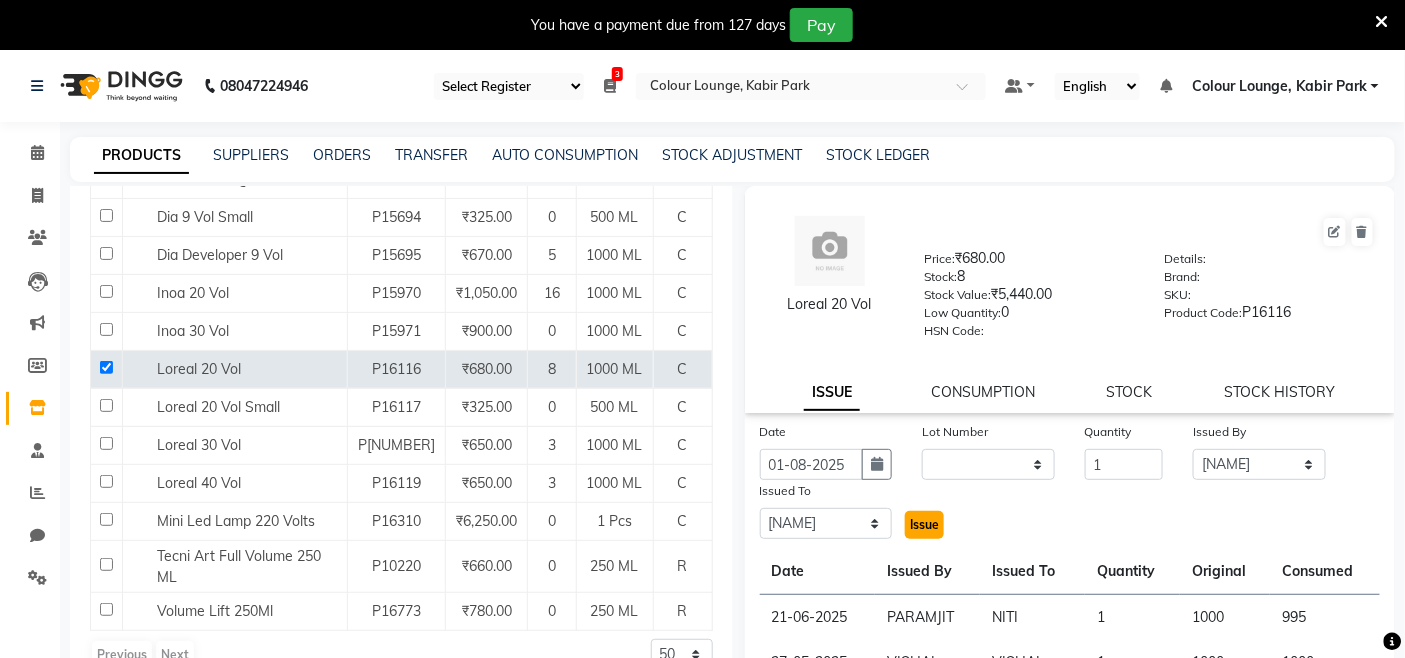 click on "Issue" 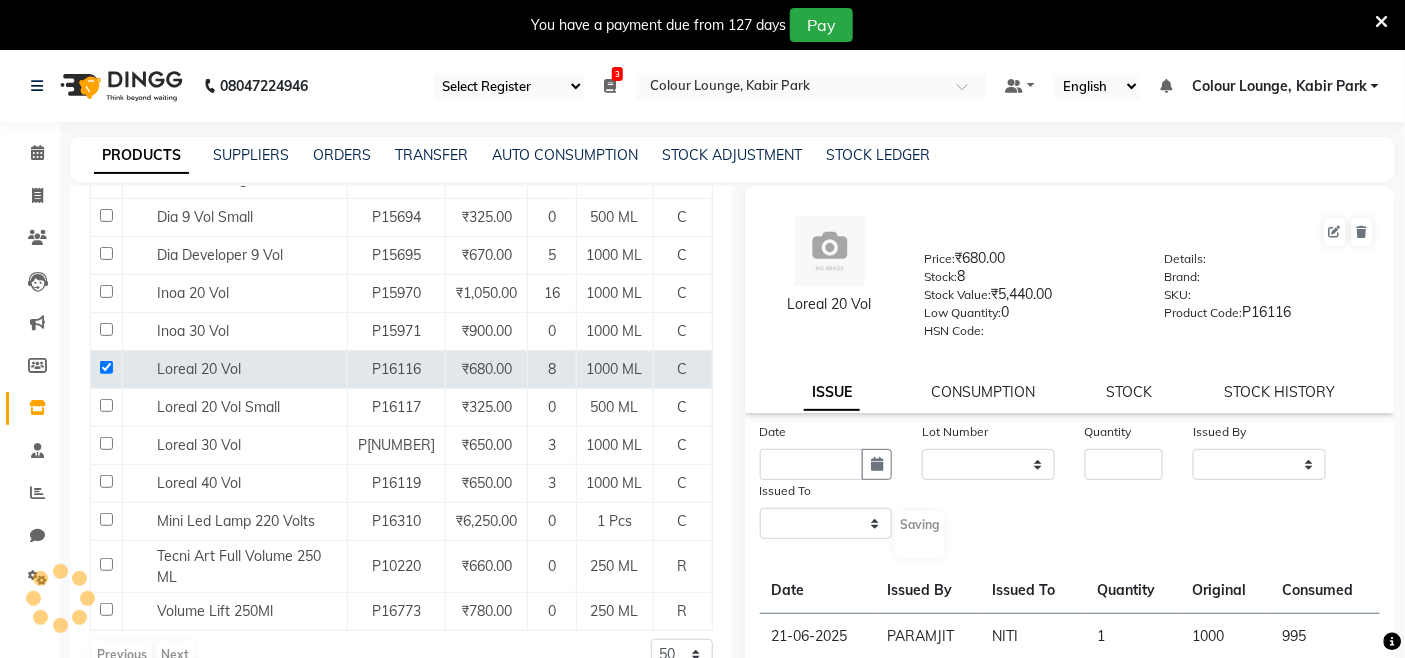 select 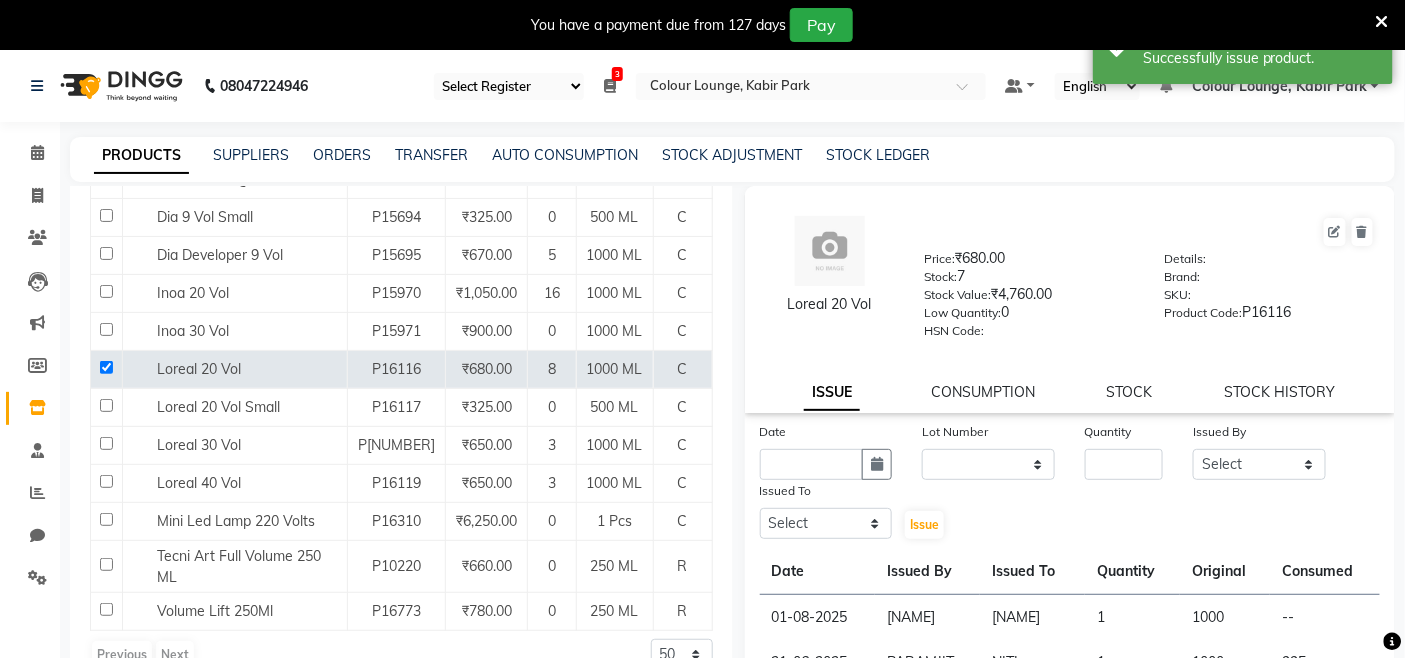scroll, scrollTop: 0, scrollLeft: 0, axis: both 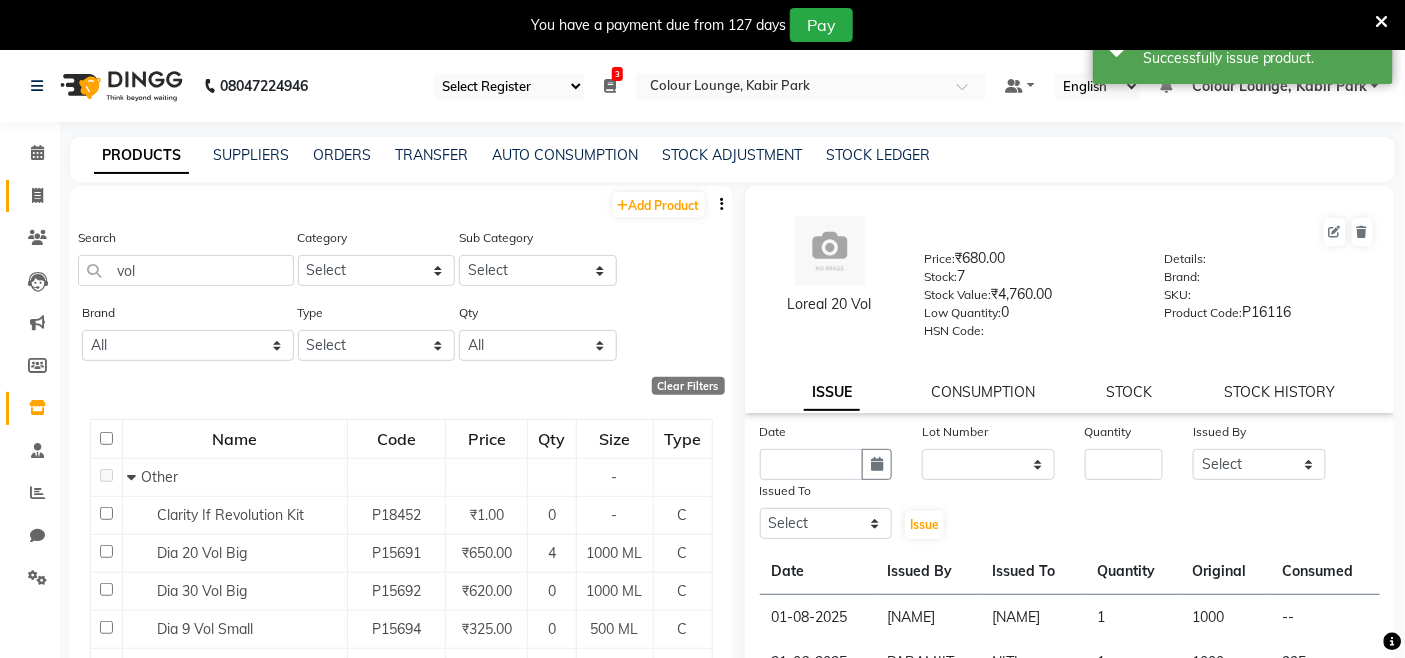 click on "Invoice" 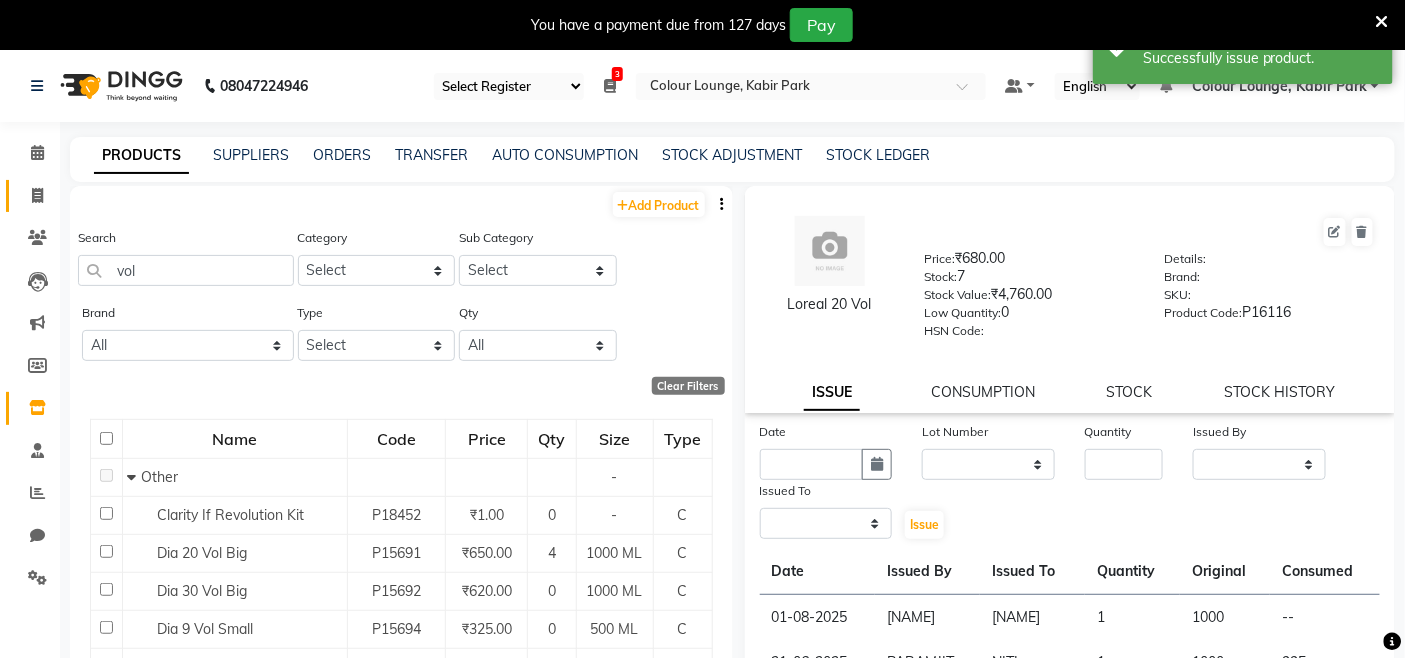 select on "service" 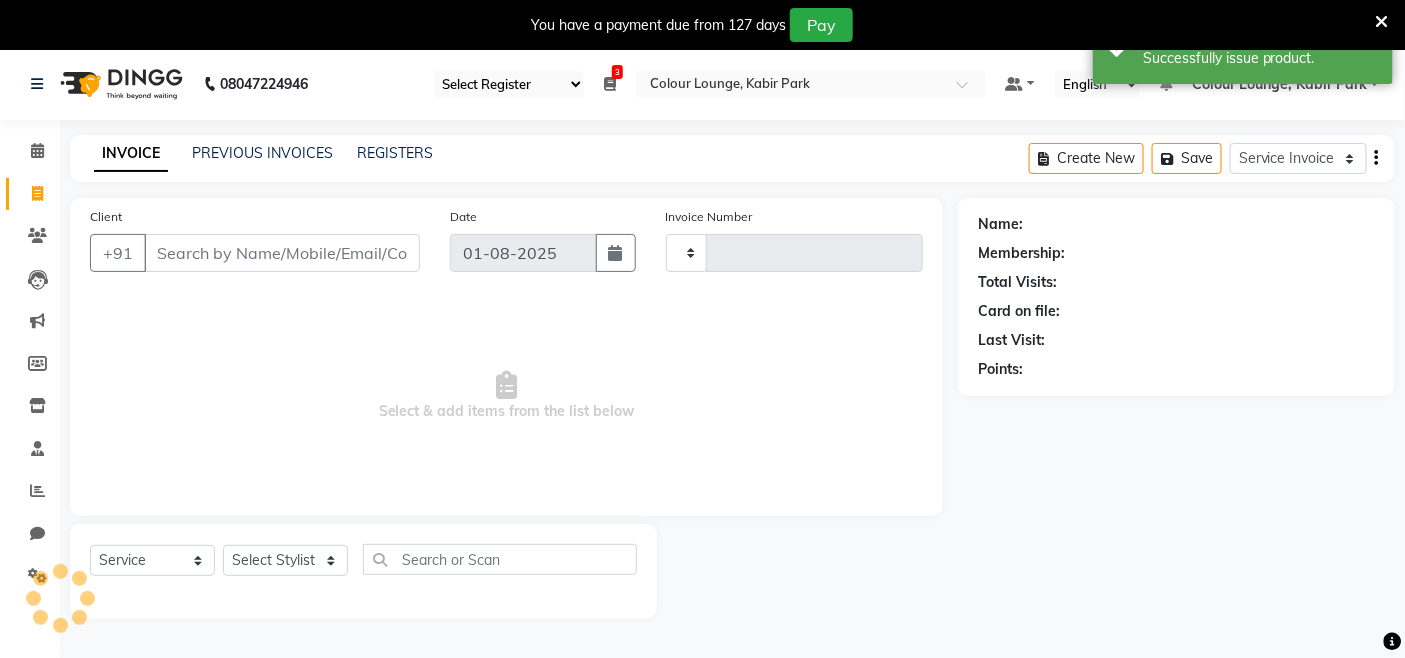 type on "2502" 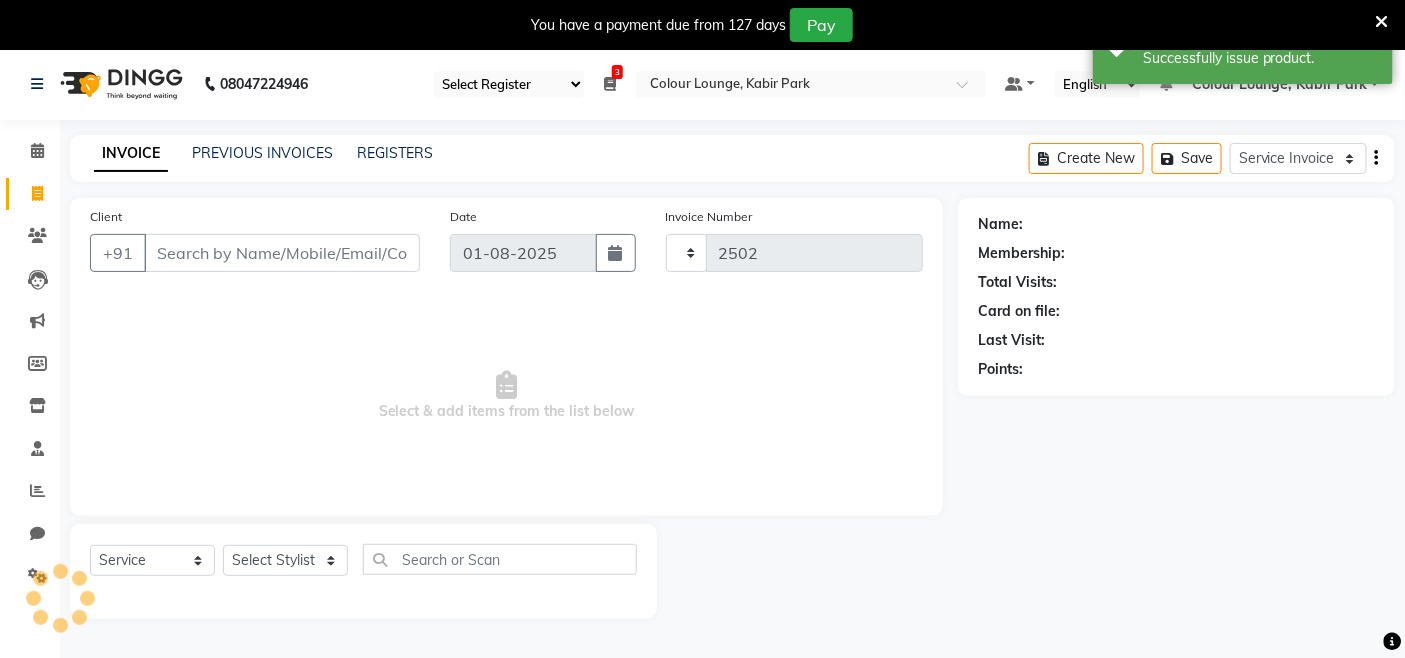scroll, scrollTop: 50, scrollLeft: 0, axis: vertical 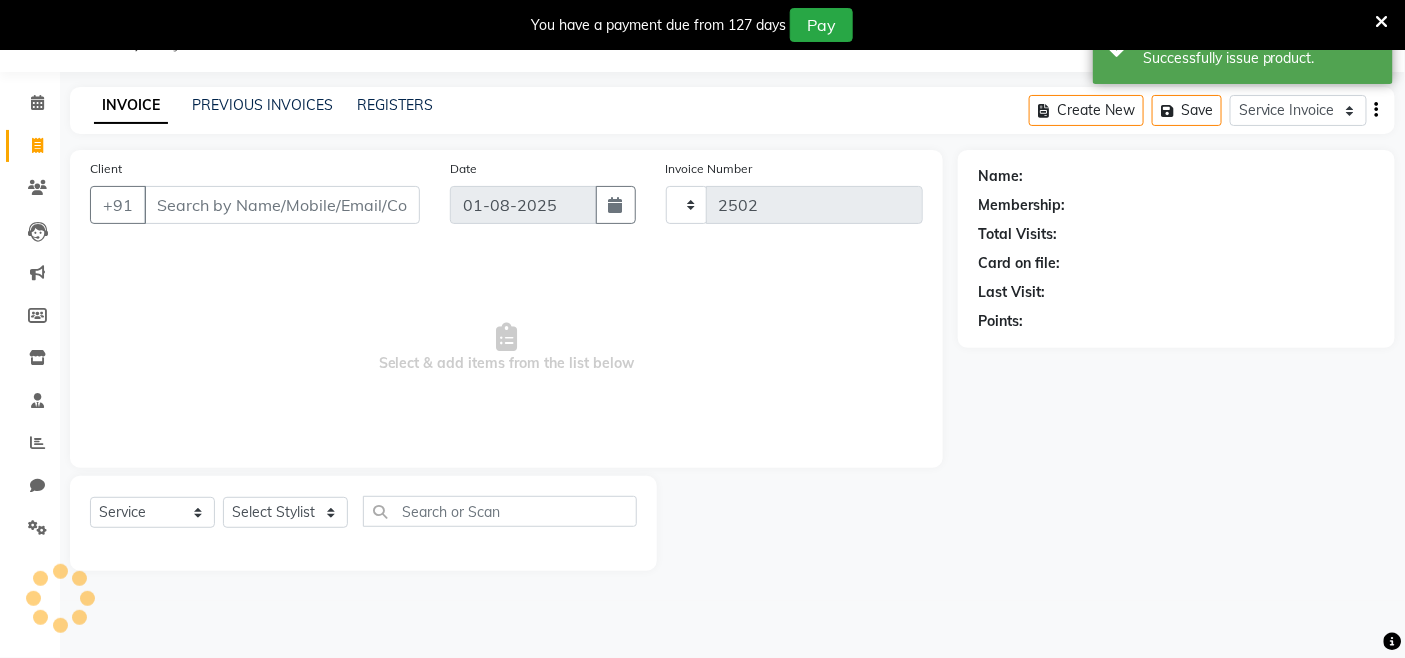 select on "8015" 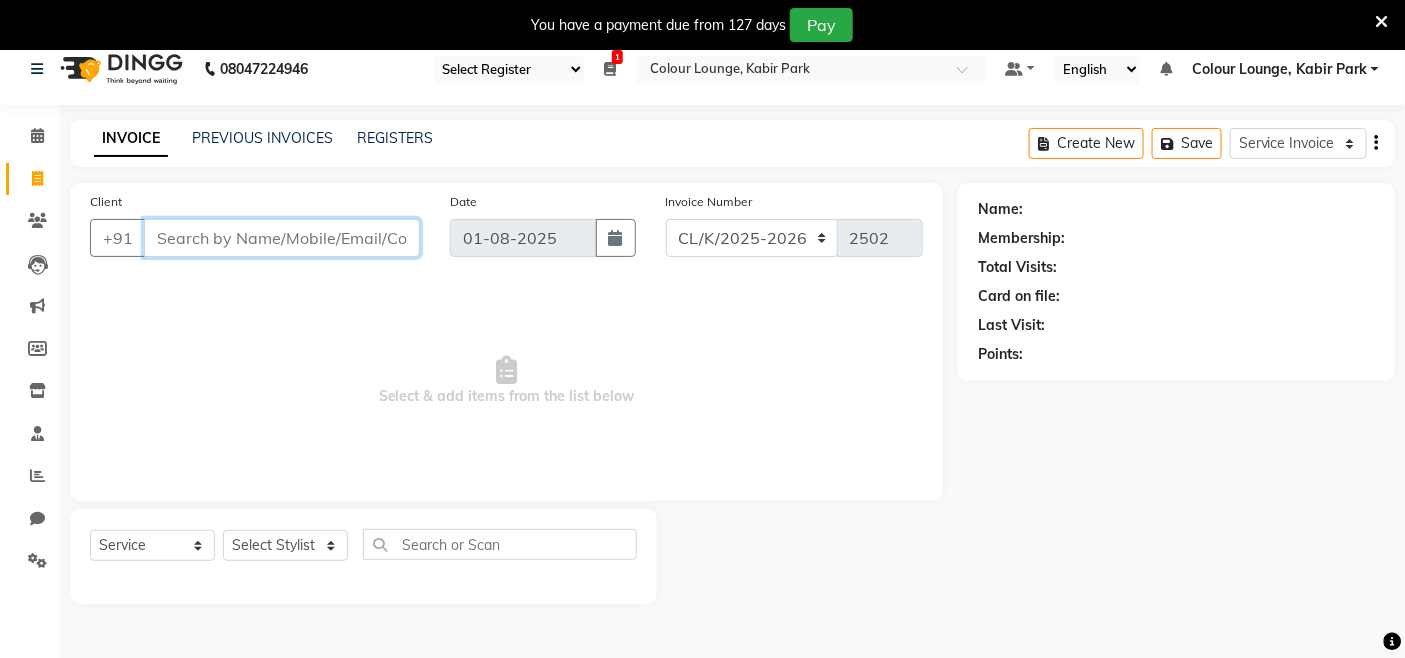 scroll, scrollTop: 0, scrollLeft: 0, axis: both 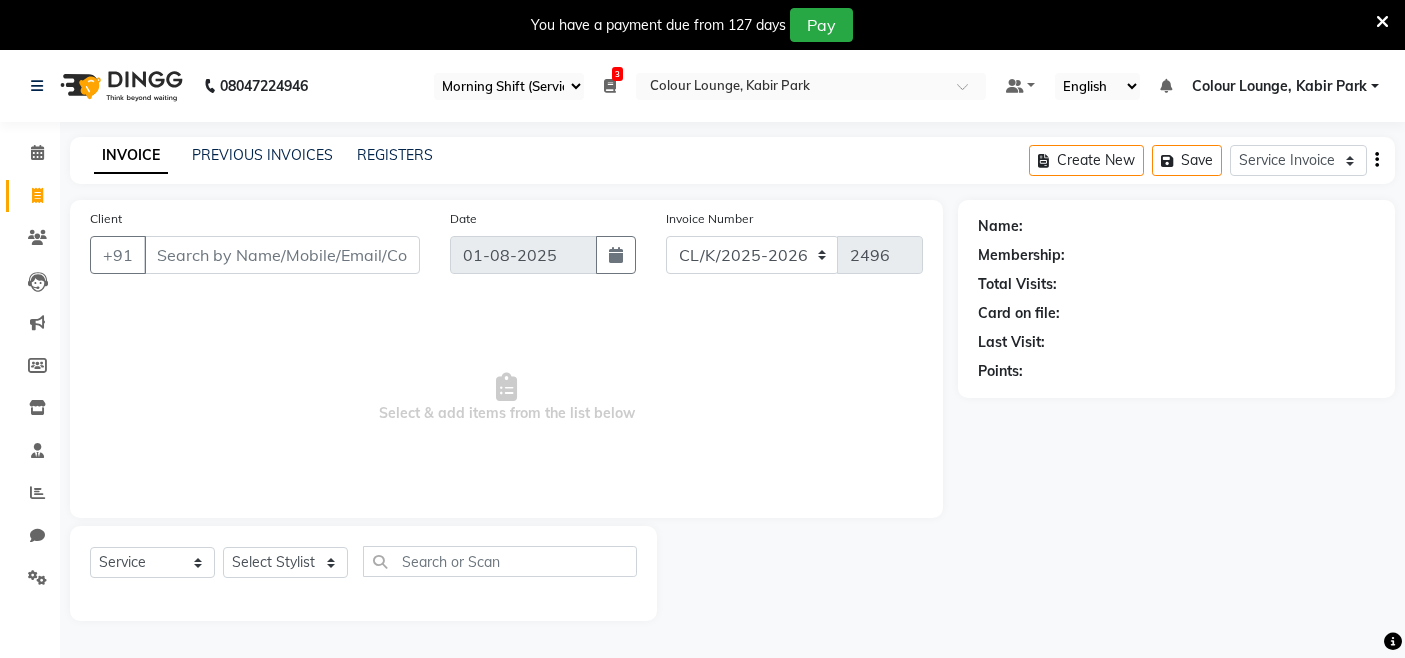 select on "75" 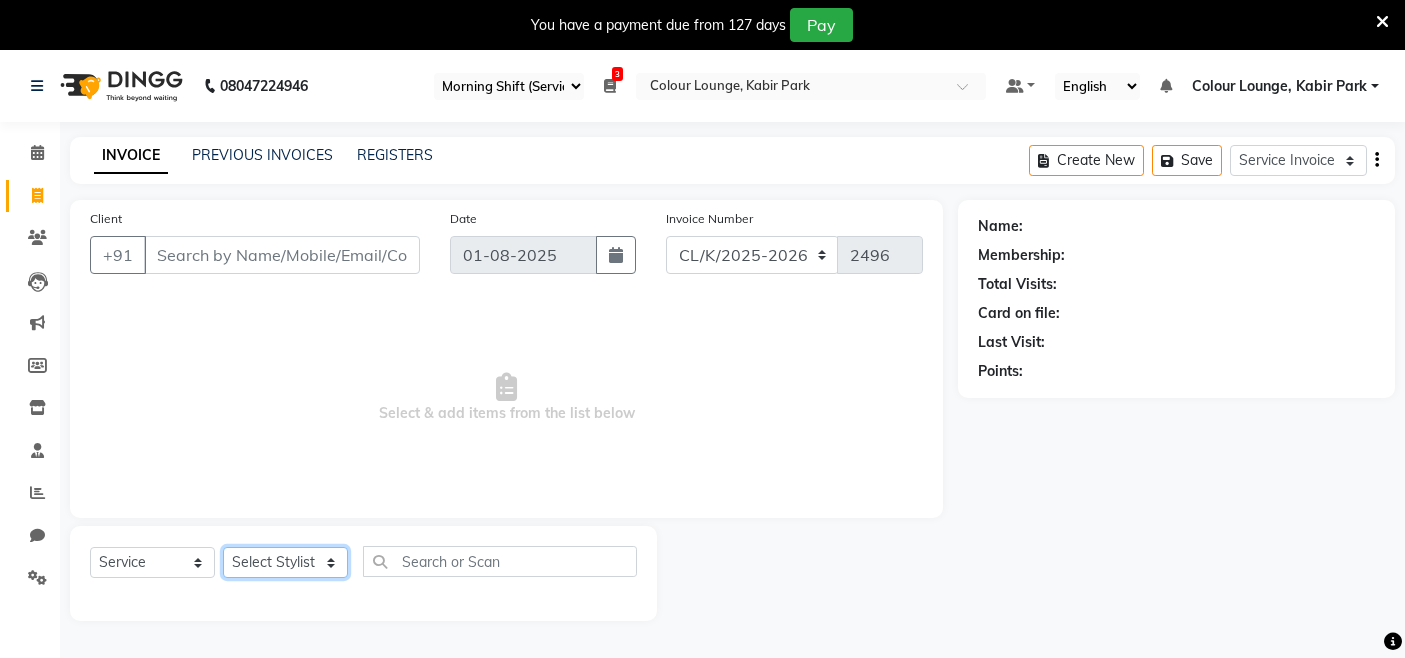 drag, startPoint x: 0, startPoint y: 0, endPoint x: 286, endPoint y: 555, distance: 624.35645 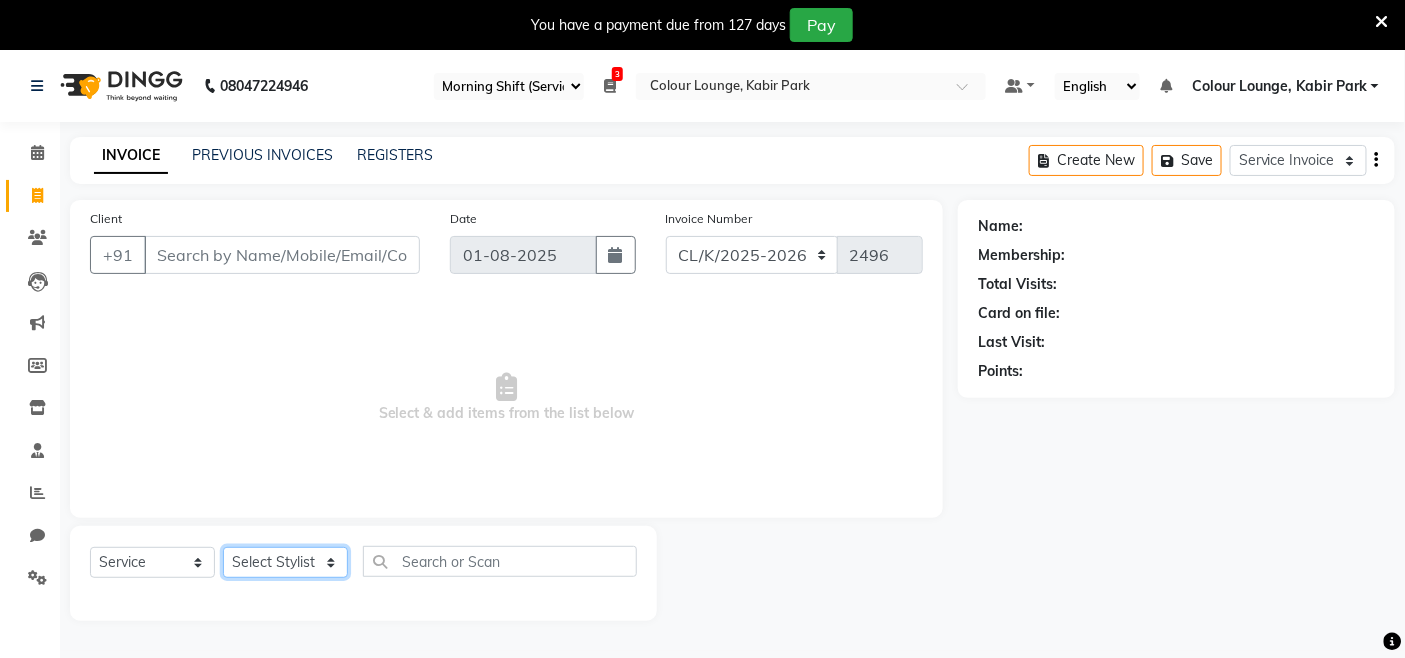scroll, scrollTop: 0, scrollLeft: 0, axis: both 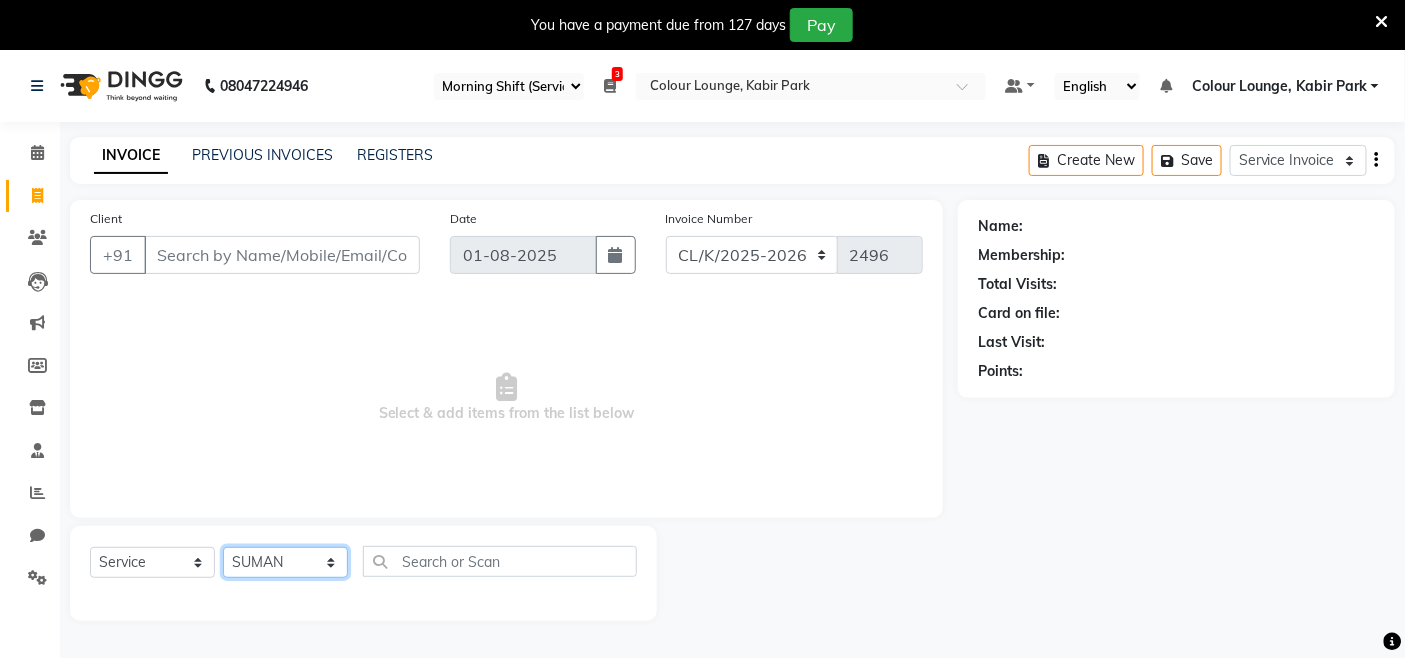 click on "Select Stylist Admin Admin [FIRST] [LAST] Colour Lounge, Kabir Park Colour Lounge, Kabir Park [FIRST]  [LAST] [LAST] [LAST] [LAST] [LAST] [LAST] [LAST] [LAST] [LAST] [LAST] [LAST] [LAST] [LAST] [LAST] [LAST] [LAST] [LAST] [LAST] [LAST] [LAST] [LAST]" 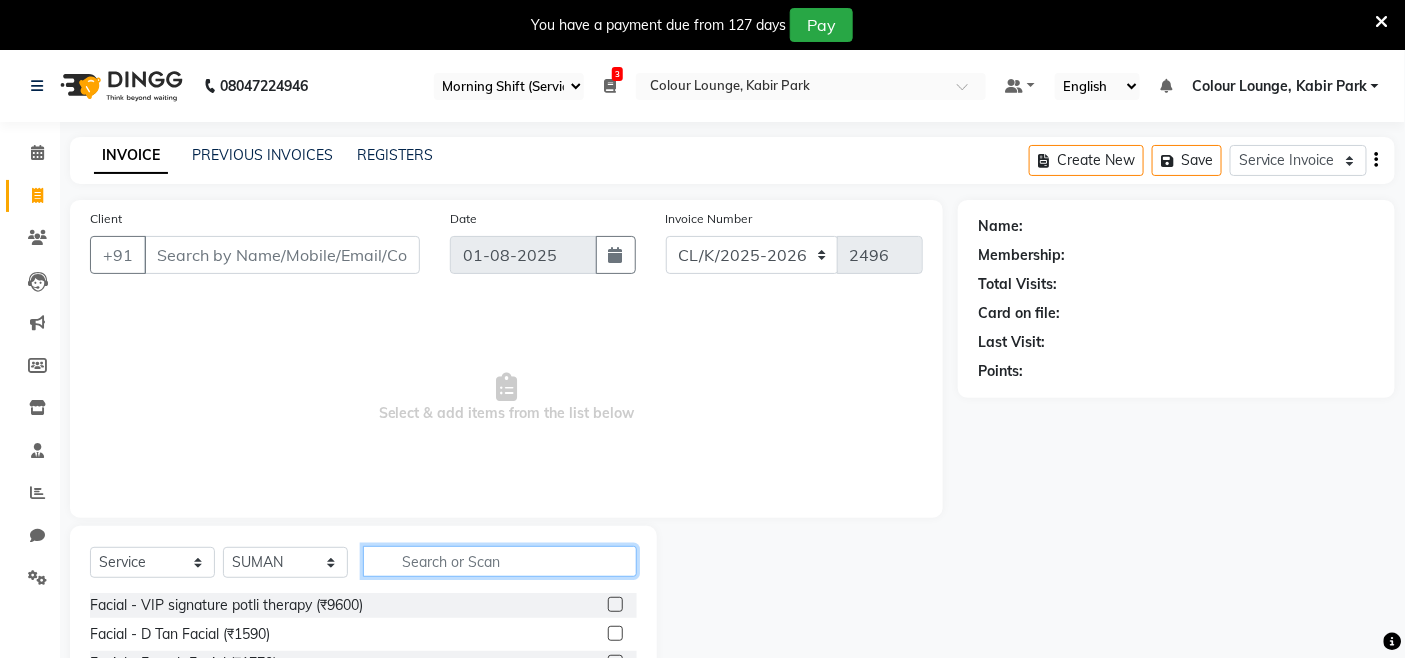 click 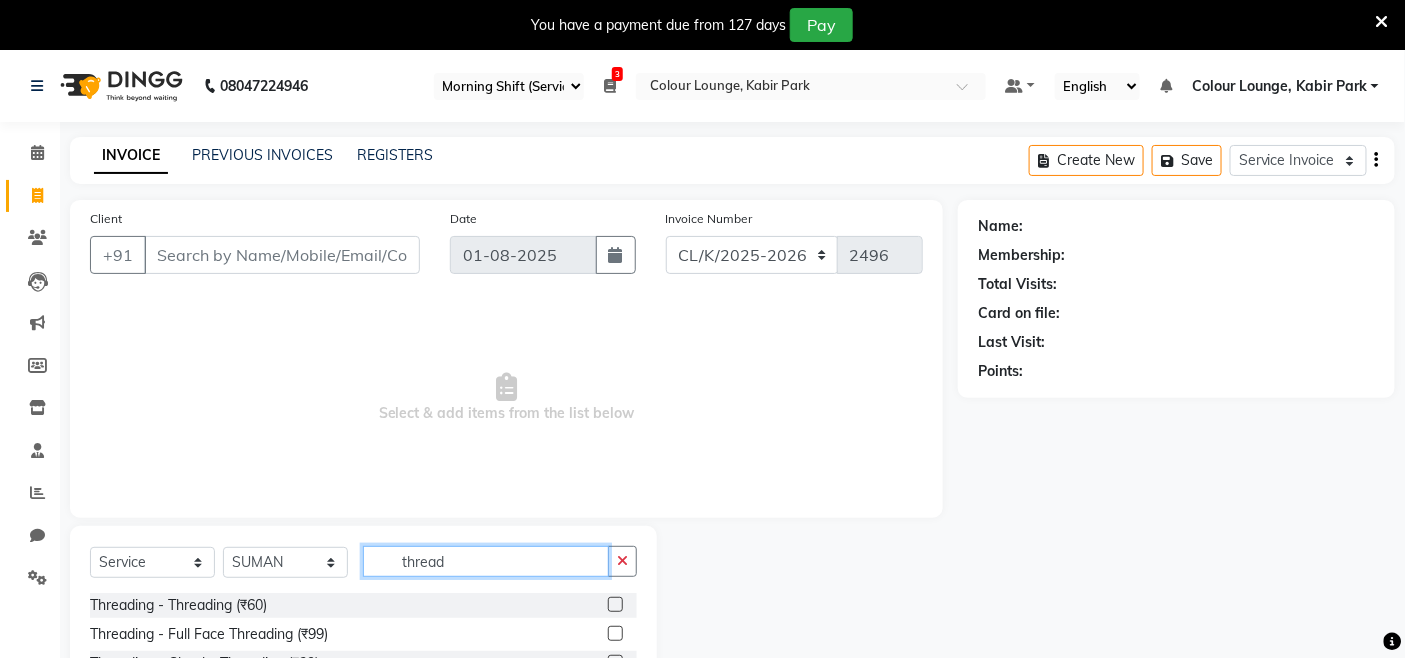 type on "thread" 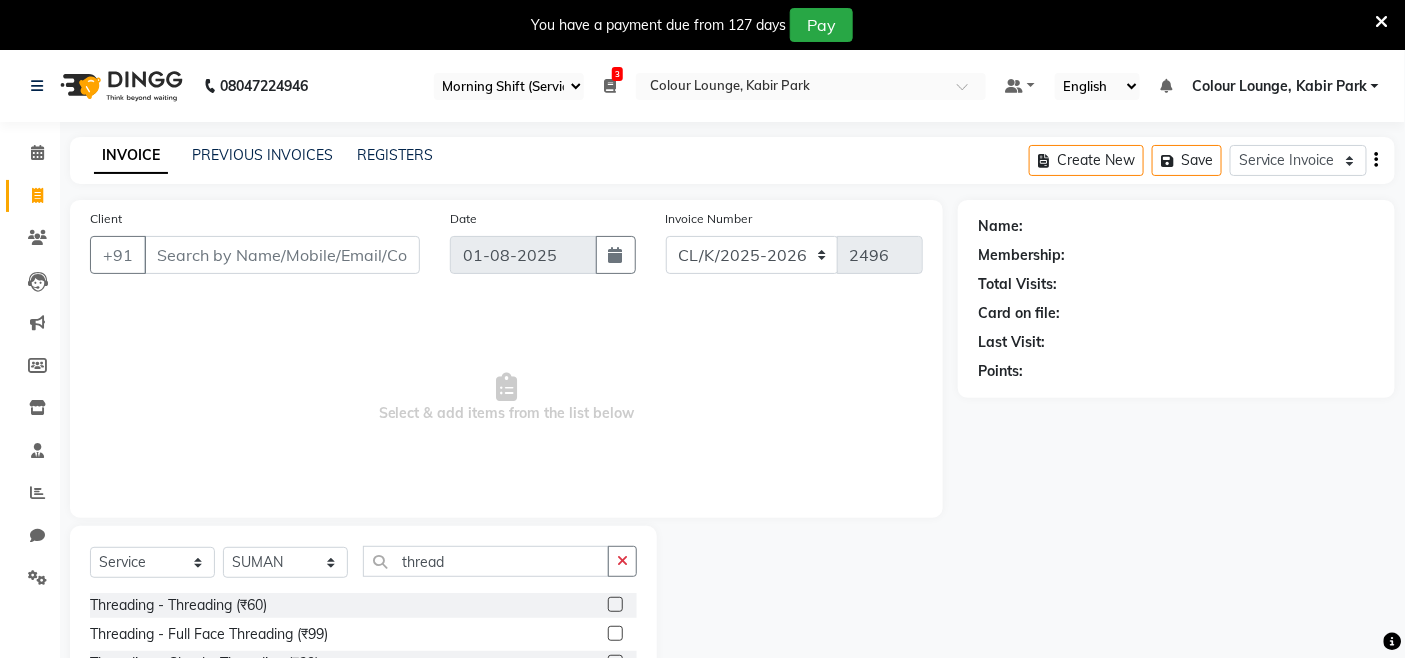 click 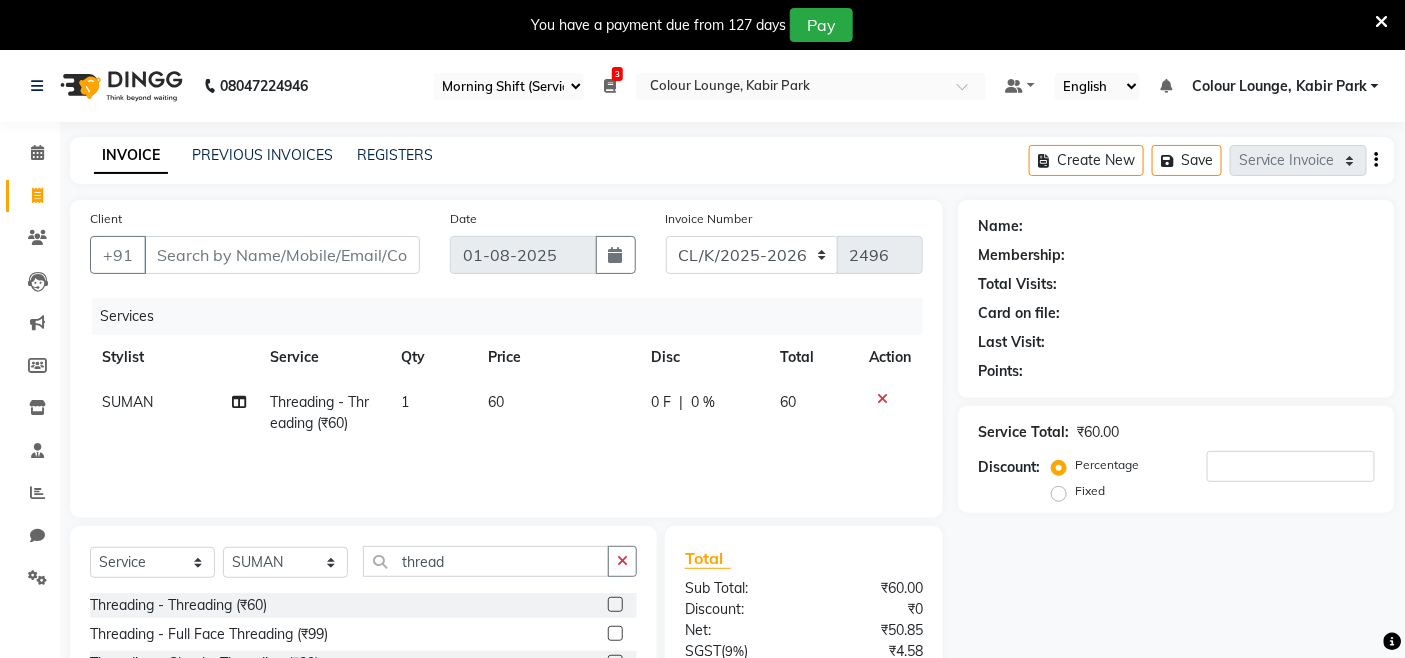 click 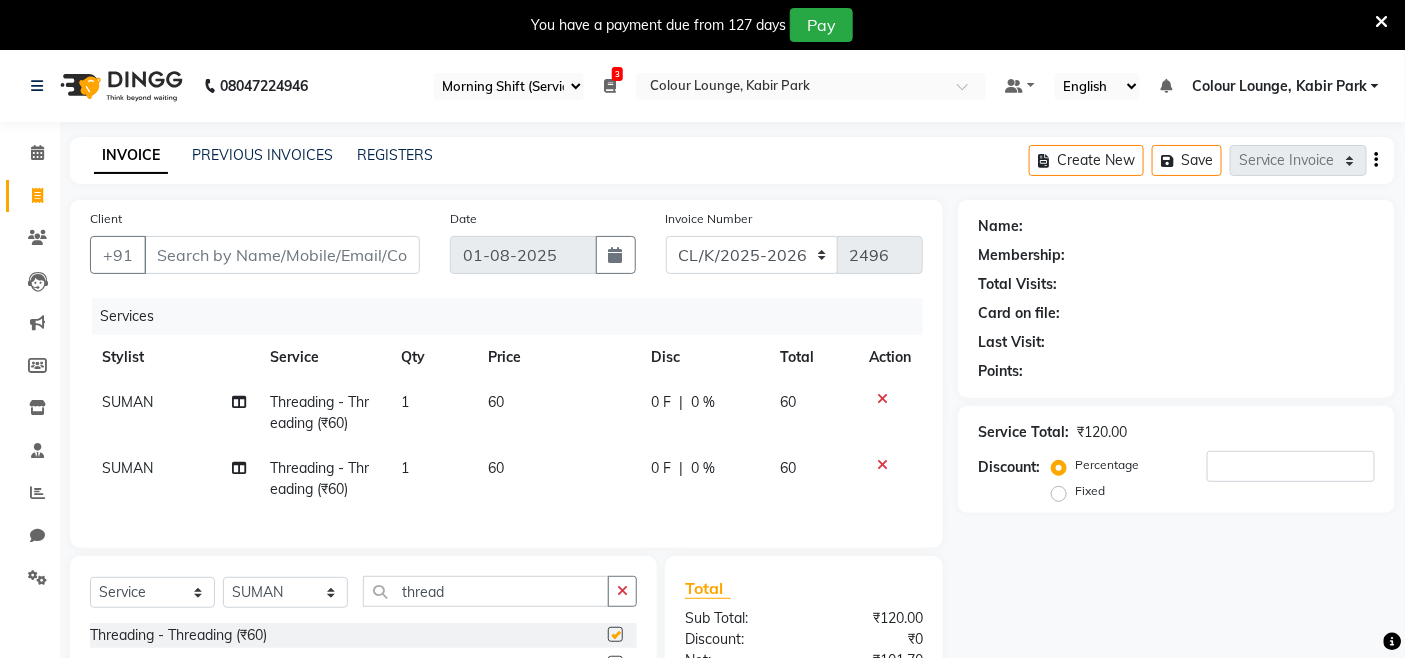 checkbox on "false" 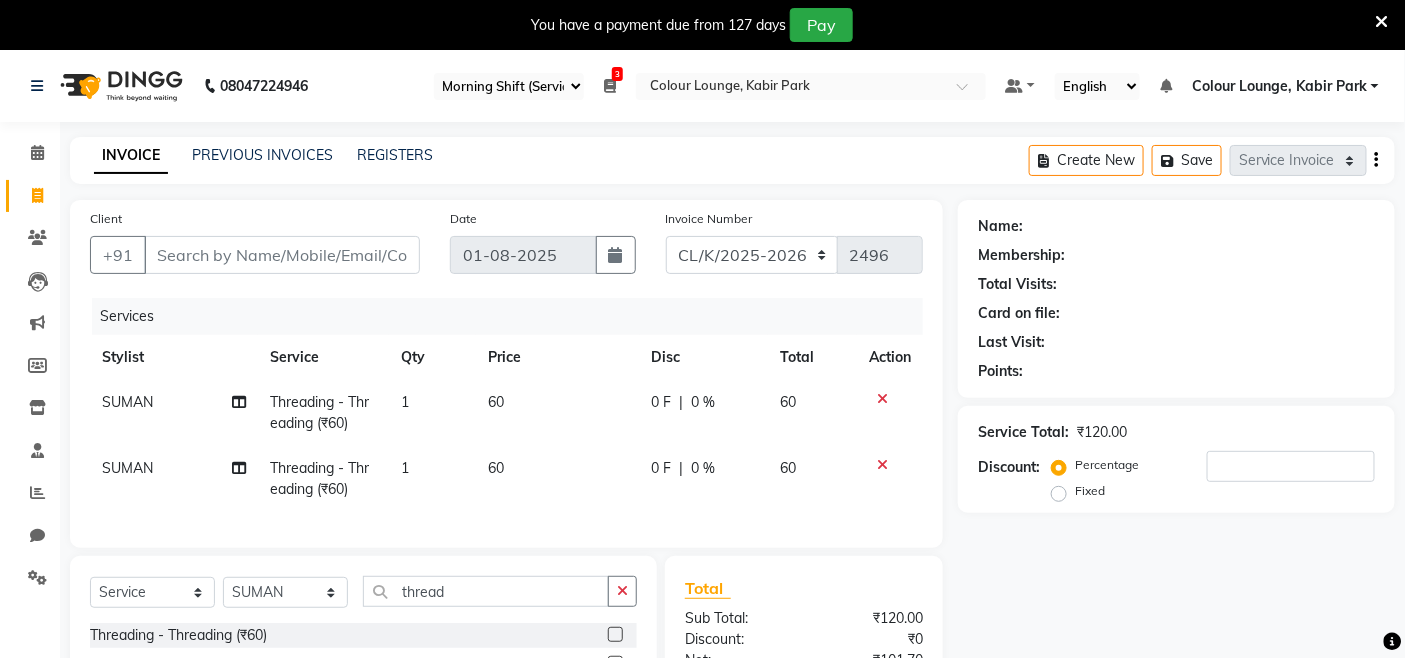 click on "SUMAN" 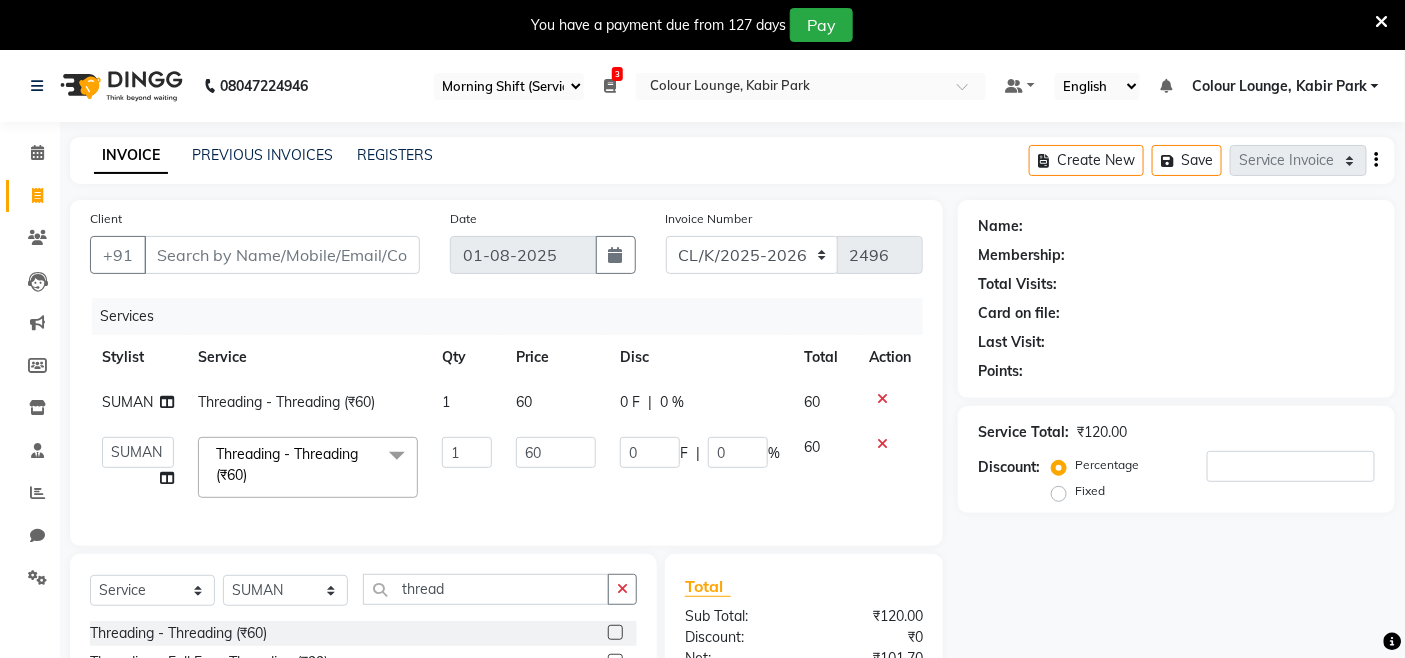 click on "Admin   Admin   AKHIL   ANKUSH   Colour Lounge, Kabir Park   Colour Lounge, Kabir Park   divyansh    Jaswinder singh guard   JATIN   JOHN   JONEY   LUXMI   NAVDEEP KAUR   NITI   PARAMJIT   PARAS KHATNAVLIA   priya    priyanka    Rakesh   sapna    SUMAN   VANDANA SHARMA   VISHAL" 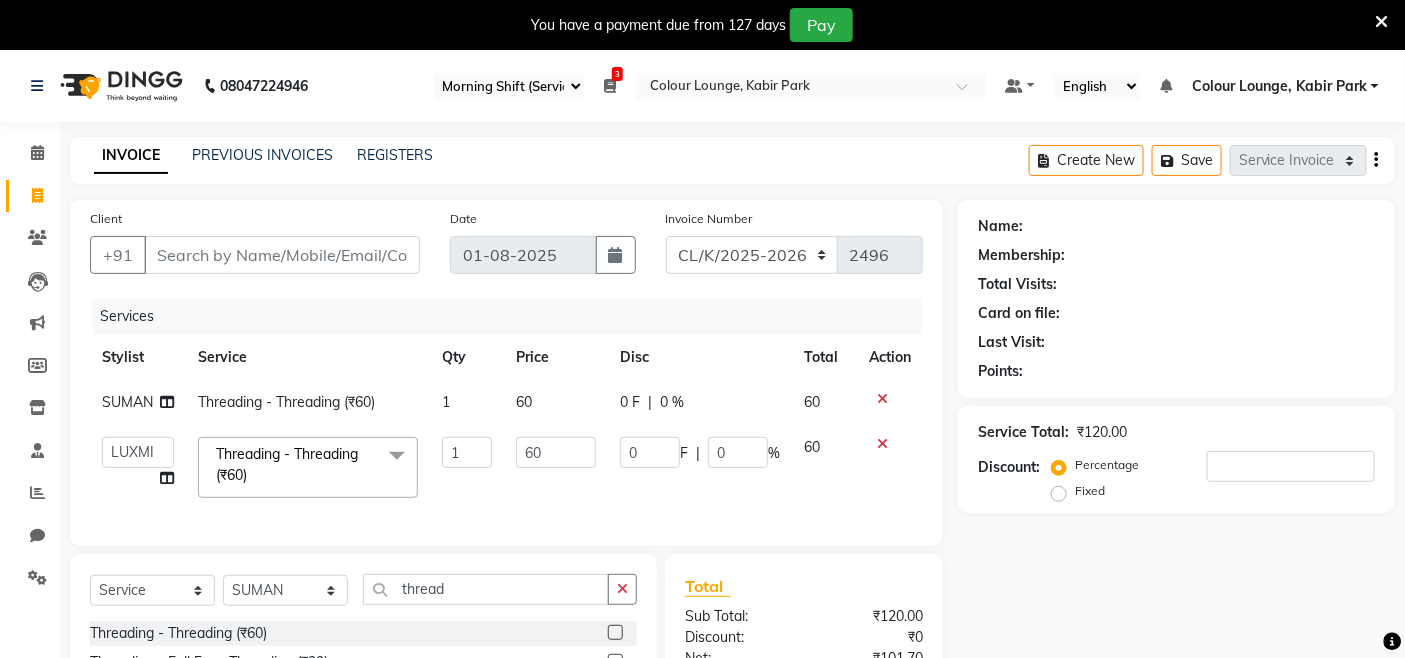 select on "70120" 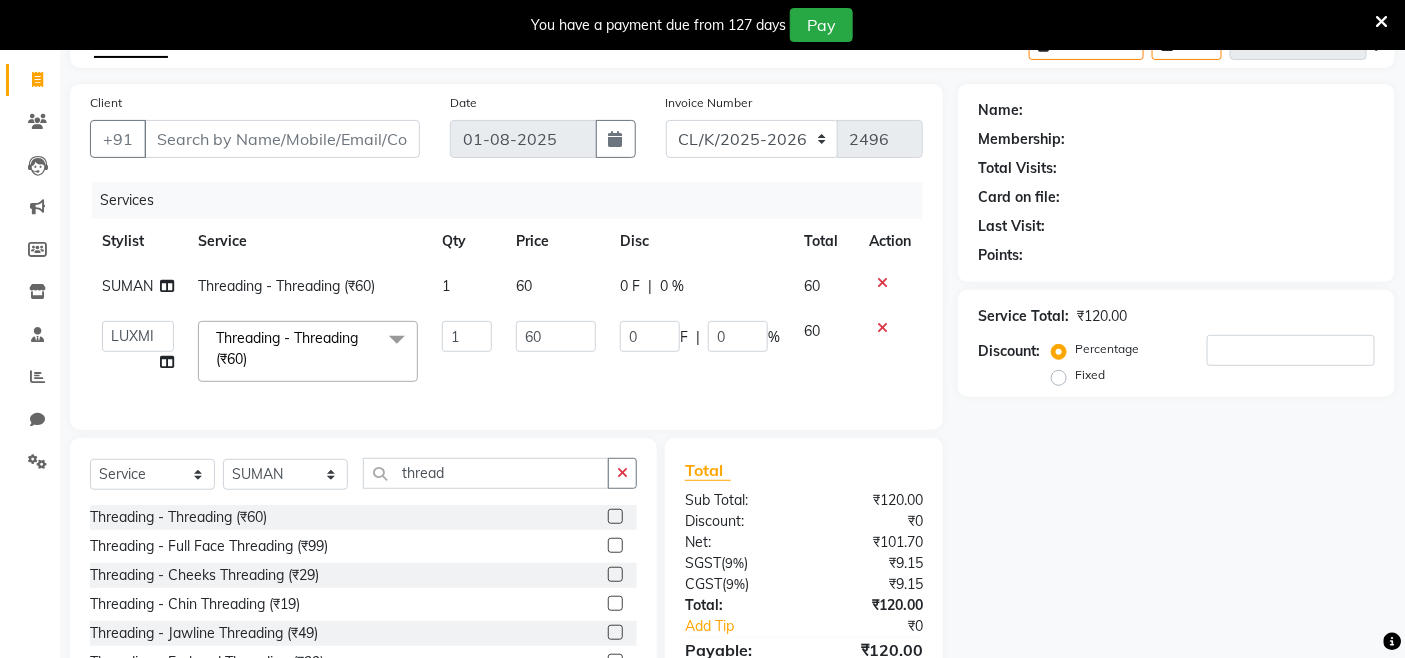 scroll, scrollTop: 236, scrollLeft: 0, axis: vertical 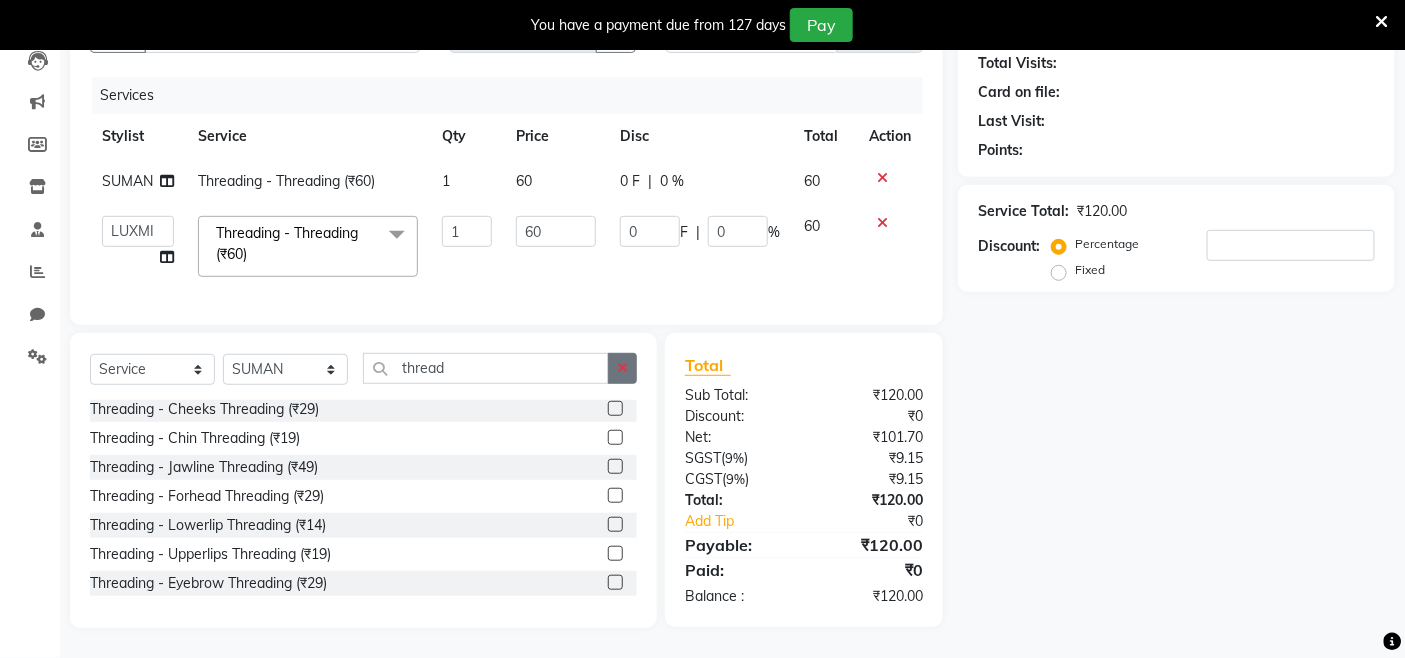 click 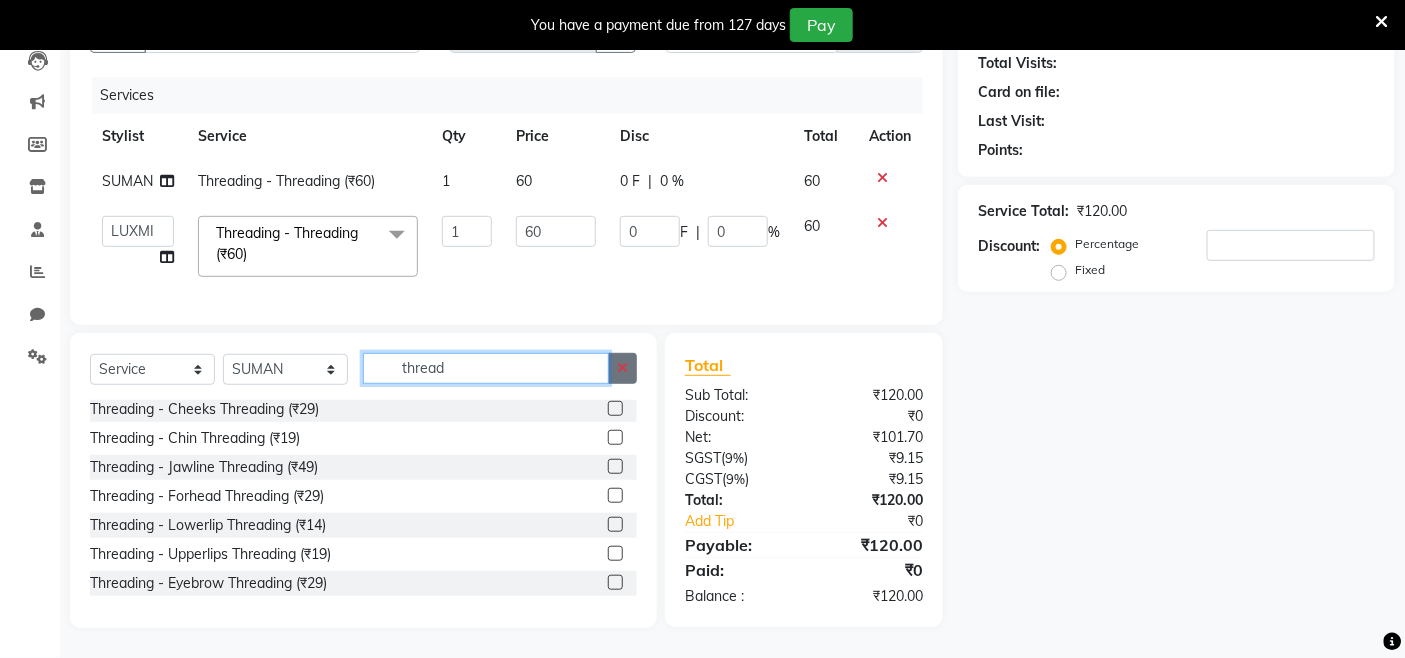 type 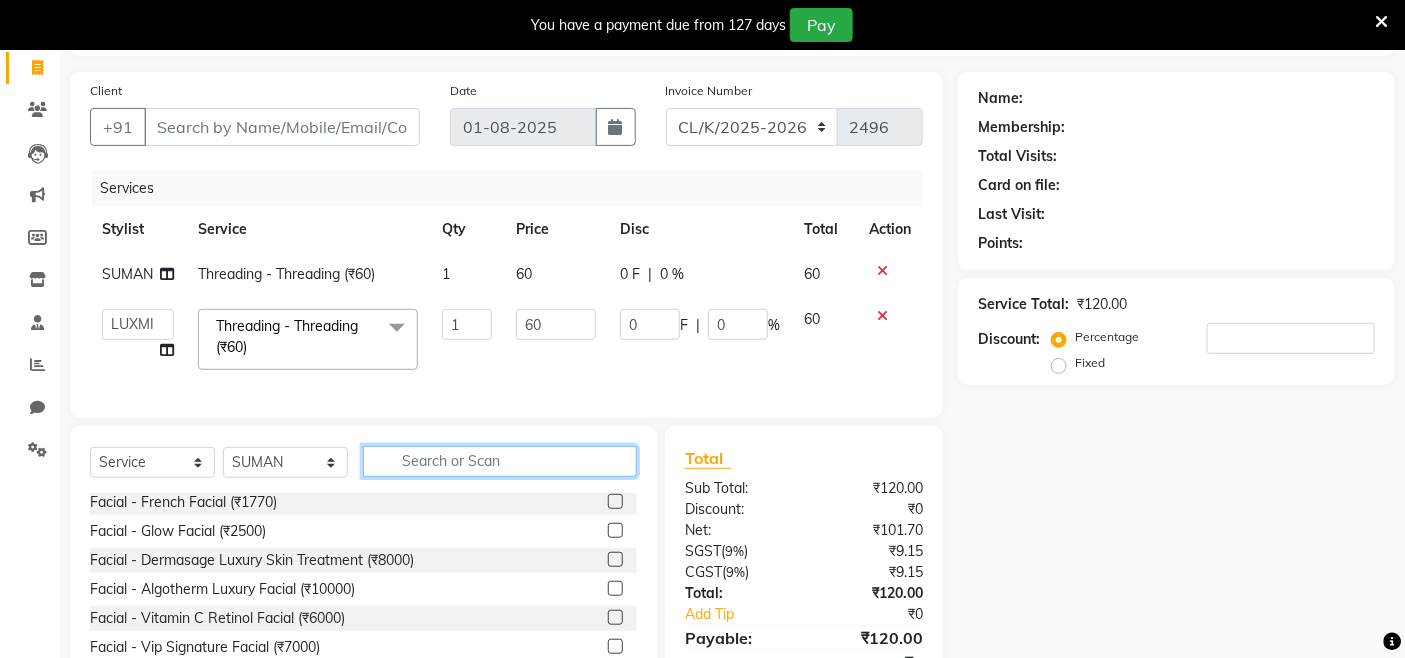 scroll, scrollTop: 14, scrollLeft: 0, axis: vertical 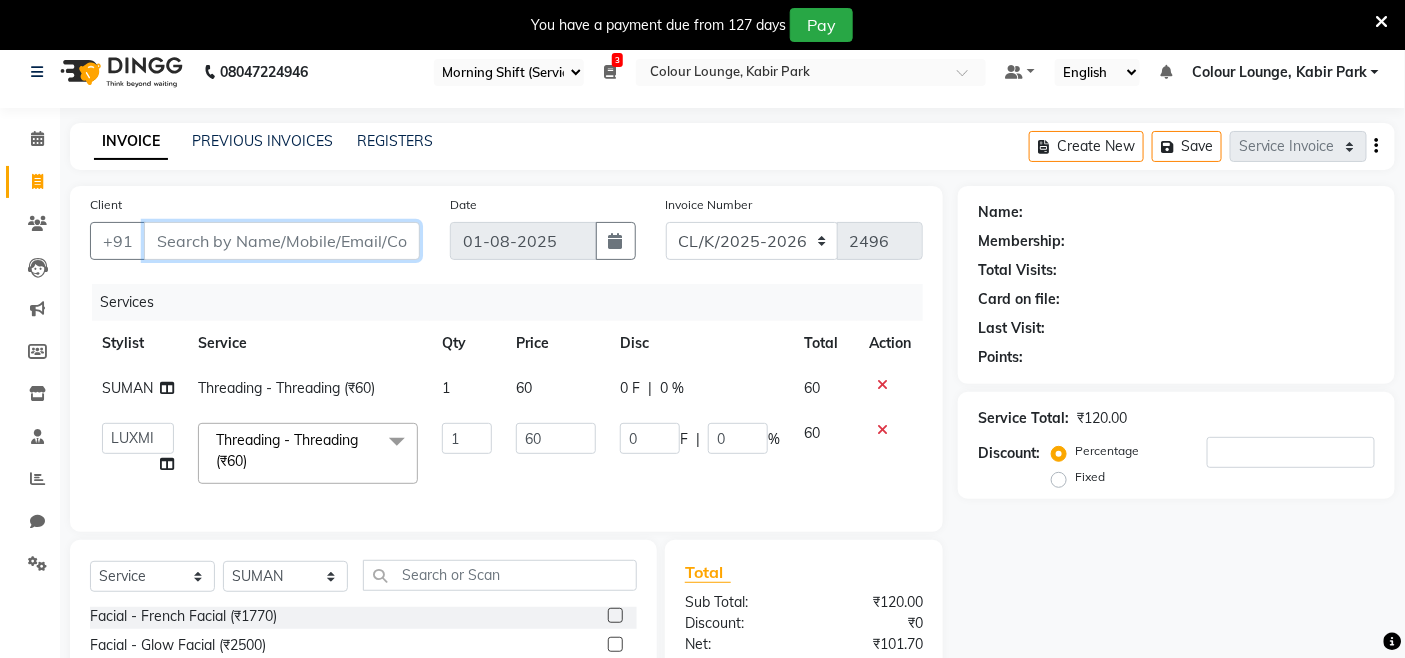 click on "Client" at bounding box center (282, 241) 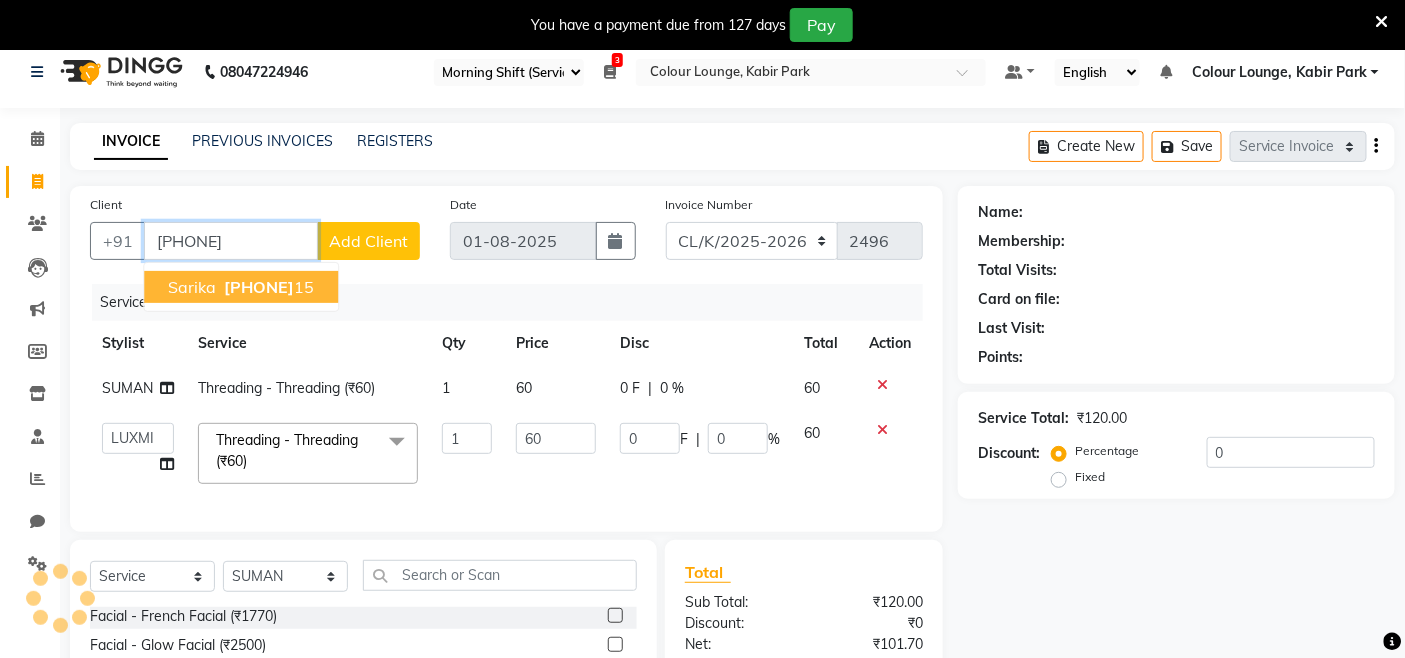 type on "7355371815" 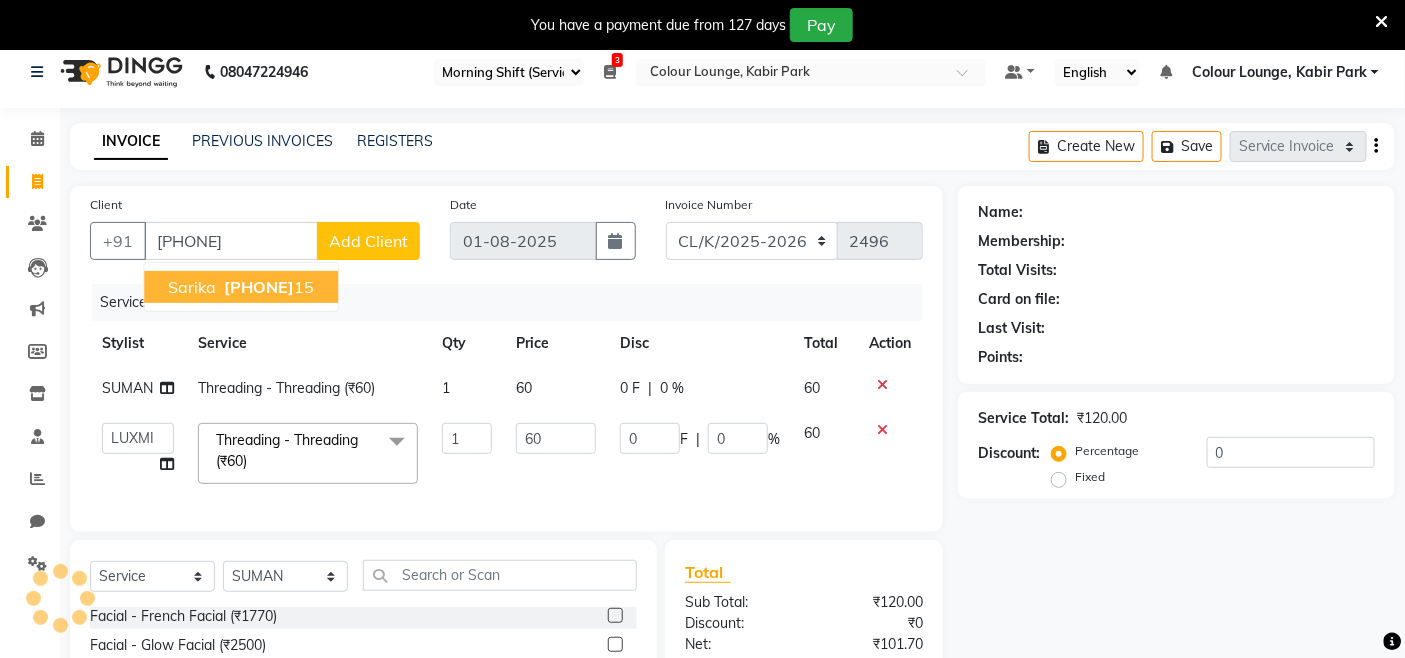 select on "1: Object" 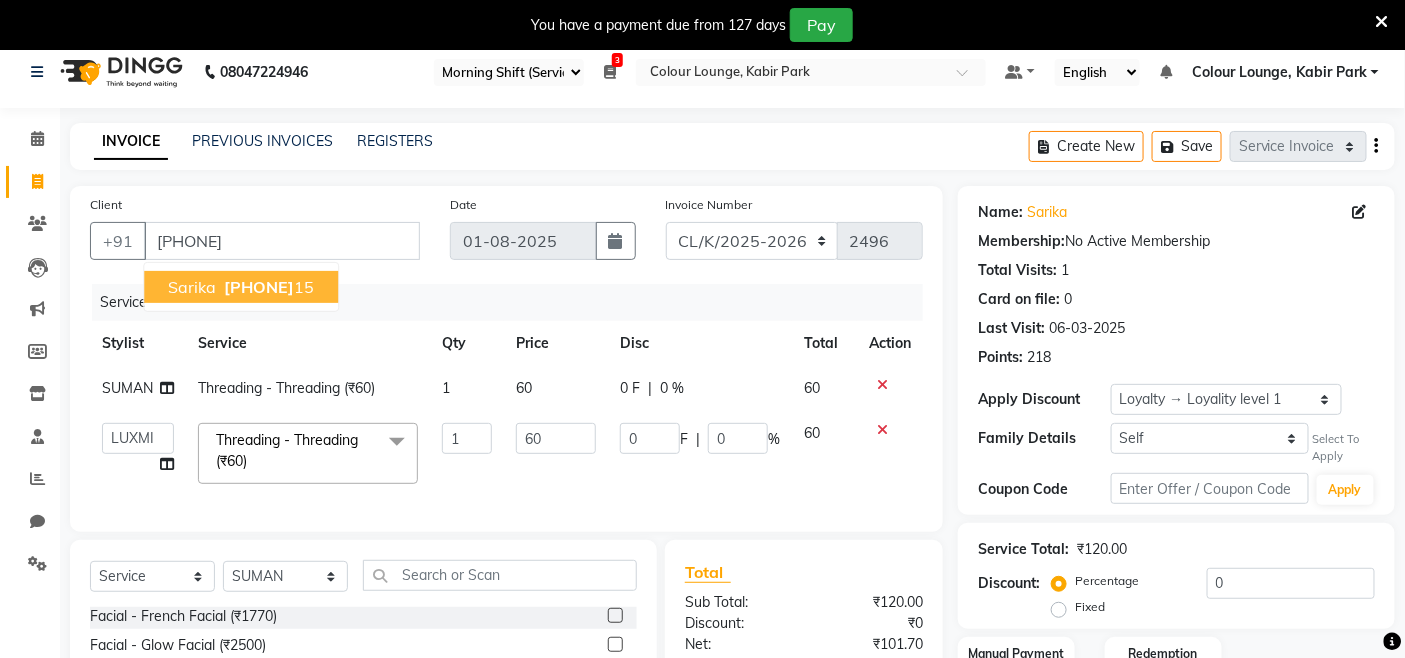 click on "Sarika   73553718 15" at bounding box center (241, 287) 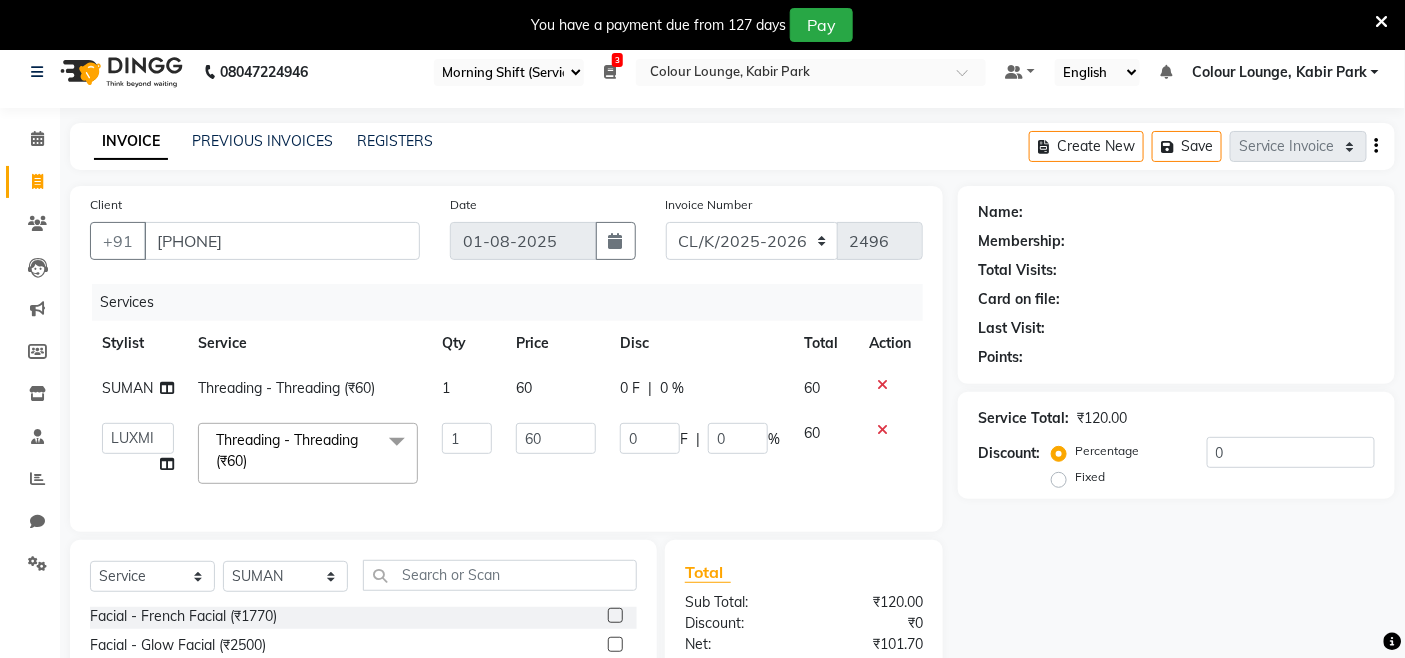 select on "1: Object" 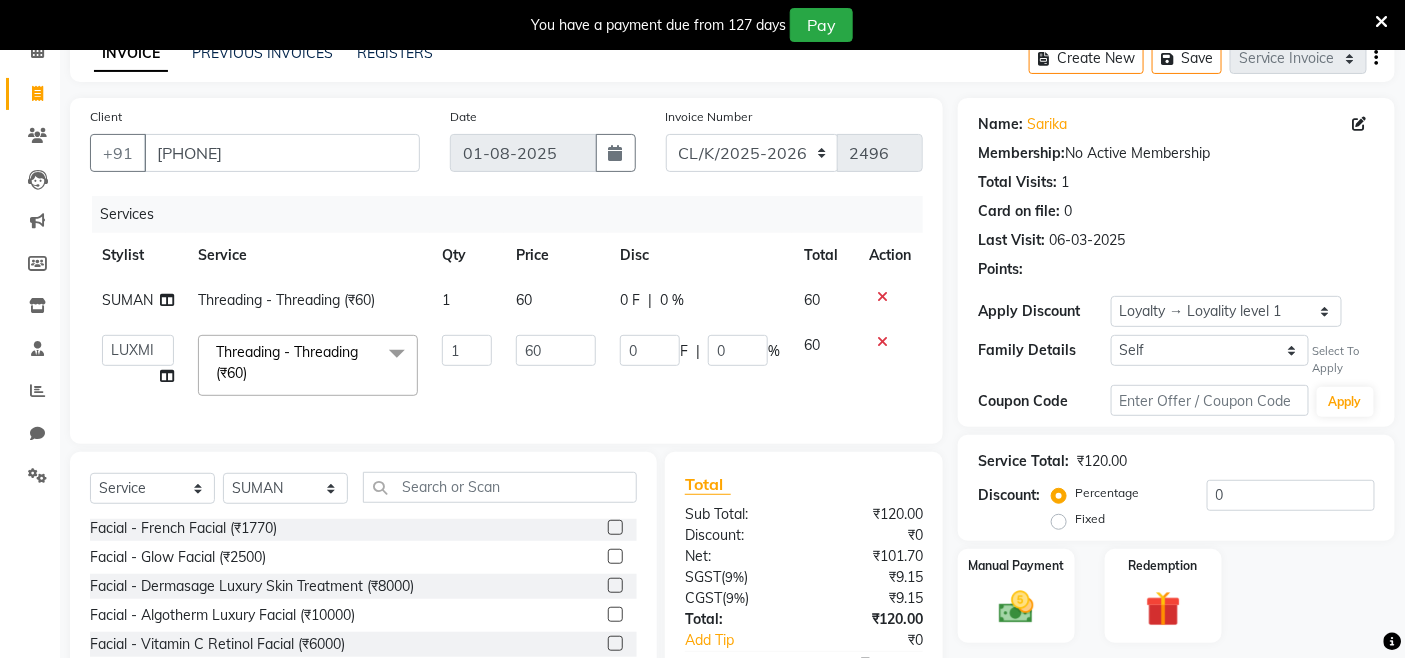 scroll, scrollTop: 236, scrollLeft: 0, axis: vertical 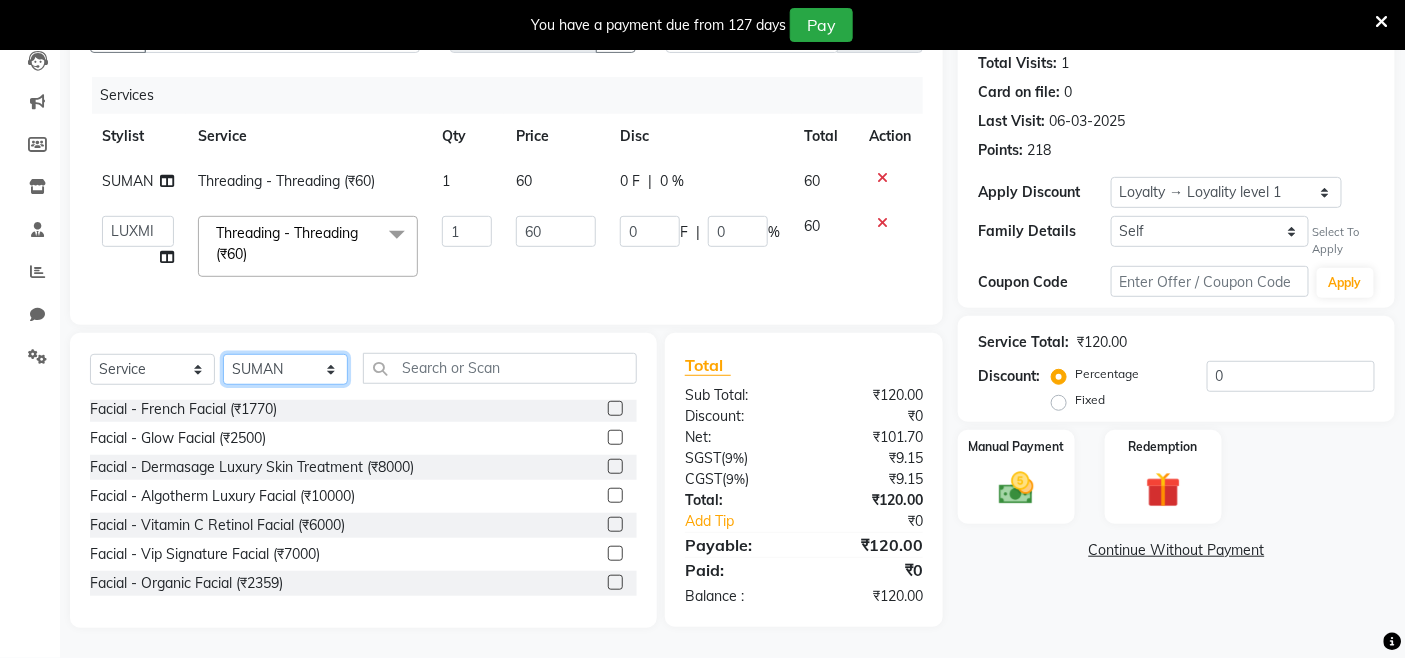 click on "Select Stylist Admin Admin AKHIL ANKUSH Colour Lounge, Kabir Park Colour Lounge, Kabir Park [NAME] Jaswinder singh guard JATIN JOHN JONEY LUXMI NAVDEEP KAUR NITI PARAMJIT PARAS KHATNAVLIA priya priyanka Rakesh sapna SUMAN VANDANA SHARMA VISHAL" 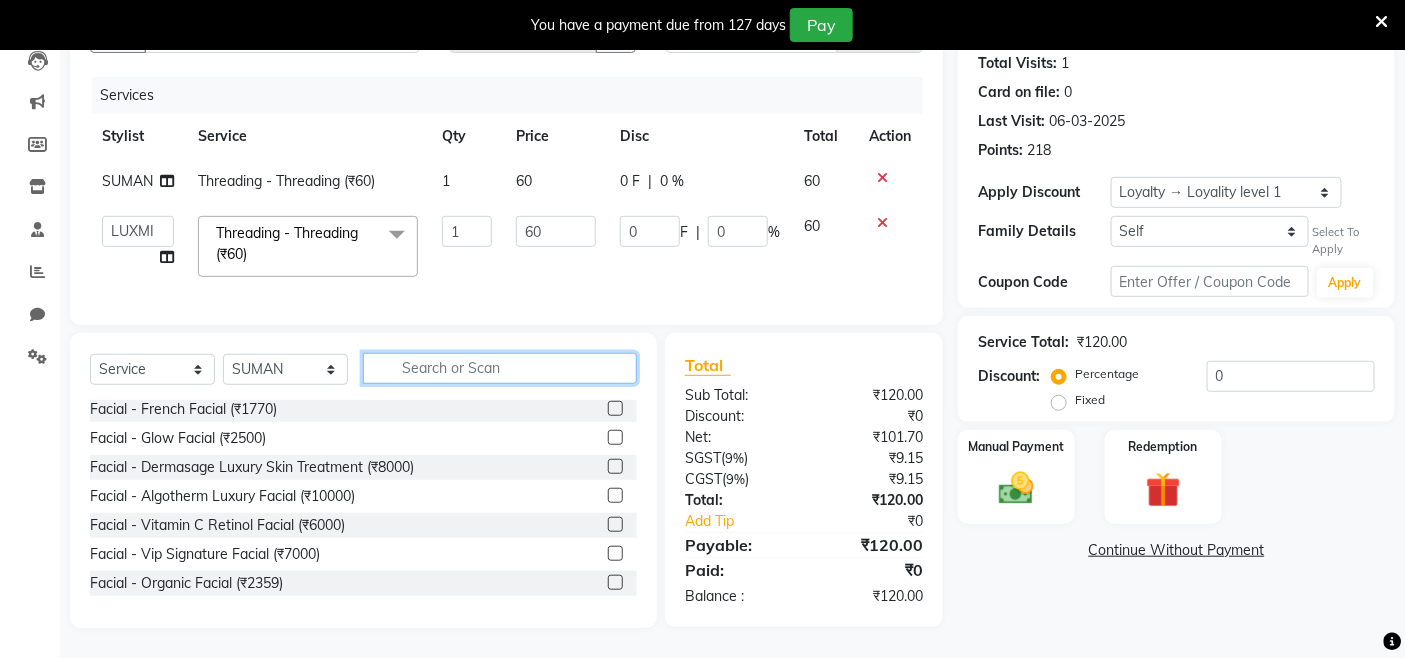 click 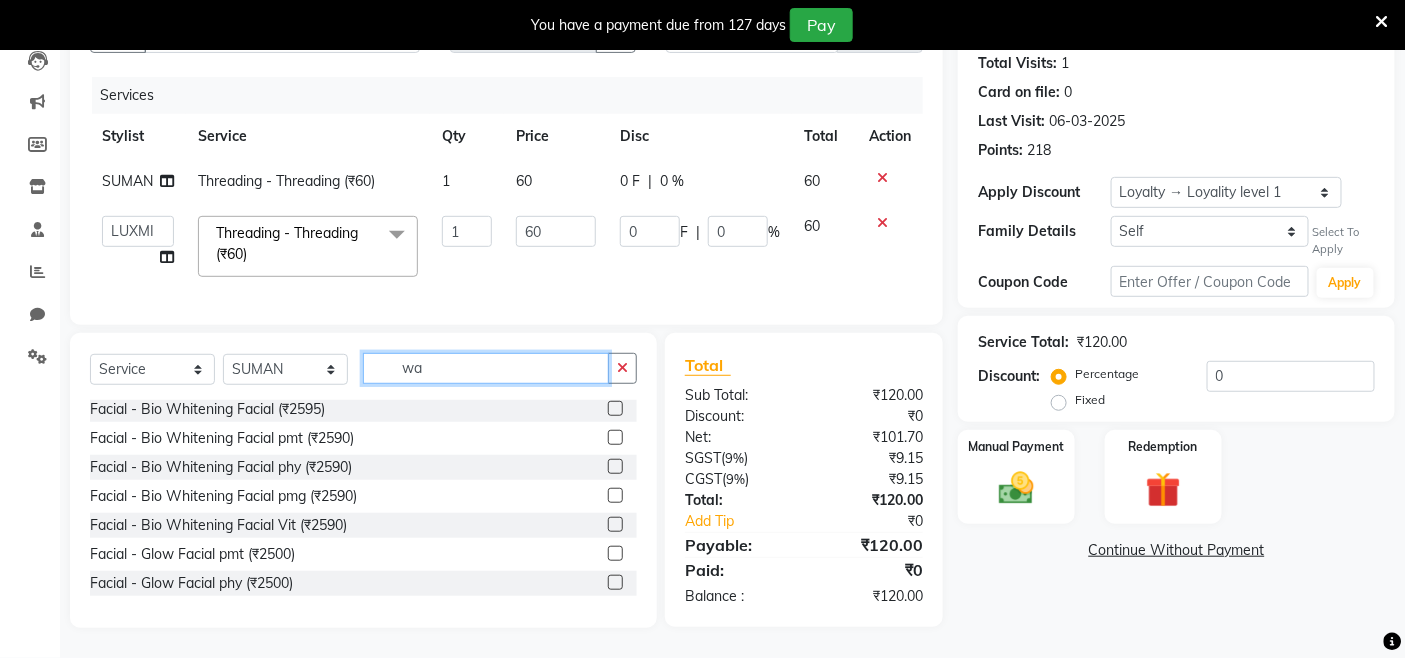 scroll, scrollTop: 0, scrollLeft: 0, axis: both 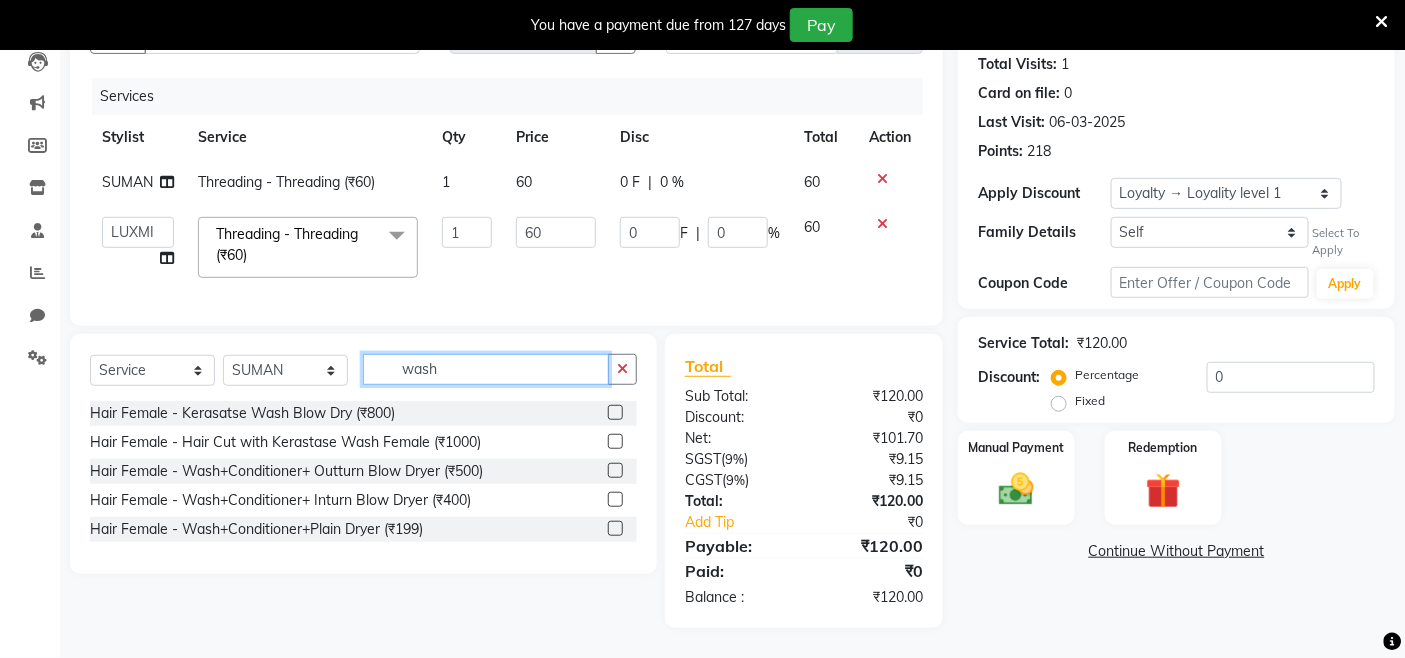 type on "wash" 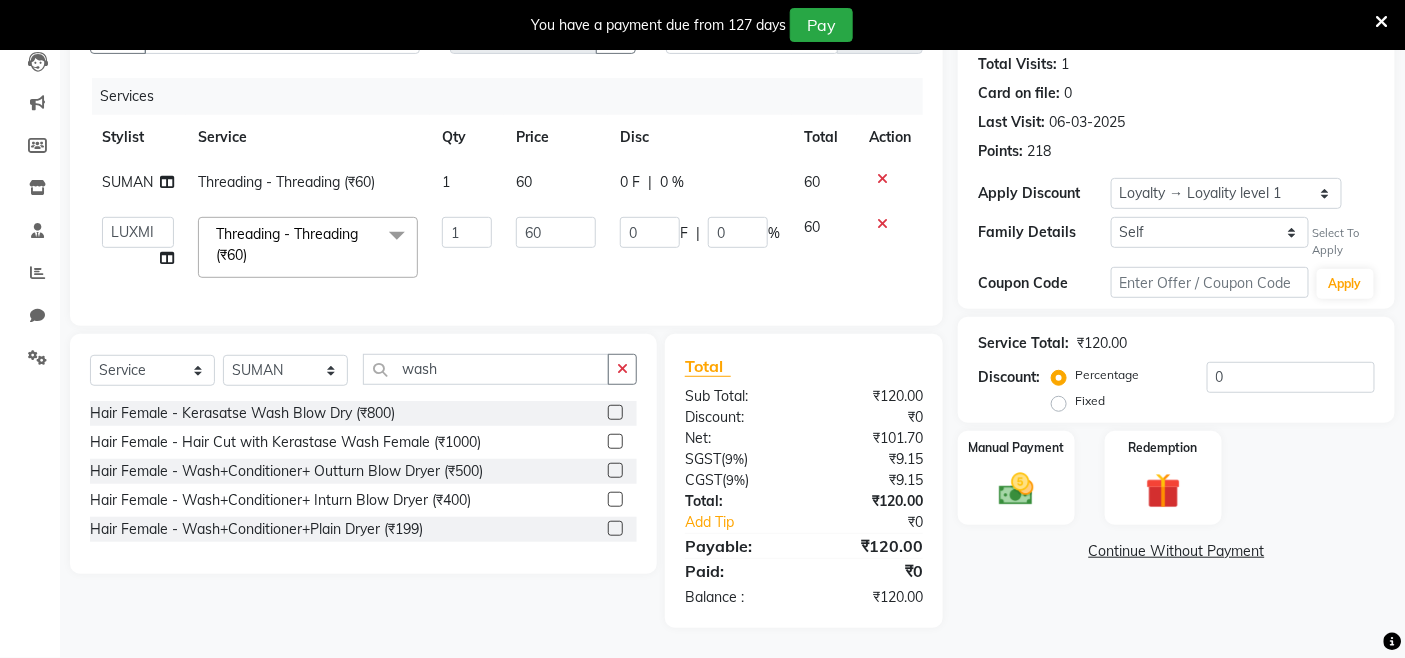 click 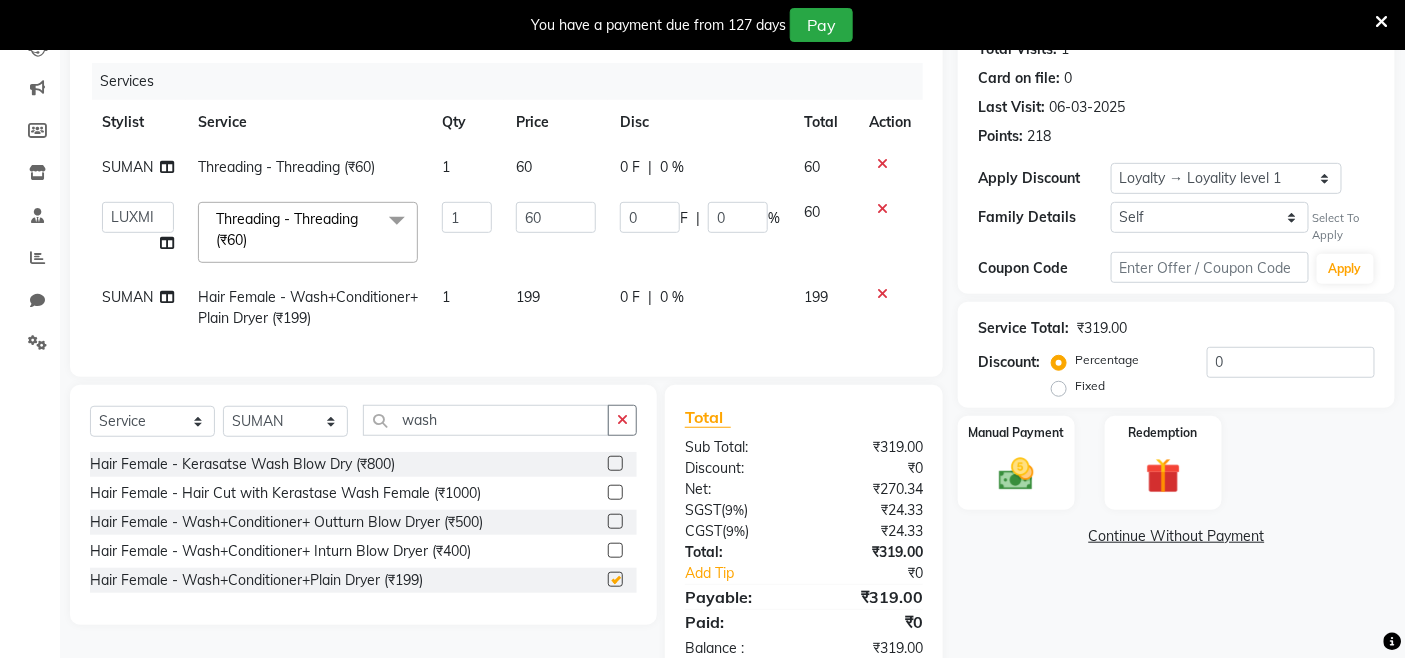 checkbox on "false" 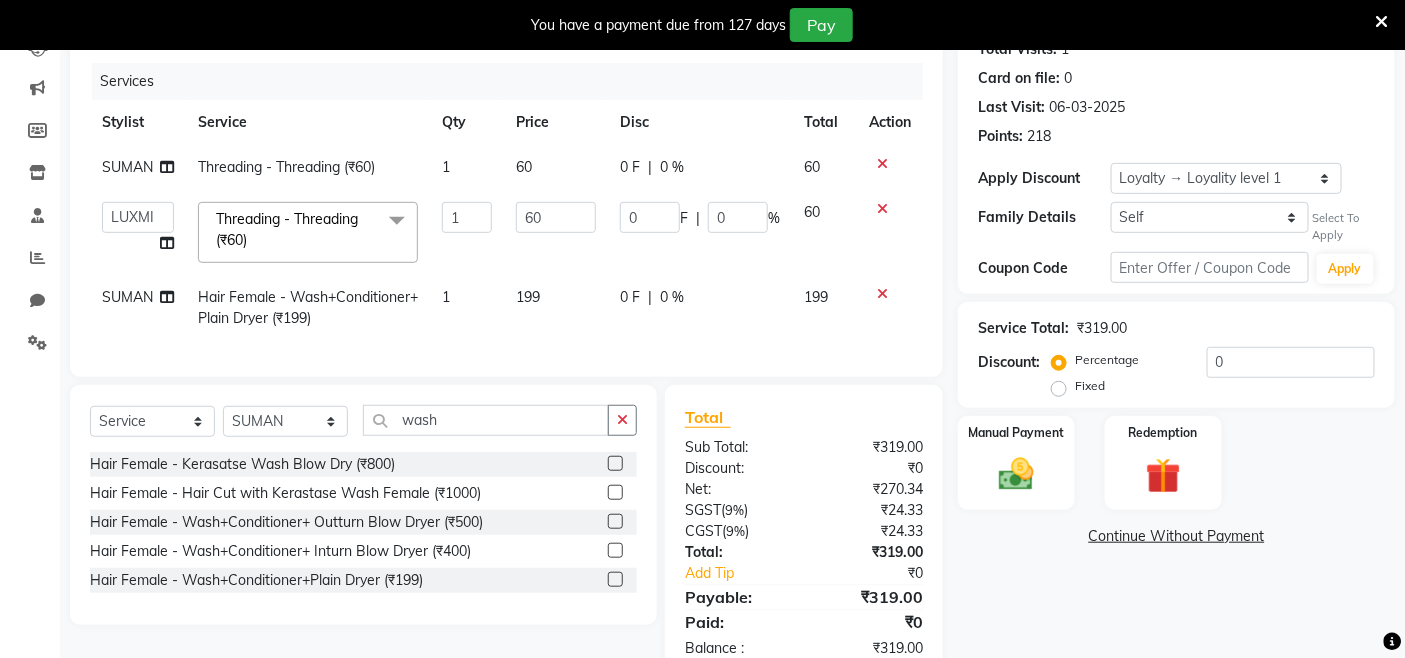 click on "199" 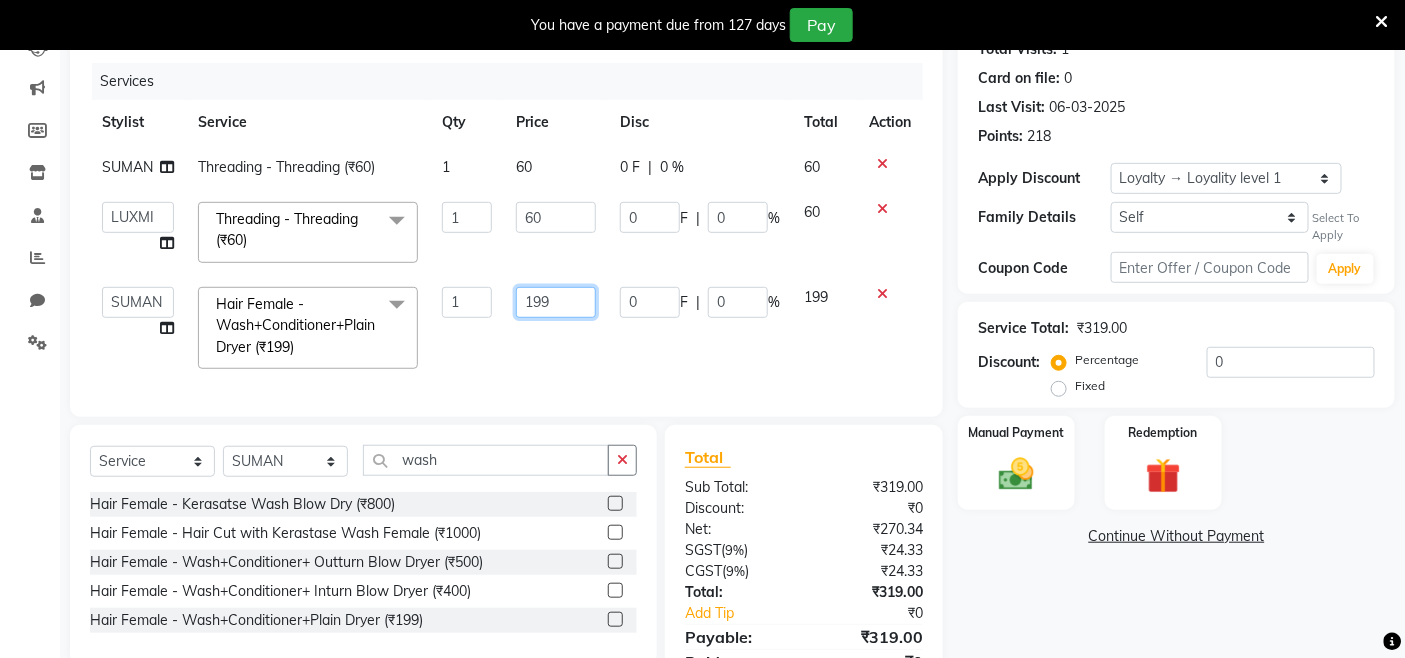 drag, startPoint x: 573, startPoint y: 295, endPoint x: 333, endPoint y: 292, distance: 240.01875 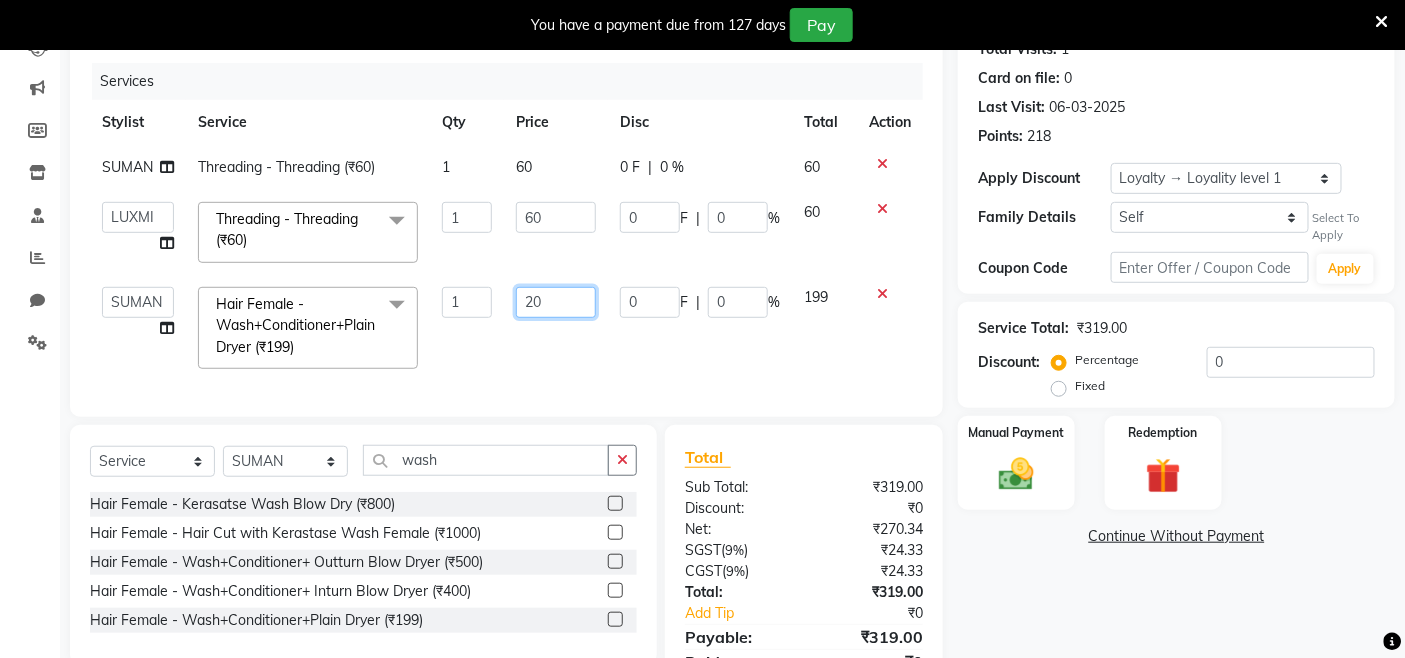 type on "200" 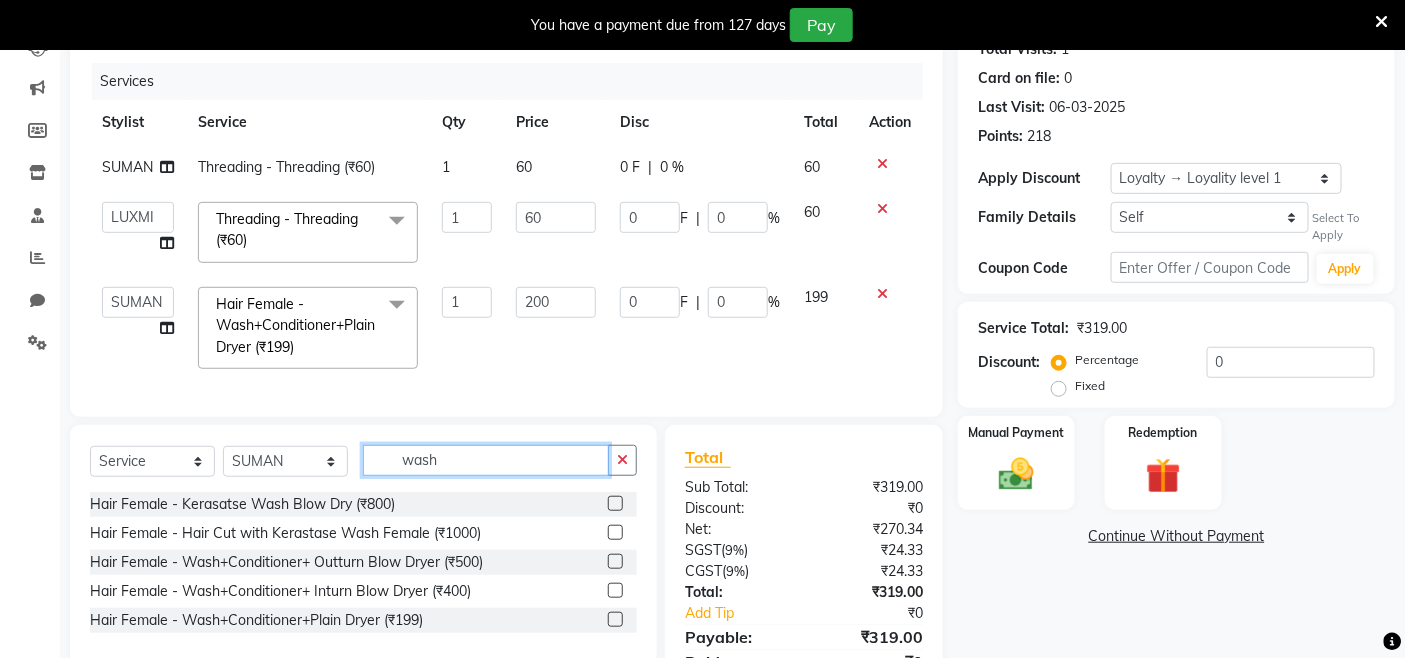 click on "Select  Service  Membership  Package Voucher Prepaid Gift Card  Select Stylist Admin Admin AKHIL ANKUSH Colour Lounge, Kabir Park Colour Lounge, Kabir Park divyansh  Jaswinder singh guard JATIN JOHN JONEY LUXMI NAVDEEP KAUR NITI PARAMJIT PARAS KHATNAVLIA priya  priyanka  Rakesh sapna  SUMAN VANDANA SHARMA VISHAL wash Hair Female - Kerasatse Wash Blow Dry (₹800)  Hair Female - Hair Cut with Kerastase Wash Female (₹1000)  Hair Female - Wash+Conditioner+ Outturn Blow Dryer (₹500)  Hair Female - Wash+Conditioner+ Inturn Blow Dryer (₹400)  Hair Female - Wash+Conditioner+Plain Dryer (₹199)" 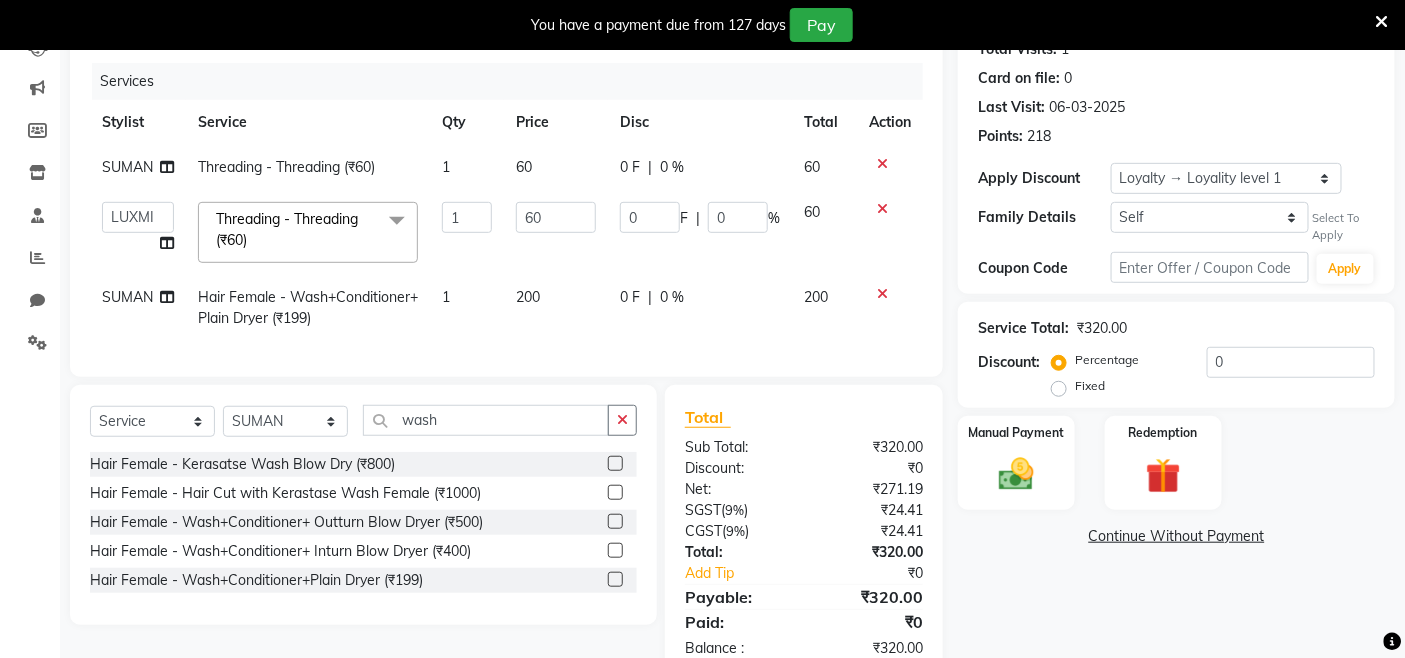 click on "Select  Service  Membership  Package Voucher Prepaid Gift Card  Select Stylist Admin Admin AKHIL ANKUSH Colour Lounge, Kabir Park Colour Lounge, Kabir Park divyansh  Jaswinder singh guard JATIN JOHN JONEY LUXMI NAVDEEP KAUR NITI PARAMJIT PARAS KHATNAVLIA priya  priyanka  Rakesh sapna  SUMAN VANDANA SHARMA VISHAL wash" 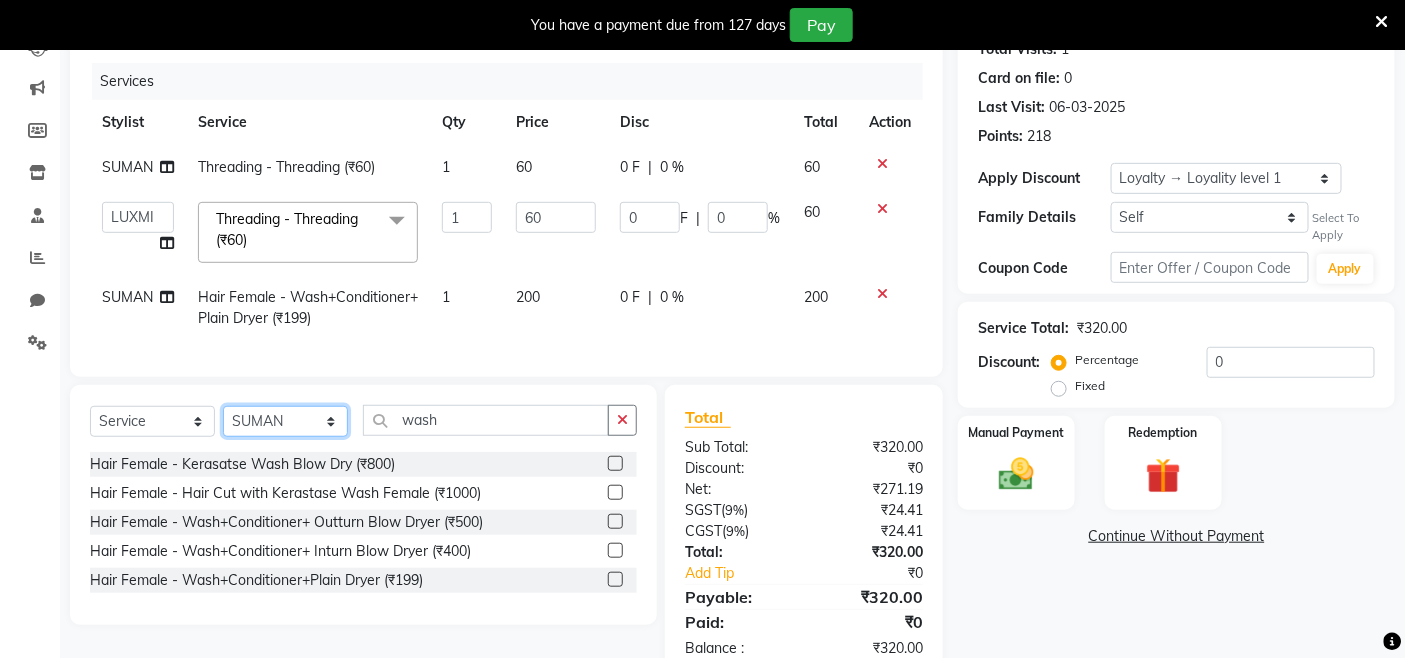 click on "Select Stylist Admin Admin AKHIL ANKUSH Colour Lounge, Kabir Park Colour Lounge, Kabir Park [NAME] Jaswinder singh guard JATIN JOHN JONEY LUXMI NAVDEEP KAUR NITI PARAMJIT PARAS KHATNAVLIA priya priyanka Rakesh sapna SUMAN VANDANA SHARMA VISHAL" 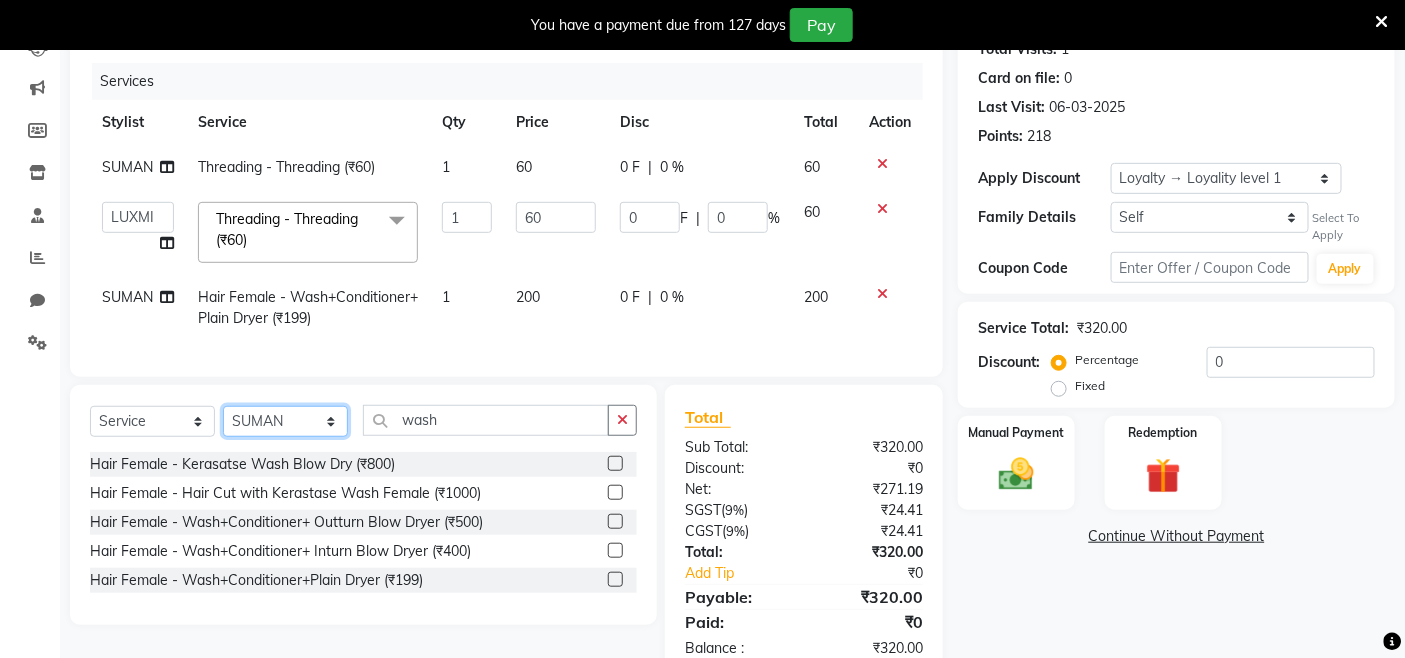 select on "70122" 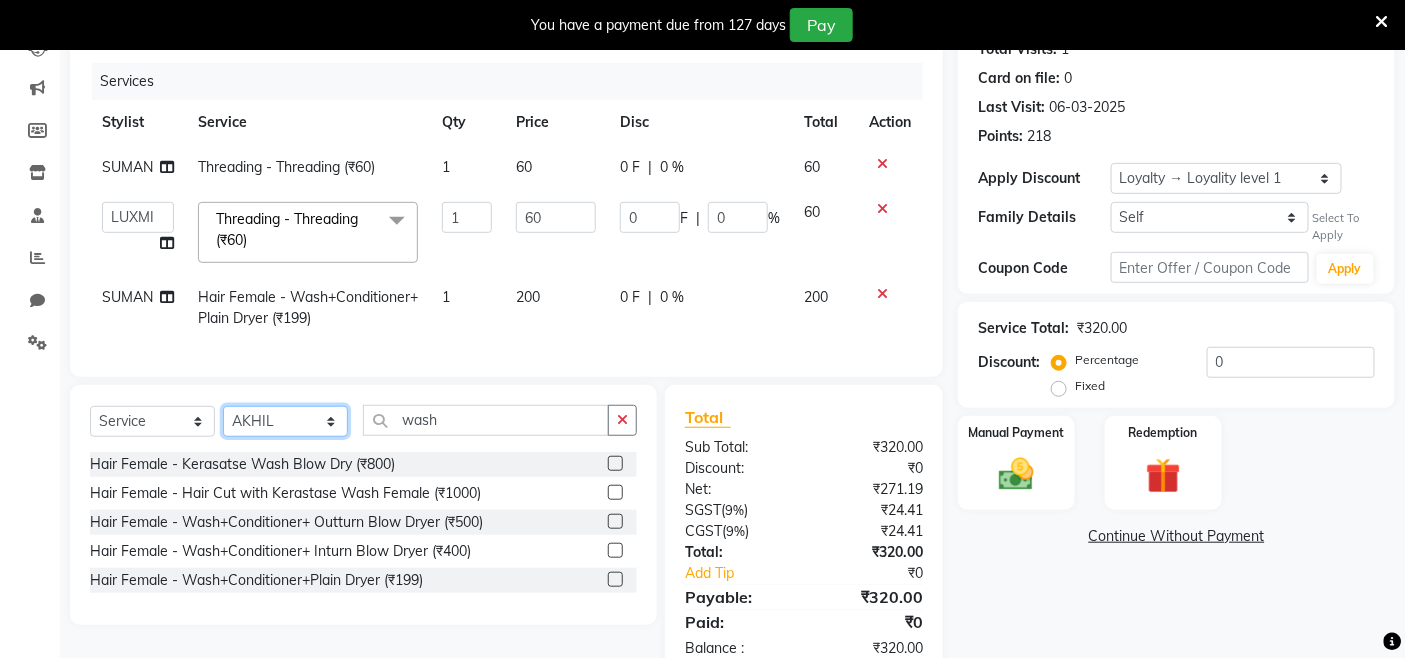 click on "Select Stylist Admin Admin AKHIL ANKUSH Colour Lounge, Kabir Park Colour Lounge, Kabir Park [NAME] Jaswinder singh guard JATIN JOHN JONEY LUXMI NAVDEEP KAUR NITI PARAMJIT PARAS KHATNAVLIA priya priyanka Rakesh sapna SUMAN VANDANA SHARMA VISHAL" 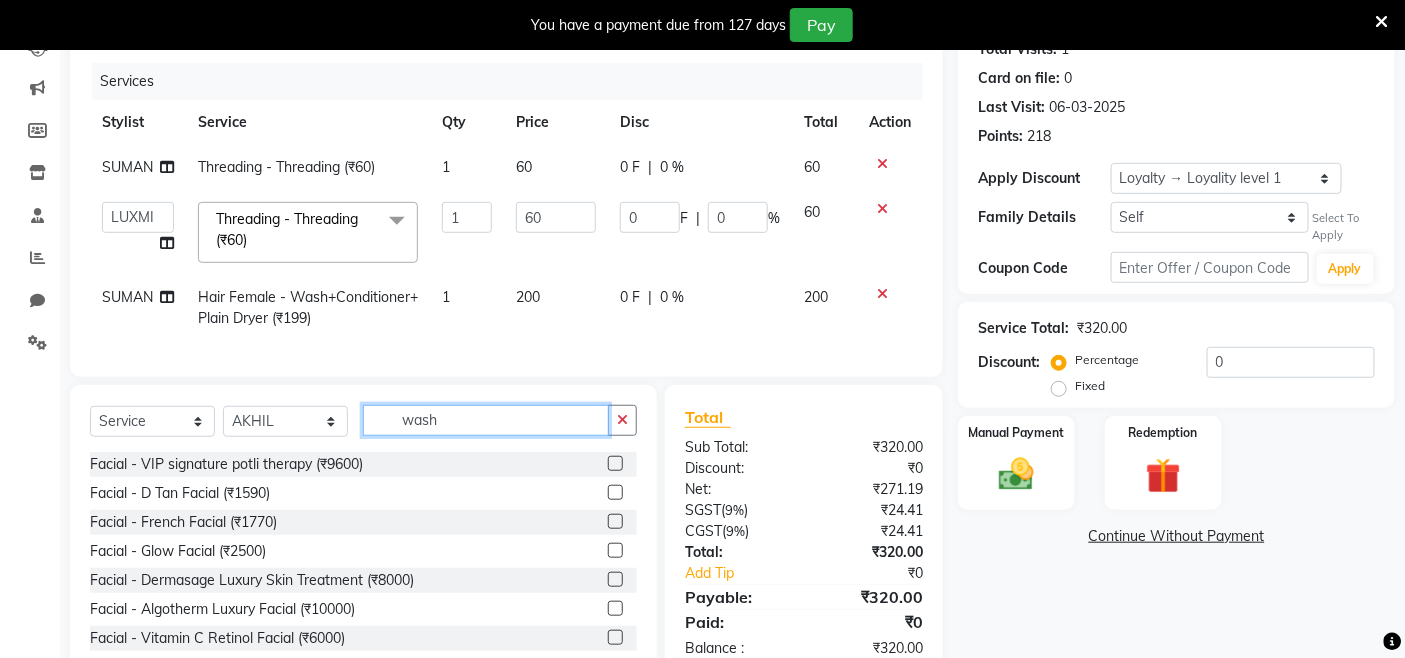 drag, startPoint x: 421, startPoint y: 450, endPoint x: 126, endPoint y: 436, distance: 295.33203 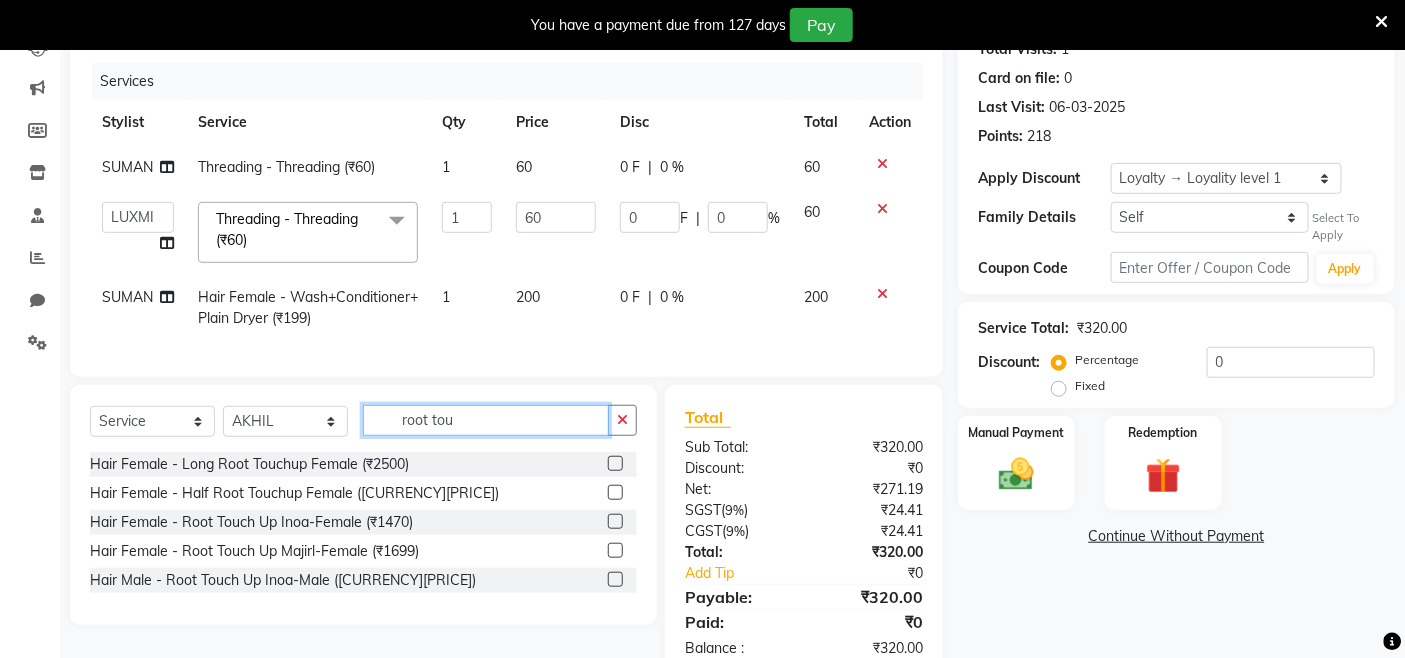 type on "root tou" 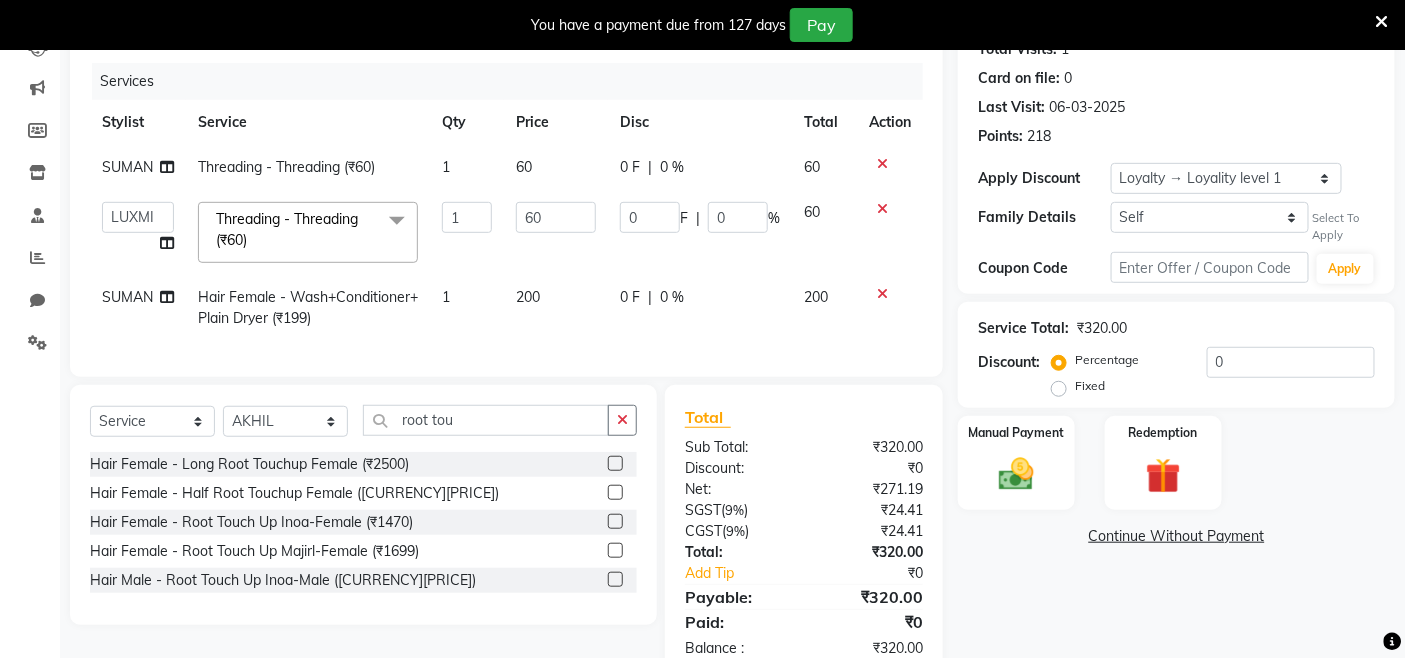 drag, startPoint x: 615, startPoint y: 534, endPoint x: 597, endPoint y: 407, distance: 128.26924 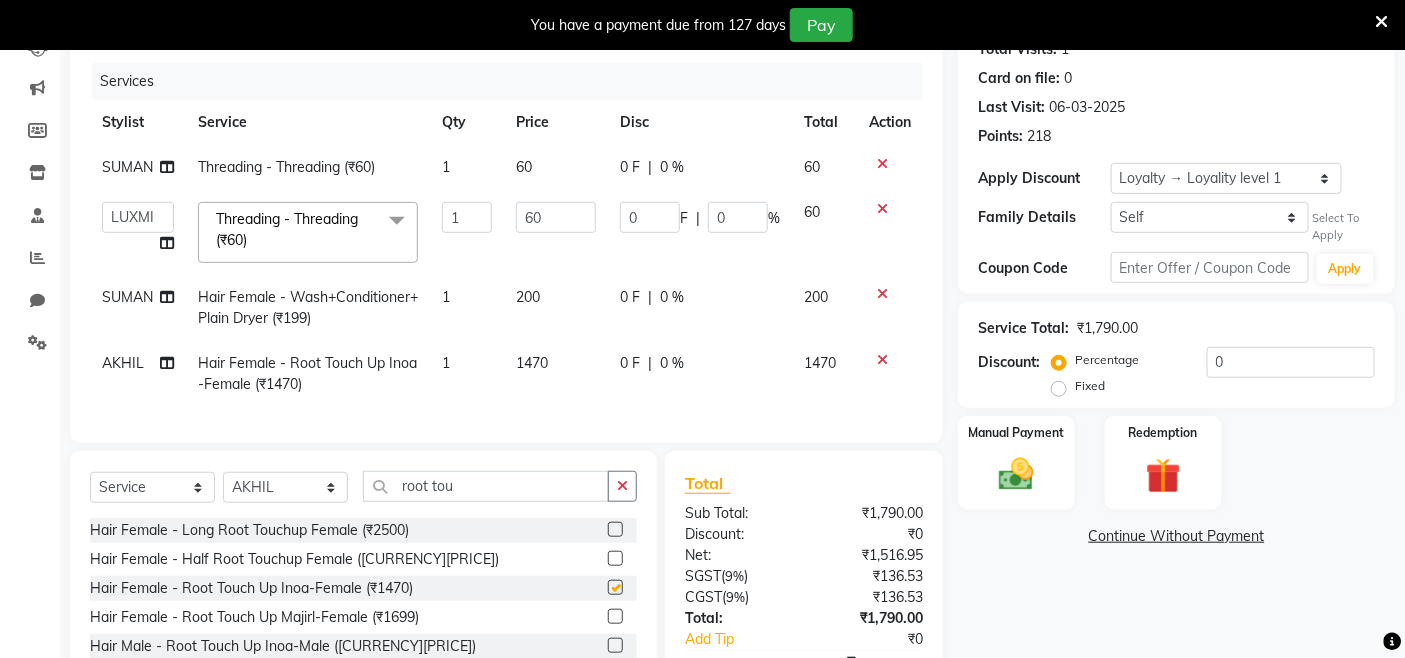 click on "1470" 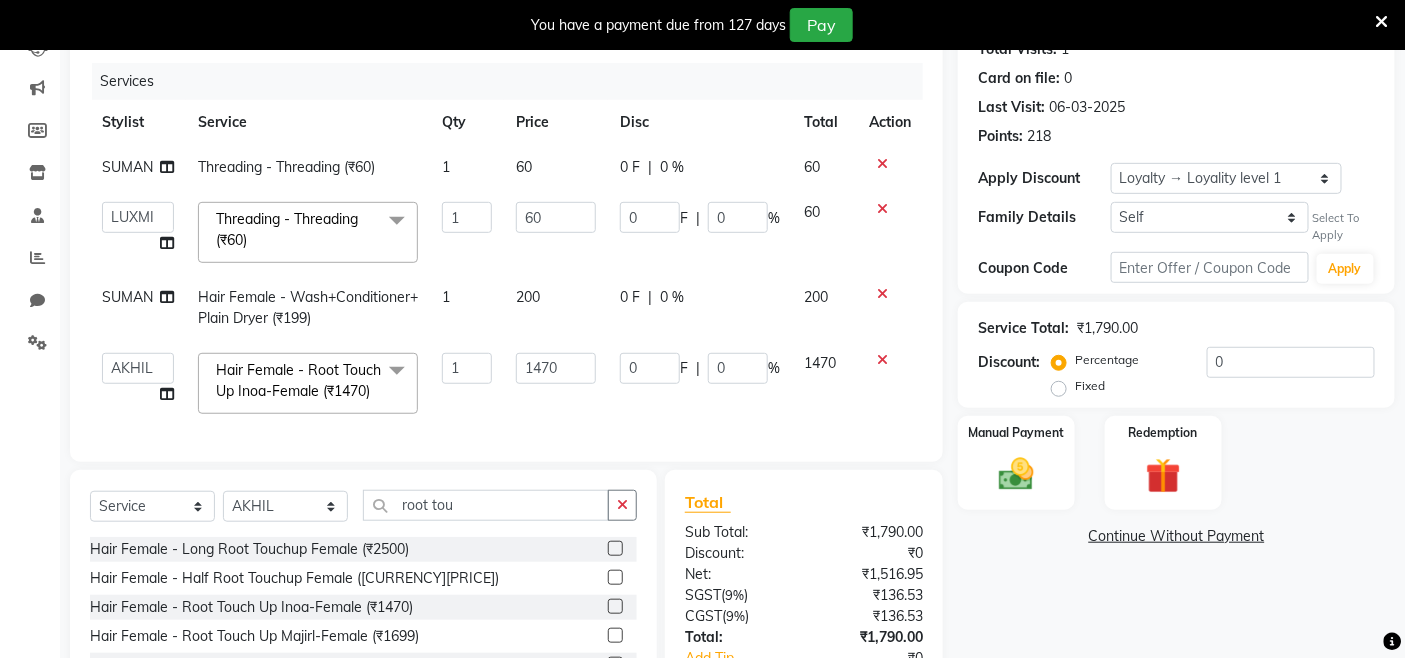 checkbox on "false" 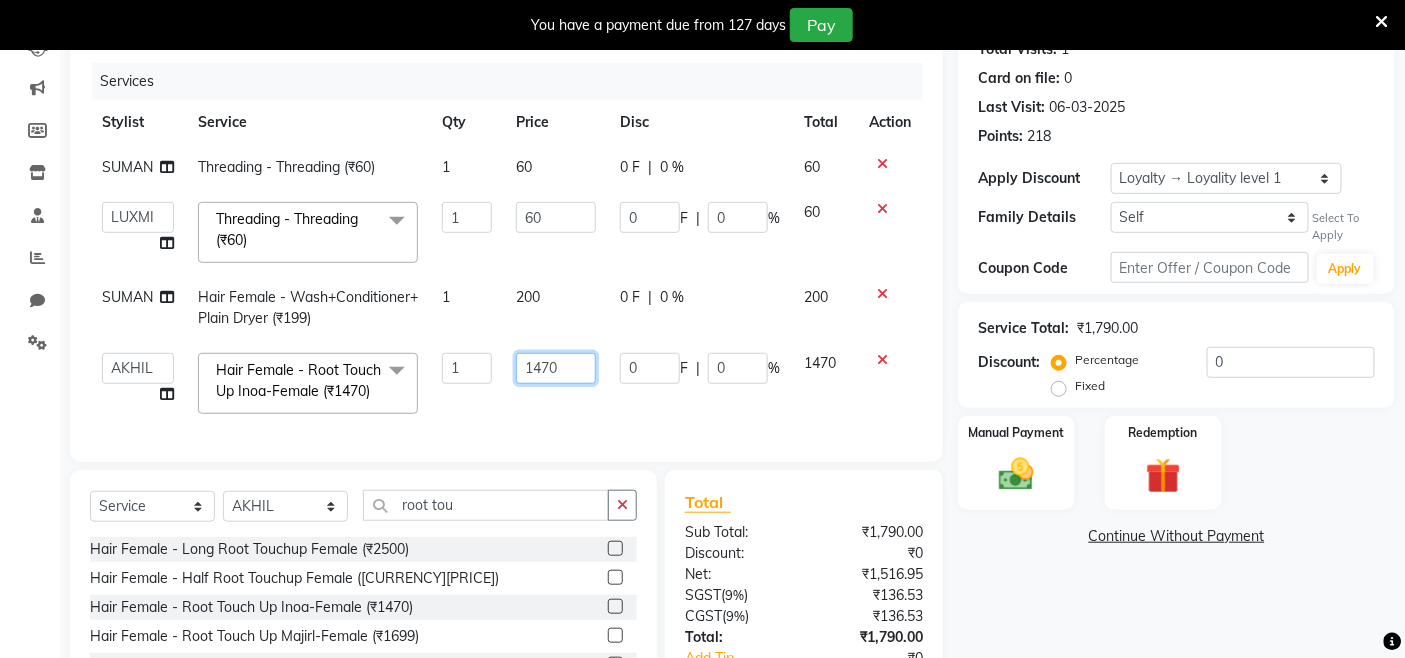 click on "Admin   Admin   AKHIL   ANKUSH   Colour Lounge, Kabir Park   Colour Lounge, Kabir Park   divyansh    Jaswinder singh guard   JATIN   JOHN   JONEY   LUXMI   NAVDEEP KAUR   NITI   PARAMJIT   PARAS KHATNAVLIA   priya    priyanka    Rakesh   sapna    SUMAN   VANDANA SHARMA   VISHAL  Hair Female - Root Touch Up Inoa-Female (₹1470)  x Facial - VIP signature potli therapy (₹9600) Facial - D Tan Facial (₹1590) Facial - French Facial (₹1770) Facial - Glow Facial (₹2500) Facial - Dermasage Luxury Skin Treatment (₹8000) Facial - Algotherm Luxury Facial (₹10000) Facial - Vitamin C Retinol Facial (₹6000) Facial - Vip Signature Facial (₹7000) Facial - Organic Facial (₹2359) Facial - Vitamin C Whiteninig Brightening facial (₹5000) Facial - Nirvana Facial (₹2712) Facial - Bio Whitening Facial (₹2595) Facial - Organic Facial kp qu (₹2000) Facial - Organic Facial kp co (₹2000) Facial - Organic Facial kp ava (₹2000) Facial - Bio Whitening Facial pmt (₹2590) Facial - Glow Facial pmt (₹2500)" 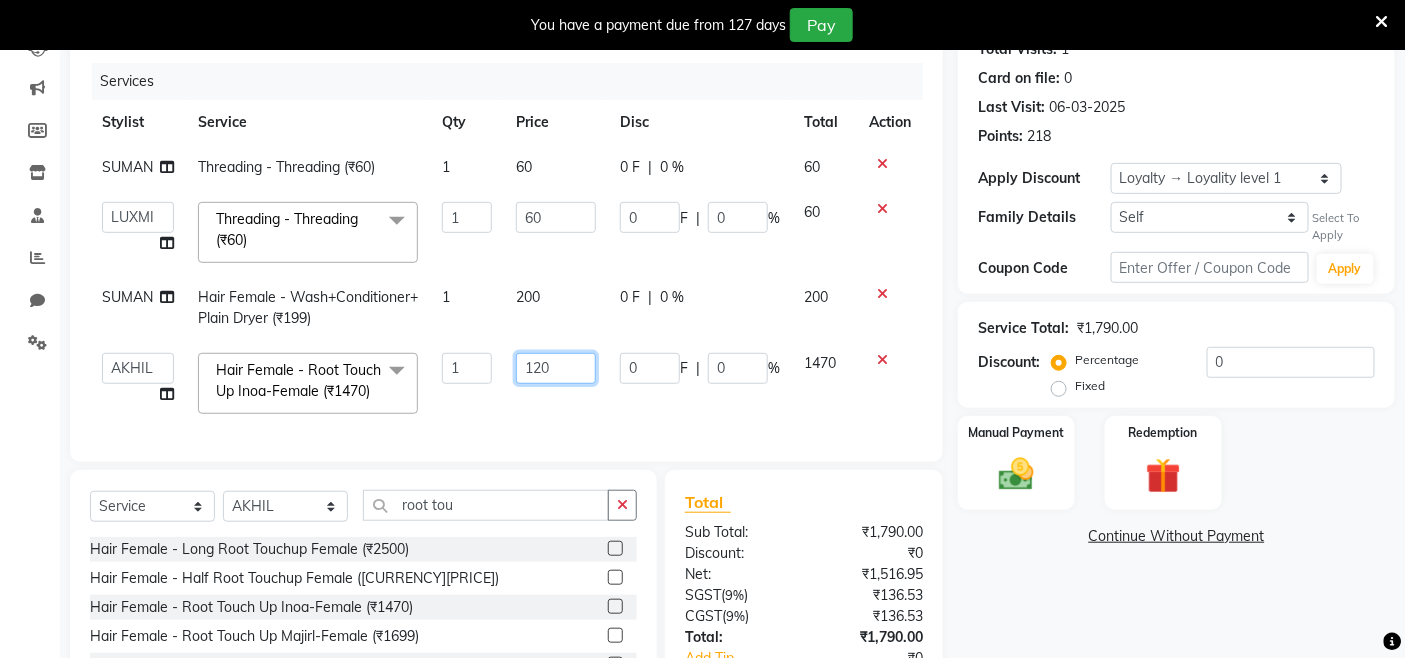 type on "1200" 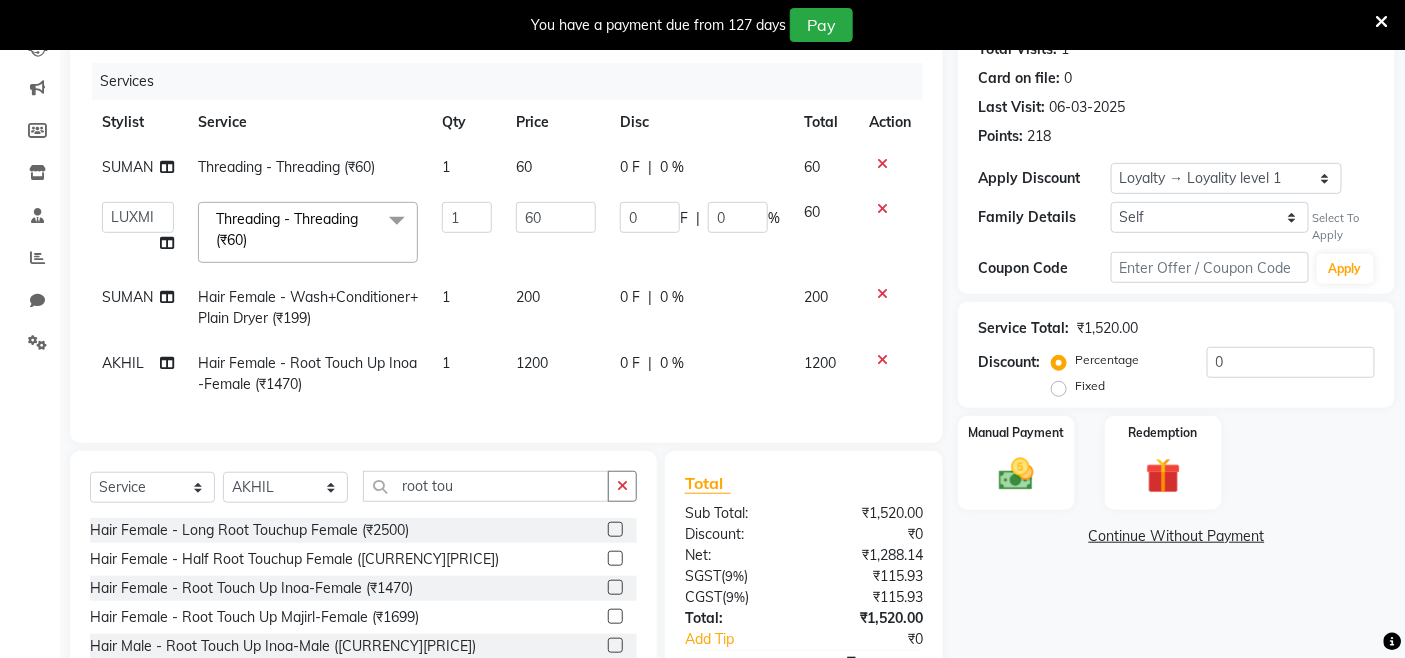 click on "AKHIL Split Commission" 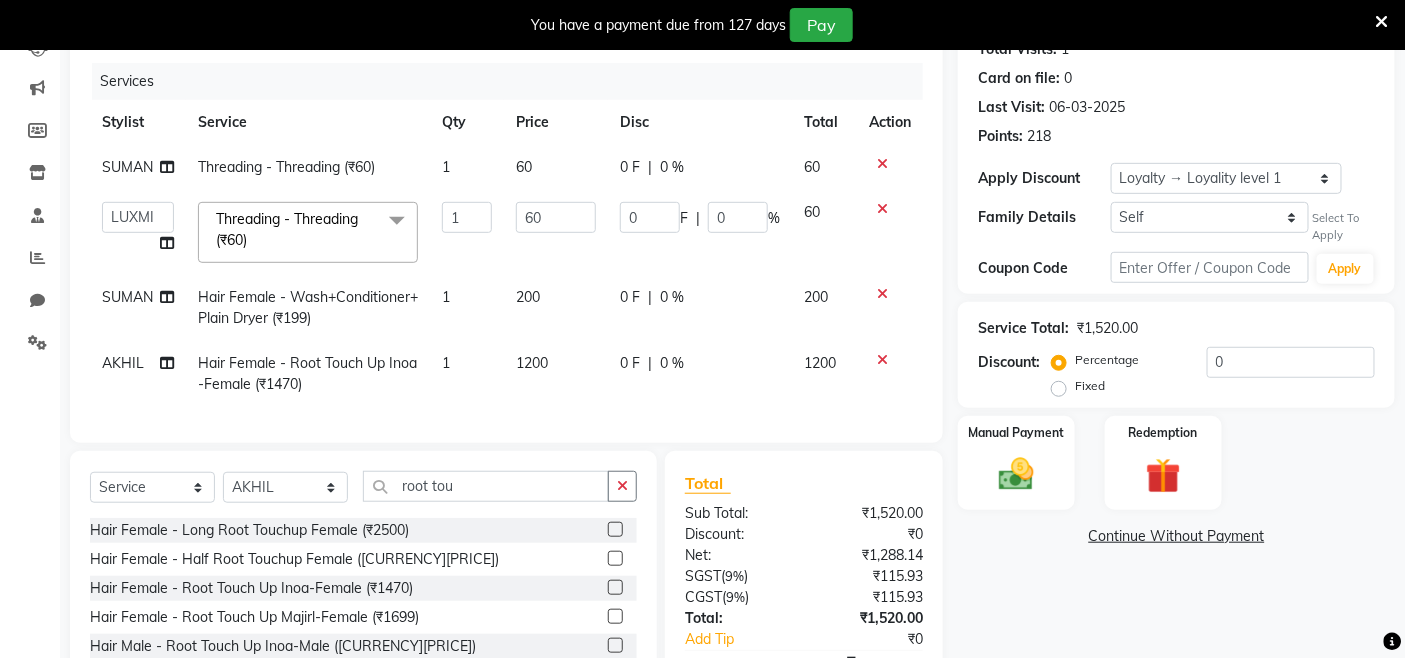 select on "70122" 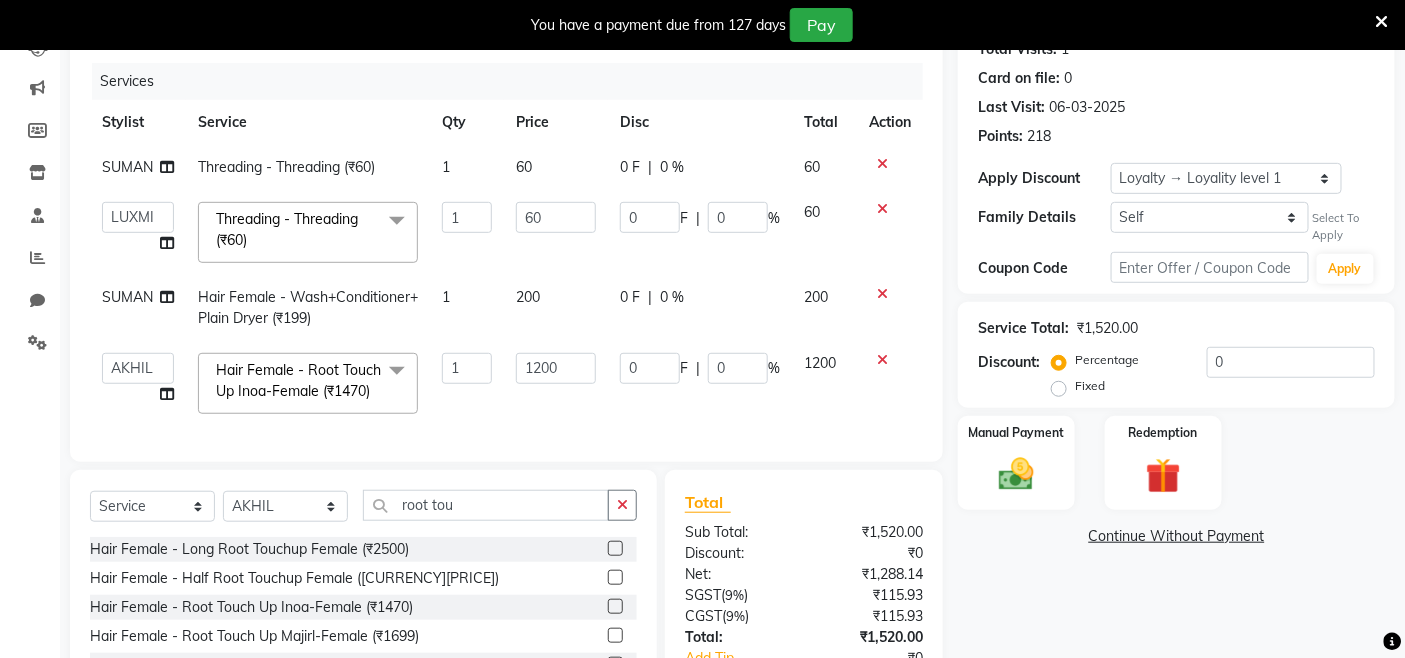 click 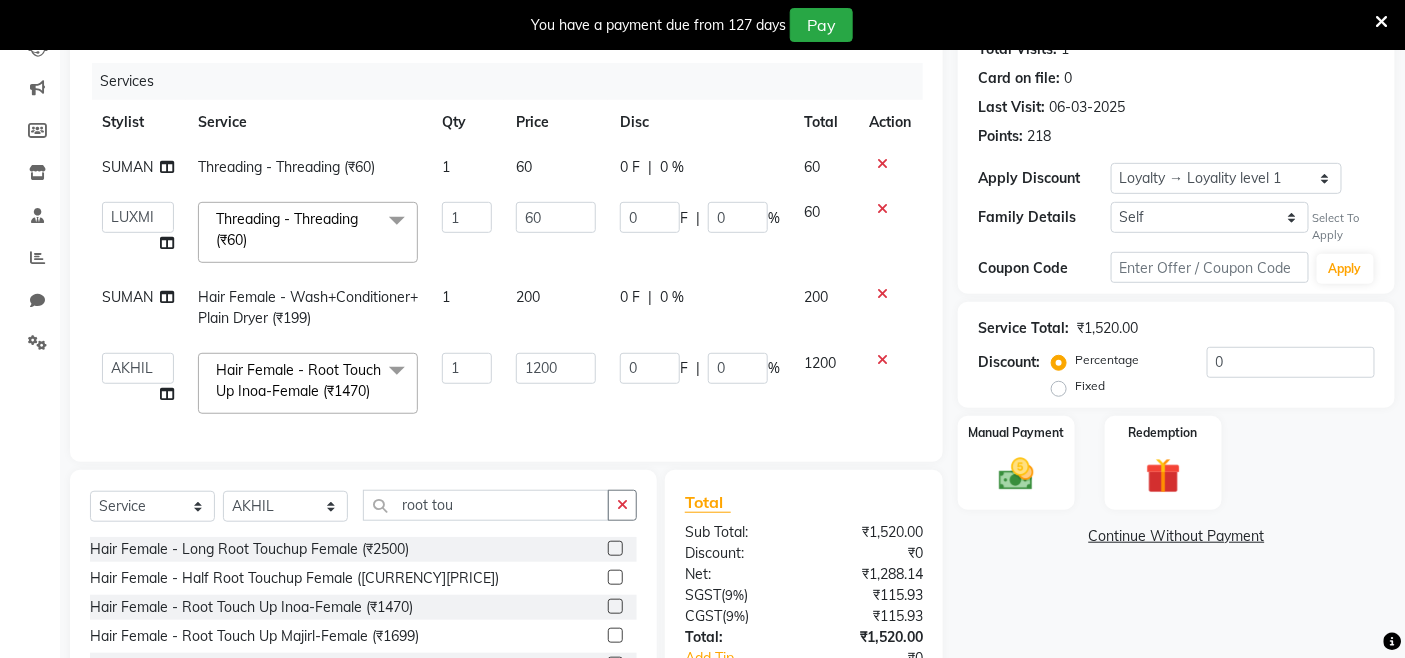 select on "70122" 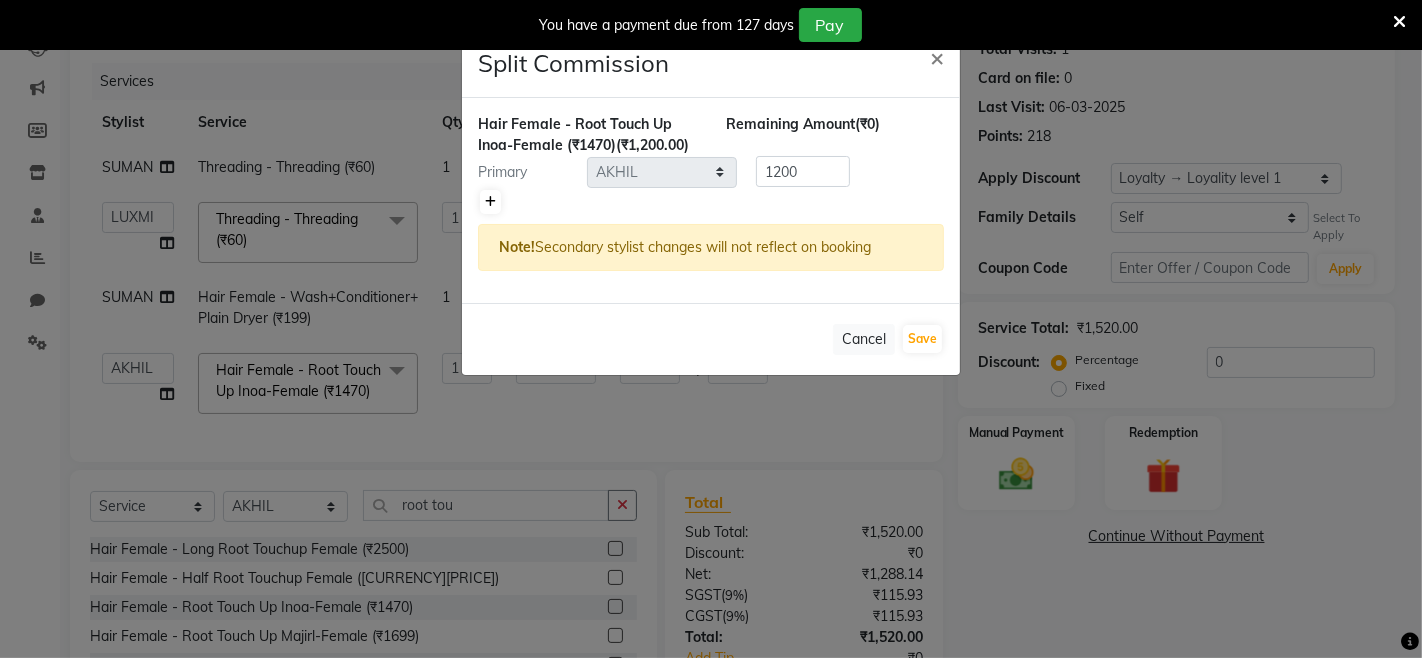 click 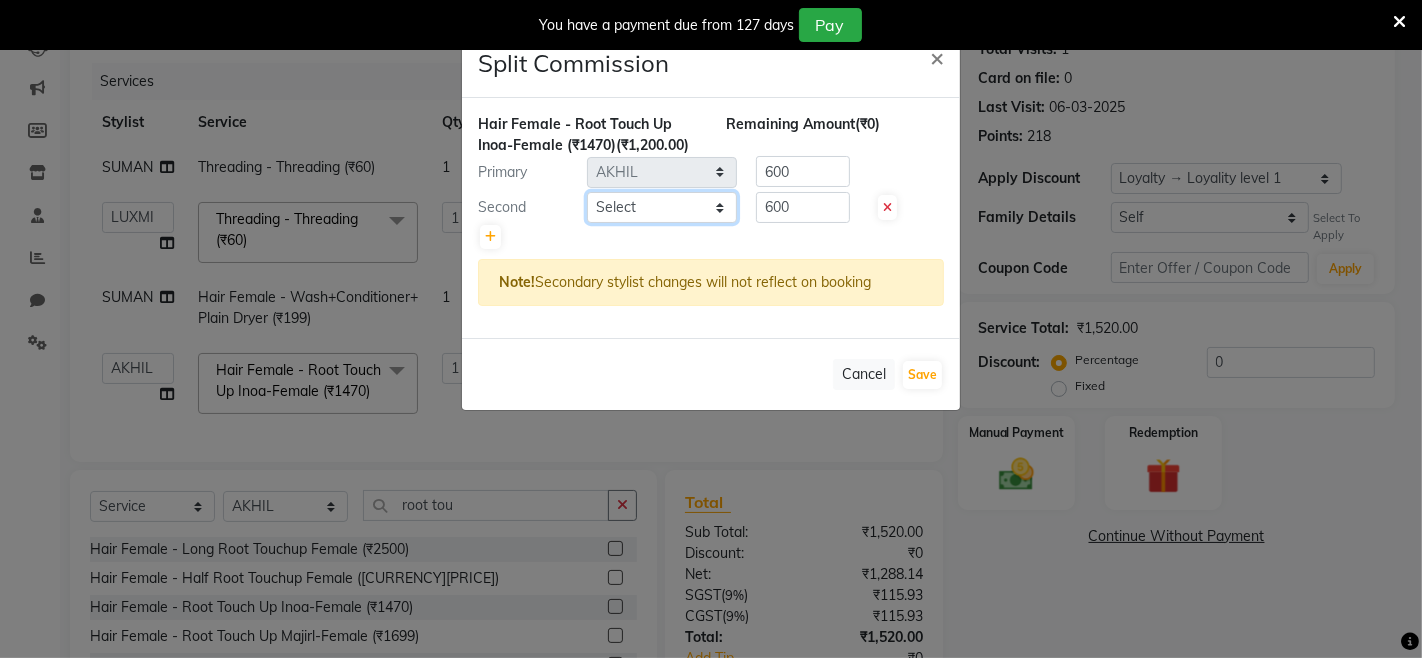click on "Select  Admin   Admin   AKHIL   ANKUSH   Colour Lounge, Kabir Park   Colour Lounge, Kabir Park   divyansh    Jaswinder singh guard   JATIN   JOHN   JONEY   LUXMI   NAVDEEP KAUR   NITI   PARAMJIT   PARAS KHATNAVLIA   priya    priyanka    Rakesh   sapna    SUMAN   VANDANA SHARMA   VISHAL" 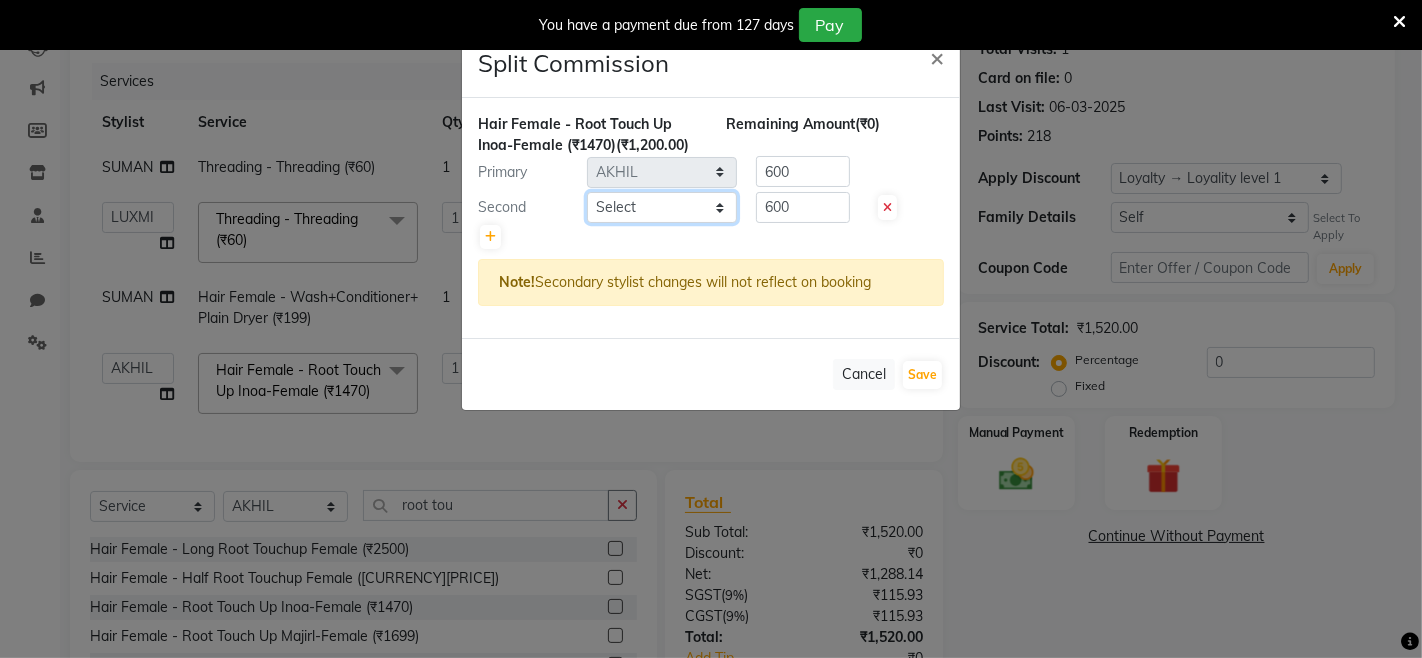 select on "70116" 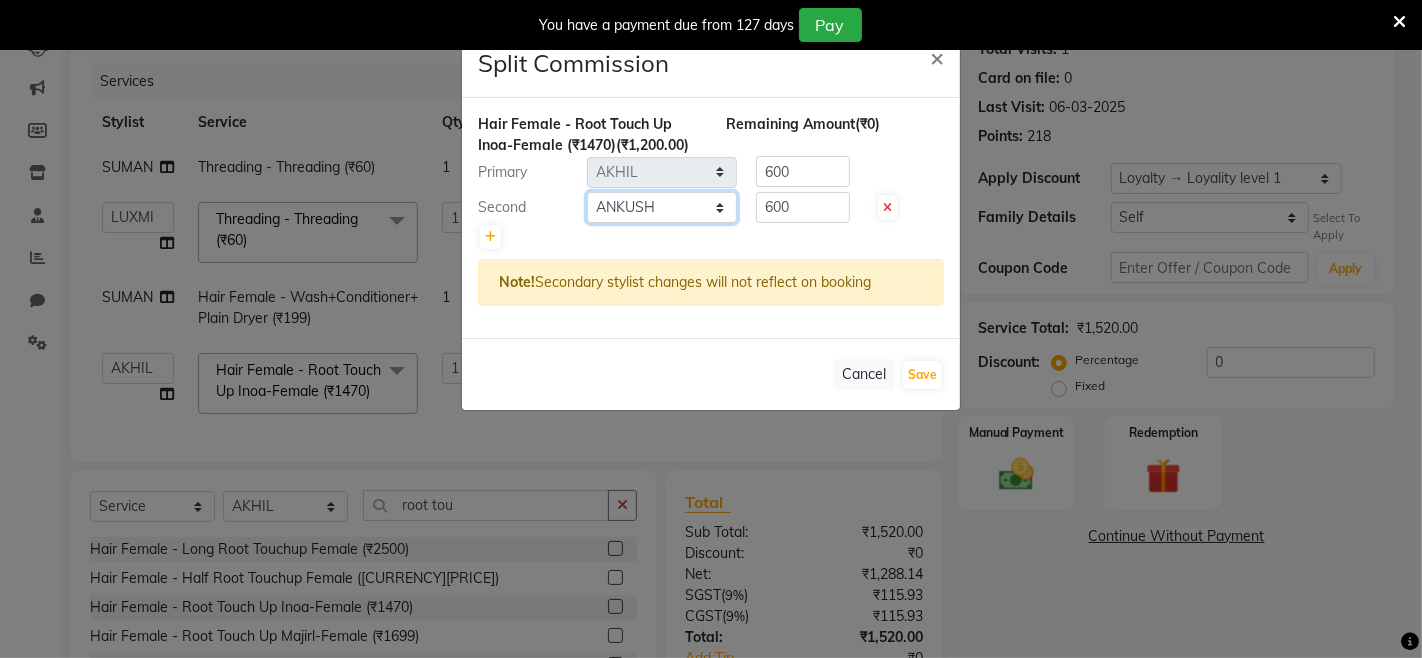click on "Select  Admin   Admin   AKHIL   ANKUSH   Colour Lounge, Kabir Park   Colour Lounge, Kabir Park   divyansh    Jaswinder singh guard   JATIN   JOHN   JONEY   LUXMI   NAVDEEP KAUR   NITI   PARAMJIT   PARAS KHATNAVLIA   priya    priyanka    Rakesh   sapna    SUMAN   VANDANA SHARMA   VISHAL" 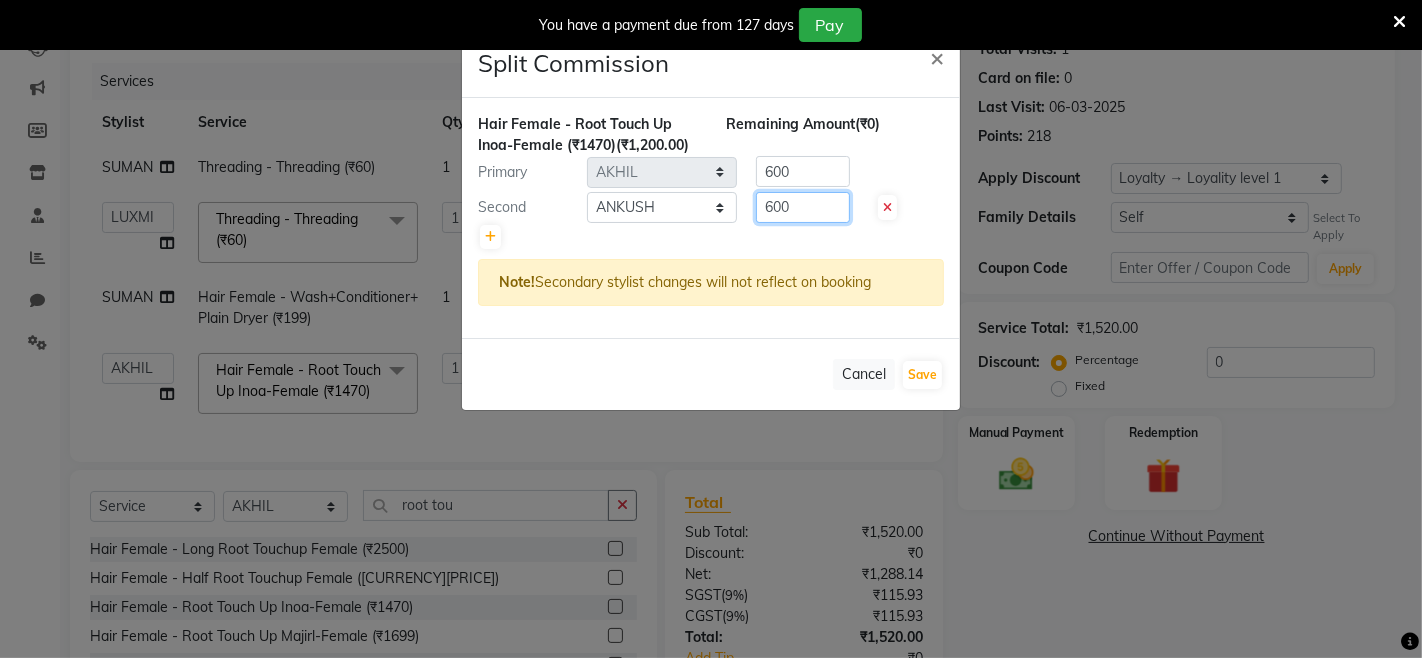 drag, startPoint x: 832, startPoint y: 223, endPoint x: 691, endPoint y: 255, distance: 144.58562 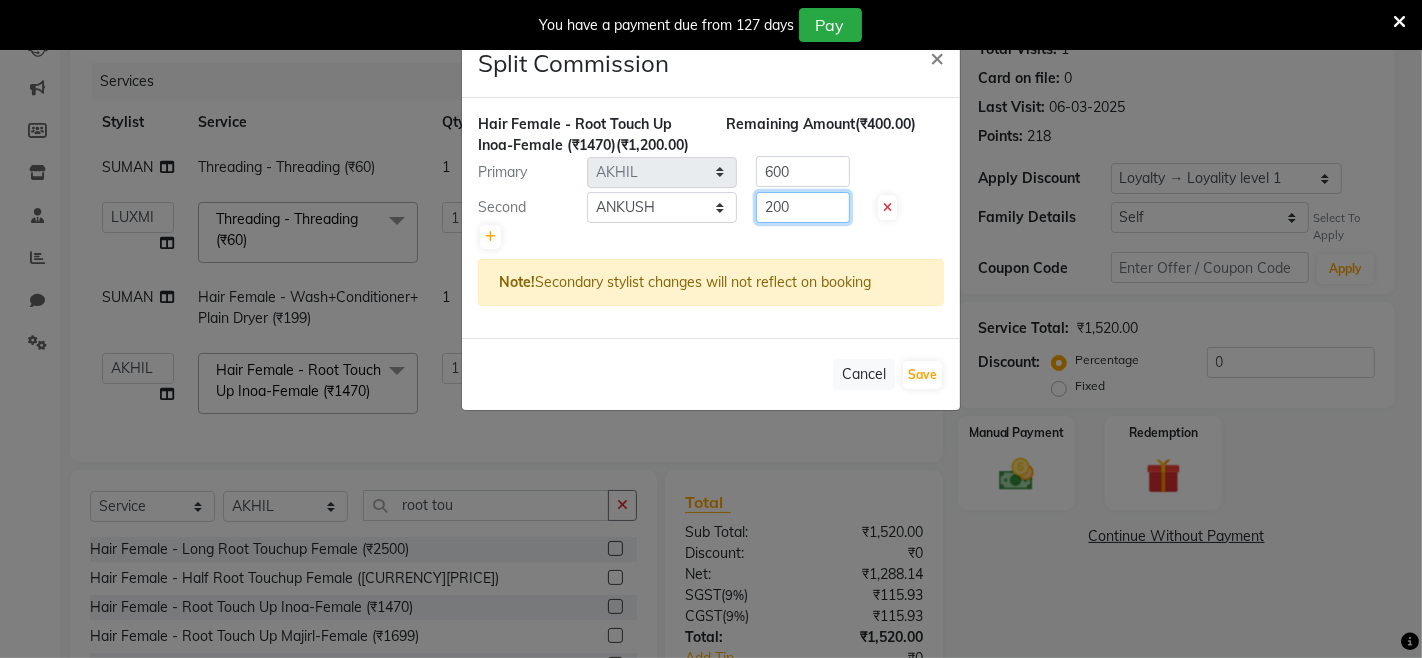type on "200" 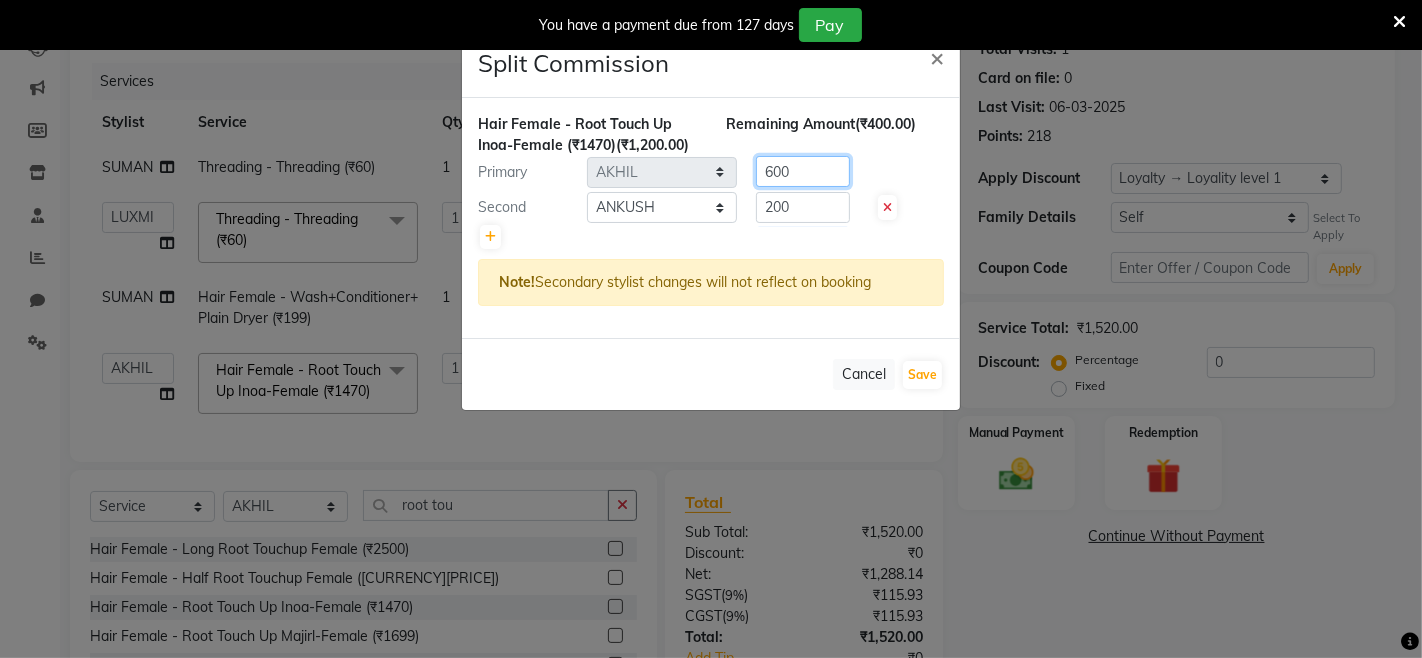 drag, startPoint x: 801, startPoint y: 185, endPoint x: 765, endPoint y: 201, distance: 39.39543 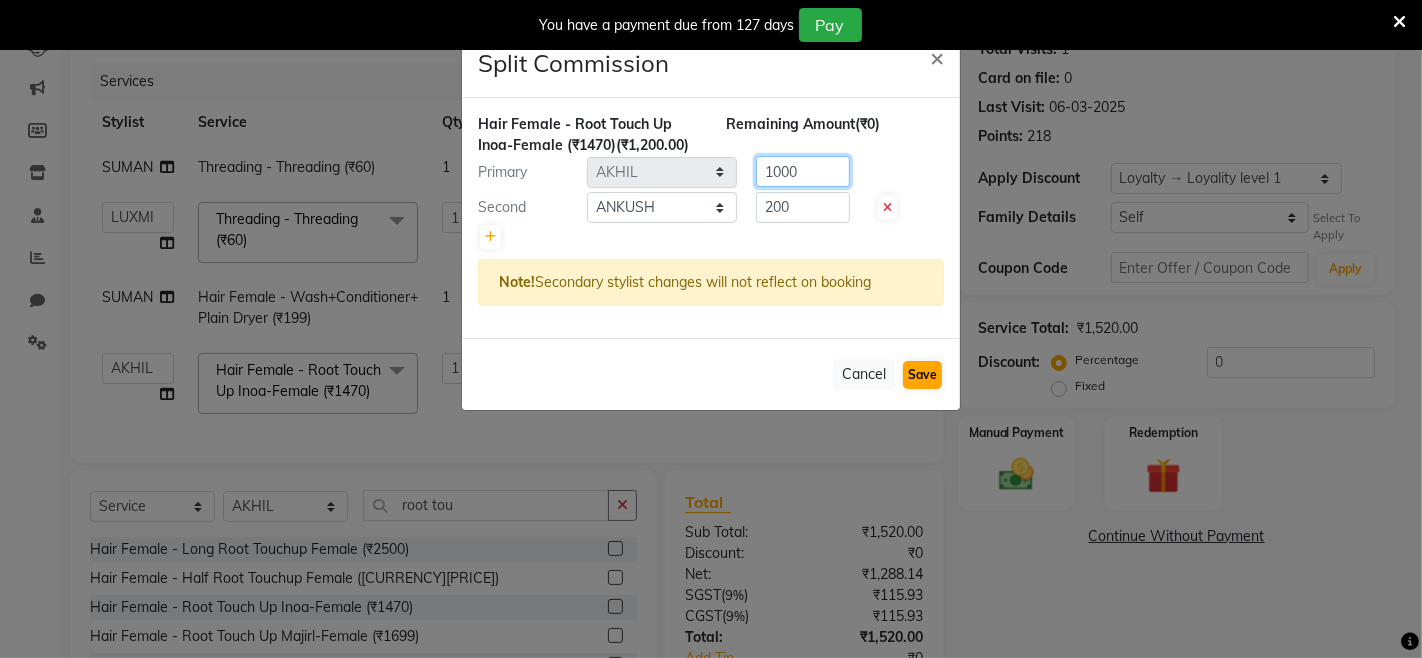 type on "1000" 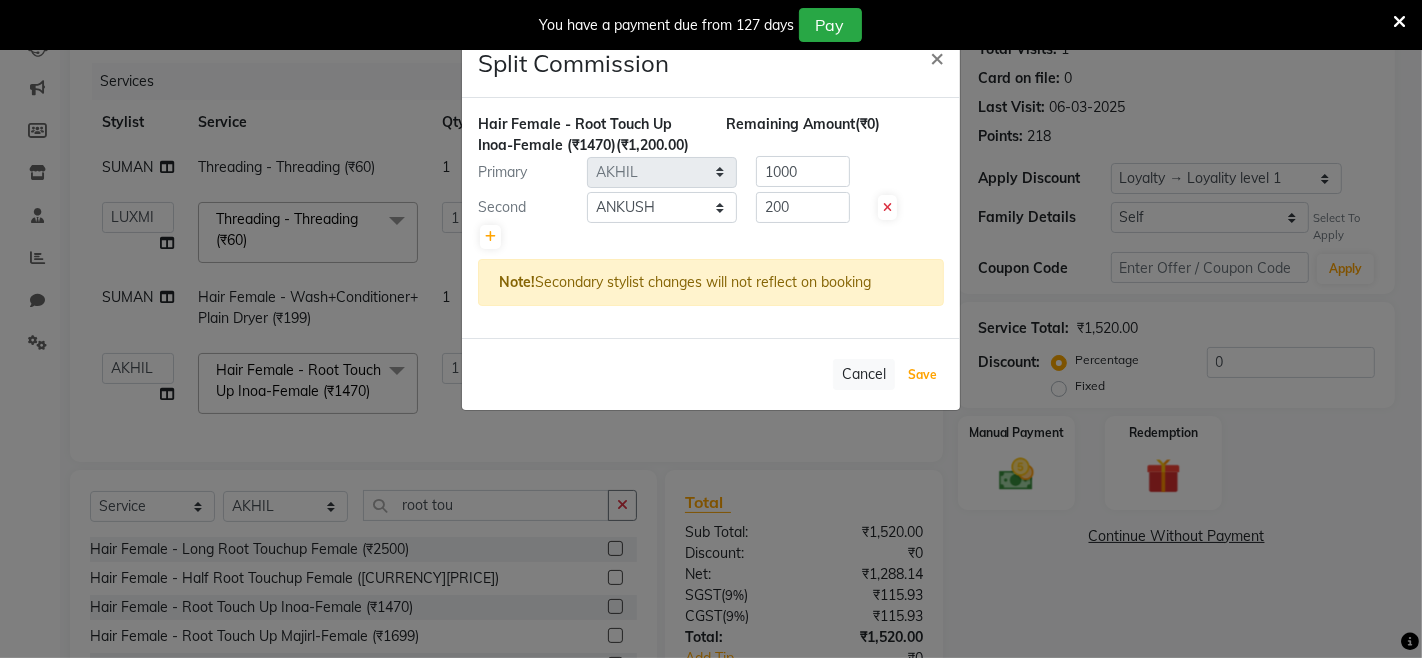 click on "Save" 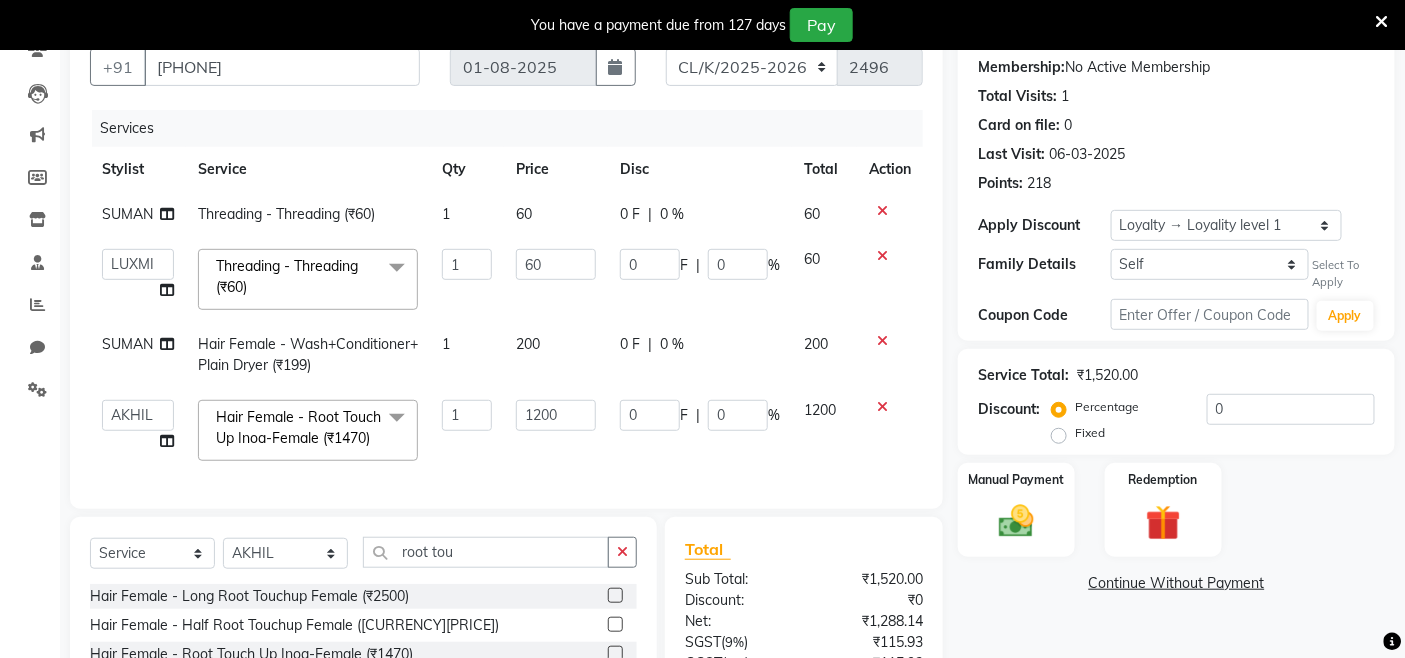 scroll, scrollTop: 186, scrollLeft: 0, axis: vertical 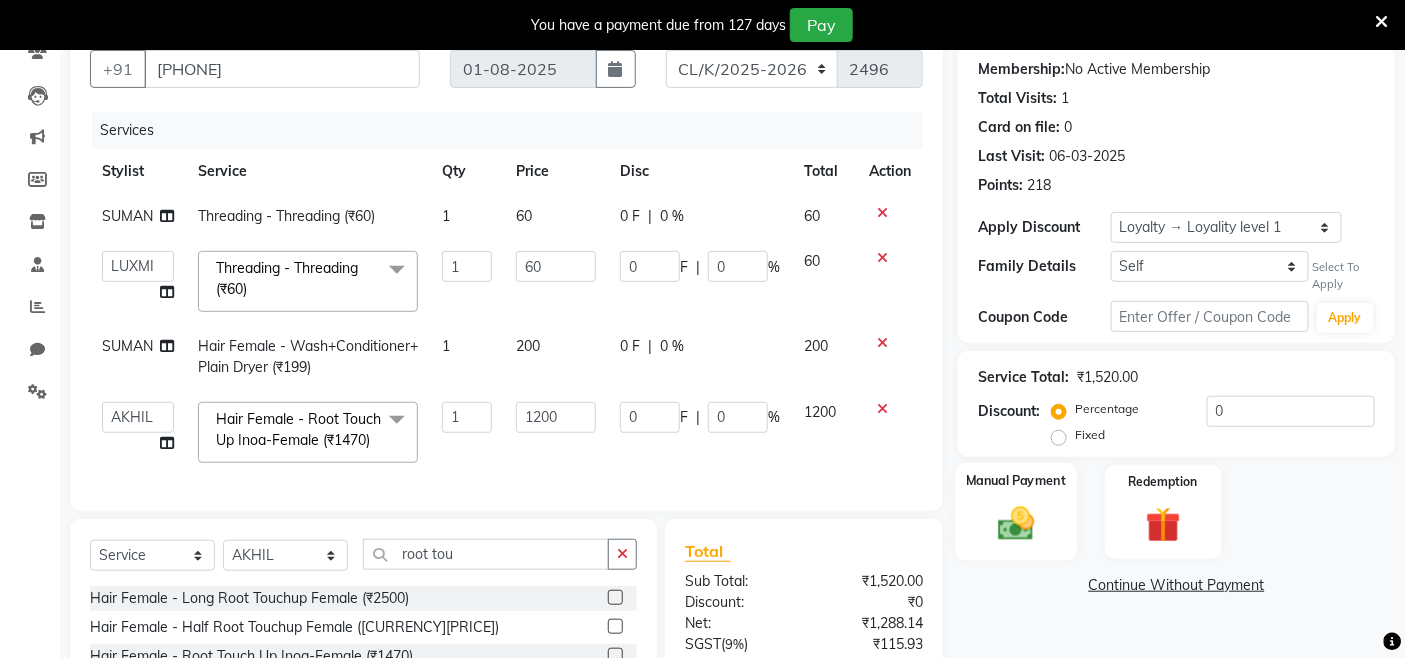 drag, startPoint x: 1097, startPoint y: 32, endPoint x: 998, endPoint y: 527, distance: 504.80292 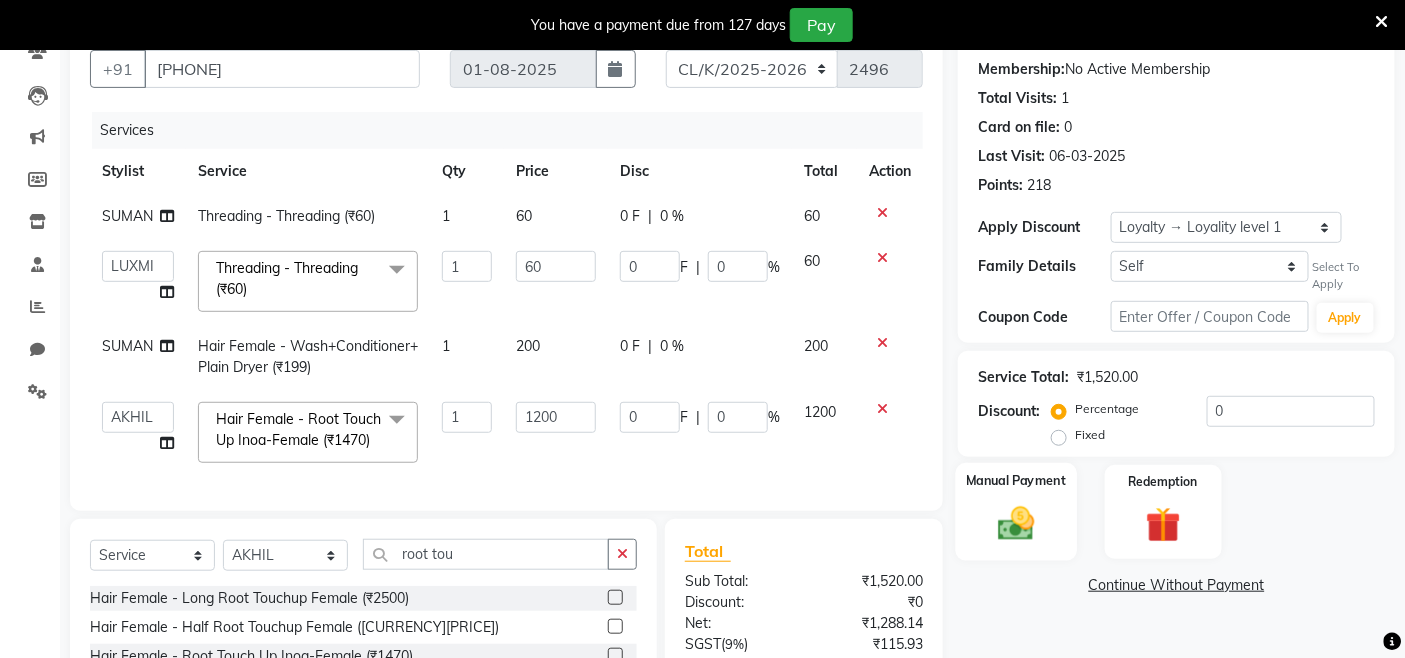 click 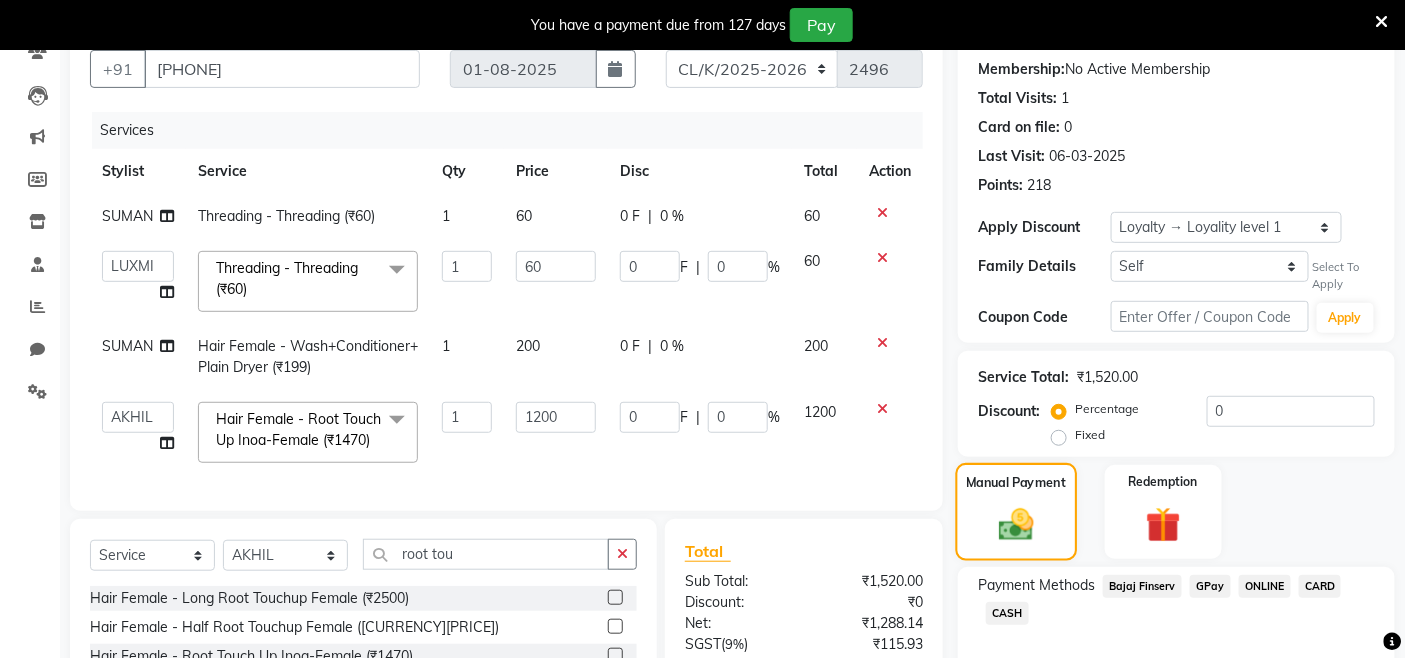 scroll, scrollTop: 408, scrollLeft: 0, axis: vertical 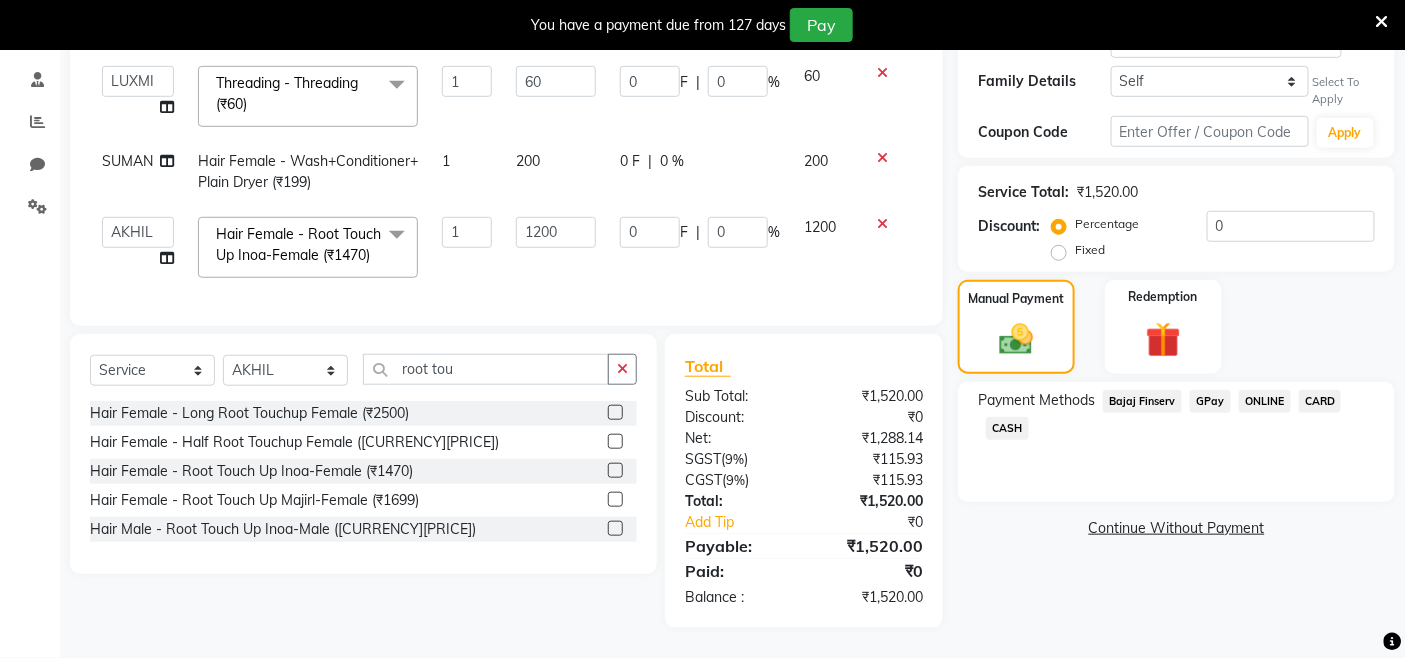 click on "CARD" 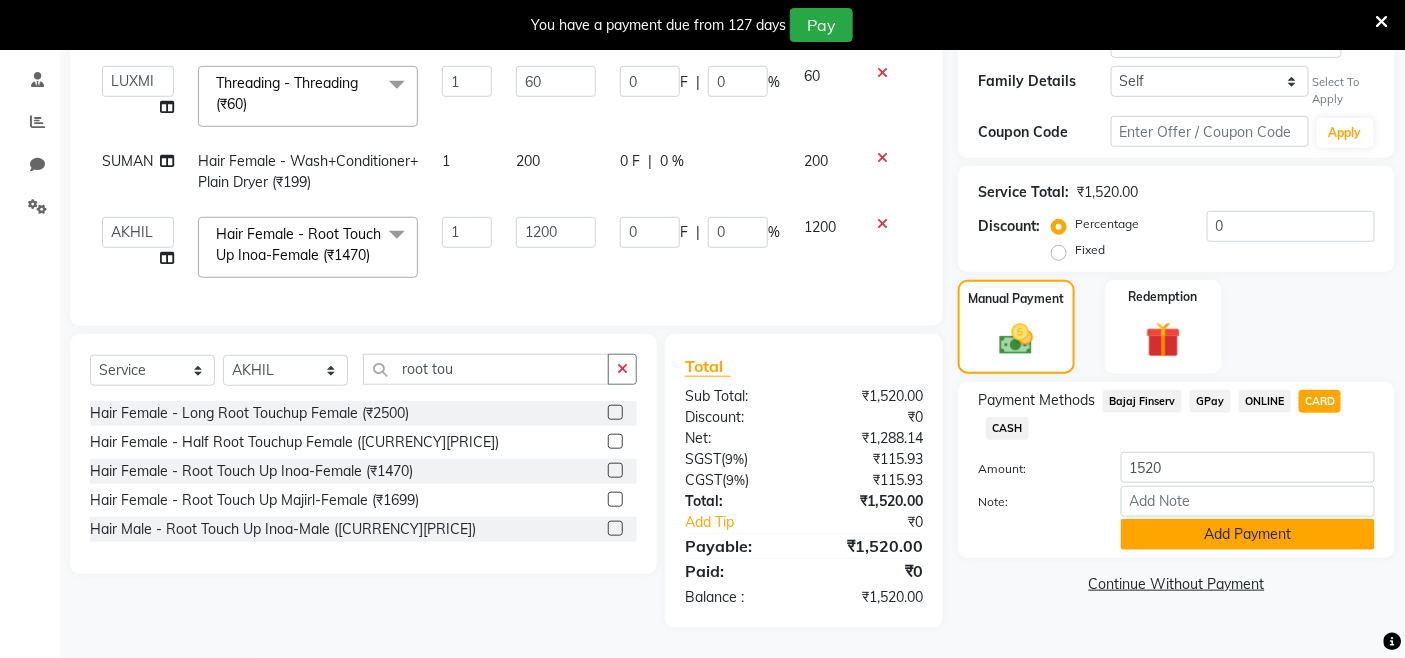 click on "Add Payment" 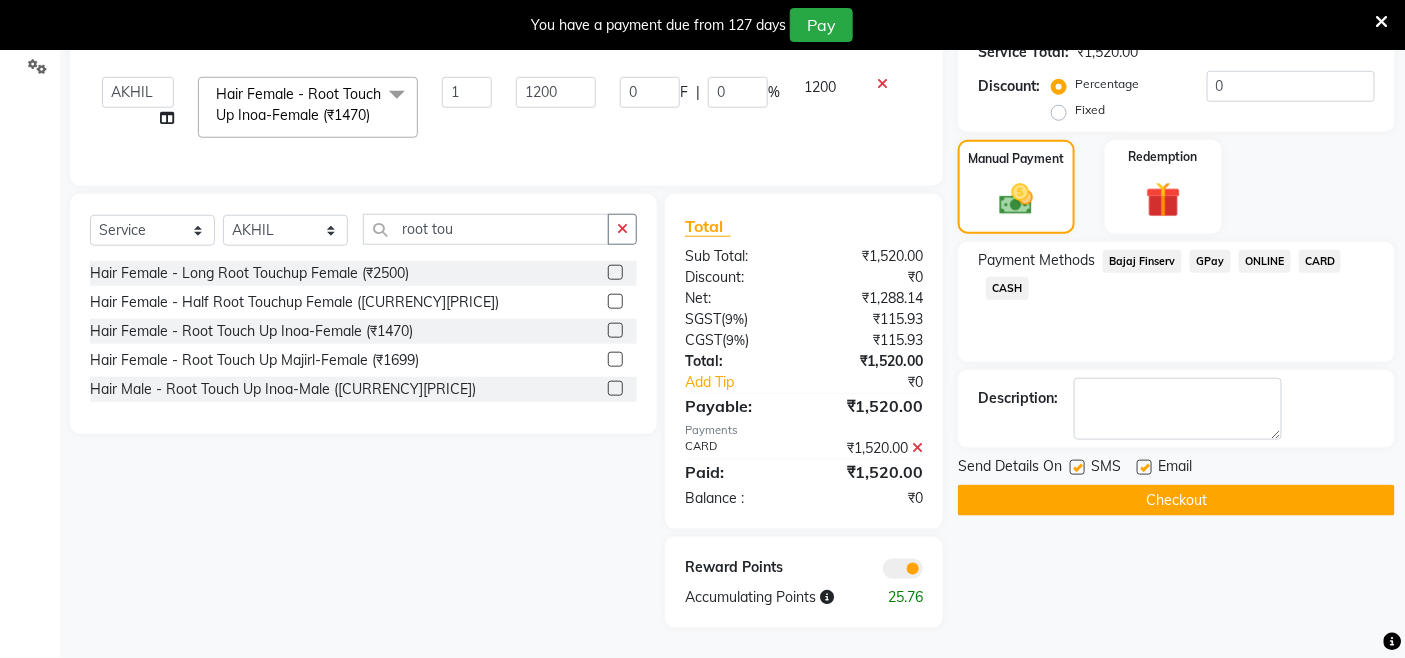 scroll, scrollTop: 548, scrollLeft: 0, axis: vertical 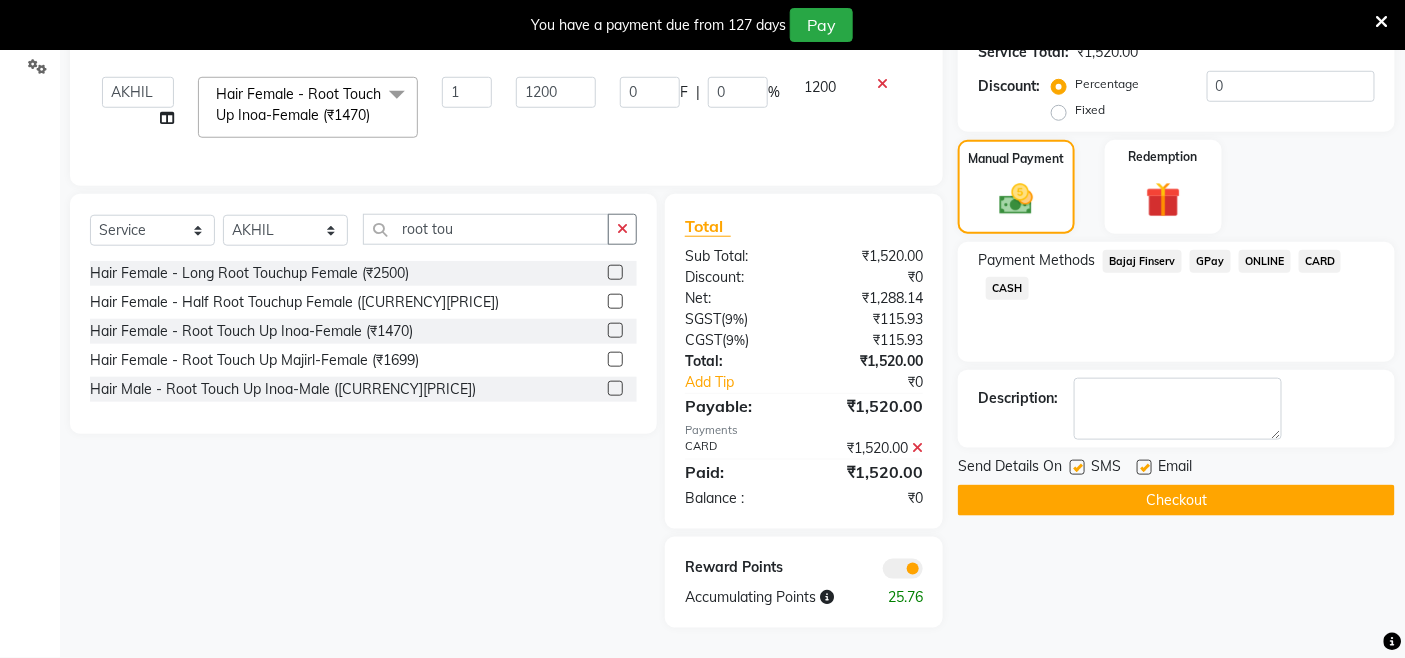 click on "Checkout" 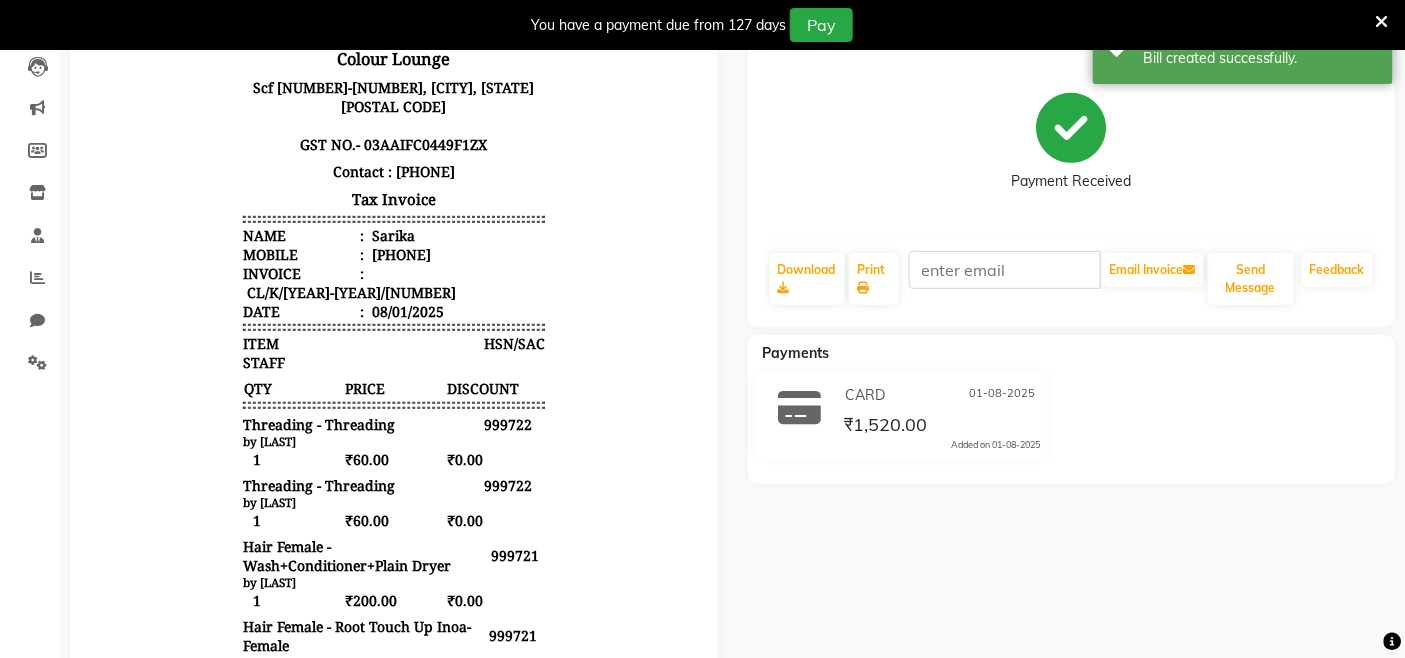 scroll, scrollTop: 0, scrollLeft: 0, axis: both 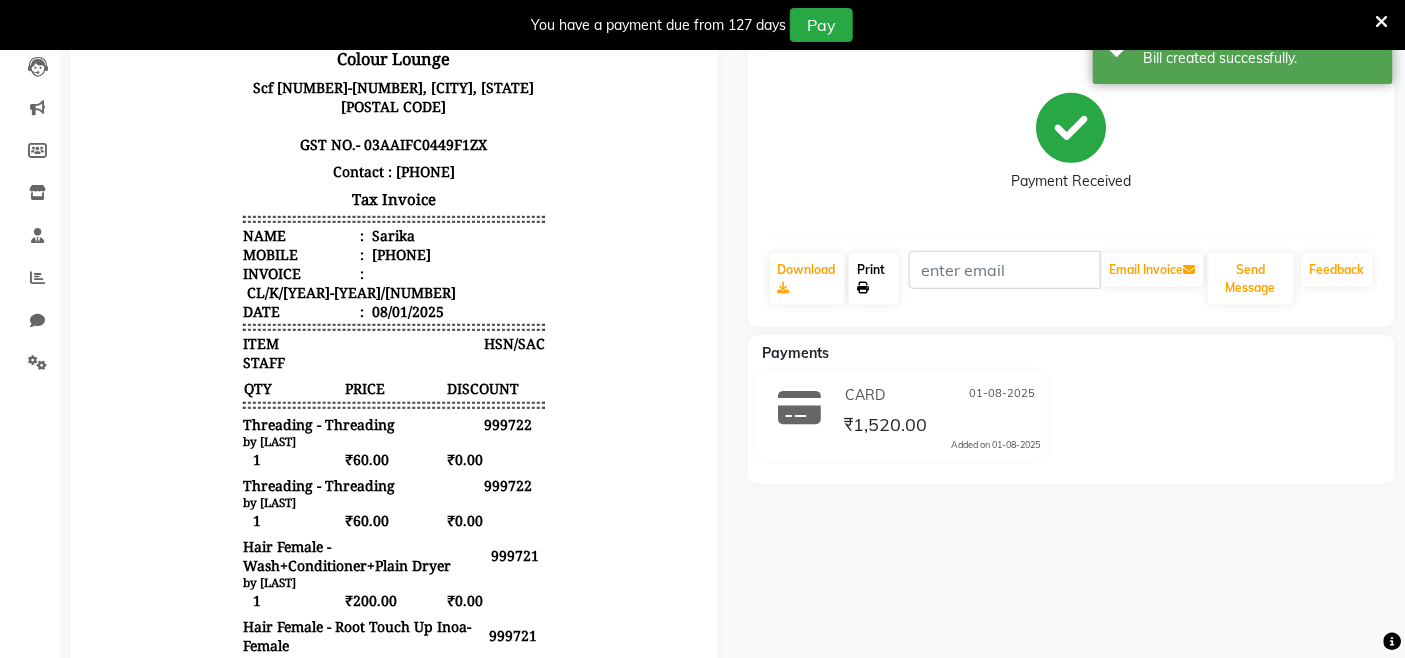 click on "Print" 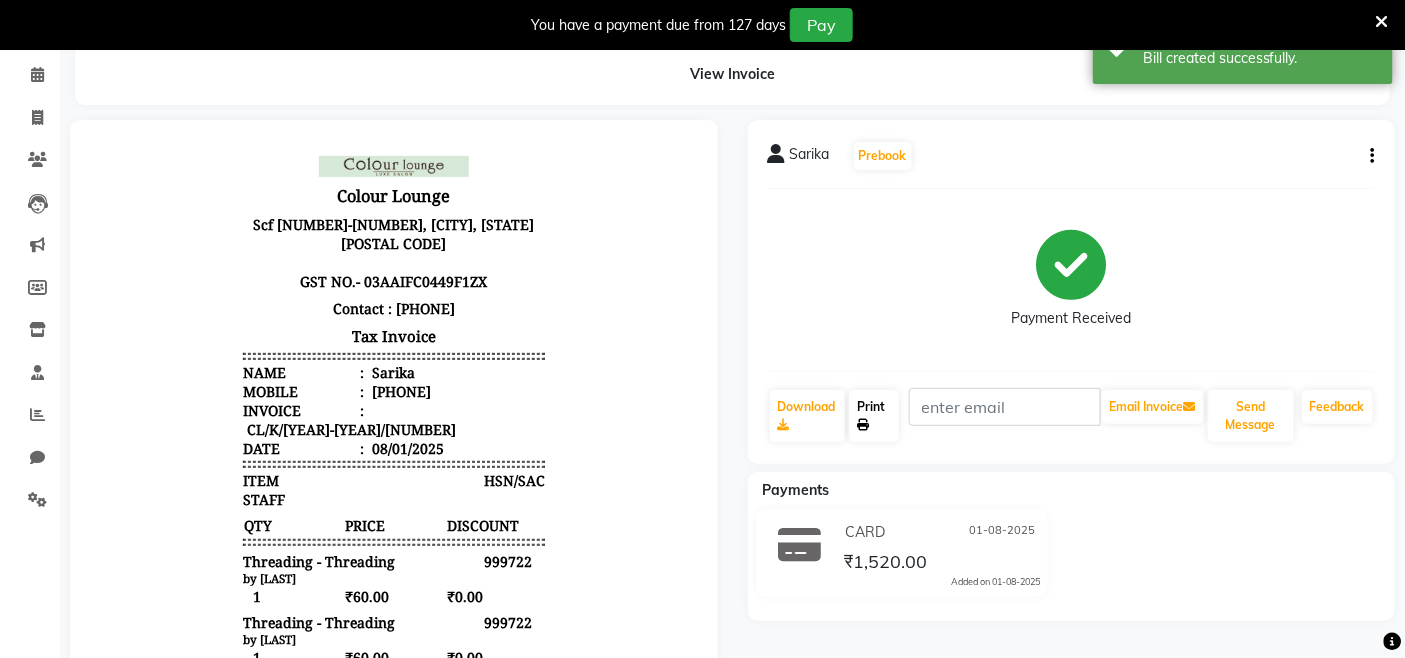 scroll, scrollTop: 0, scrollLeft: 0, axis: both 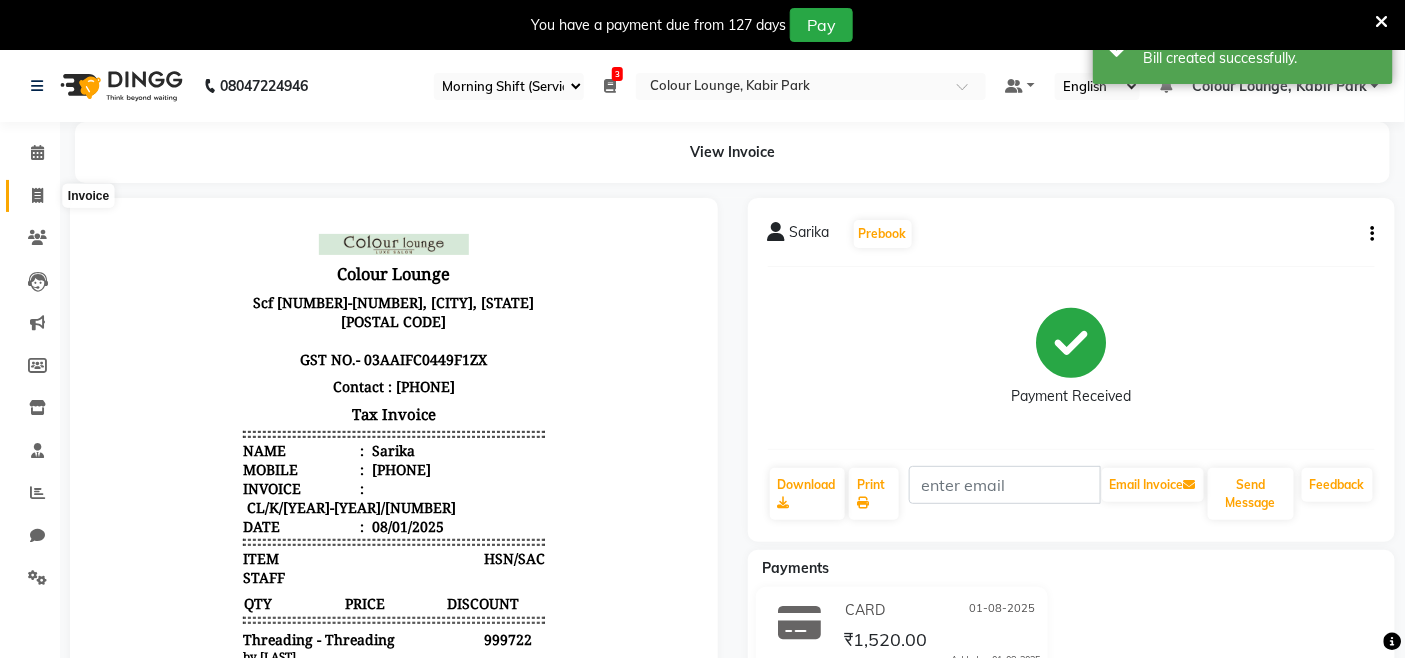 click 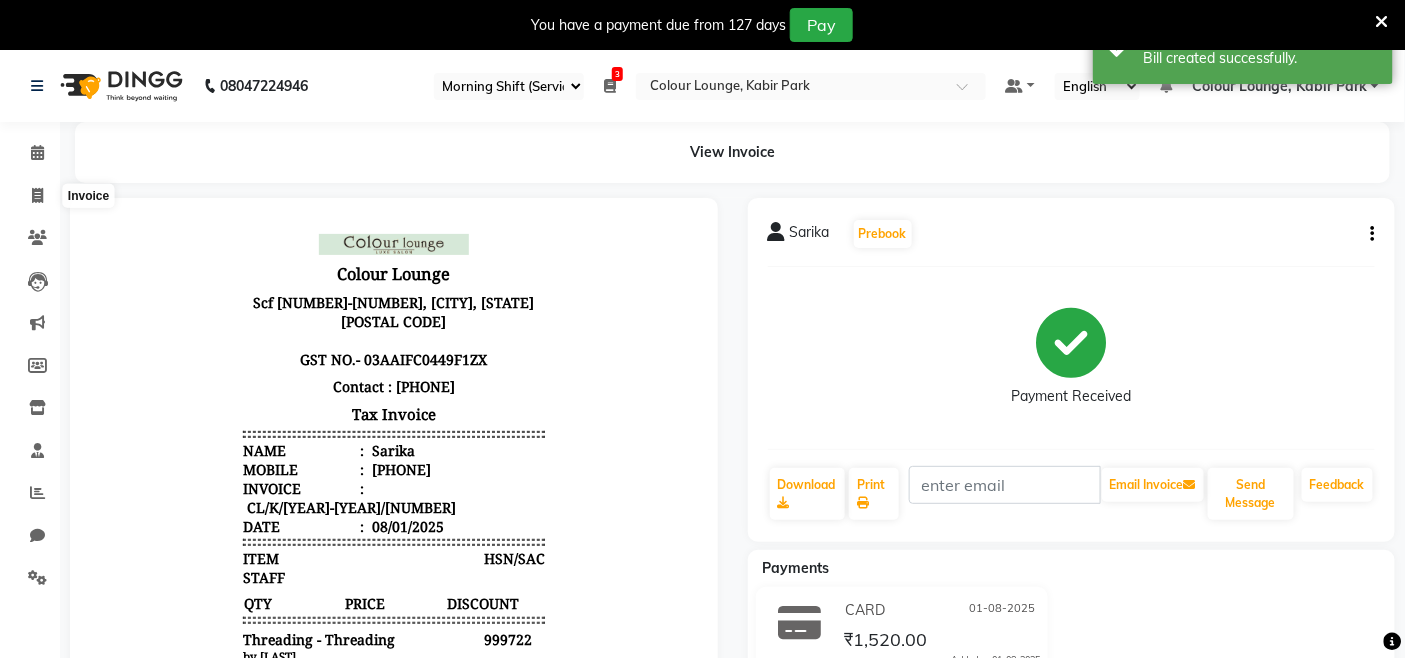 select on "service" 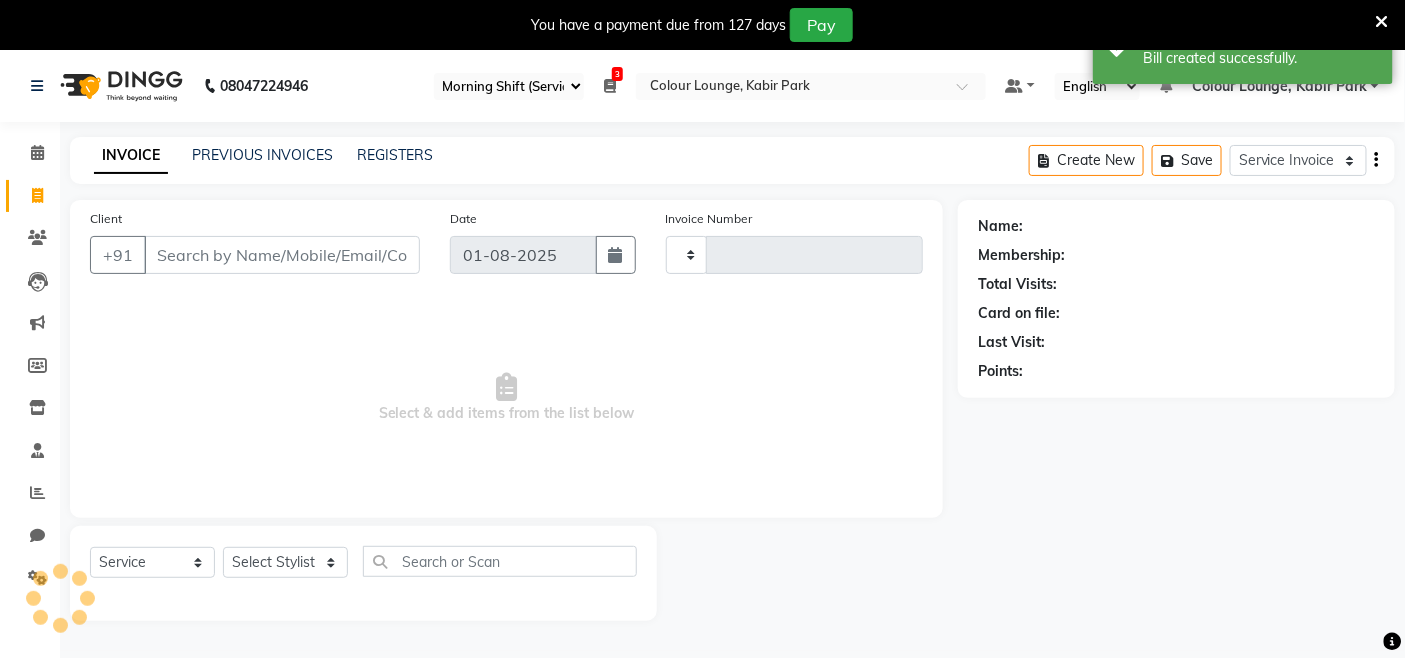 scroll, scrollTop: 50, scrollLeft: 0, axis: vertical 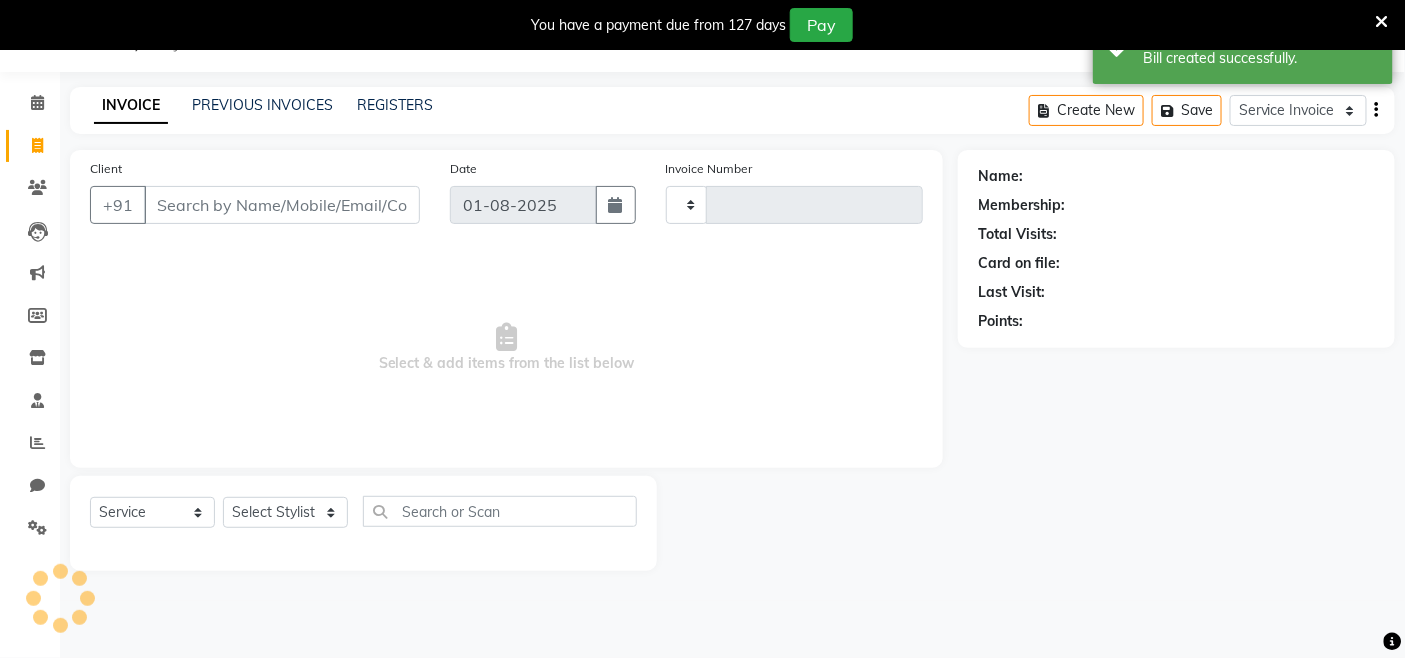 type on "2499" 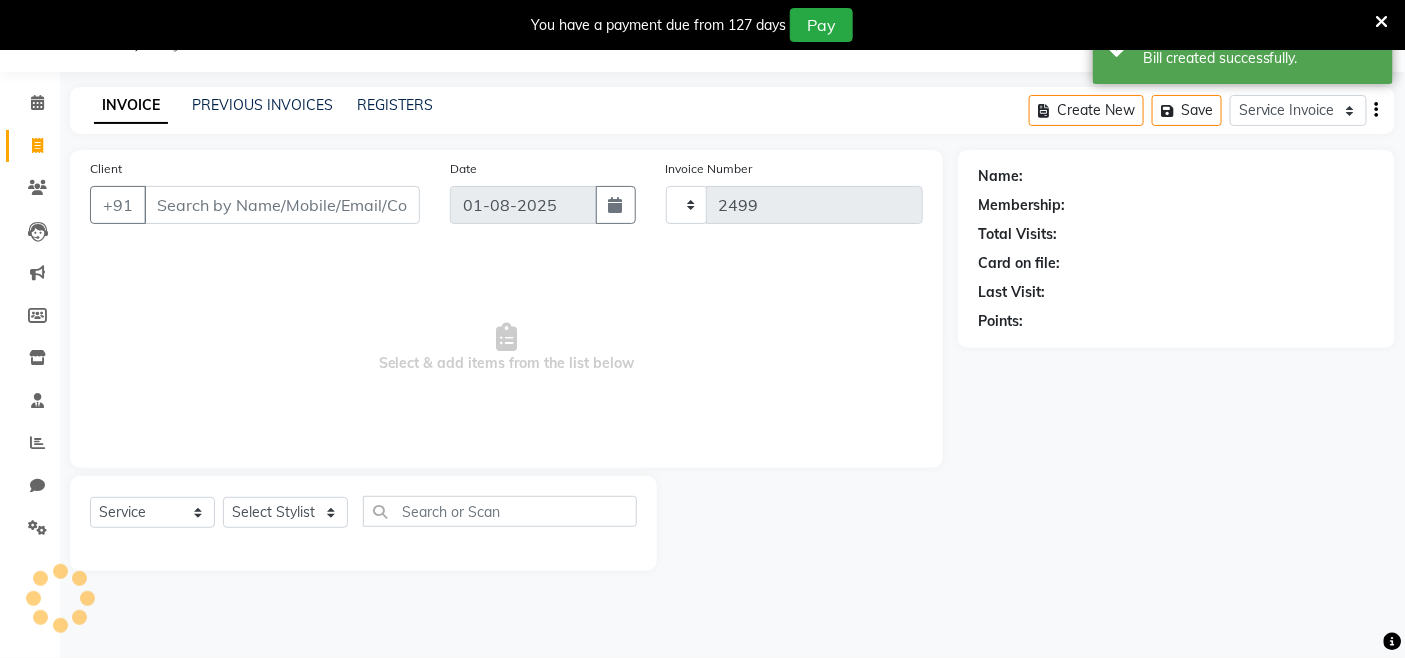 select on "8015" 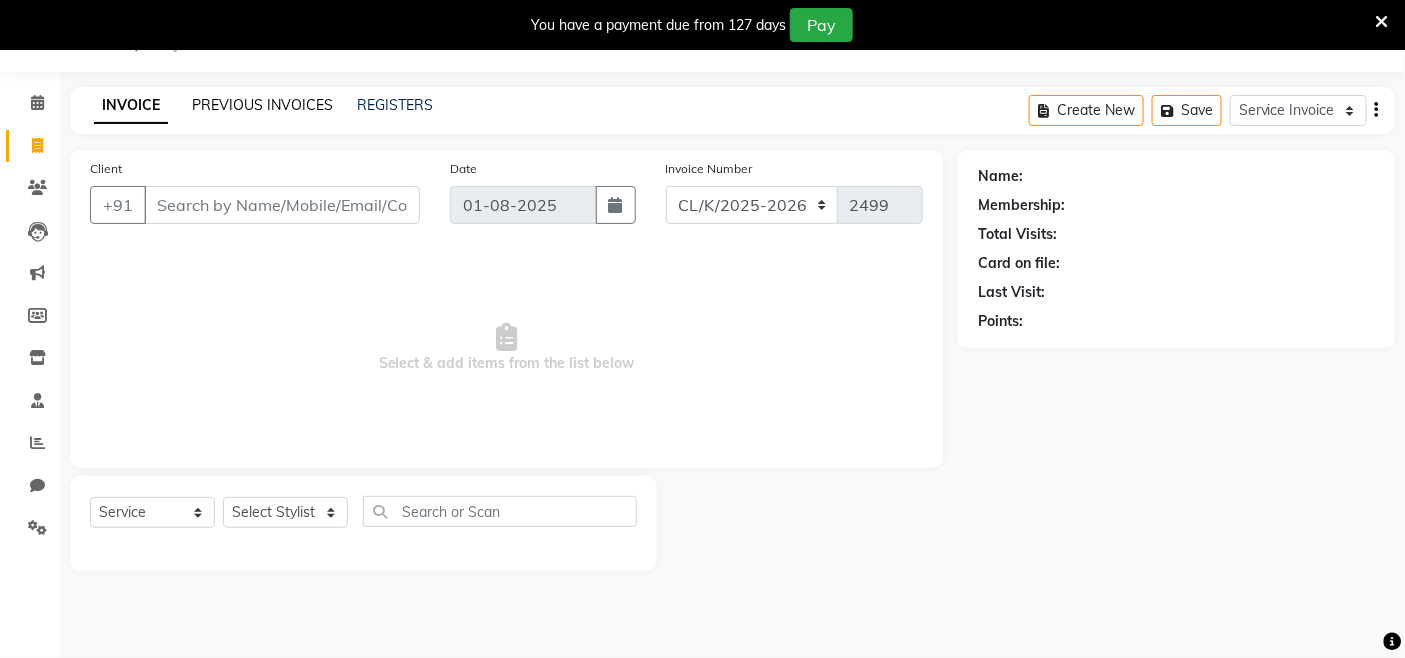click on "PREVIOUS INVOICES" 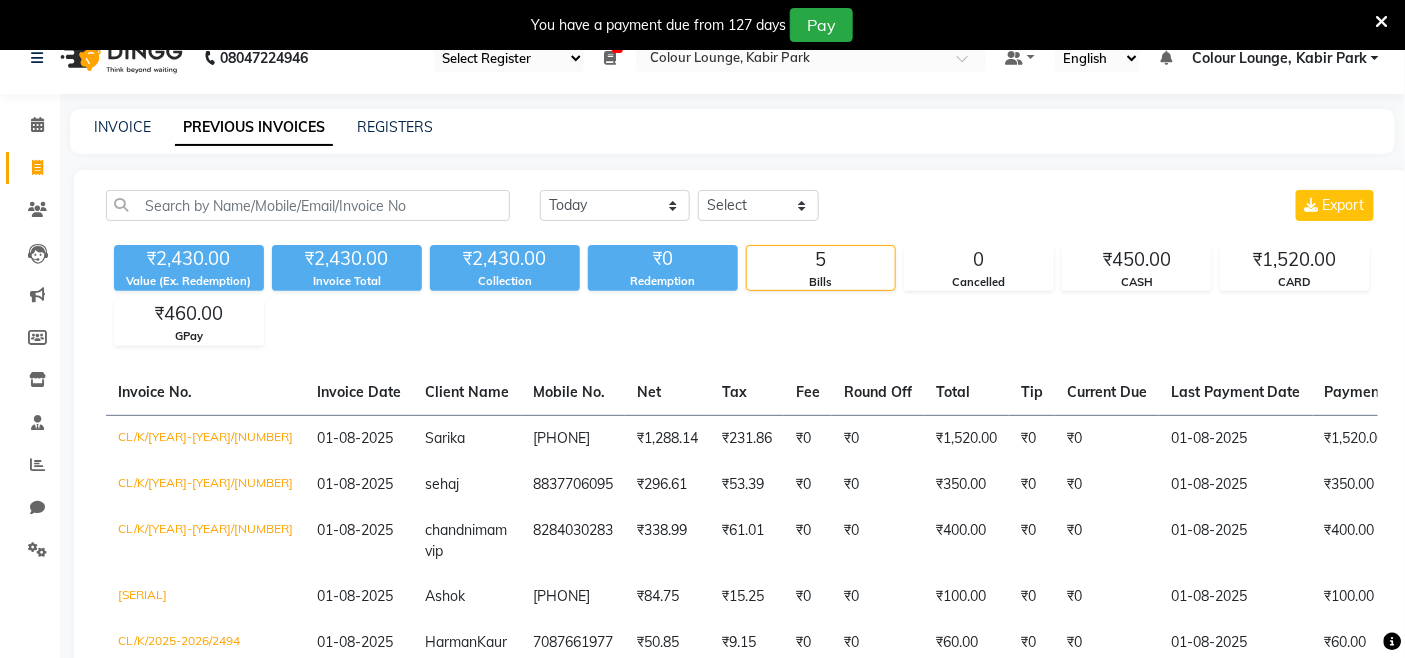 scroll, scrollTop: 0, scrollLeft: 0, axis: both 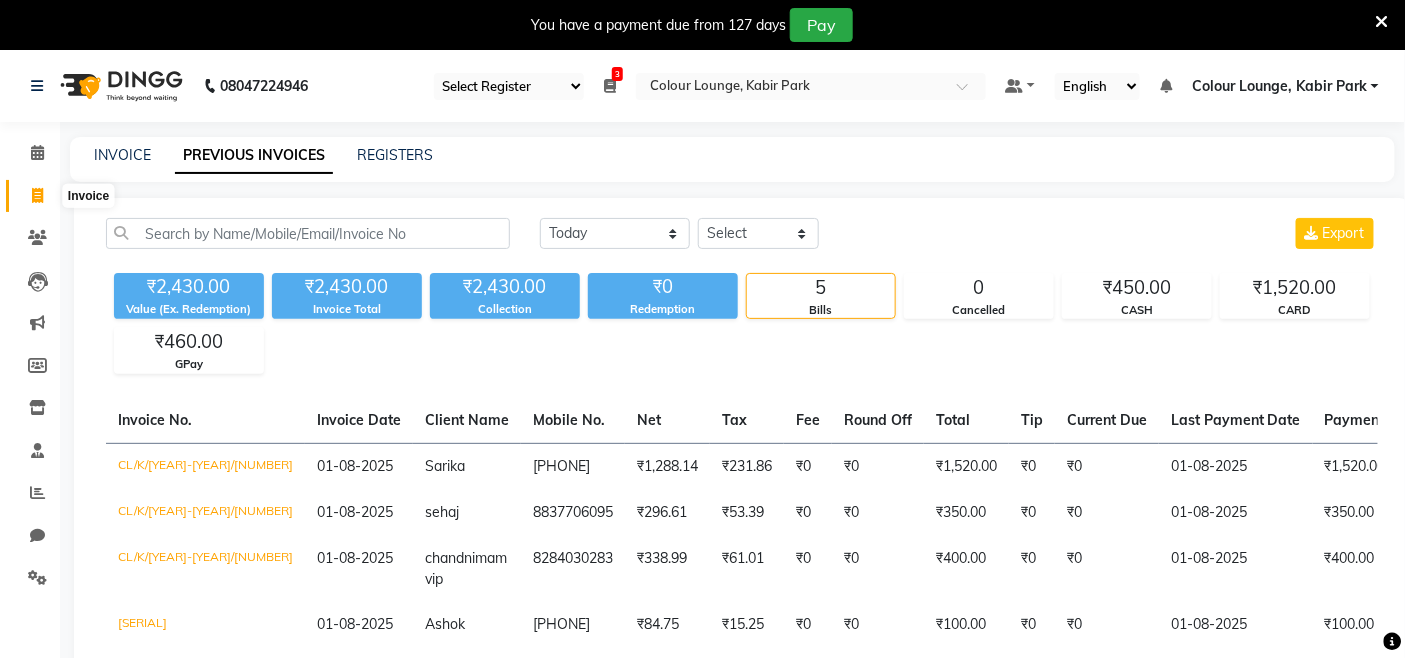click 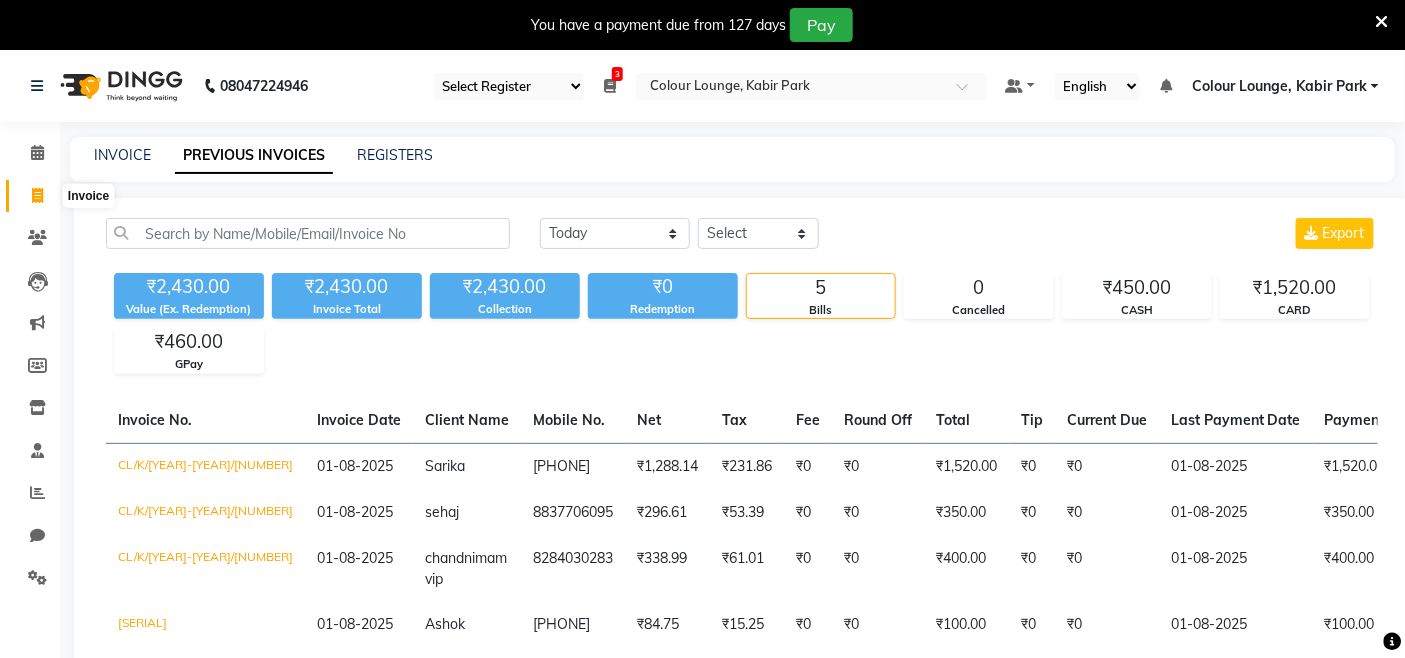 select on "service" 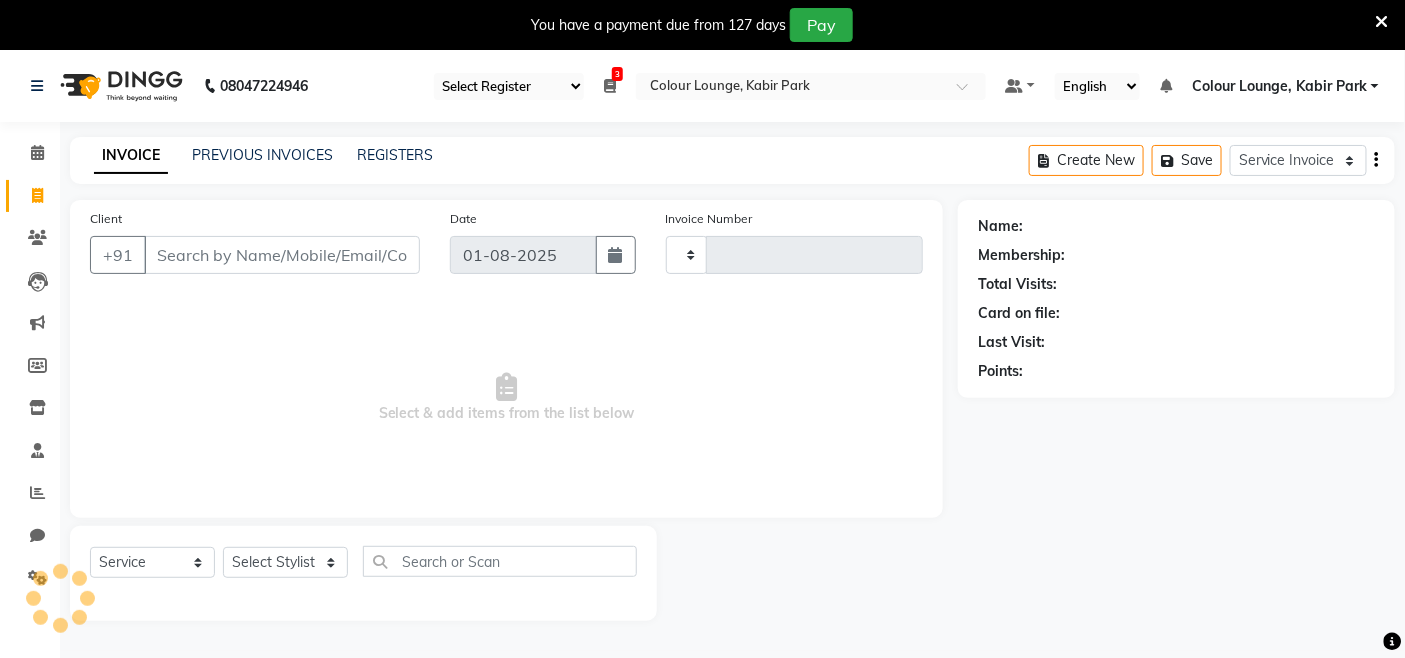 scroll, scrollTop: 50, scrollLeft: 0, axis: vertical 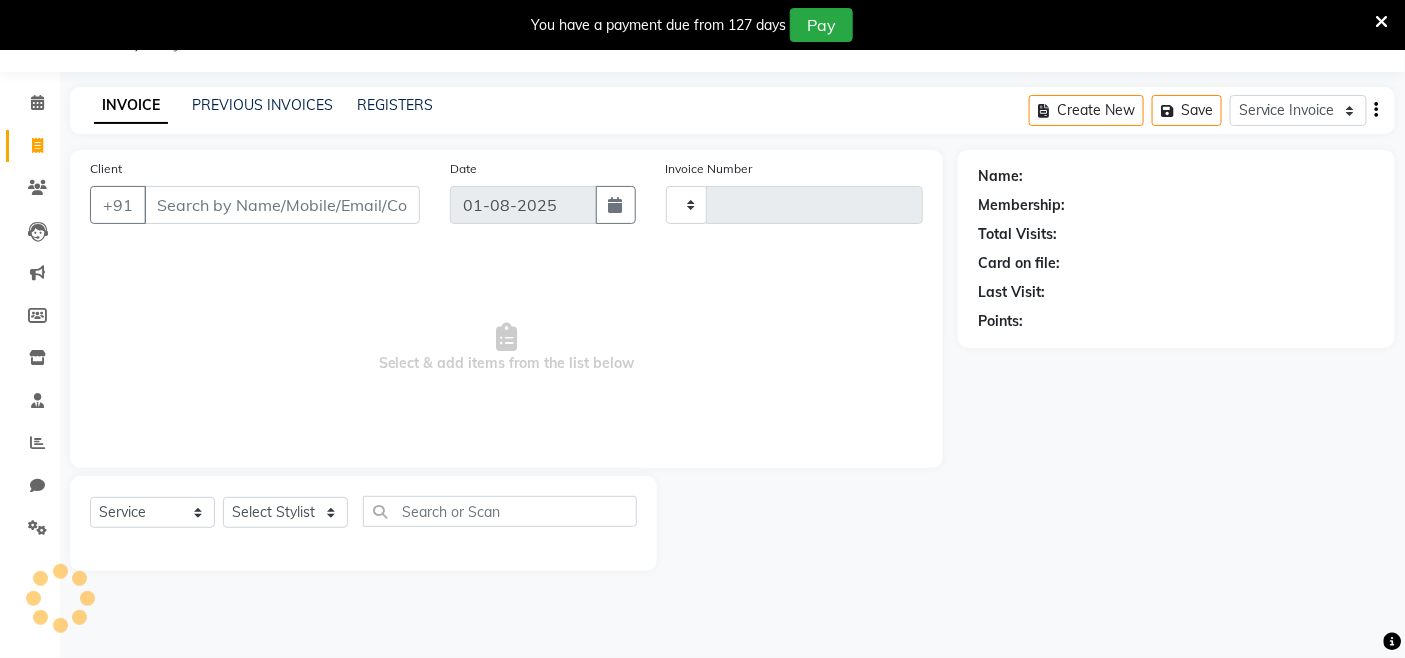 type on "2499" 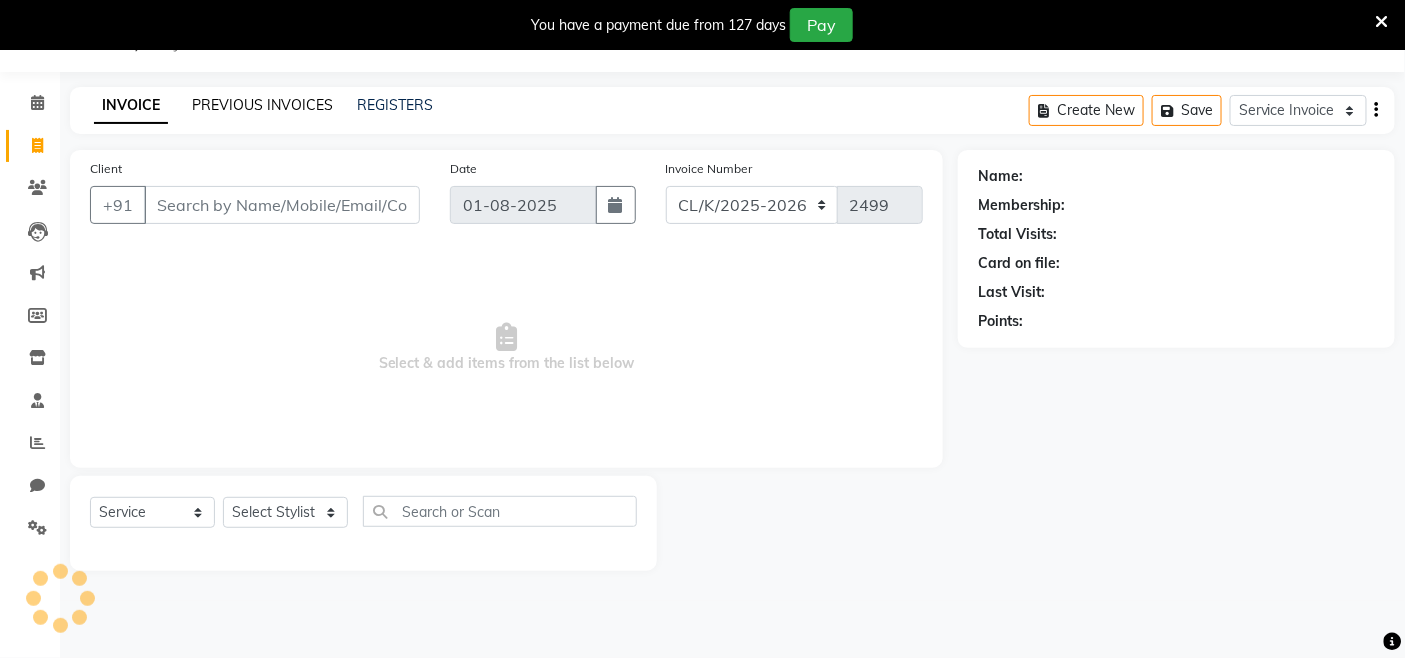 click on "PREVIOUS INVOICES" 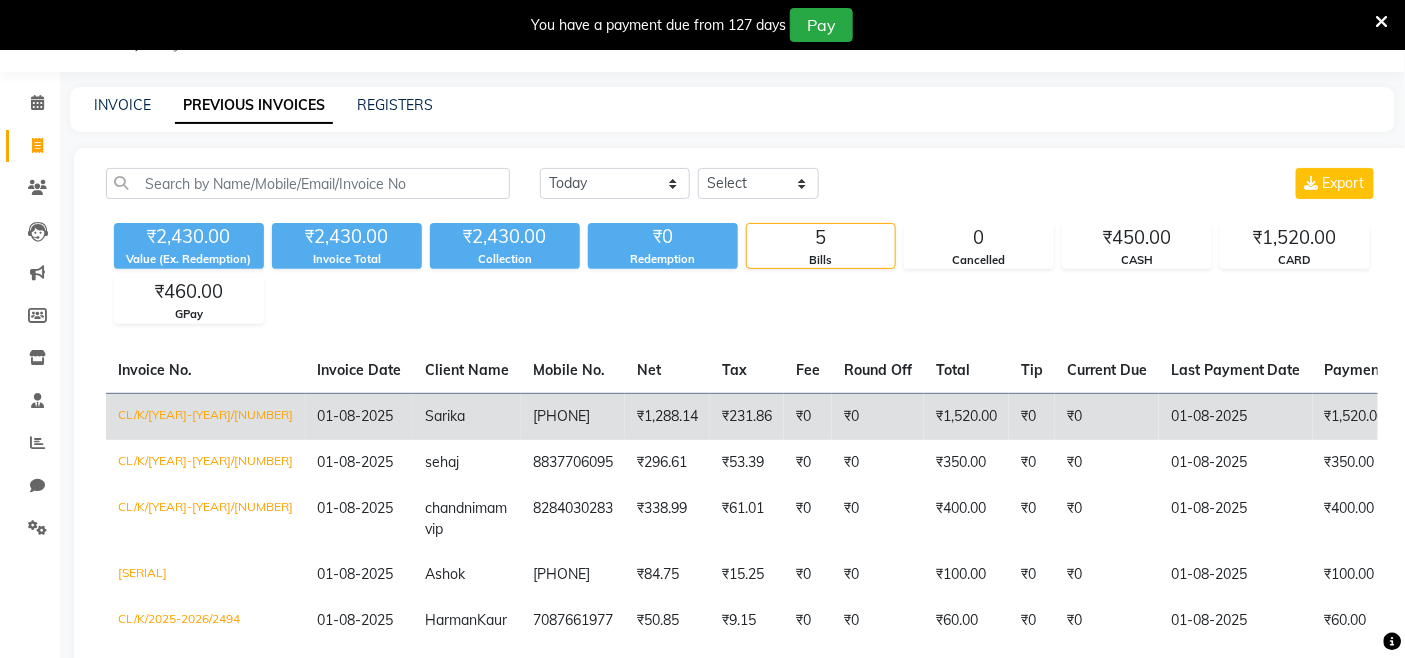 click on "01-08-2025" 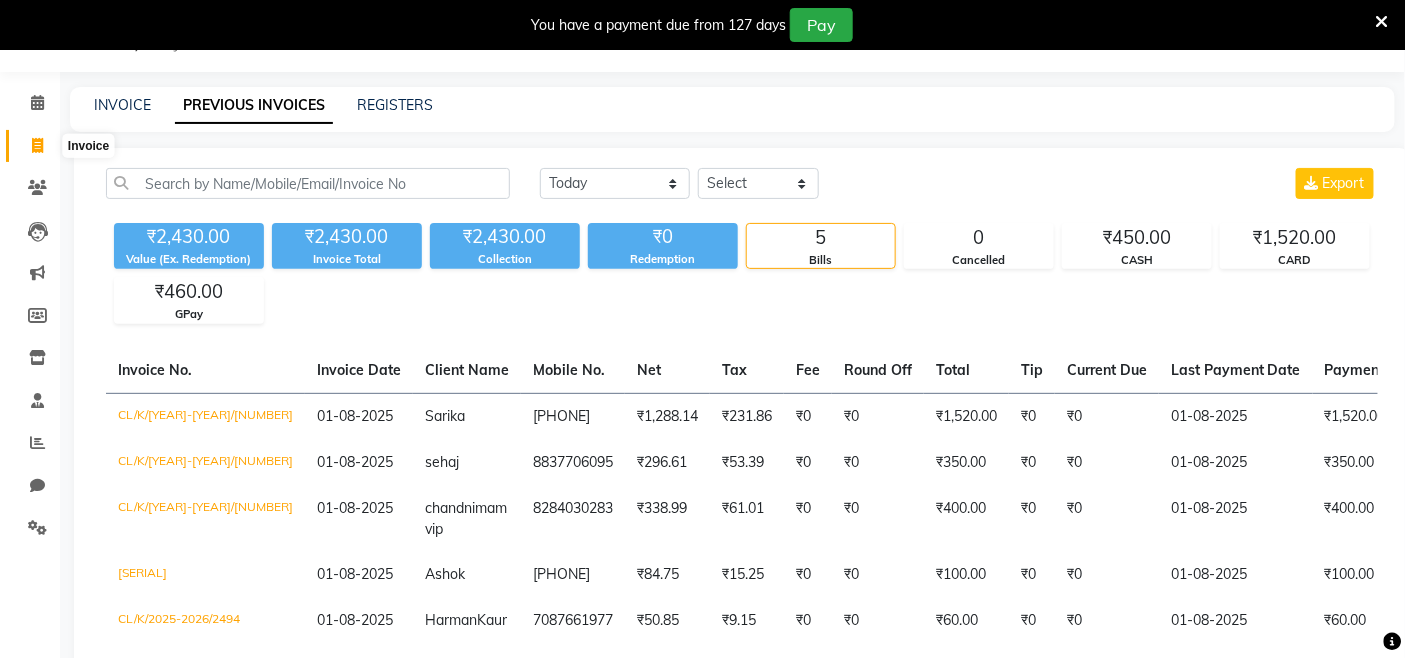 click 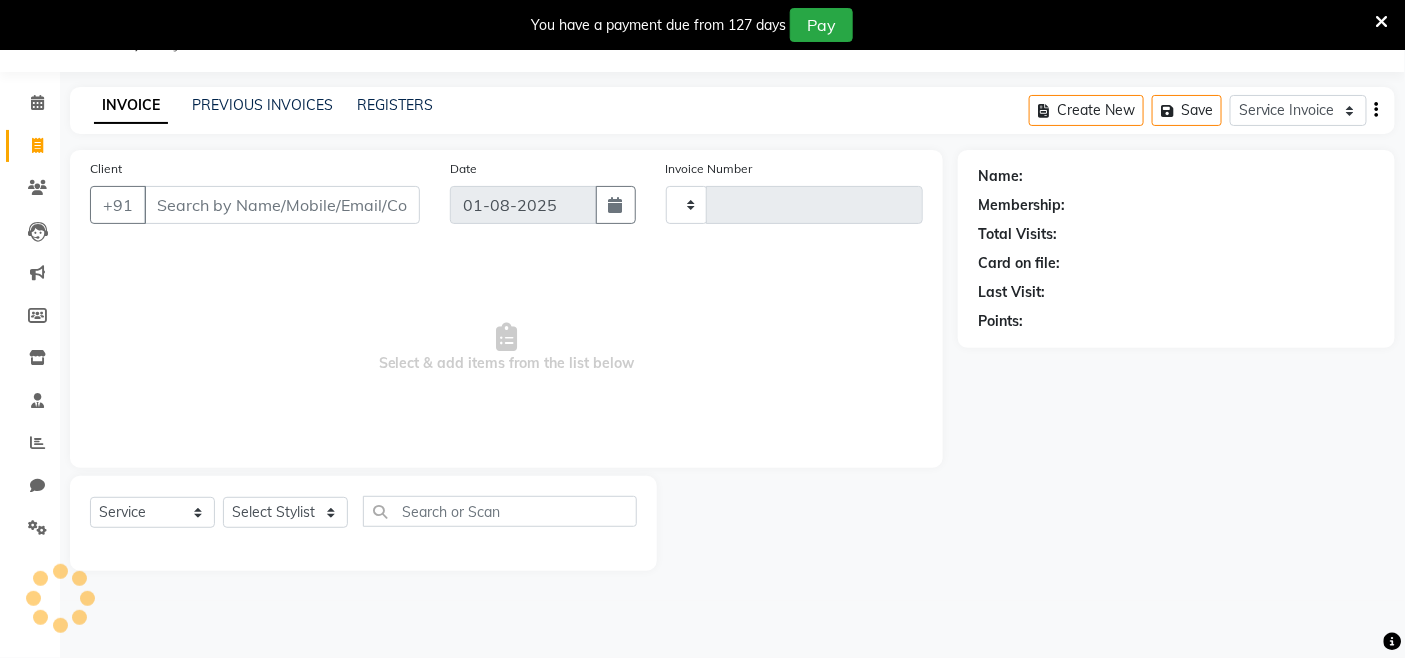 type on "2499" 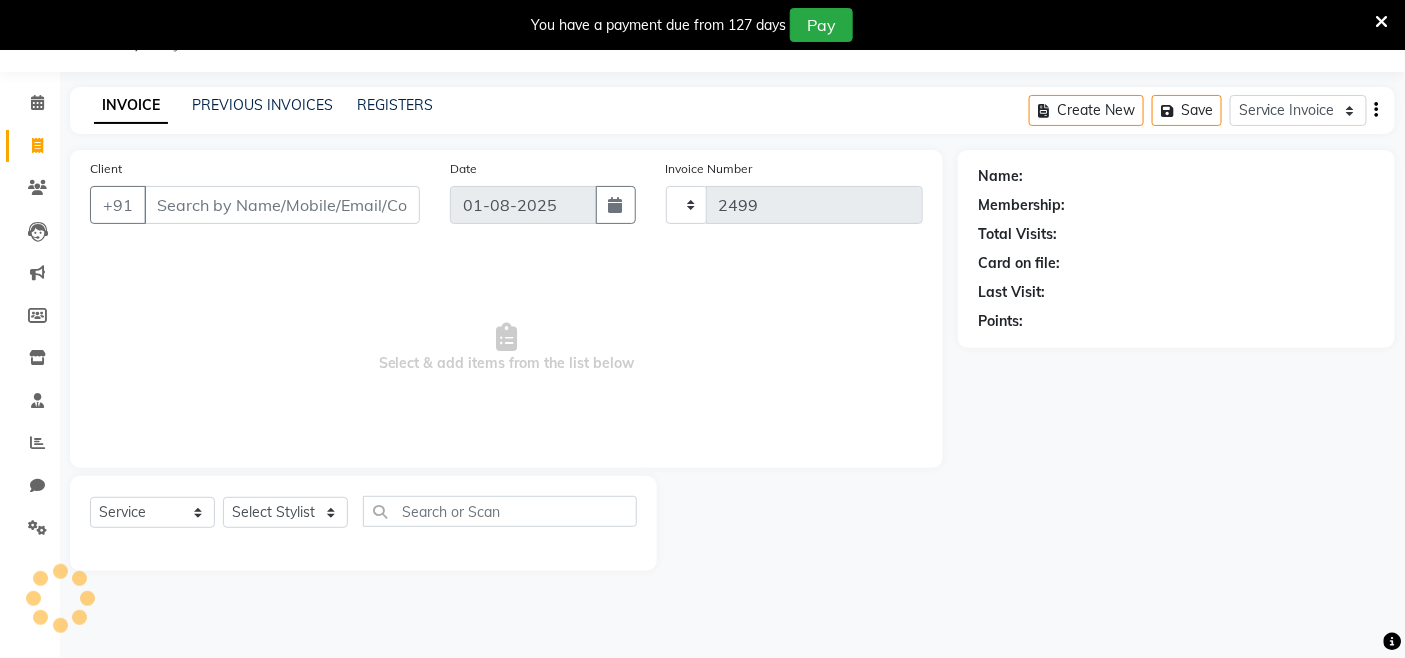 select on "8015" 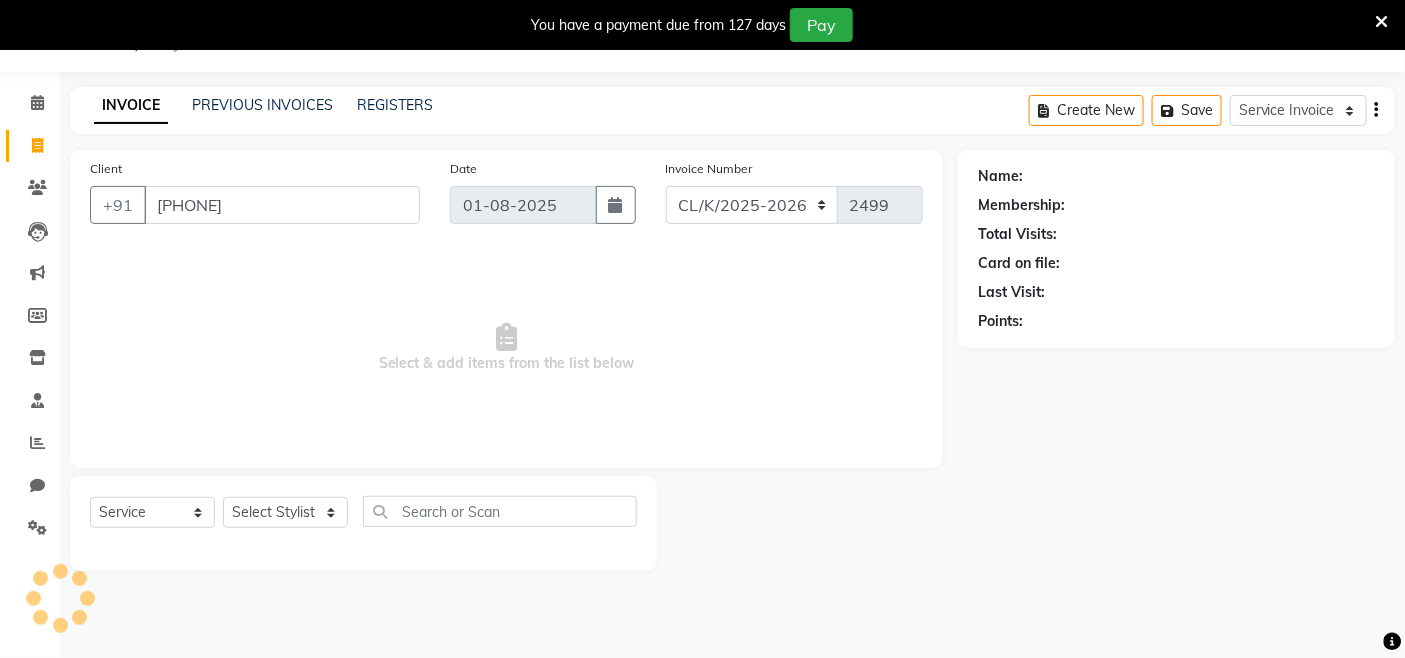 type on "[PHONE]" 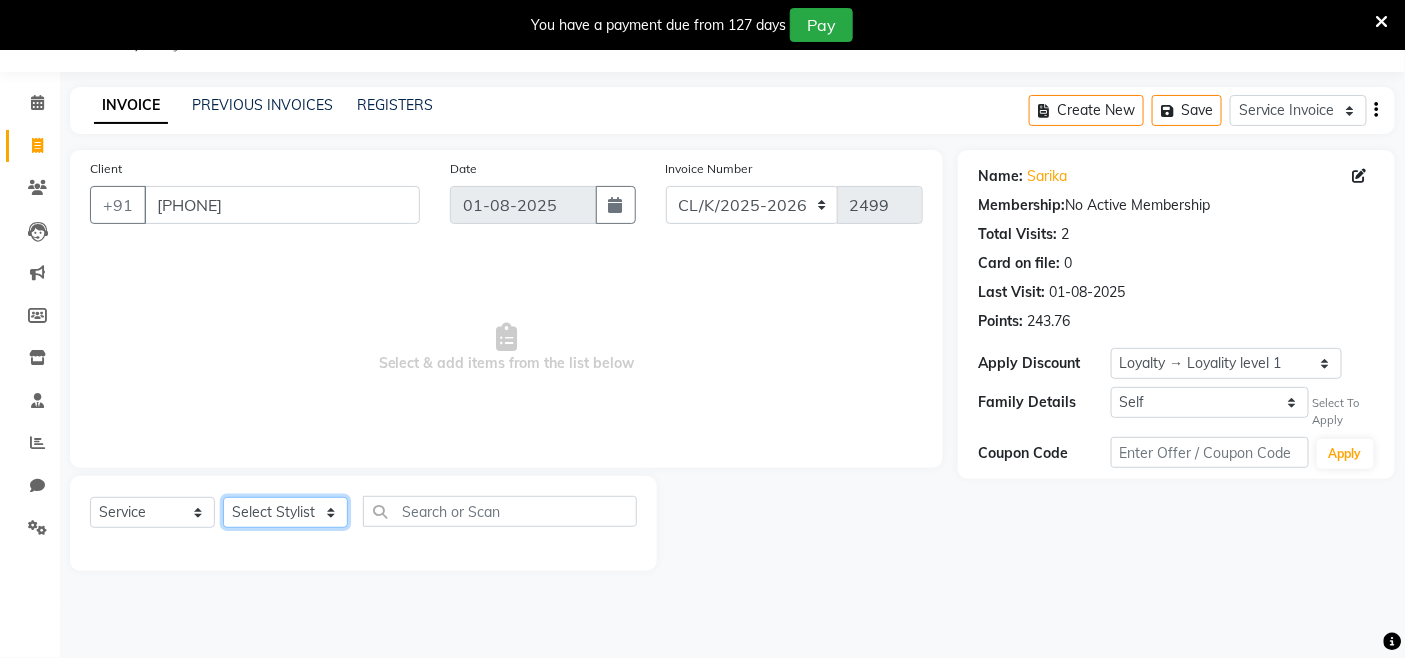 click on "Select Stylist Admin Admin [FIRST] [FIRST] Colour Lounge, Kabir Park Colour Lounge, Kabir Park [FIRST]  [FIRST] [LAST] guard [FIRST] [FIRST] [FIRST] [FIRST] [FIRST] [FIRST] [FIRST] [FIRST] [FIRST] [FIRST] [FIRST] [FIRST] [FIRST] [FIRST] [FIRST] [FIRST] [FIRST] [FIRST] [FIRST] [FIRST] [FIRST]" 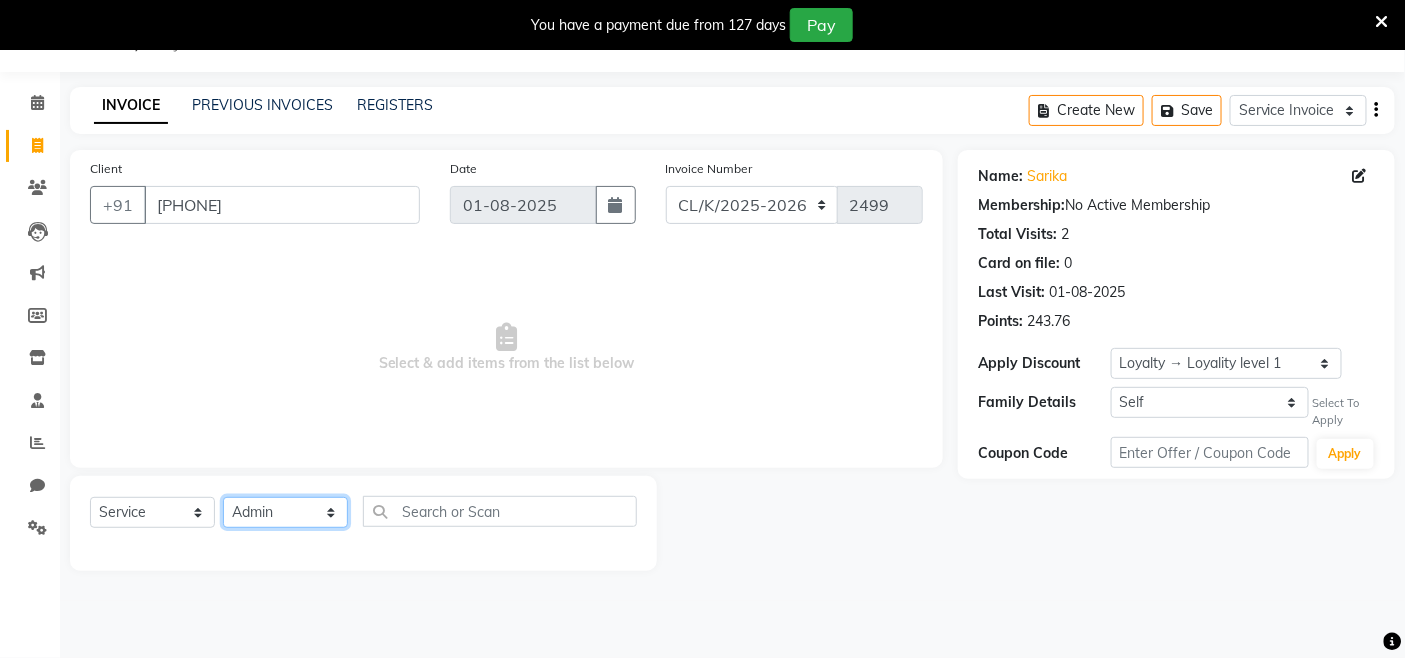 click on "Select Stylist Admin Admin [FIRST] [FIRST] Colour Lounge, Kabir Park Colour Lounge, Kabir Park [FIRST]  [FIRST] [LAST] guard [FIRST] [FIRST] [FIRST] [FIRST] [FIRST] [FIRST] [FIRST] [FIRST] [FIRST] [FIRST] [FIRST] [FIRST] [FIRST] [FIRST] [FIRST] [FIRST] [FIRST] [FIRST] [FIRST] [FIRST] [FIRST]" 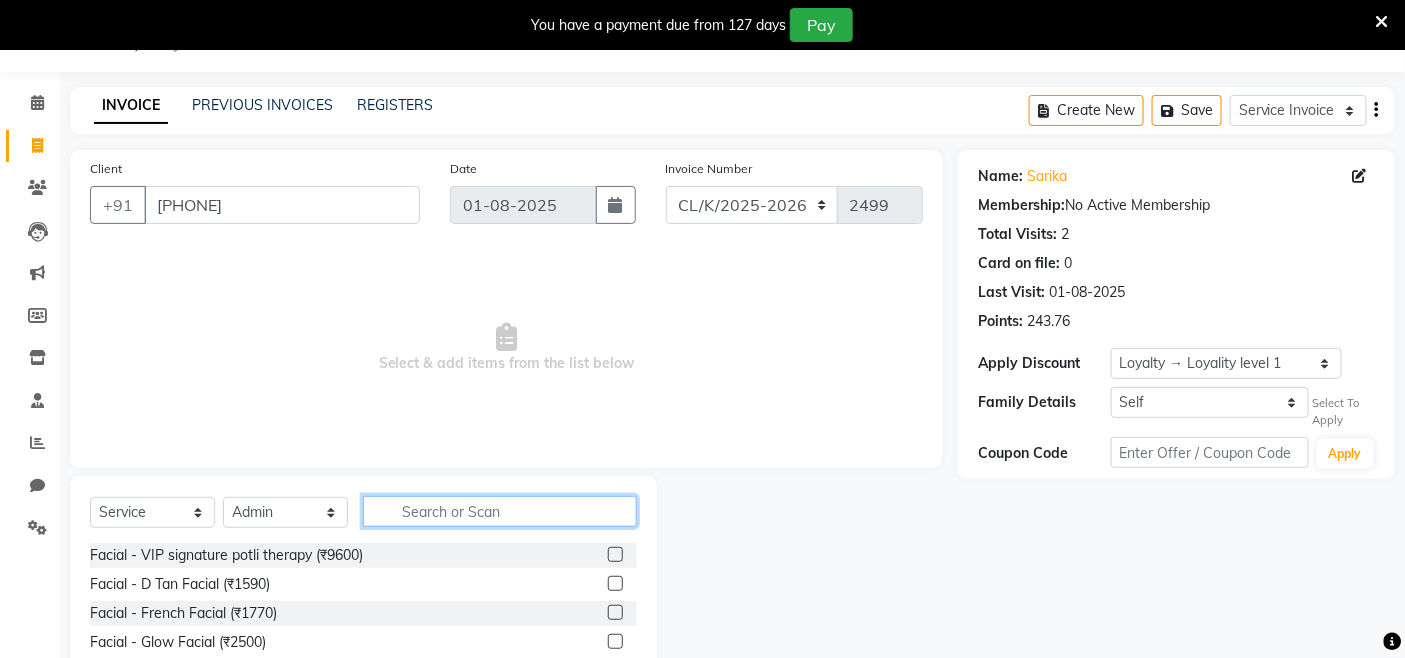 drag, startPoint x: 446, startPoint y: 514, endPoint x: 416, endPoint y: 493, distance: 36.619667 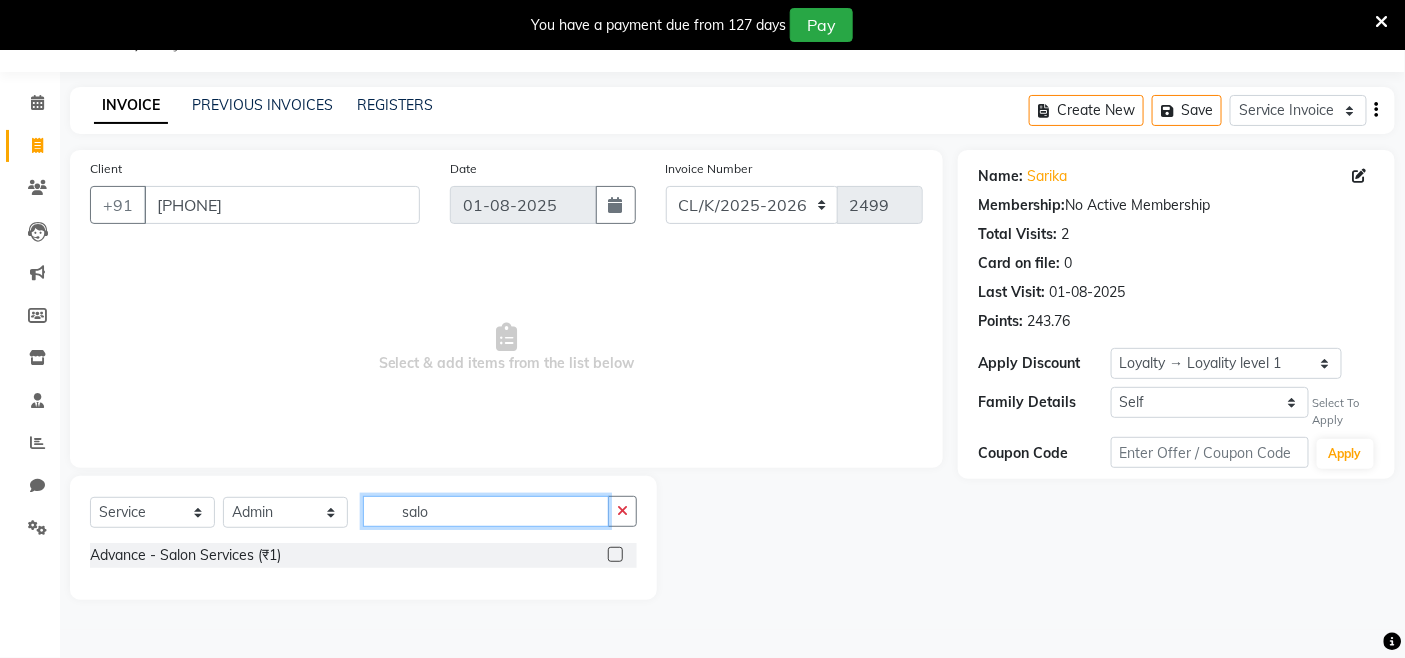 type on "salo" 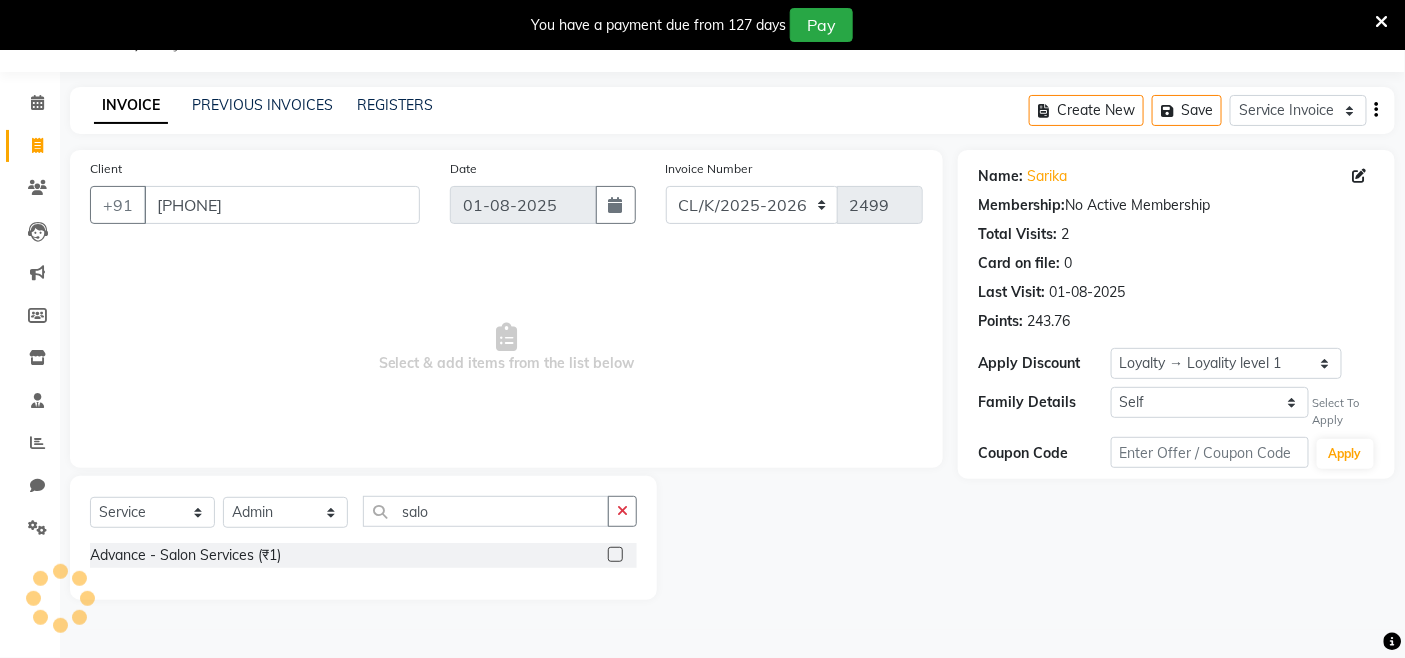 click 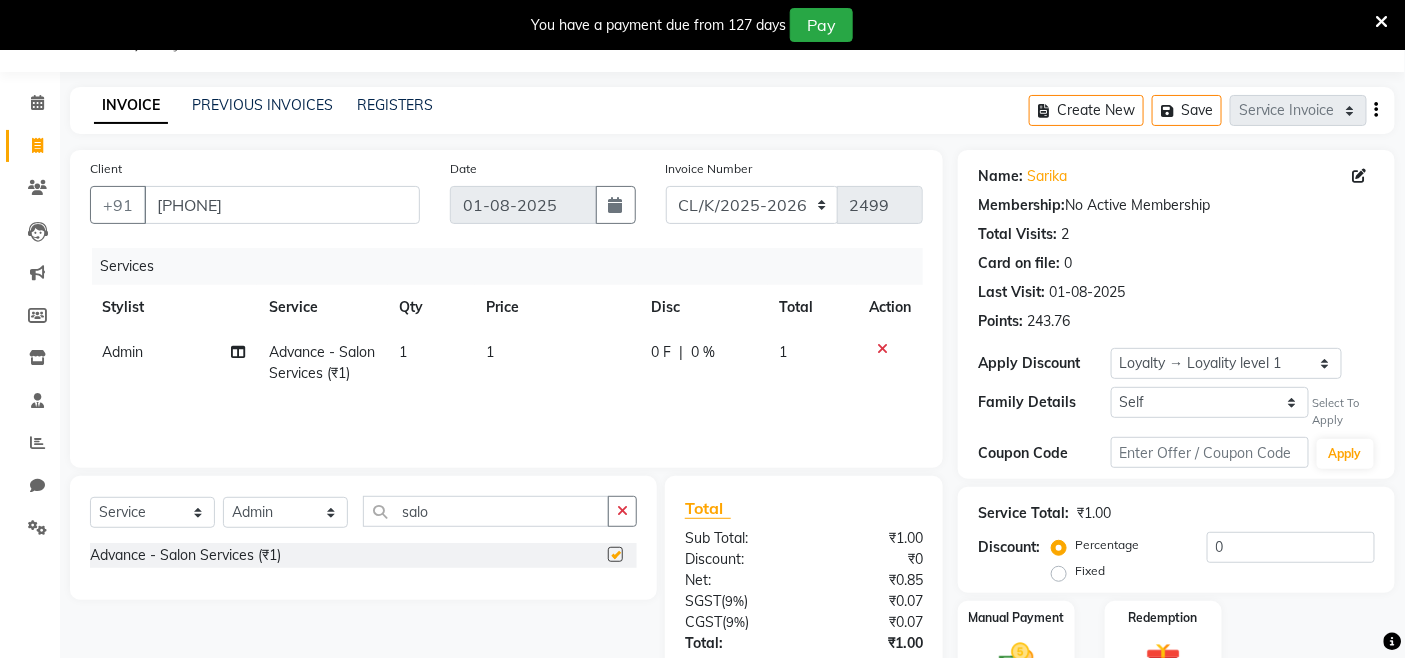checkbox on "false" 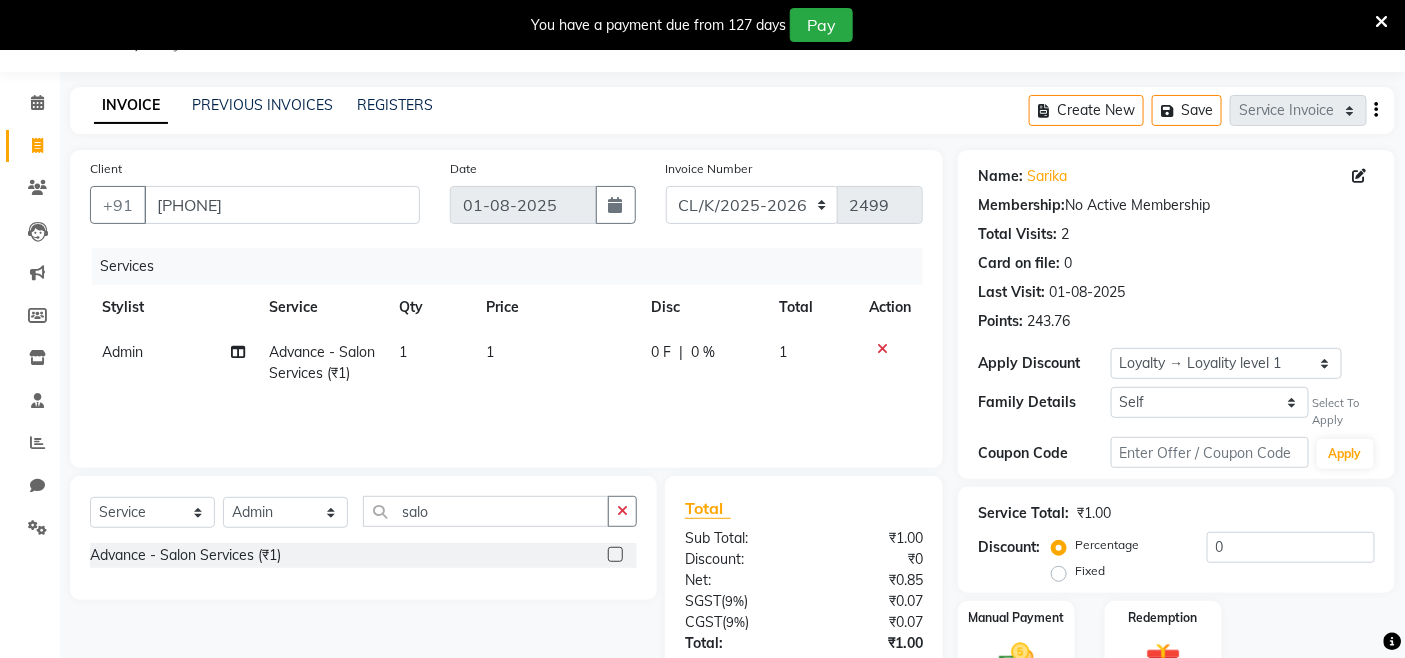 click on "1" 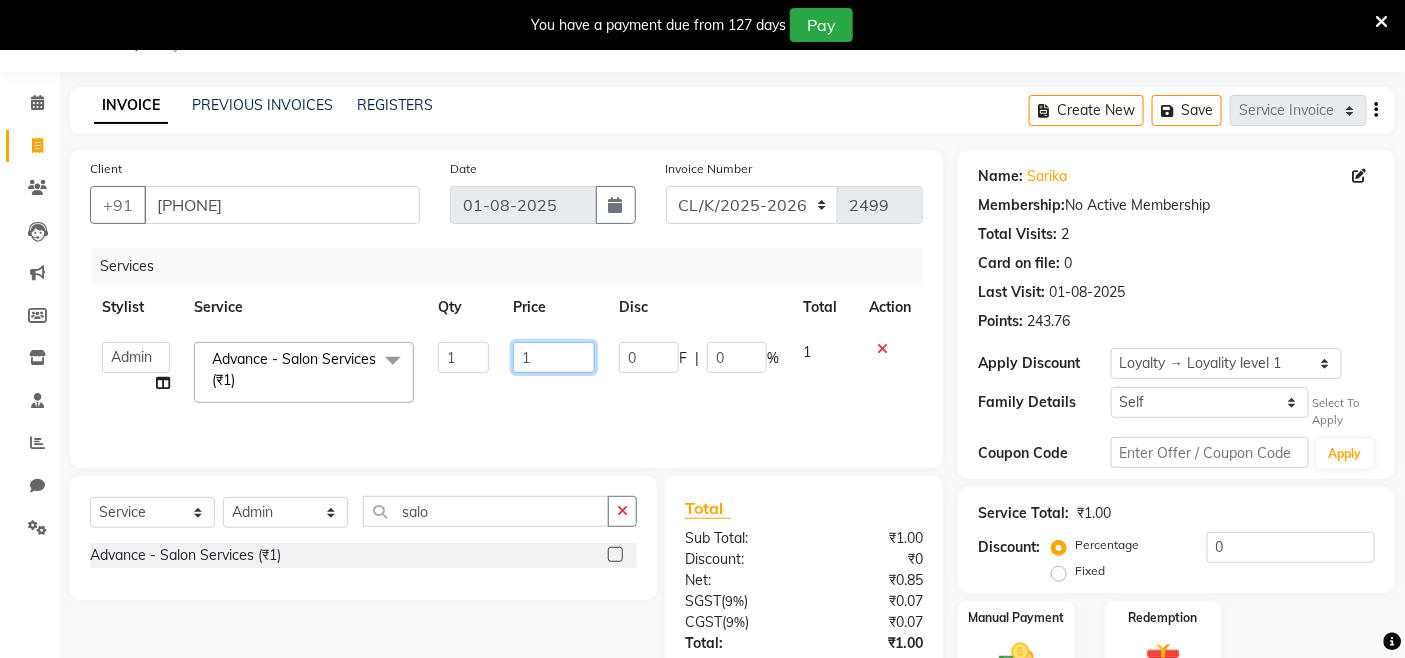 drag, startPoint x: 564, startPoint y: 352, endPoint x: 372, endPoint y: 361, distance: 192.21082 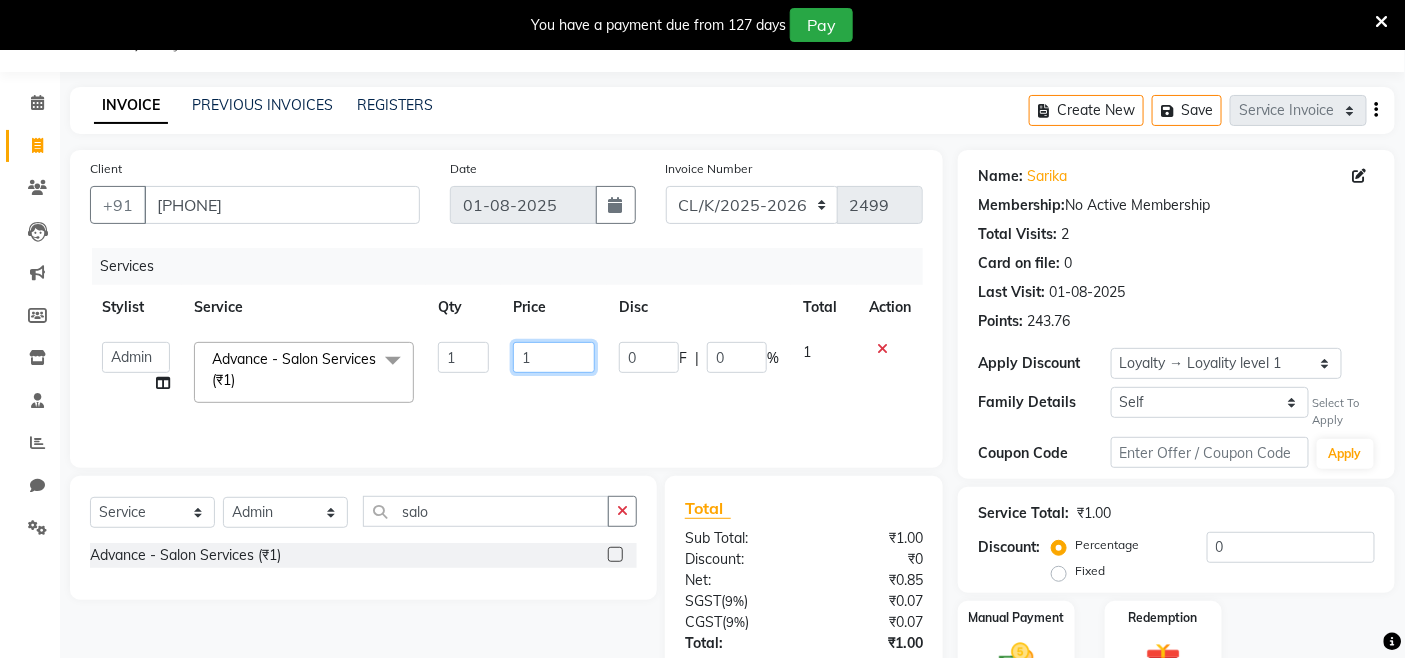 click on "Admin   Admin   AKHIL   ANKUSH   Colour Lounge, Kabir Park   Colour Lounge, Kabir Park   divyansh    Jaswinder singh guard   JATIN   JOHN   JONEY   LUXMI   NAVDEEP KAUR   NITI   PARAMJIT   PARAS KHATNAVLIA   priya    priyanka    Rakesh   sapna    SUMAN   VANDANA SHARMA   VISHAL  Advance - Salon Services (₹1)  x Facial - VIP signature potli therapy (₹9600) Facial - D Tan Facial (₹1590) Facial - French Facial (₹1770) Facial - Glow Facial (₹2500) Facial - Dermasage Luxury Skin Treatment (₹8000) Facial - Algotherm Luxury Facial (₹10000) Facial - Vitamin C Retinol Facial (₹6000) Facial - Vip Signature Facial (₹7000) Facial - Organic Facial (₹2359) Facial - Vitamin C Whiteninig Brightening facial (₹5000) Facial - Nirvana Facial (₹2712) Facial - Bio Whitening Facial (₹2595) Facial - Organic Facial kp qu (₹2000) Facial - Organic Facial kp co (₹2000) Facial - Organic Facial kp ava (₹2000) Facial - Bio Whitening Facial pmt (₹2590) Facial - Bio Whitening Facial phy (₹2590) 1 1 0 F |" 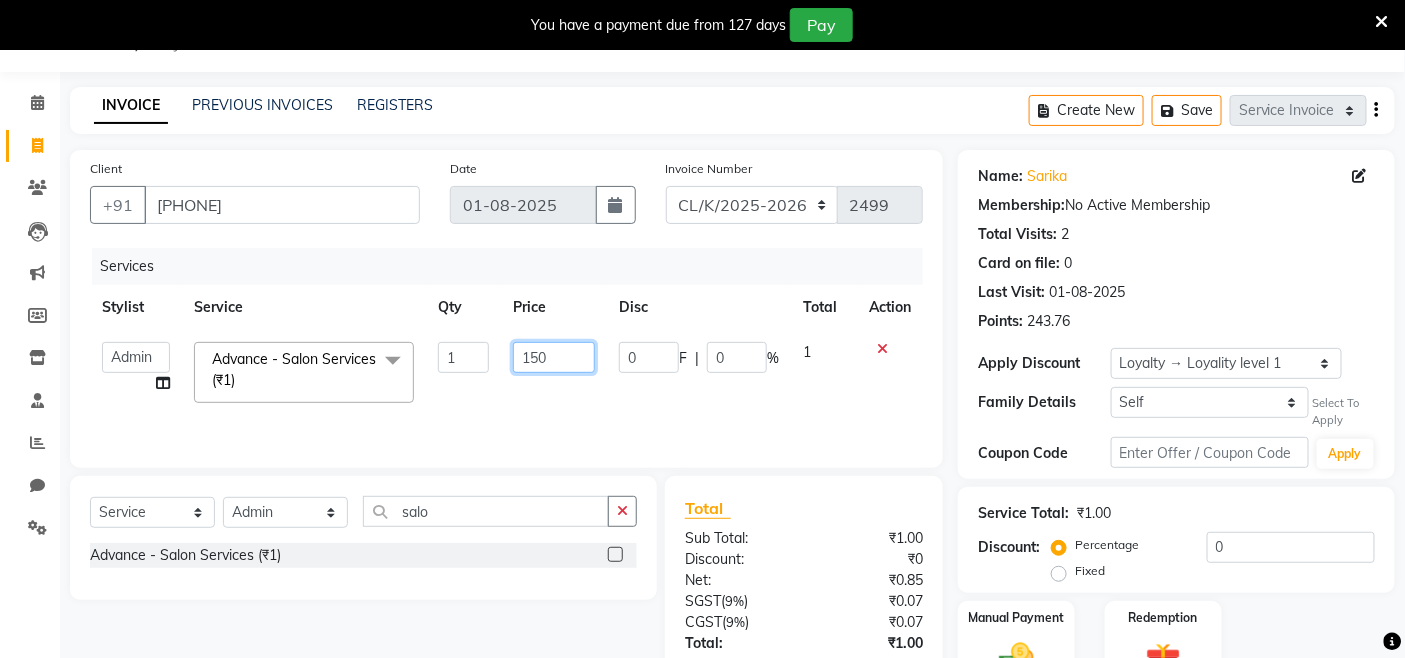 type on "1500" 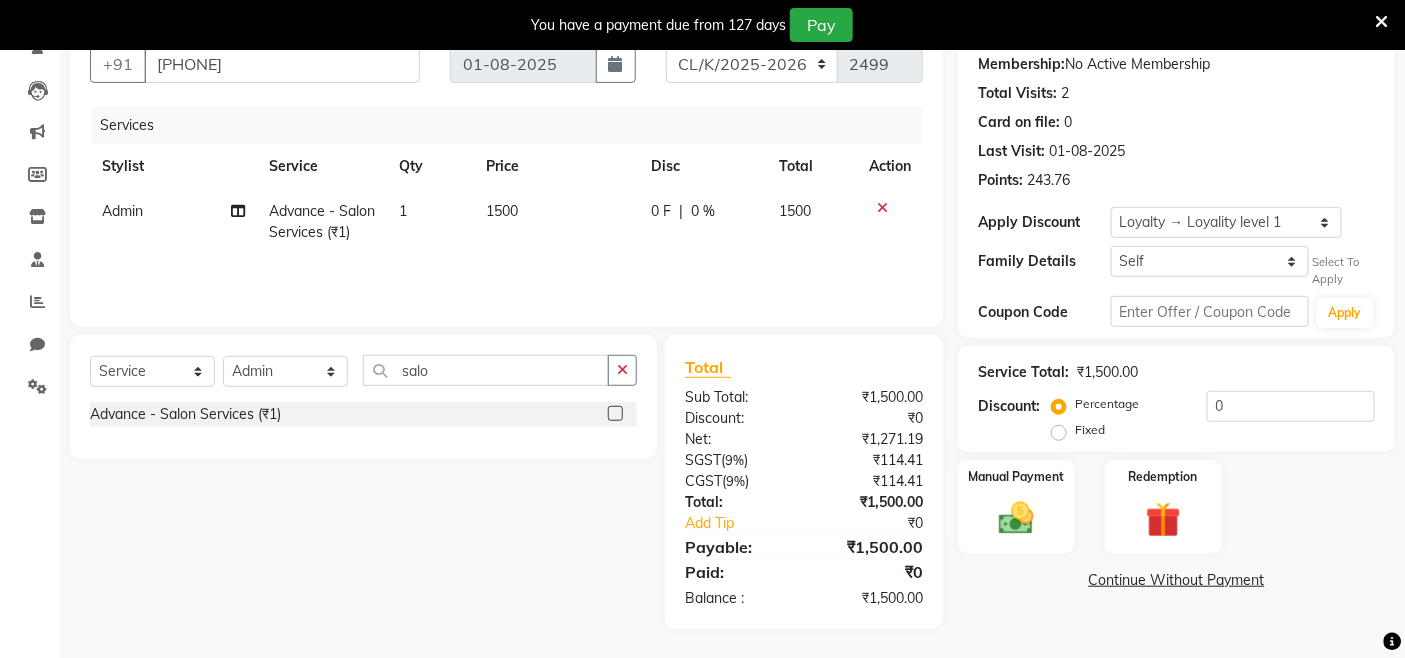 scroll, scrollTop: 0, scrollLeft: 0, axis: both 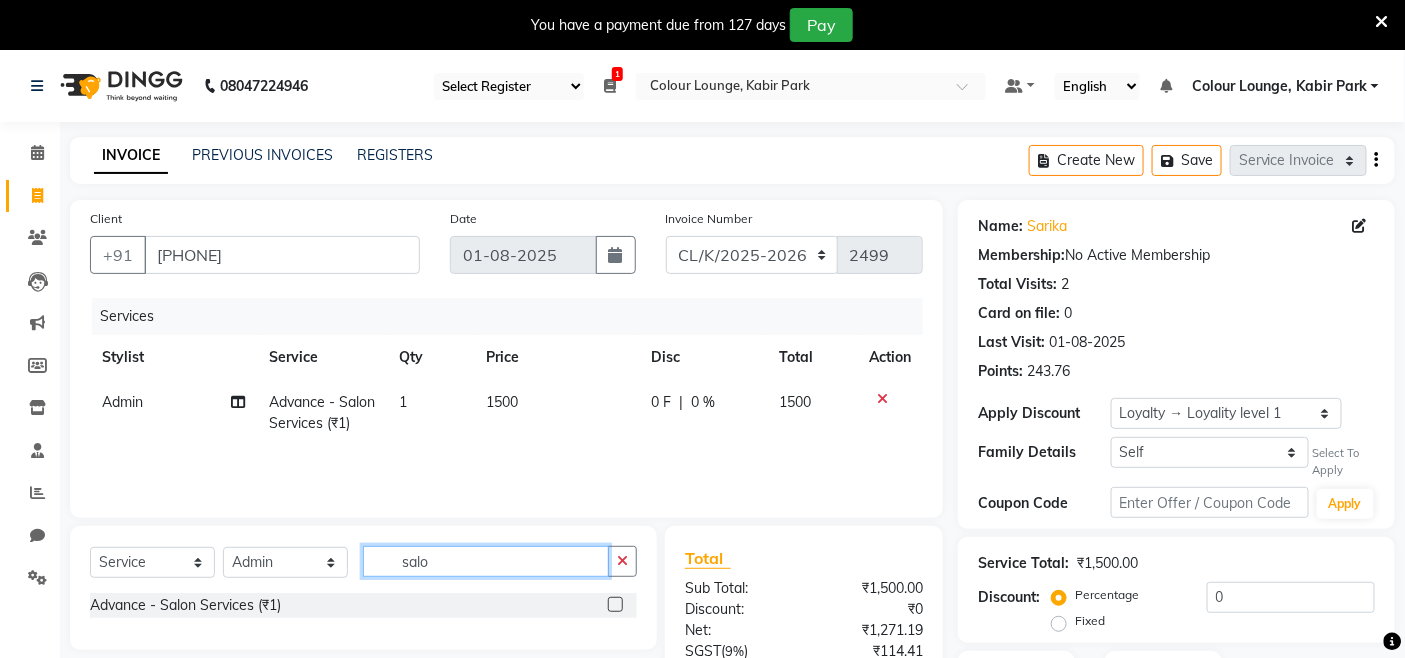 drag, startPoint x: 503, startPoint y: 560, endPoint x: 213, endPoint y: 555, distance: 290.0431 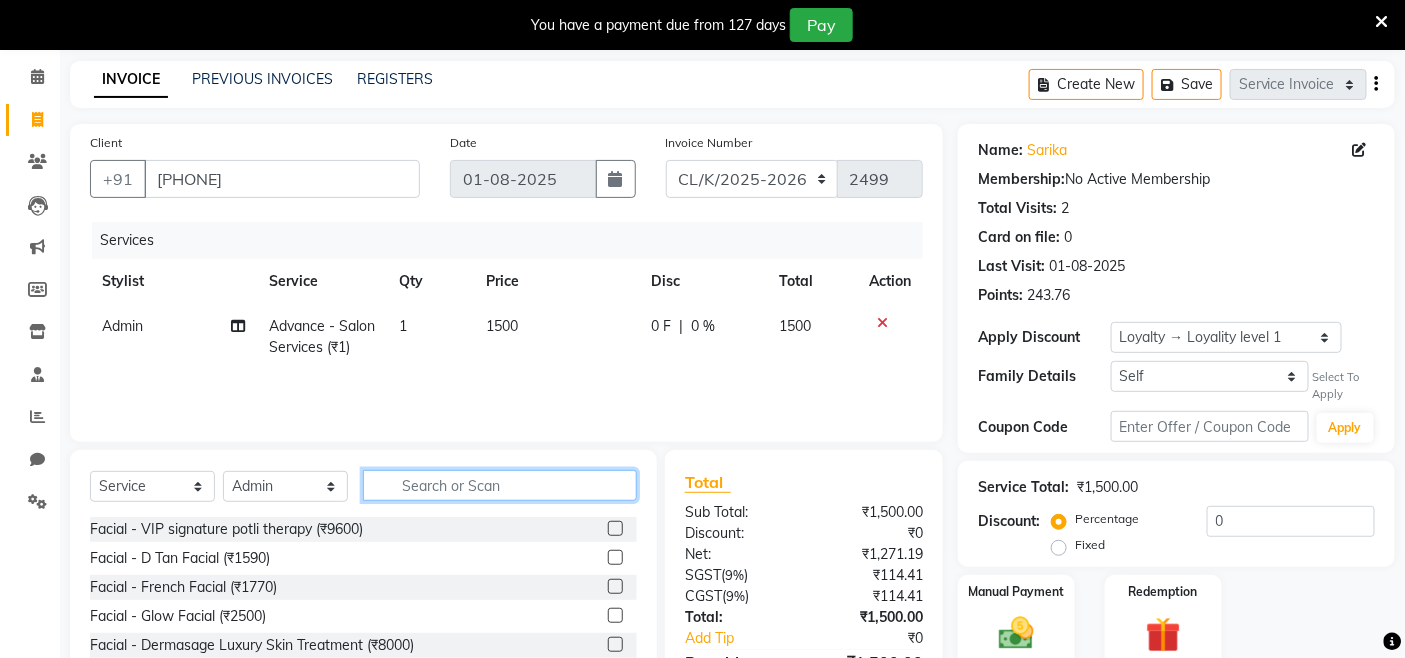 scroll, scrollTop: 192, scrollLeft: 0, axis: vertical 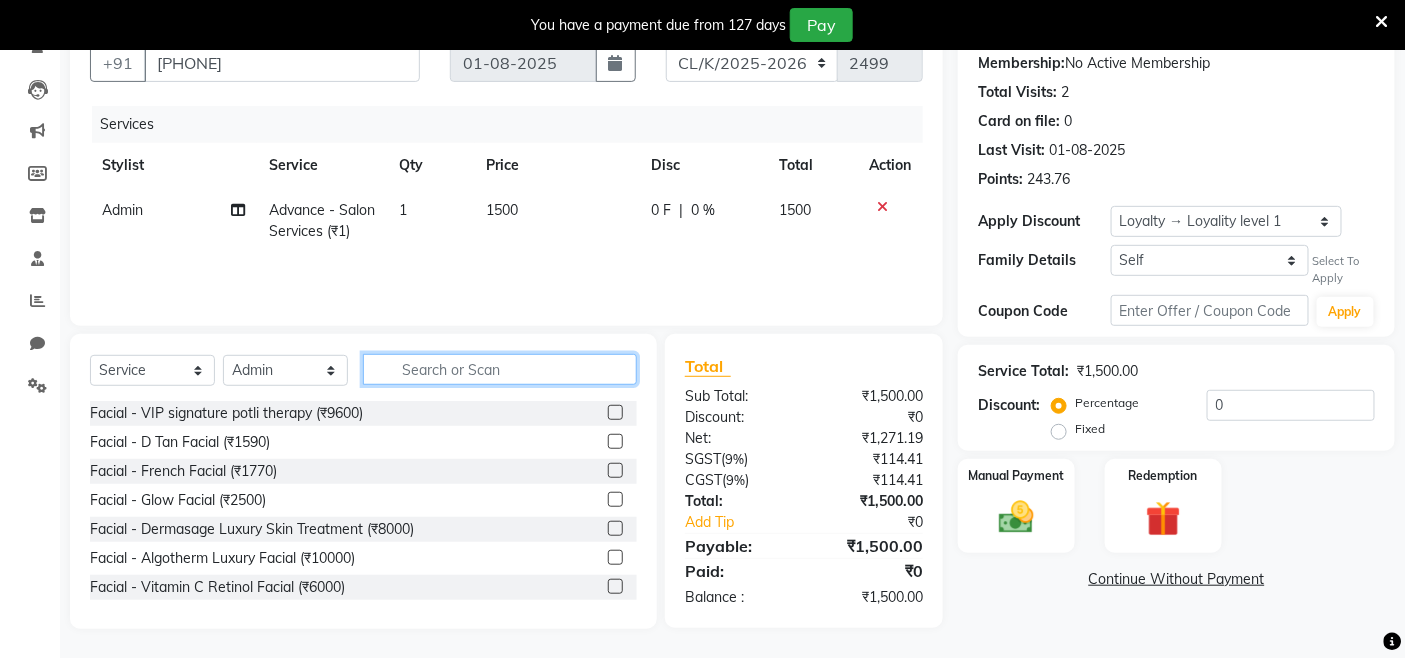type 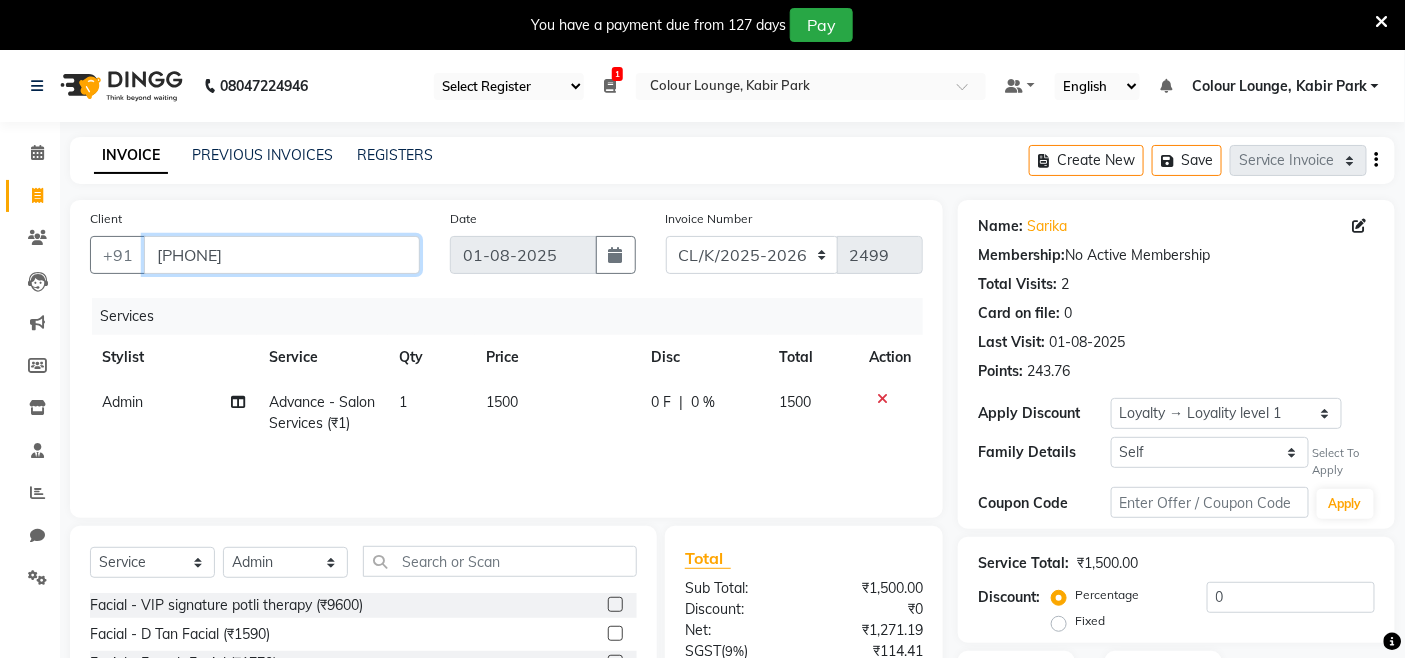 drag, startPoint x: 312, startPoint y: 246, endPoint x: 76, endPoint y: 245, distance: 236.00212 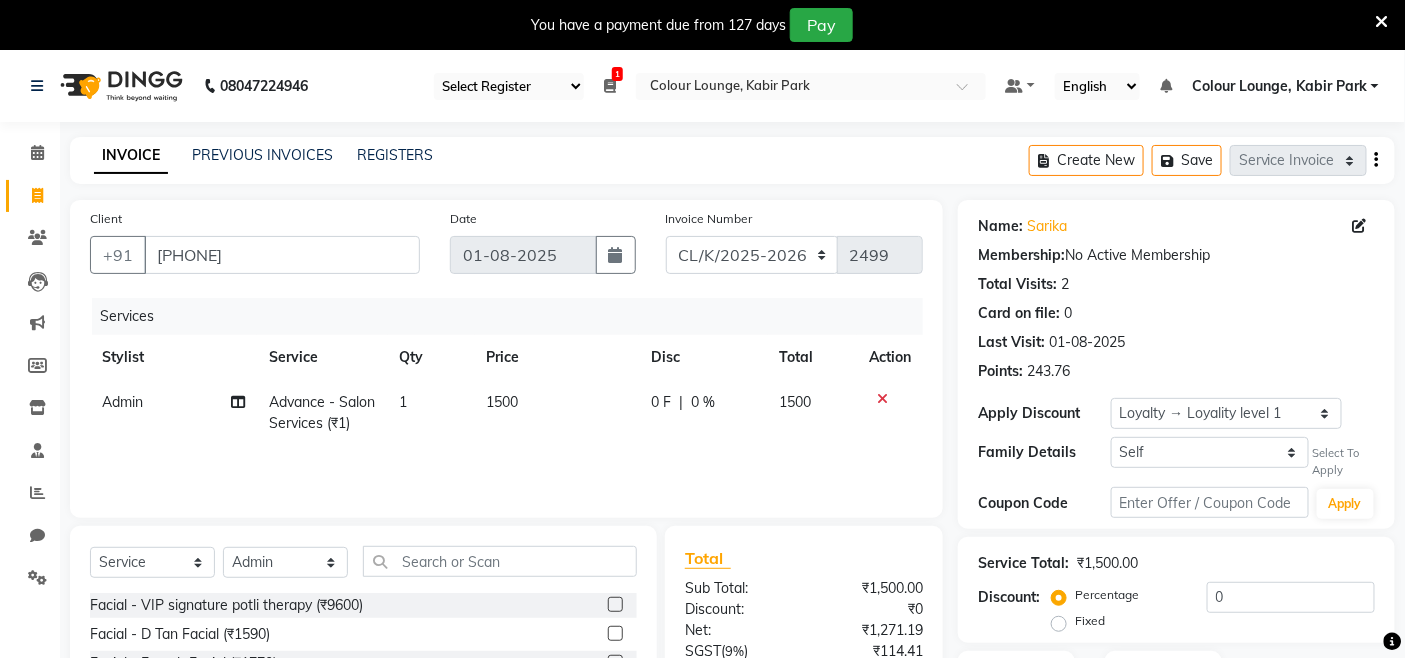 click 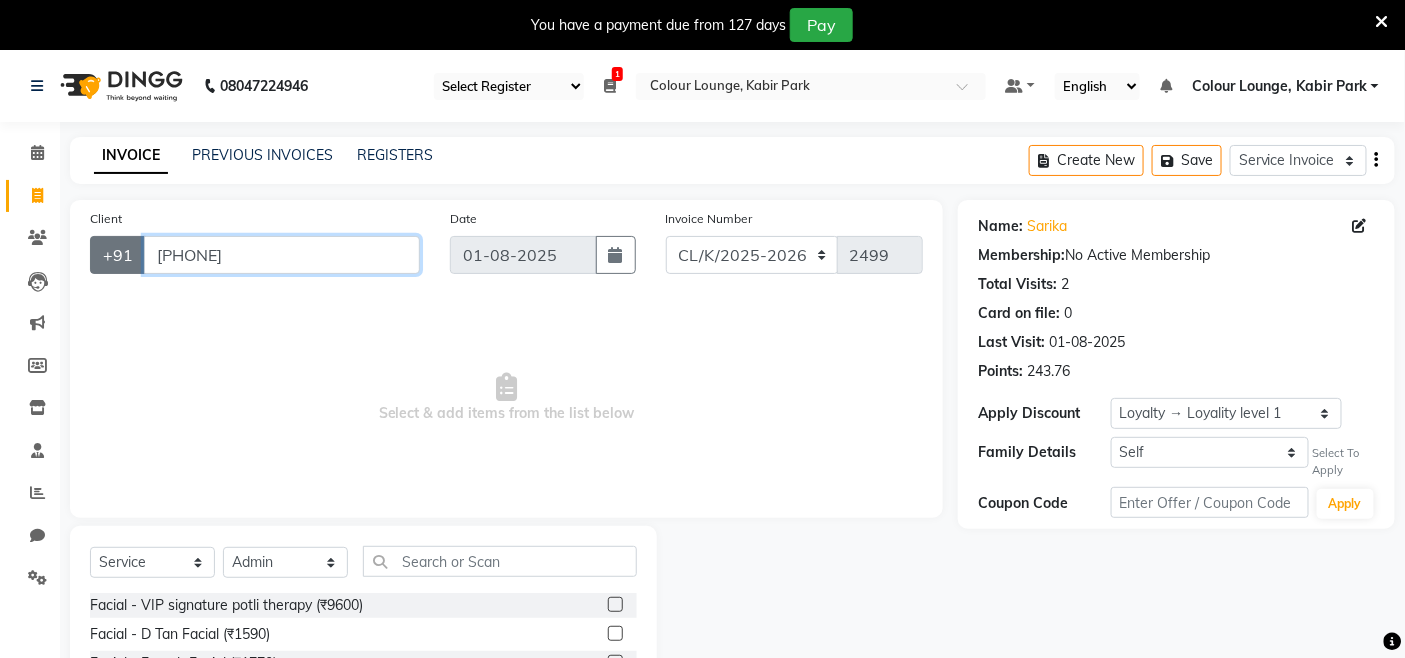 drag, startPoint x: 365, startPoint y: 256, endPoint x: 116, endPoint y: 256, distance: 249 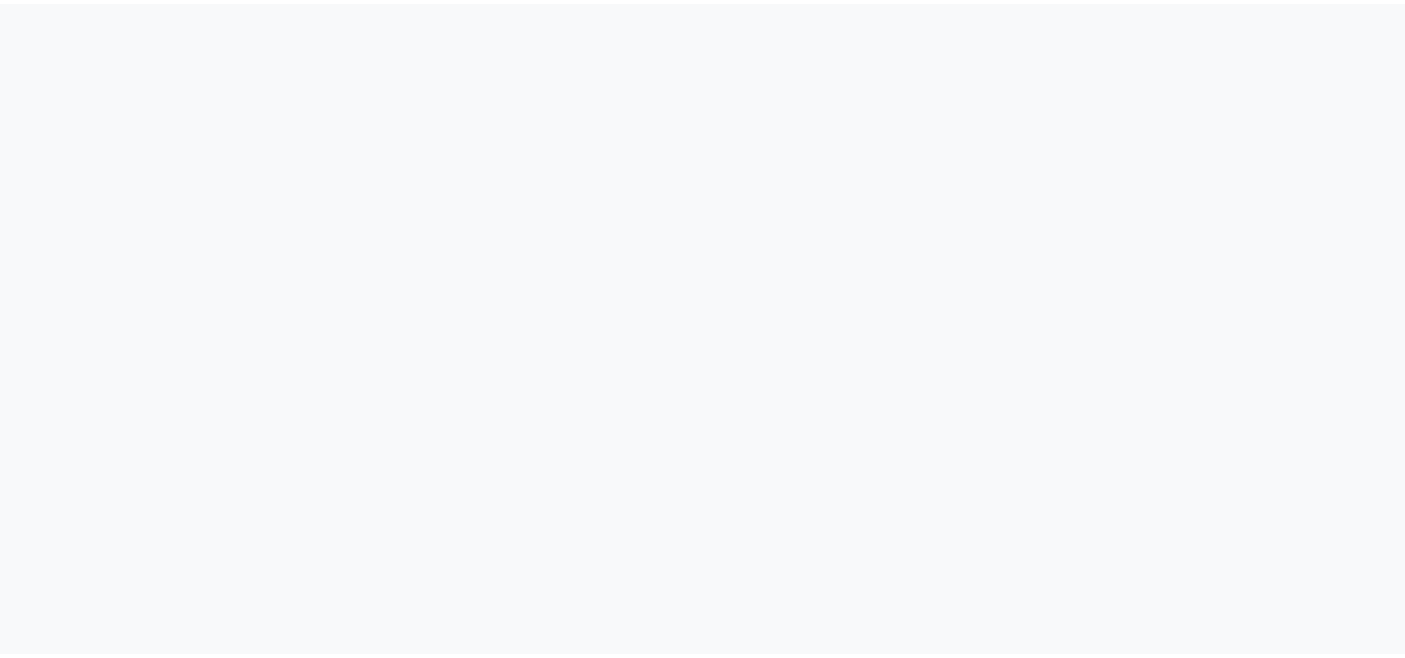 scroll, scrollTop: 0, scrollLeft: 0, axis: both 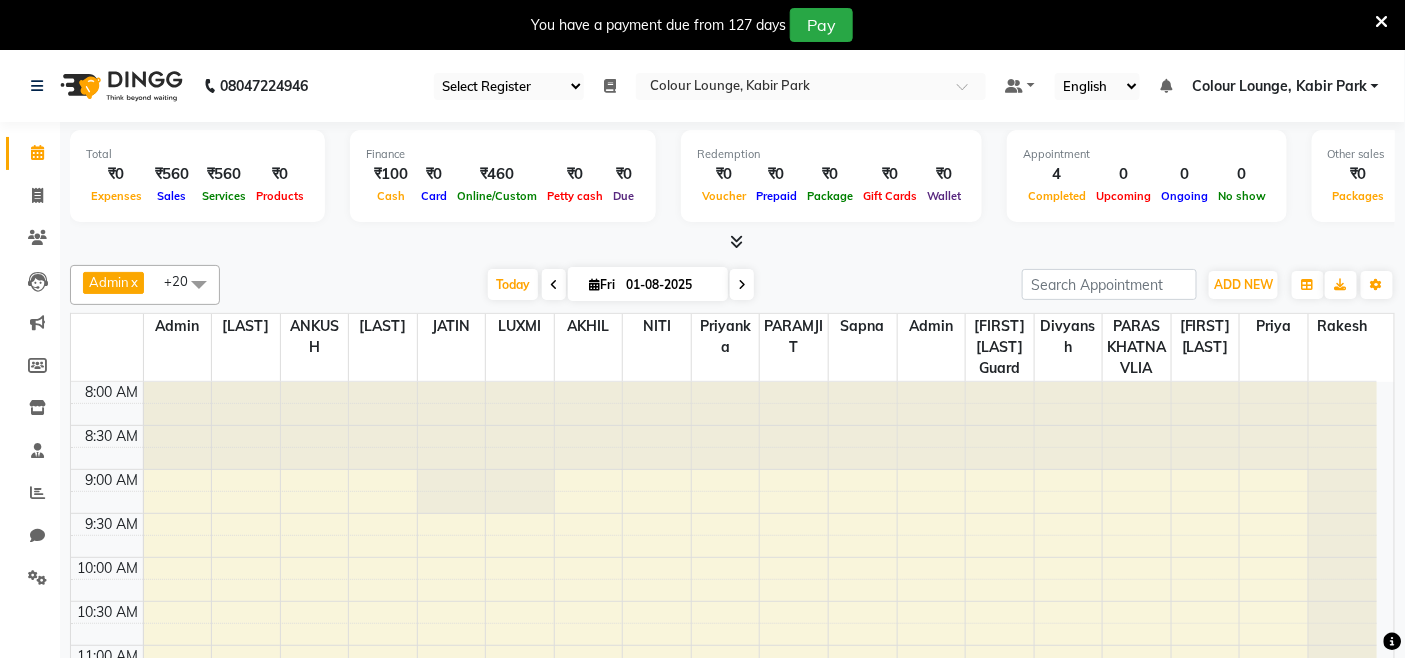 select on "75" 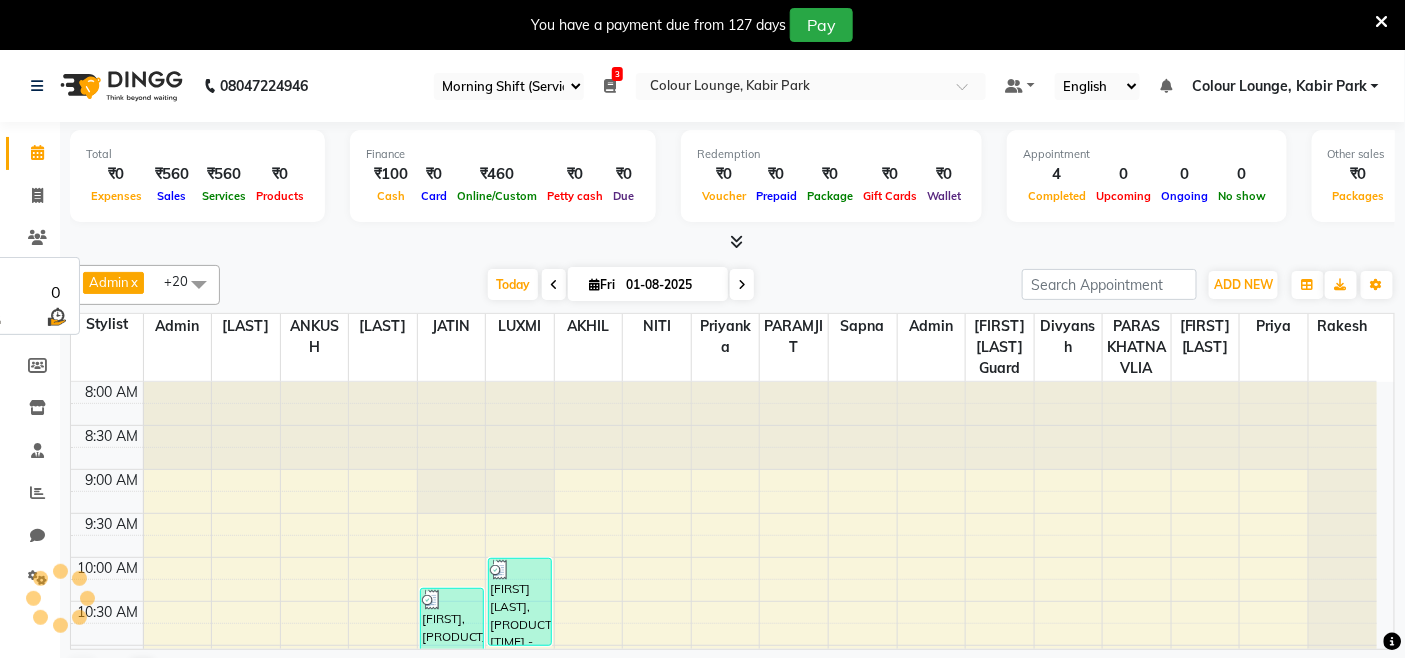 scroll, scrollTop: 0, scrollLeft: 0, axis: both 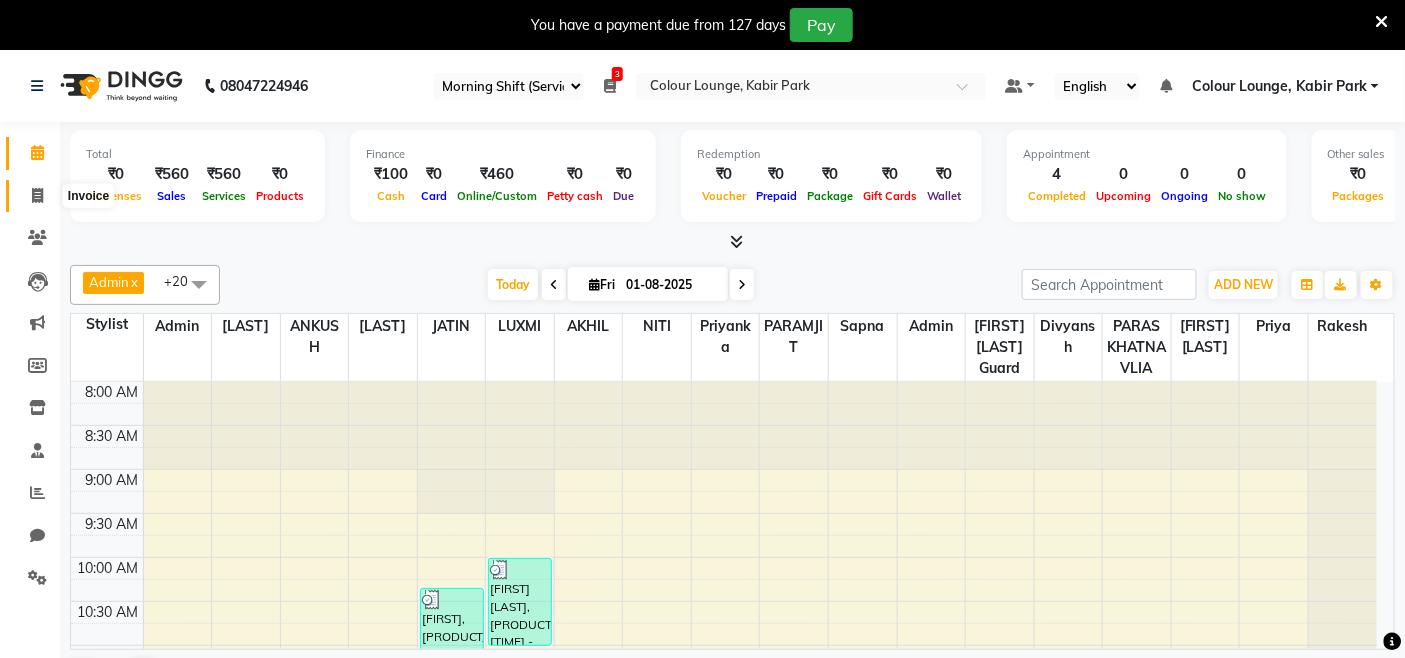 click 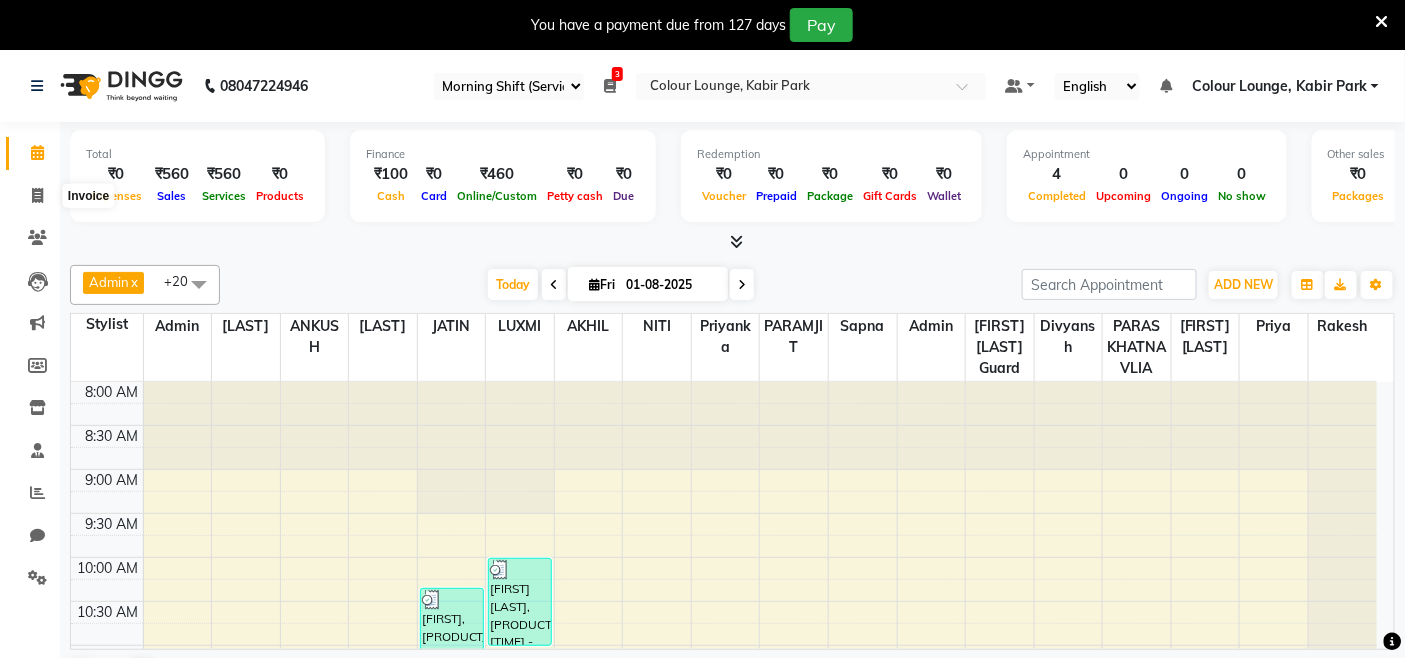 select on "service" 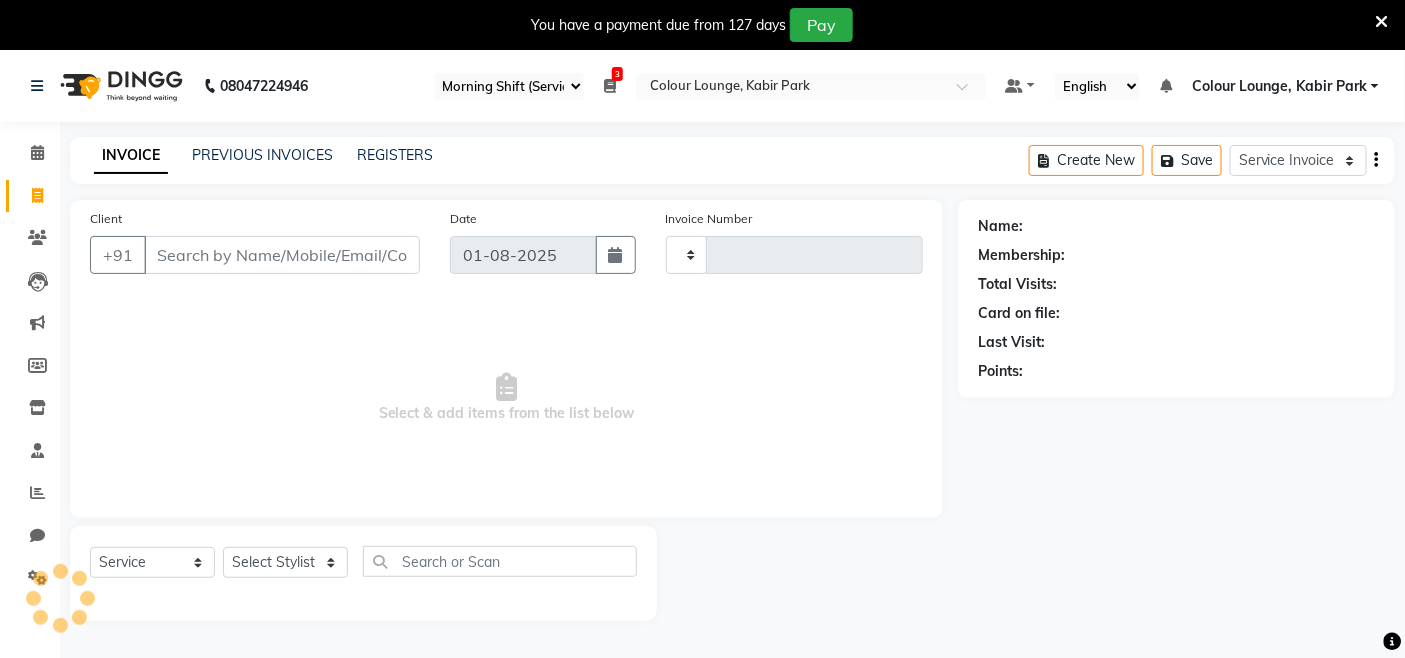 type on "2497" 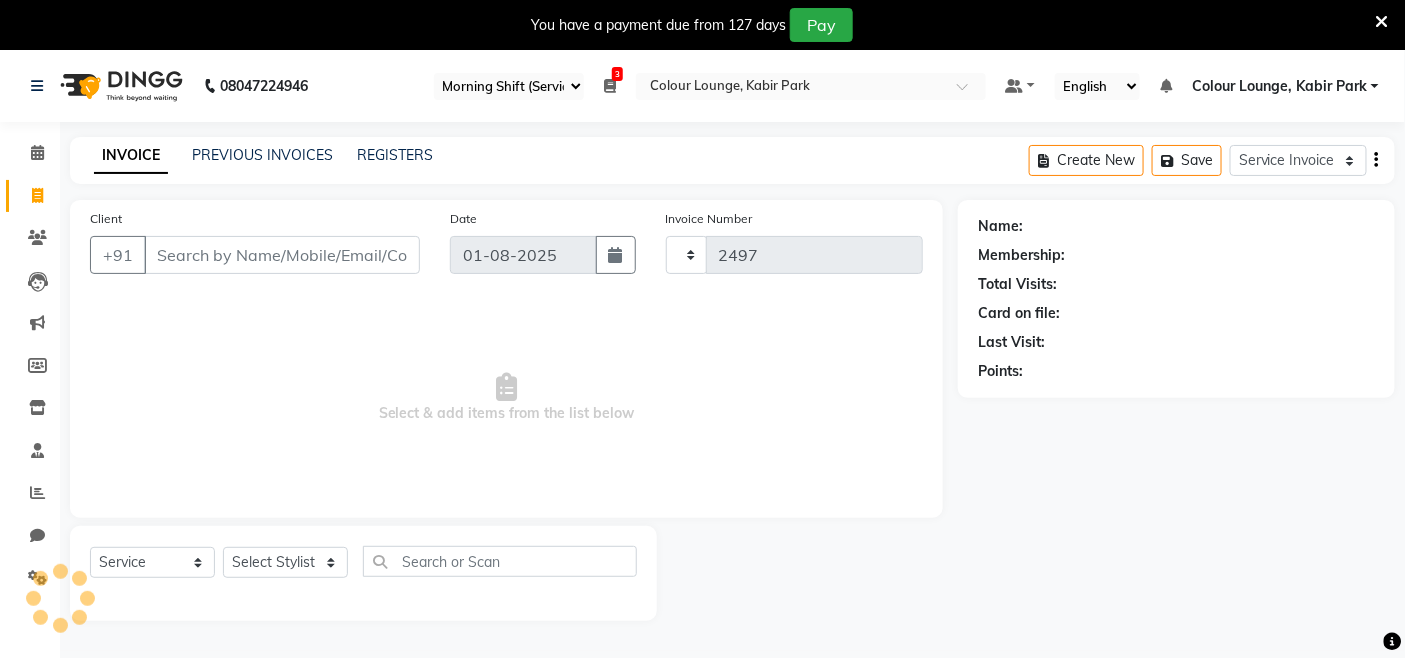 select on "8015" 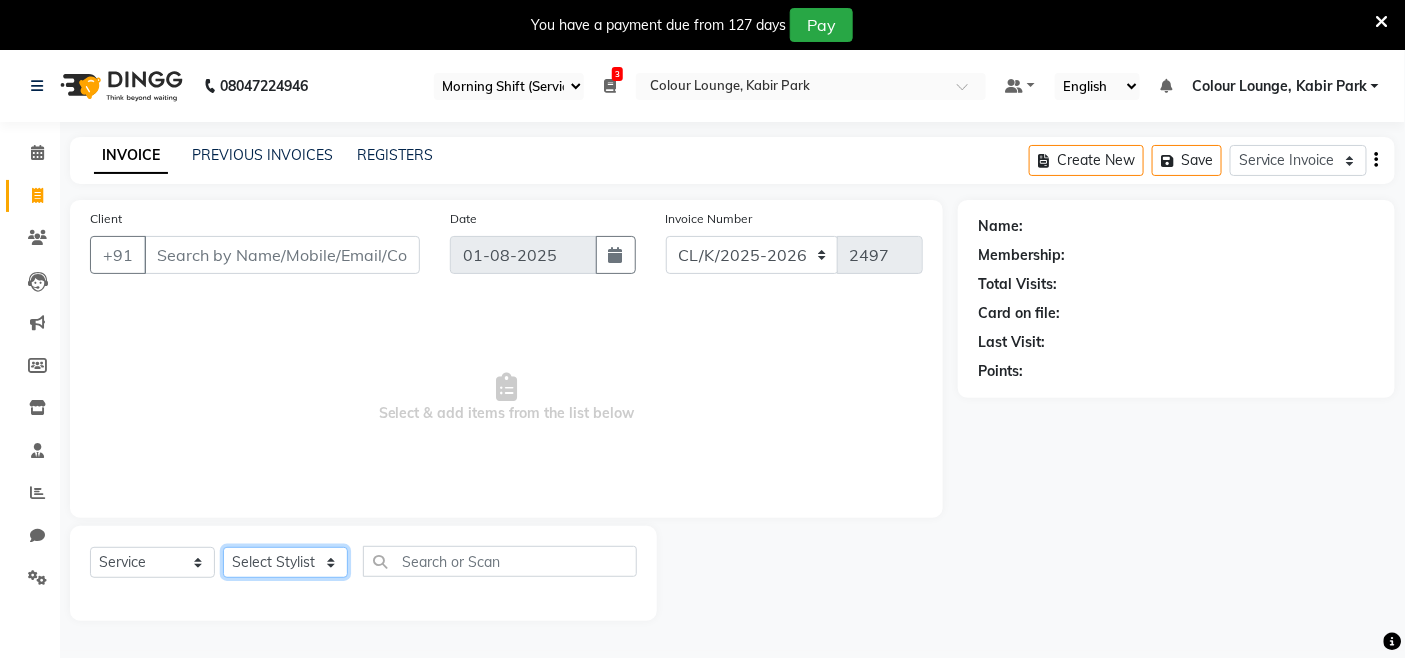 click on "Select Stylist" 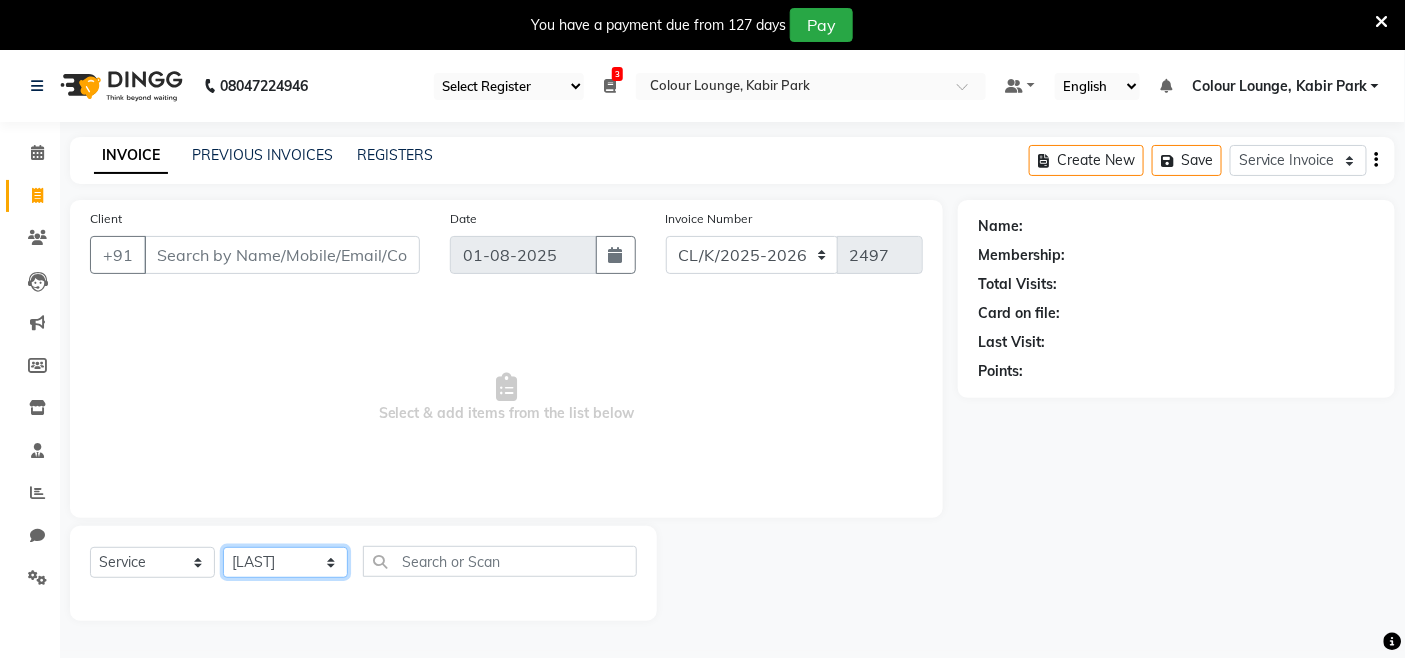 click on "Select Stylist Admin Admin AKHIL ANKUSH Colour Lounge, Kabir Park Colour Lounge, Kabir Park [NAME] Jaswinder singh guard JATIN JOHN JONEY LUXMI NAVDEEP KAUR NITI PARAMJIT PARAS KHATNAVLIA priya priyanka Rakesh sapna SUMAN VANDANA SHARMA VISHAL" 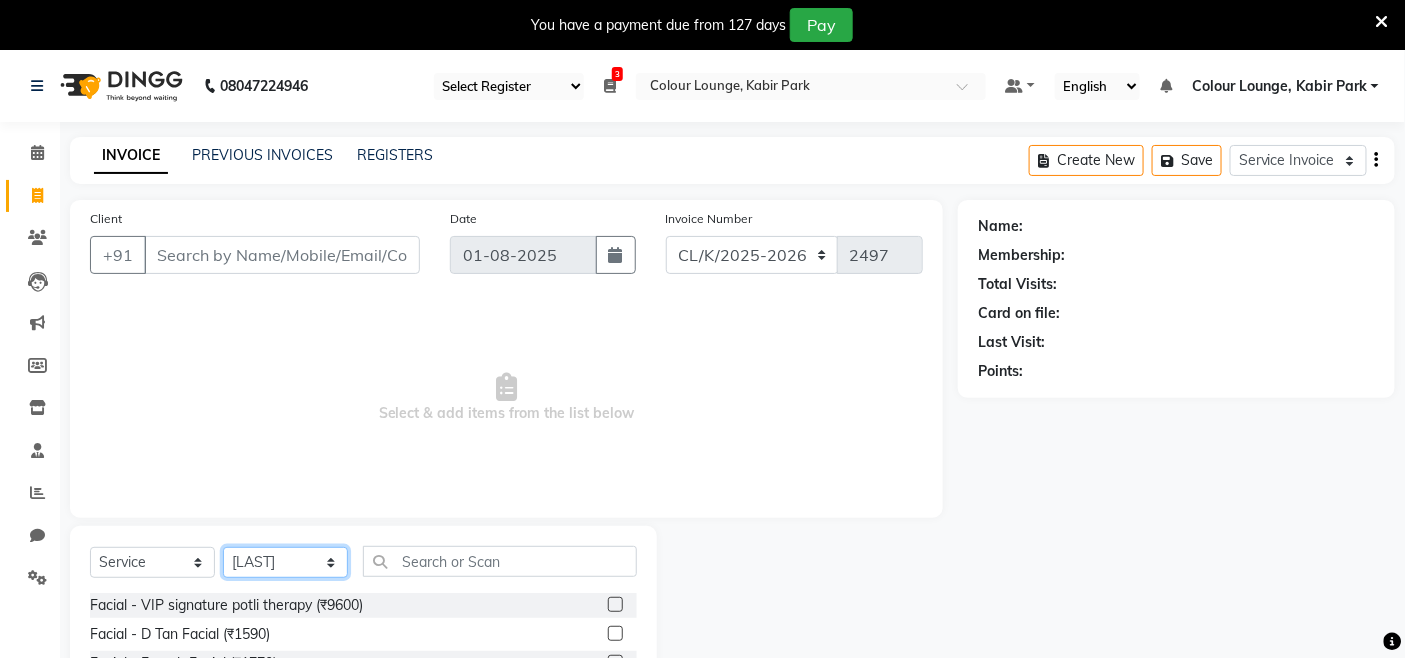 click on "Select Stylist Admin Admin AKHIL ANKUSH Colour Lounge, Kabir Park Colour Lounge, Kabir Park [NAME] Jaswinder singh guard JATIN JOHN JONEY LUXMI NAVDEEP KAUR NITI PARAMJIT PARAS KHATNAVLIA priya priyanka Rakesh sapna SUMAN VANDANA SHARMA VISHAL" 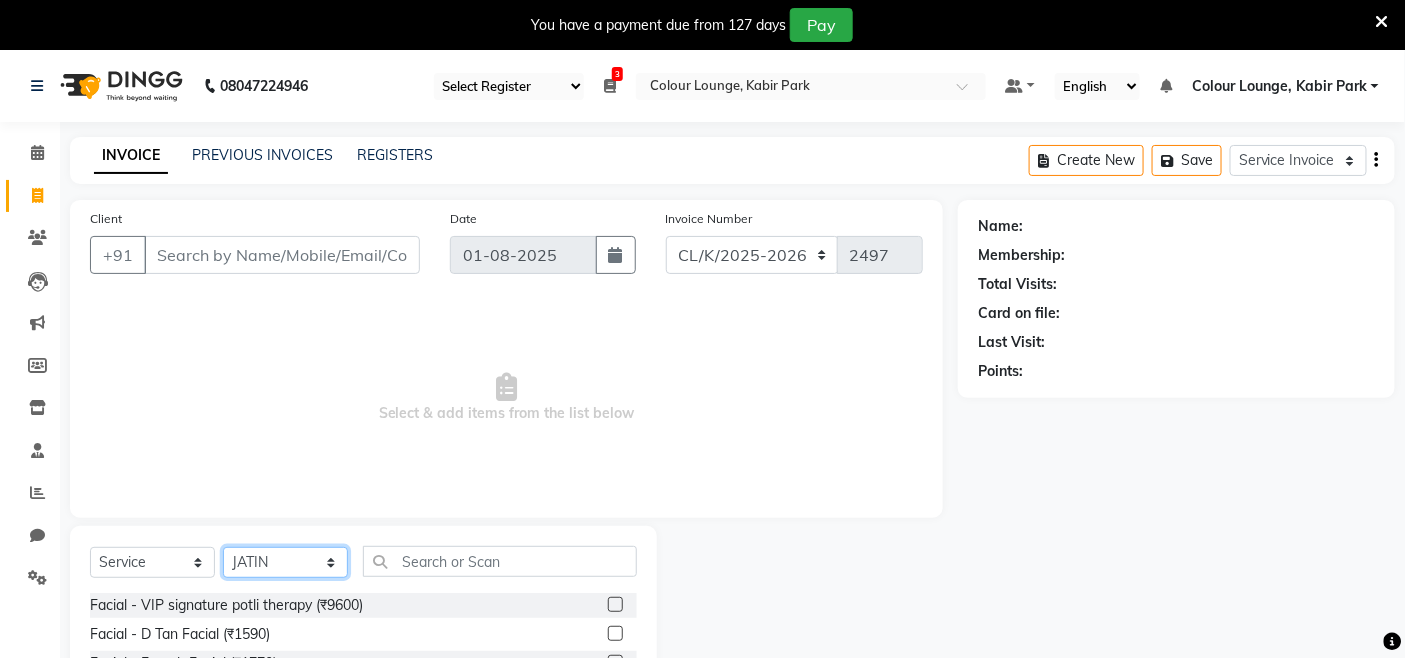 click on "Select Stylist Admin Admin AKHIL ANKUSH Colour Lounge, Kabir Park Colour Lounge, Kabir Park [NAME] Jaswinder singh guard JATIN JOHN JONEY LUXMI NAVDEEP KAUR NITI PARAMJIT PARAS KHATNAVLIA priya priyanka Rakesh sapna SUMAN VANDANA SHARMA VISHAL" 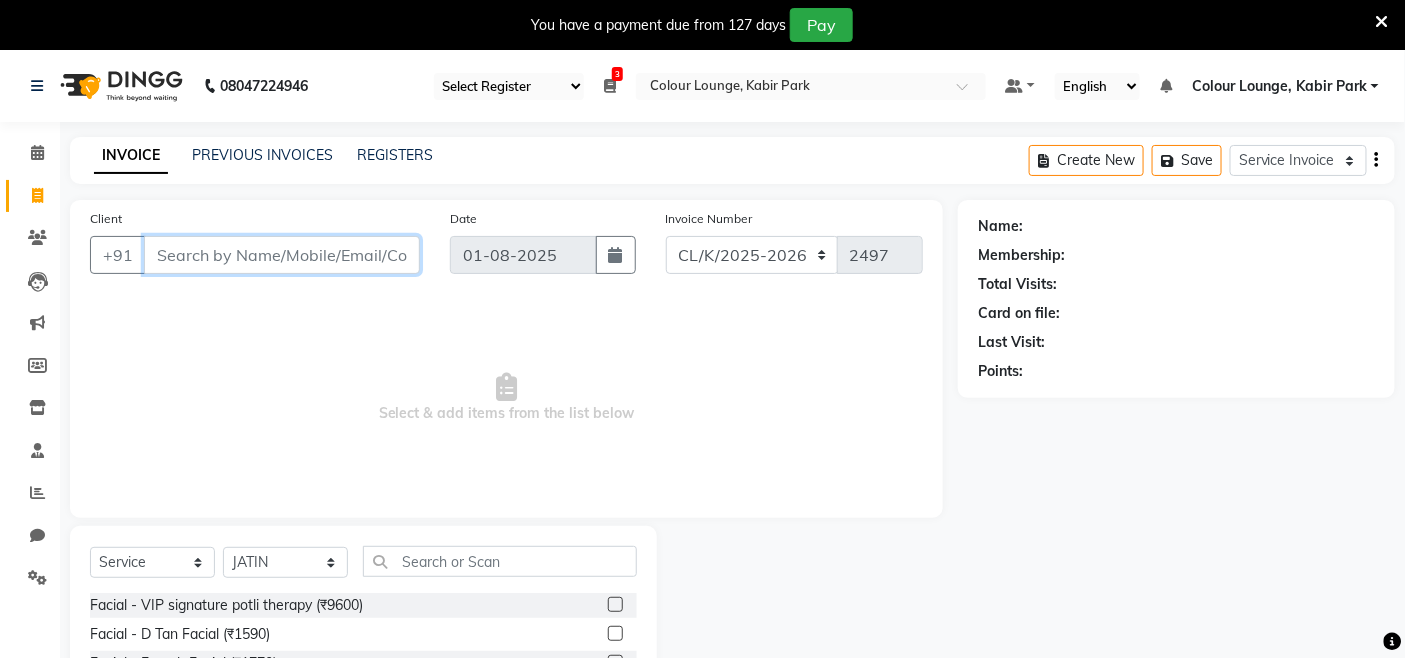 click on "Client" at bounding box center (282, 255) 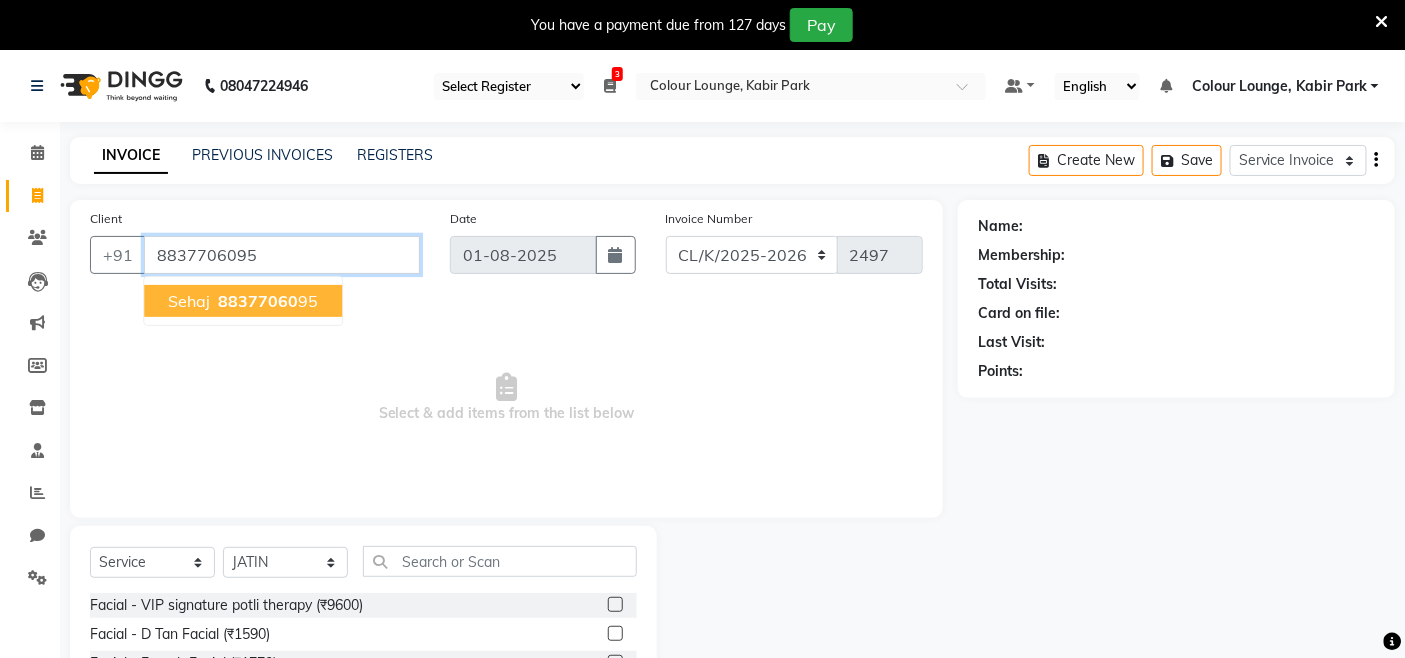 type on "8837706095" 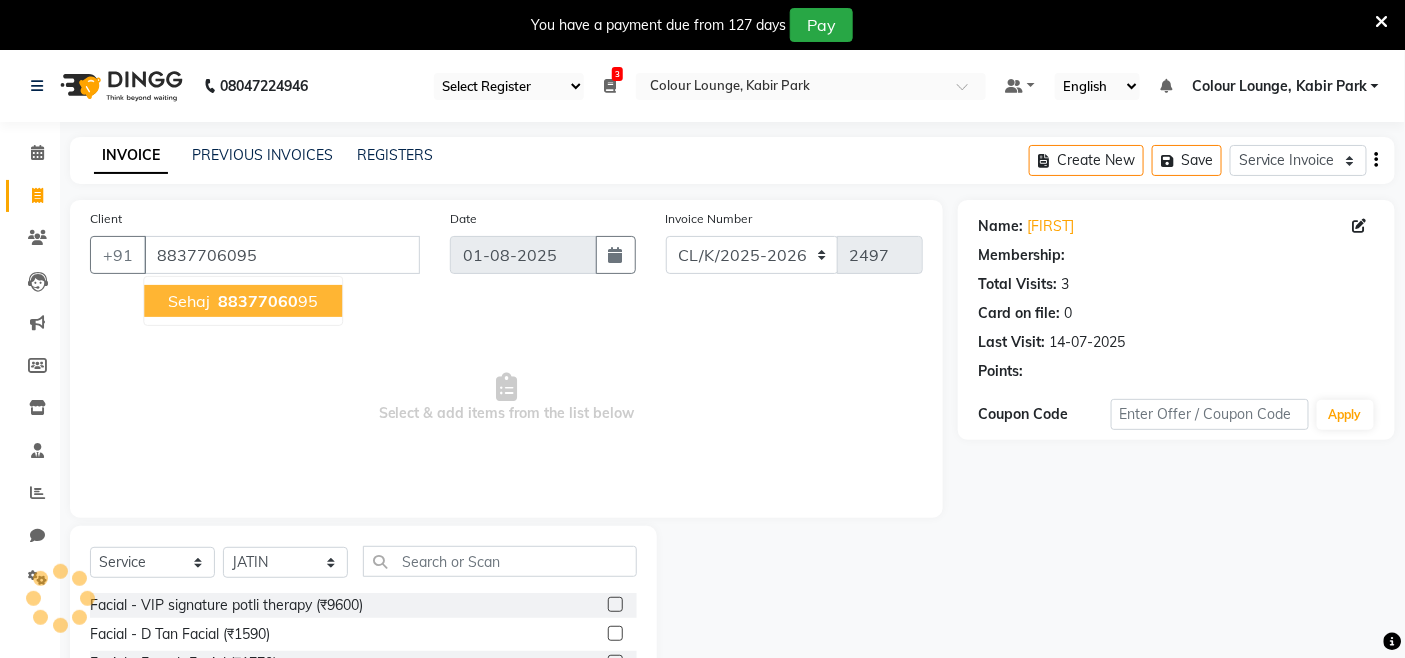 select on "1: Object" 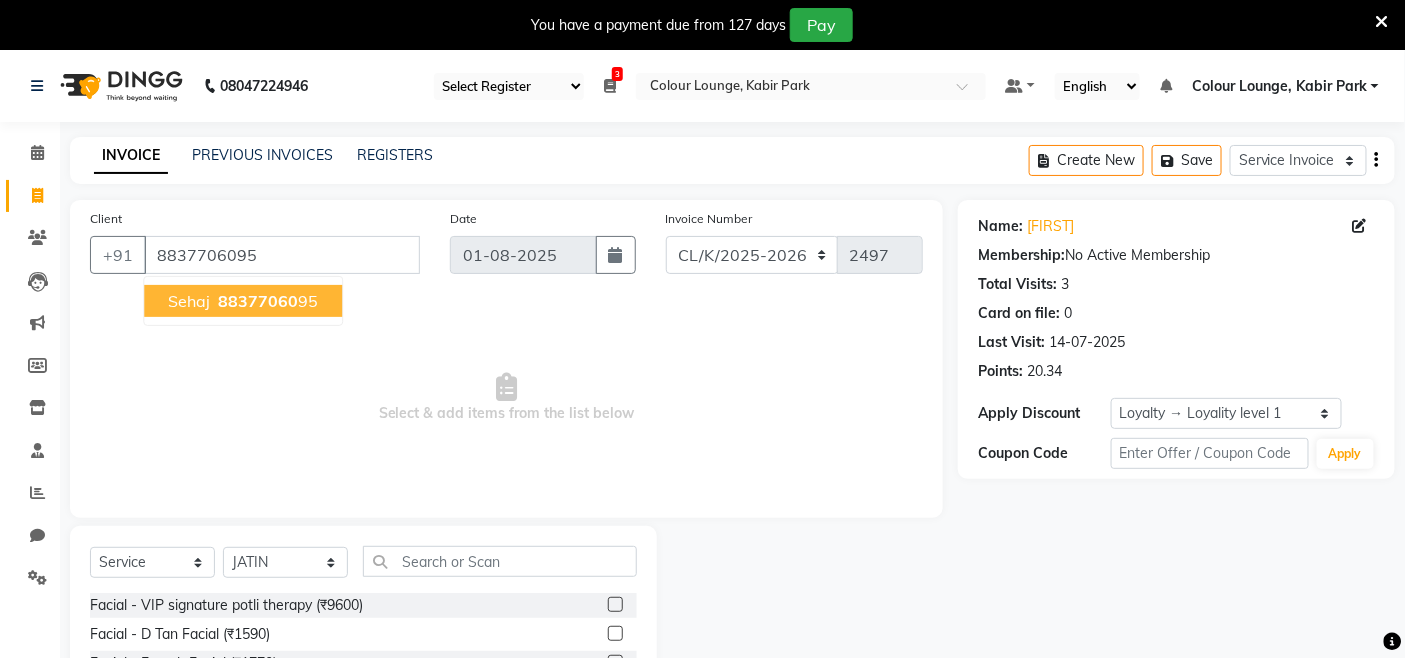drag, startPoint x: 302, startPoint y: 304, endPoint x: 616, endPoint y: 284, distance: 314.6363 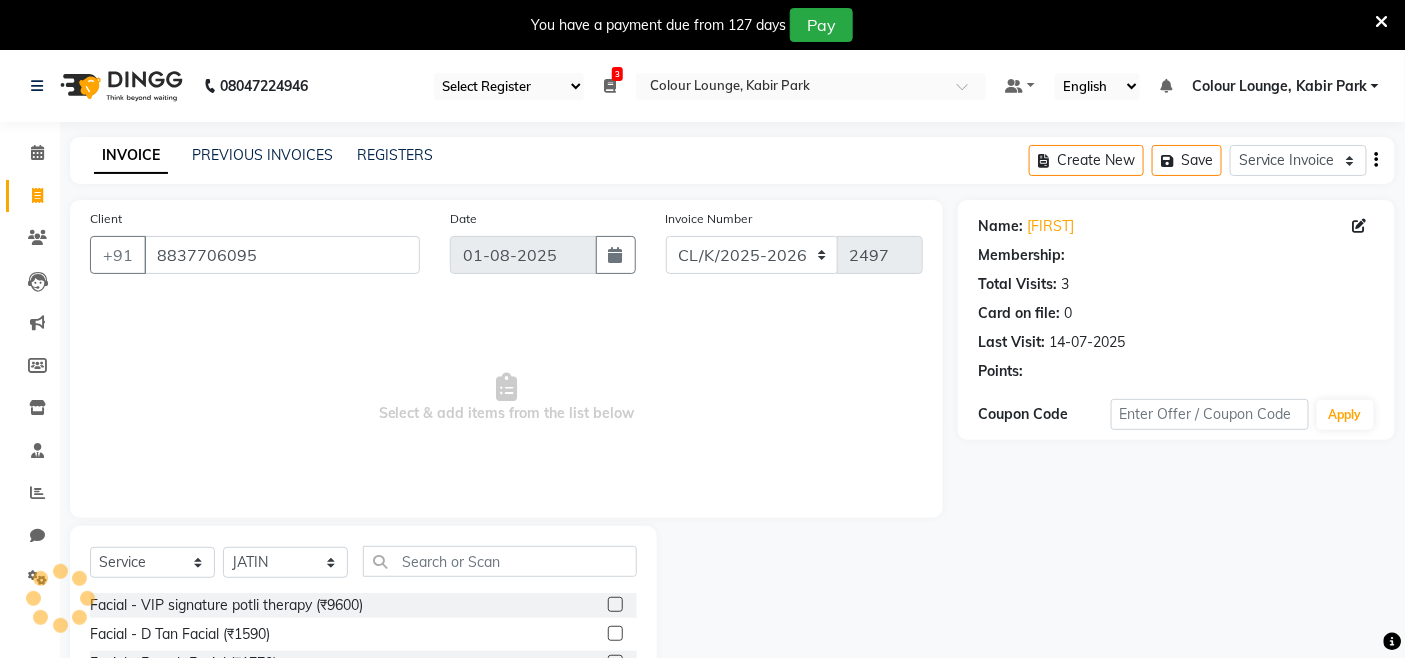 select on "1: Object" 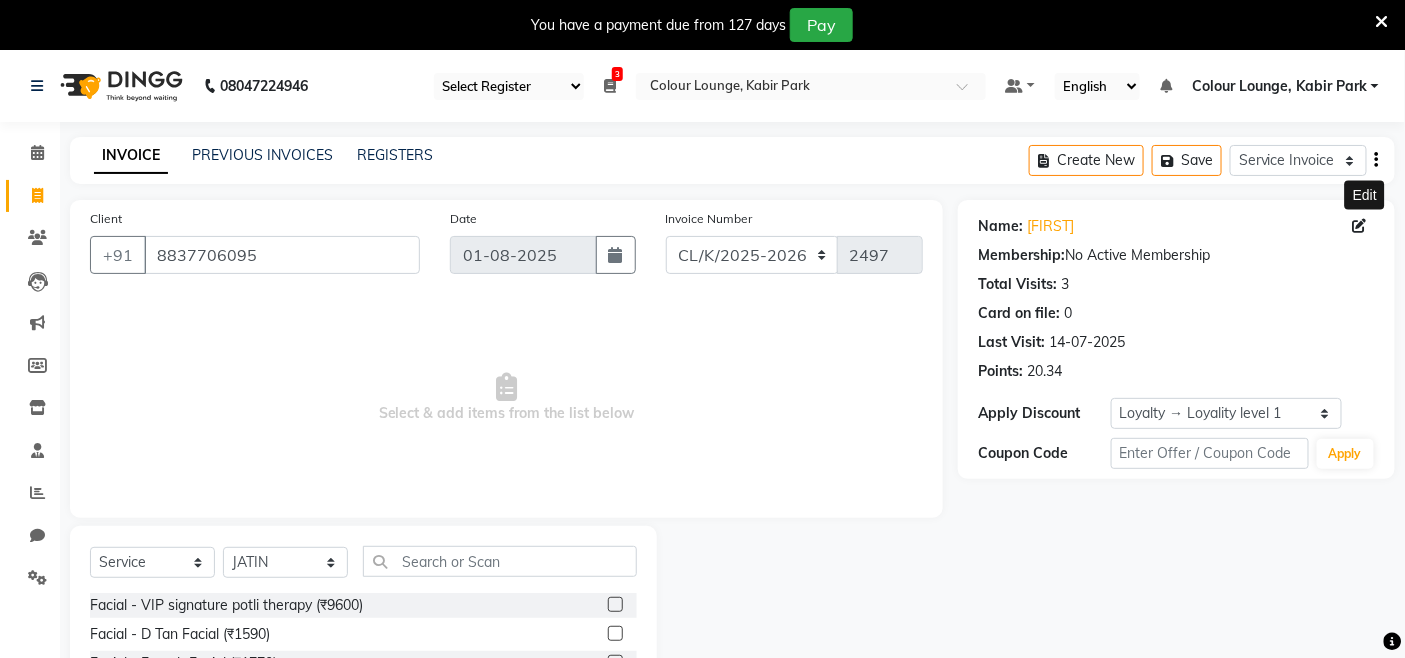 click 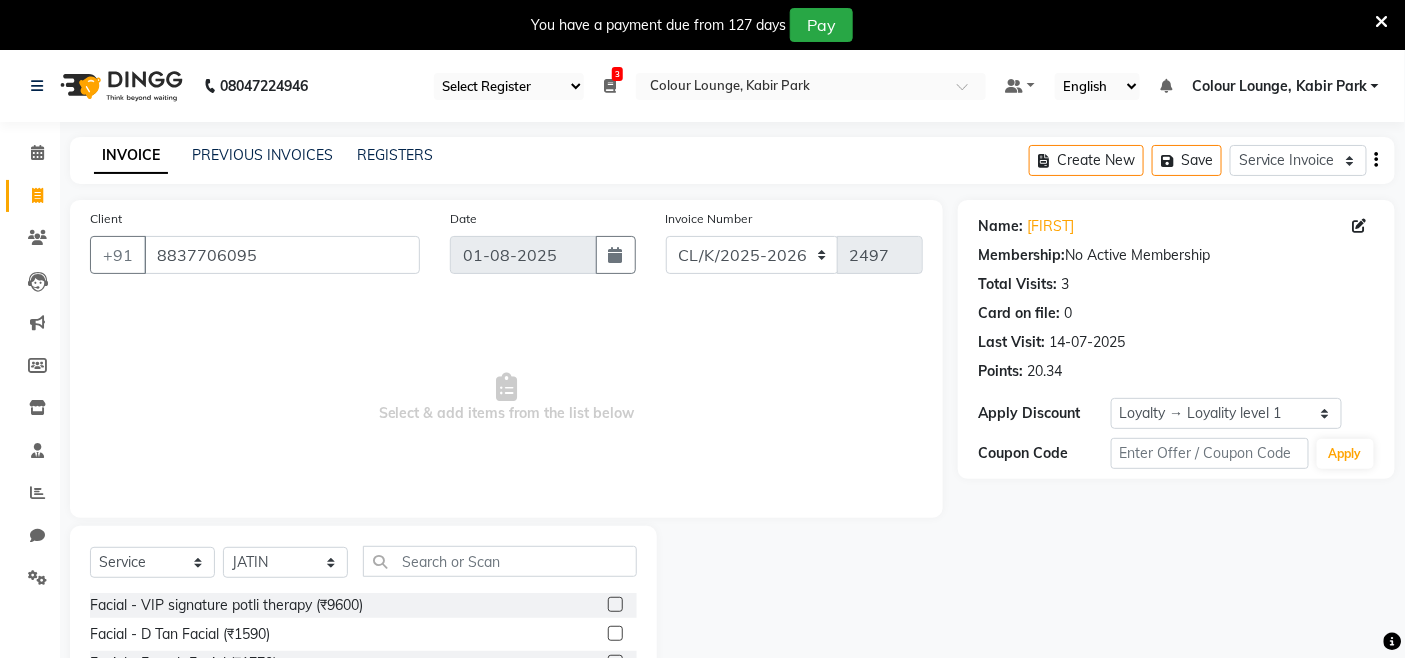 select on "03" 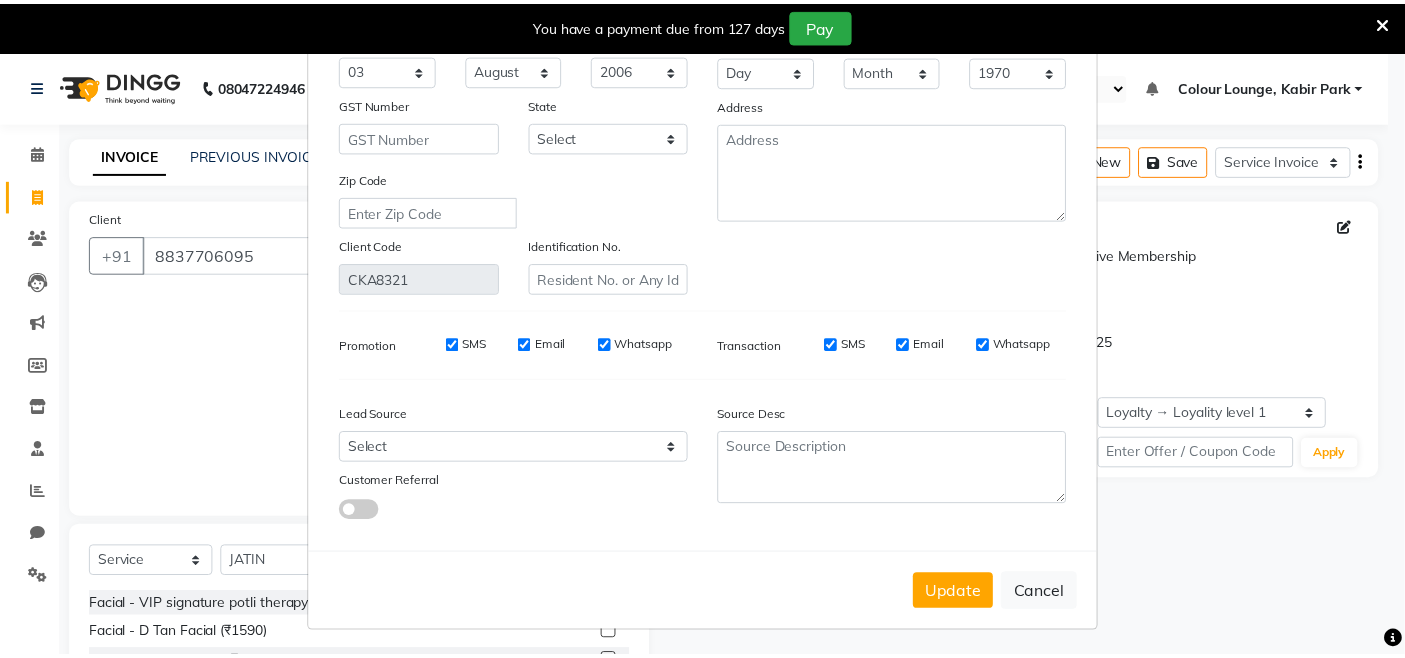 scroll, scrollTop: 231, scrollLeft: 0, axis: vertical 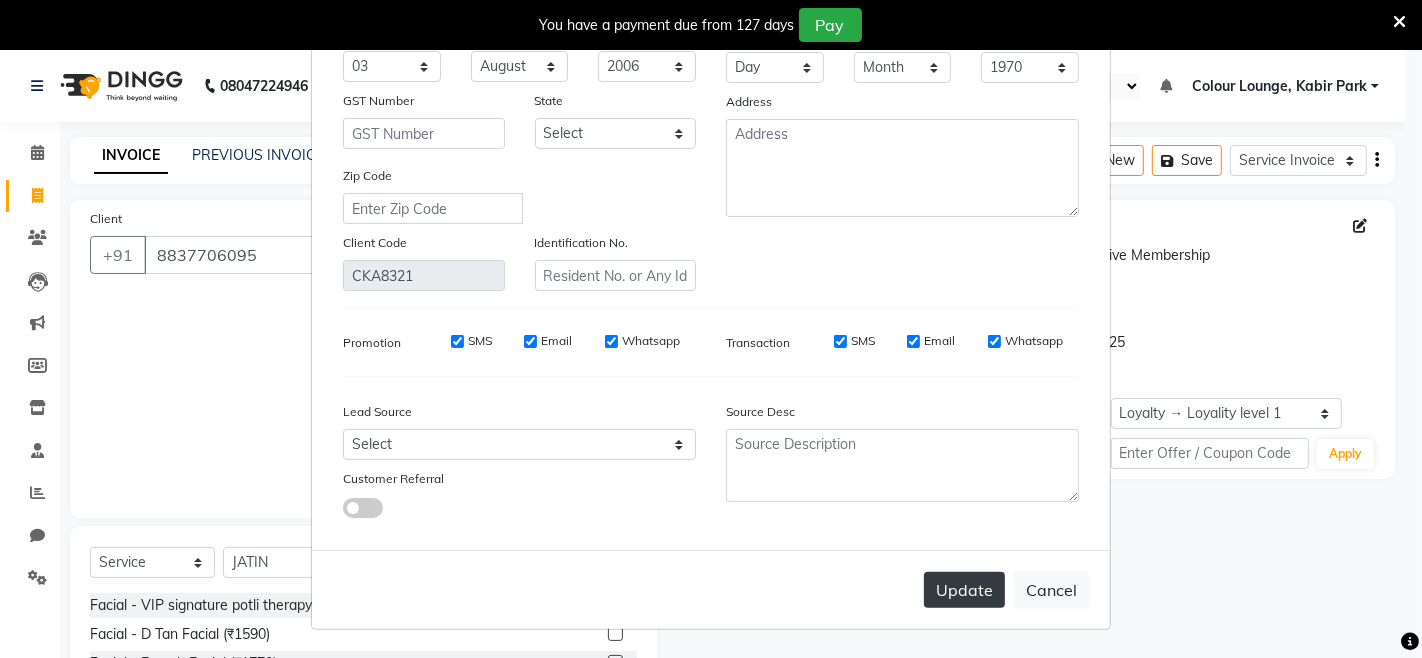 click on "Update" at bounding box center [964, 590] 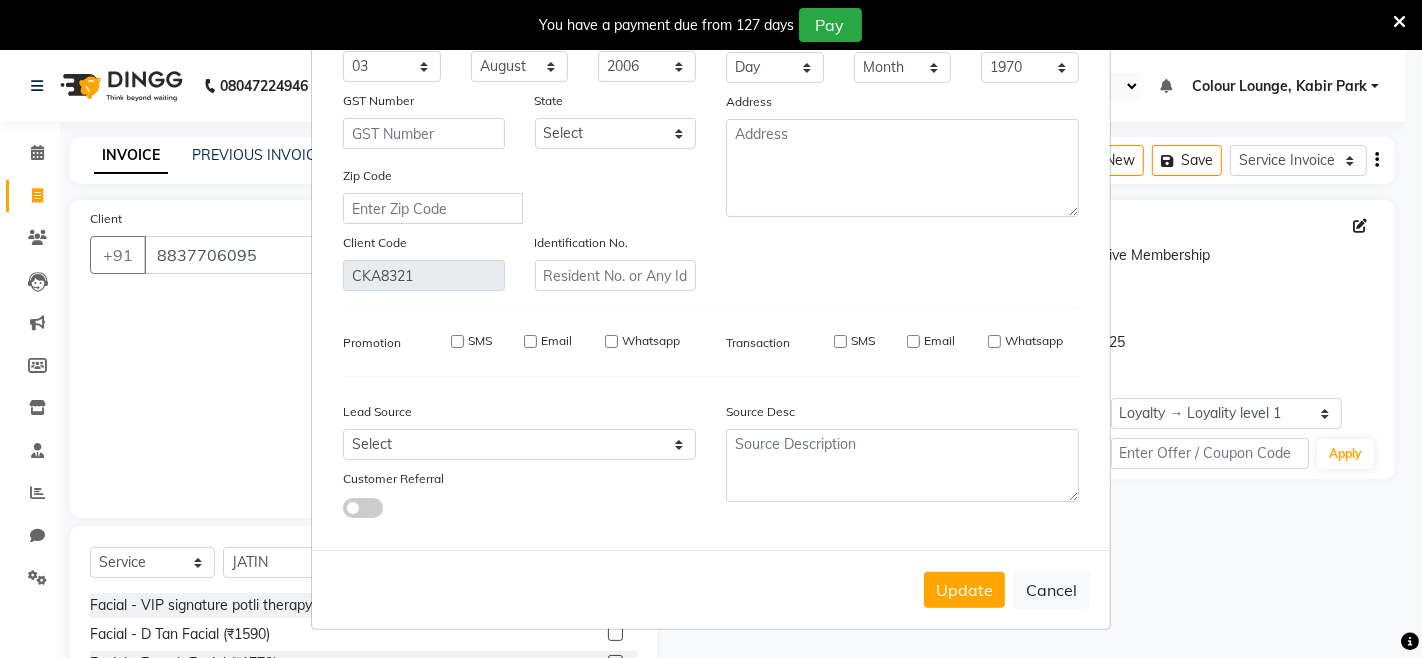 type 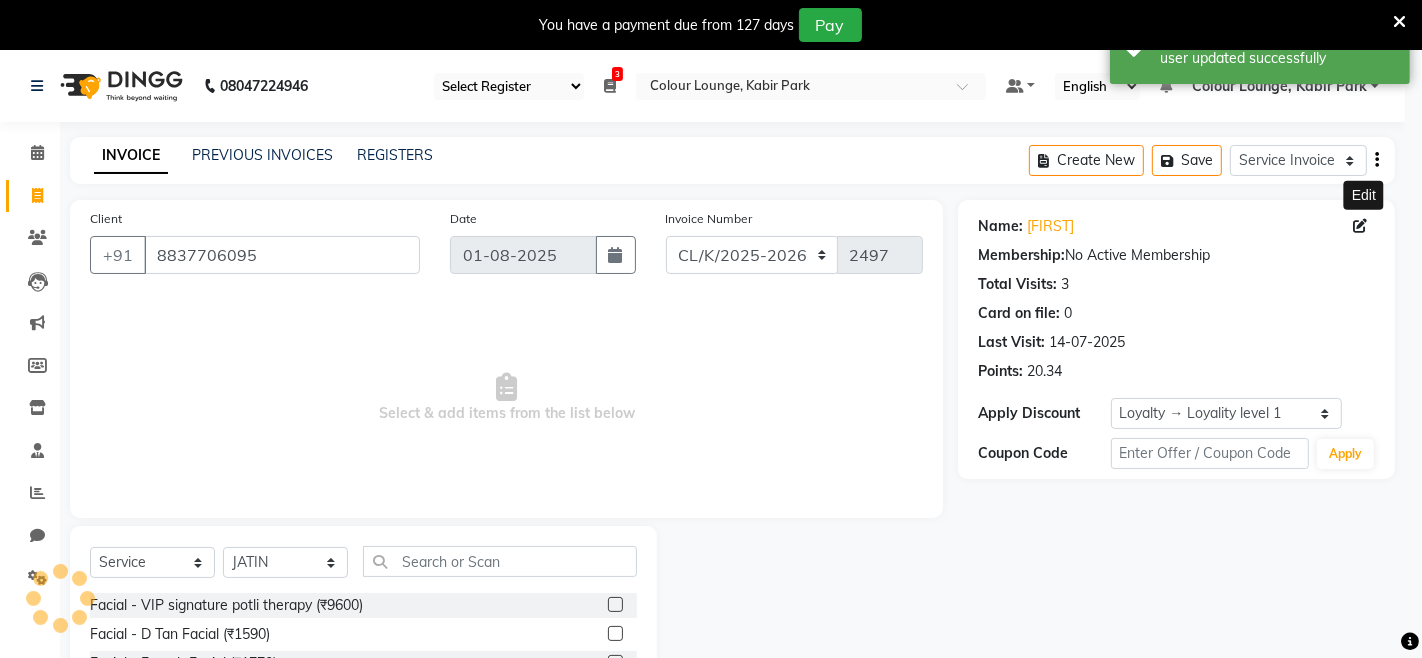 select on "1: Object" 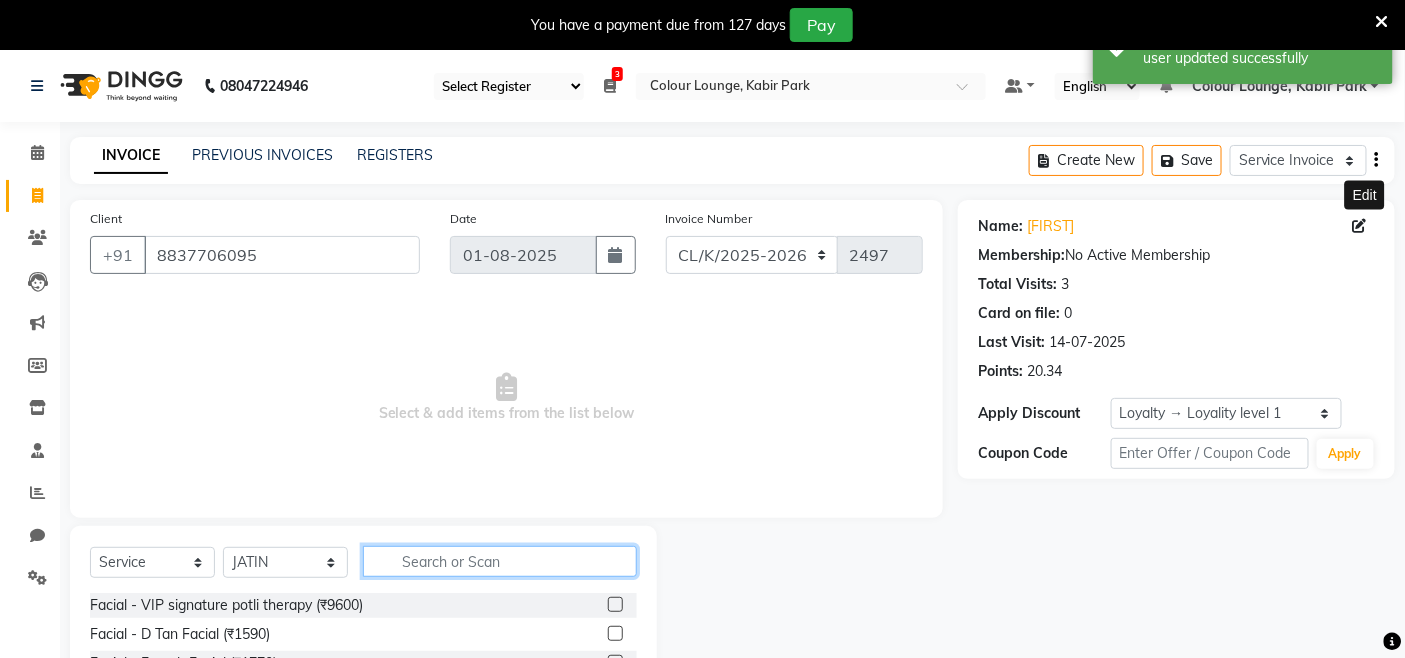 click 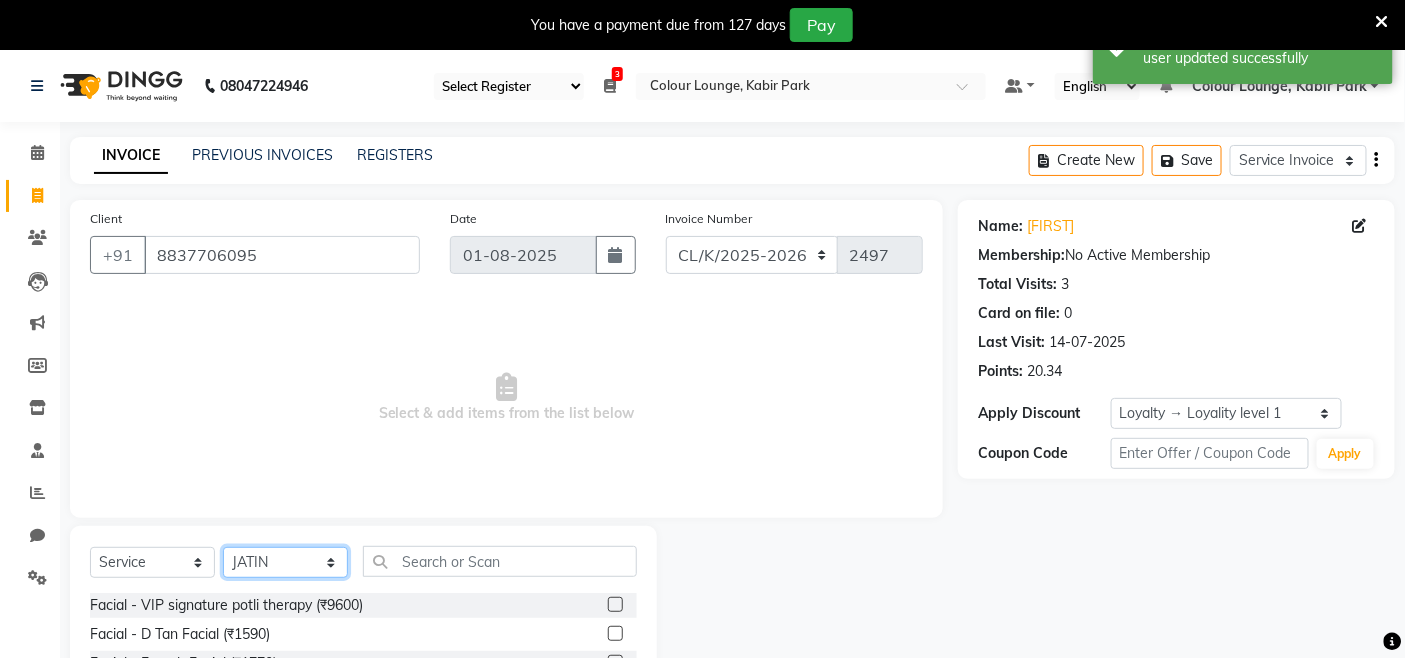 click on "Select Stylist Admin Admin [FIRST] [FIRST] Colour Lounge, Kabir Park Colour Lounge, Kabir Park [FIRST]  [FIRST] [LAST] guard [FIRST] [FIRST] [FIRST] [FIRST] [FIRST] [FIRST] [FIRST] [FIRST] [FIRST] [FIRST] [FIRST] [FIRST] [FIRST] [FIRST] [FIRST] [FIRST] [FIRST] [FIRST] [FIRST] [FIRST] [FIRST]" 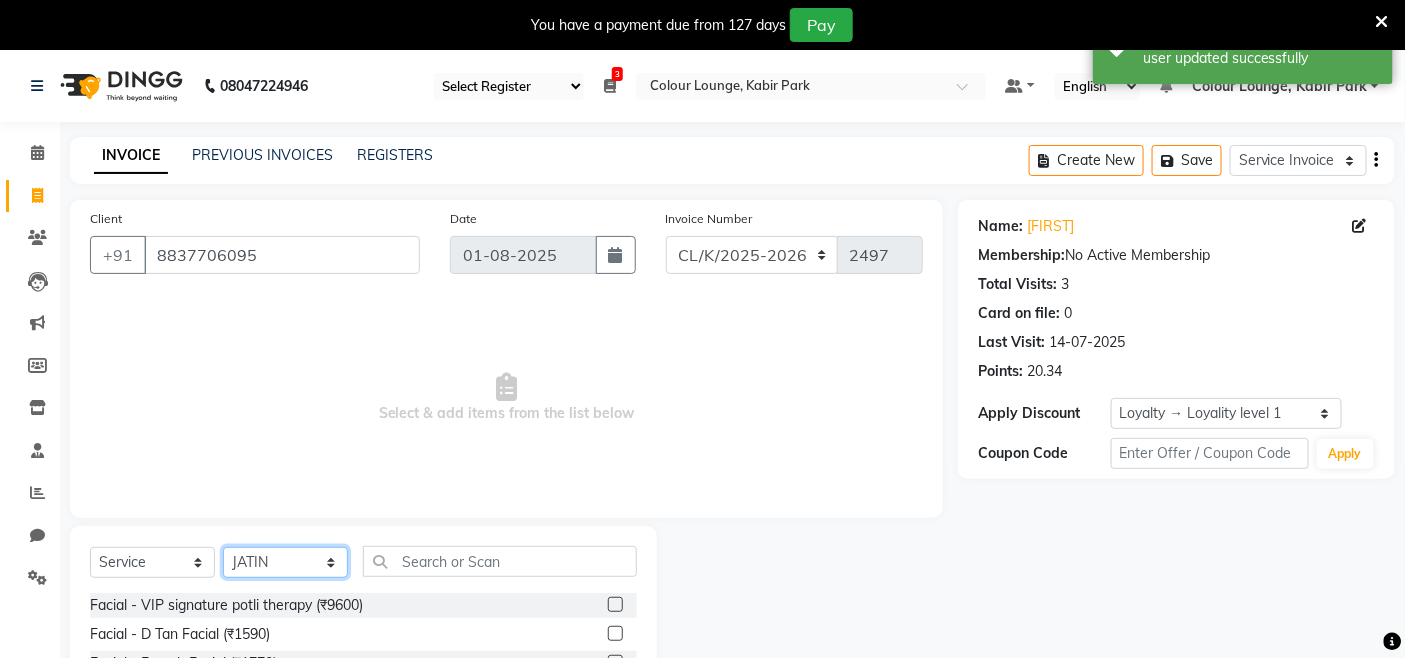 select on "70130" 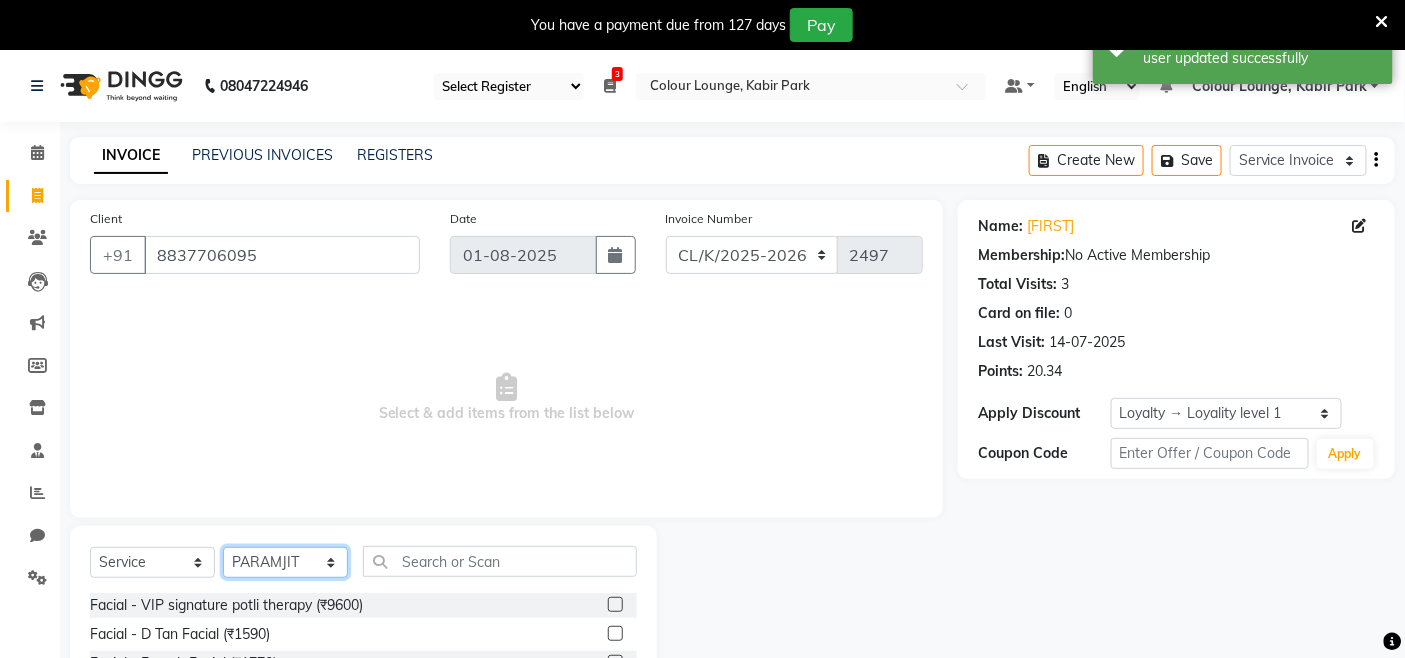 click on "Select Stylist Admin Admin [FIRST] [FIRST] Colour Lounge, Kabir Park Colour Lounge, Kabir Park [FIRST]  [FIRST] [LAST] guard [FIRST] [FIRST] [FIRST] [FIRST] [FIRST] [FIRST] [FIRST] [FIRST] [FIRST] [FIRST] [FIRST] [FIRST] [FIRST] [FIRST] [FIRST] [FIRST] [FIRST] [FIRST] [FIRST] [FIRST] [FIRST]" 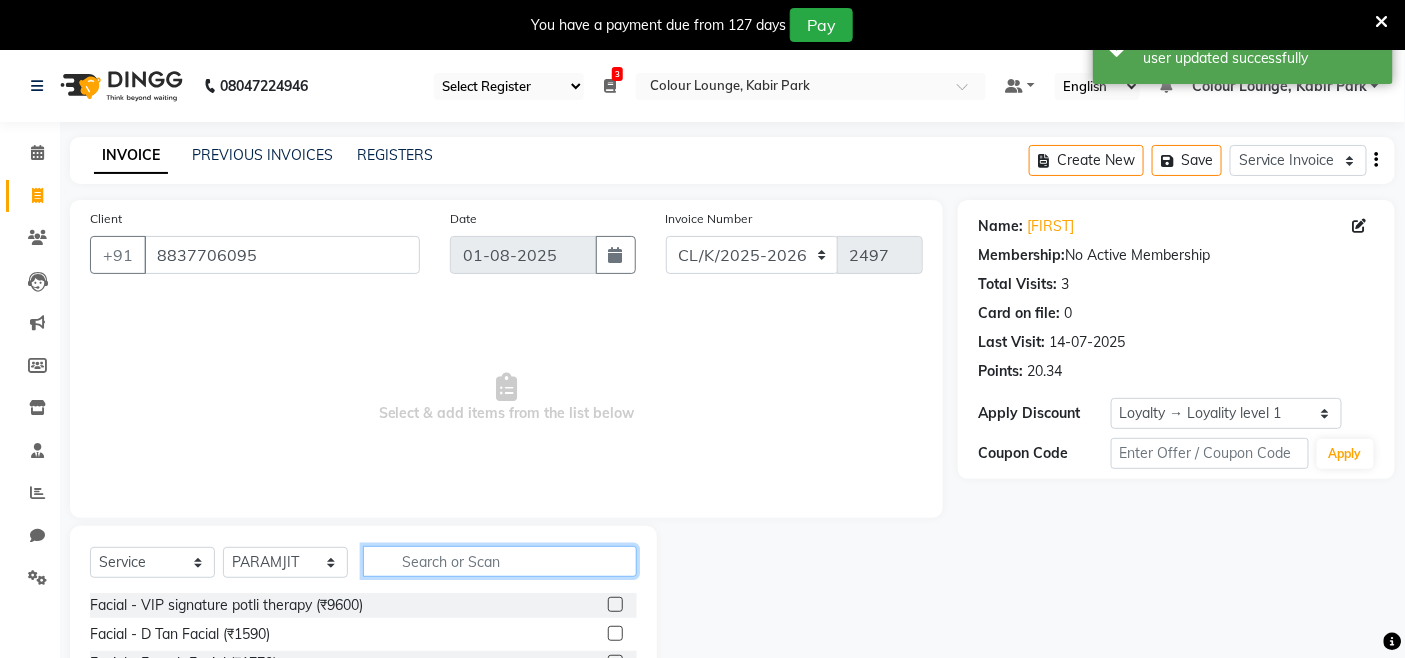 click 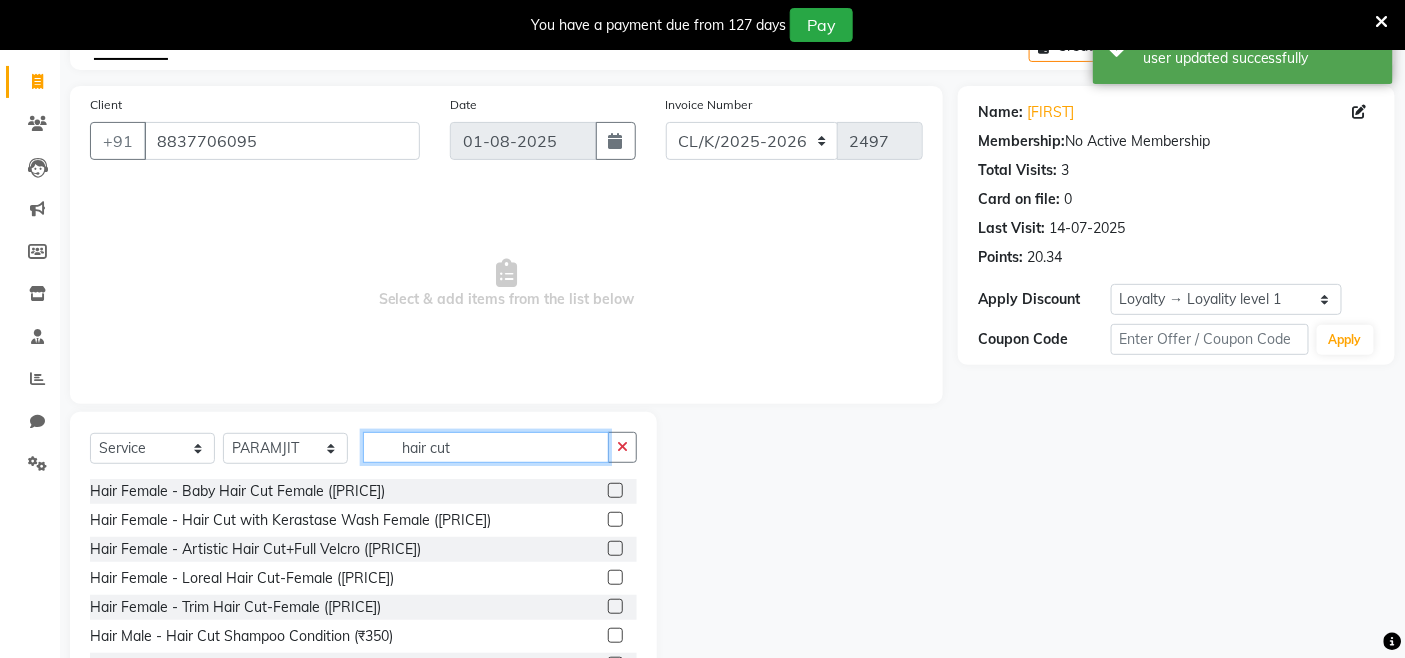 scroll, scrollTop: 192, scrollLeft: 0, axis: vertical 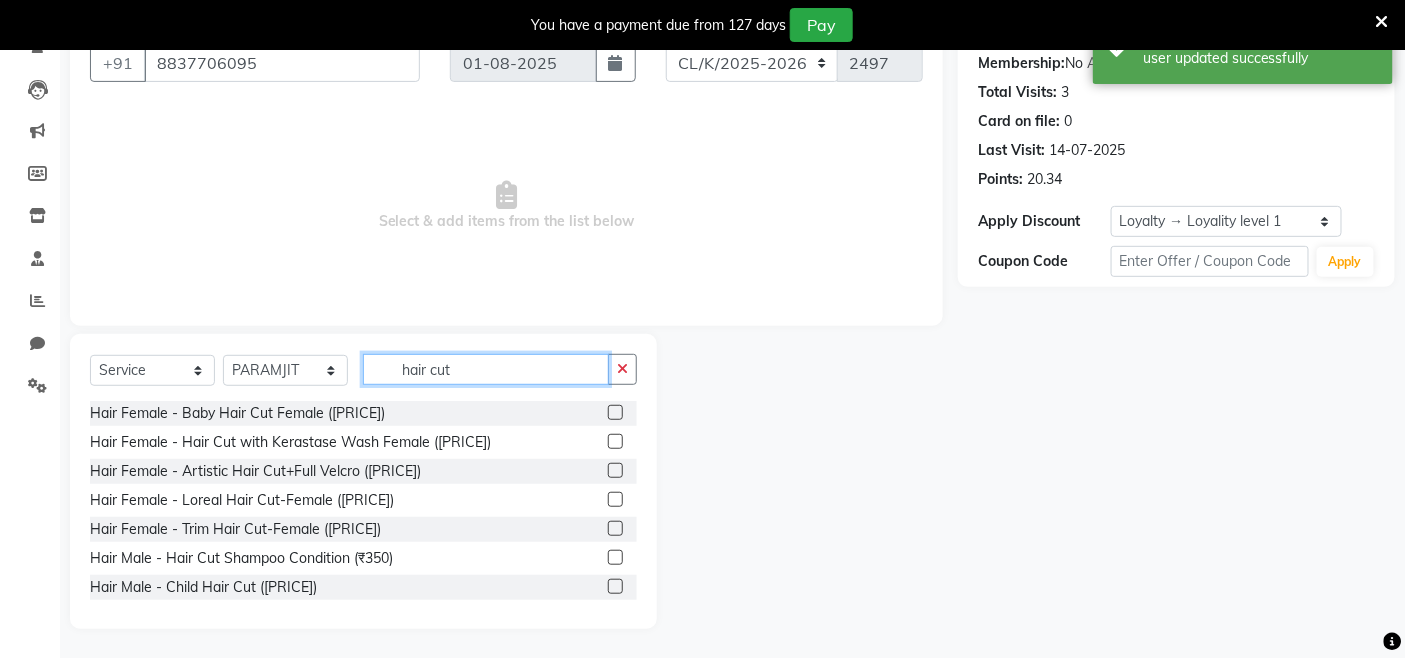 type on "hair cut" 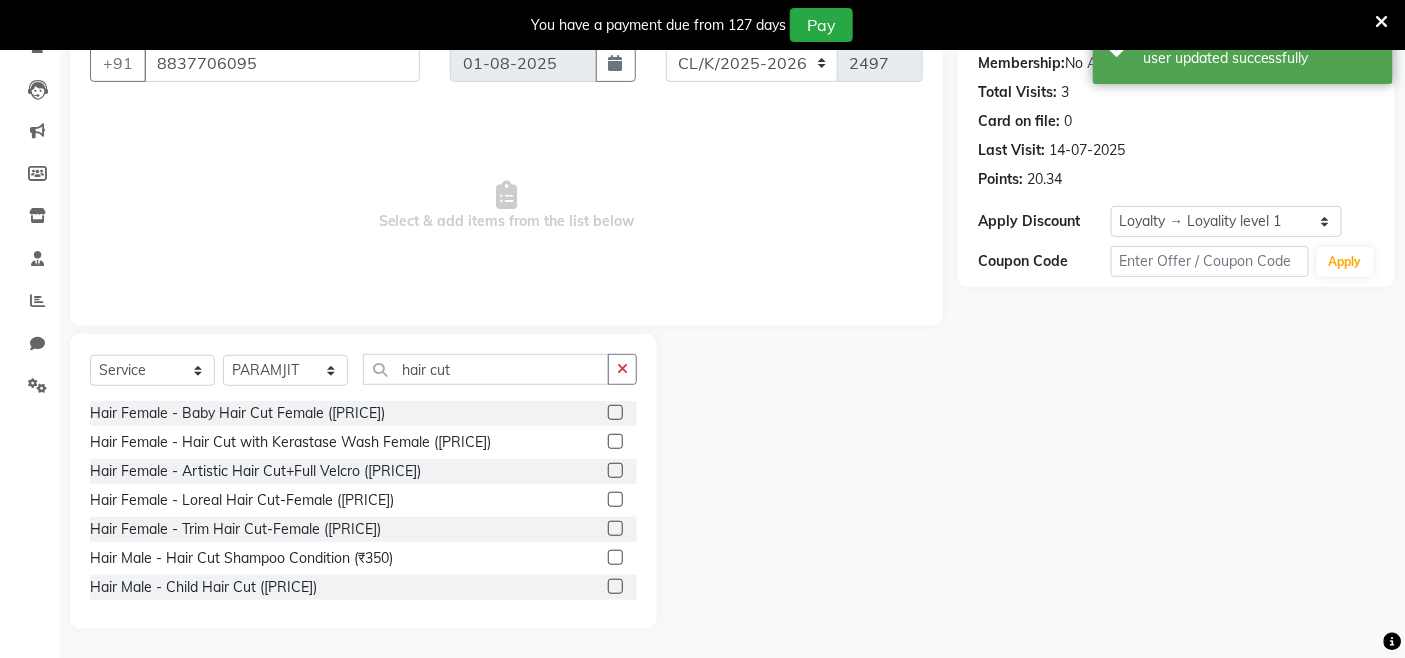 click 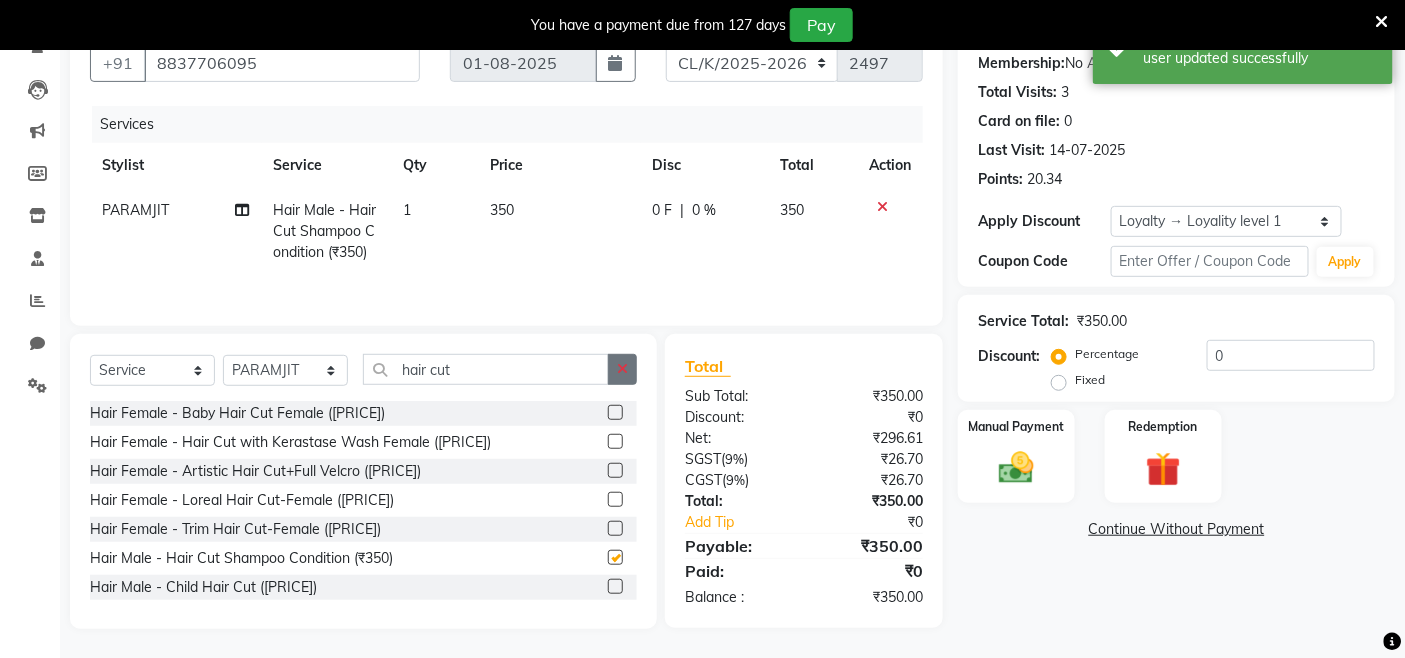 checkbox on "false" 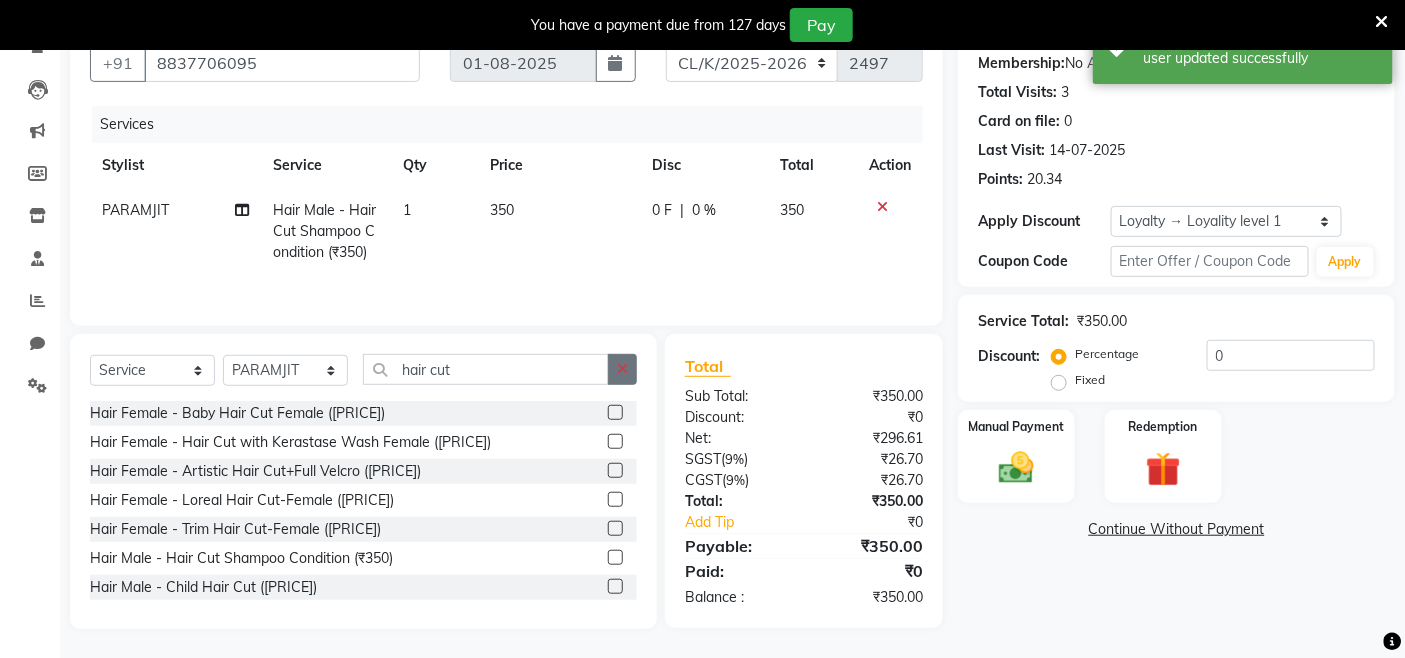 click 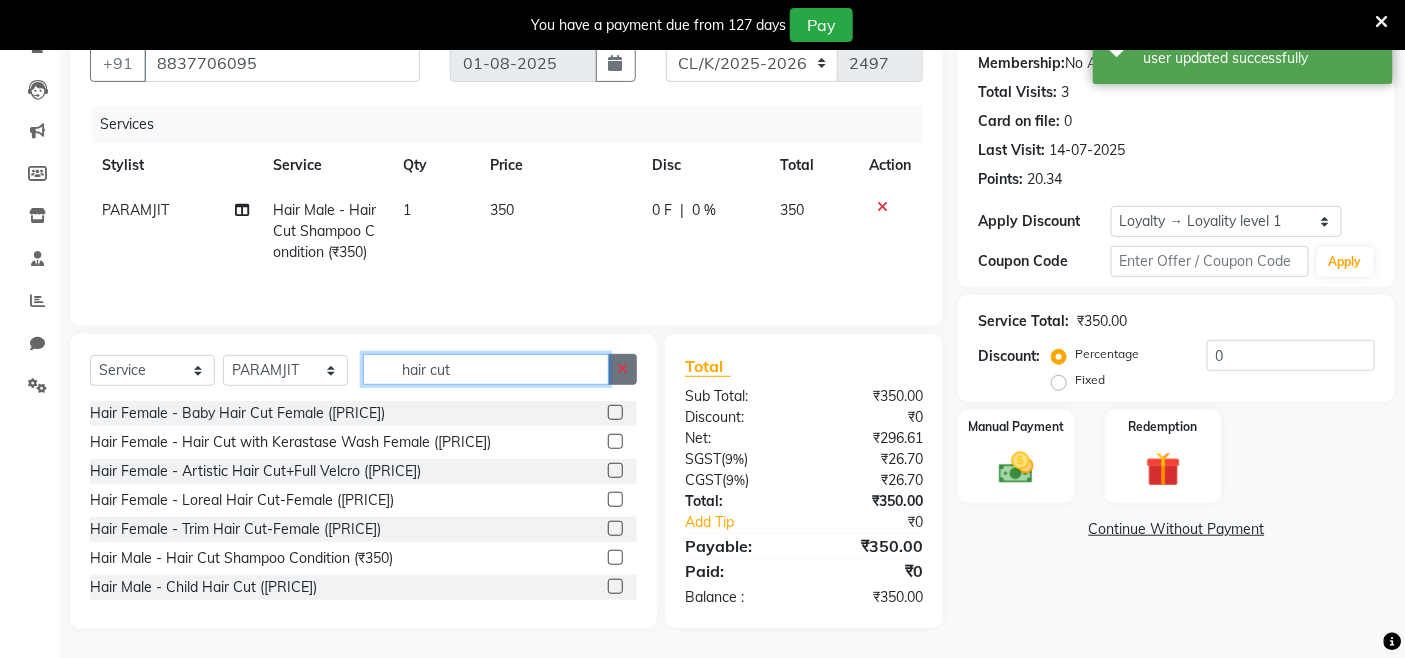type 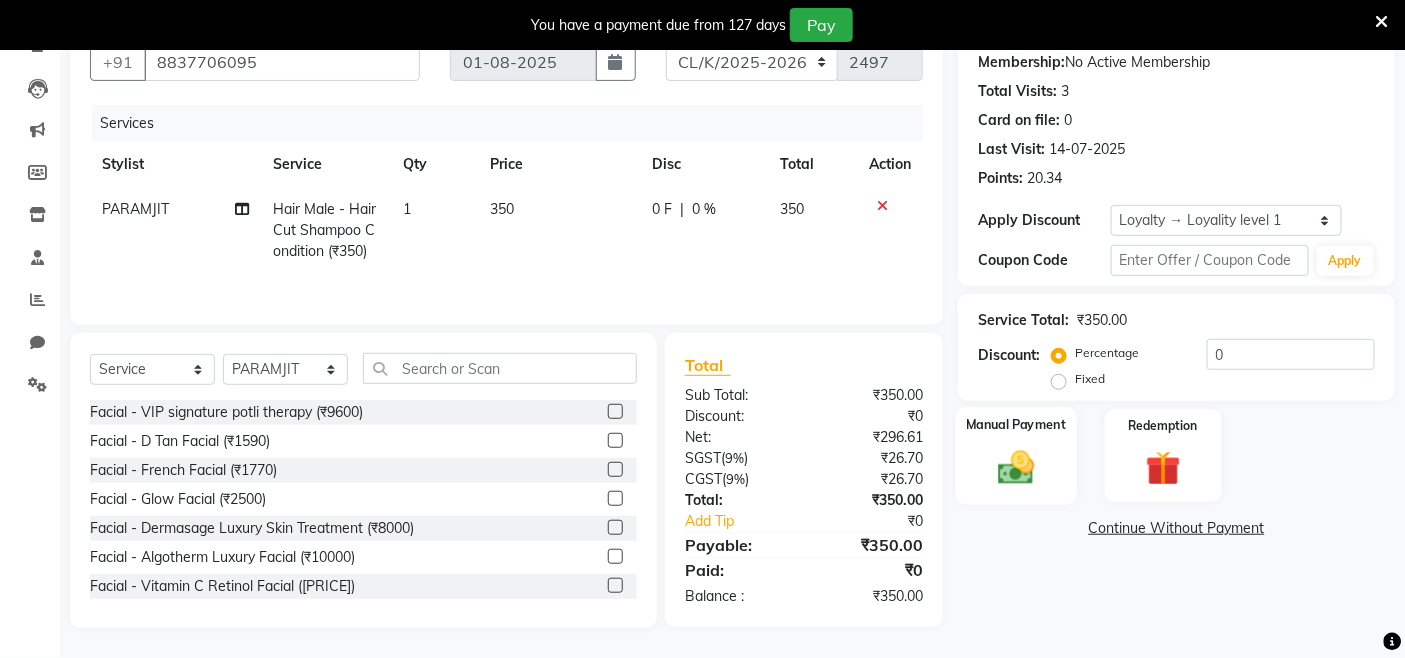 click 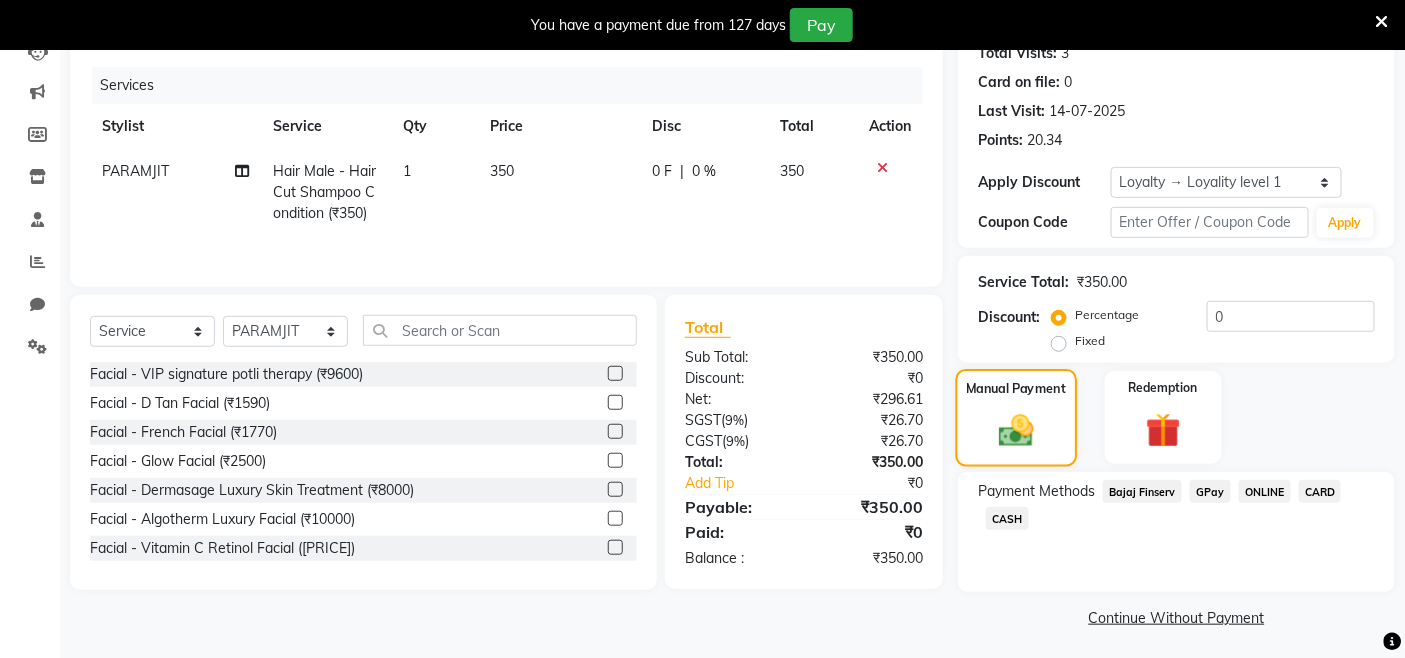 scroll, scrollTop: 235, scrollLeft: 0, axis: vertical 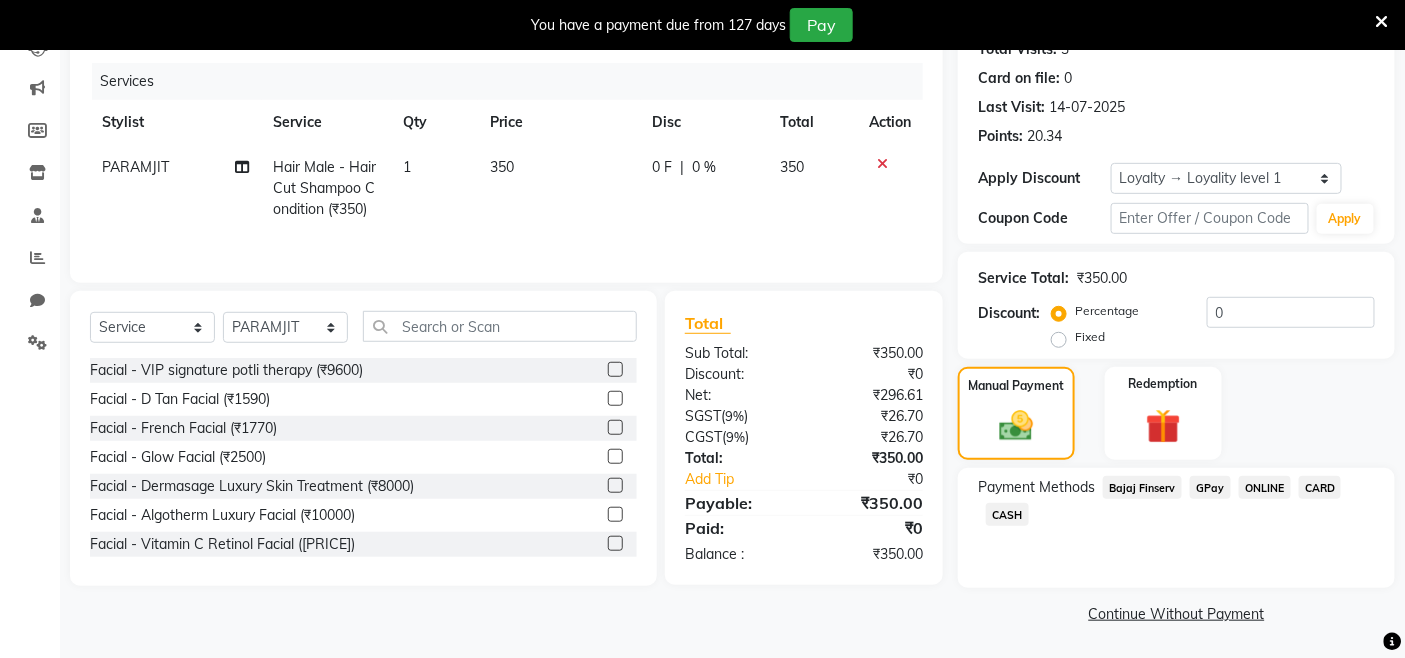 click on "CASH" 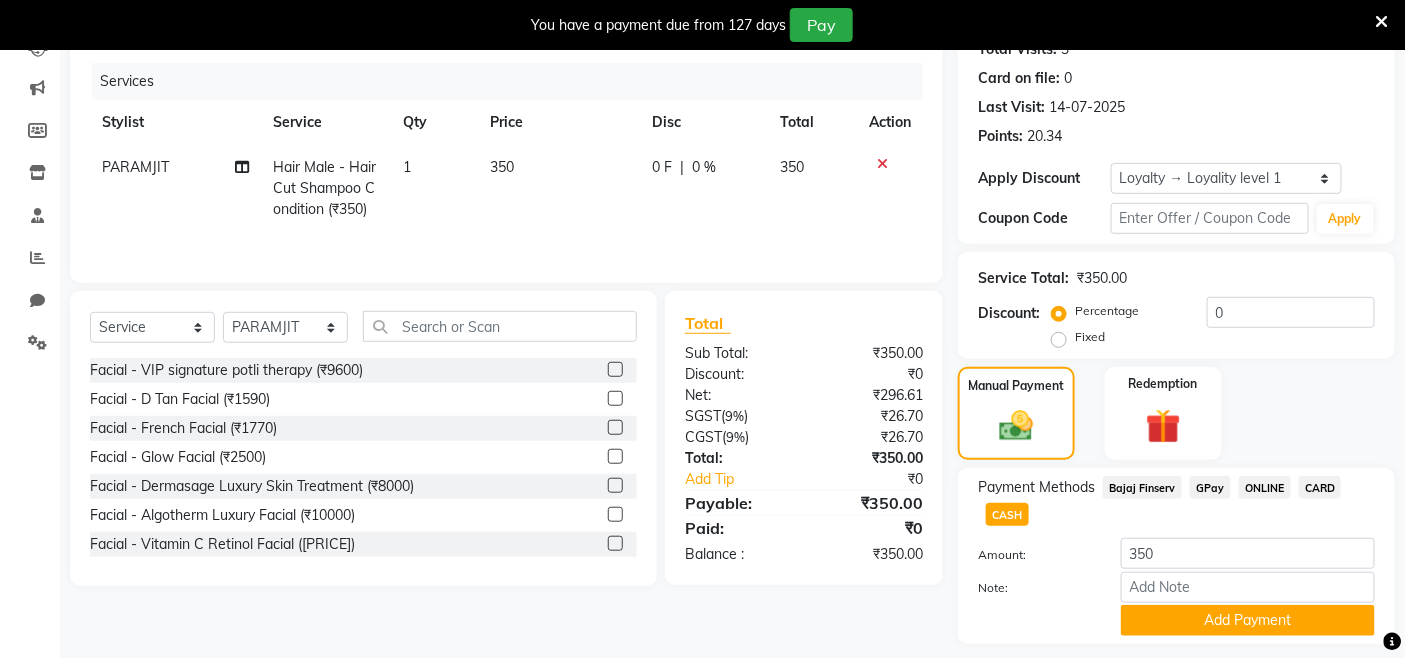scroll, scrollTop: 293, scrollLeft: 0, axis: vertical 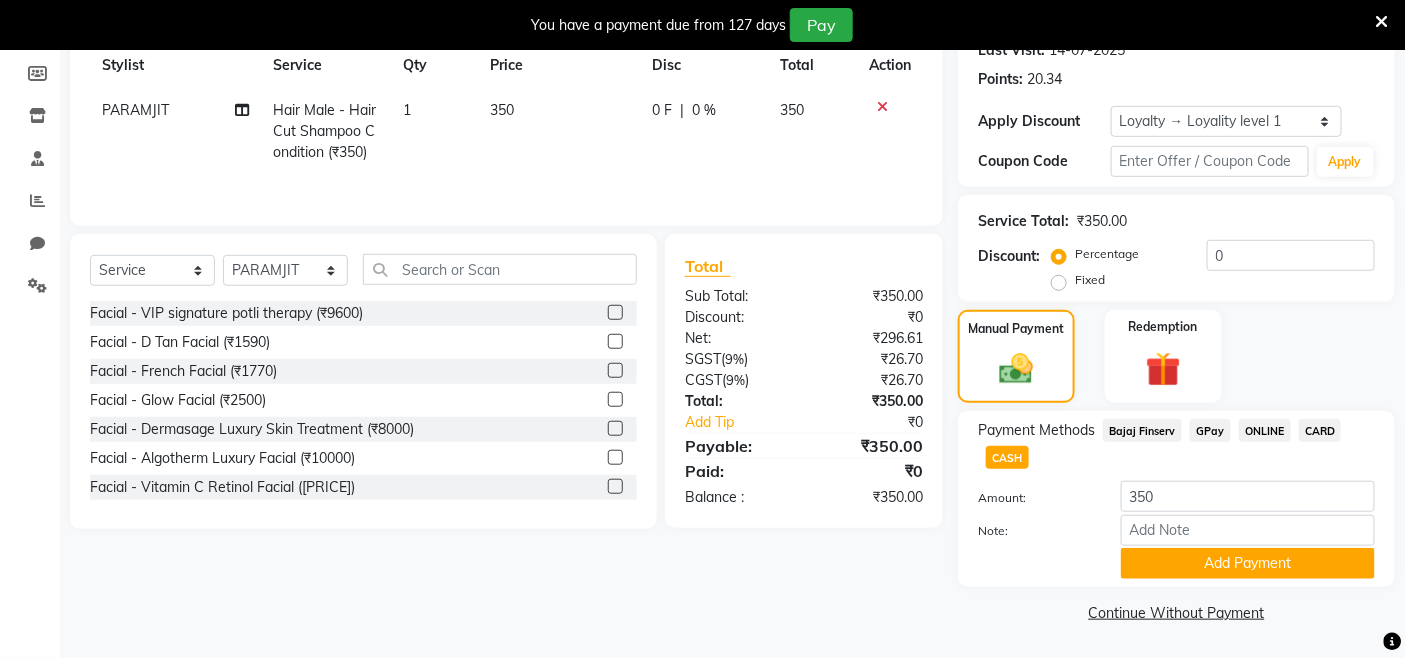 click on "Note:" 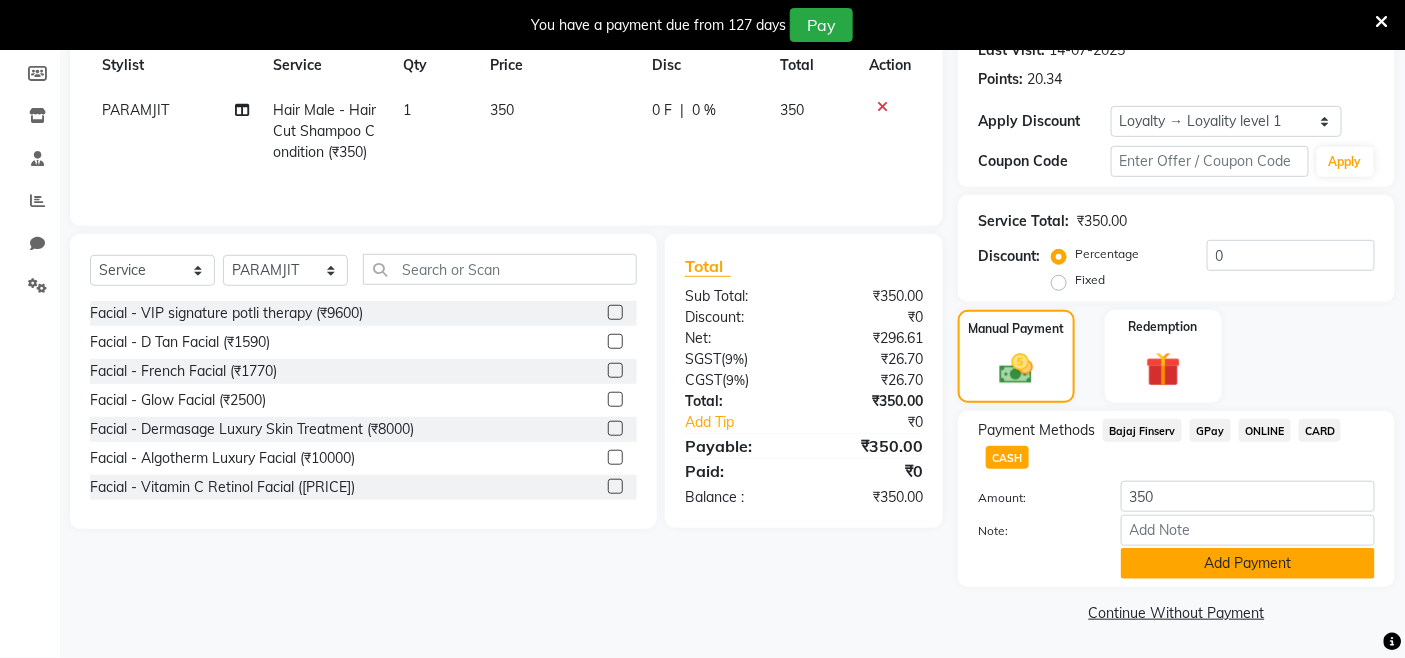 click on "Add Payment" 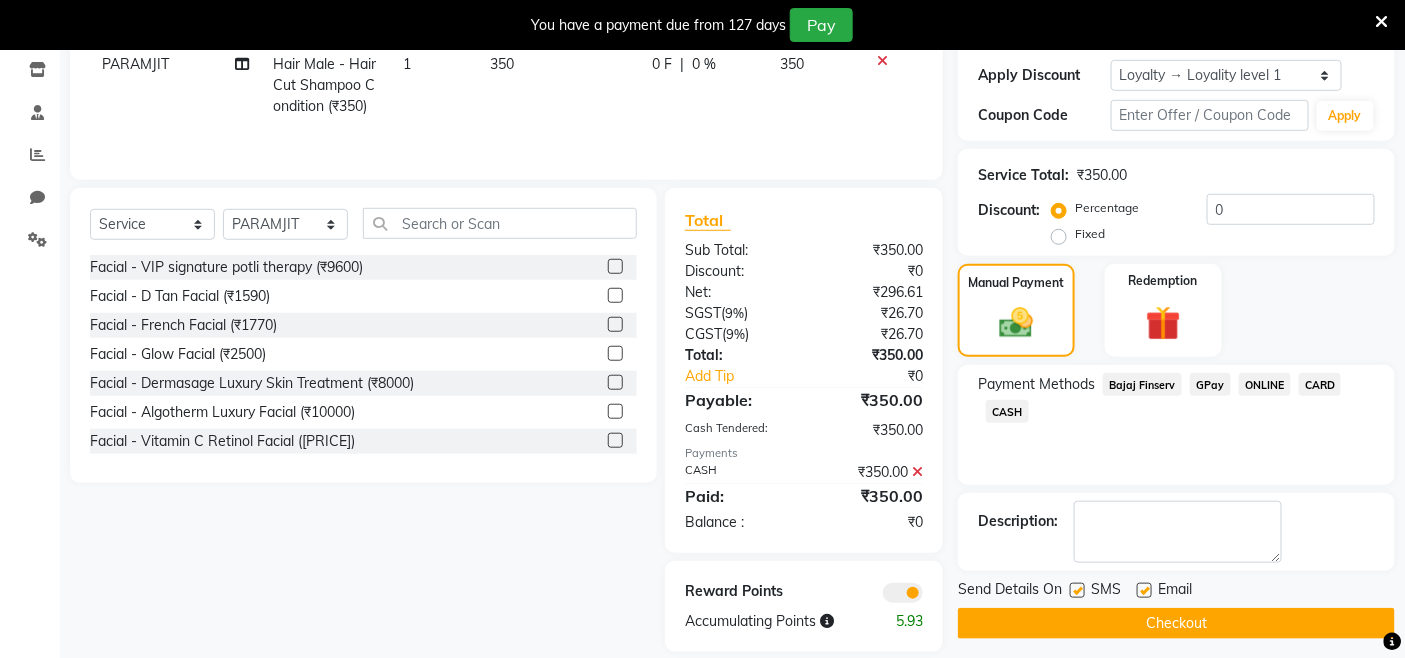 scroll, scrollTop: 363, scrollLeft: 0, axis: vertical 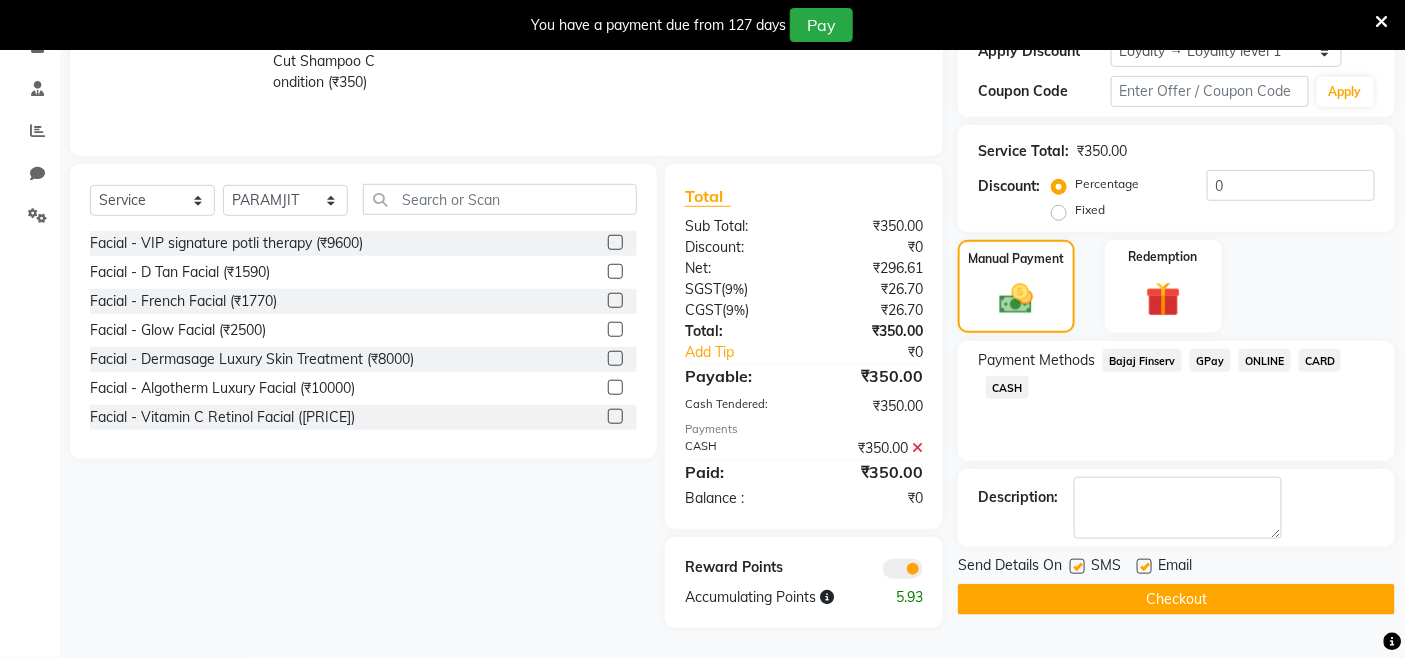 click on "Checkout" 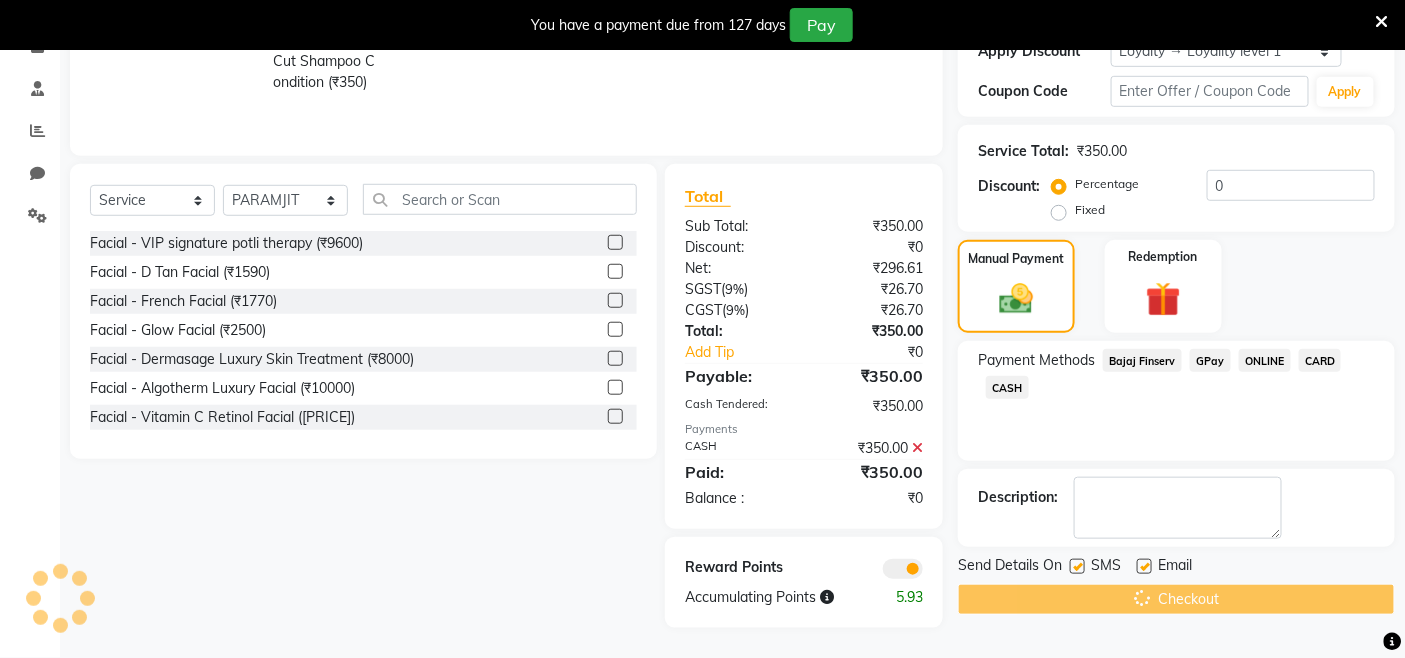 scroll, scrollTop: 0, scrollLeft: 0, axis: both 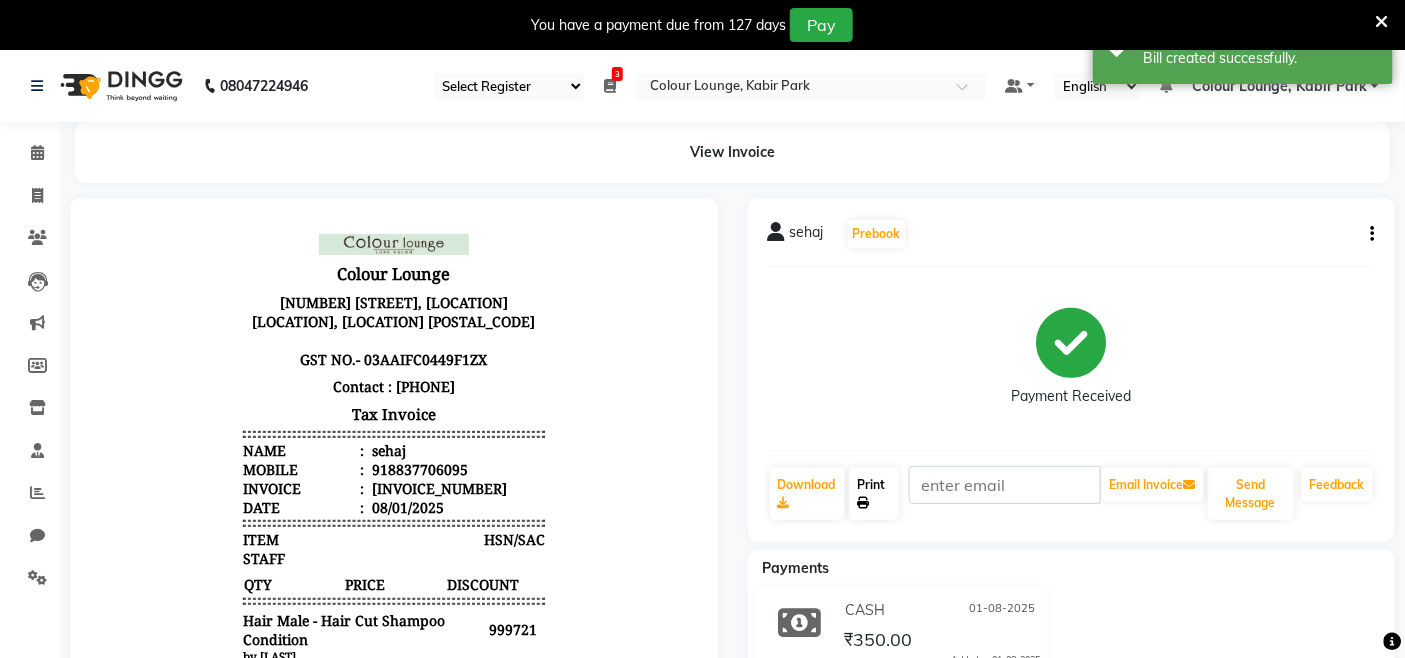 click on "Print" 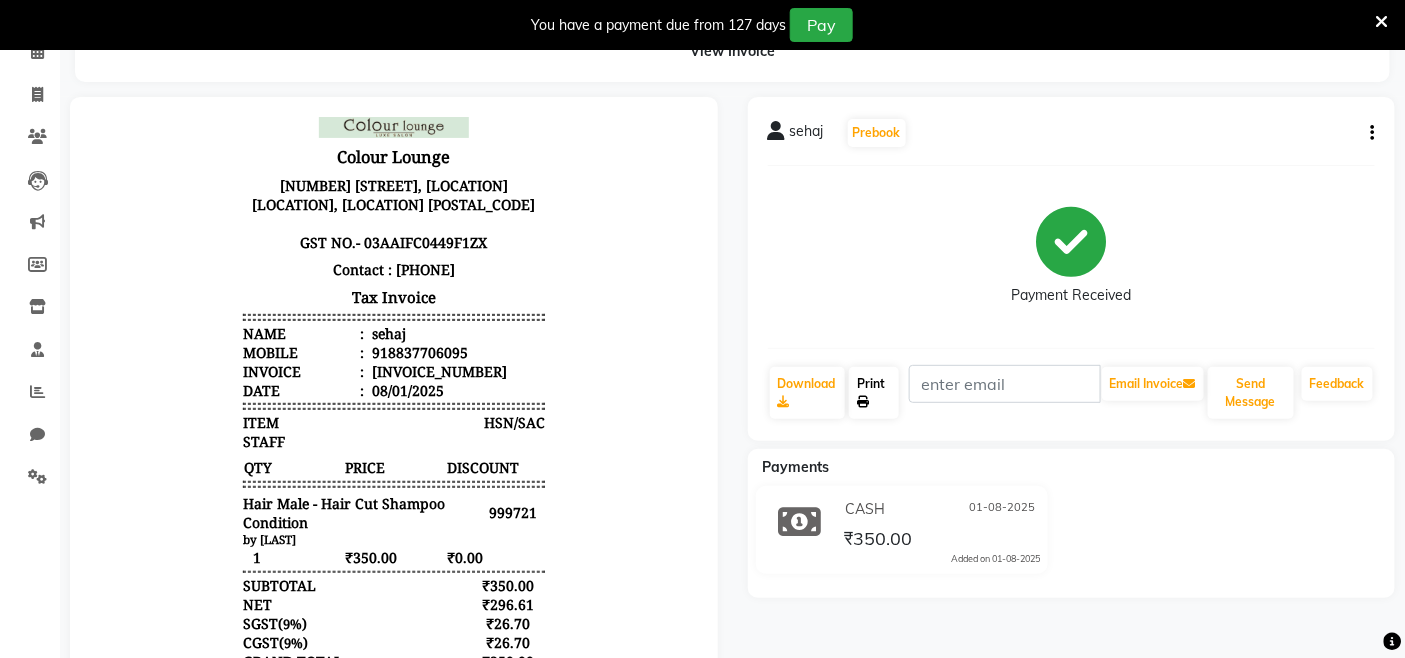 scroll, scrollTop: 222, scrollLeft: 0, axis: vertical 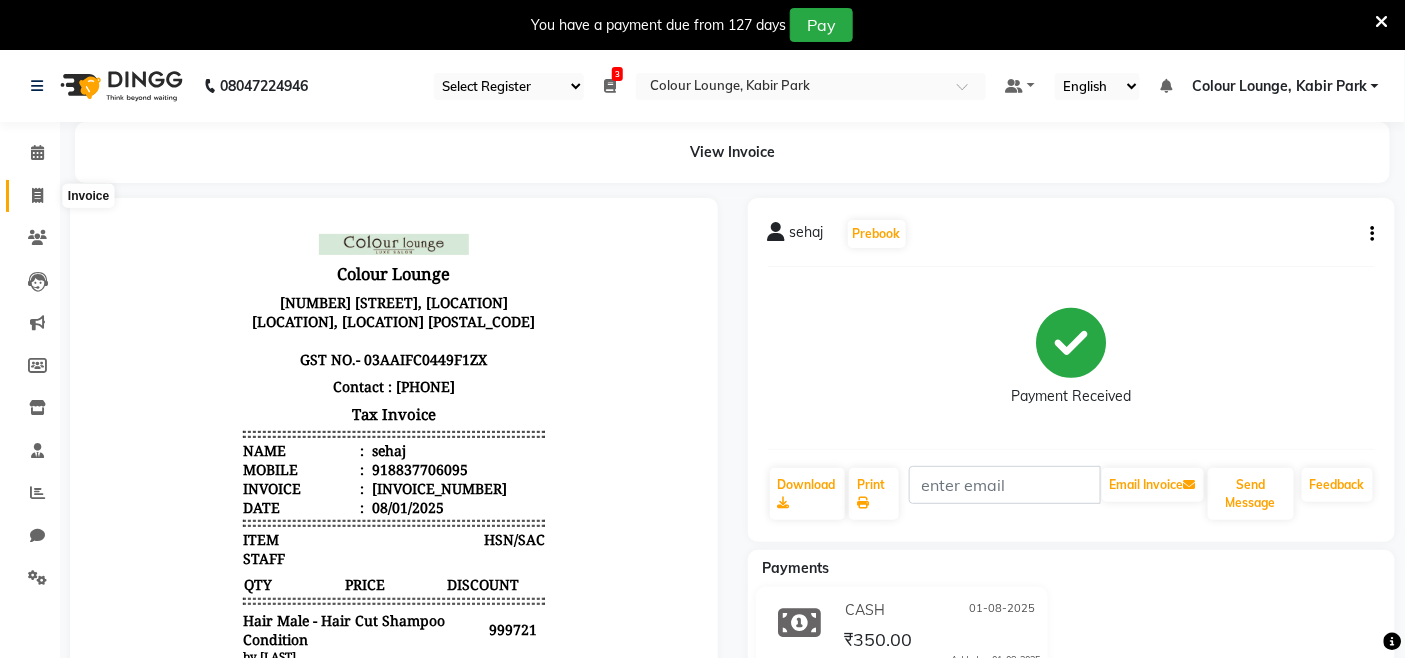 click 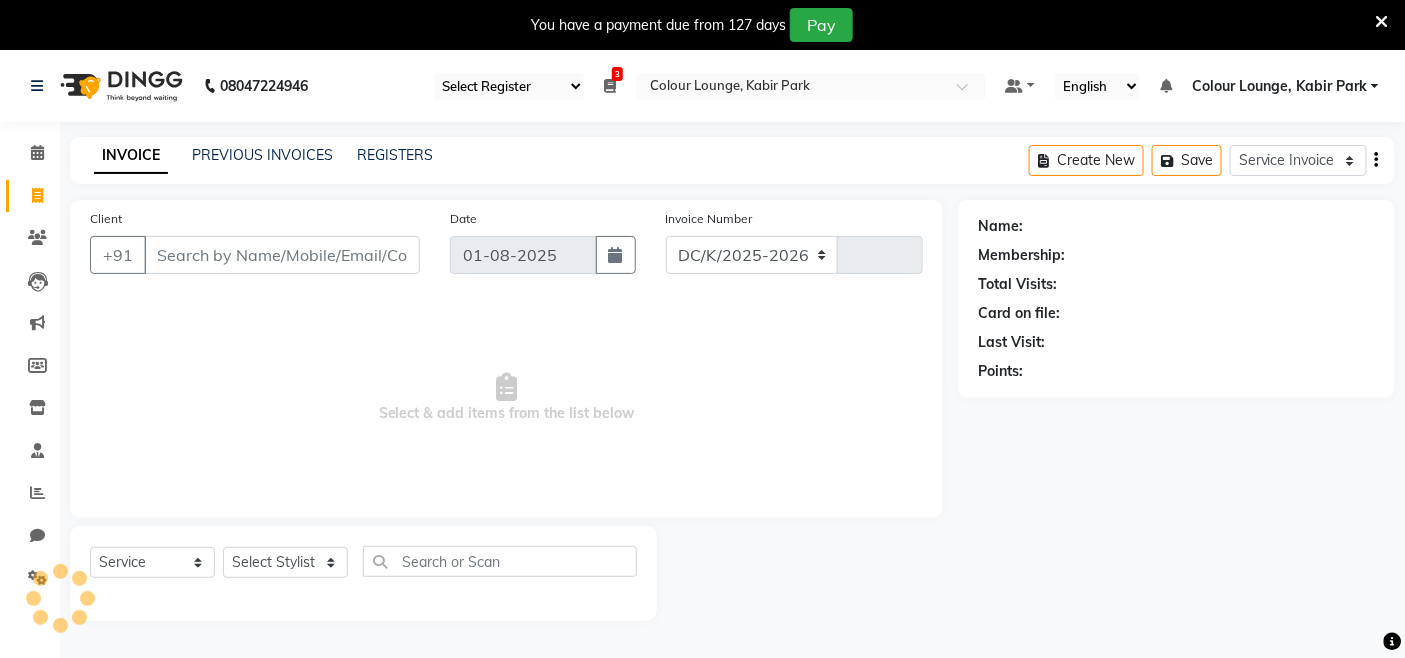select on "8015" 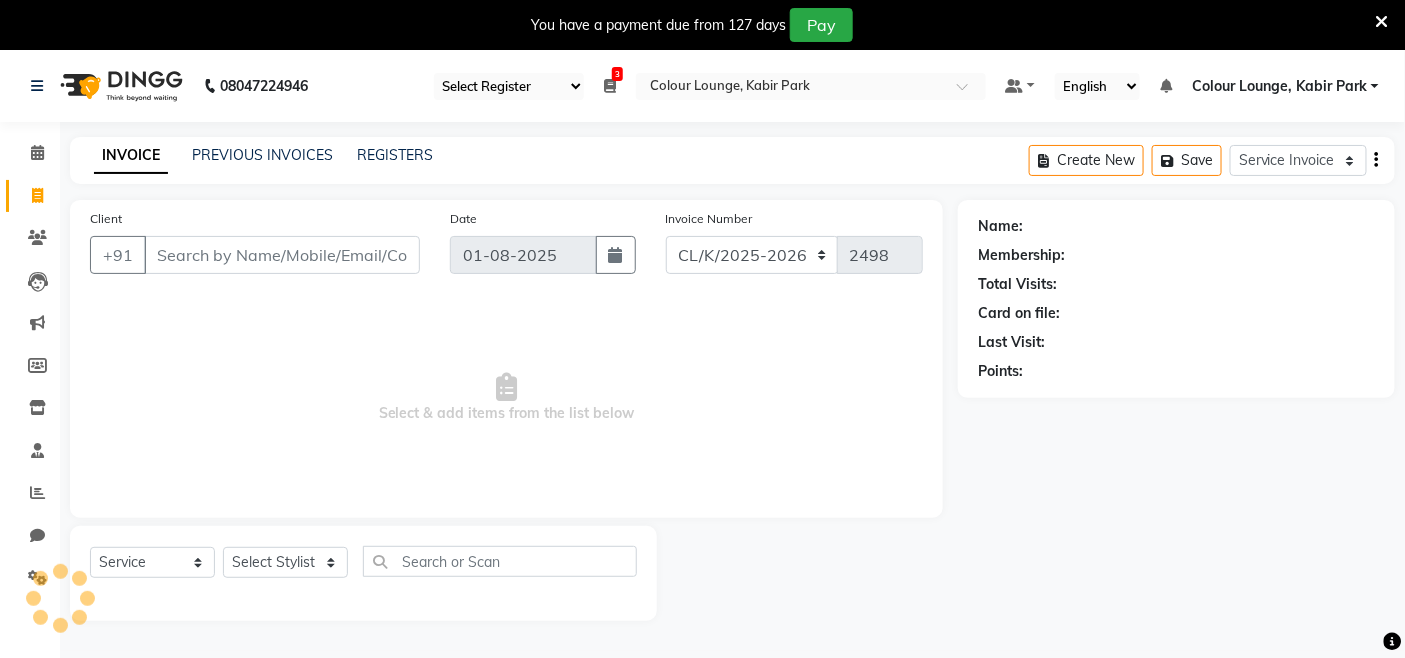 scroll, scrollTop: 50, scrollLeft: 0, axis: vertical 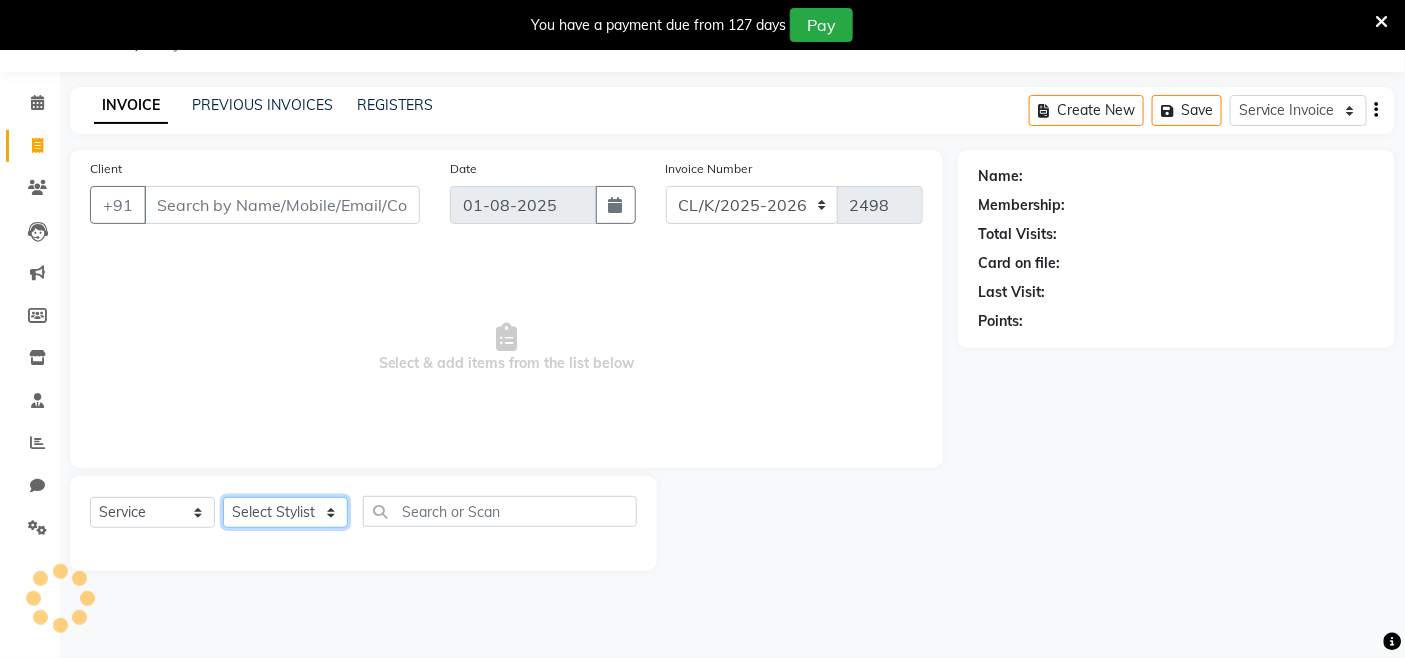 click on "Select Stylist" 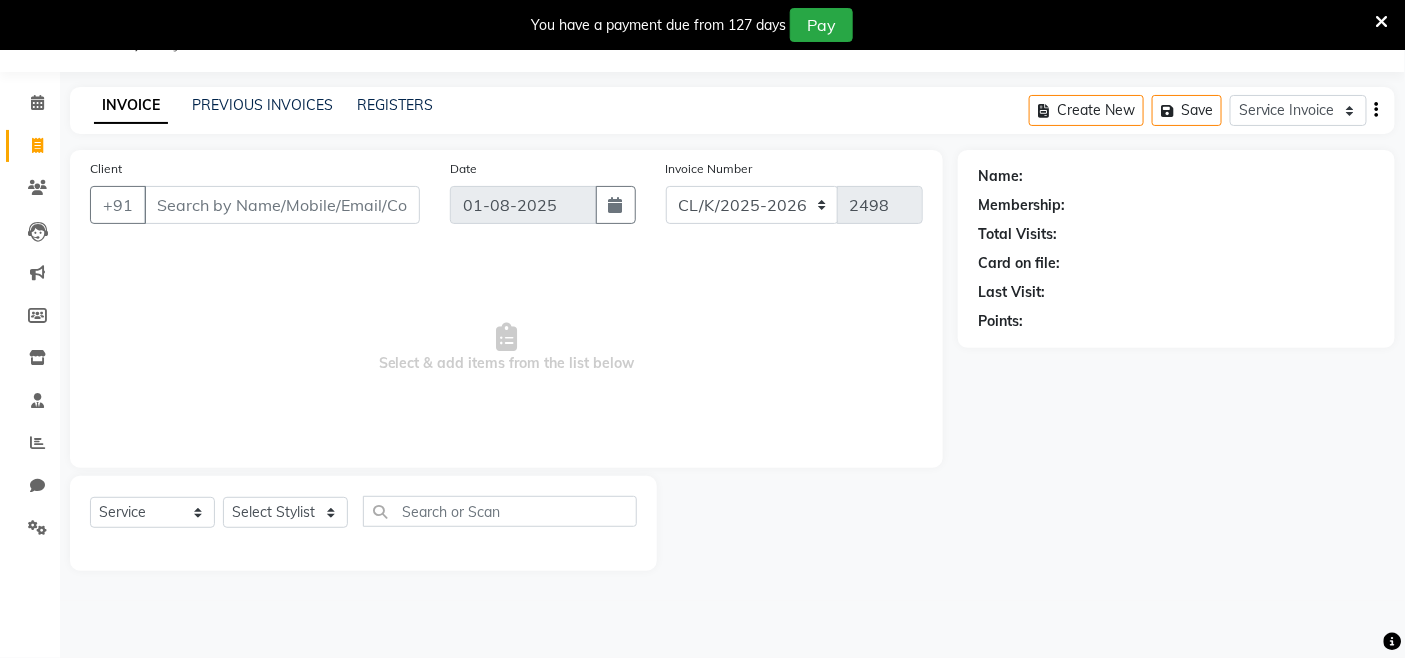 drag, startPoint x: 421, startPoint y: 193, endPoint x: 414, endPoint y: 202, distance: 11.401754 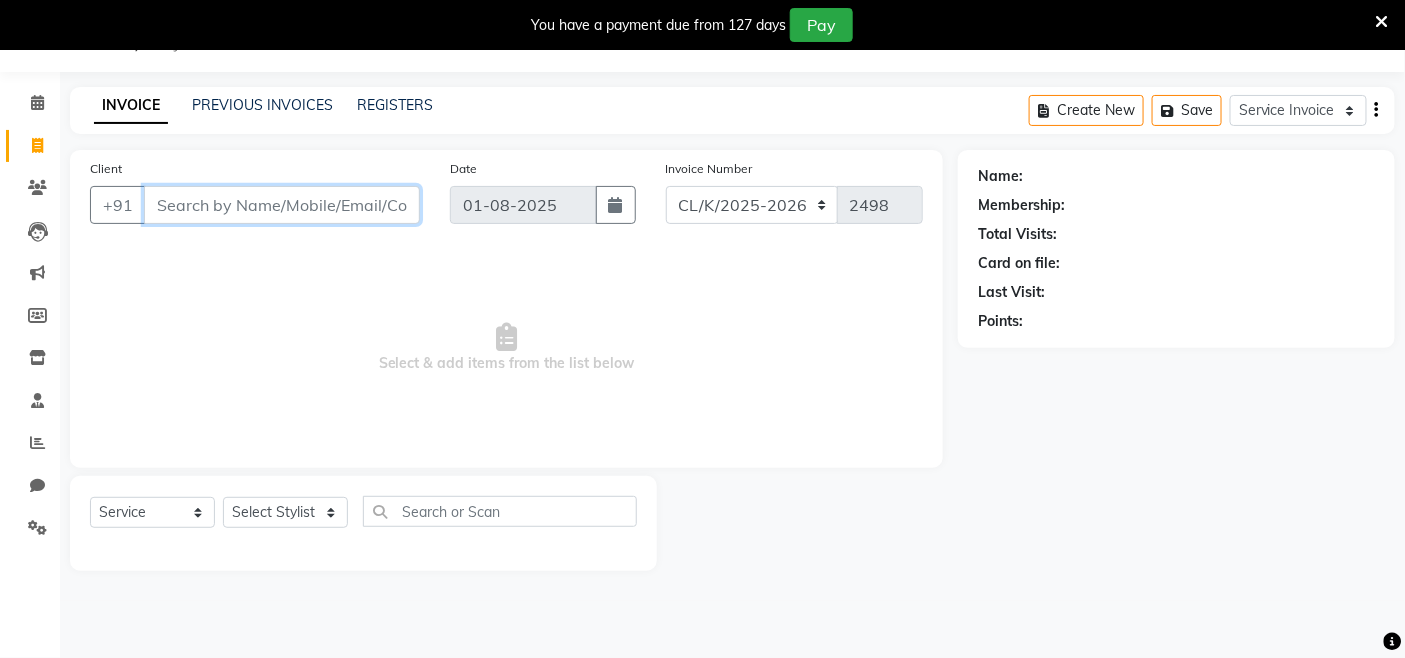 click on "Client" at bounding box center [282, 205] 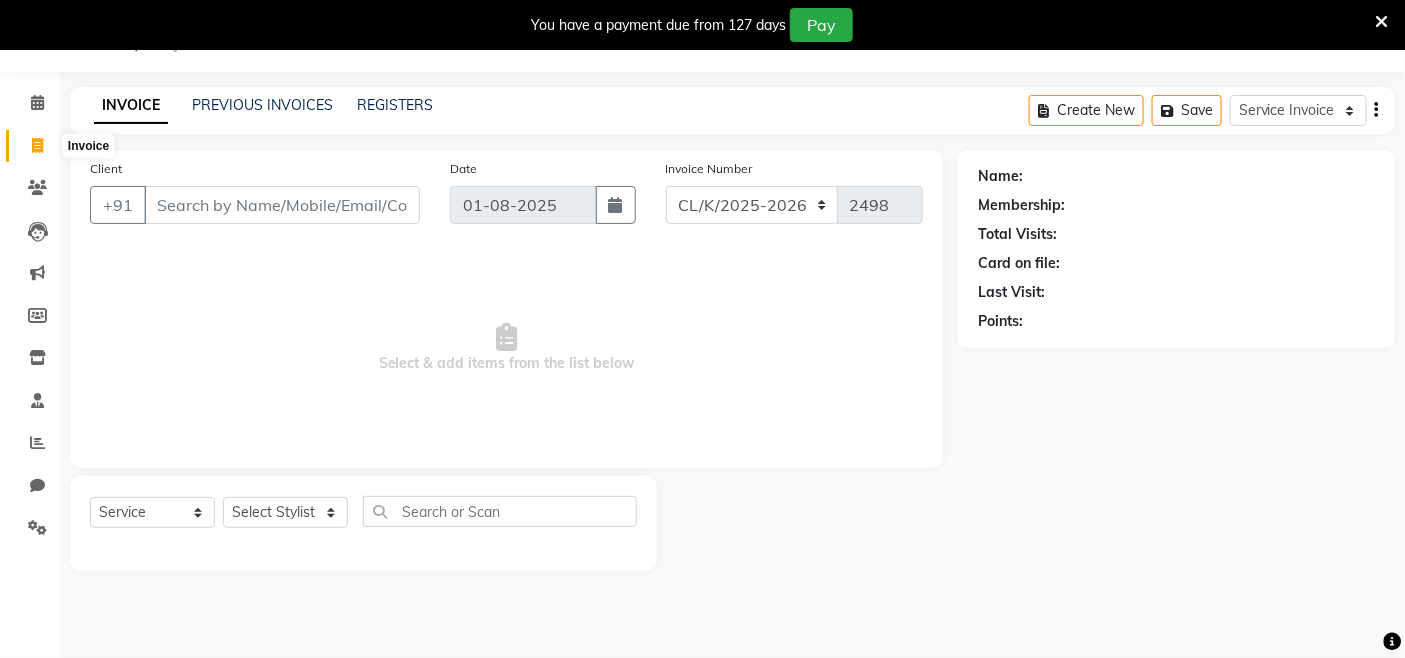 click 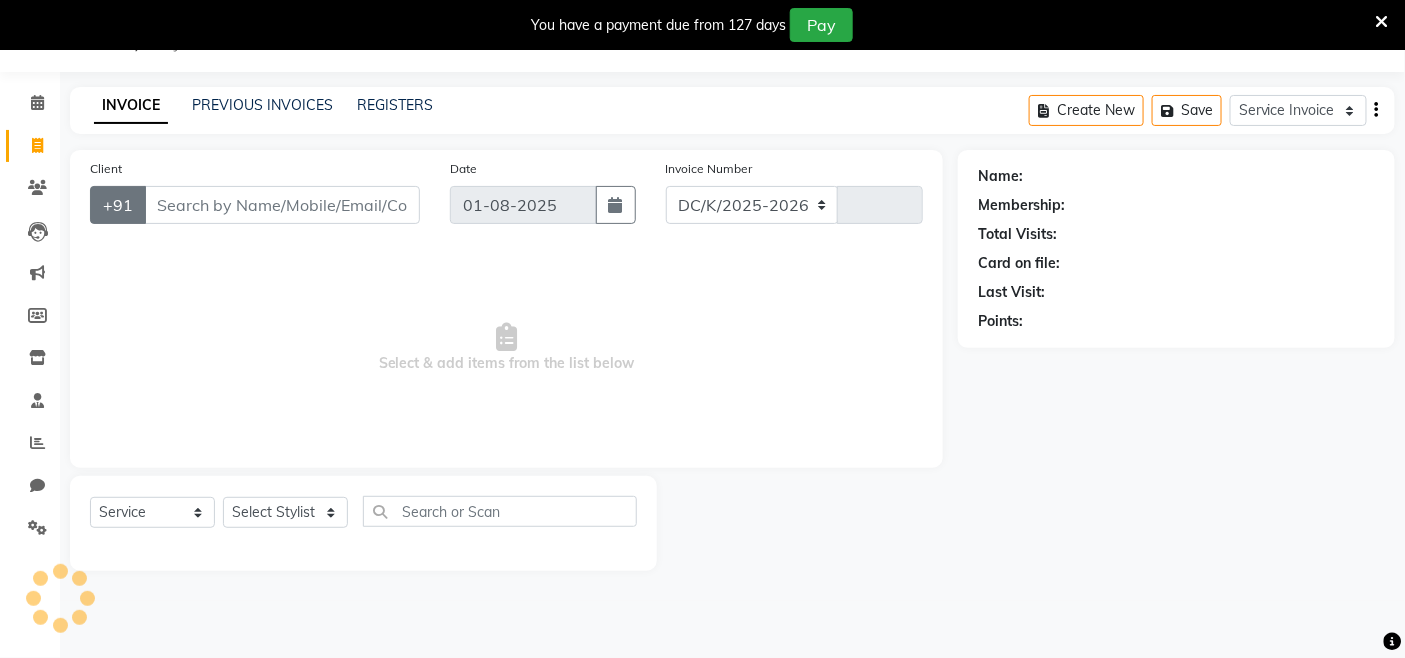 select on "8015" 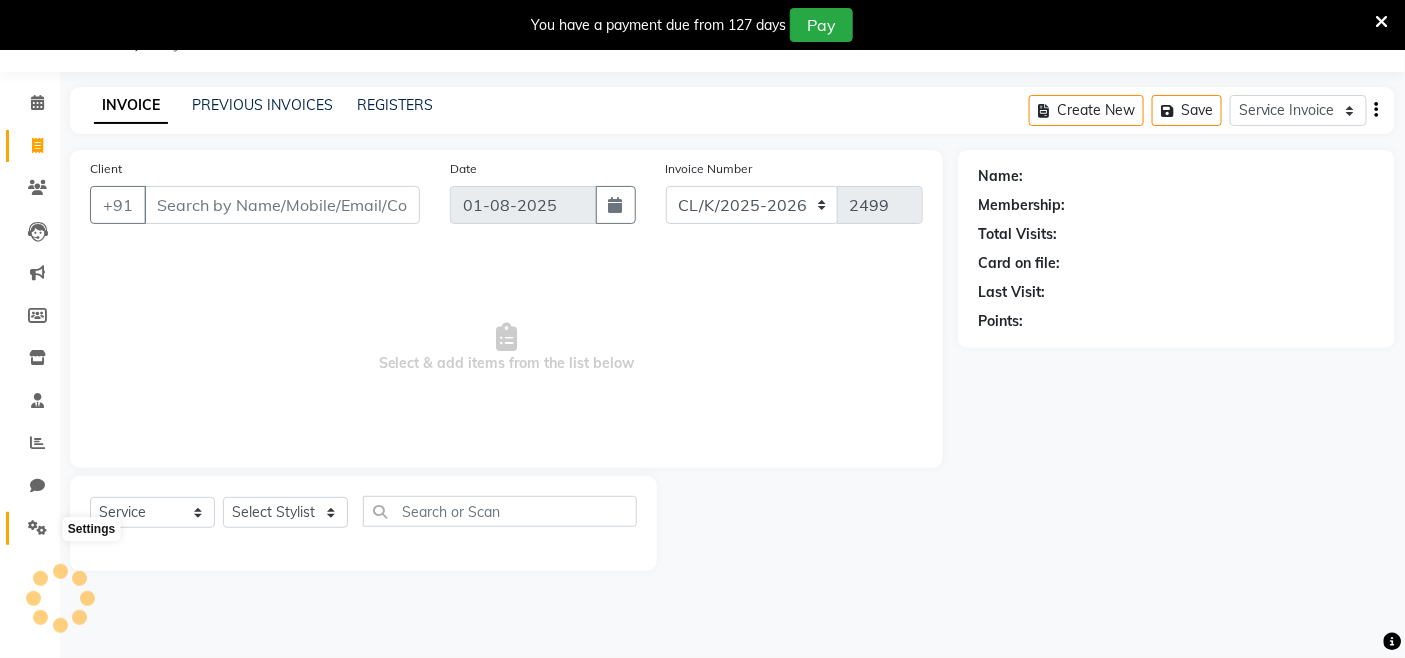 click 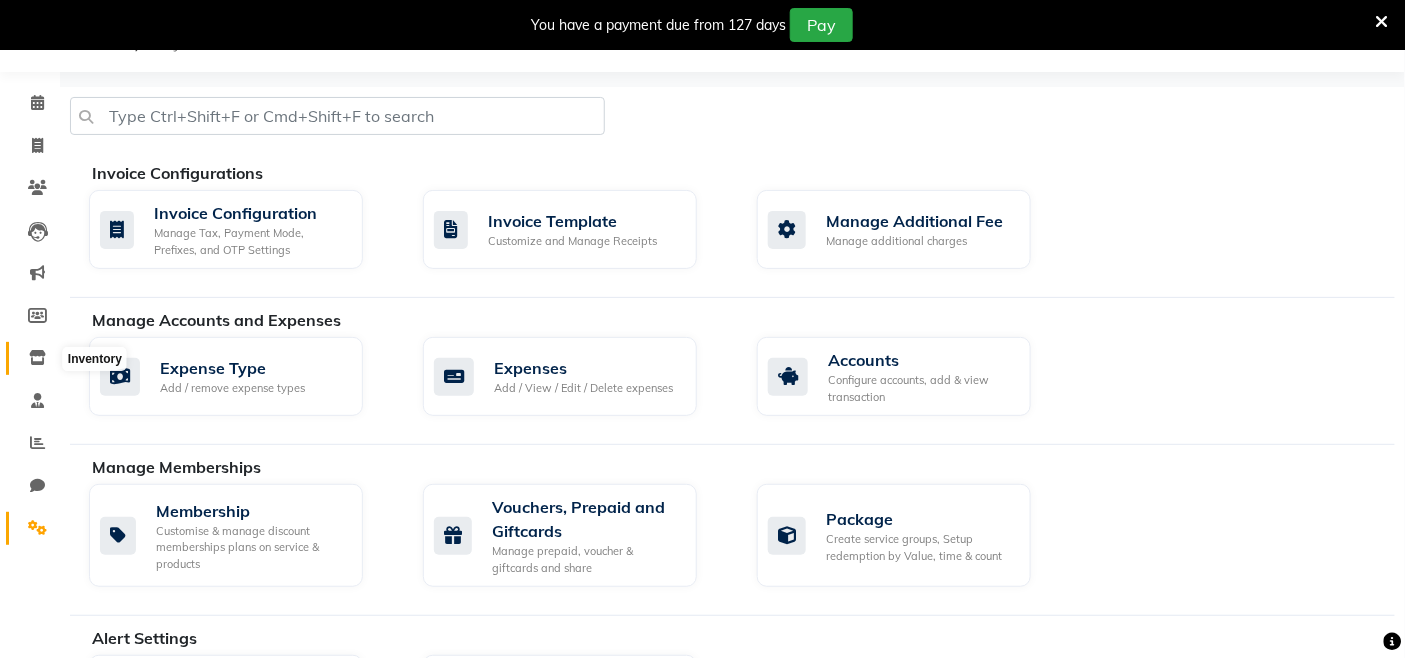 click 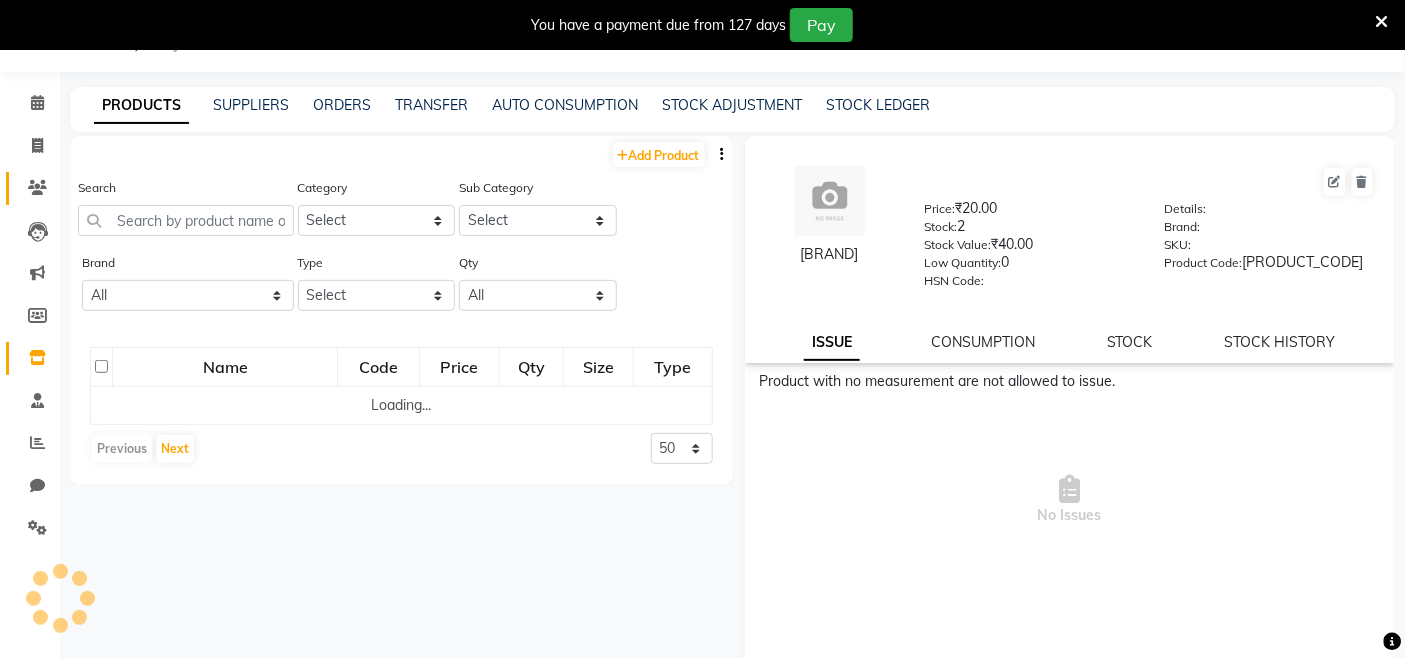 click on "Clients" 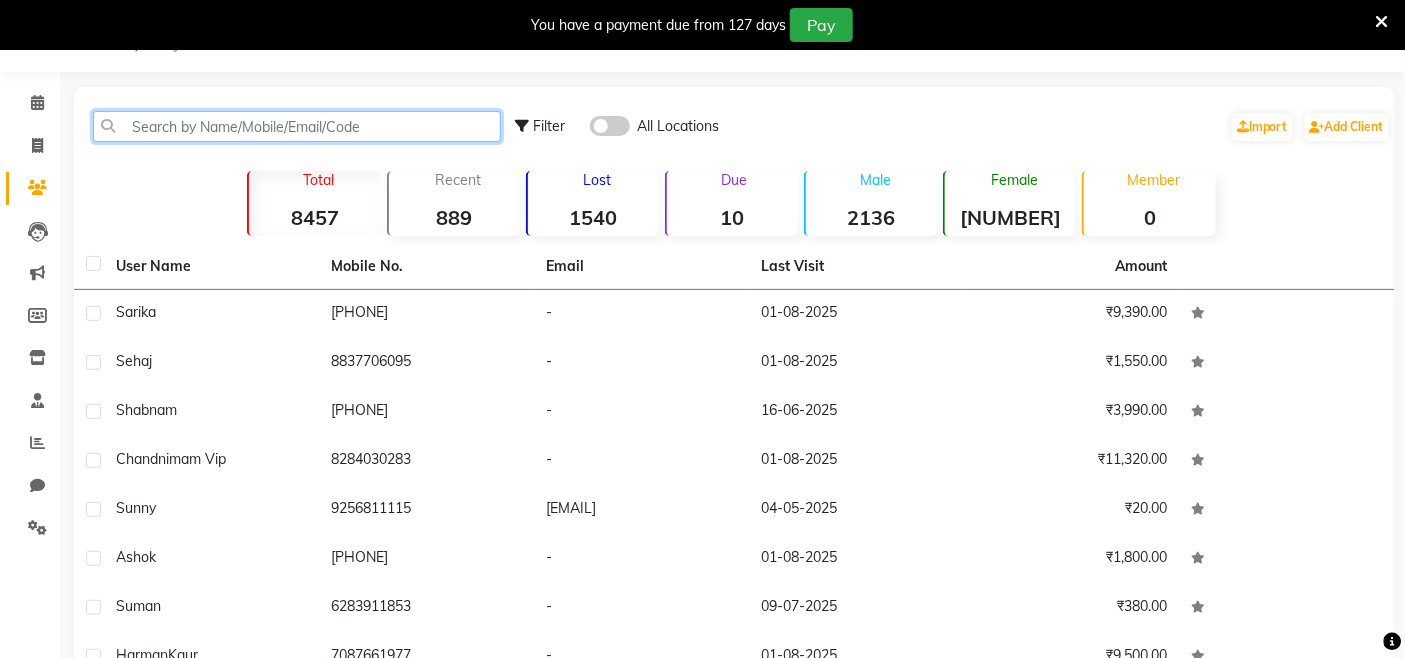click 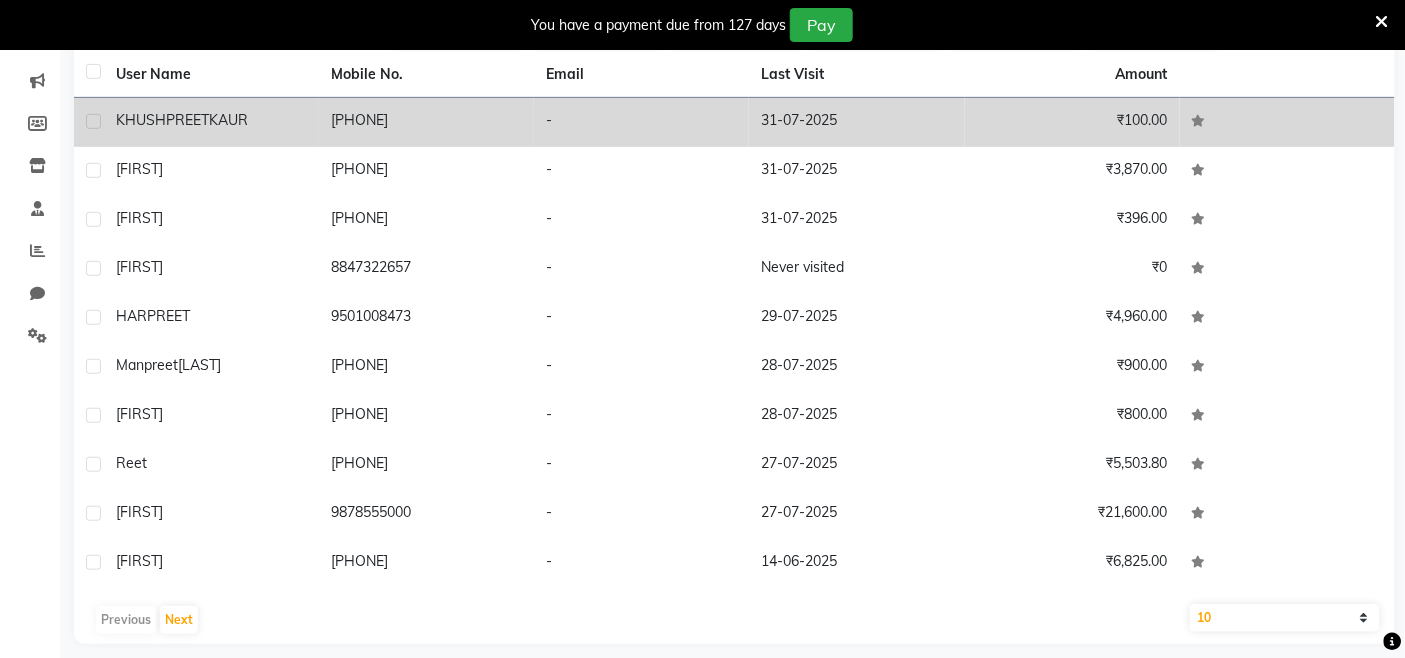 scroll, scrollTop: 256, scrollLeft: 0, axis: vertical 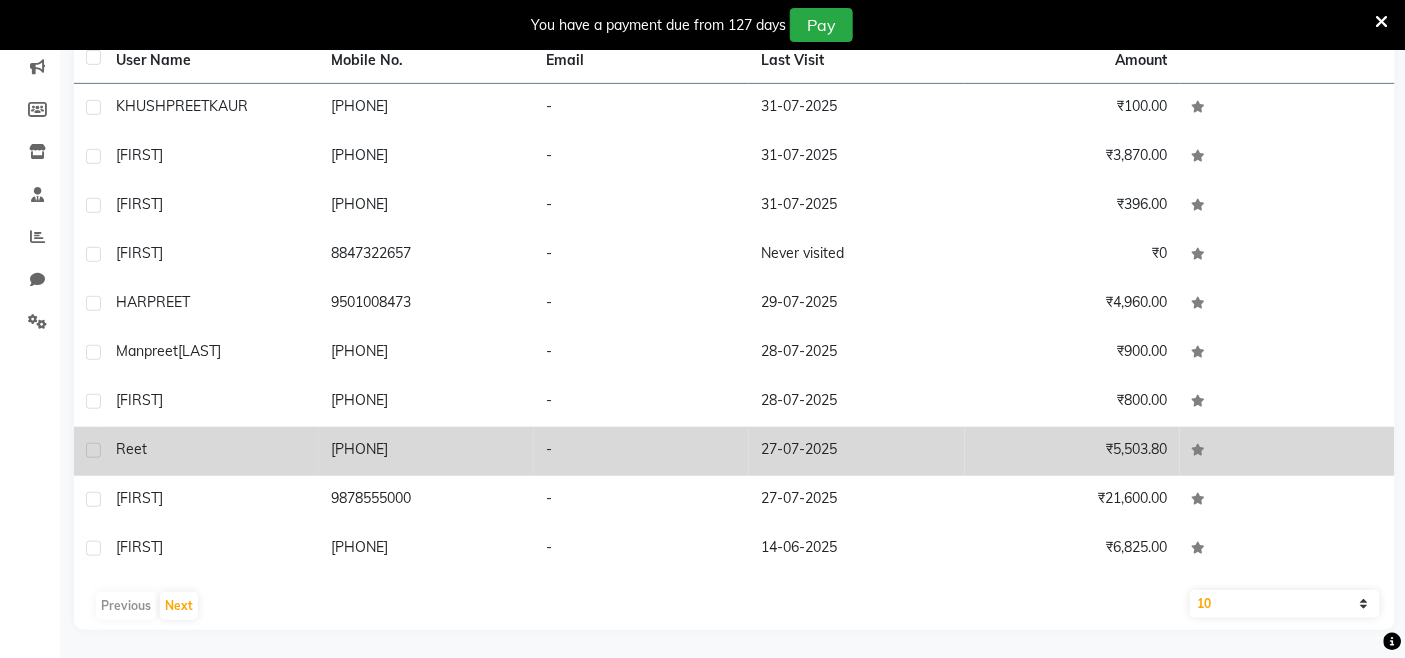 type on "reet" 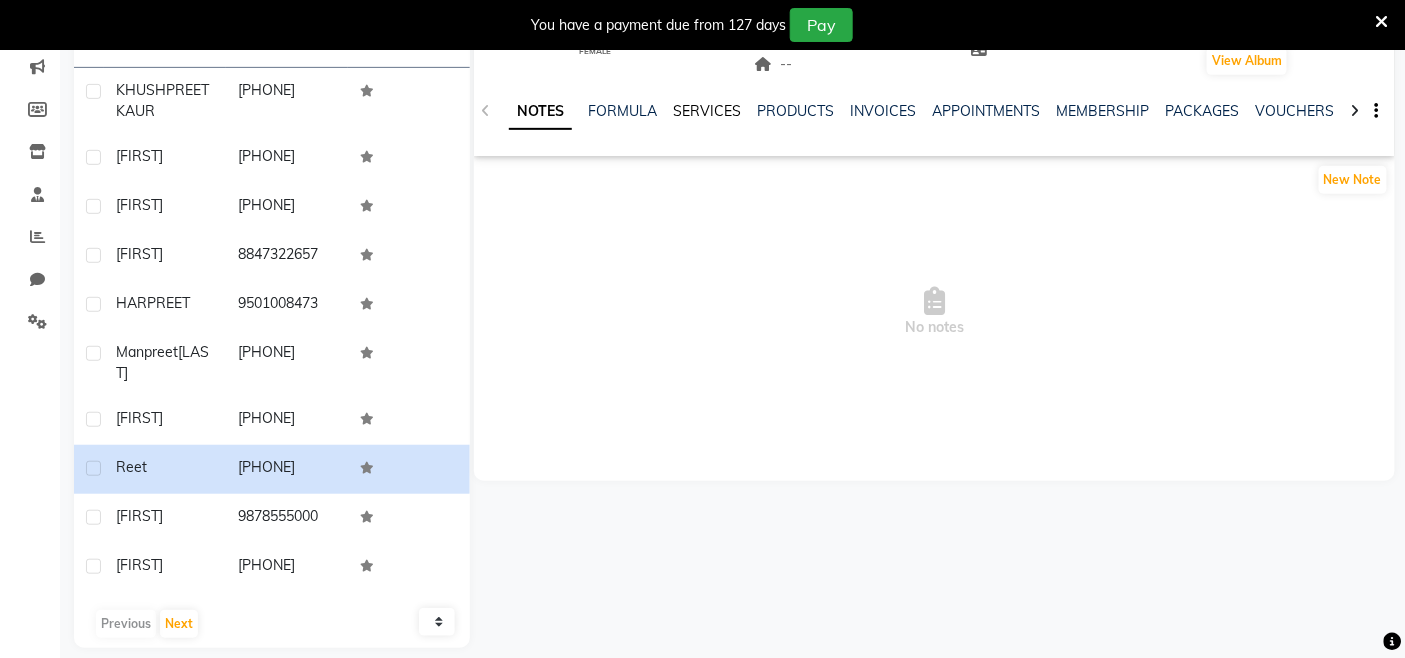 click on "SERVICES" 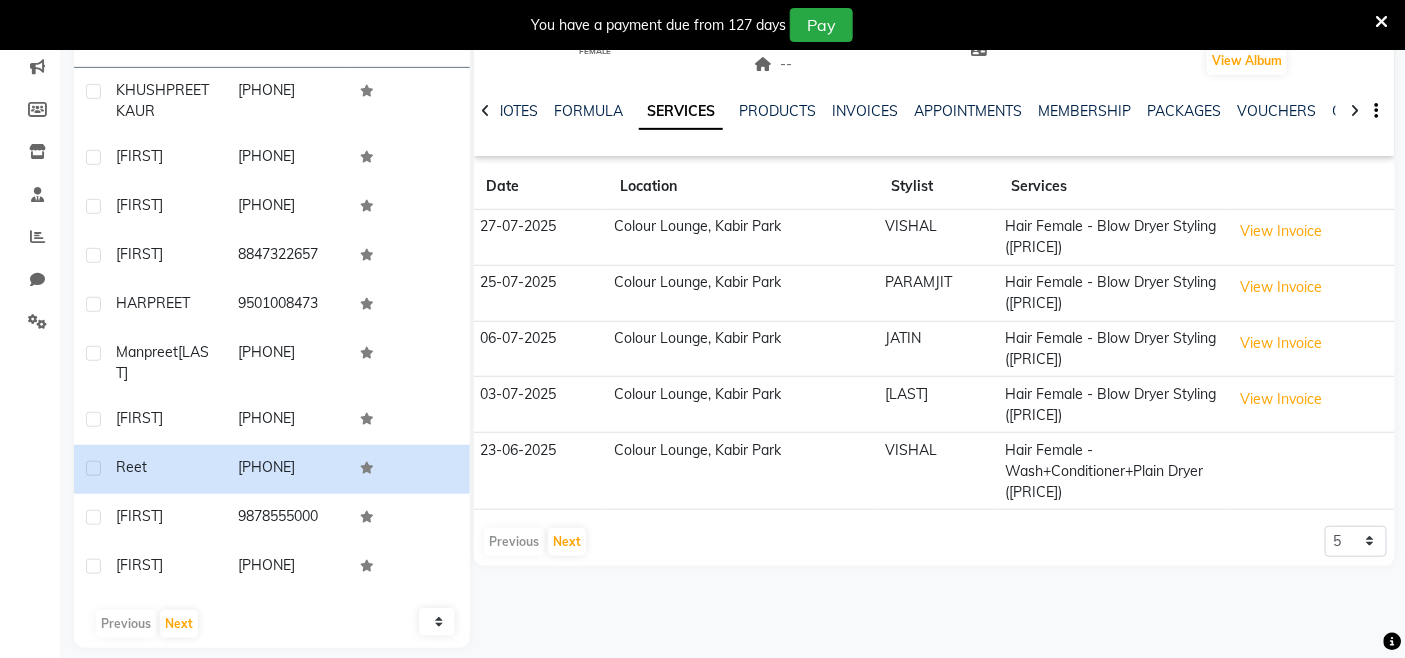 scroll, scrollTop: 34, scrollLeft: 0, axis: vertical 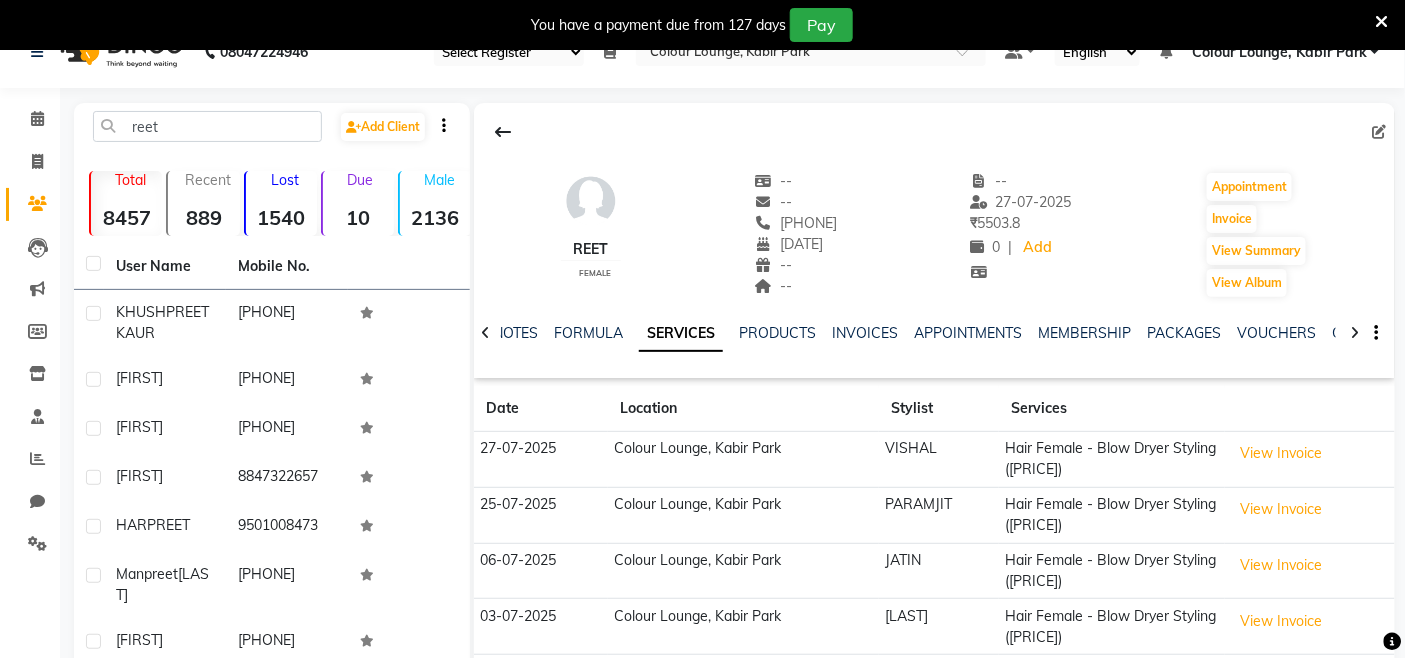 drag, startPoint x: 852, startPoint y: 221, endPoint x: 772, endPoint y: 231, distance: 80.622574 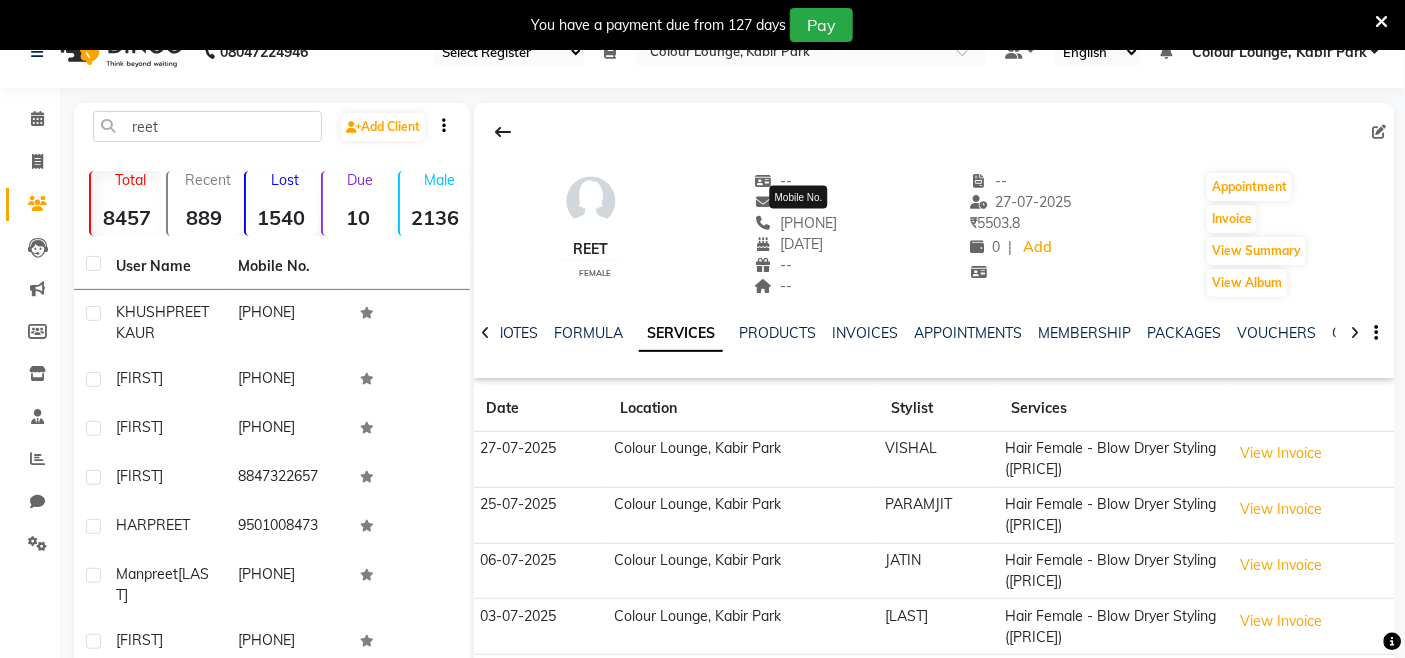 copy on "8146296310" 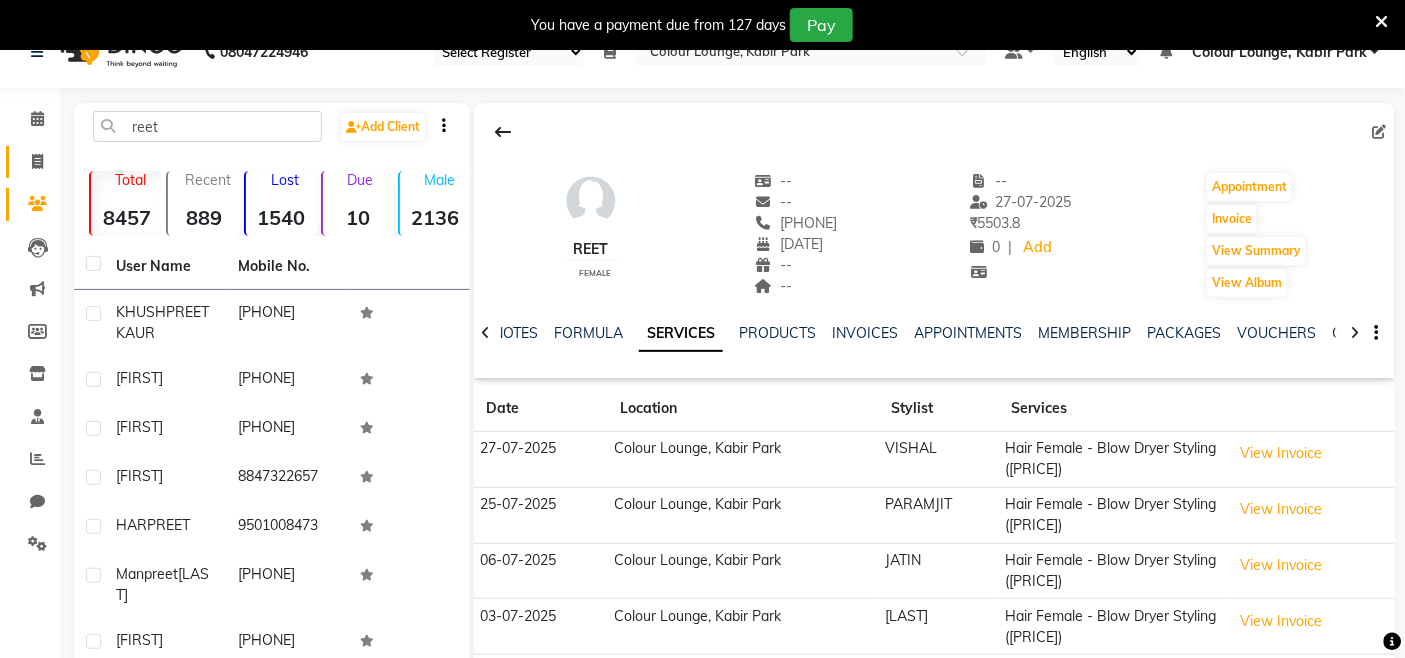 click on "Invoice" 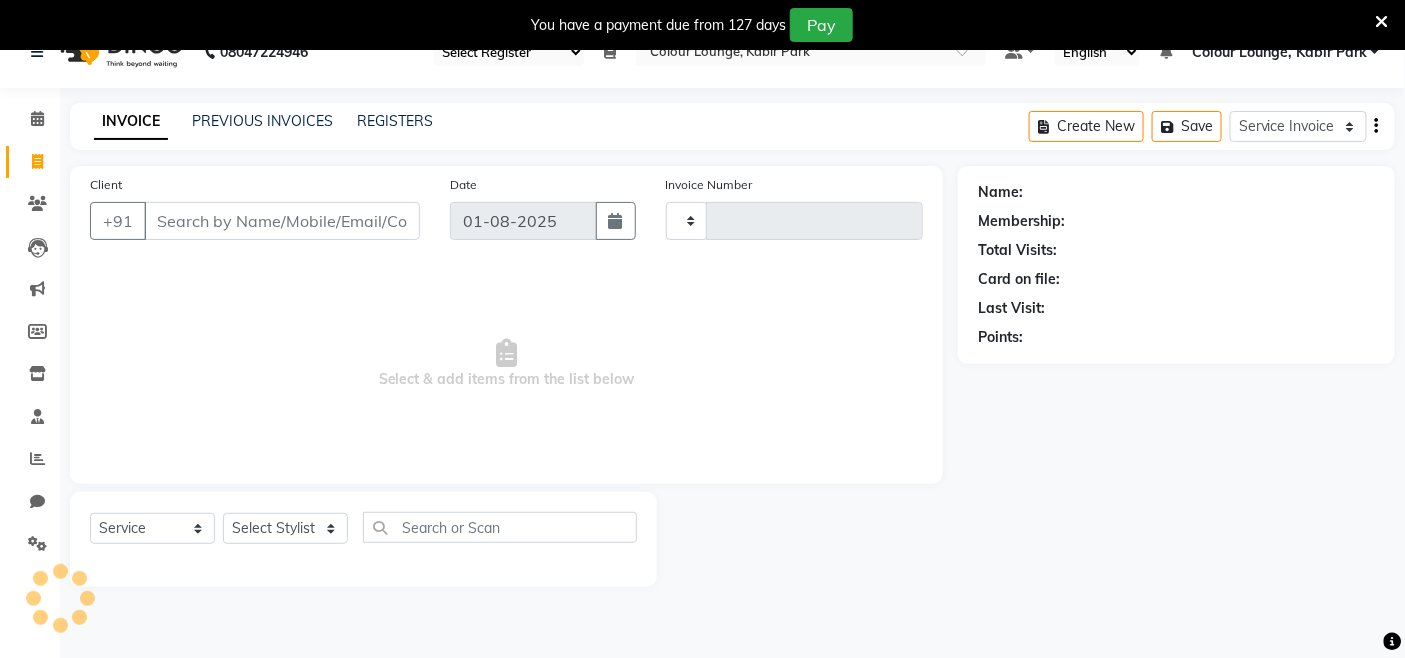scroll, scrollTop: 50, scrollLeft: 0, axis: vertical 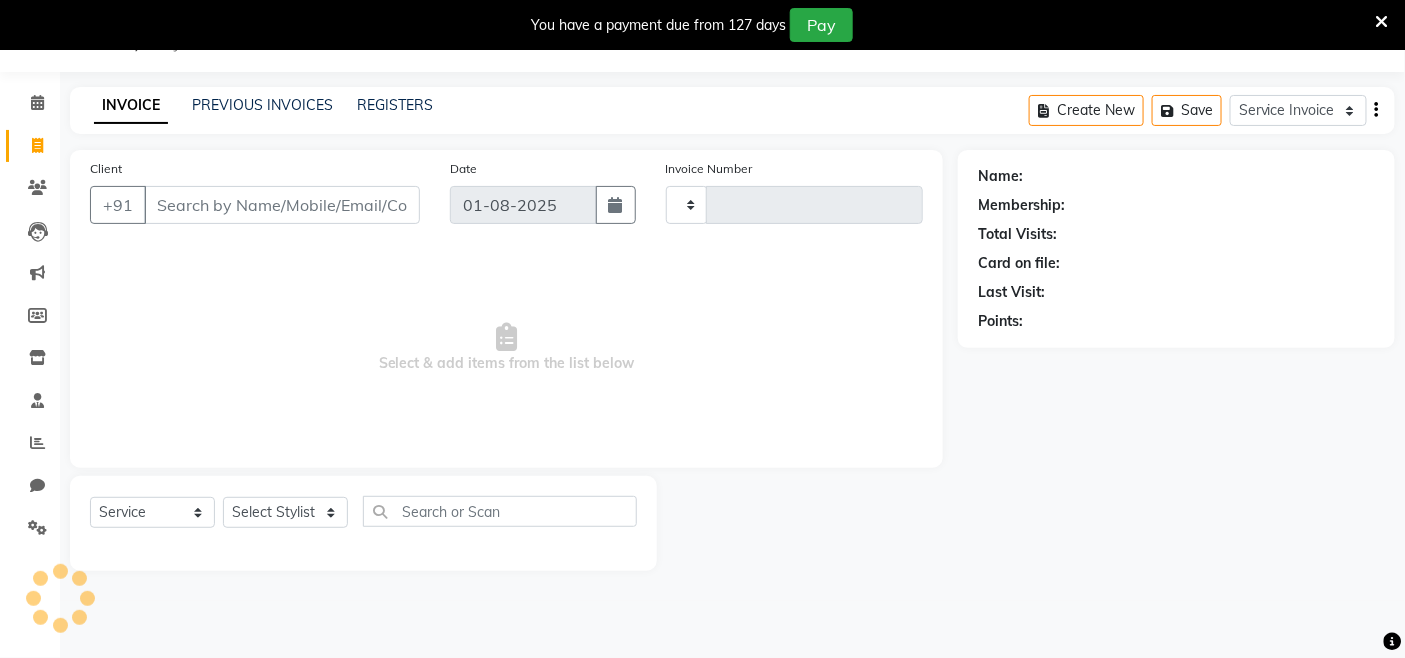 type on "2499" 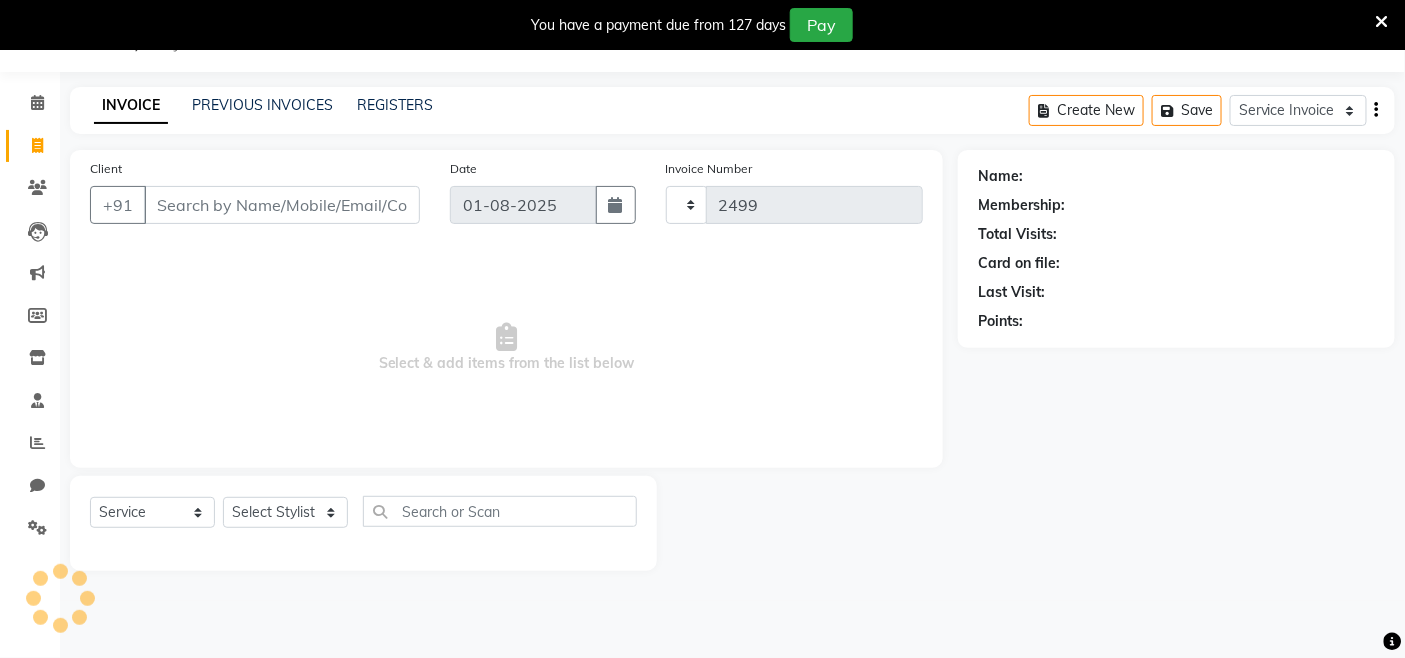 select on "8015" 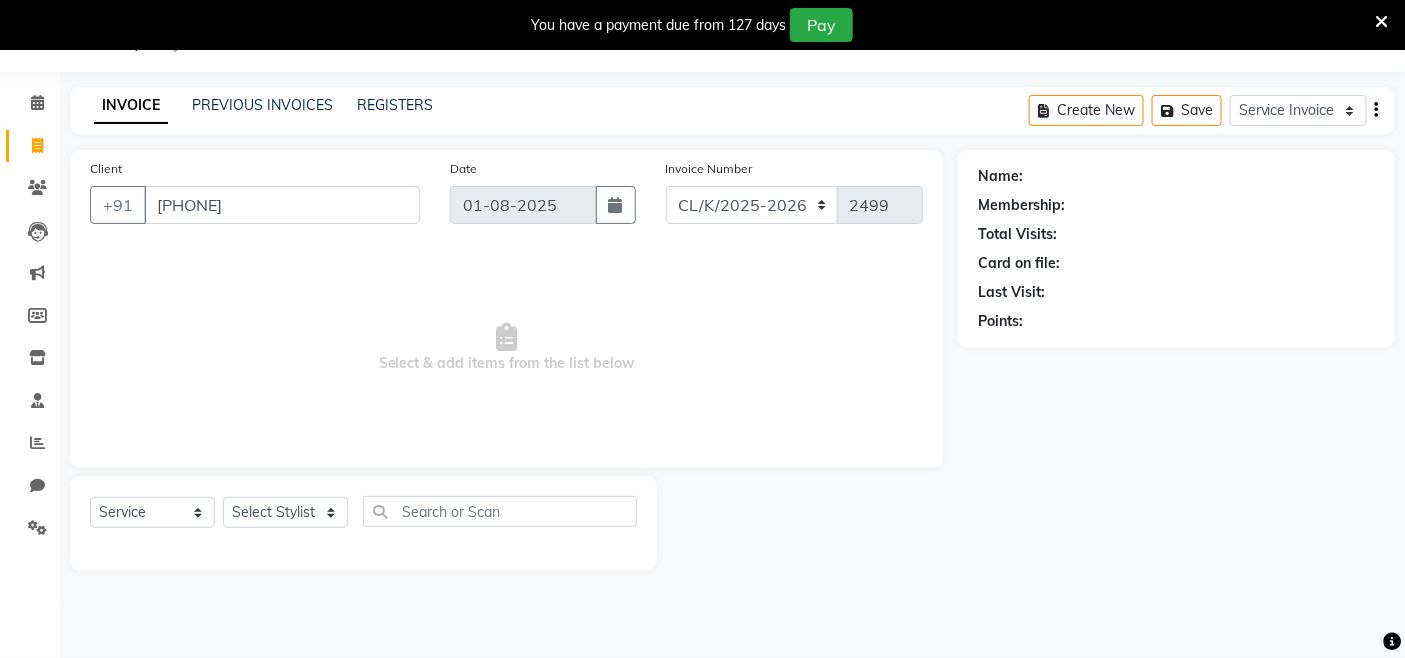 type on "8146296310" 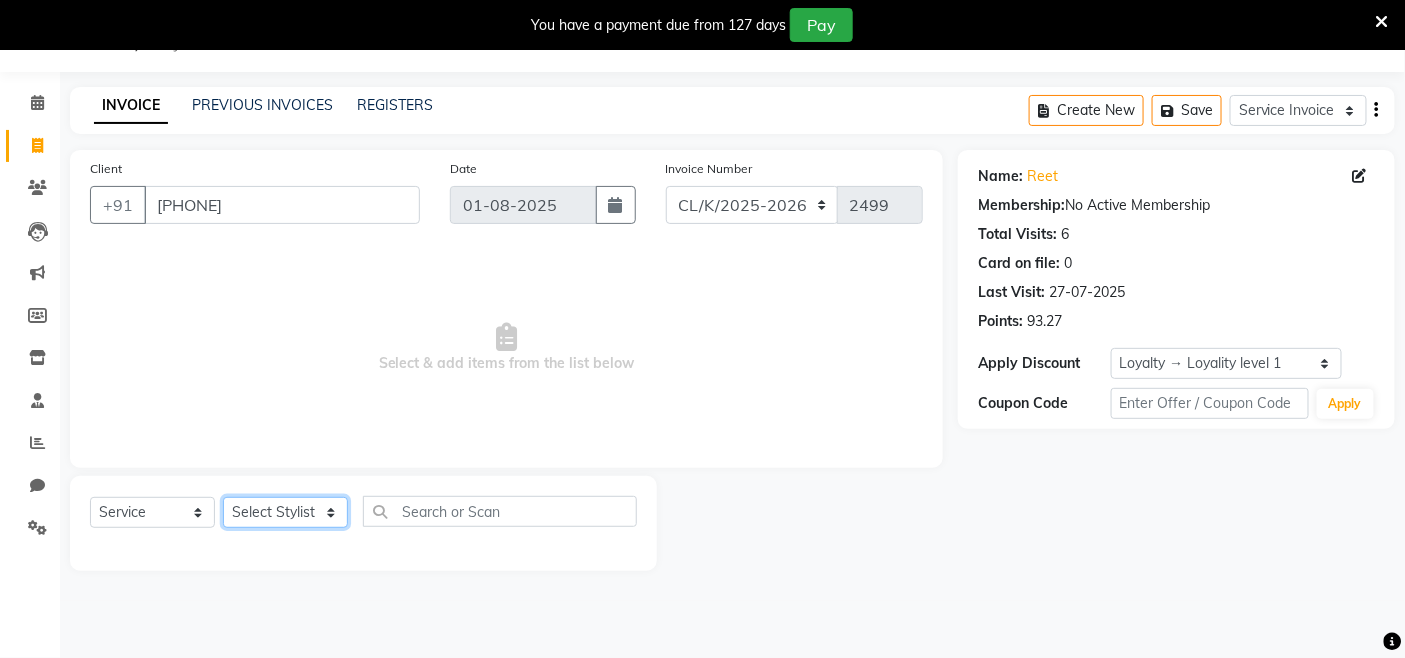 click on "Select Stylist Admin Admin [FIRST] [FIRST] Colour Lounge, Kabir Park Colour Lounge, Kabir Park [FIRST]  [FIRST] [LAST] guard [FIRST] [FIRST] [FIRST] [FIRST] [FIRST] [FIRST] [FIRST] [FIRST] [FIRST] [FIRST] [FIRST] [FIRST] [FIRST] [FIRST] [FIRST] [FIRST] [FIRST] [FIRST] [FIRST] [FIRST] [FIRST]" 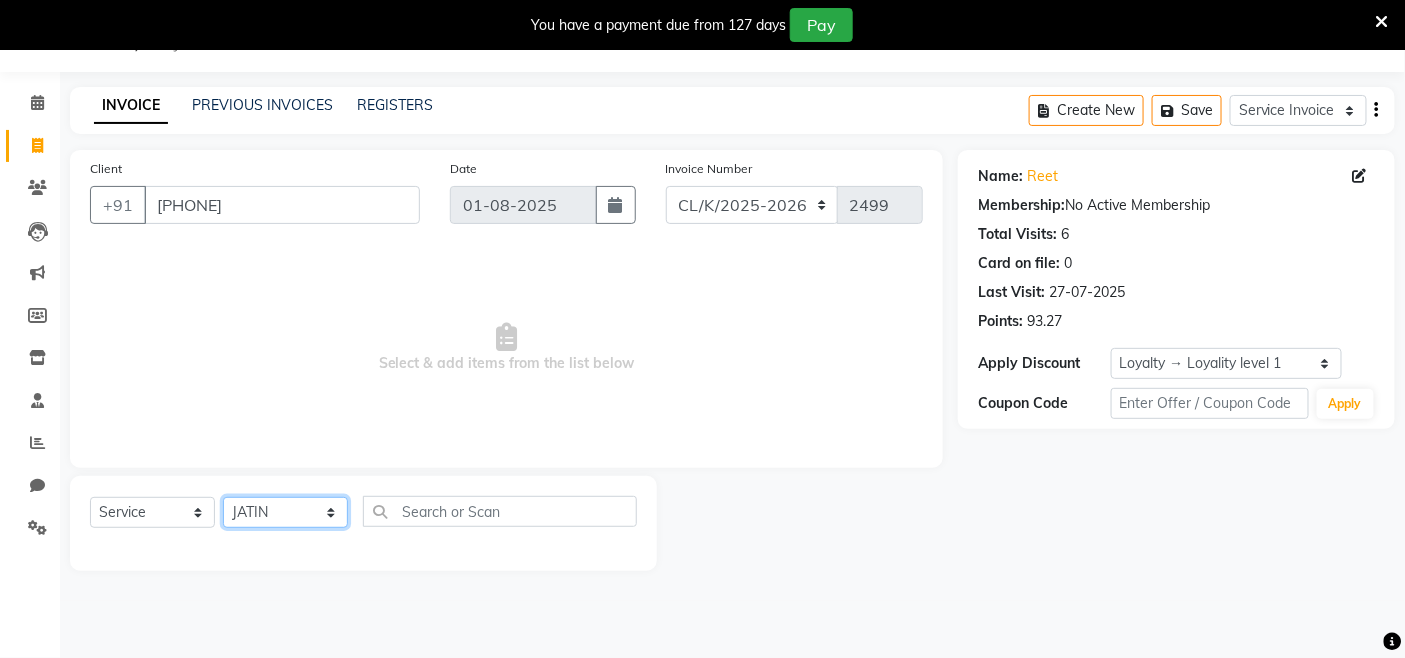 click on "Select Stylist Admin Admin [FIRST] [FIRST] Colour Lounge, Kabir Park Colour Lounge, Kabir Park [FIRST]  [FIRST] [LAST] guard [FIRST] [FIRST] [FIRST] [FIRST] [FIRST] [FIRST] [FIRST] [FIRST] [FIRST] [FIRST] [FIRST] [FIRST] [FIRST] [FIRST] [FIRST] [FIRST] [FIRST] [FIRST] [FIRST] [FIRST] [FIRST]" 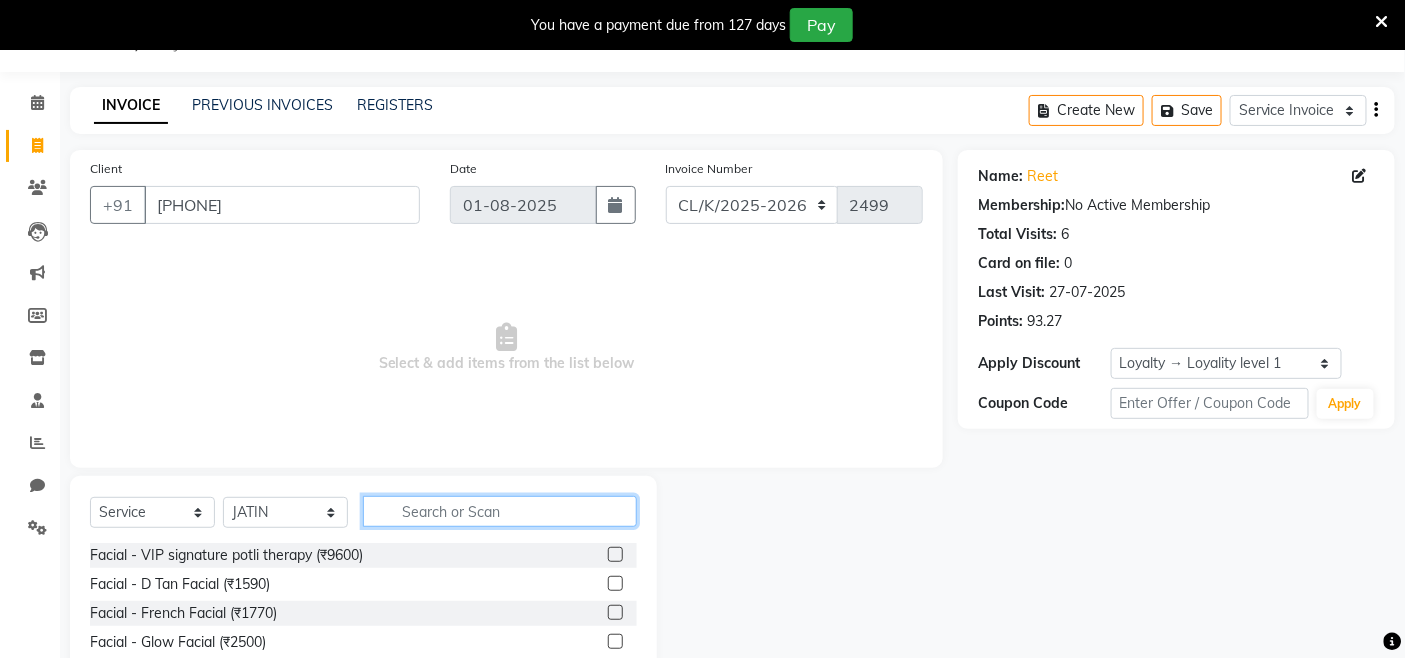 click 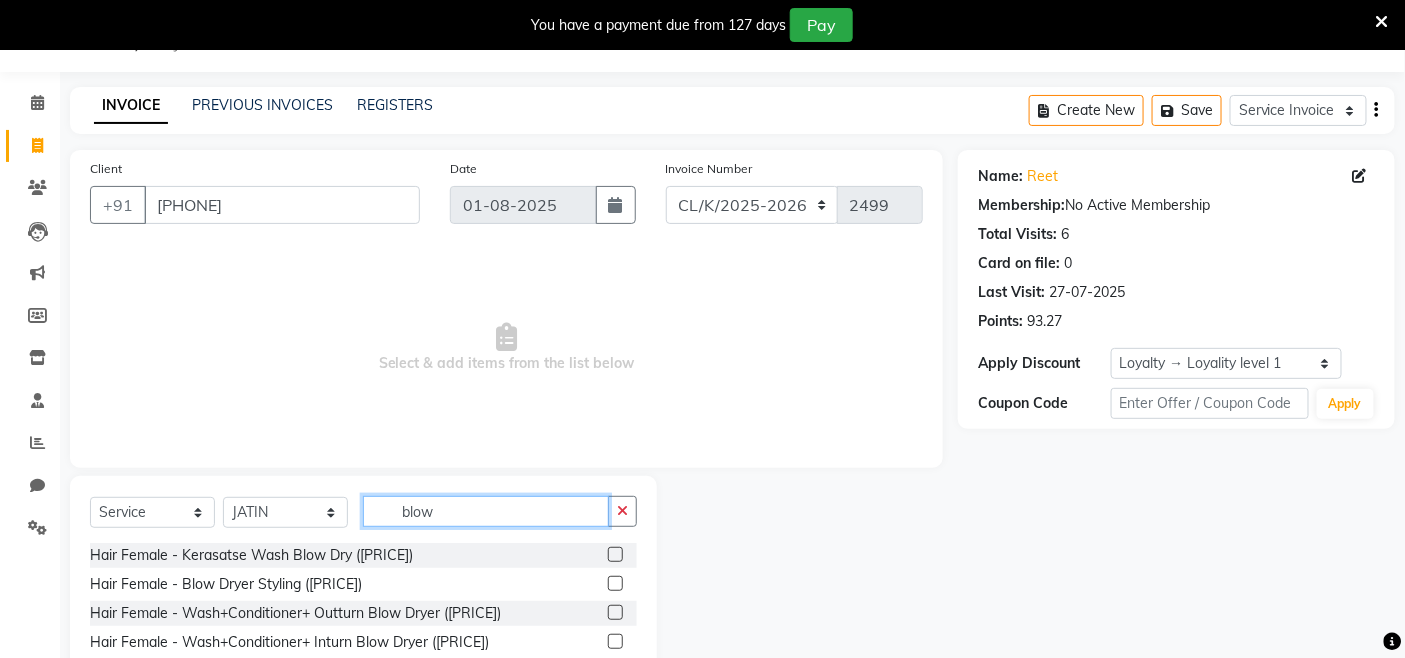 type on "blow" 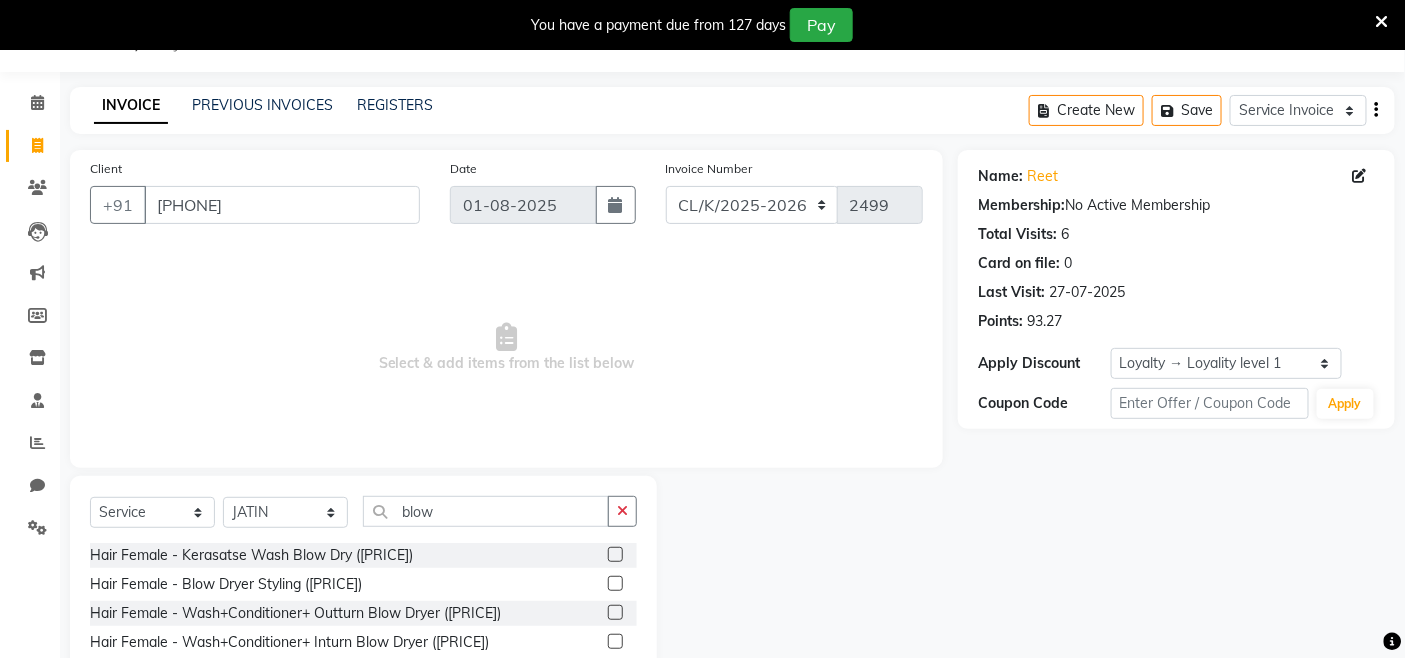 click 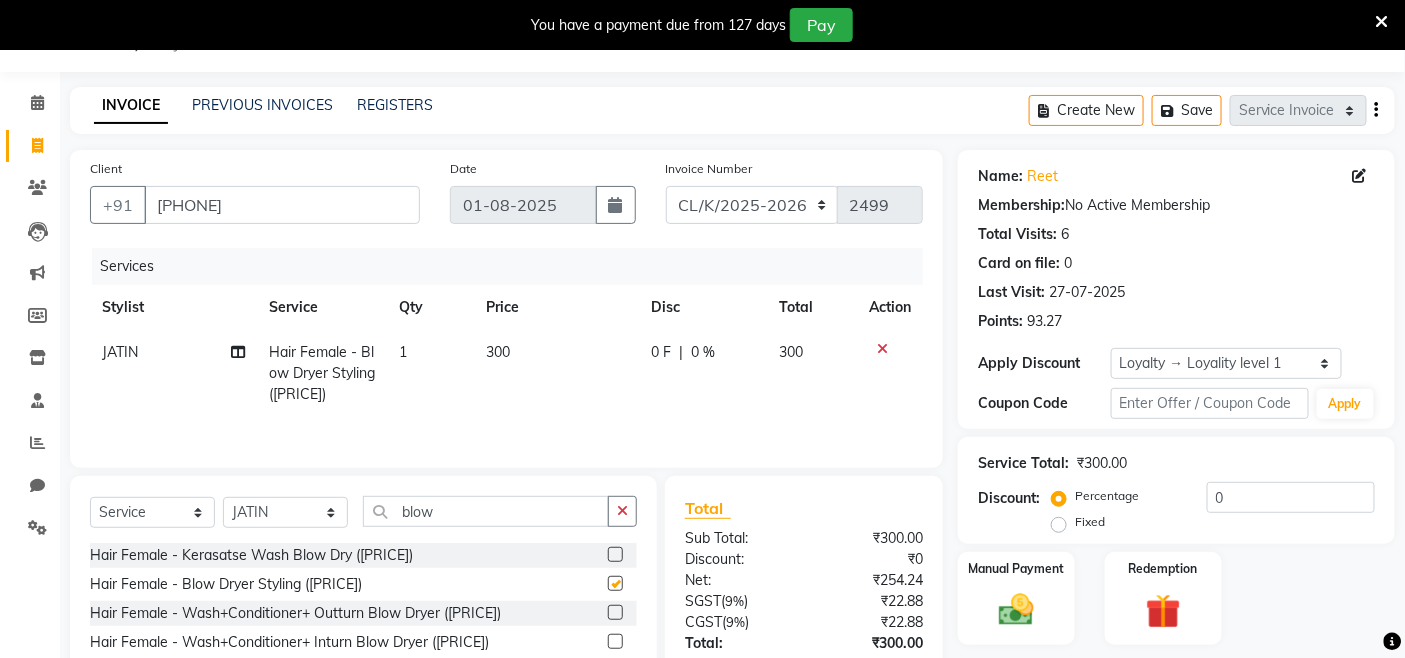 checkbox on "false" 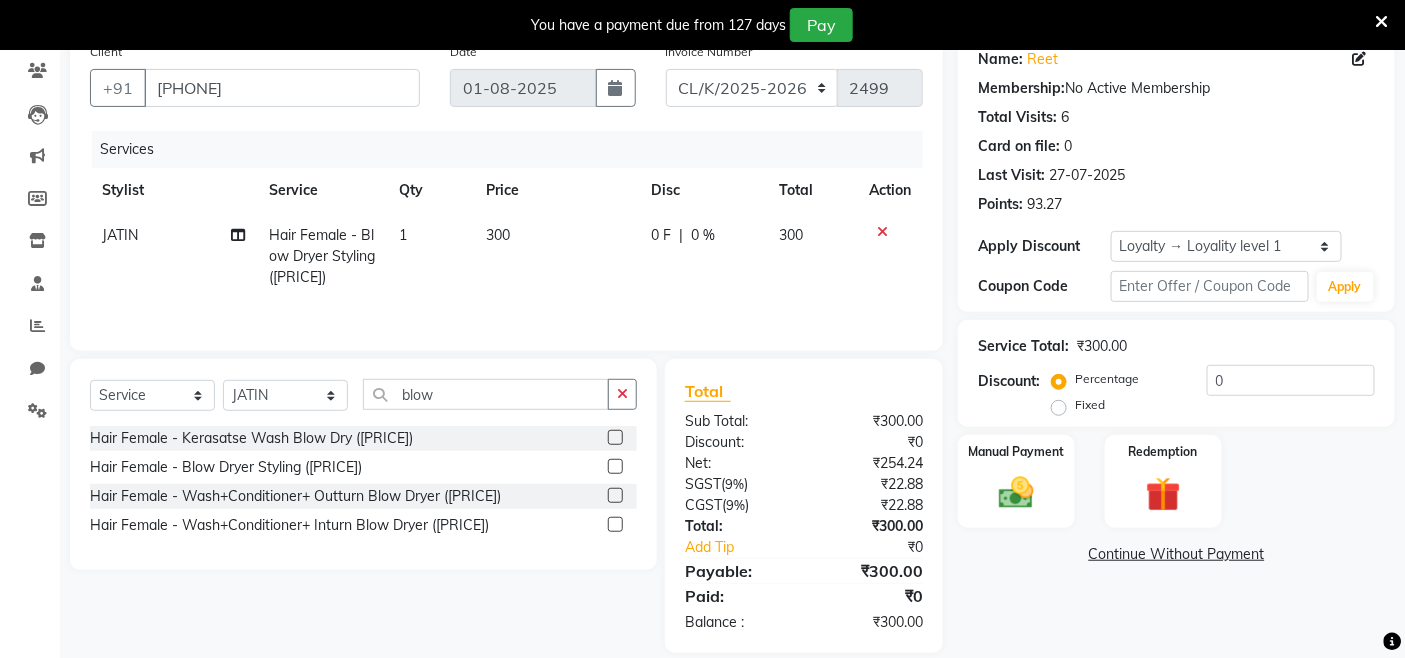 scroll, scrollTop: 193, scrollLeft: 0, axis: vertical 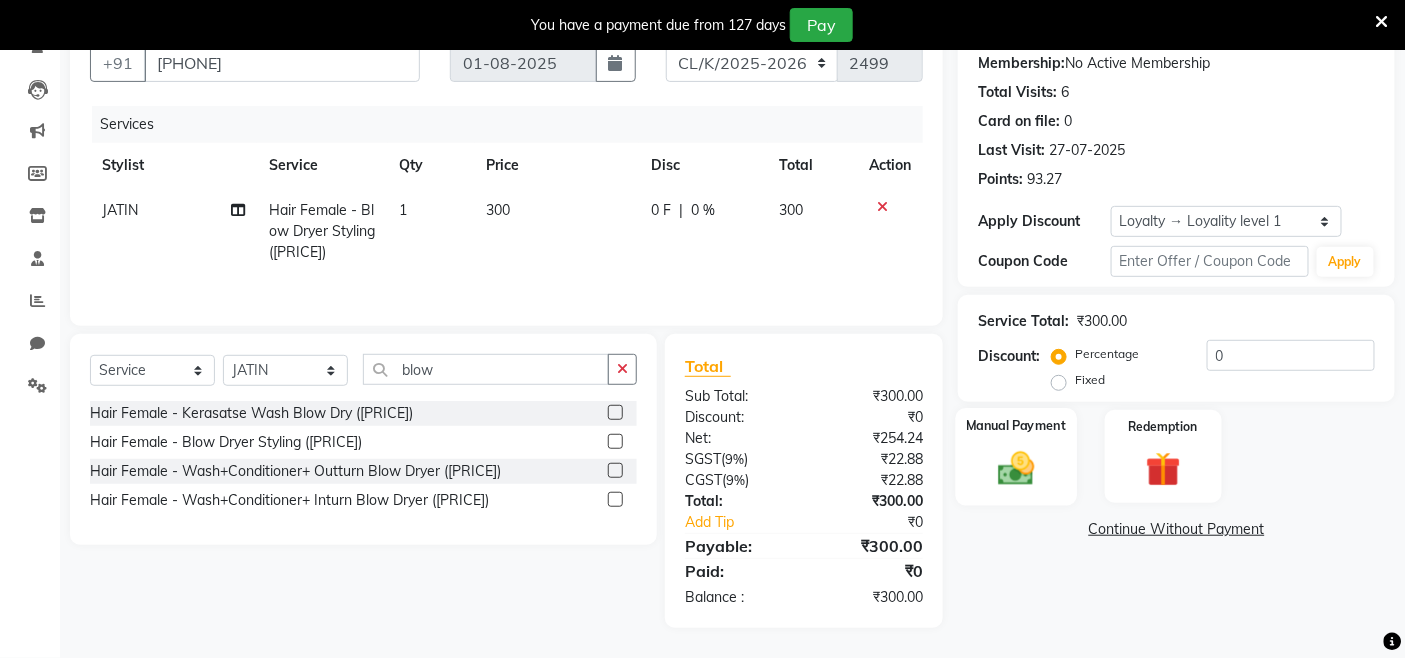 click 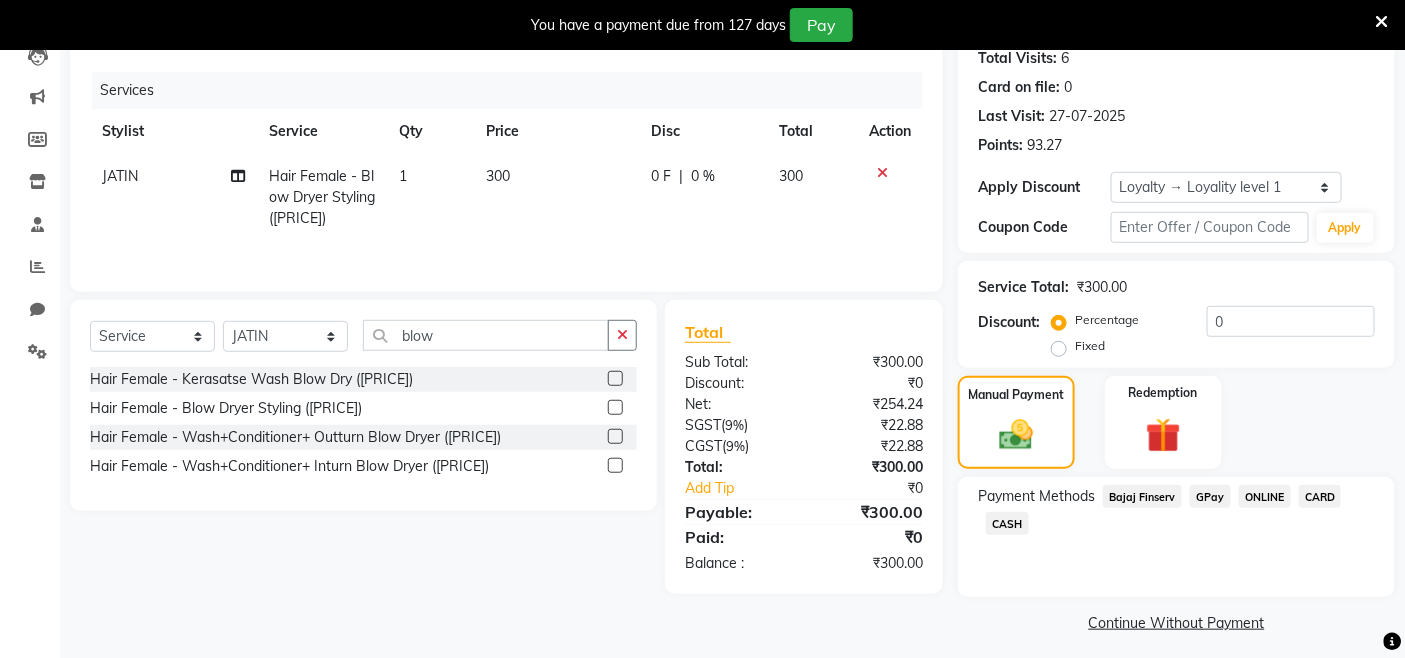 scroll, scrollTop: 235, scrollLeft: 0, axis: vertical 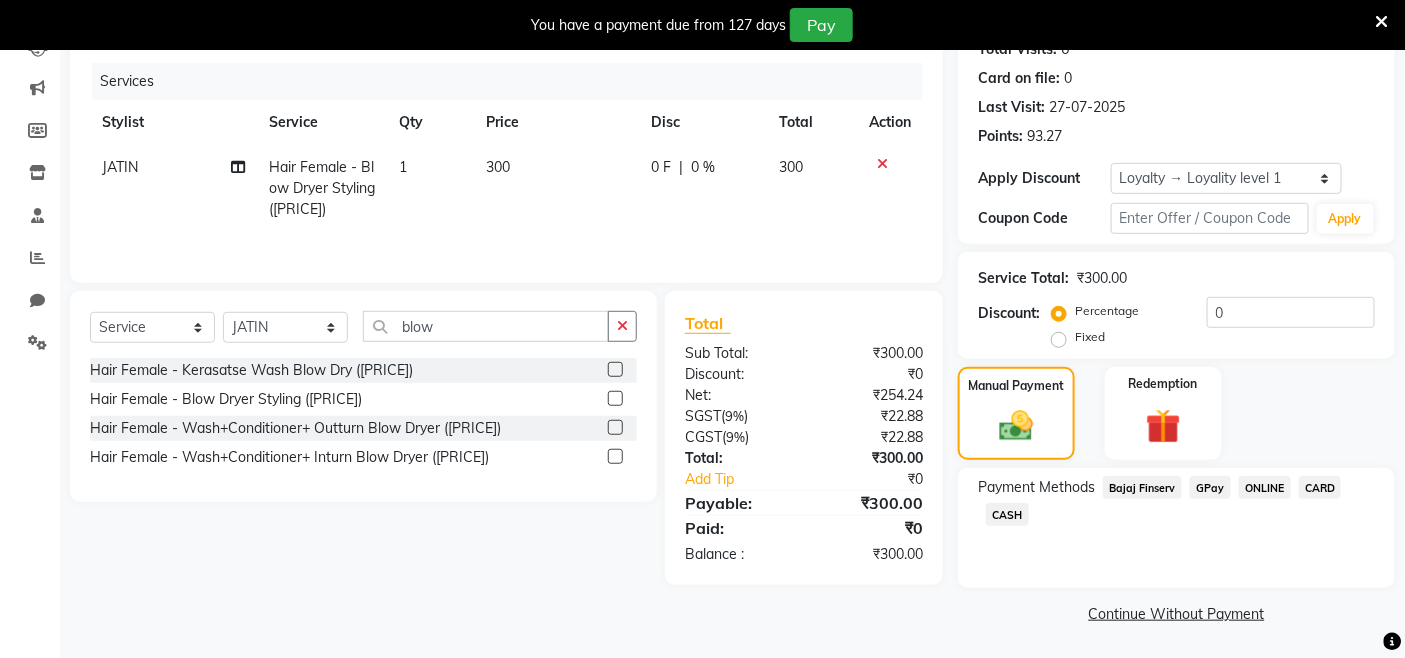 click on "GPay" 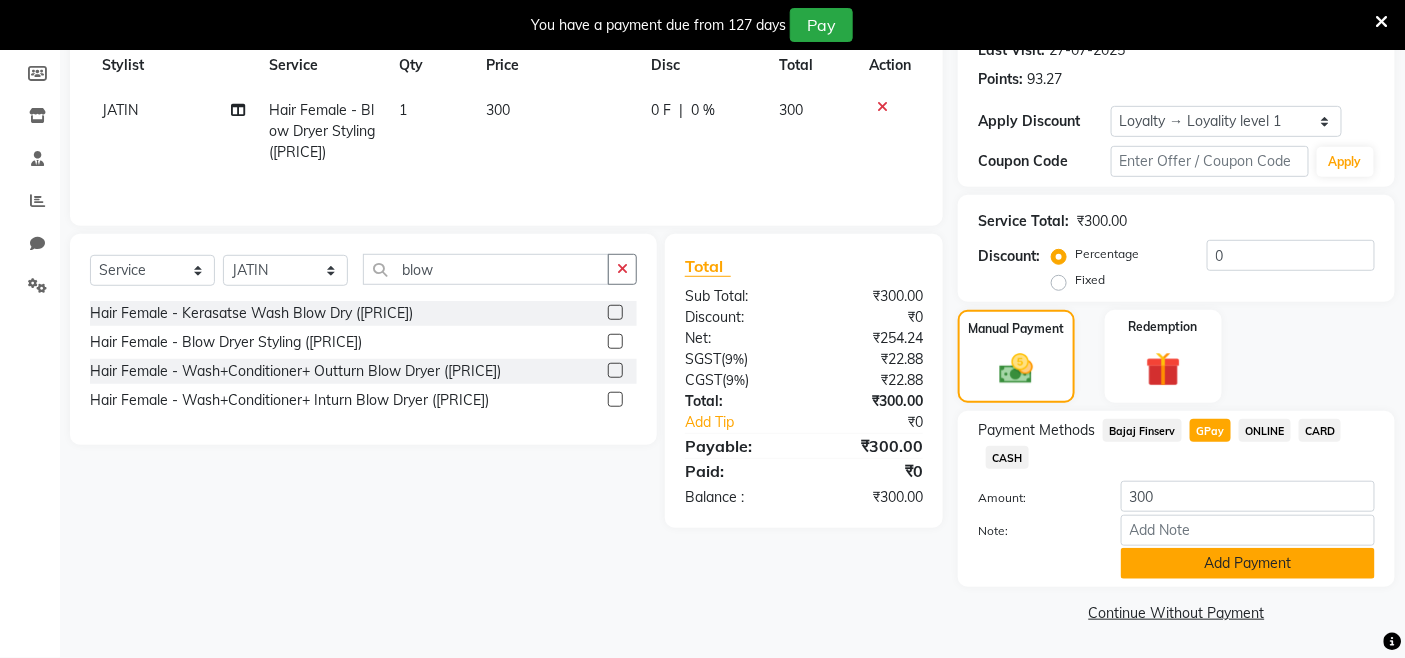 click on "Add Payment" 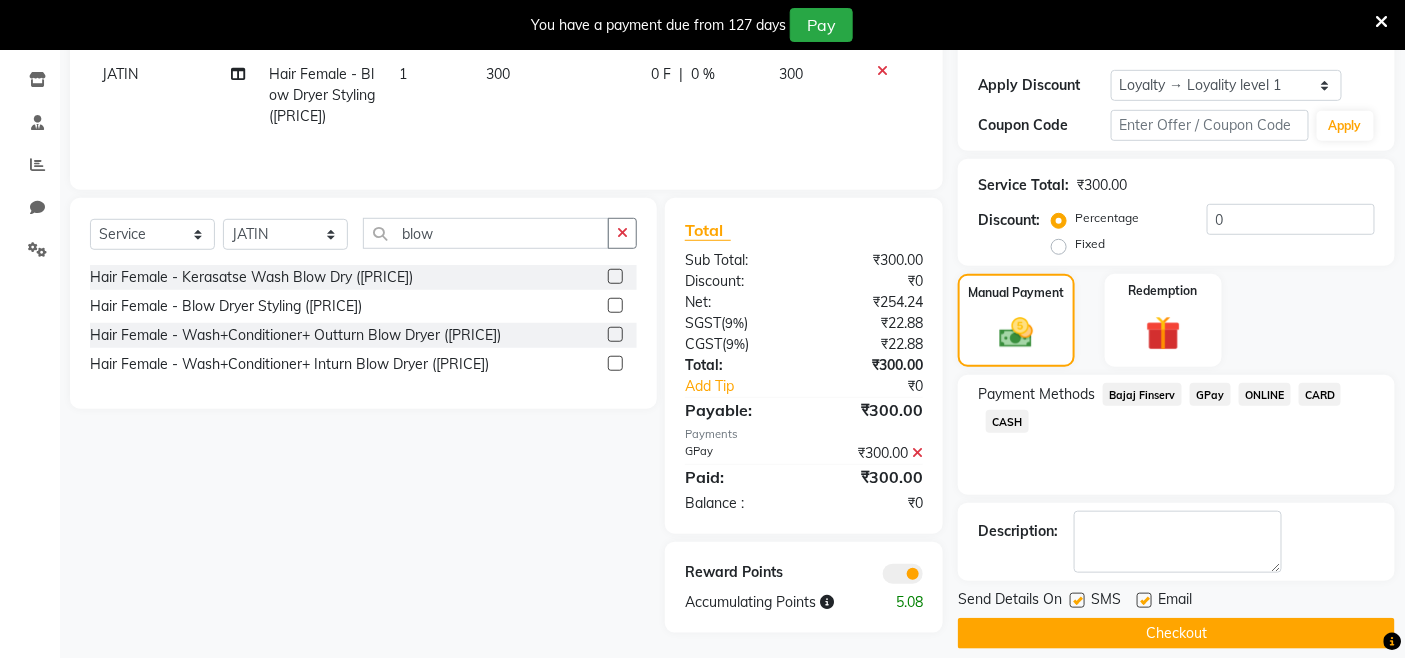 scroll, scrollTop: 348, scrollLeft: 0, axis: vertical 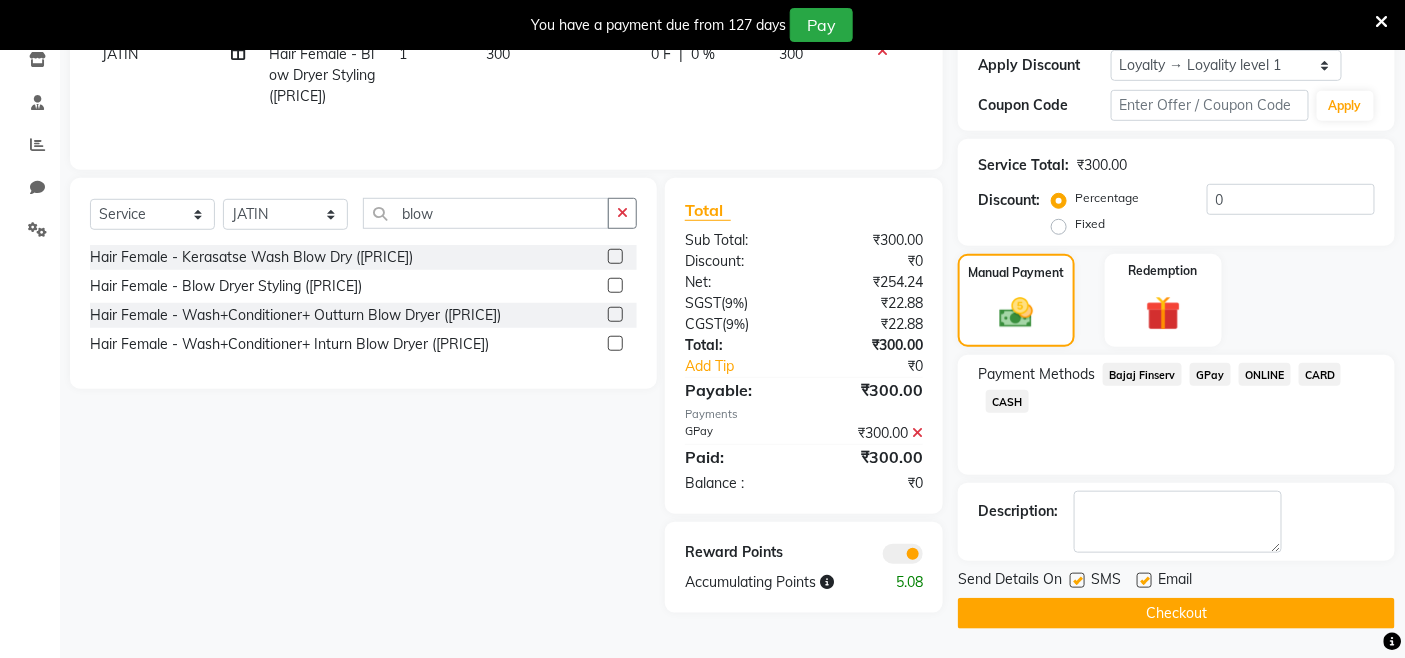 click on "Checkout" 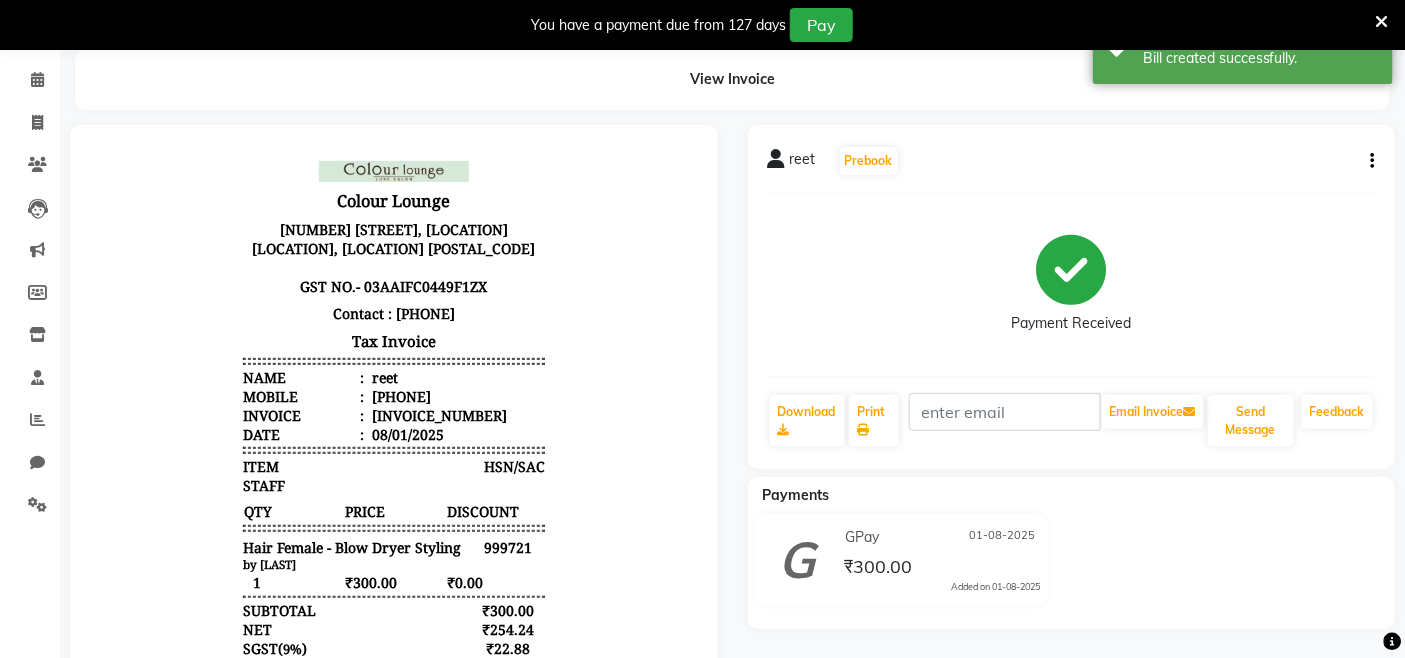 scroll, scrollTop: 348, scrollLeft: 0, axis: vertical 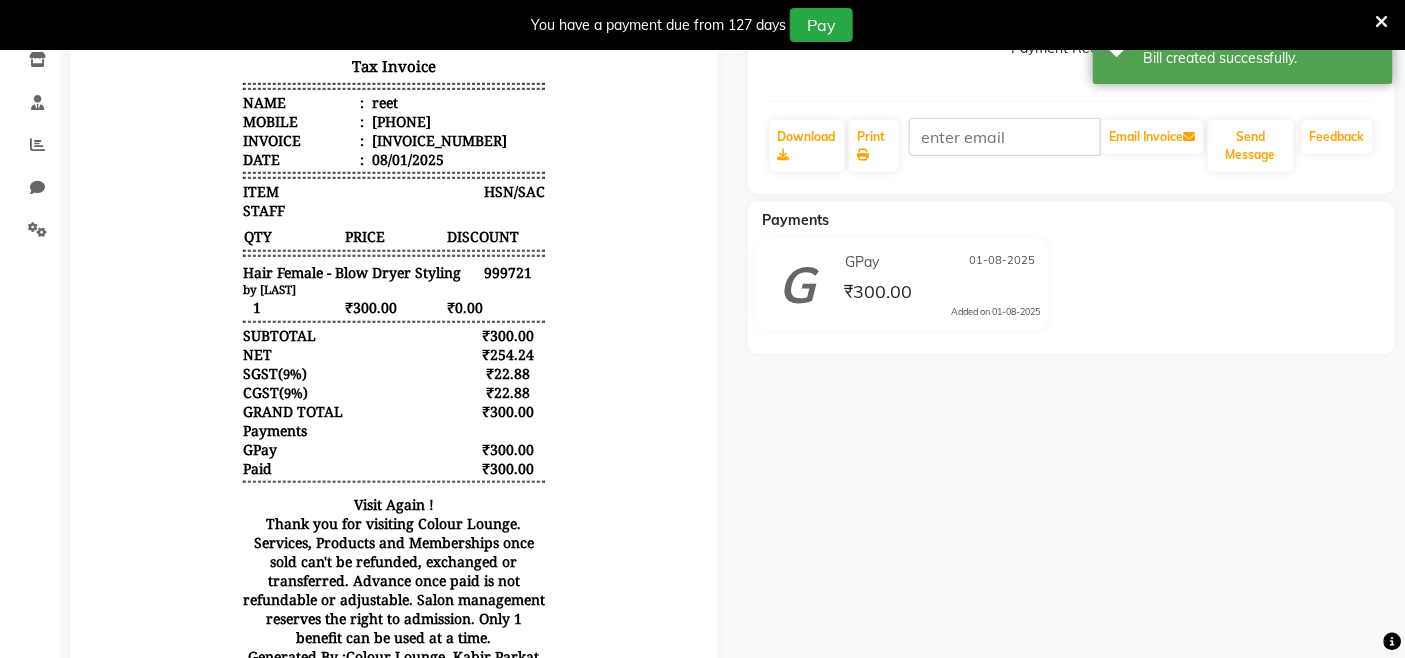 click on "reet   Prebook   Payment Received  Download  Print   Email Invoice   Send Message Feedback  Payments GPay 01-08-2025 ₹300.00  Added on 01-08-2025" 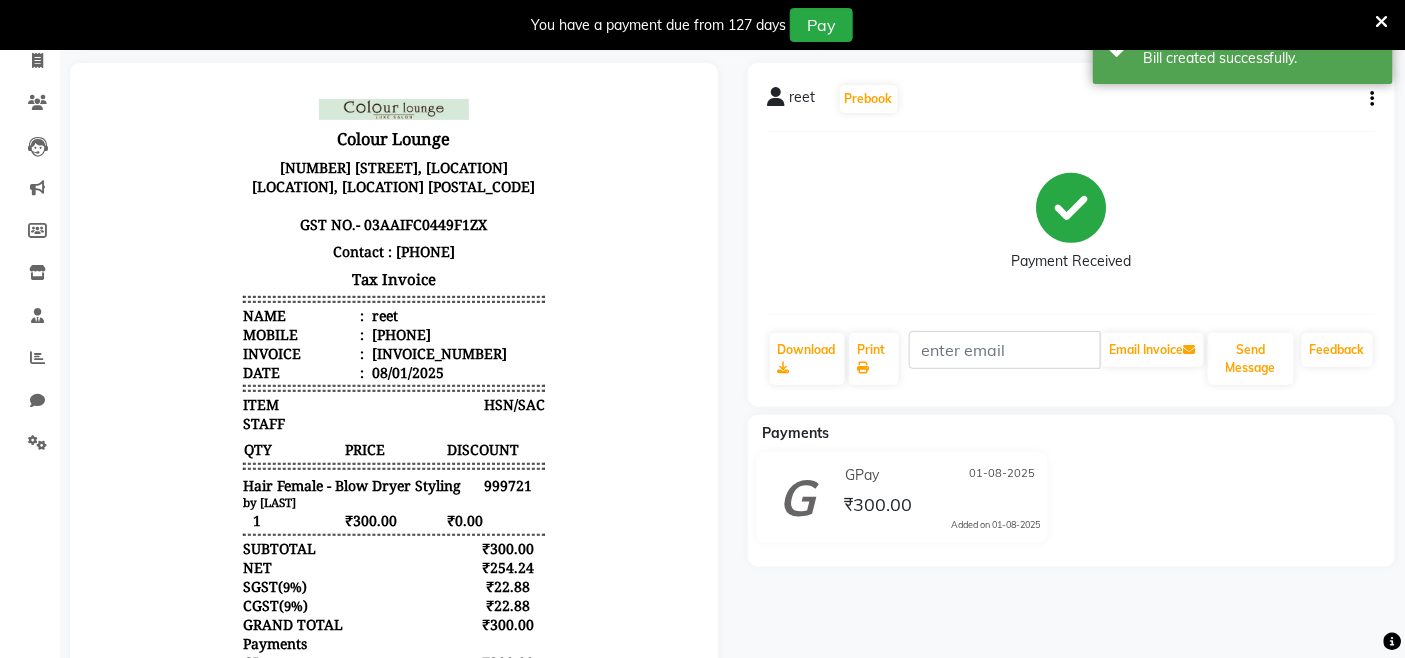 scroll, scrollTop: 126, scrollLeft: 0, axis: vertical 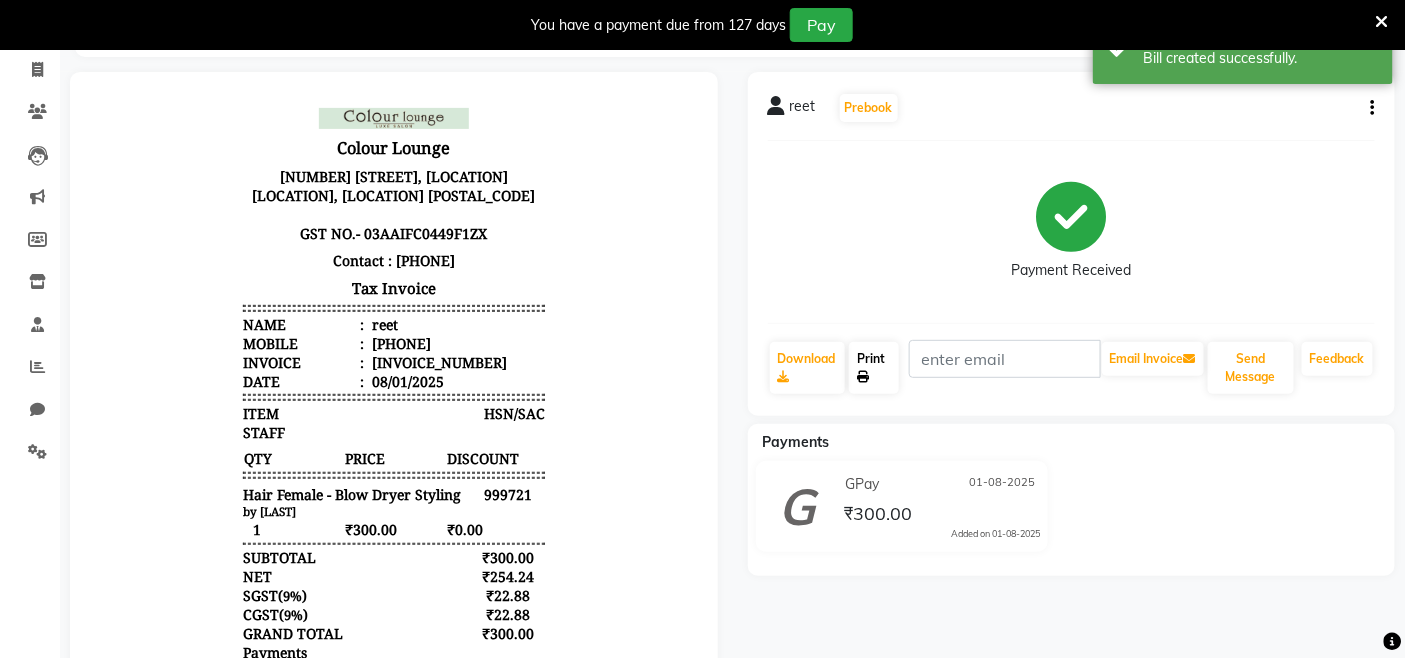 click on "Print" 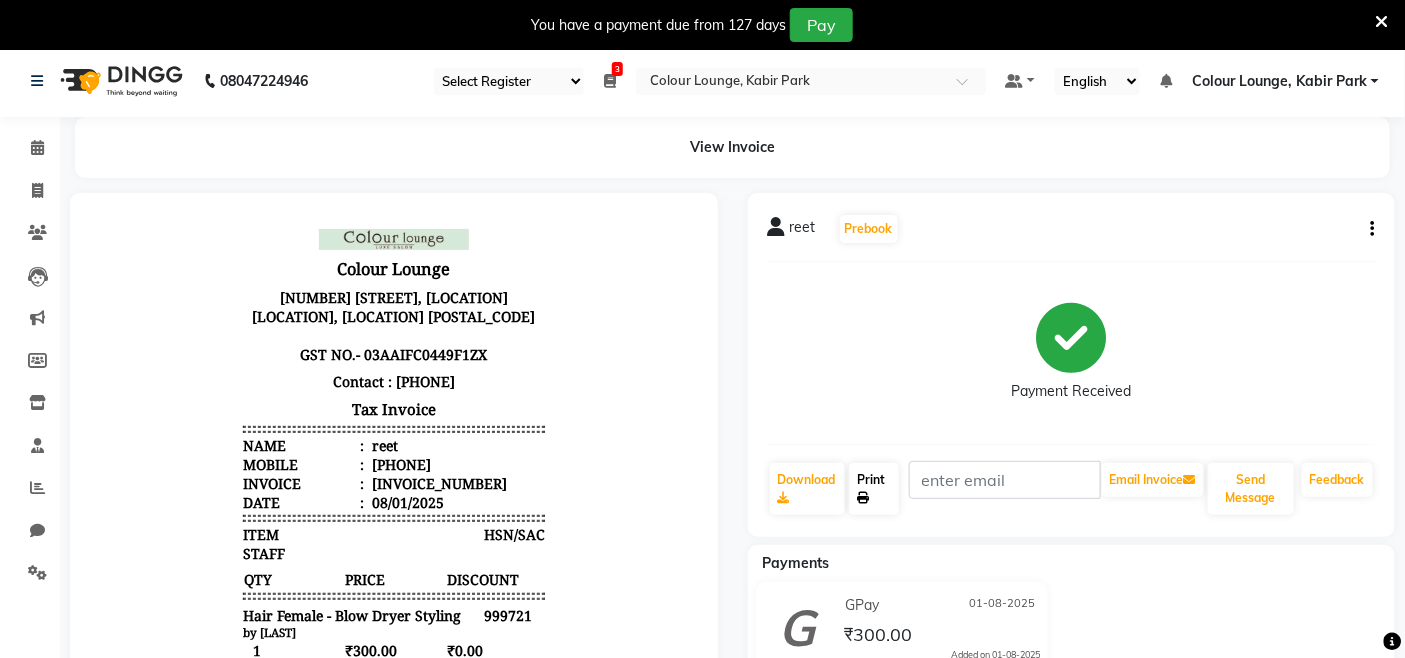scroll, scrollTop: 0, scrollLeft: 0, axis: both 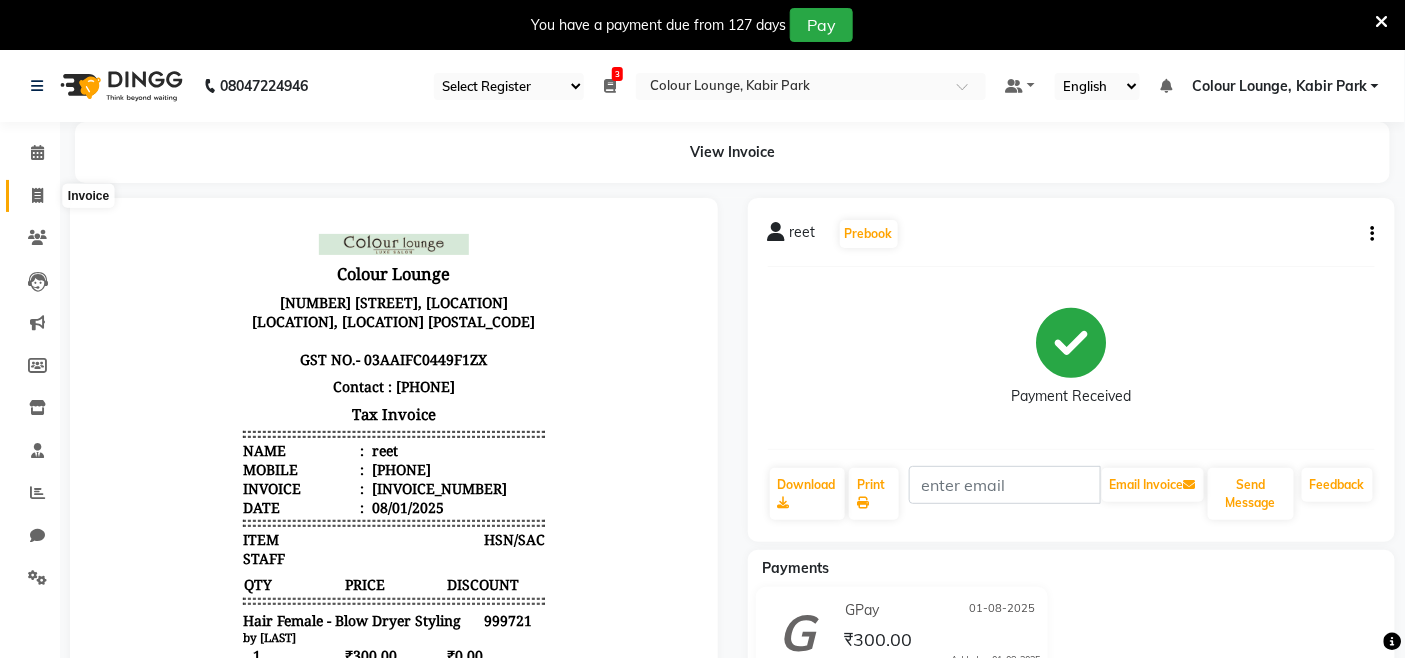 click 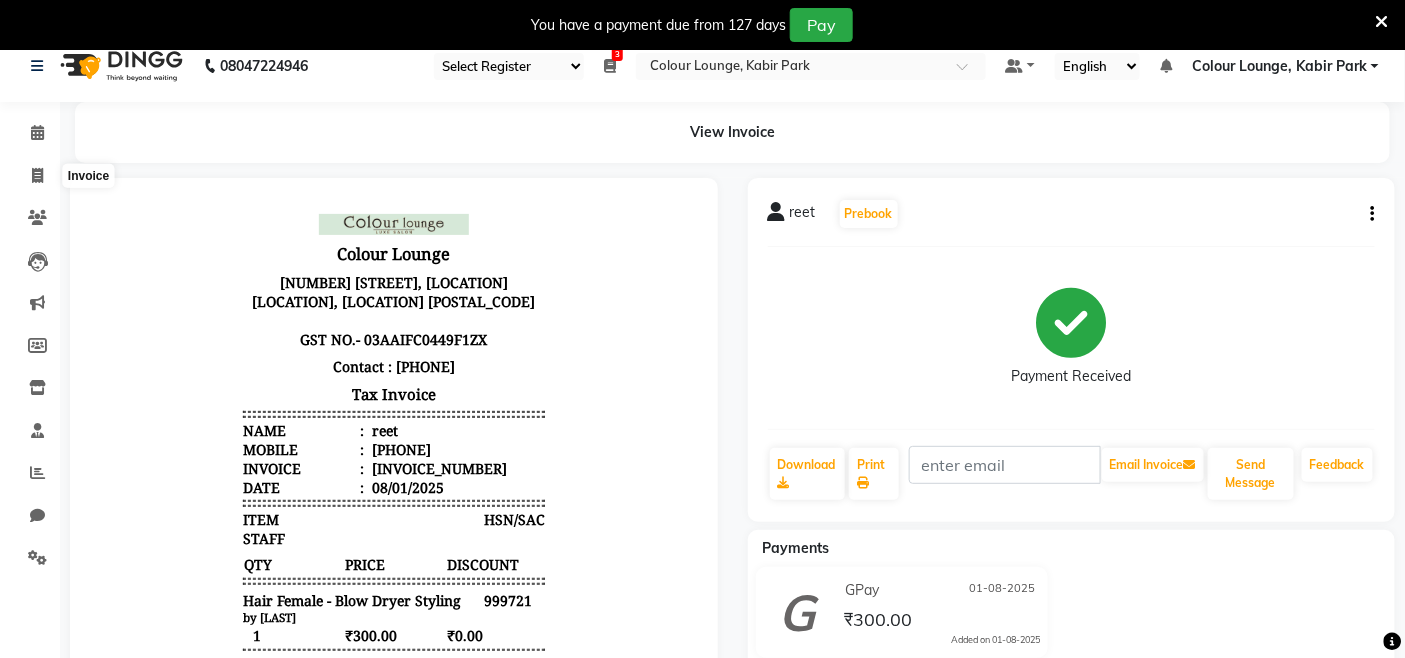 select on "8015" 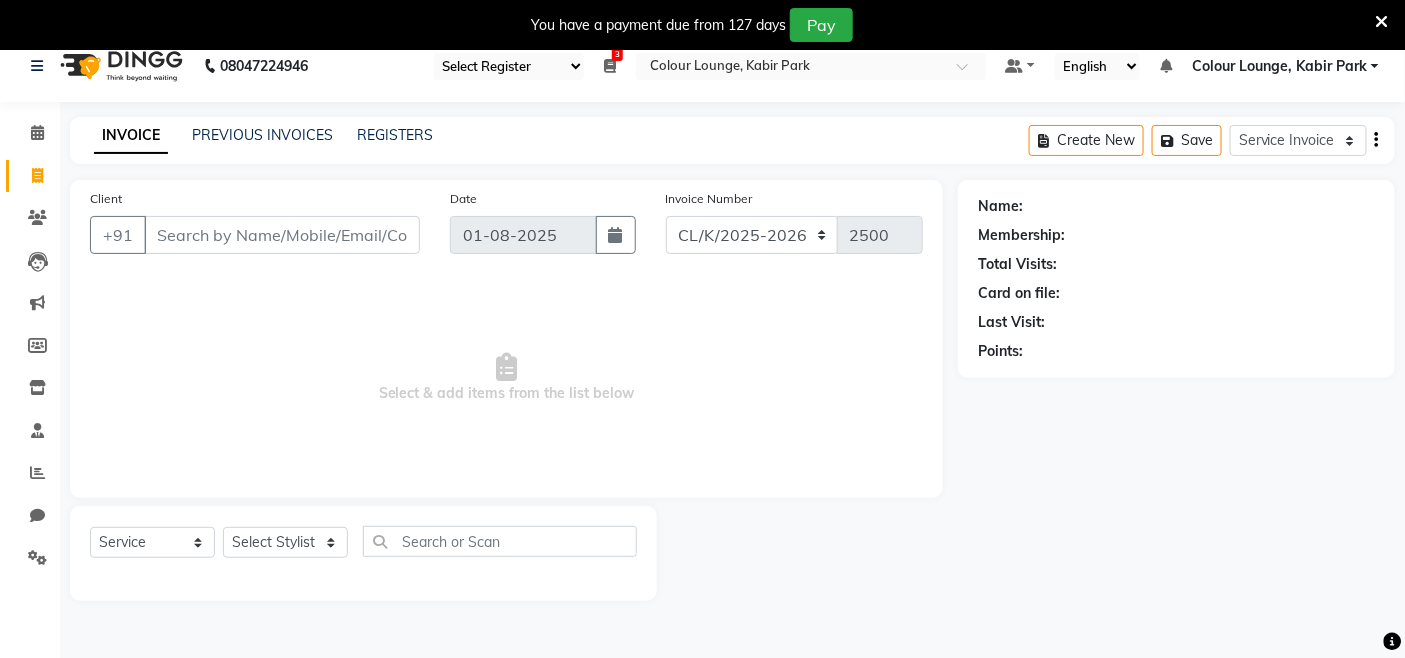 scroll, scrollTop: 50, scrollLeft: 0, axis: vertical 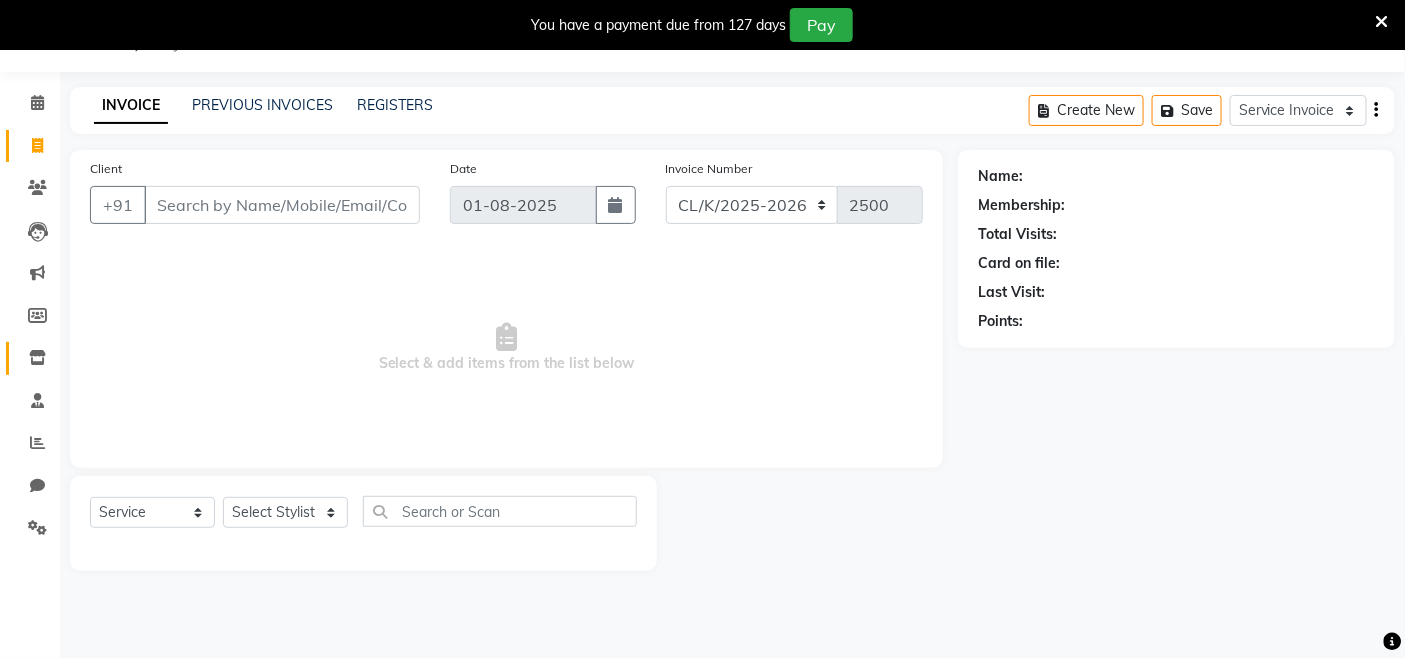 click on "Inventory" 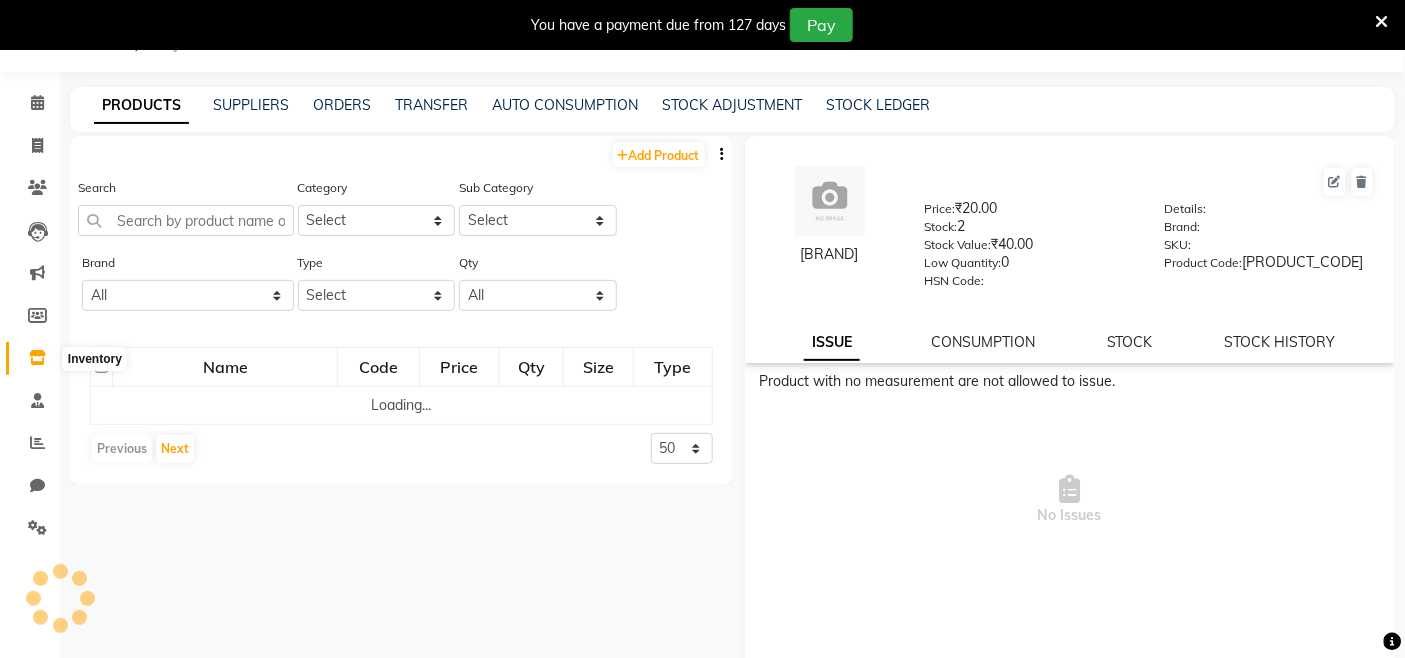 click 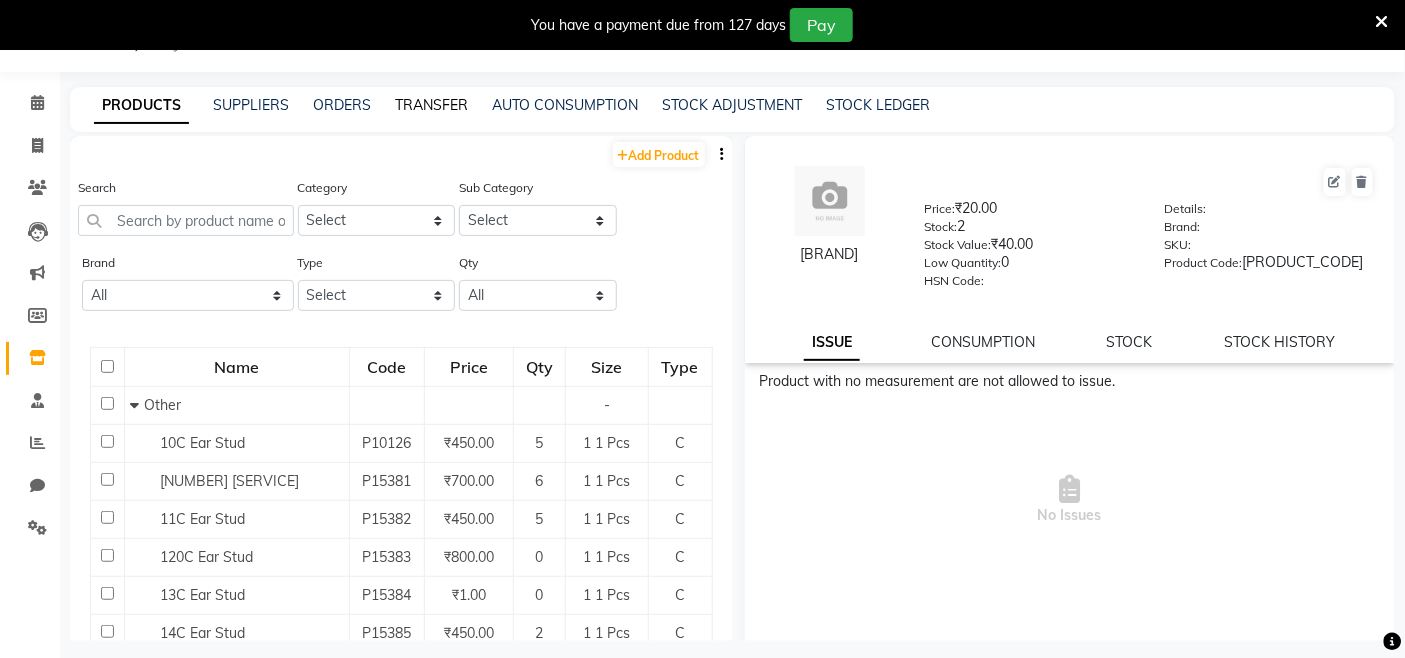 click on "TRANSFER" 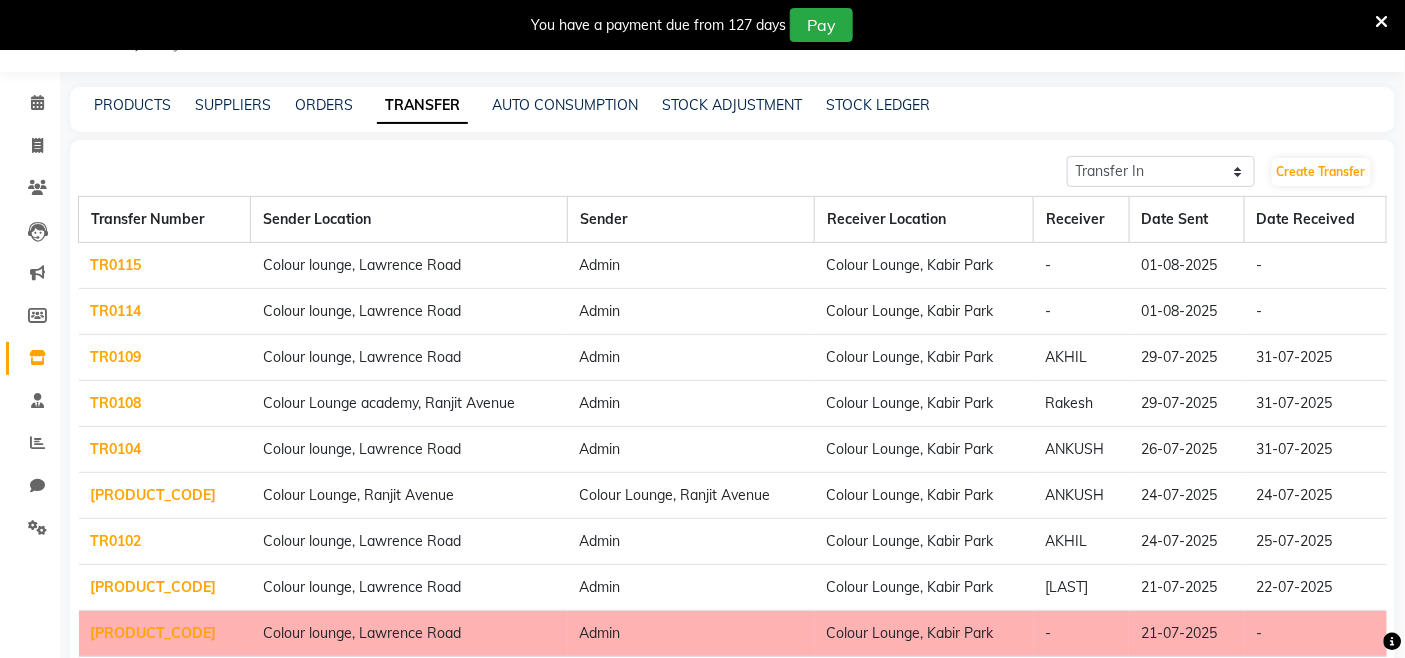 click on "TR0114" 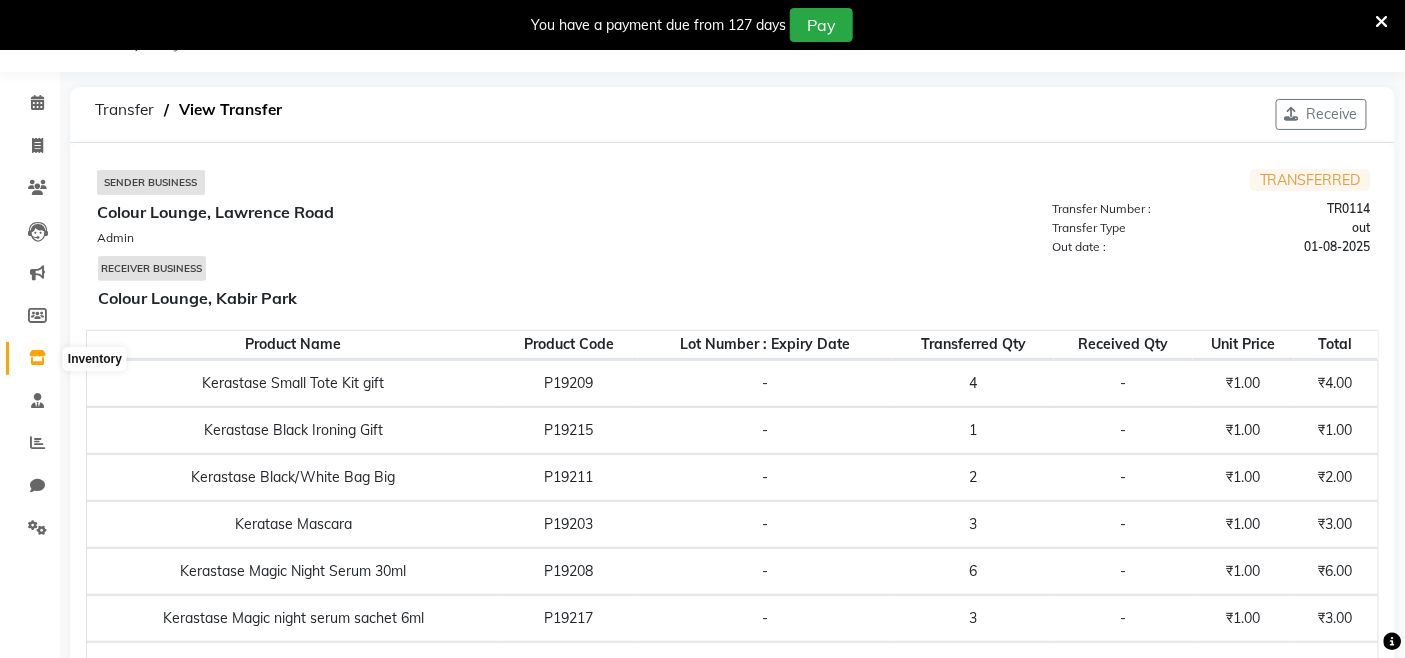 drag, startPoint x: 45, startPoint y: 358, endPoint x: 67, endPoint y: 343, distance: 26.627054 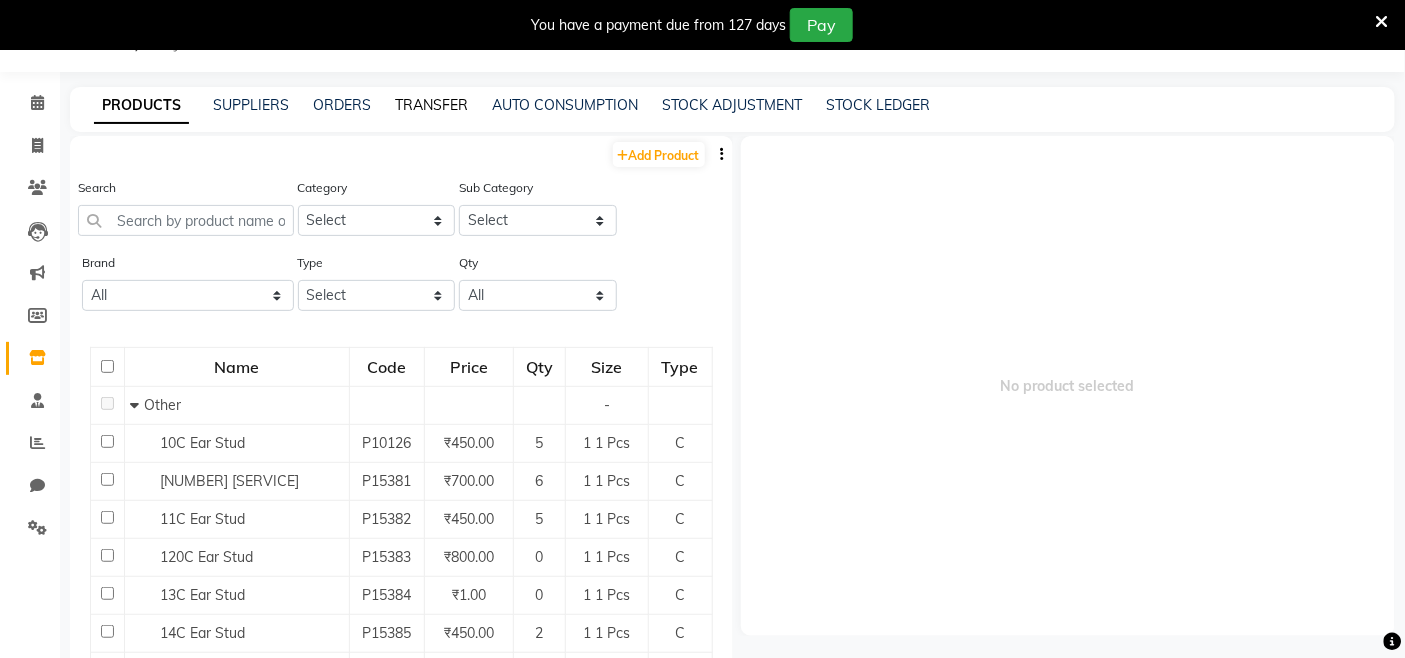 click on "TRANSFER" 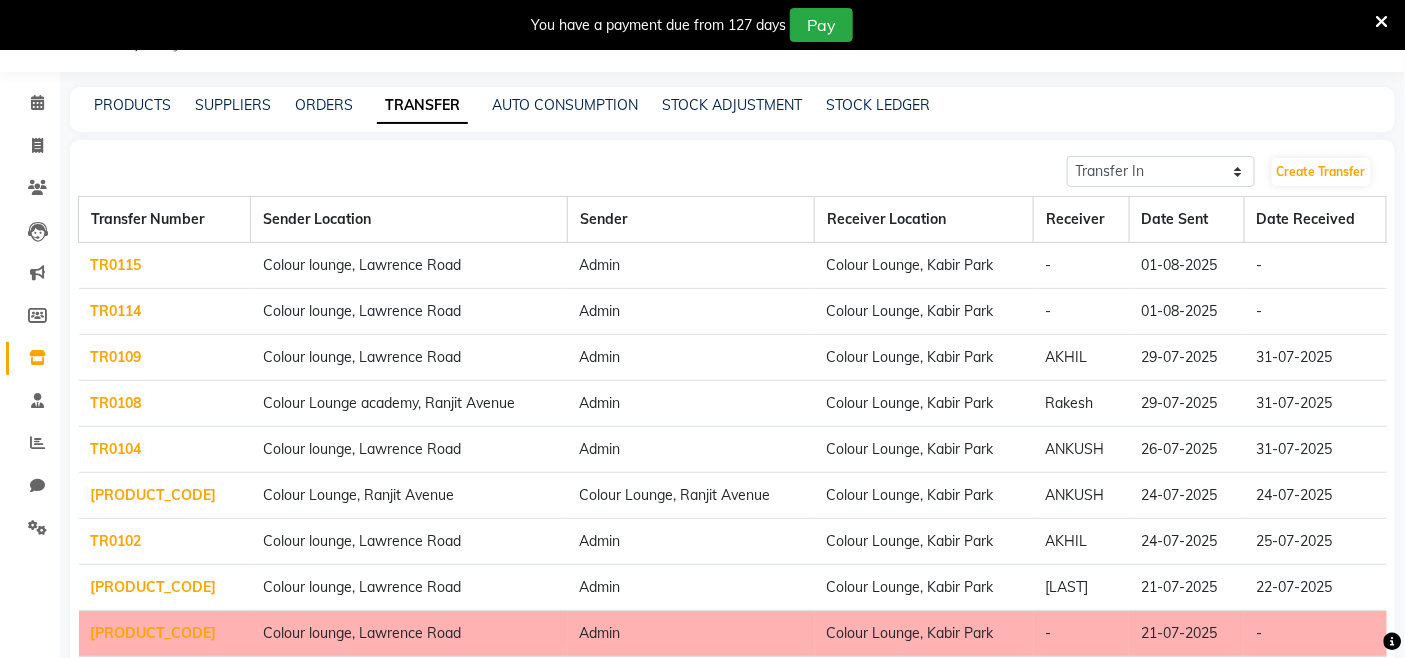 click on "TR0115" 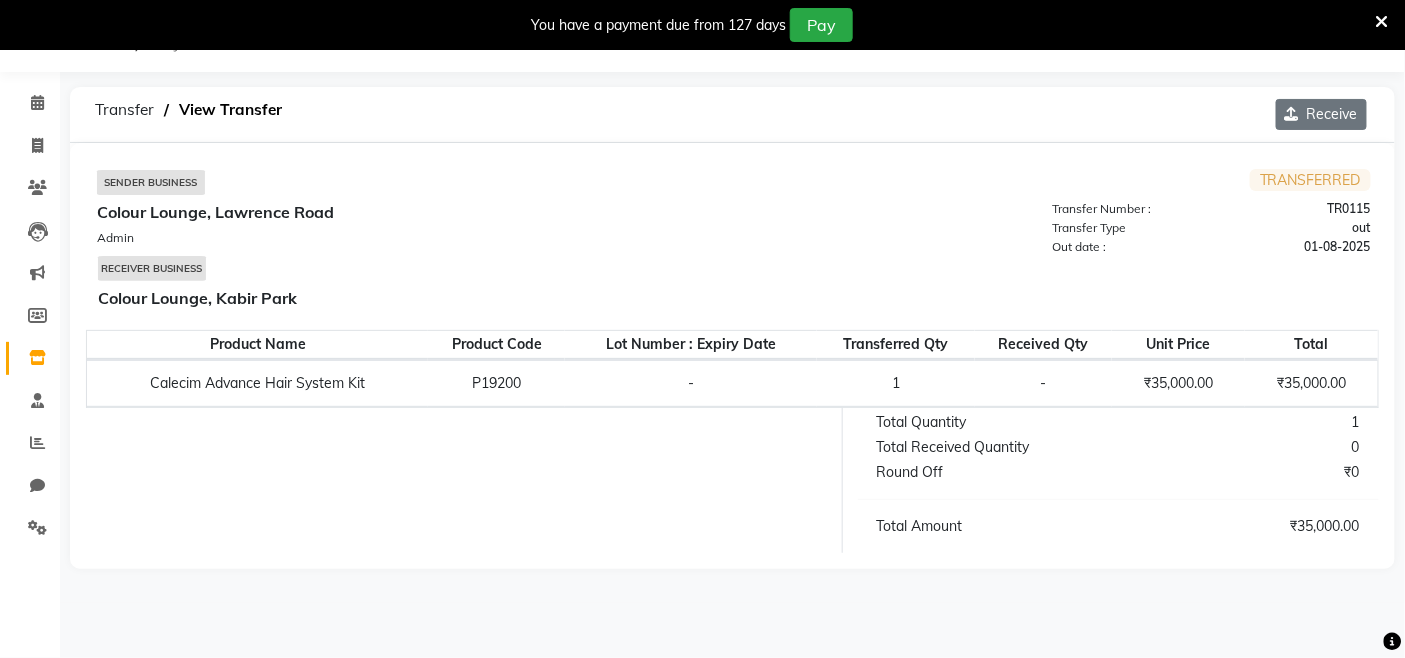 click on "Receive" 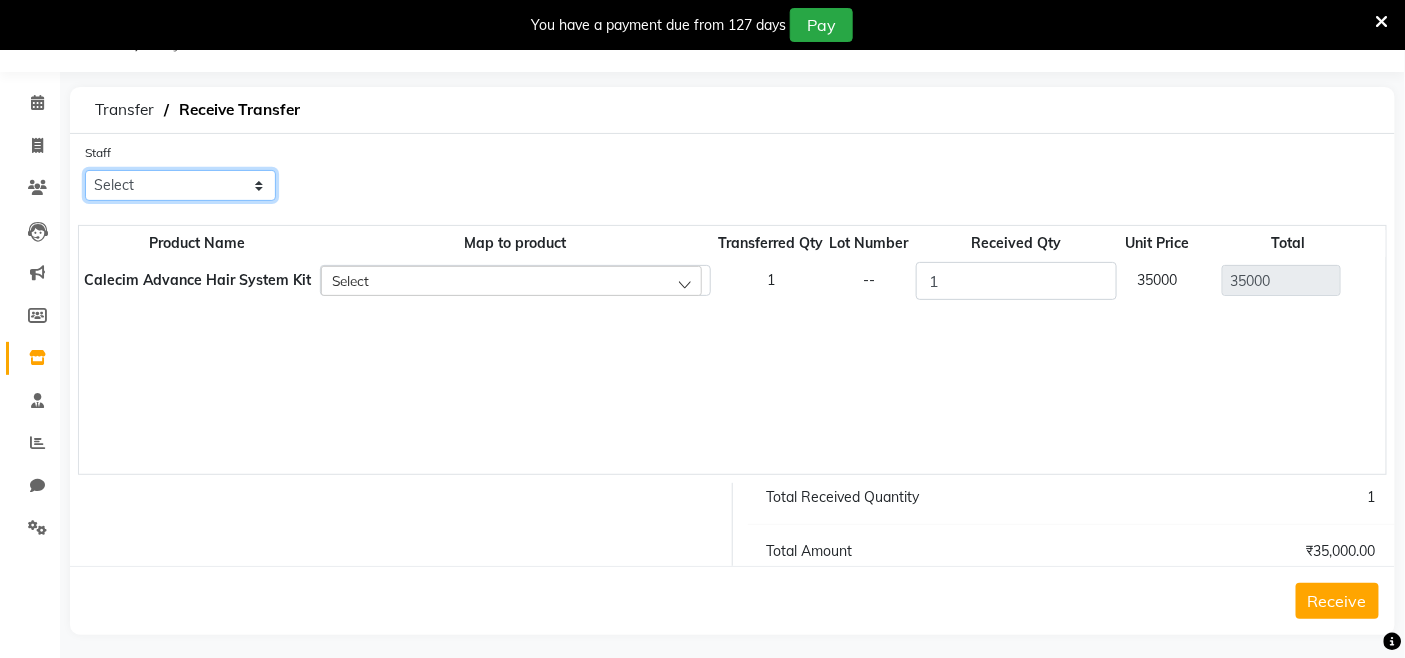 click on "Select Admin Admin AKHIL ANKUSH Colour Lounge, Kabir Park Colour Lounge, Kabir Park divyansh  Jaswinder singh guard JATIN JOHN JONEY LUXMI NAVDEEP KAUR NITI PARAMJIT PARAS KHATNAVLIA priya  priyanka  Rakesh sapna  SUMAN VANDANA SHARMA VISHAL" at bounding box center (180, 185) 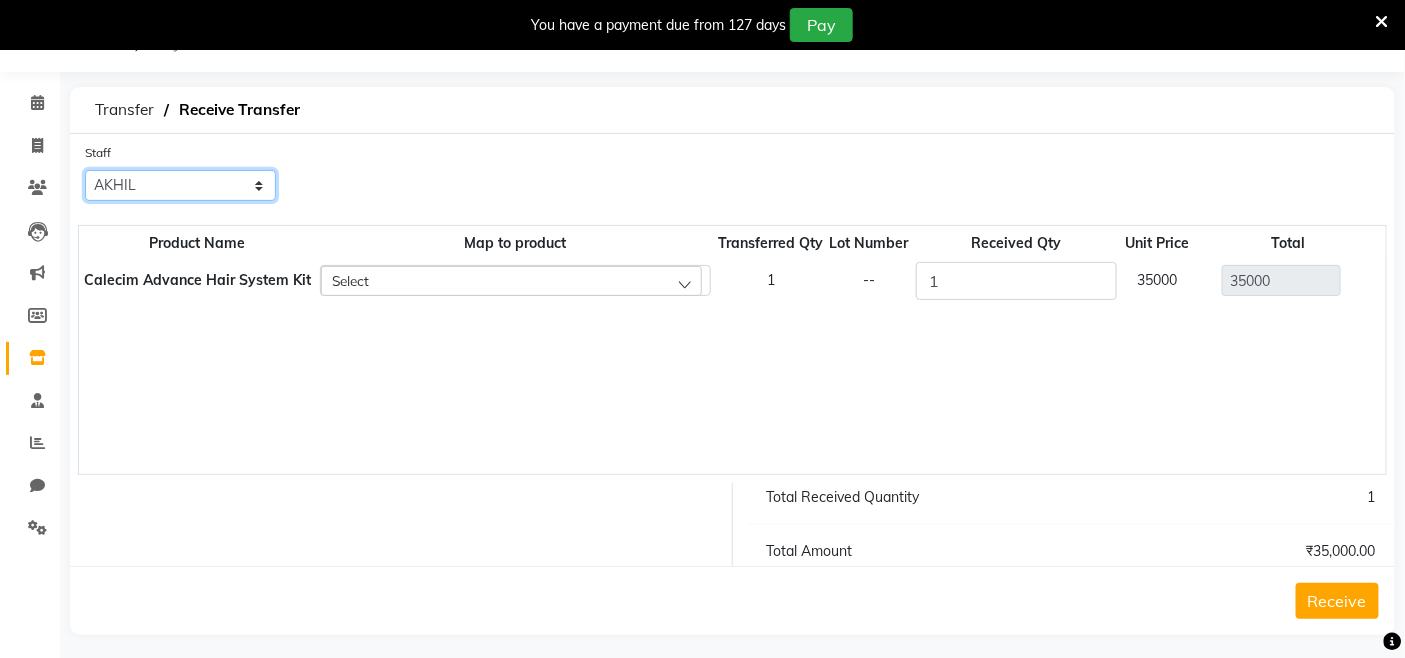 click on "Select Admin Admin AKHIL ANKUSH Colour Lounge, Kabir Park Colour Lounge, Kabir Park divyansh  Jaswinder singh guard JATIN JOHN JONEY LUXMI NAVDEEP KAUR NITI PARAMJIT PARAS KHATNAVLIA priya  priyanka  Rakesh sapna  SUMAN VANDANA SHARMA VISHAL" at bounding box center [180, 185] 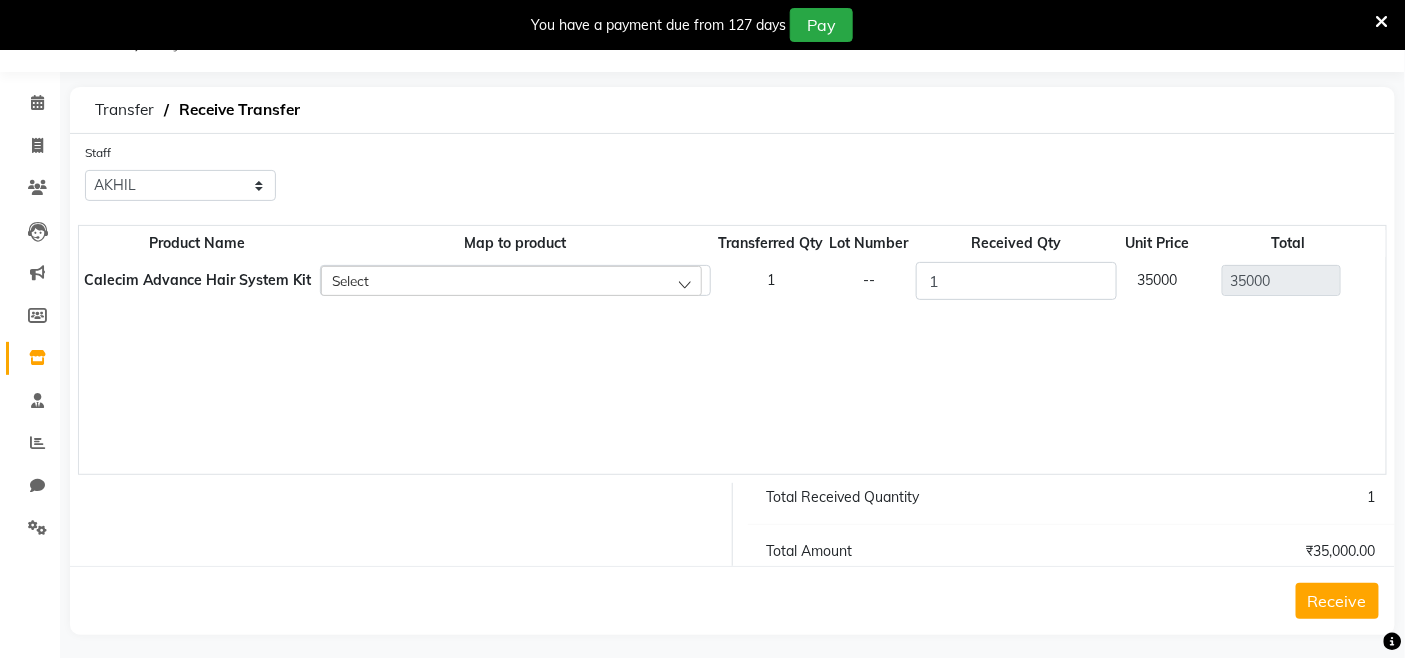drag, startPoint x: 310, startPoint y: 277, endPoint x: 85, endPoint y: 284, distance: 225.10886 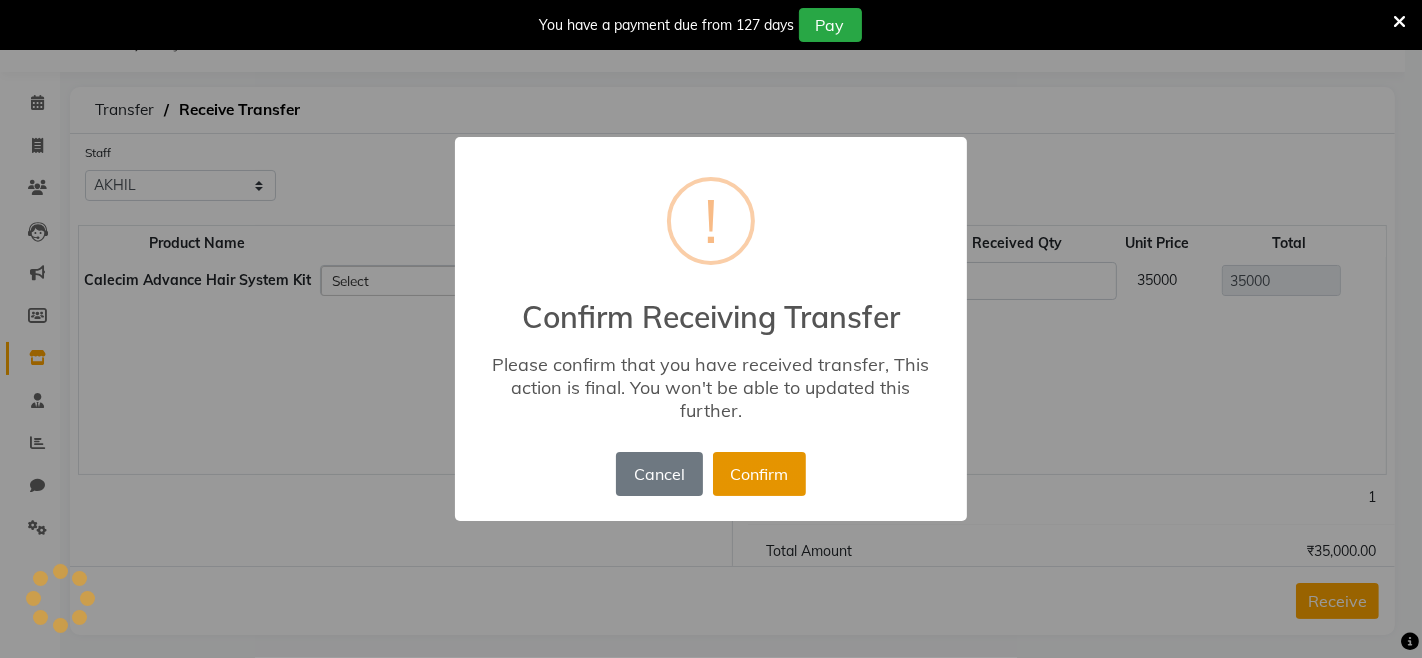 click on "Confirm" at bounding box center (759, 474) 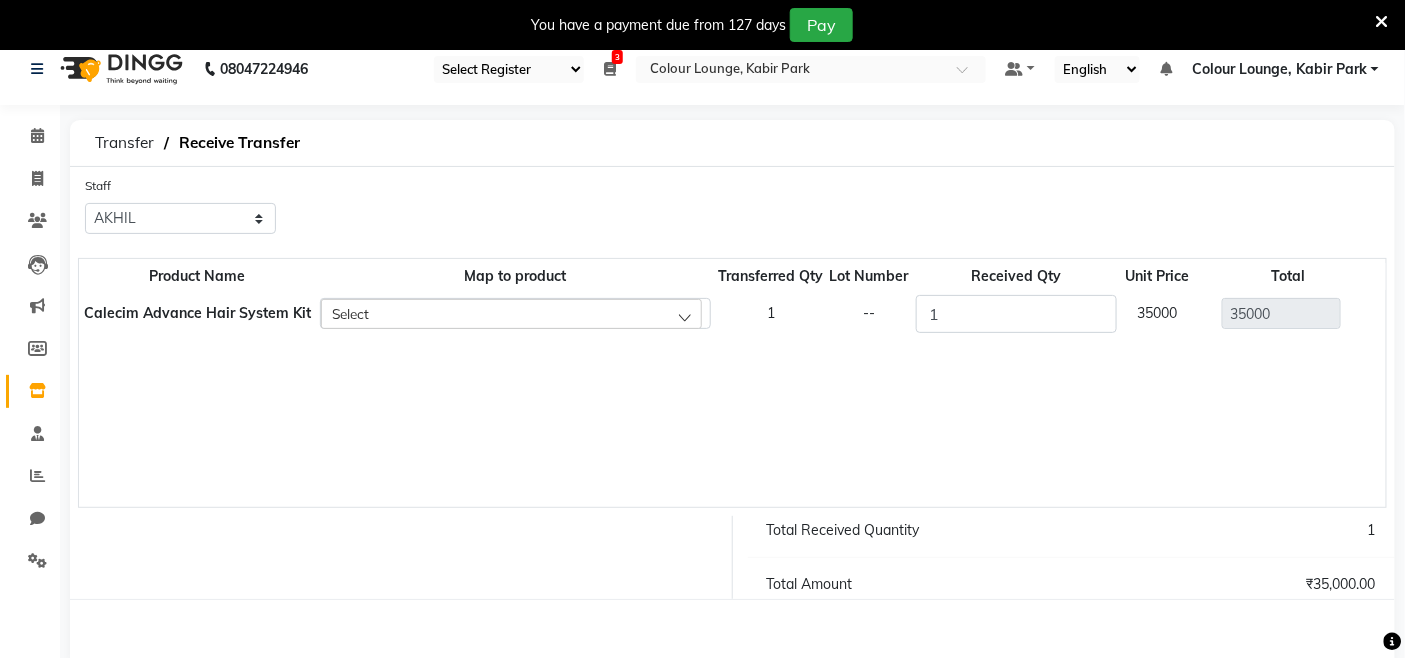 scroll, scrollTop: 0, scrollLeft: 0, axis: both 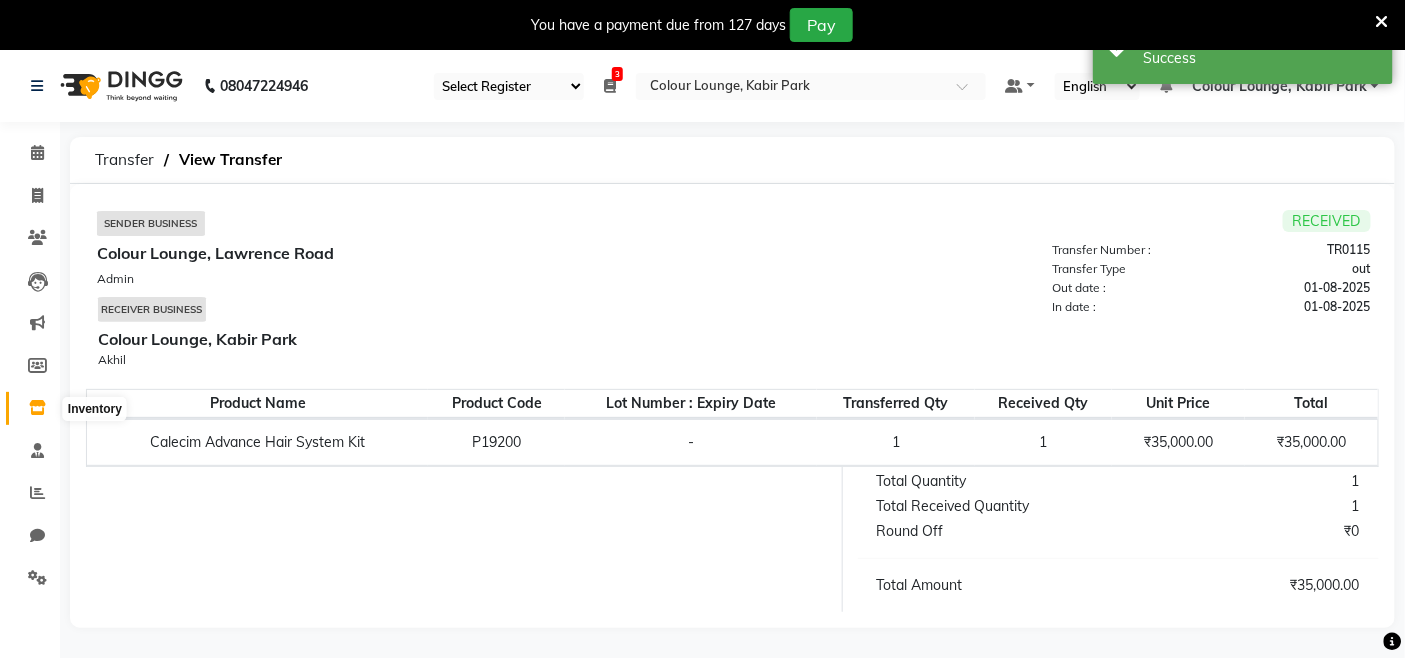 click 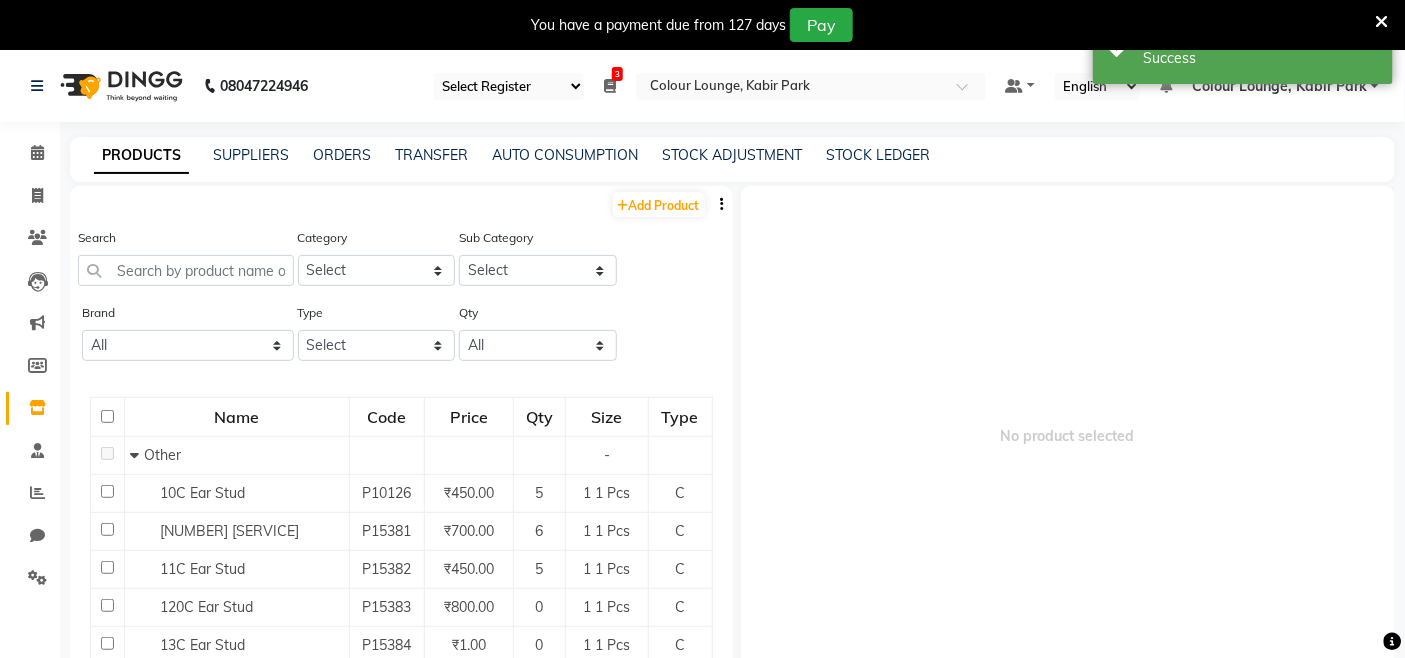 drag, startPoint x: 48, startPoint y: 405, endPoint x: 251, endPoint y: 276, distance: 240.52026 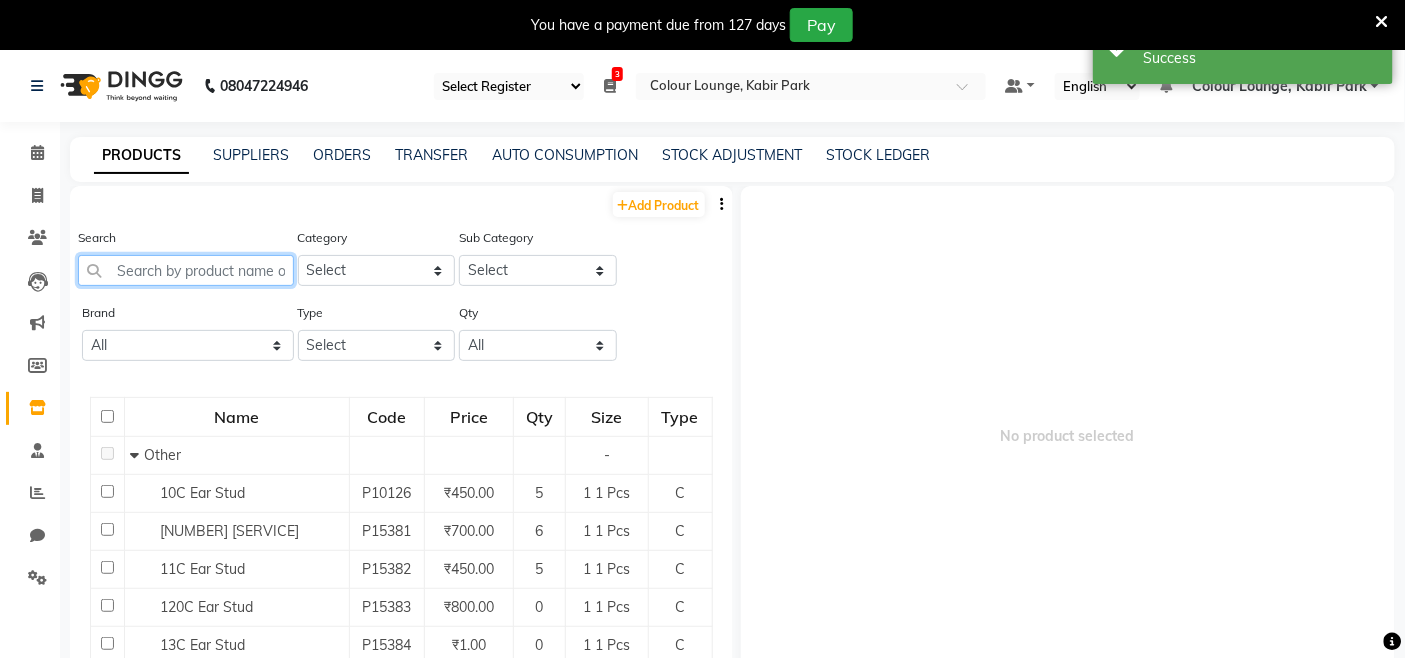 click 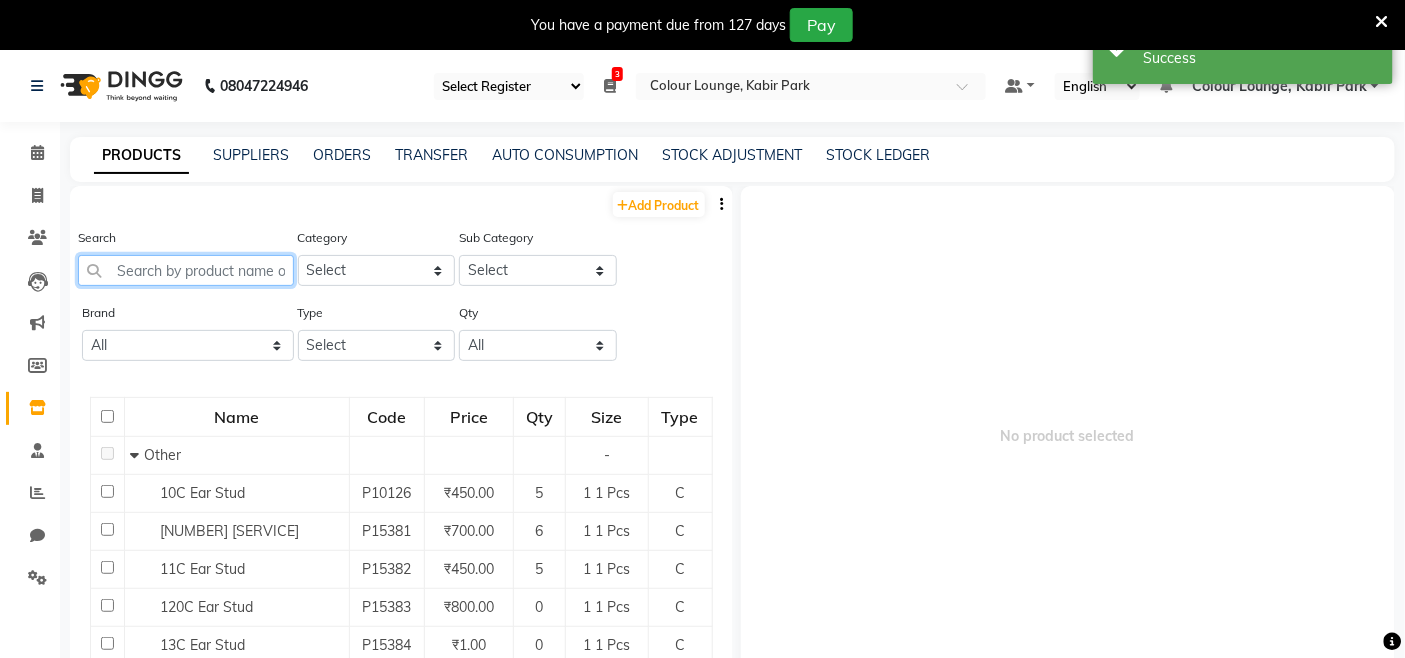 paste on "Calecim Advance Hair System Kit" 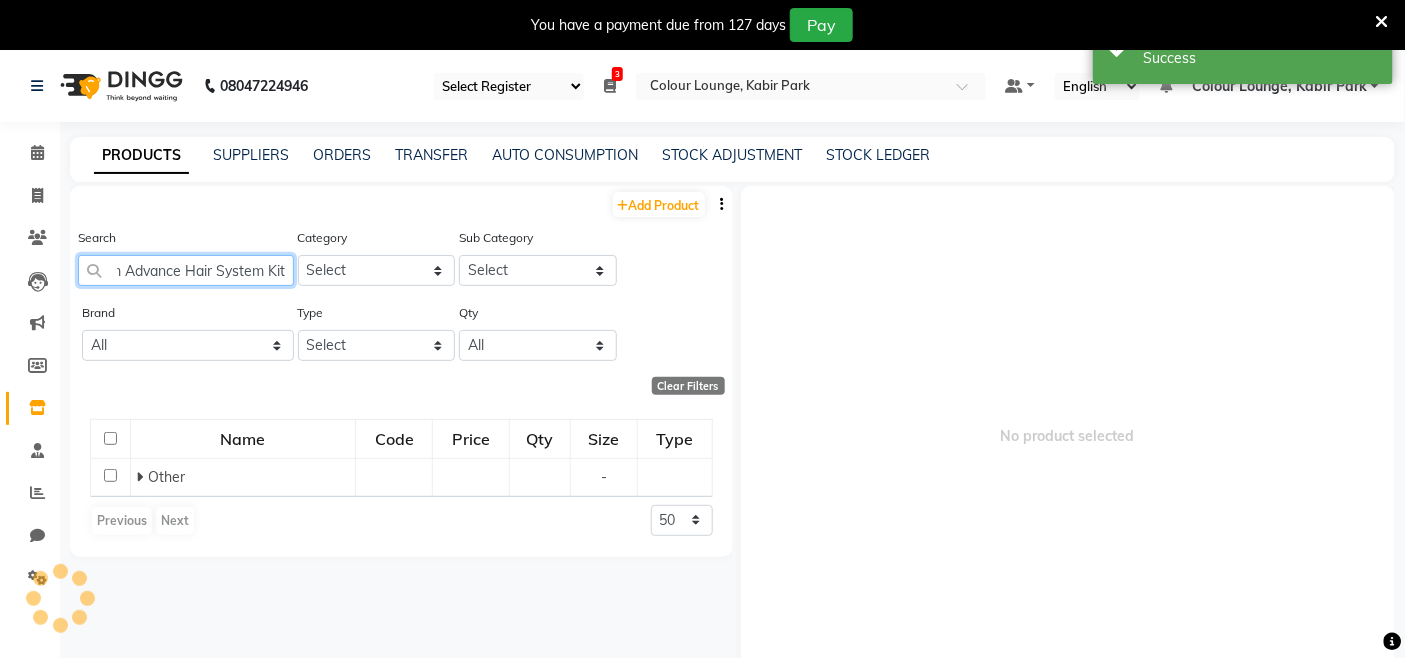 scroll, scrollTop: 0, scrollLeft: 47, axis: horizontal 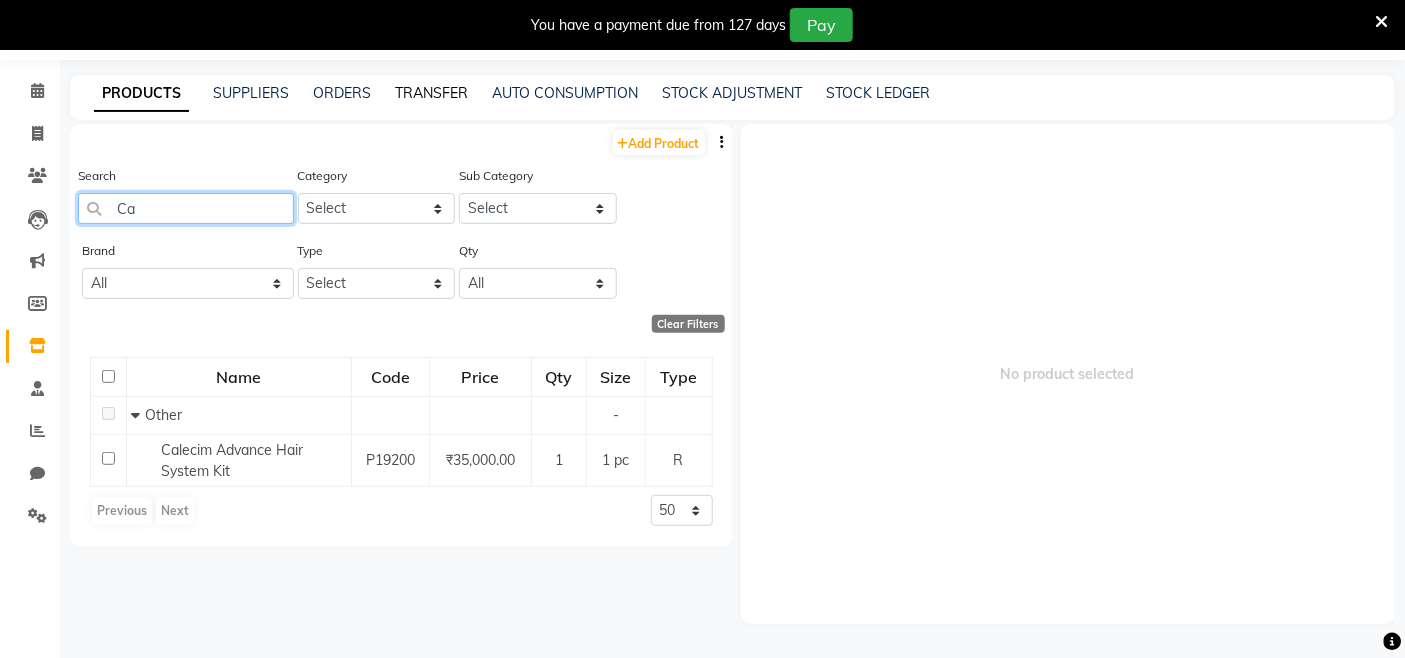 type on "C" 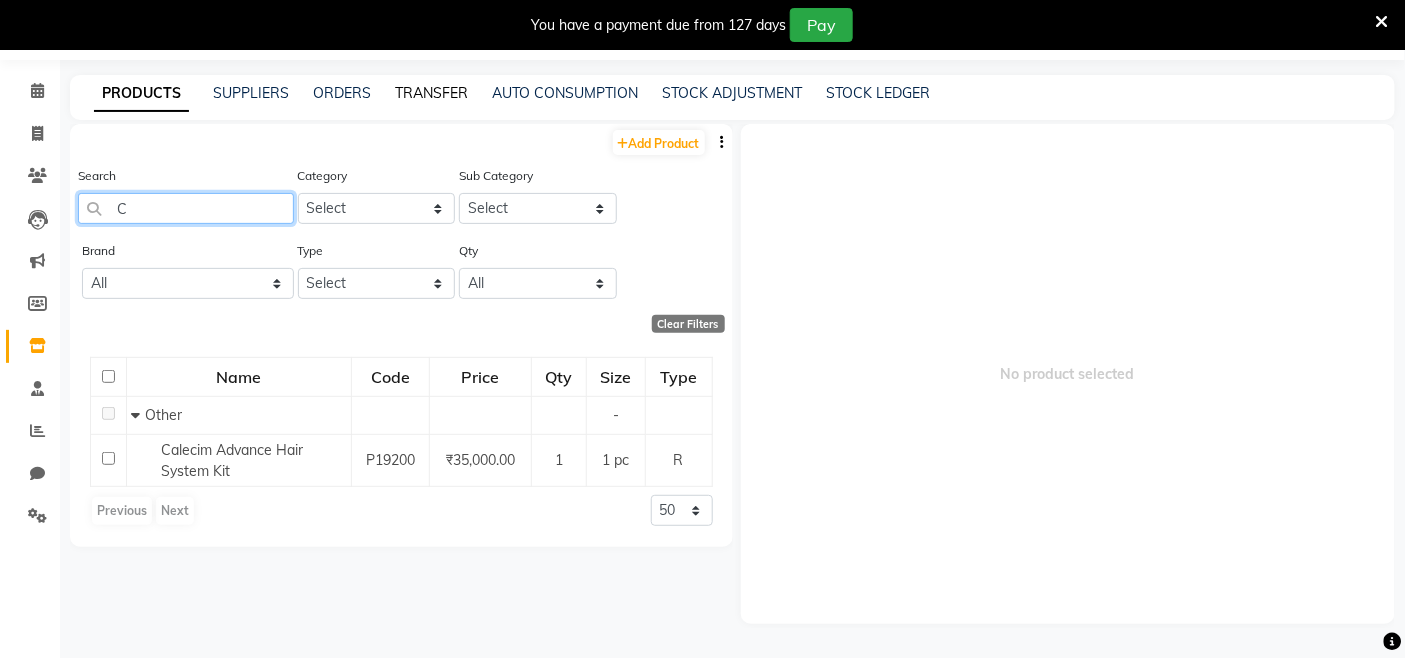 type 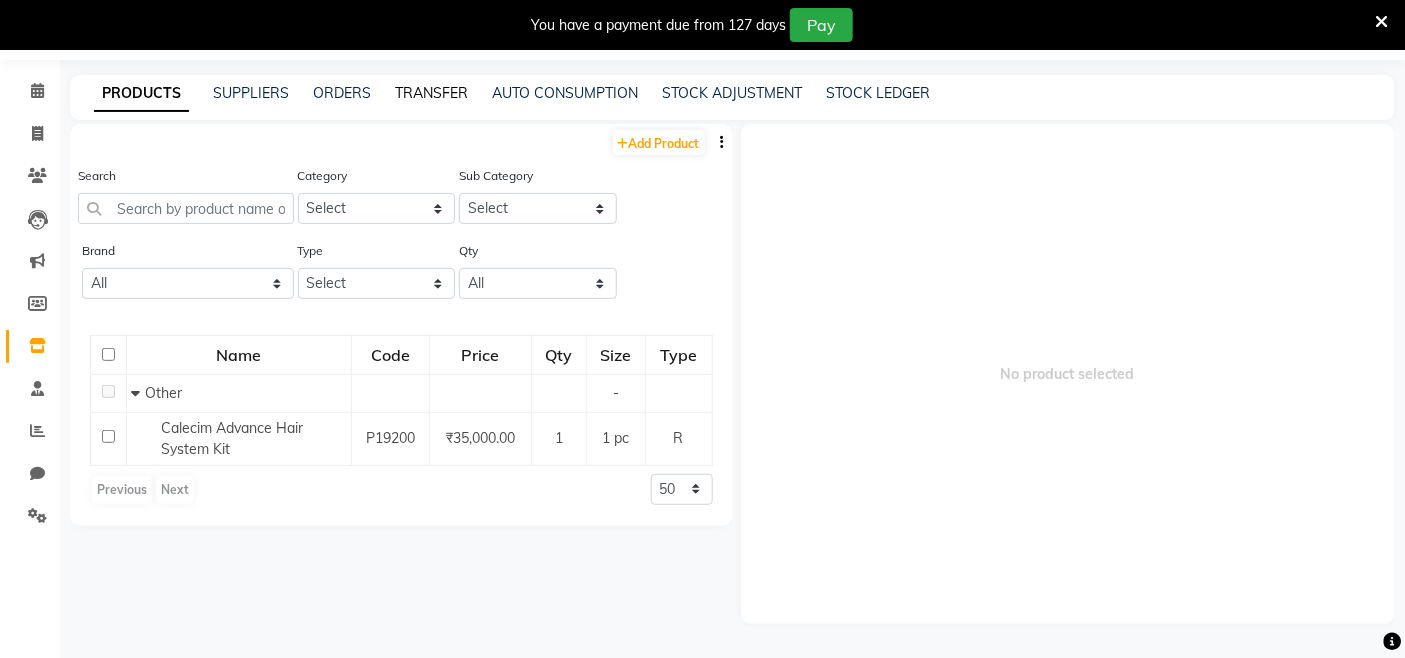 click on "TRANSFER" 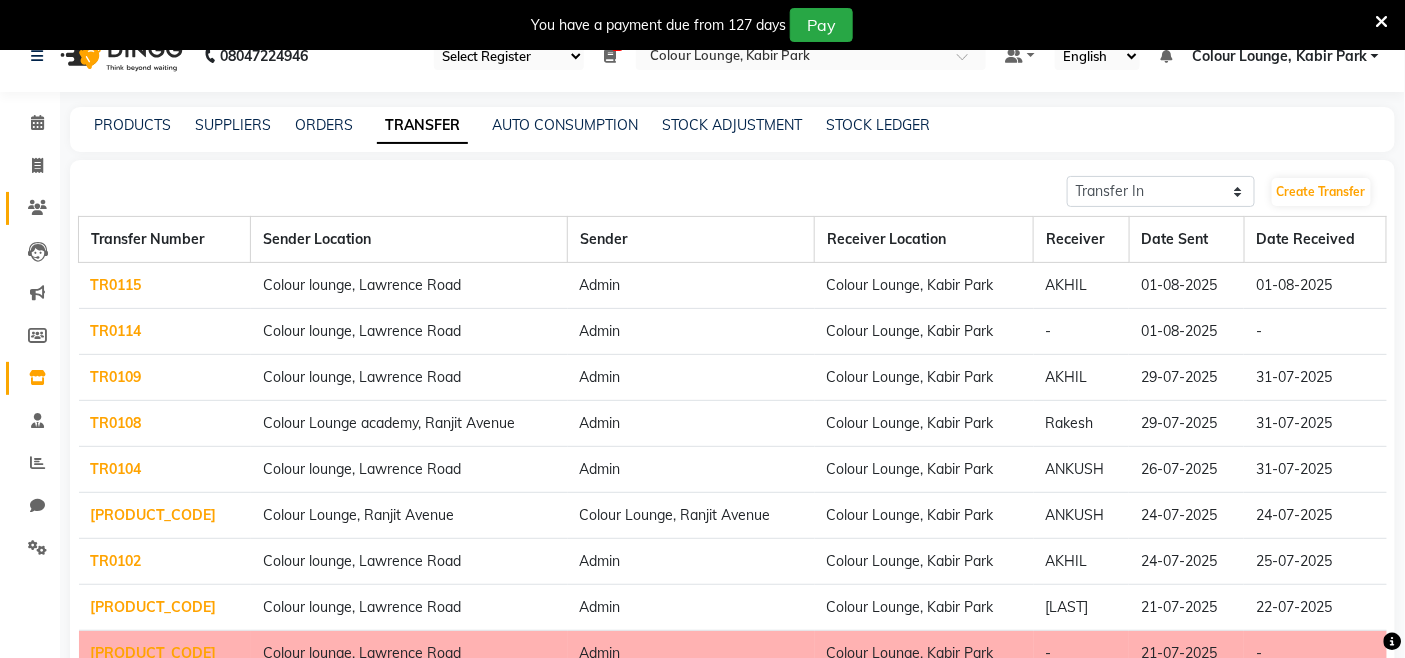 scroll, scrollTop: 0, scrollLeft: 0, axis: both 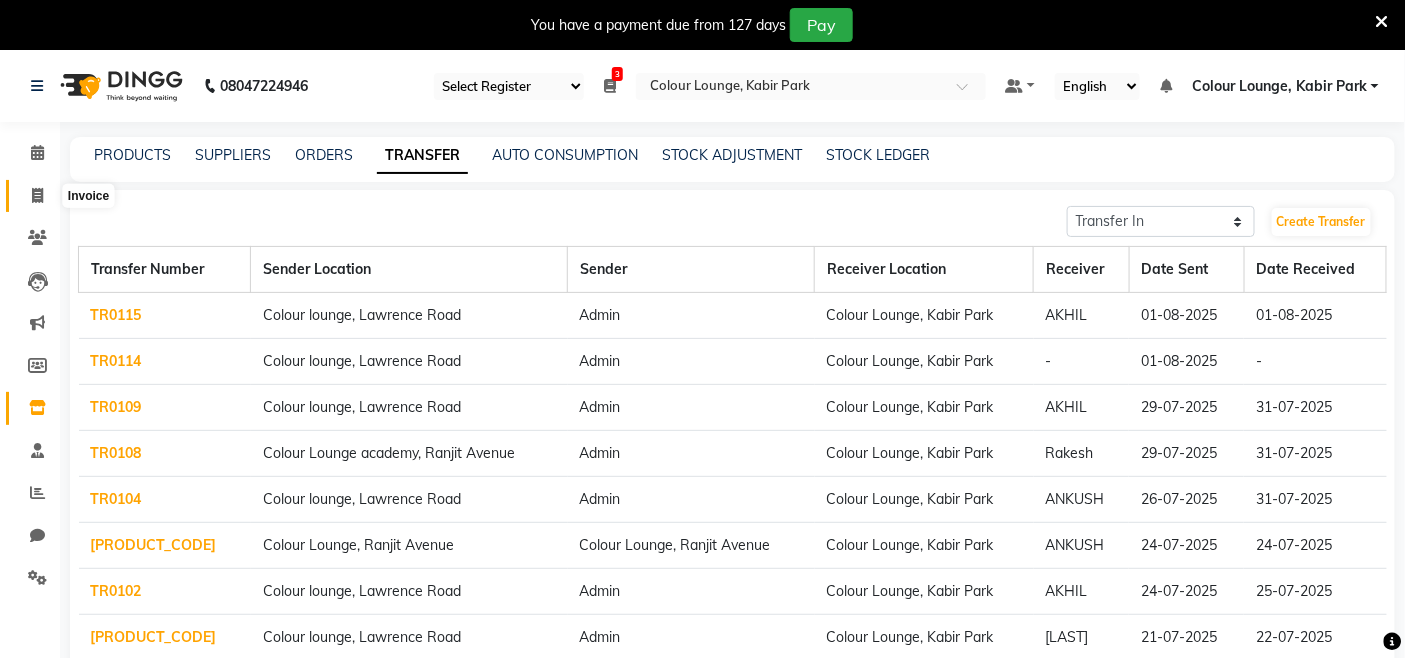 click 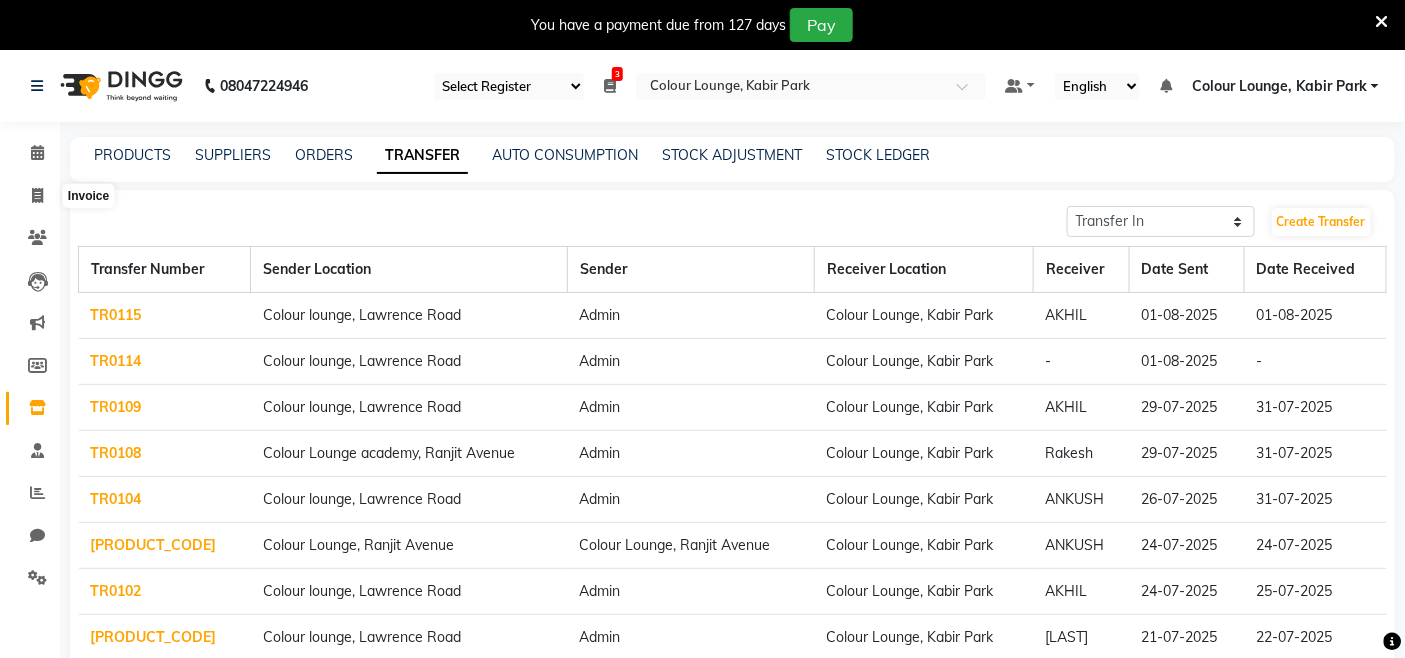select on "service" 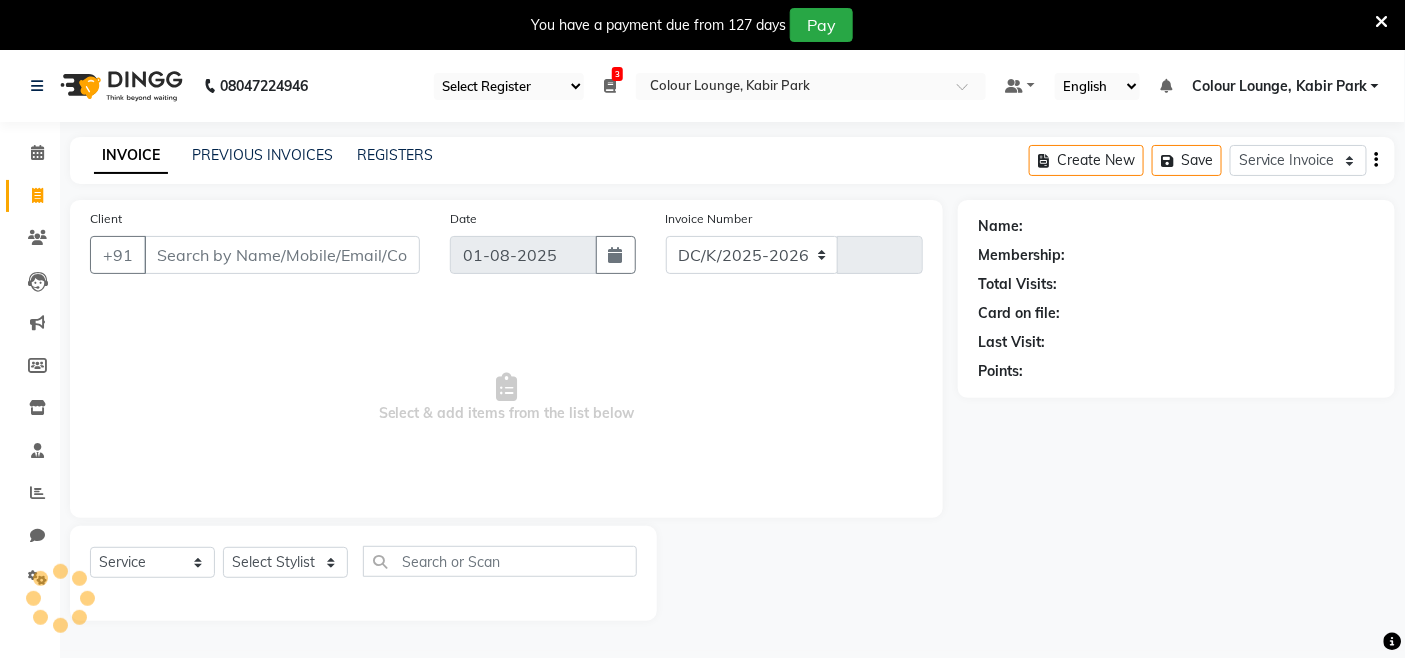 select on "8015" 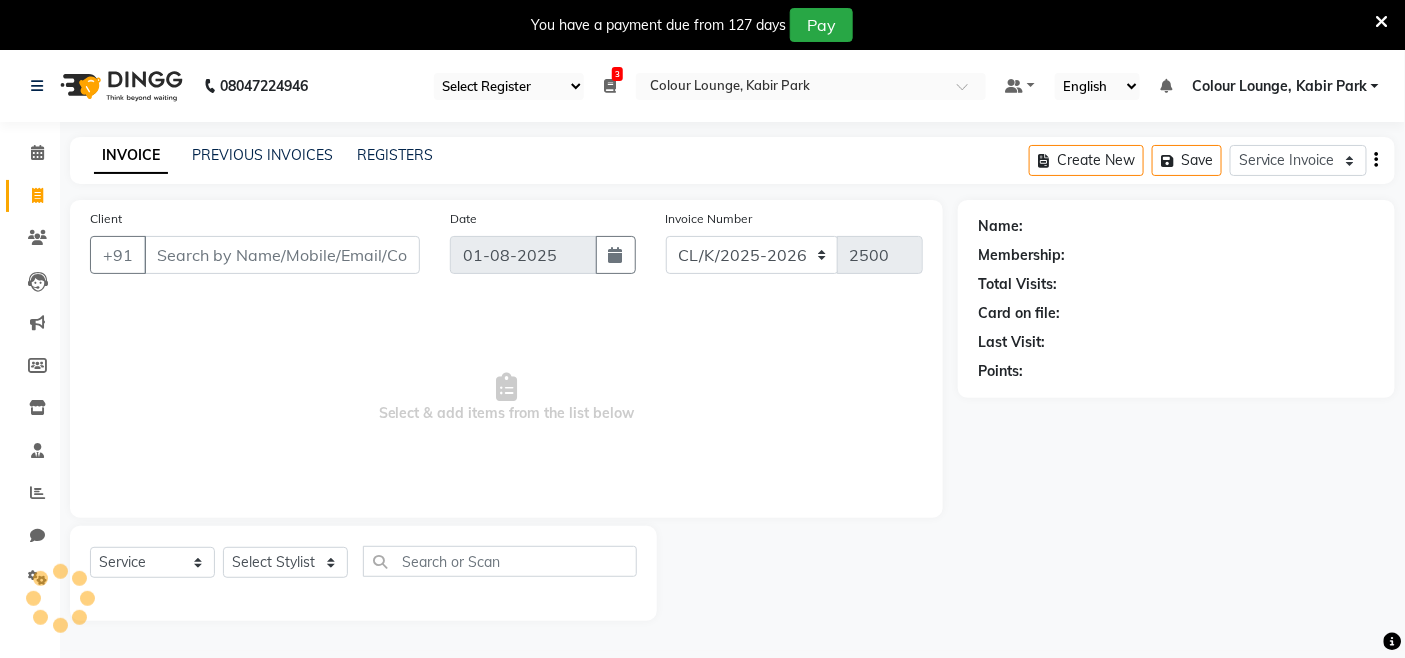 scroll, scrollTop: 50, scrollLeft: 0, axis: vertical 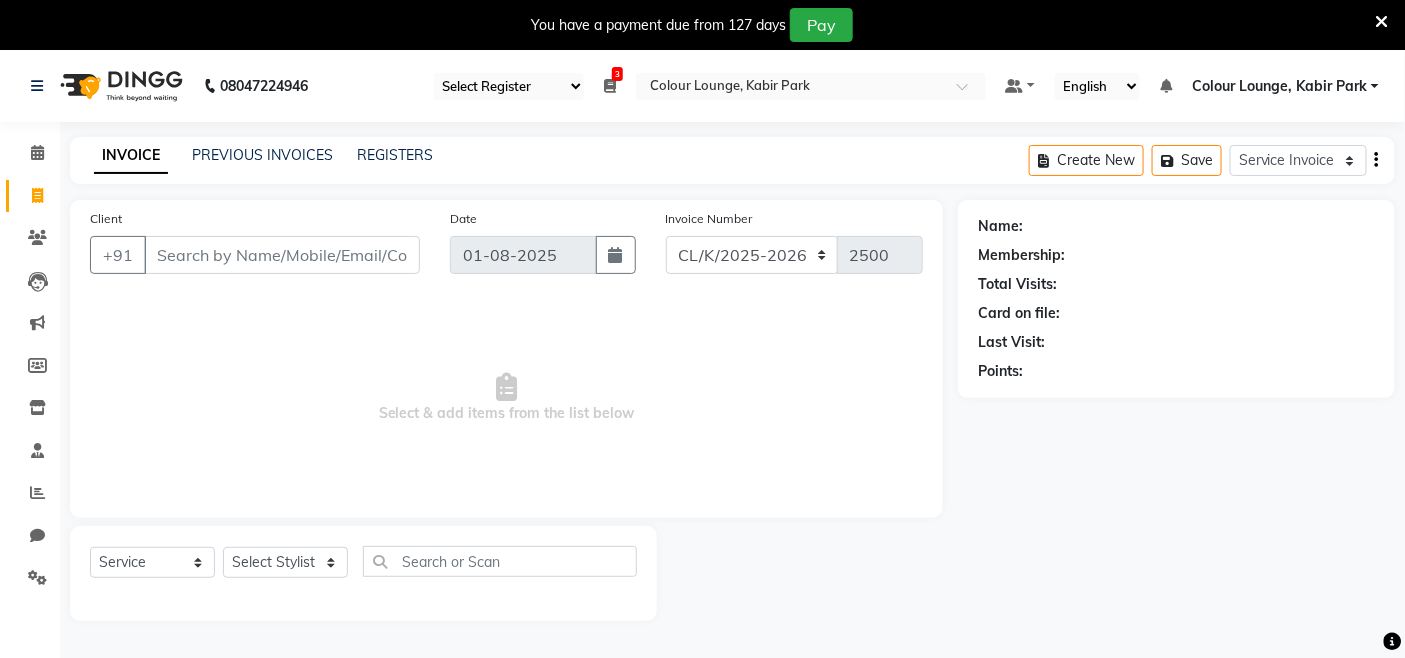 click on "Select Register Evening Shift (Service) Morning Shift (Service) 3 Daily Open Registers nothing to show Select Location × Colour Lounge, Kabir Park" at bounding box center (710, 86) 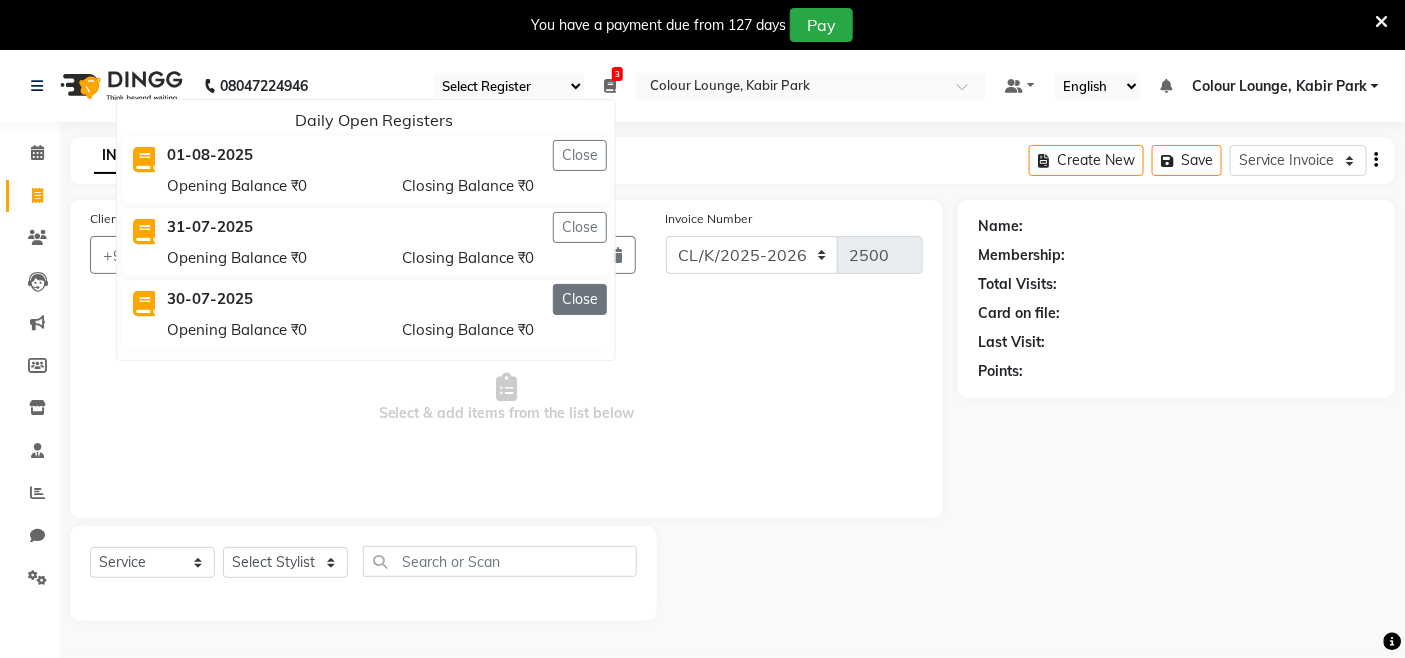 click on "Close" at bounding box center [580, 299] 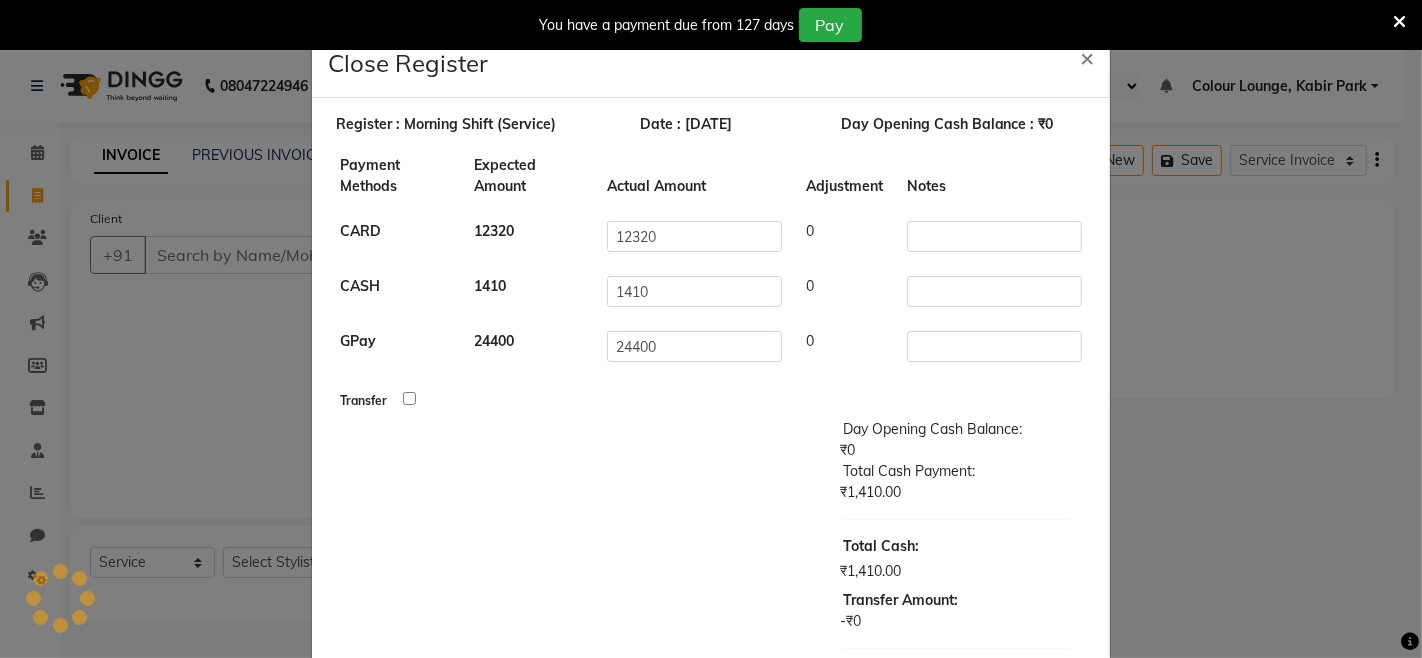 scroll, scrollTop: 166, scrollLeft: 0, axis: vertical 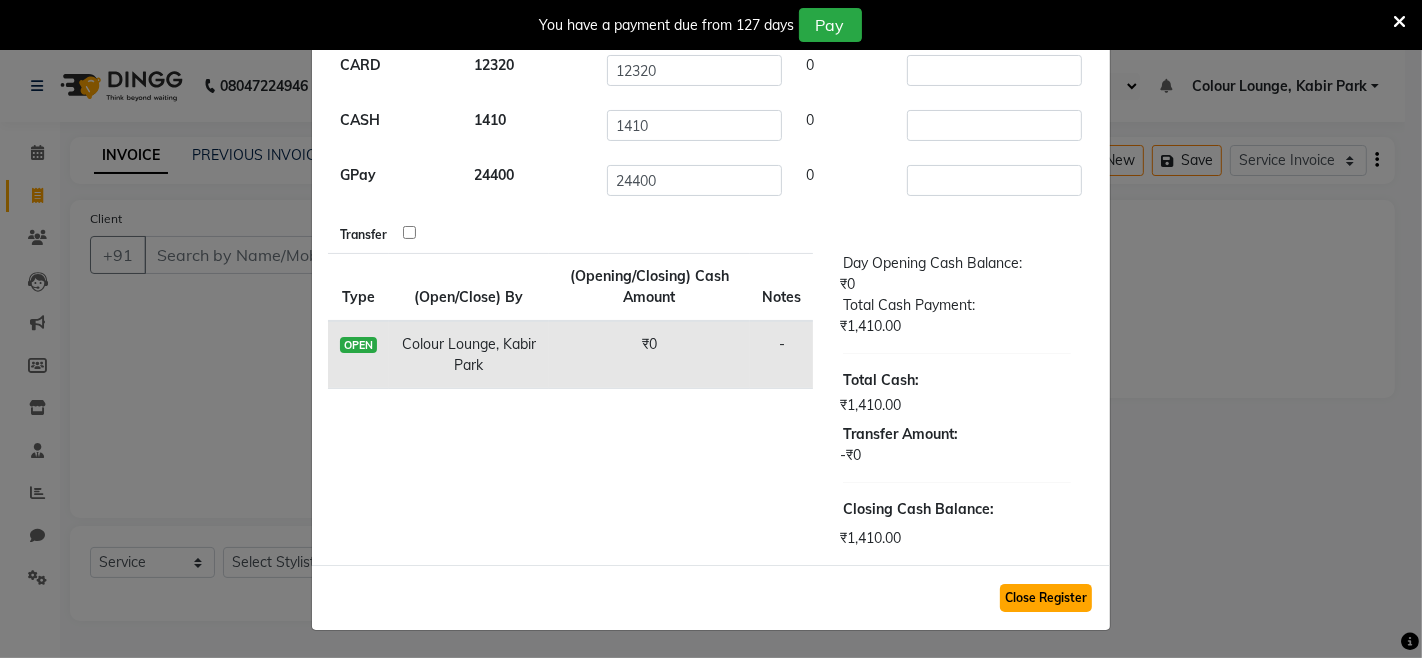 click on "Close Register" 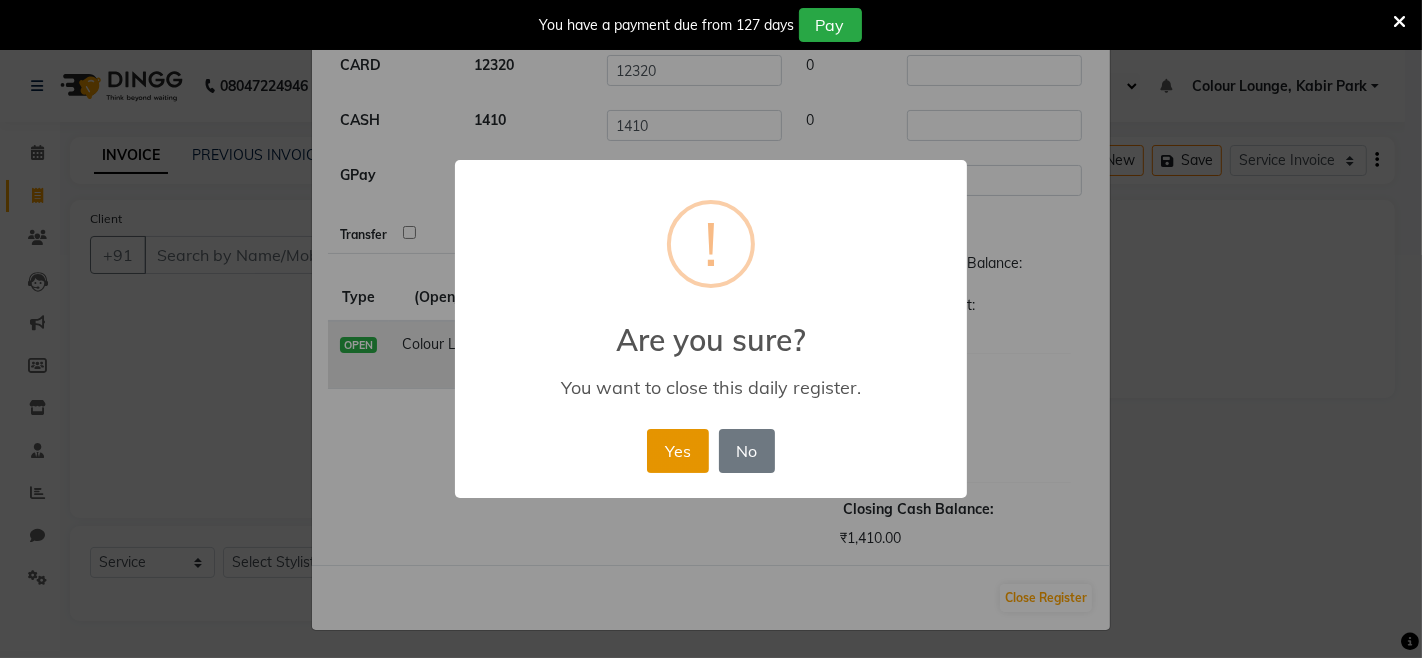 click on "Yes" at bounding box center [677, 451] 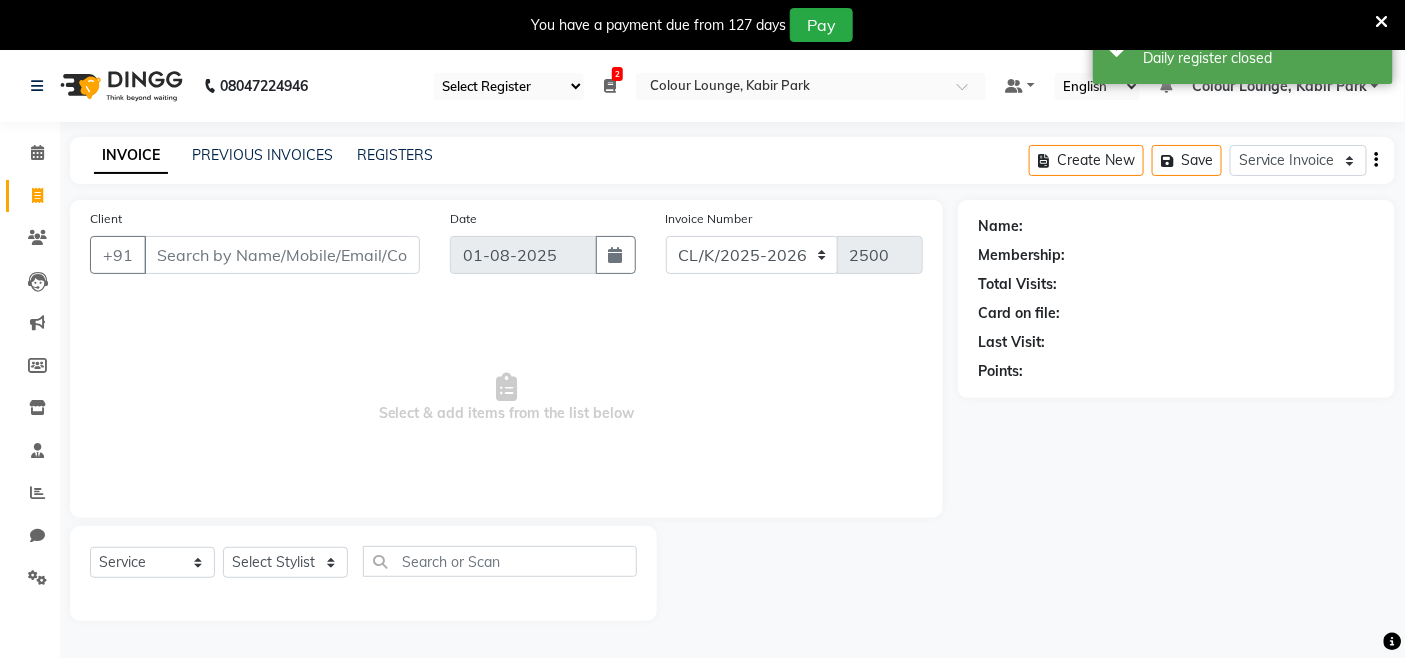 click at bounding box center [610, 86] 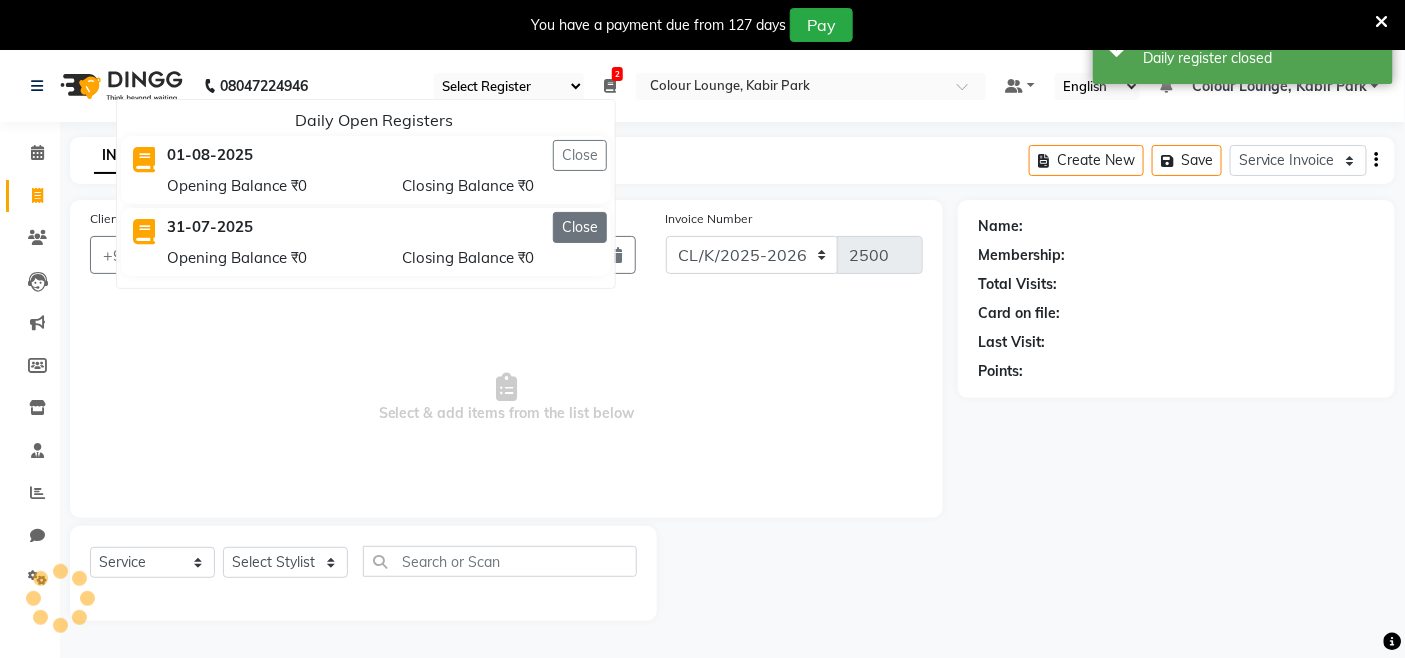 click on "Close" at bounding box center [580, 227] 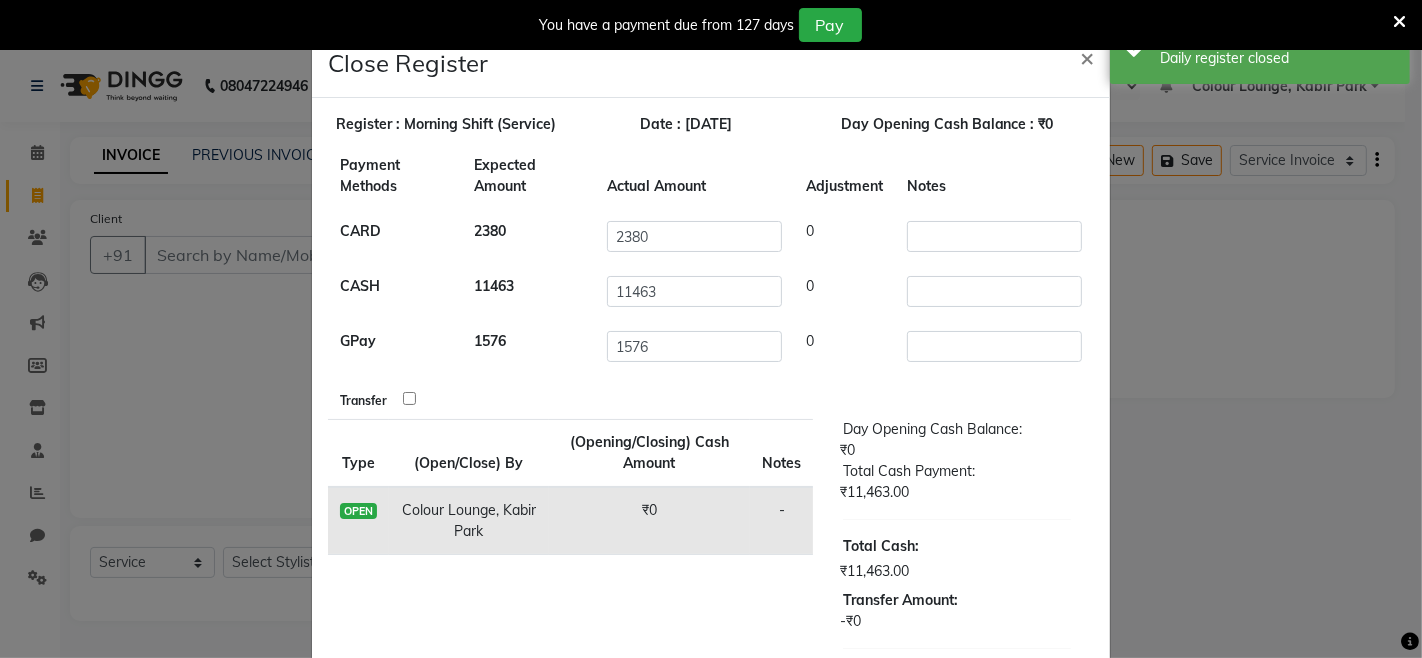 scroll, scrollTop: 166, scrollLeft: 0, axis: vertical 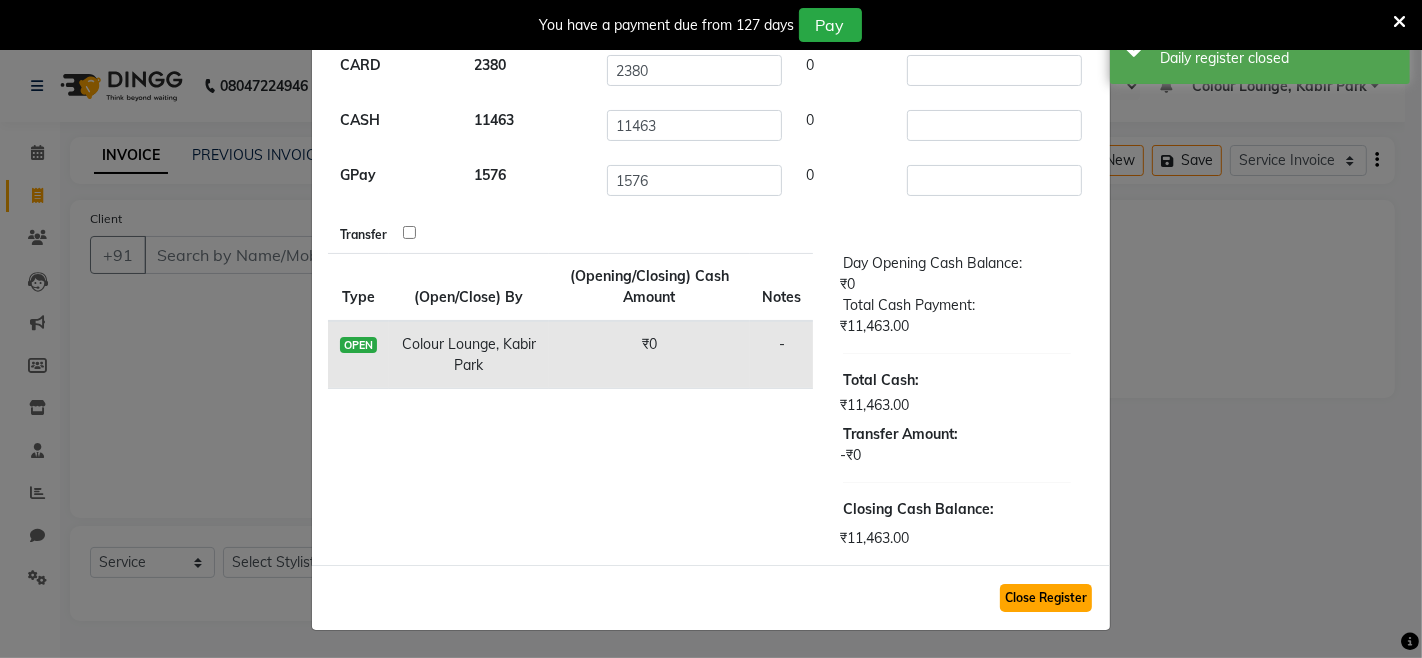 click on "Close Register" 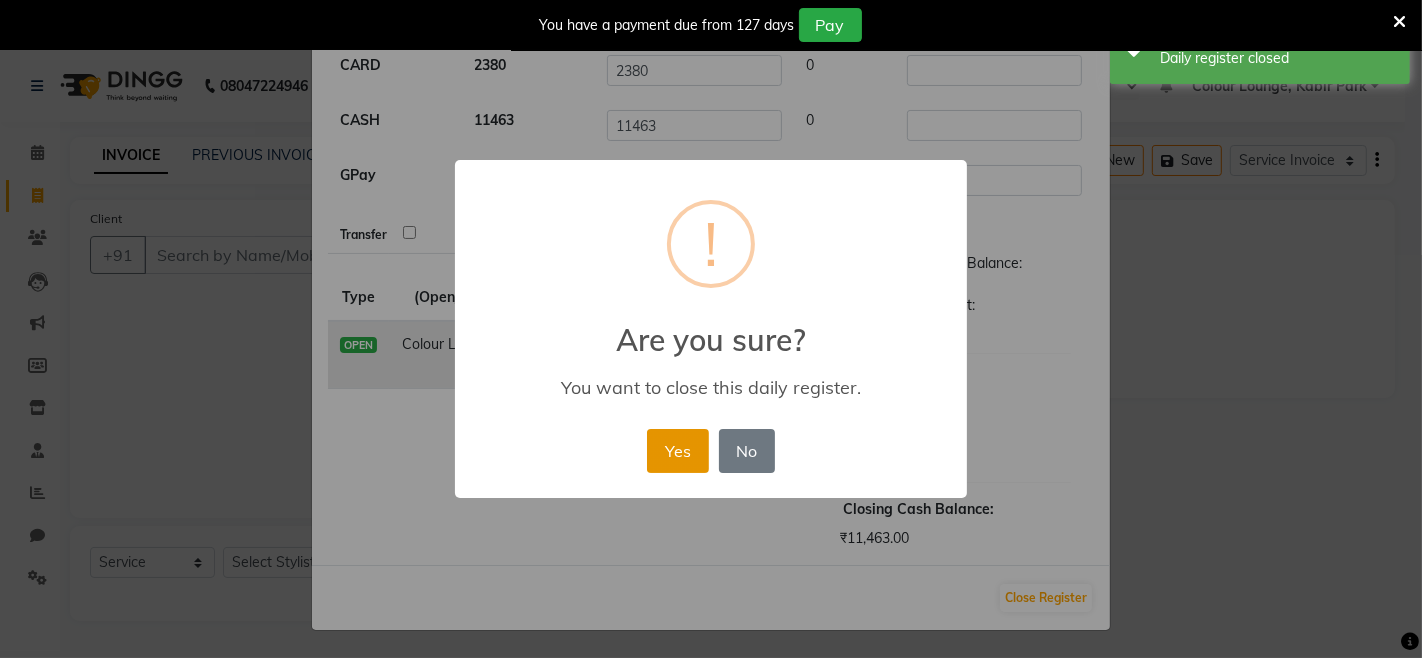 click on "Yes" at bounding box center [677, 451] 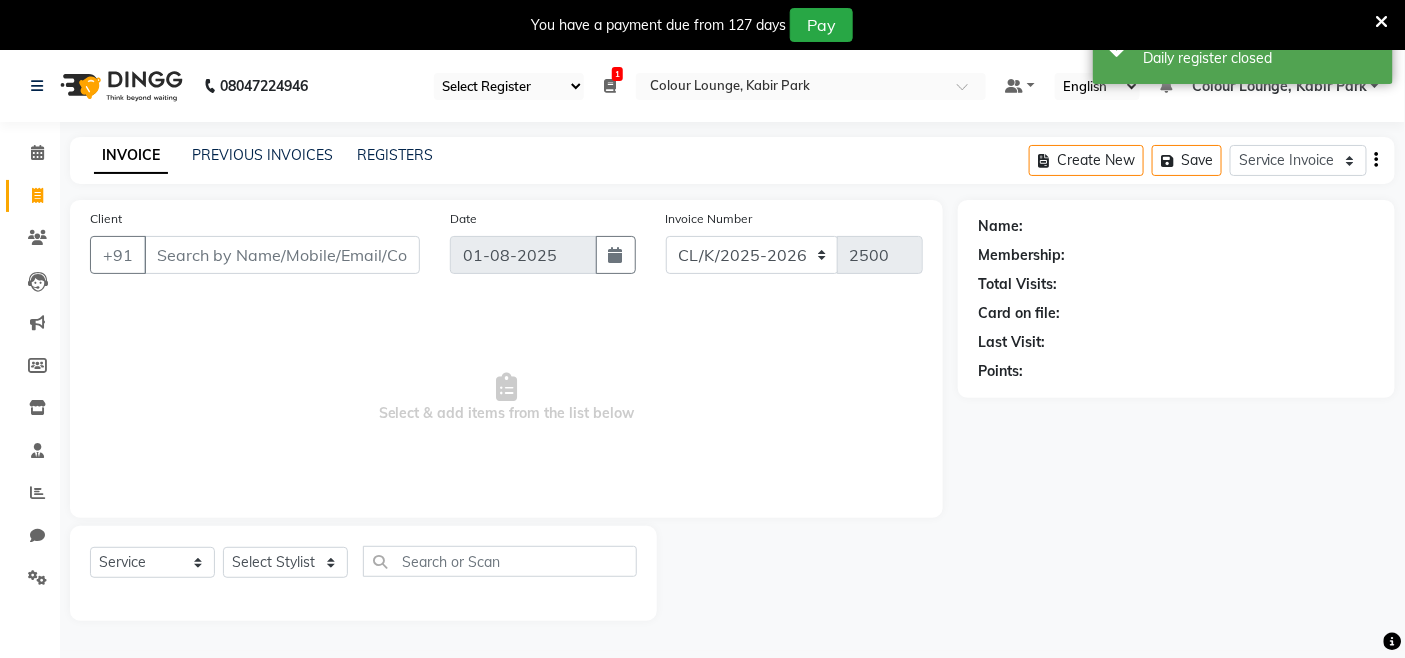 click at bounding box center (610, 86) 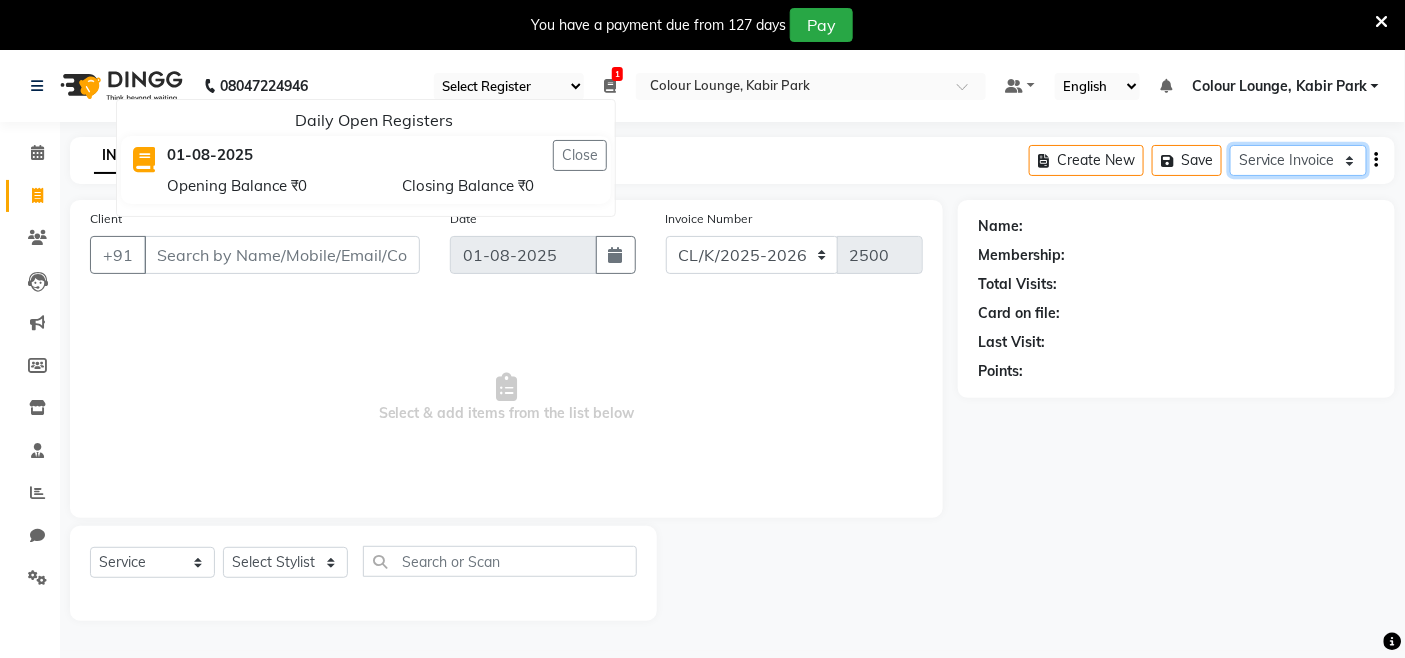 drag, startPoint x: 1261, startPoint y: 163, endPoint x: 1264, endPoint y: 174, distance: 11.401754 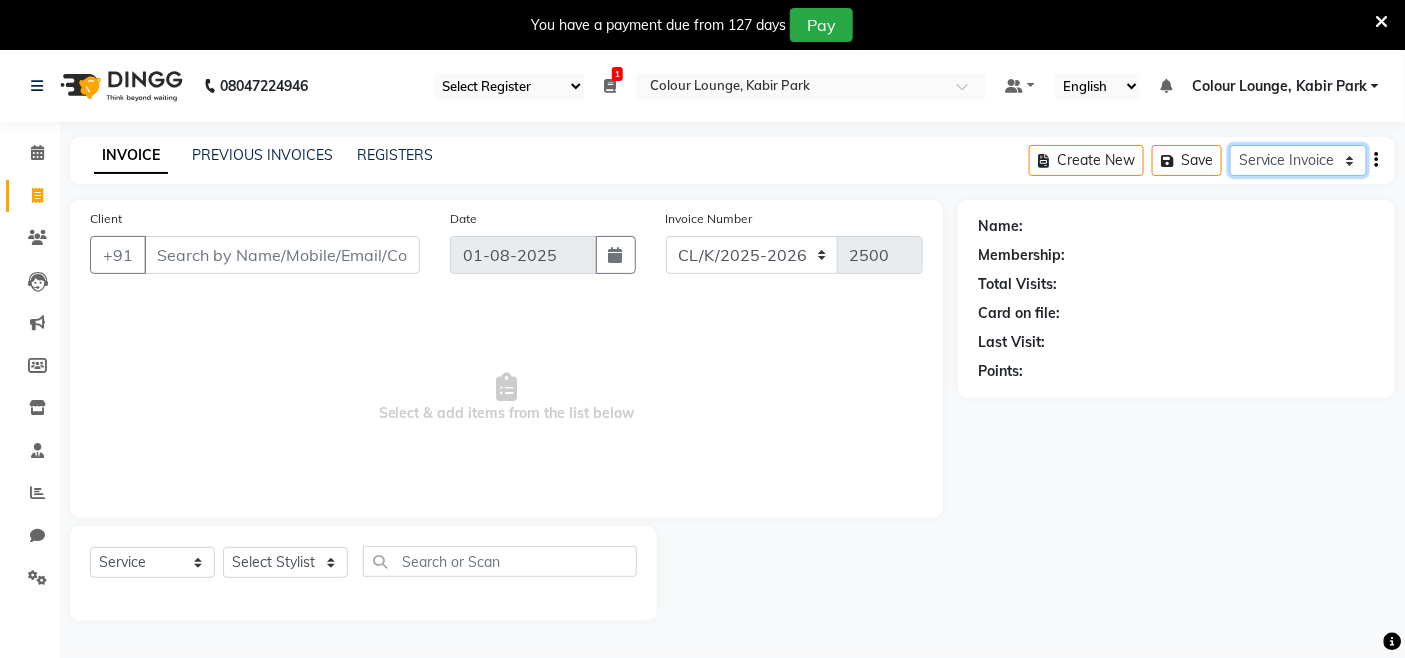 select on "product" 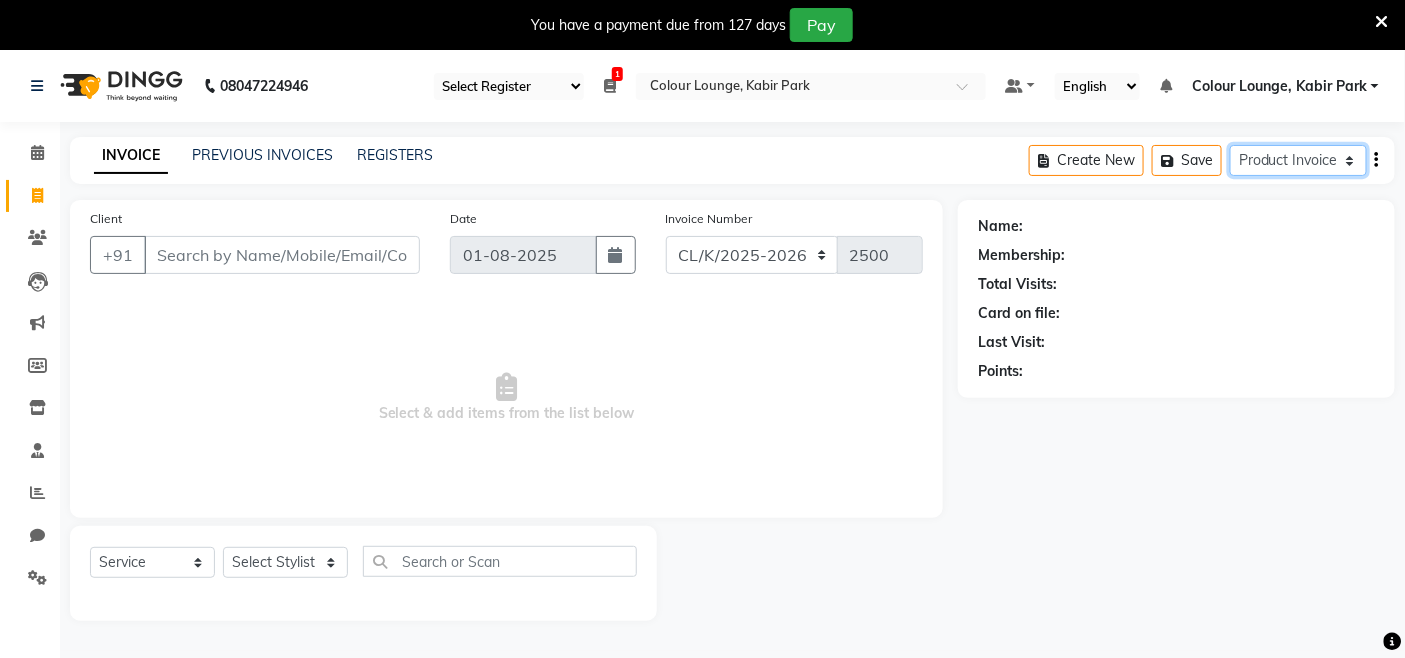 click on "Service Invoice Product Invoice" 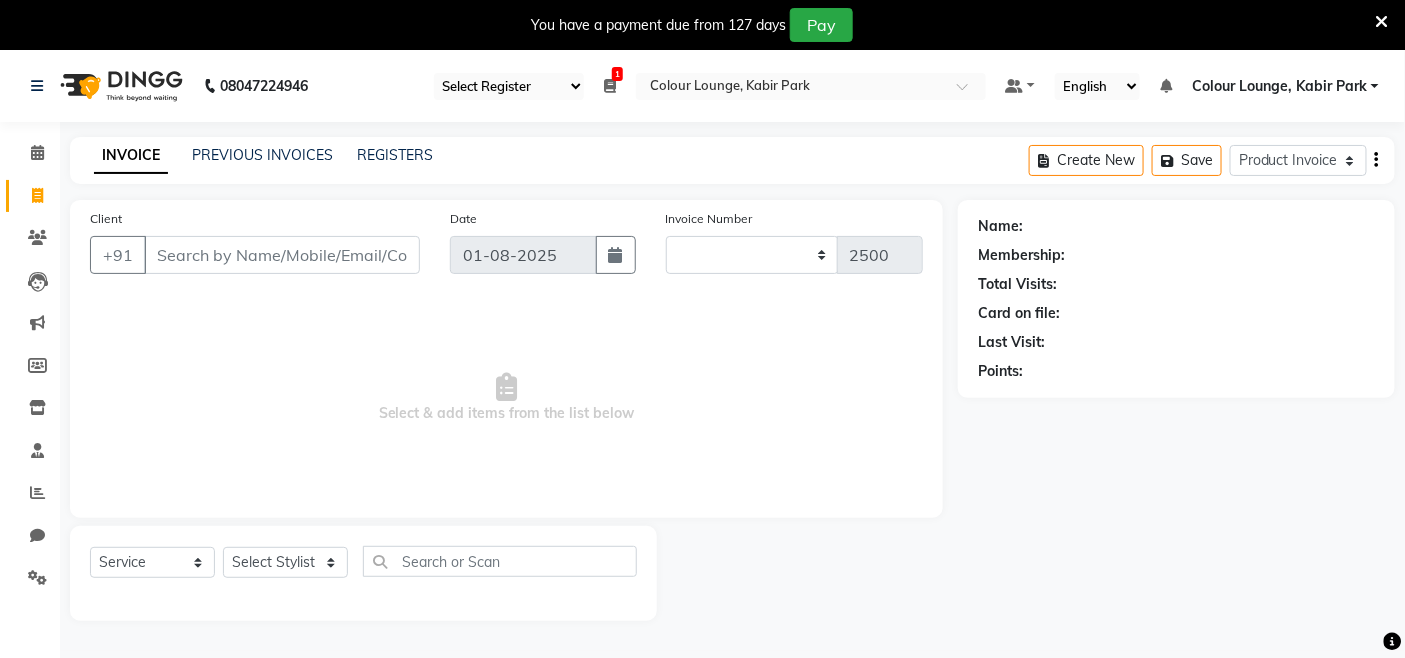 select on "76" 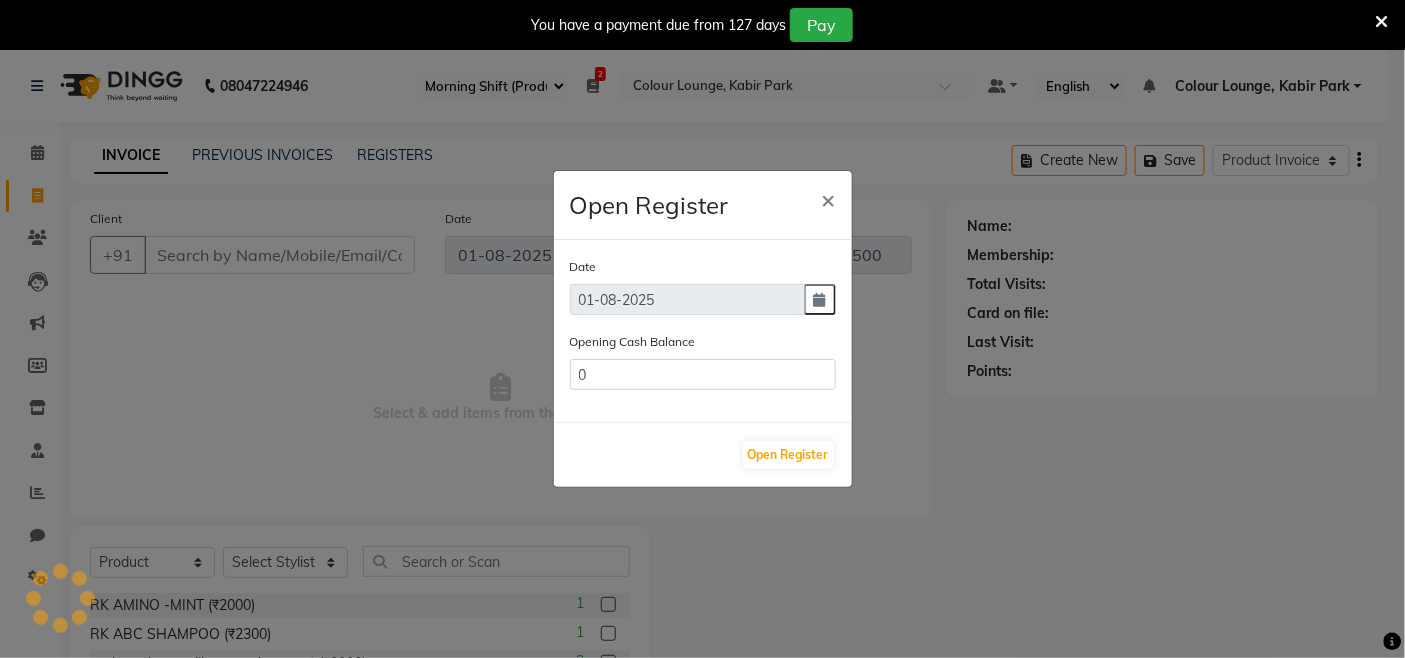 select on "8016" 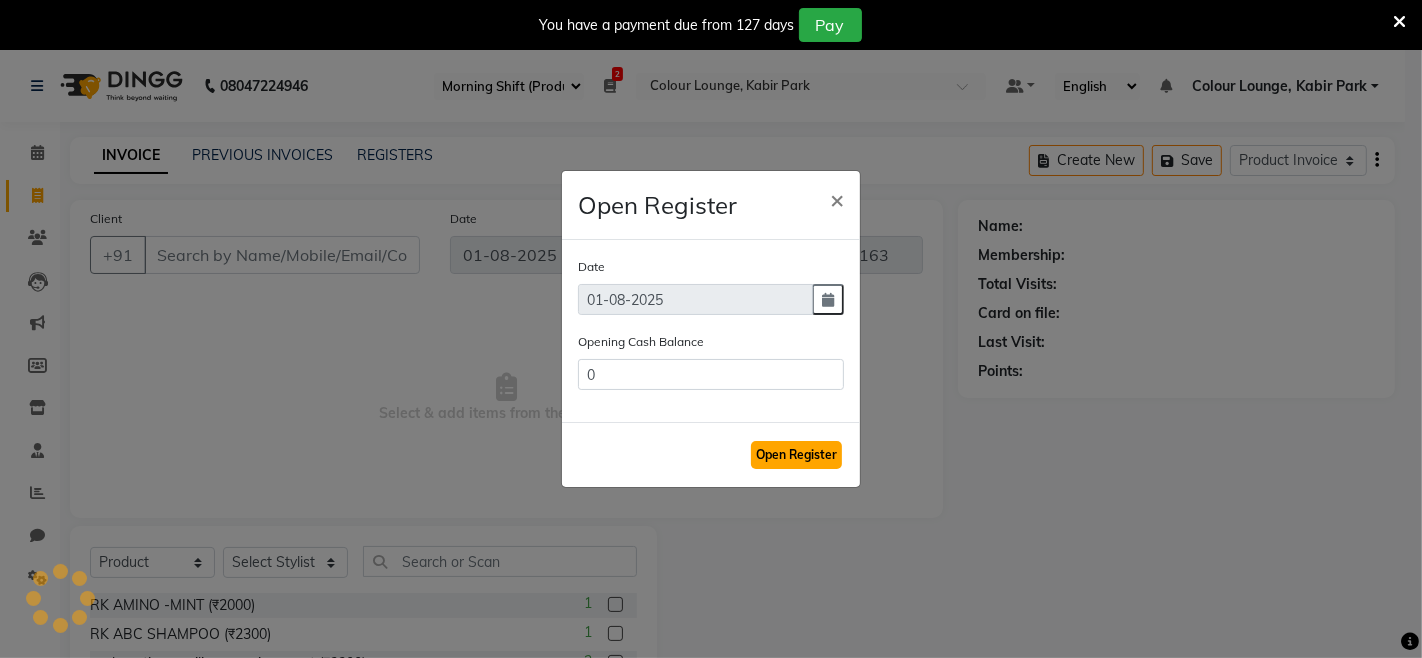click on "Open Register" 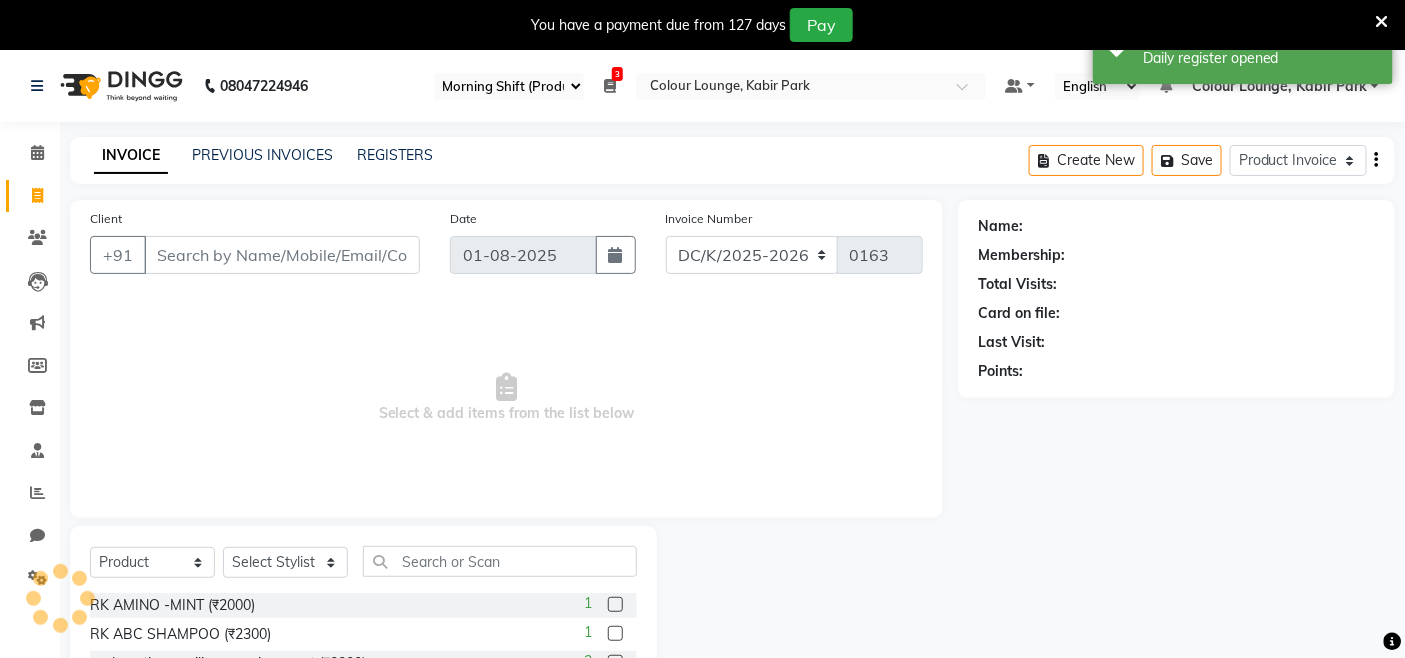click at bounding box center [610, 86] 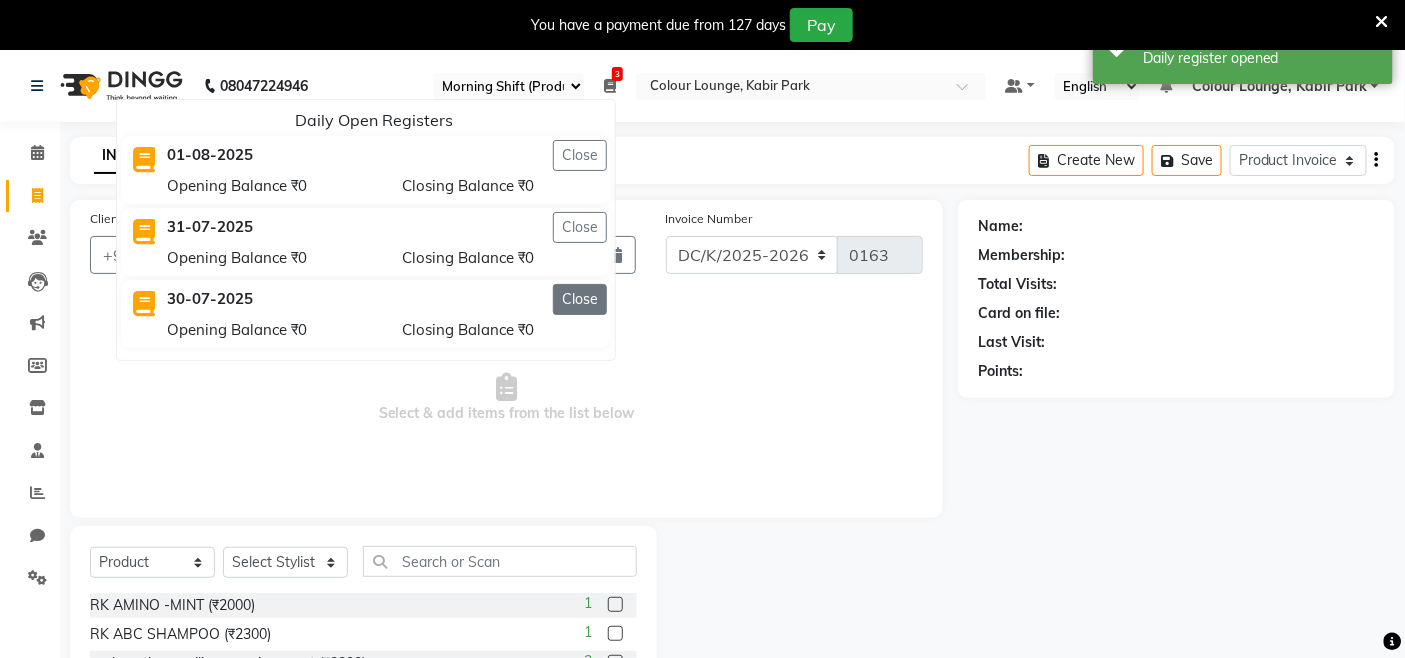 click on "Close" at bounding box center [580, 299] 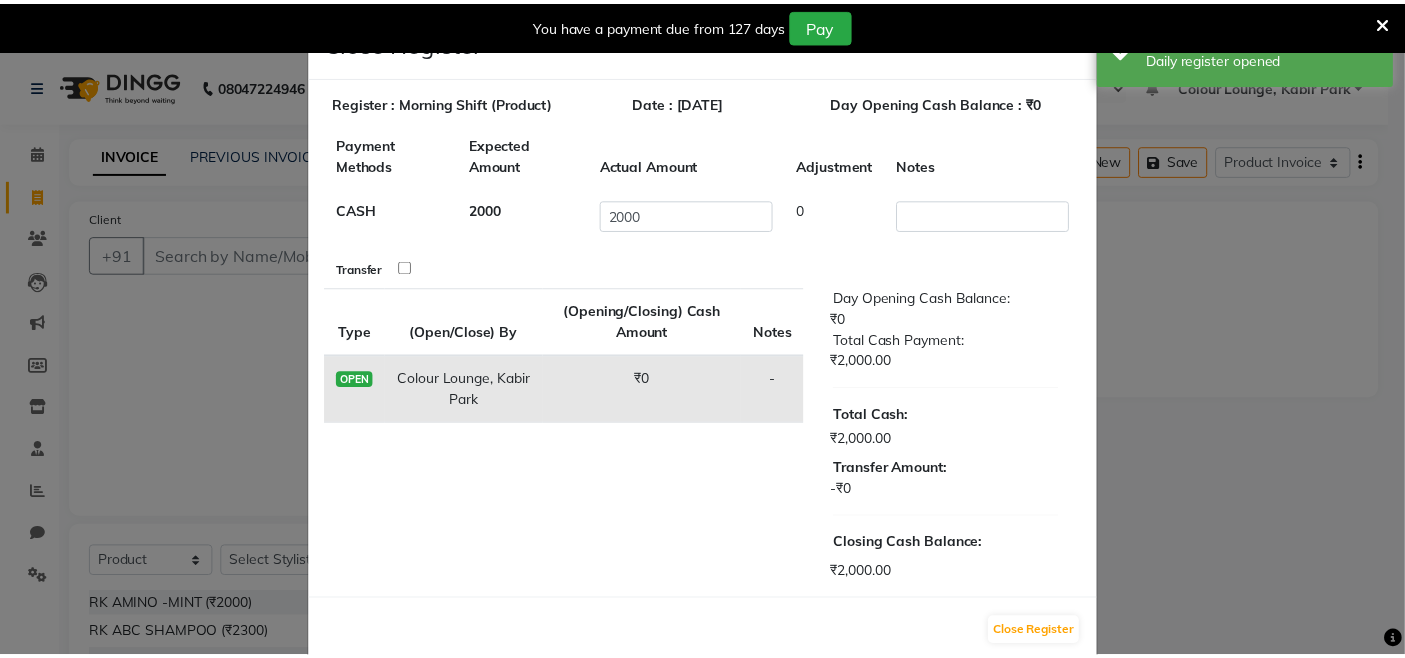 scroll, scrollTop: 56, scrollLeft: 0, axis: vertical 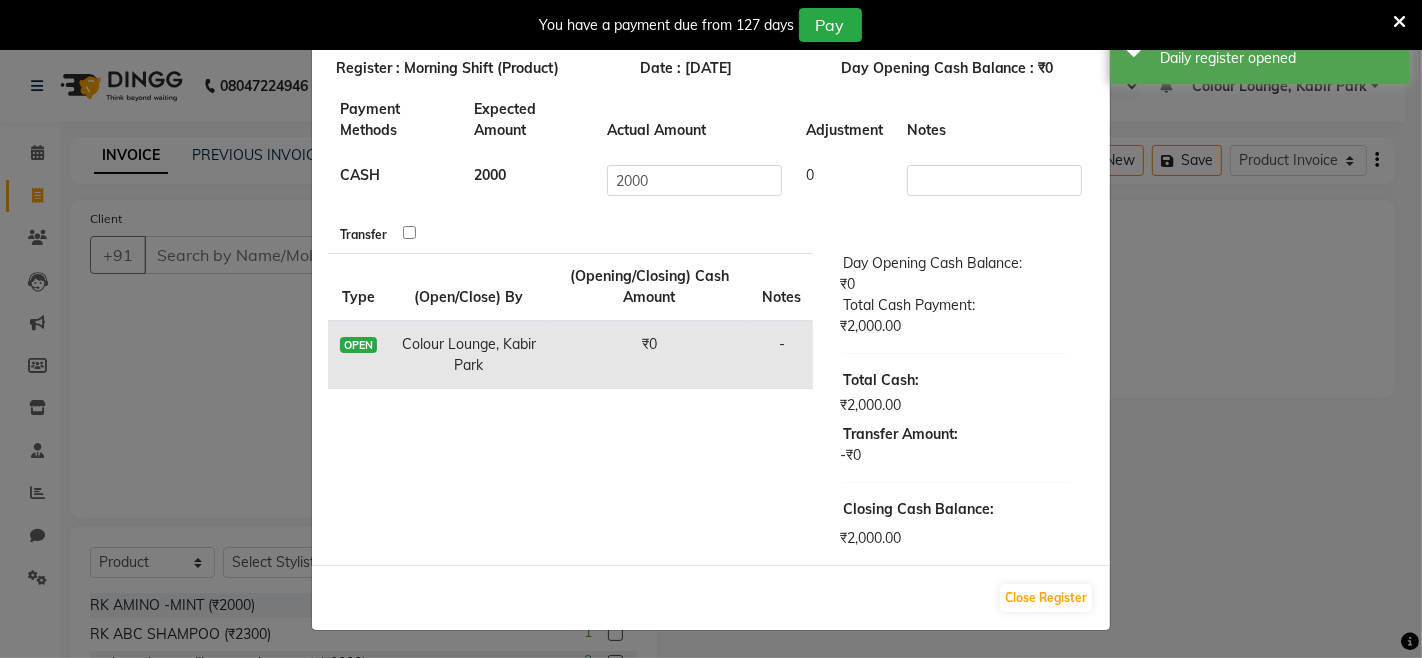 click on "Close Register" 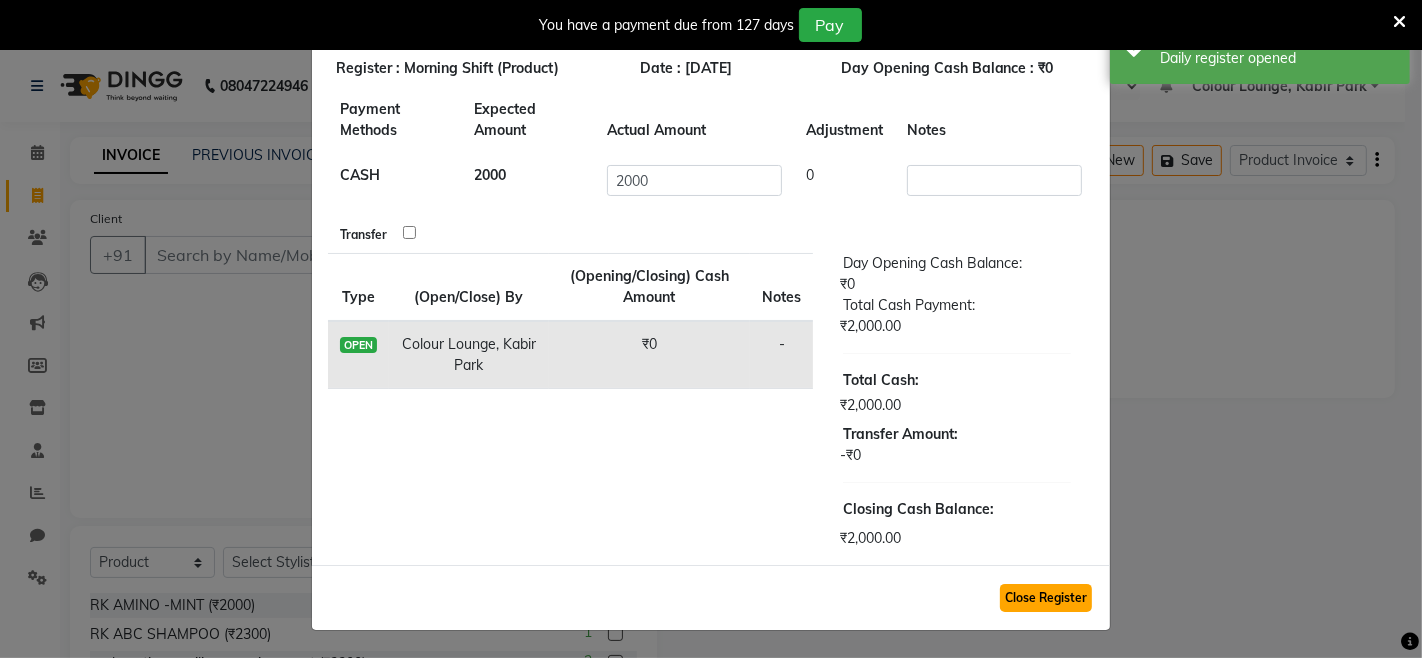 click on "Close Register" 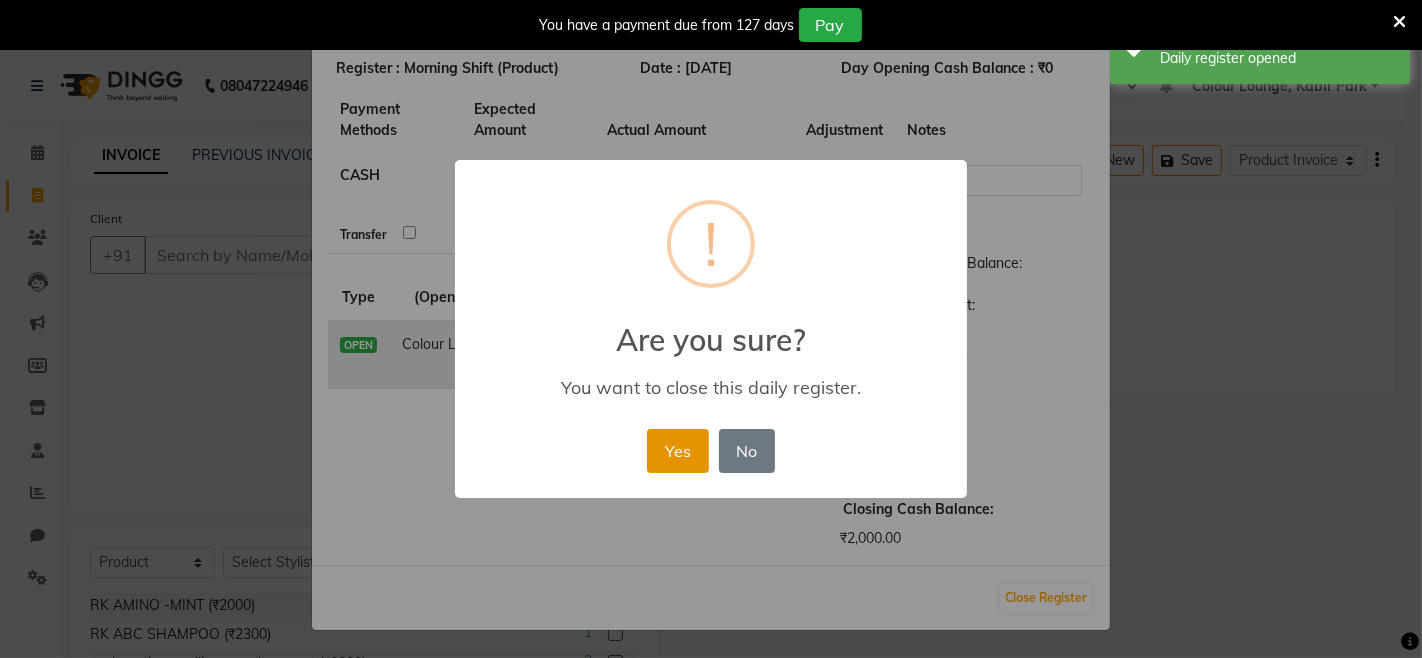 click on "Yes" at bounding box center (677, 451) 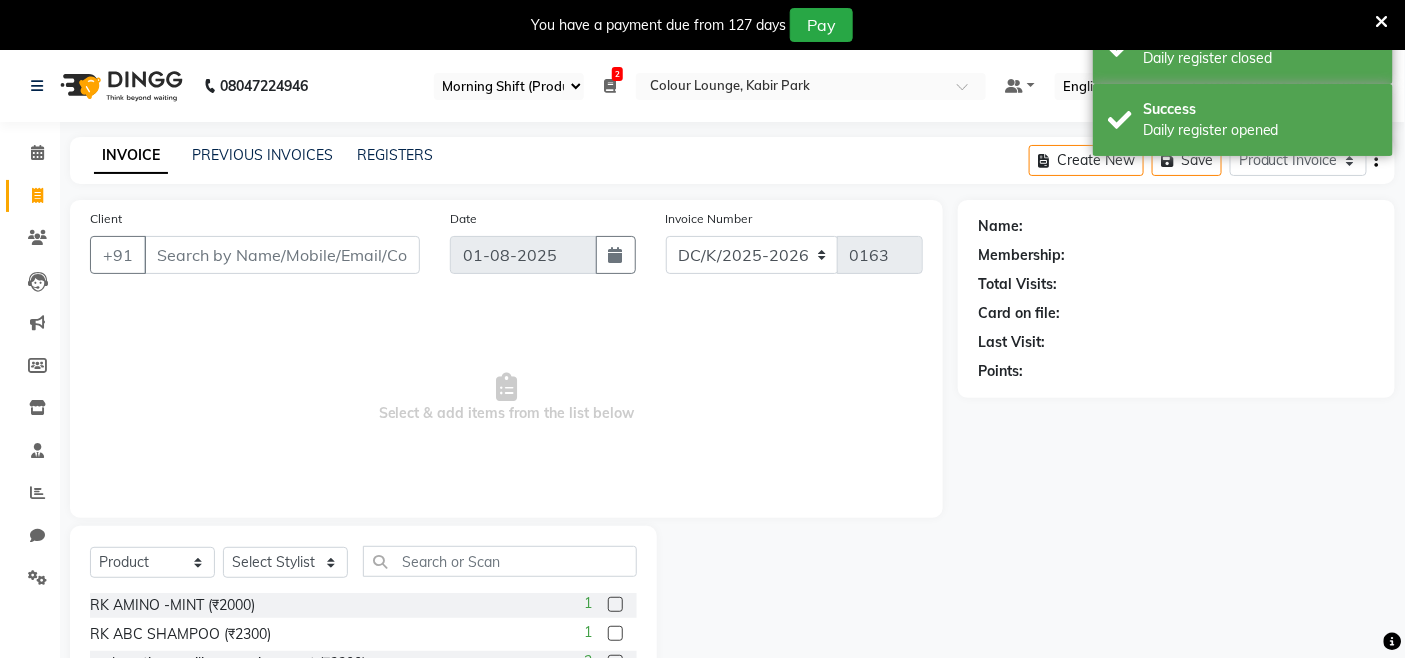click on "2 Daily Open Registers  01-08-2025  Close  Opening Balance ₹0 Closing Balance ₹0  31-07-2025  Close  Opening Balance ₹0 Closing Balance ₹0" at bounding box center (610, 86) 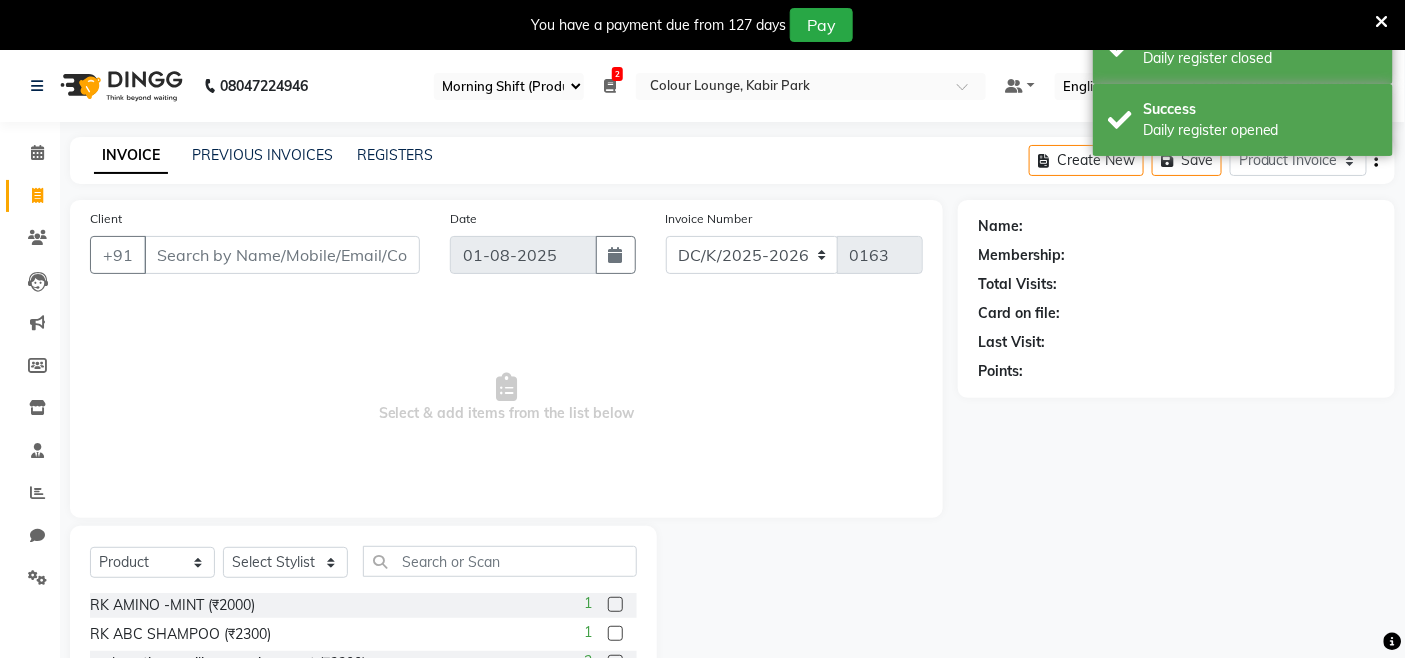 click at bounding box center (610, 86) 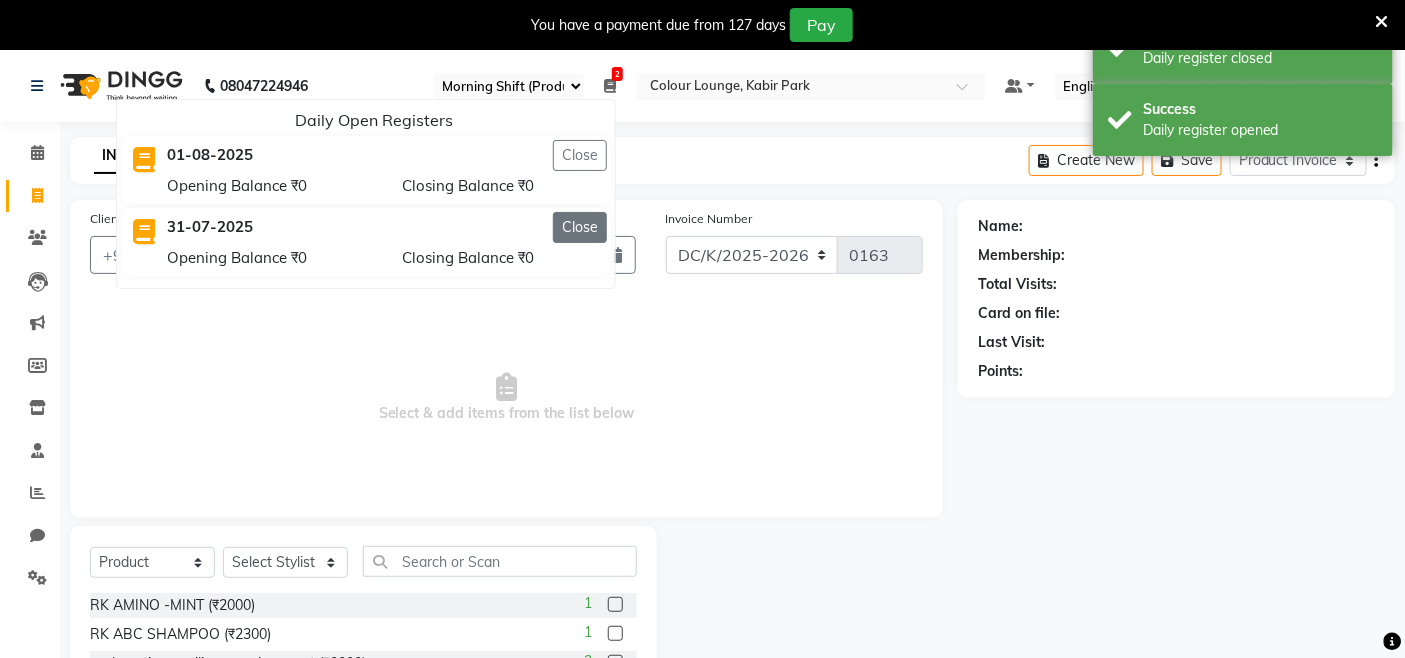 click on "Close" at bounding box center [580, 227] 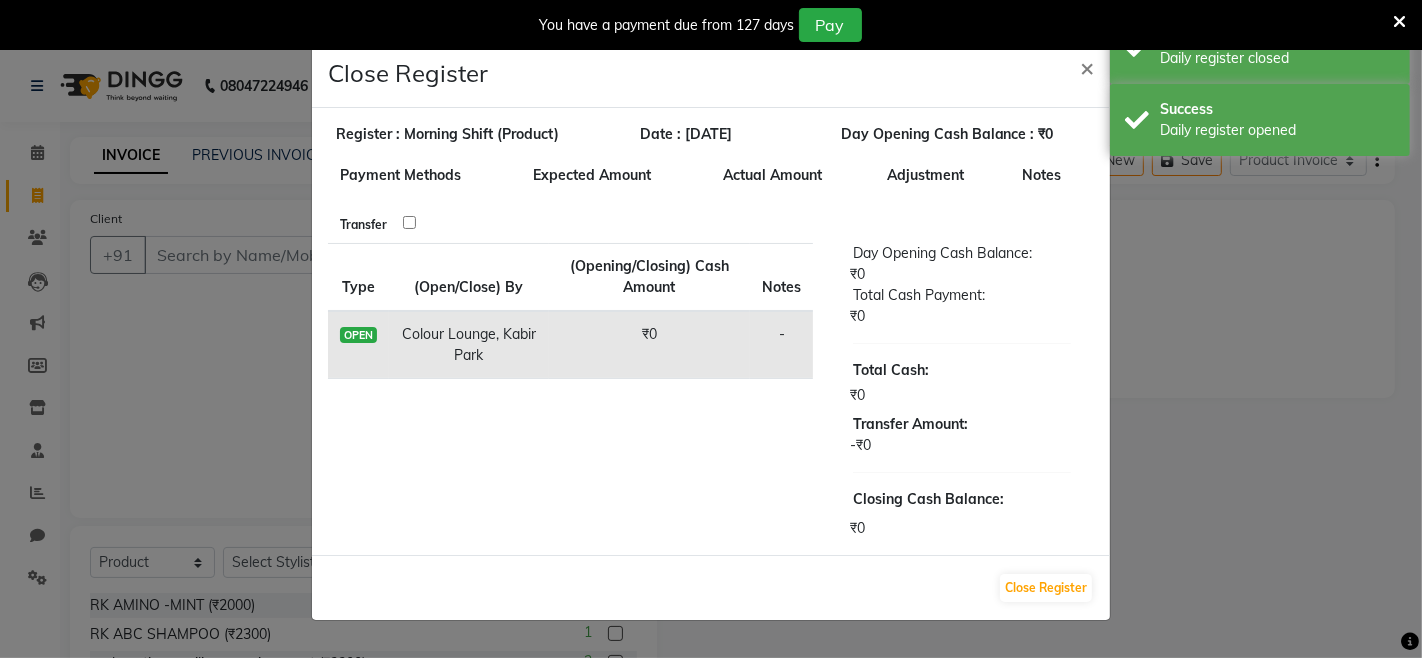 click on "Close Register" 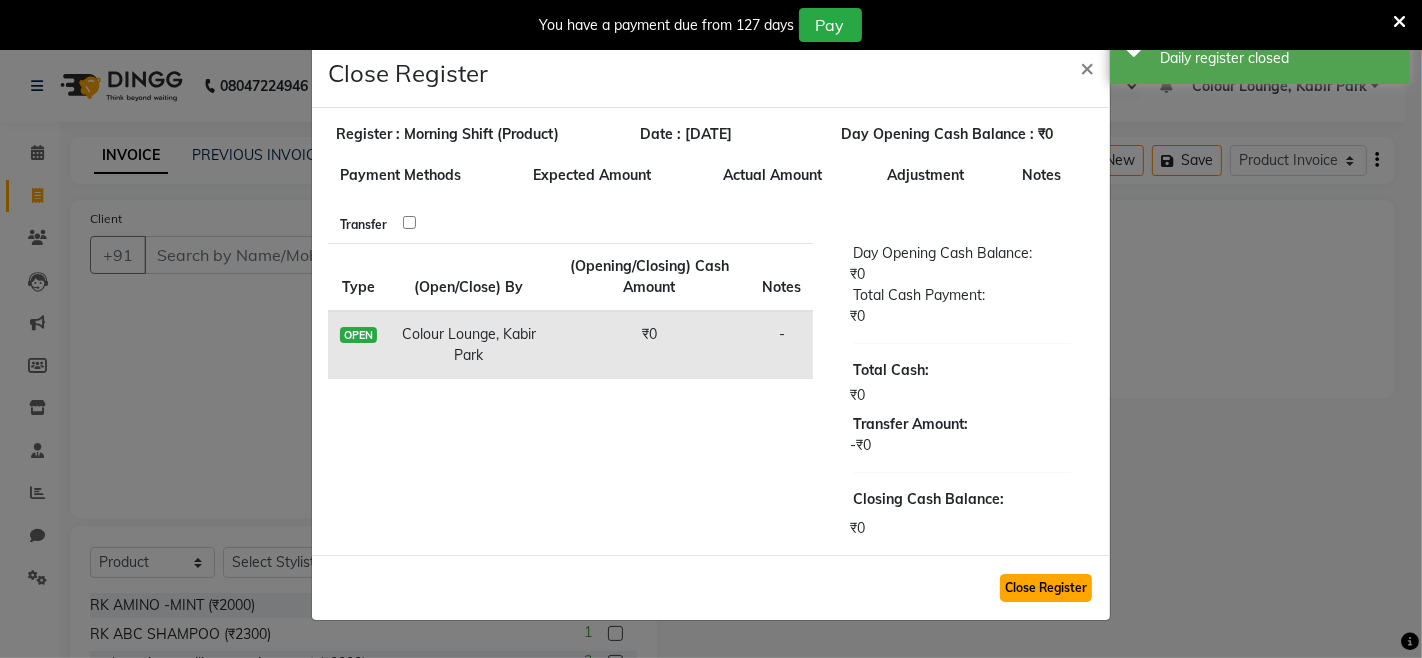 click on "Close Register" 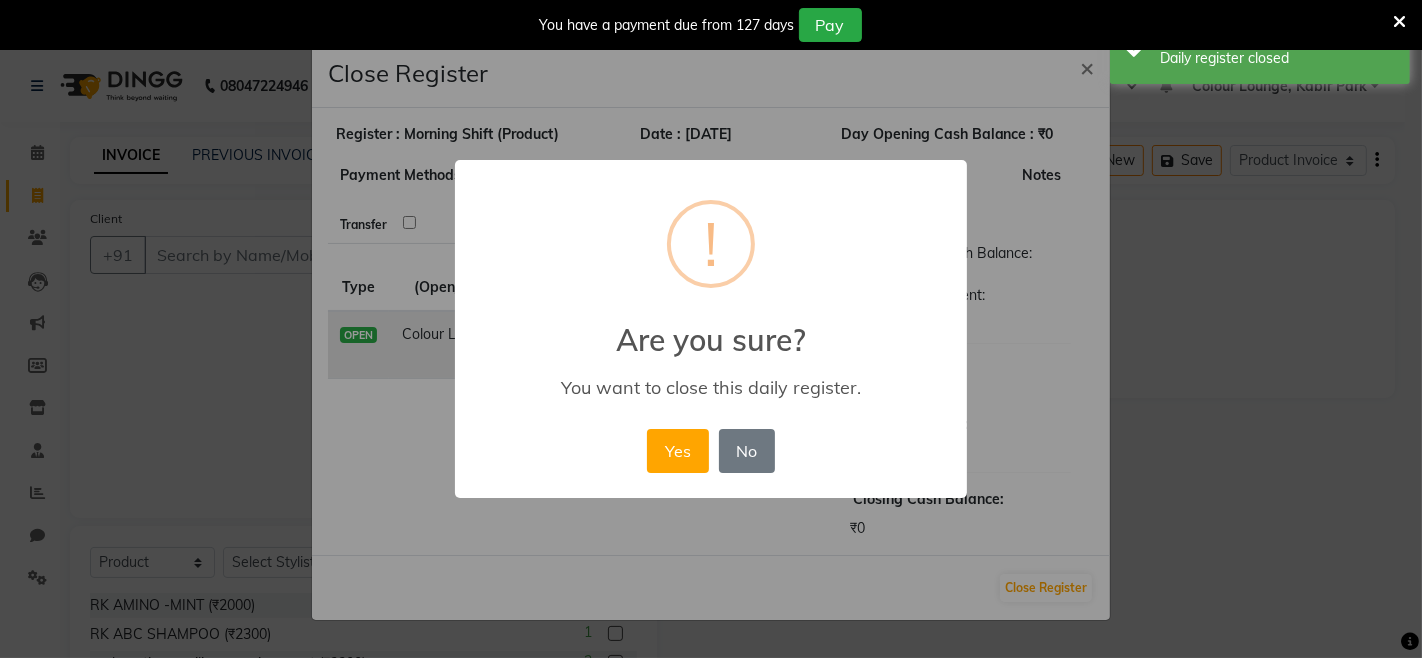 click on "× ! Are you sure? You want to close this daily register. Yes No No" at bounding box center (711, 329) 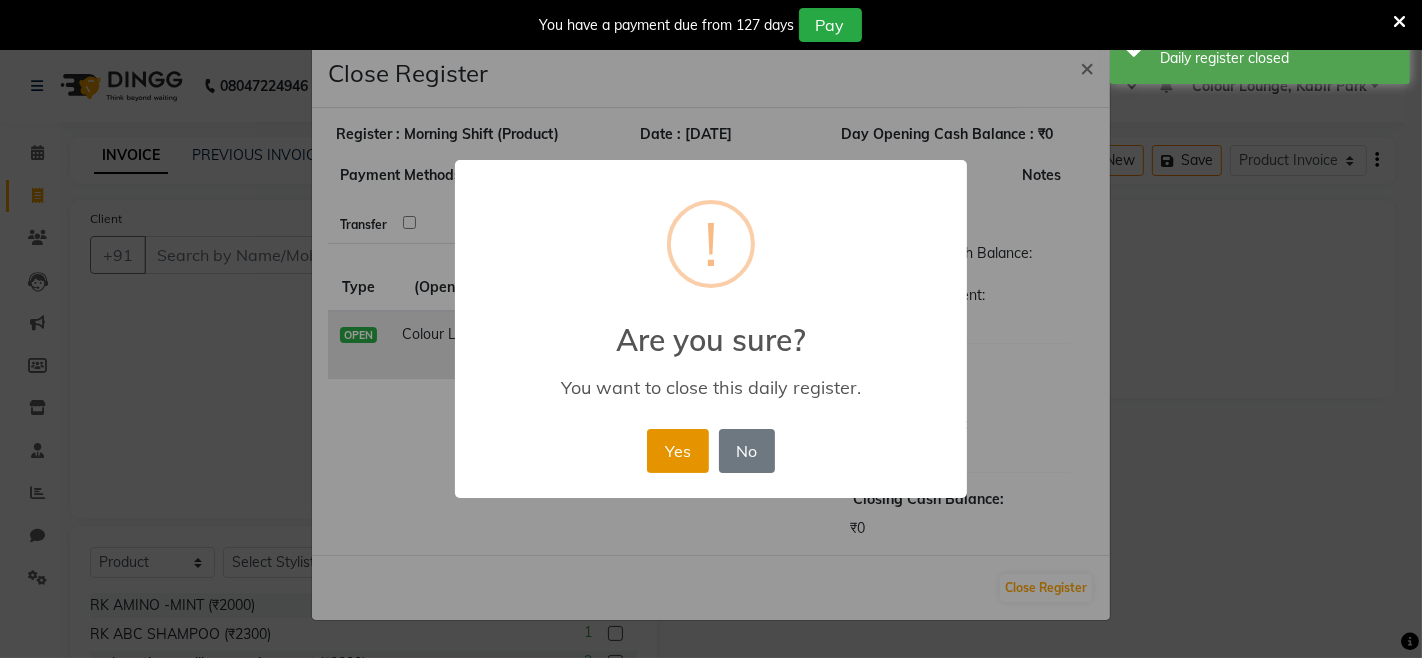click on "Yes" at bounding box center [677, 451] 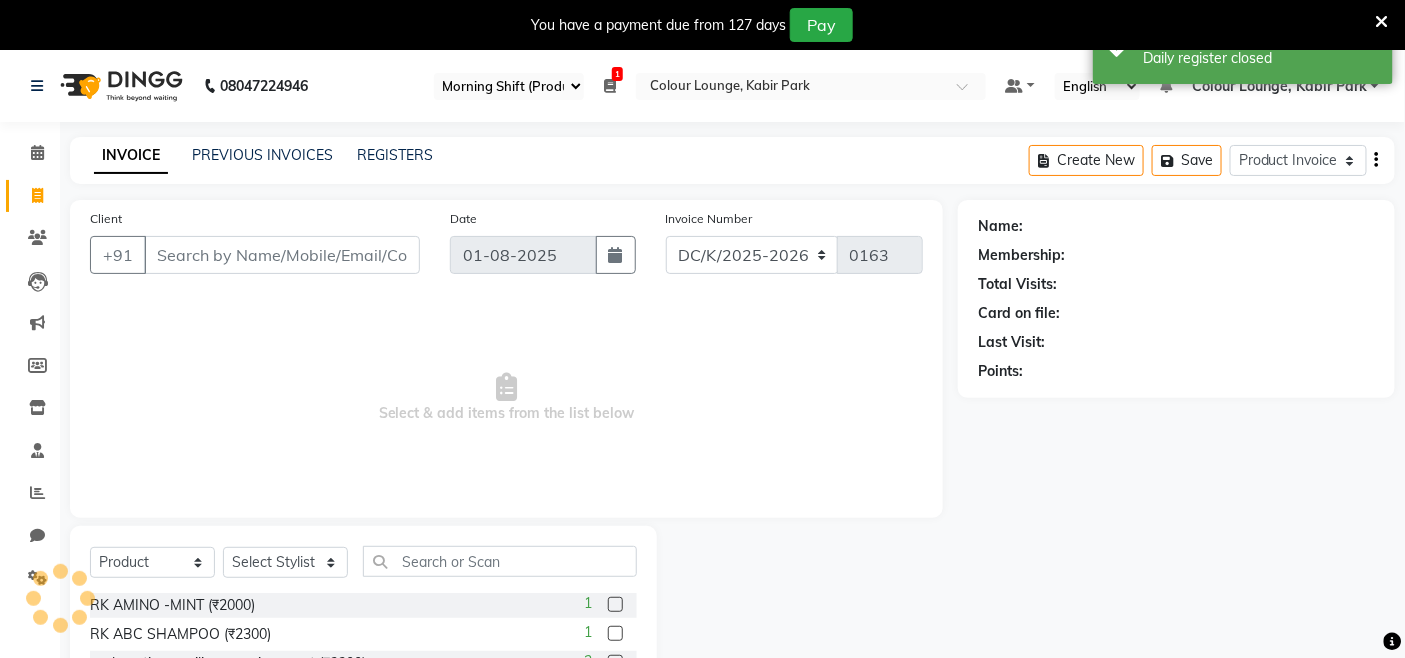click on "Select Register Evening Shift (Product) Morning Shift (Product) 1 Daily Open Registers  01-08-2025  Close  Opening Balance ₹0 Closing Balance ₹0 Select Location × Colour Lounge, Kabir Park" at bounding box center [710, 86] 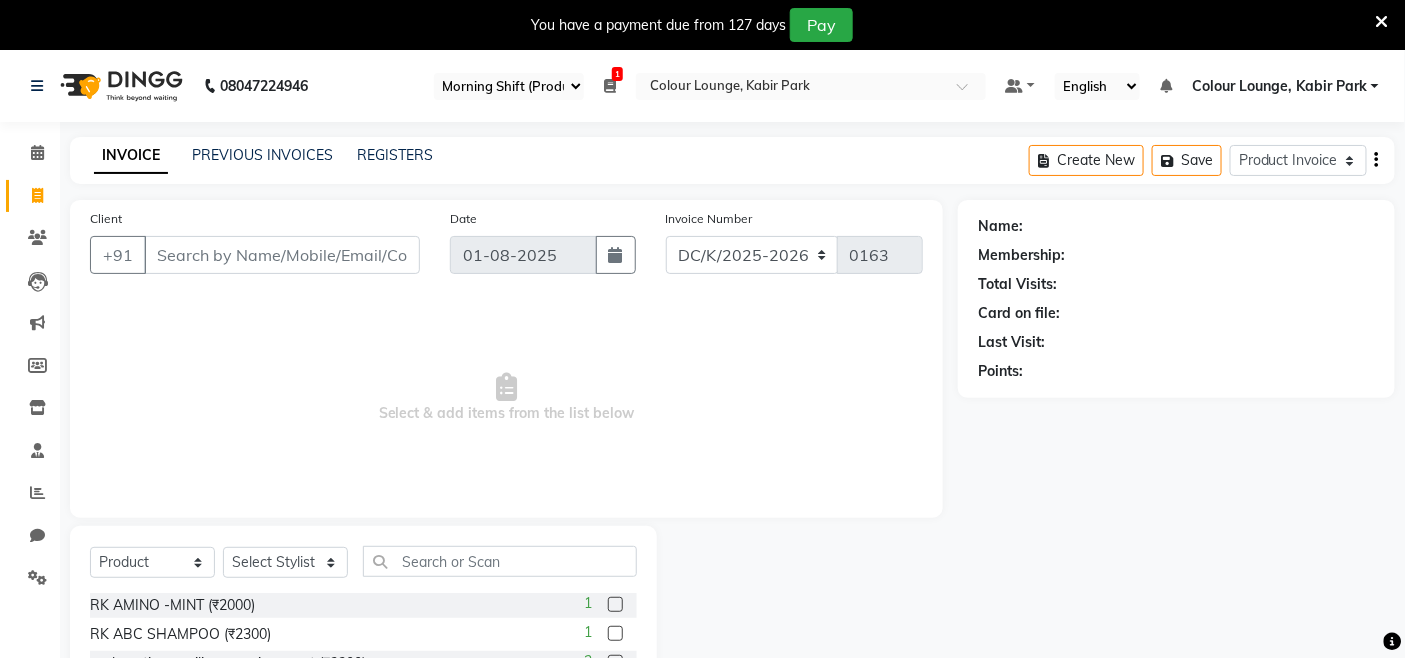 click at bounding box center (610, 86) 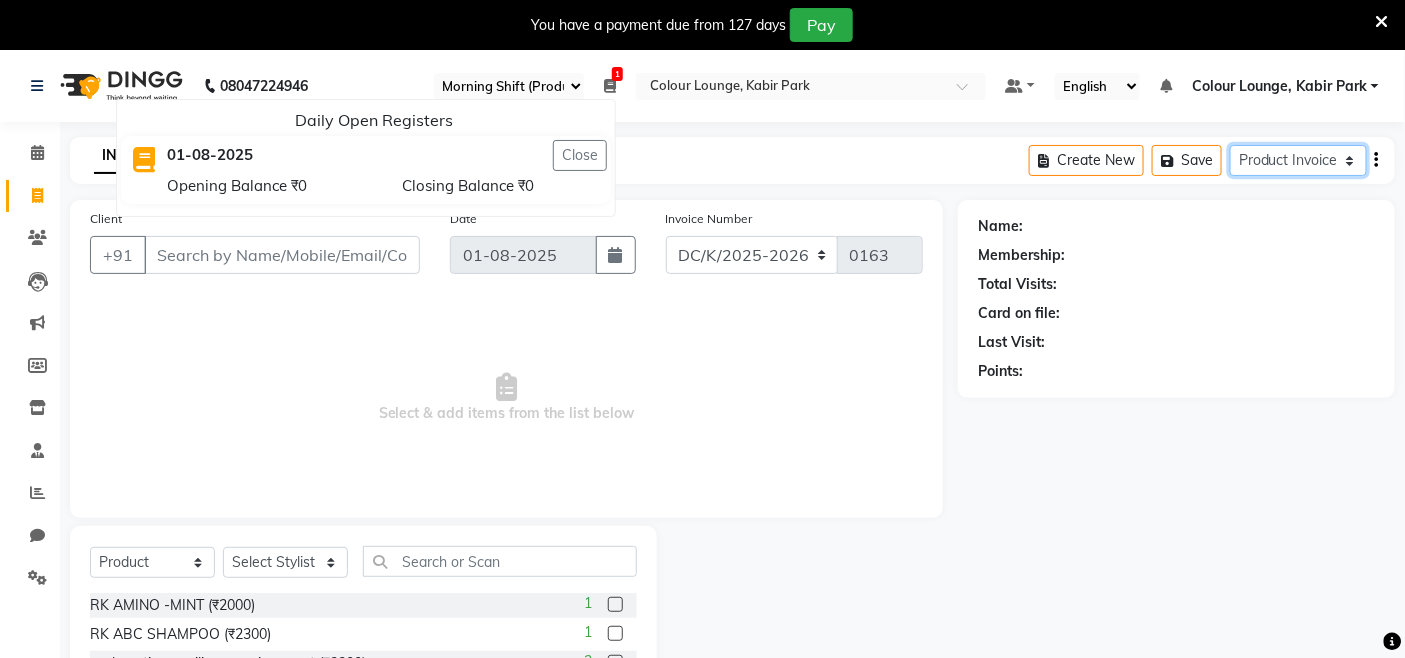 click on "Service Invoice Product Invoice" 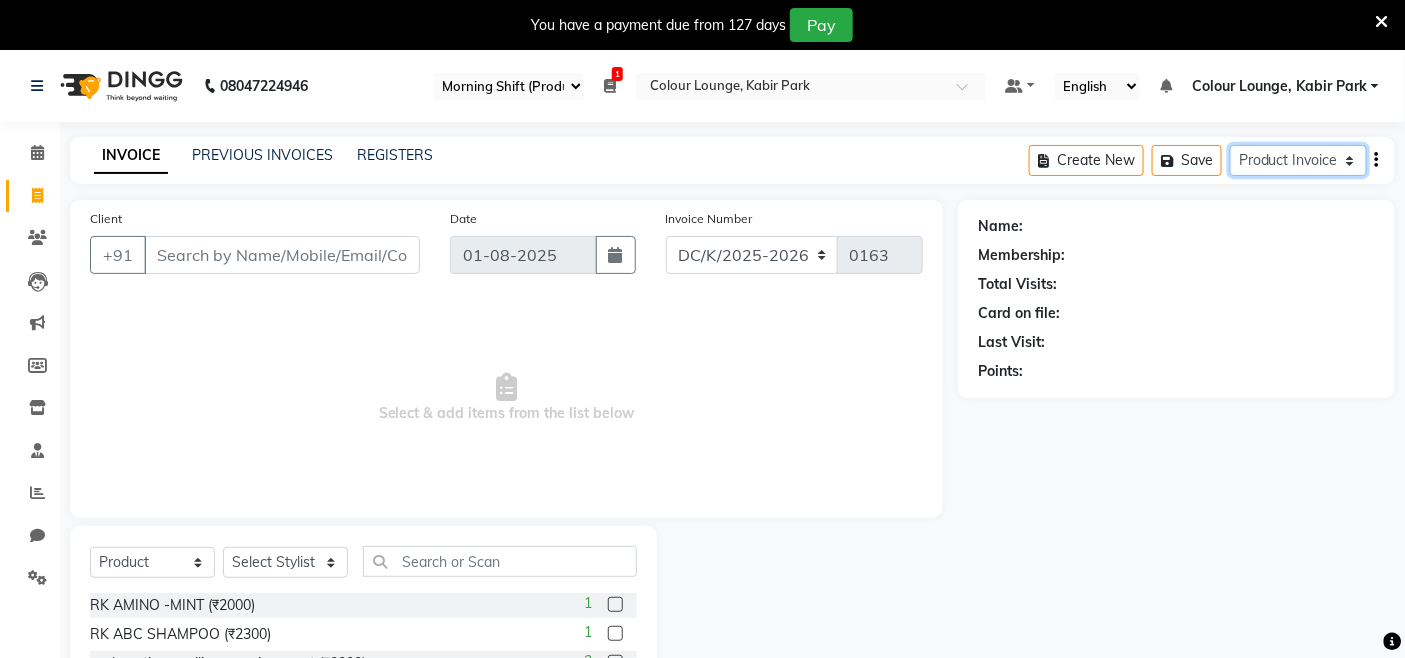 select on "service" 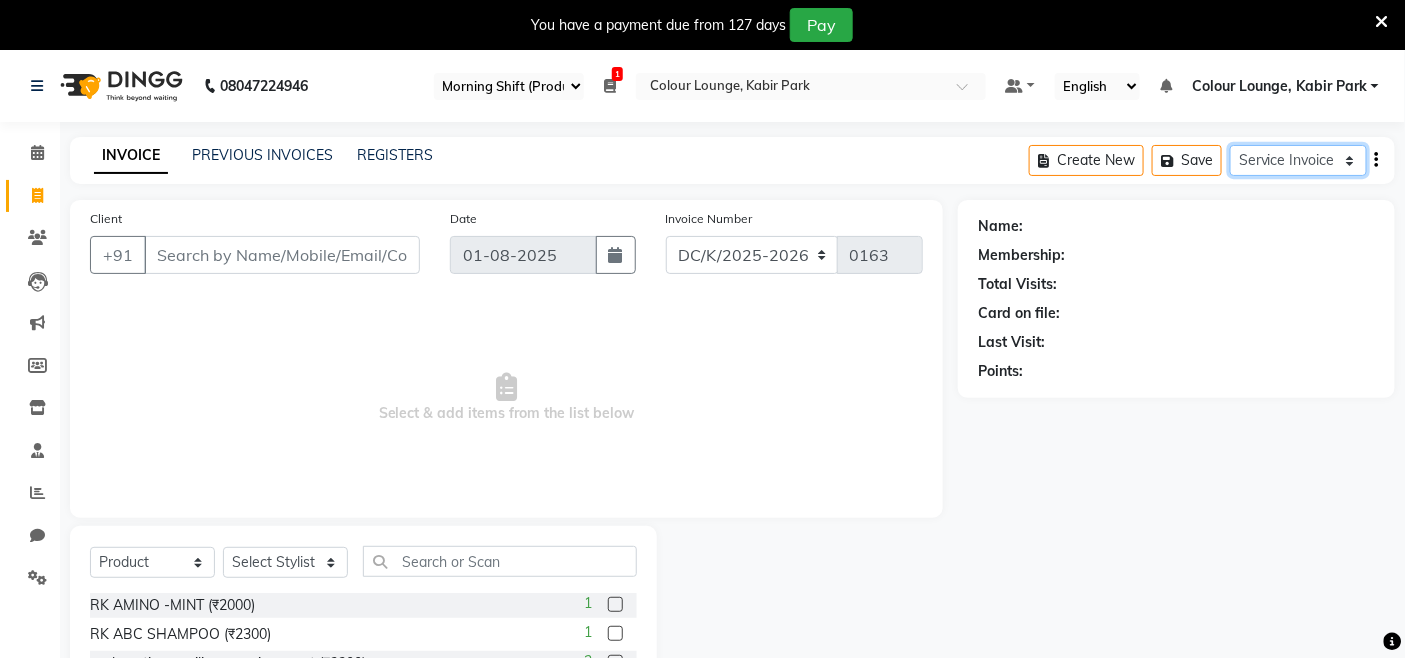 click on "Service Invoice Product Invoice" 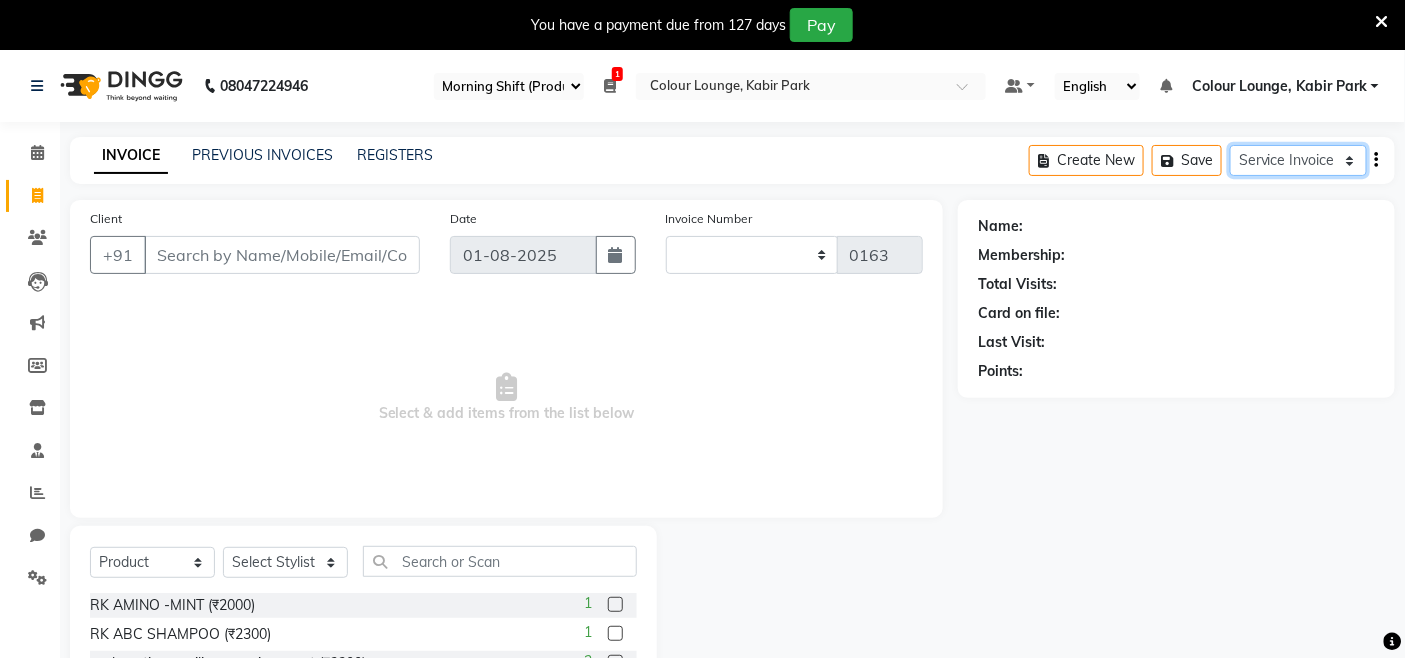 type on "2502" 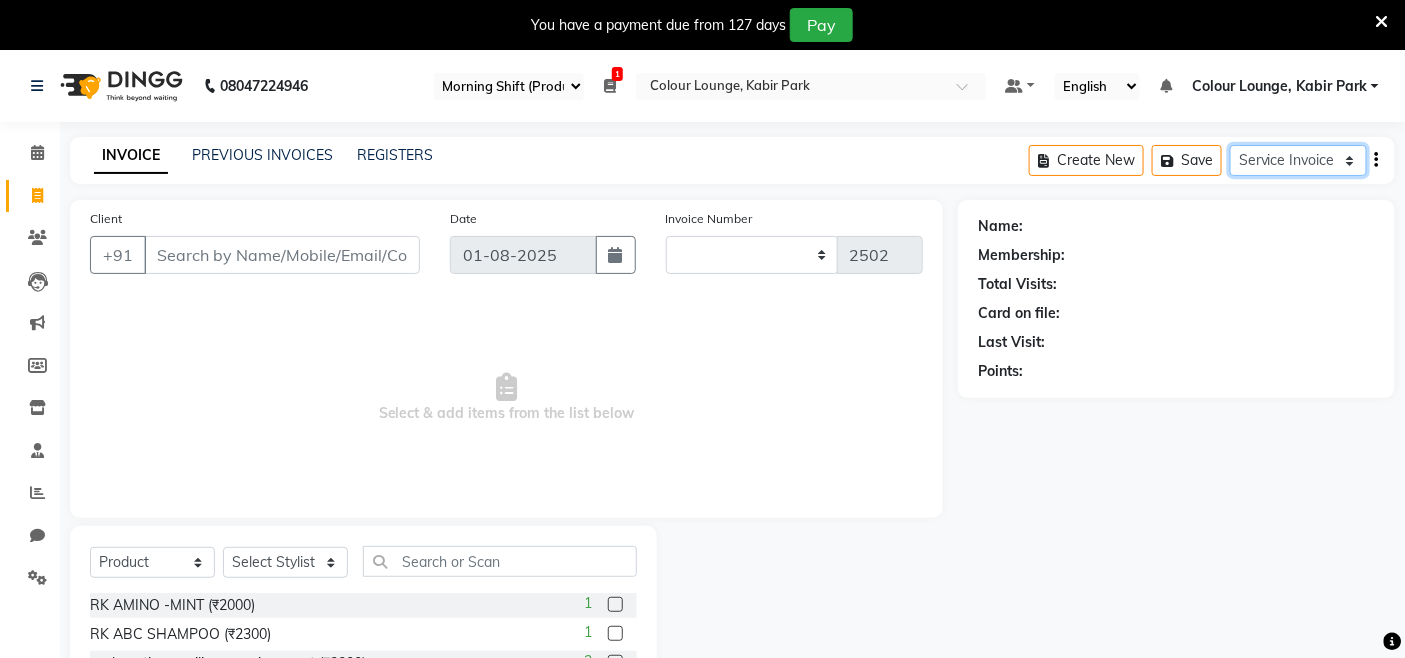 select on "75" 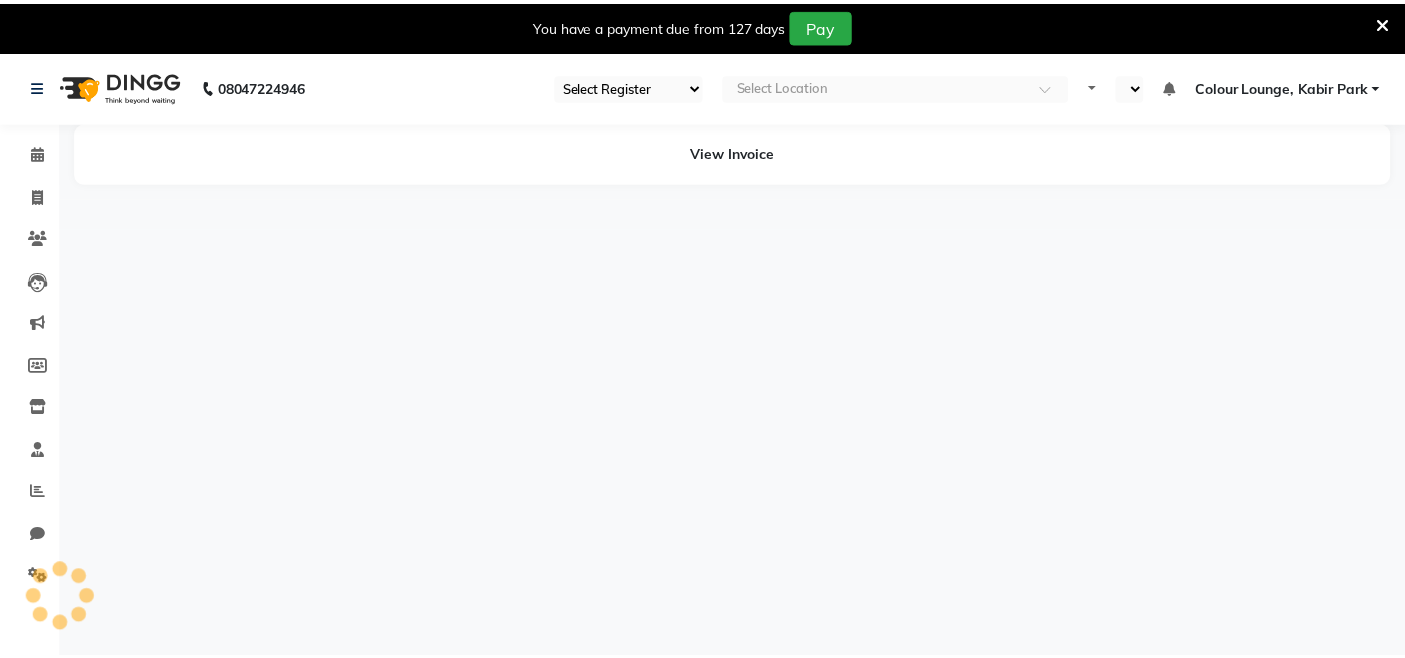 scroll, scrollTop: 0, scrollLeft: 0, axis: both 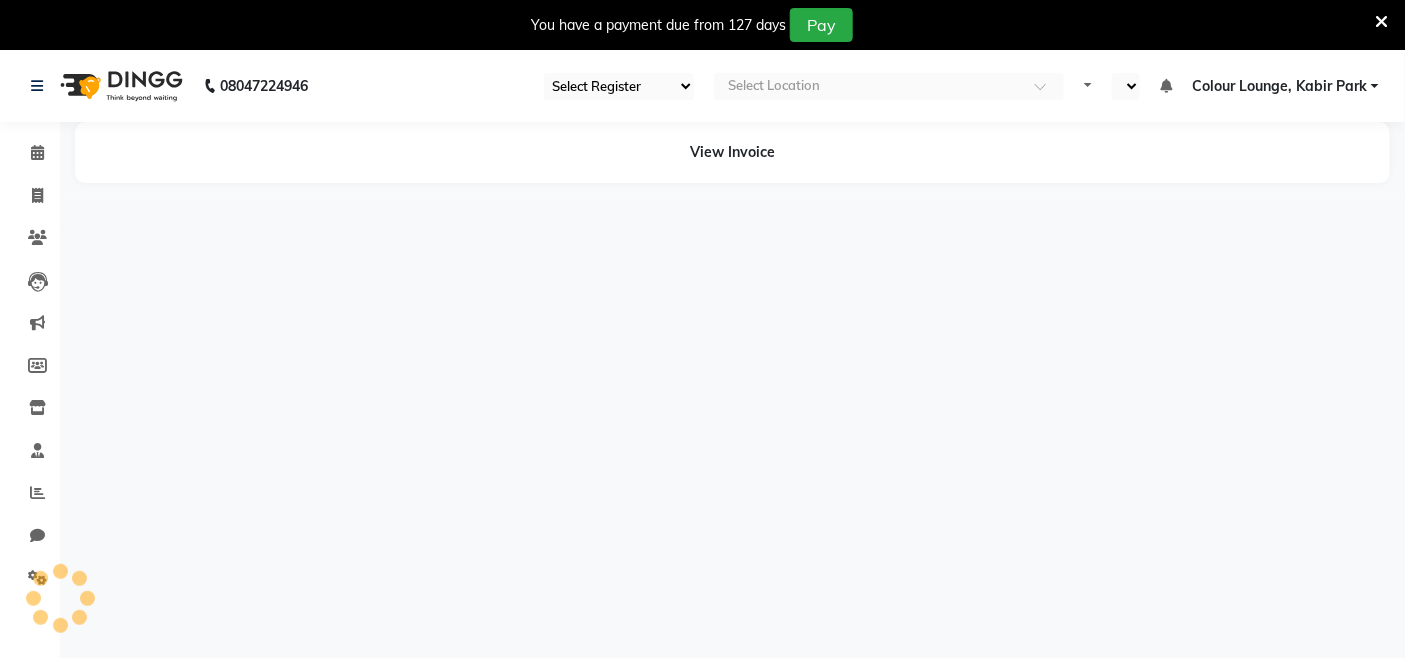 select on "75" 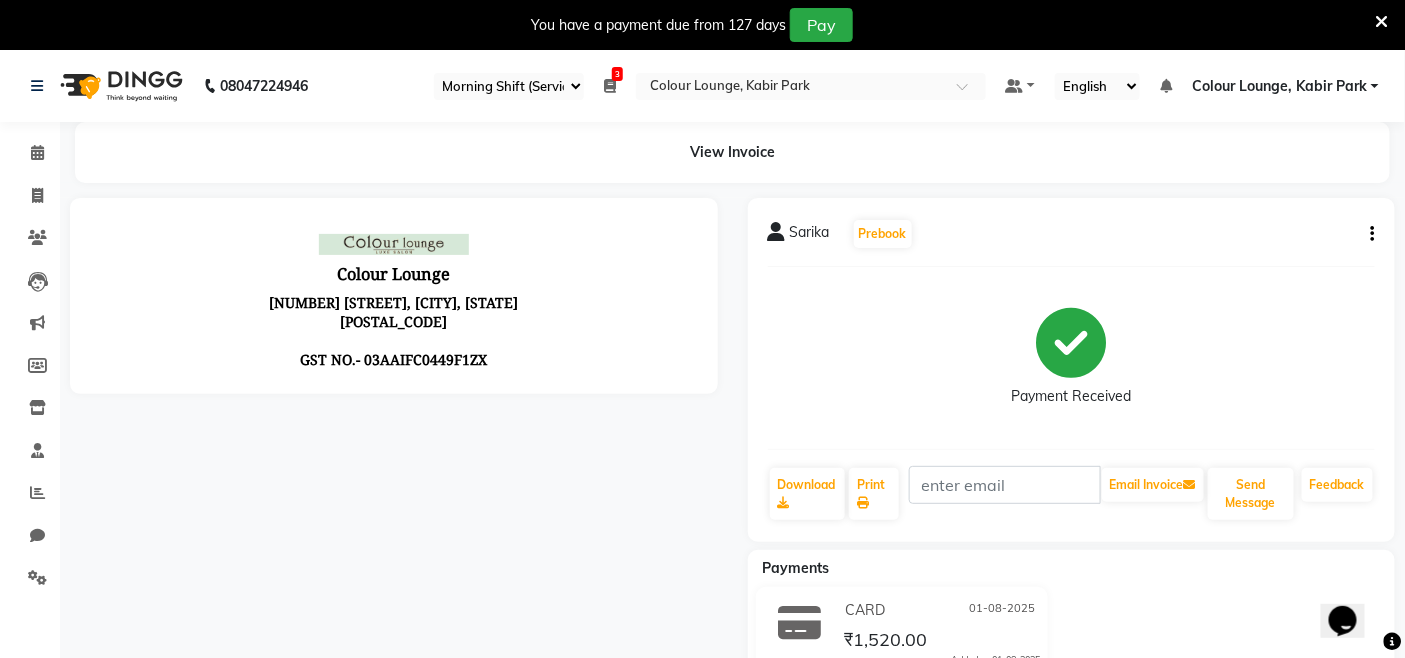 scroll, scrollTop: 0, scrollLeft: 0, axis: both 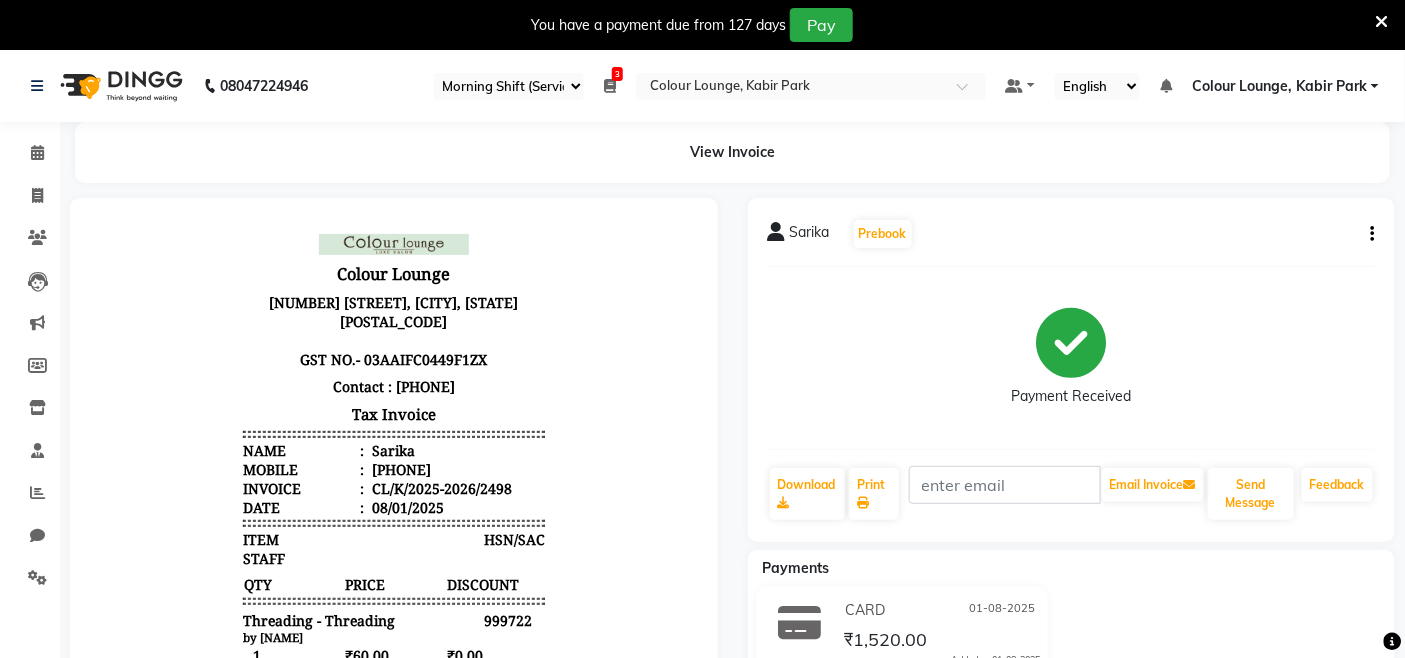 drag, startPoint x: 449, startPoint y: 462, endPoint x: 371, endPoint y: 470, distance: 78.40918 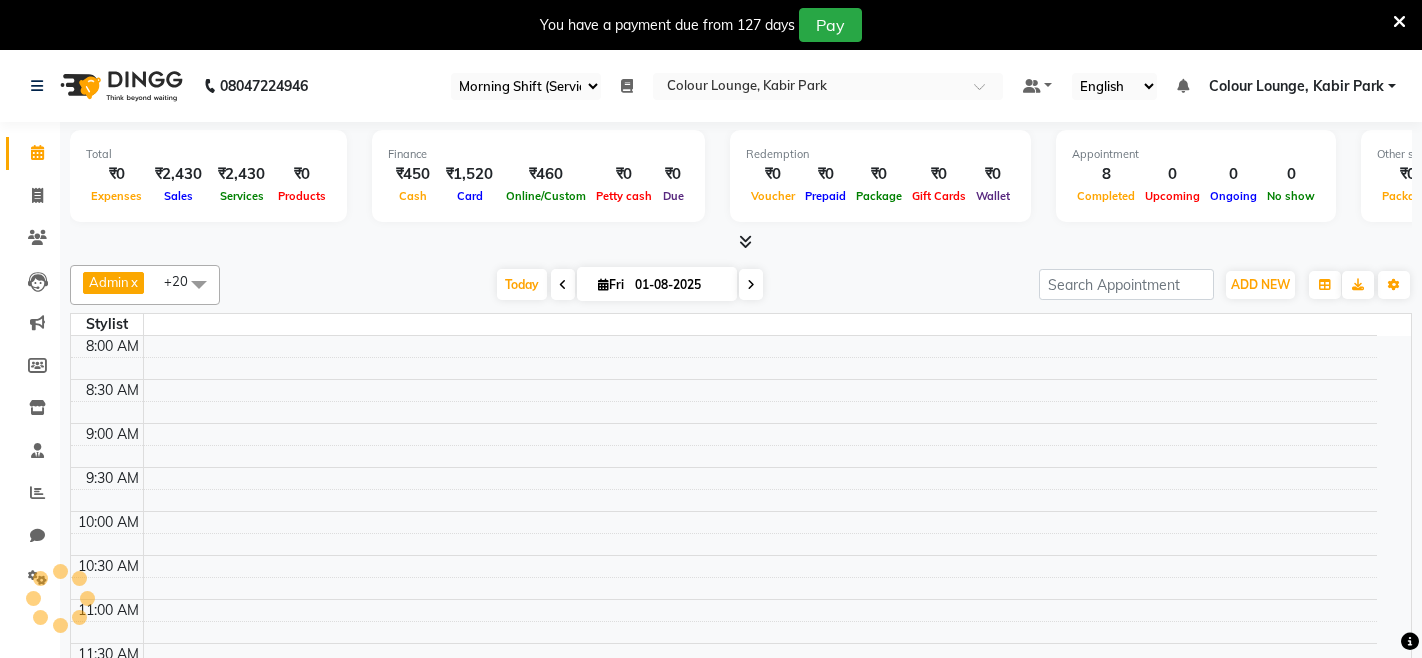 select on "75" 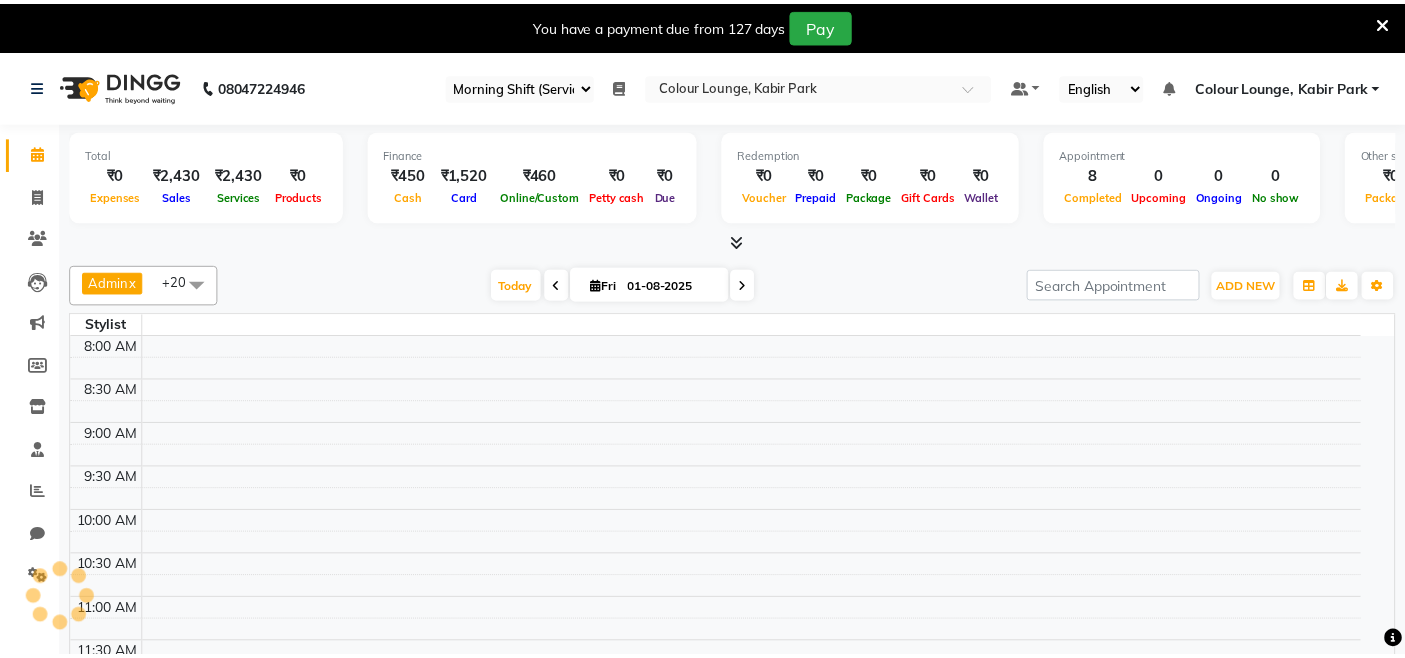 scroll, scrollTop: 0, scrollLeft: 0, axis: both 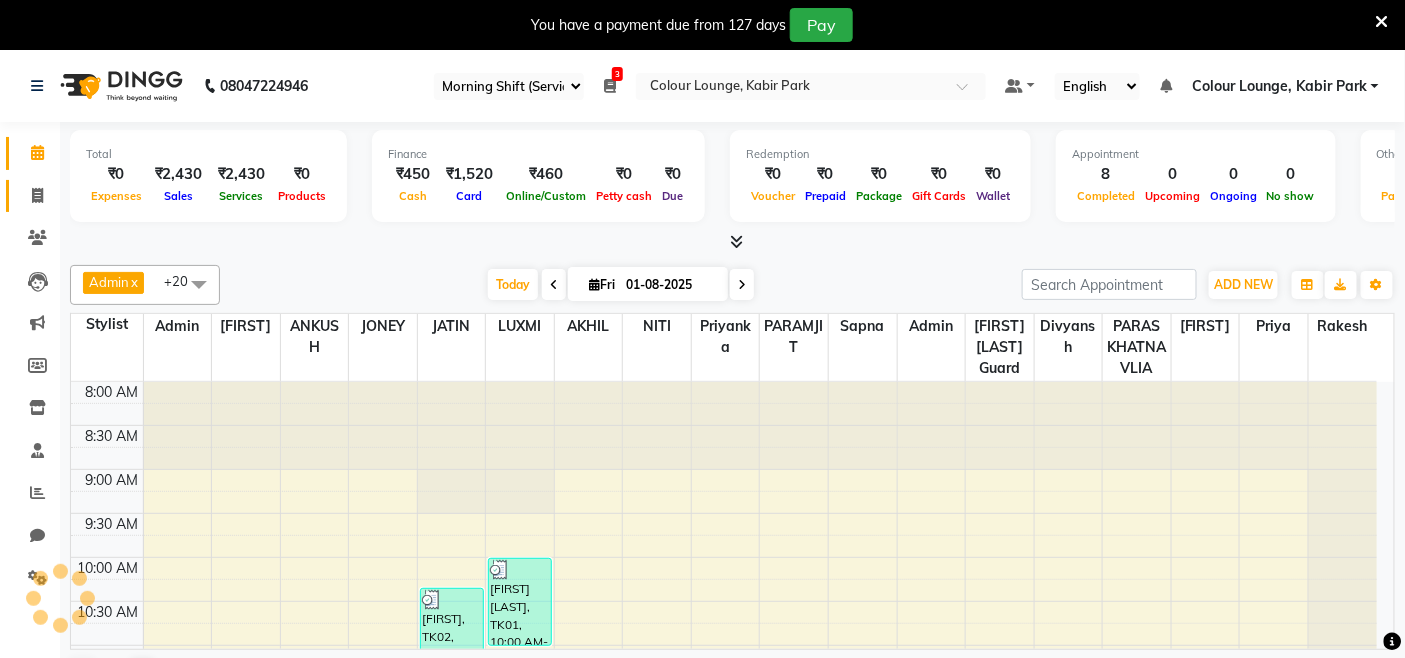 drag, startPoint x: 55, startPoint y: 193, endPoint x: 34, endPoint y: 200, distance: 22.135944 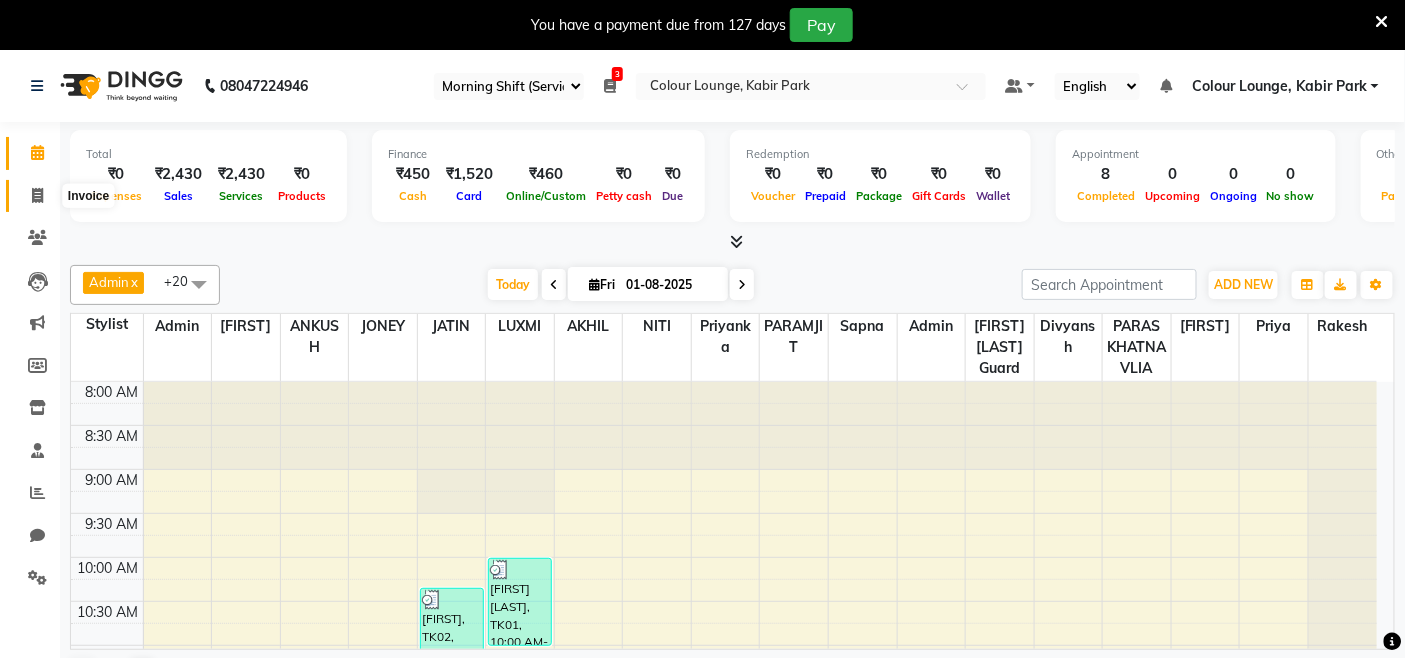 click 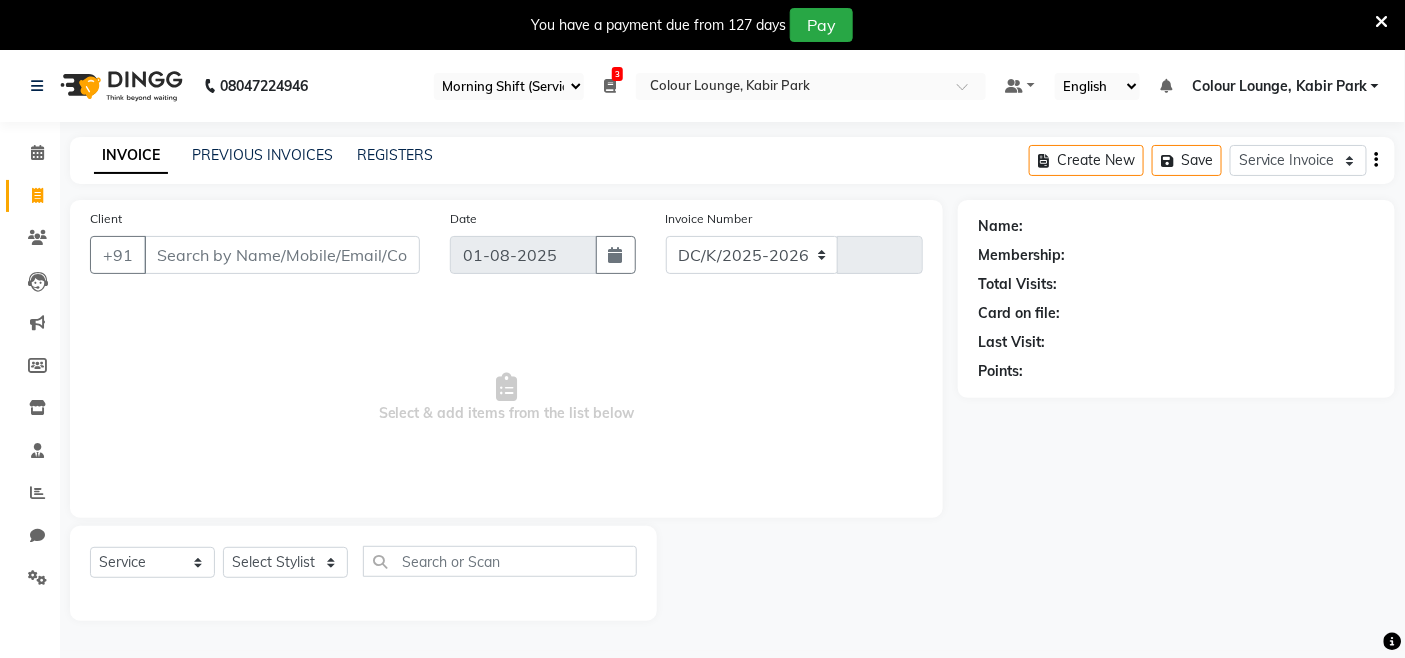 select on "8015" 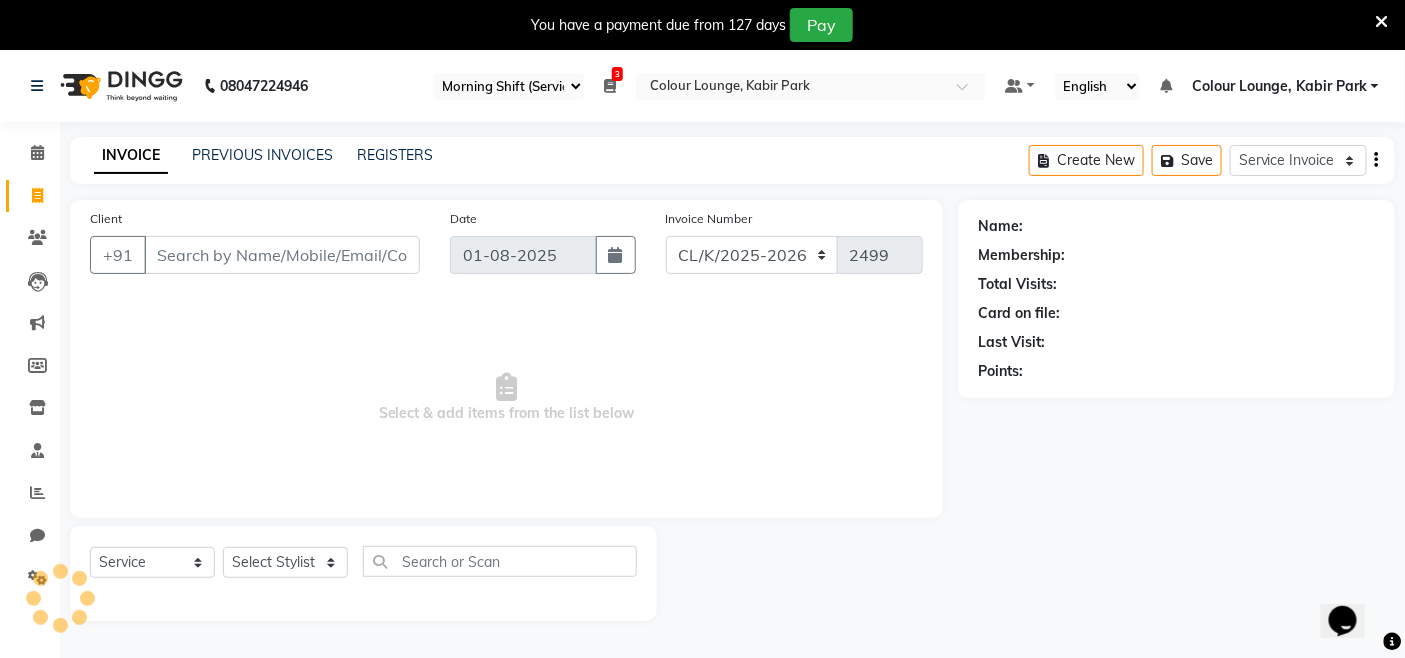 scroll, scrollTop: 0, scrollLeft: 0, axis: both 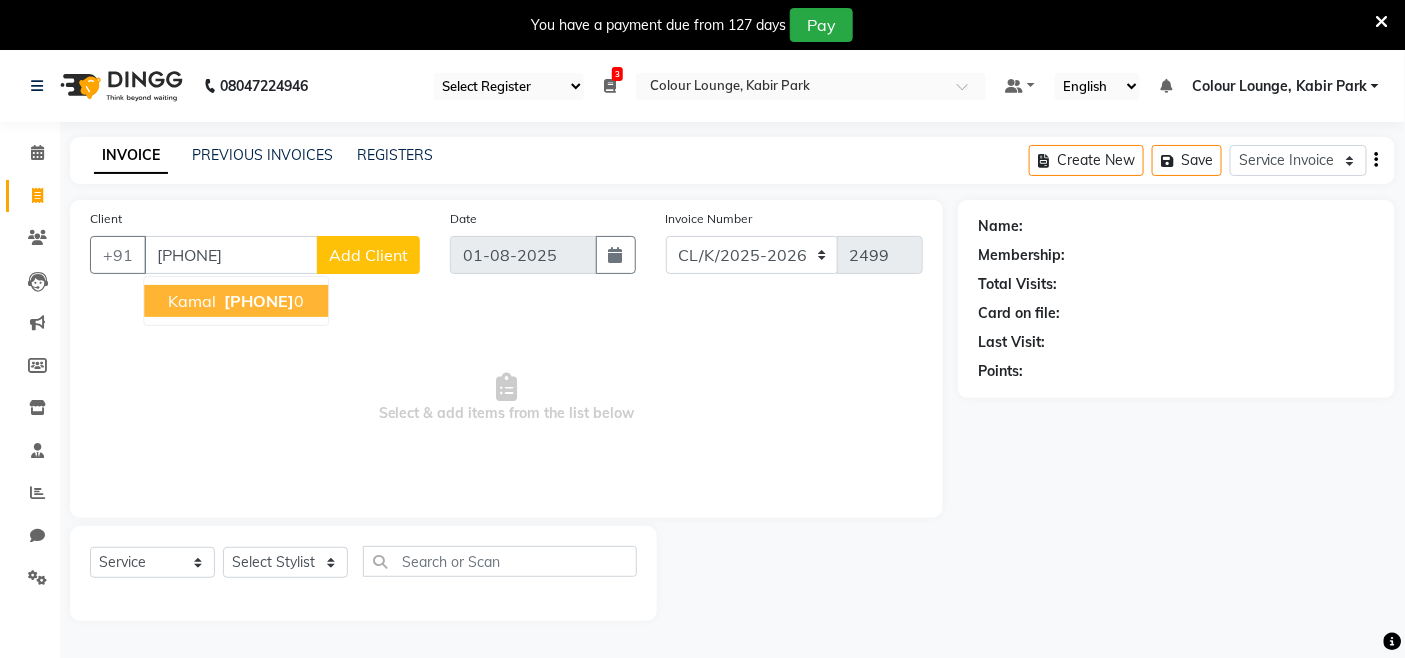 drag, startPoint x: 262, startPoint y: 315, endPoint x: 258, endPoint y: 356, distance: 41.19466 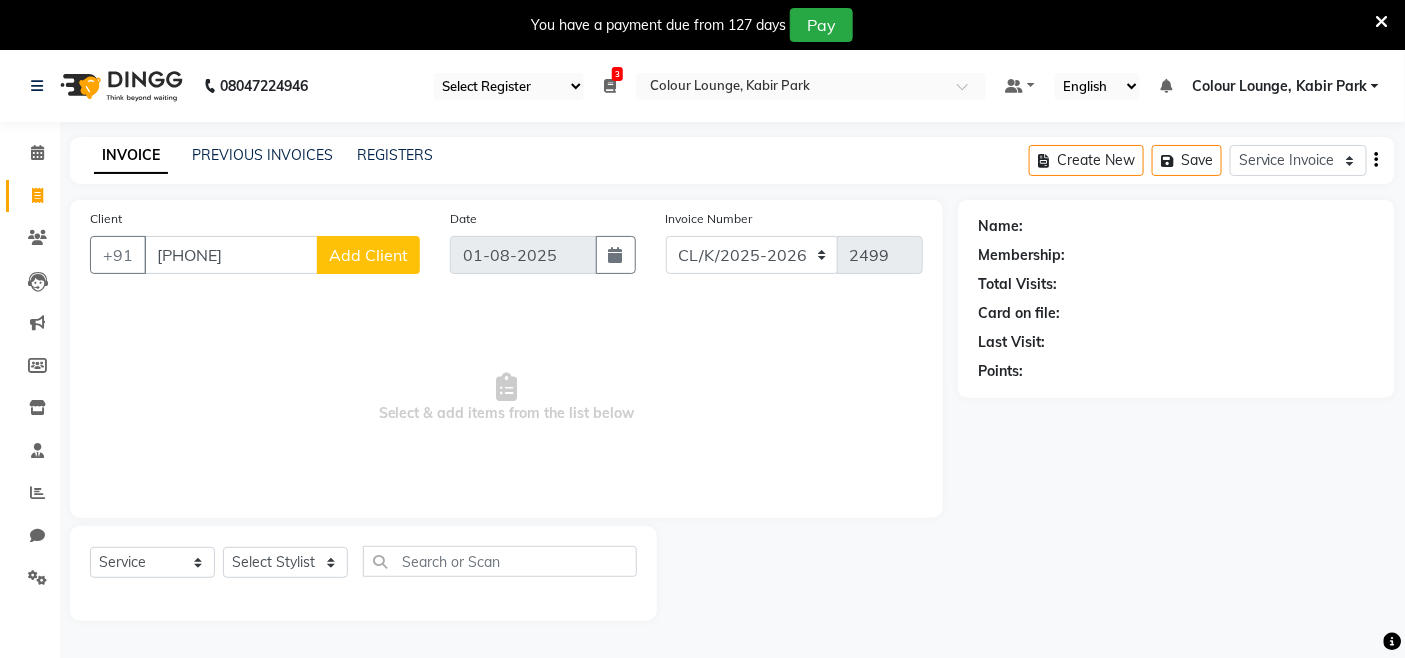 type on "[PHONE]" 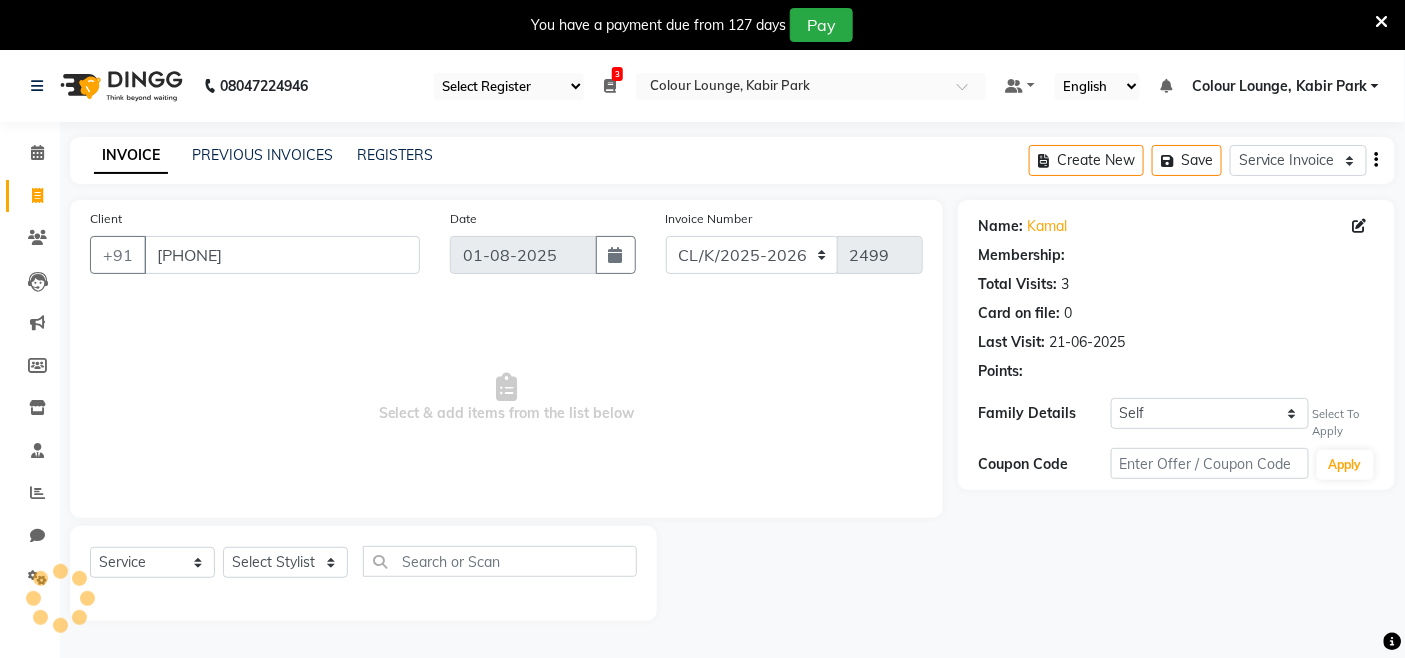 select on "1: Object" 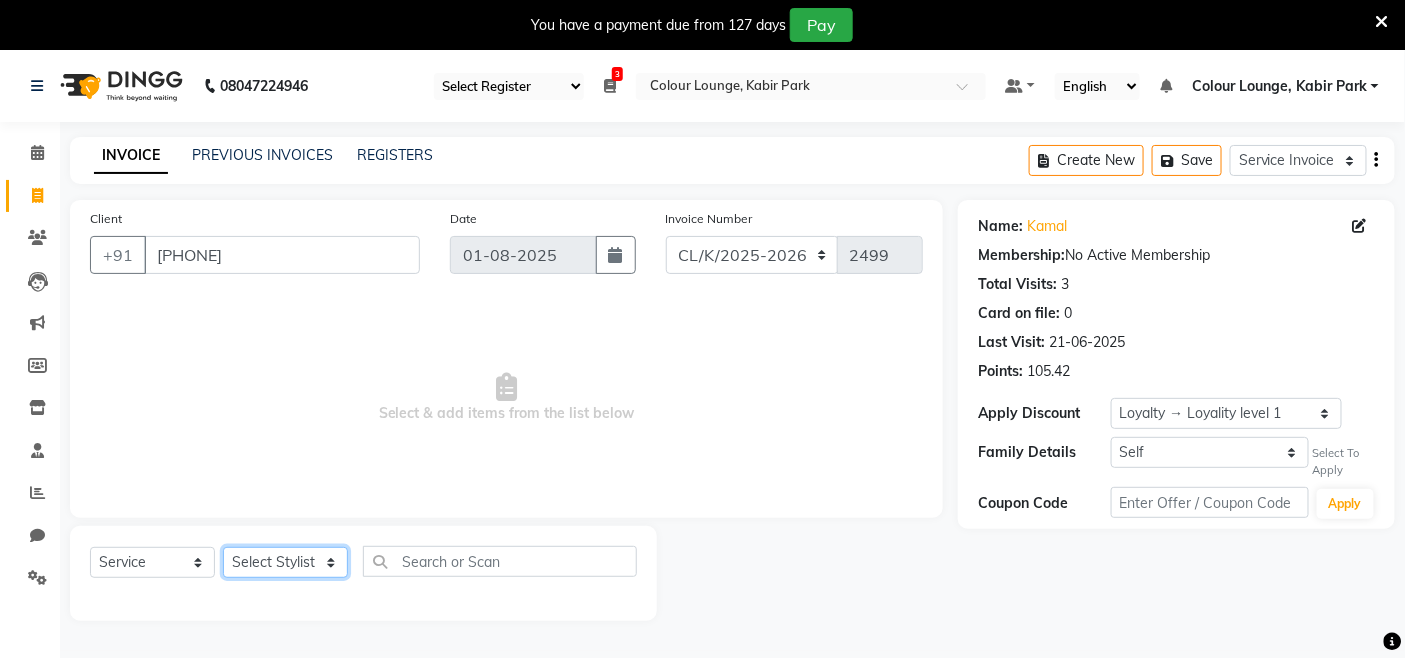 click on "Select Stylist Admin Admin [FIRST] [FIRST] Colour Lounge, Kabir Park Colour Lounge, Kabir Park [FIRST]  [FIRST] [LAST] guard [FIRST] [FIRST] [FIRST] [FIRST] [FIRST] [FIRST] [FIRST] [FIRST] [FIRST] [FIRST] [FIRST] [FIRST] [FIRST] [FIRST] [FIRST] [FIRST] [FIRST] [FIRST] [FIRST] [FIRST] [FIRST]" 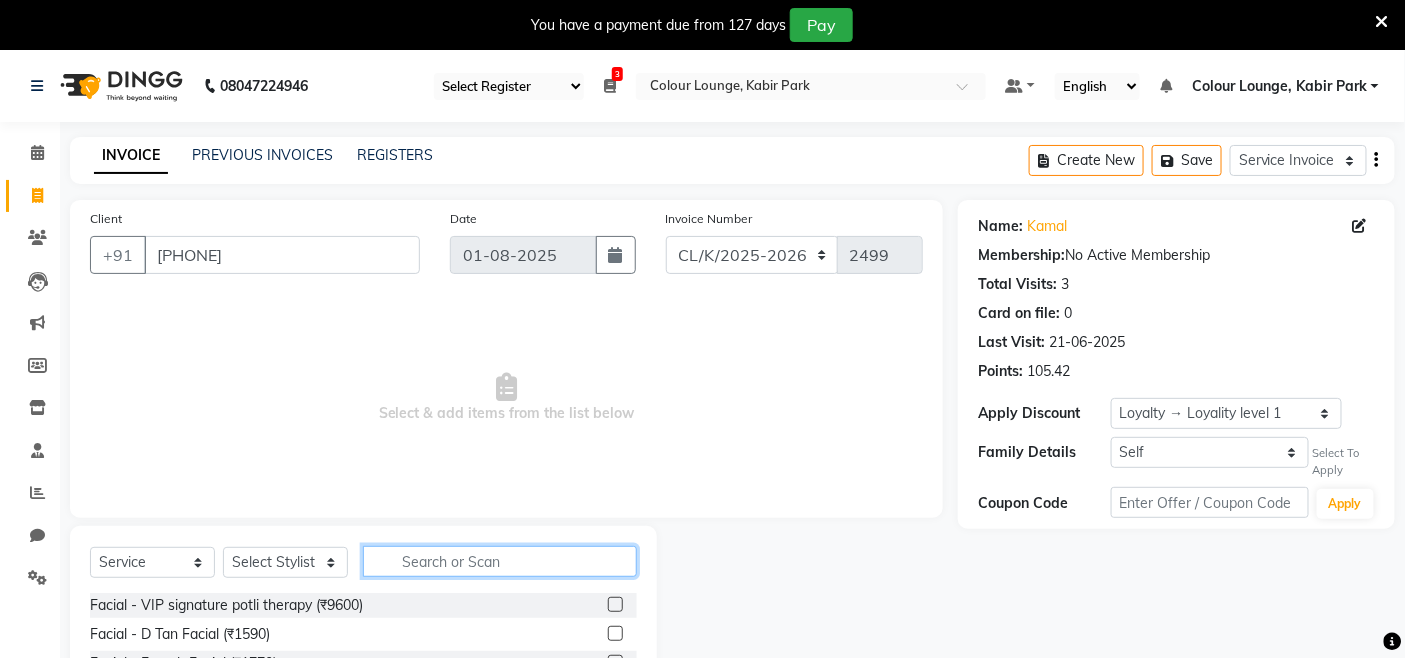 click 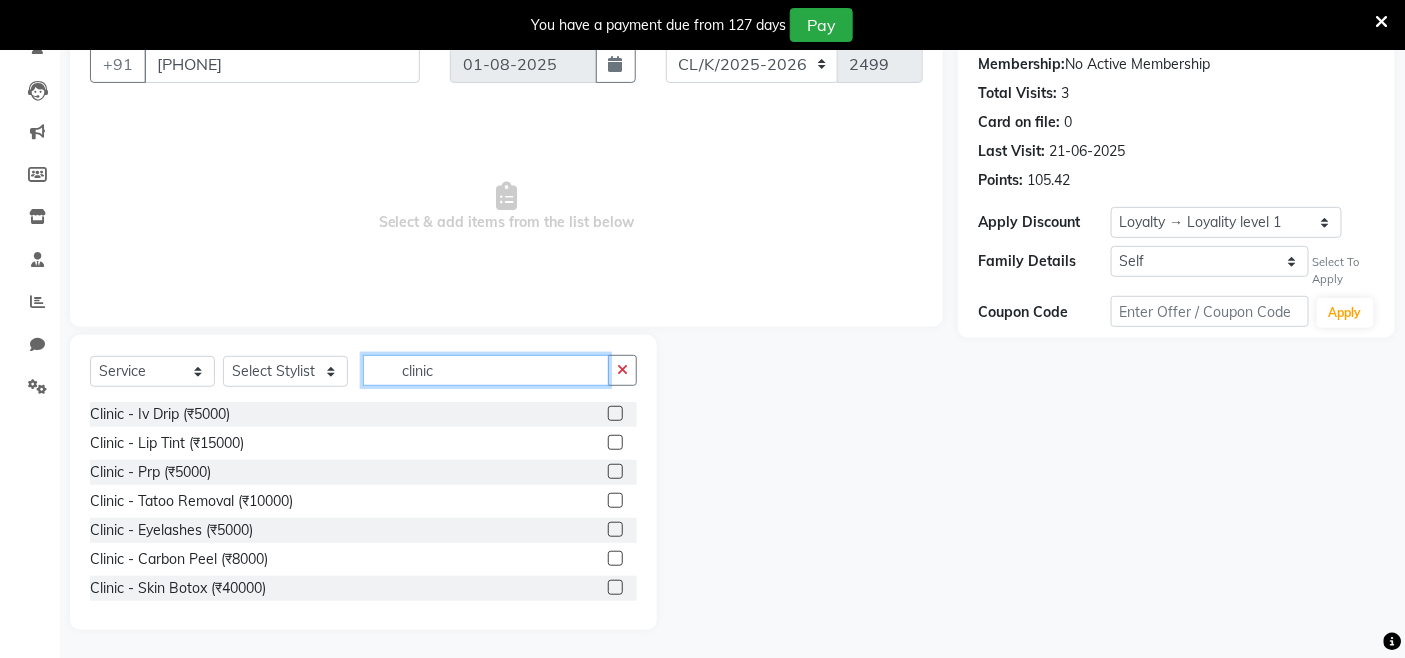 scroll, scrollTop: 192, scrollLeft: 0, axis: vertical 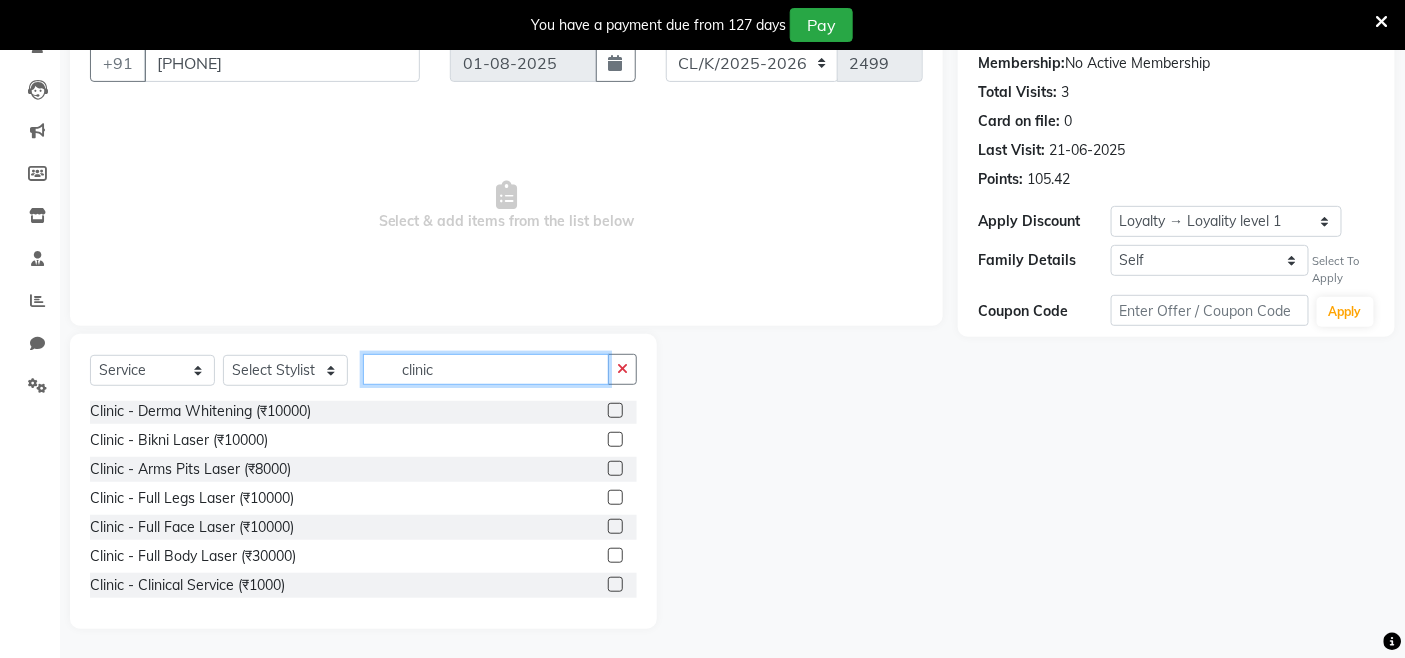 type on "clinic" 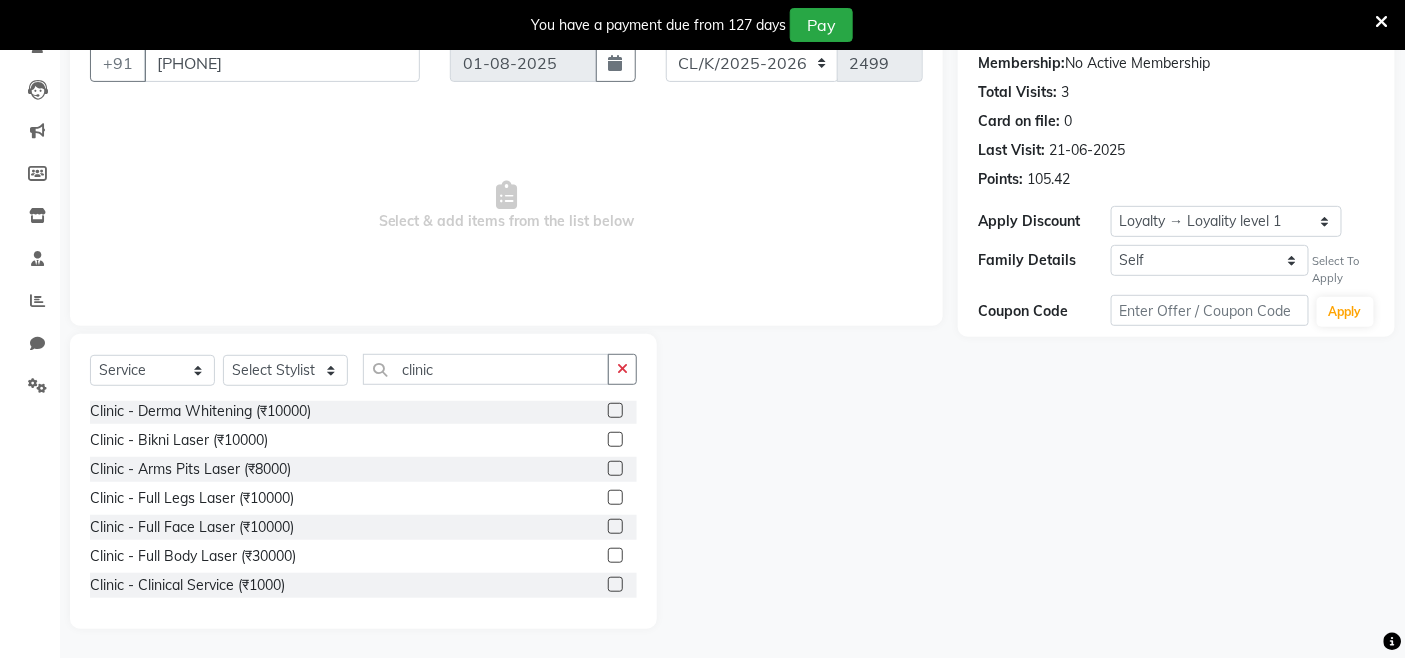 click 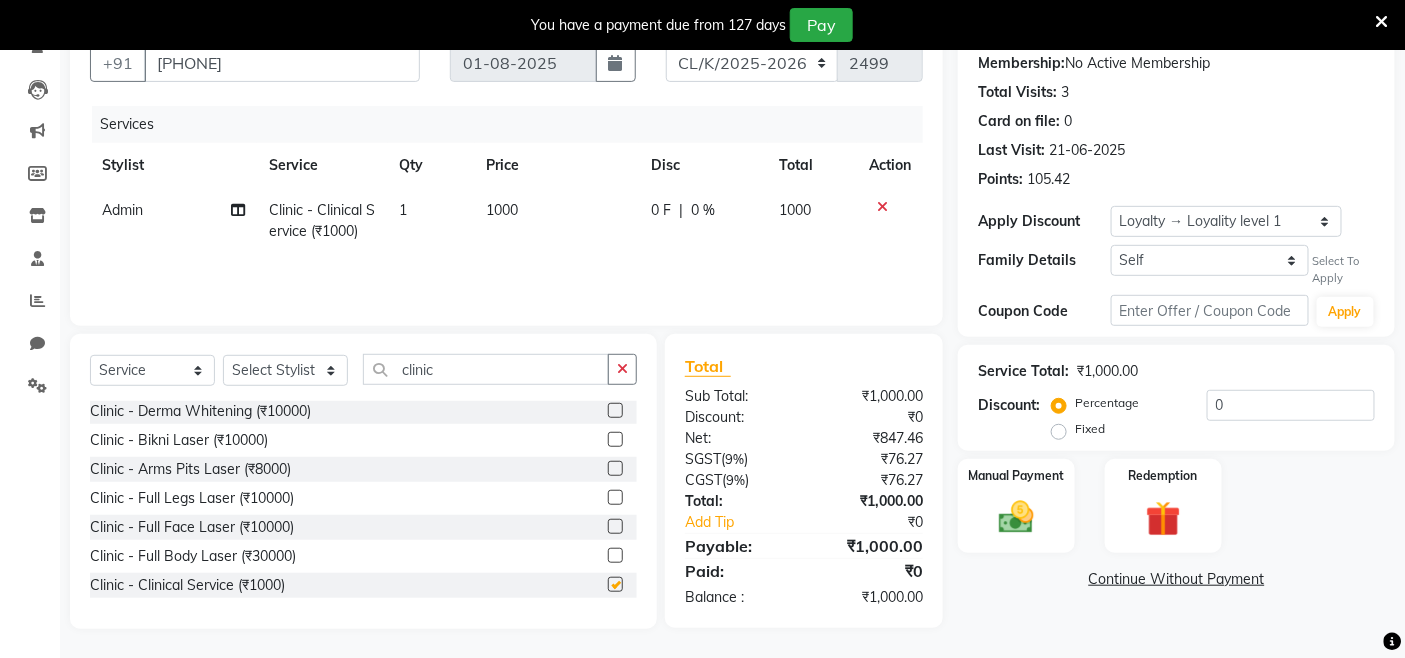 checkbox on "false" 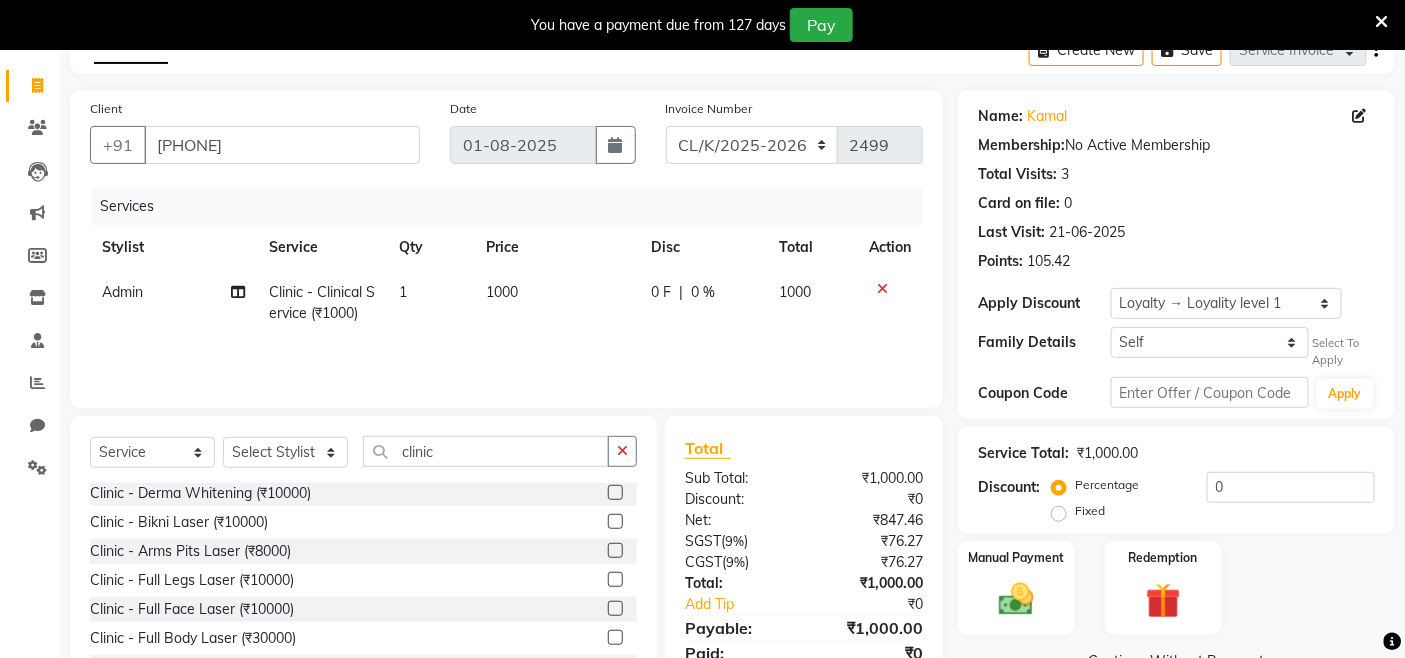 scroll, scrollTop: 192, scrollLeft: 0, axis: vertical 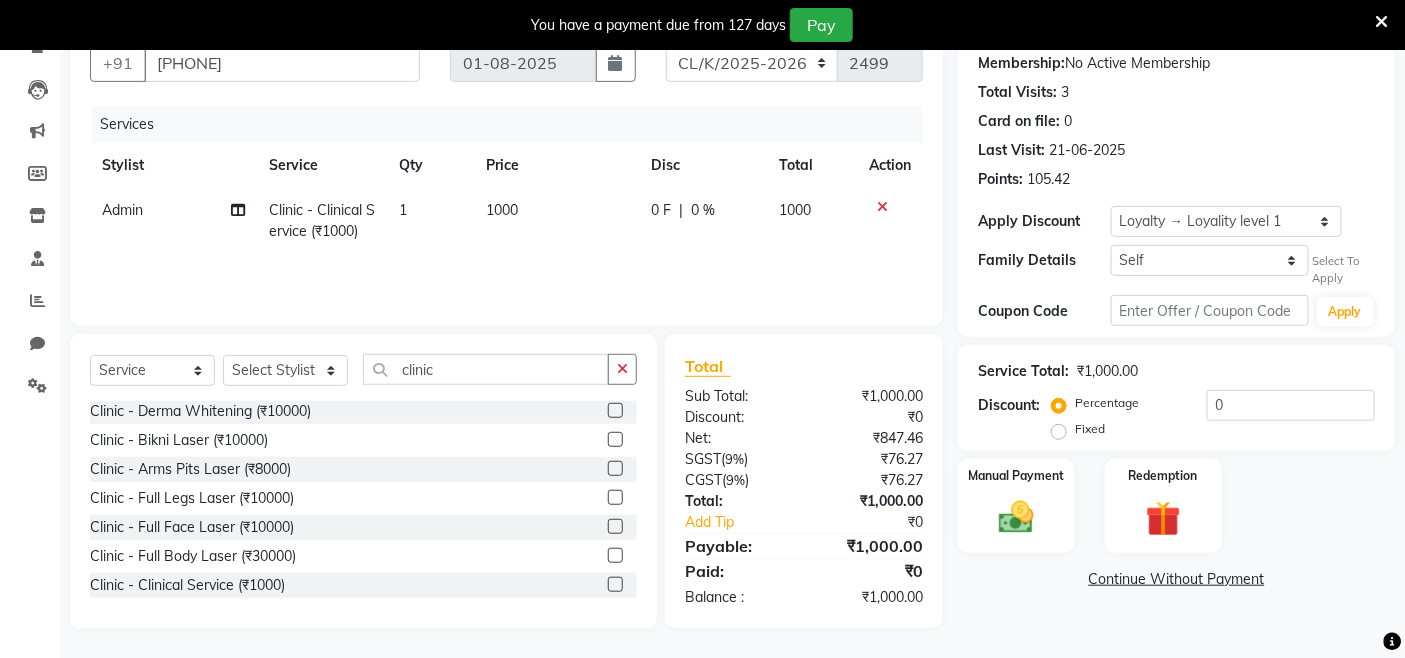 click on "1000" 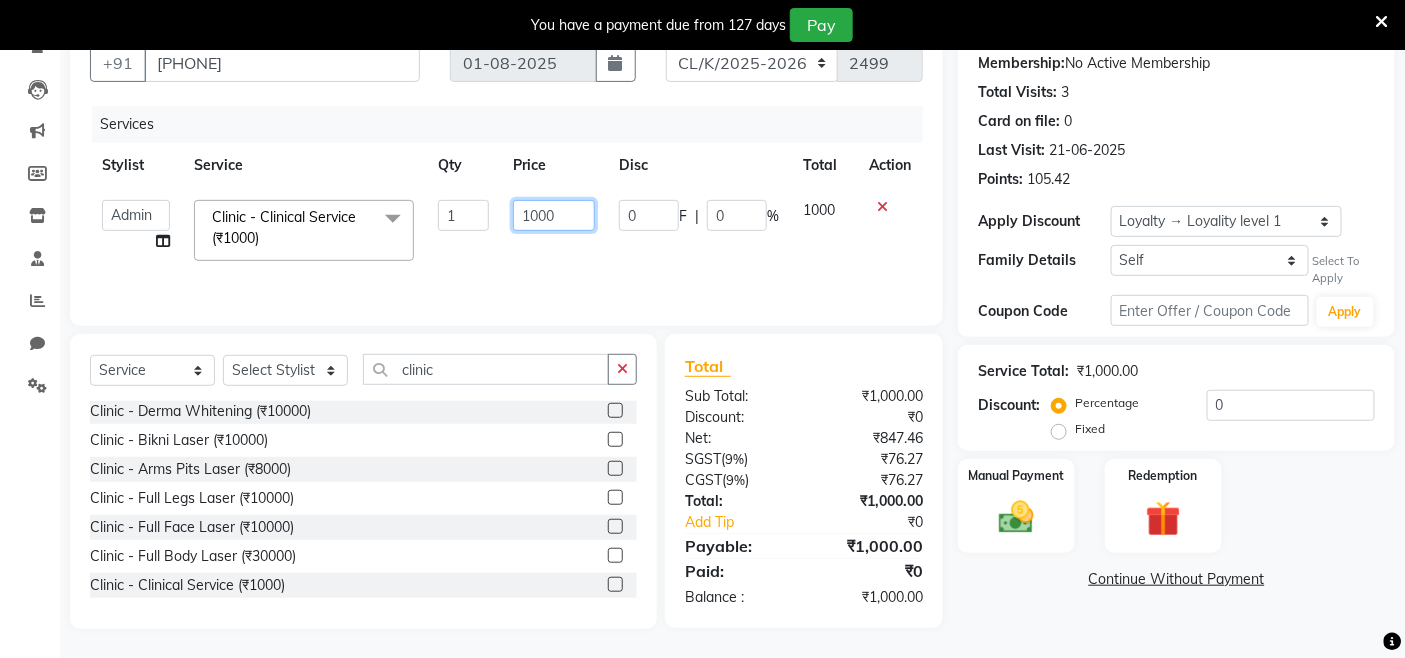 drag, startPoint x: 555, startPoint y: 215, endPoint x: 421, endPoint y: 248, distance: 138.00362 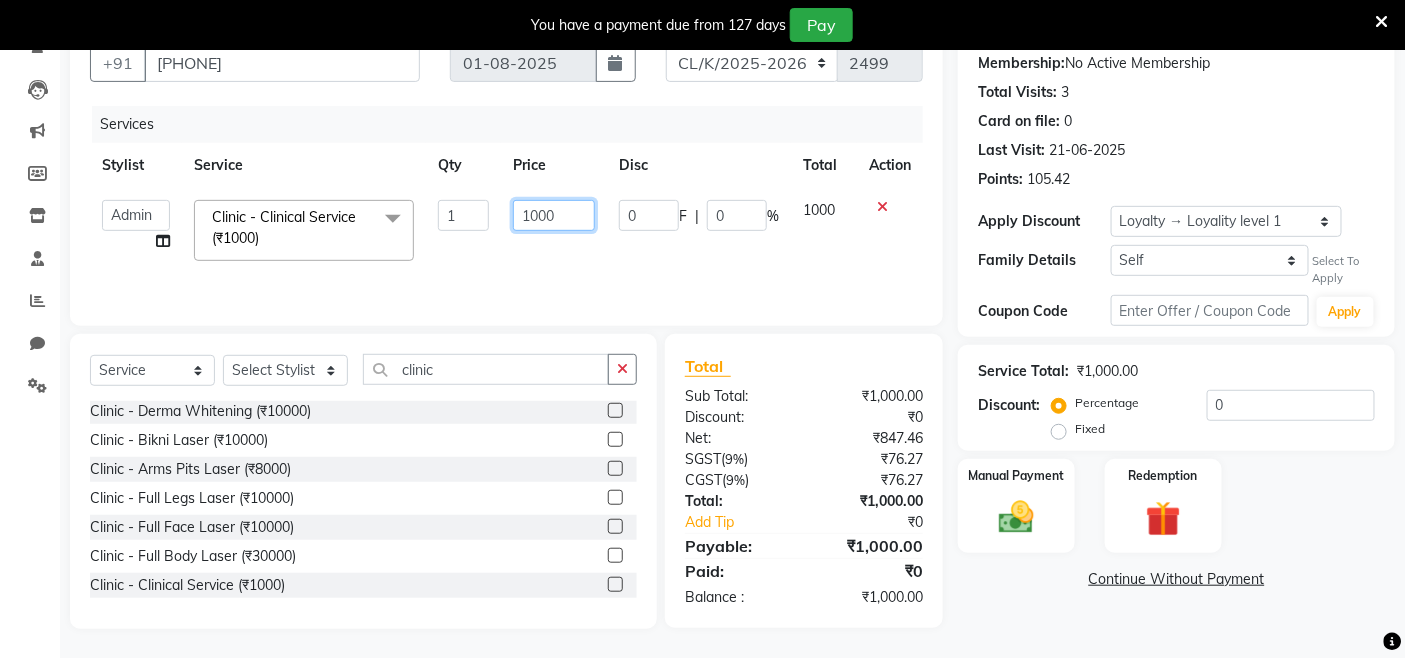 click on "Admin   Admin   [FIRST]   [FIRST]   Colour Lounge, Kabir Park   Colour Lounge, Kabir Park   [FIRST]    [FIRST] [LAST] guard   [FIRST]   [FIRST]   [FIRST]   [FIRST]   [FIRST]   [FIRST]  [FIRST]    [FIRST]    [FIRST]   [FIRST]    [FIRST]    [FIRST]   [FIRST]    [FIRST]    [FIRST]   [FIRST]   [FIRST]   [FIRST]   [FIRST]  Clinic - Clinical Service (₹1000)  x Facial - VIP signature potli therapy (₹9600) Facial - D Tan Facial (₹1590) Facial - French Facial (₹1770) Facial - Glow Facial (₹2500) Facial - Dermasage Luxury Skin Treatment (₹8000) Facial - Algotherm Luxury Facial (₹10000) Facial - Vitamin C Retinol Facial (₹6000) Facial - Vip Signature Facial (₹7000) Facial - Organic Facial (₹2359) Facial - Vitamin C Whiteninig Brightening facial (₹5000) Facial - Nirvana Facial (₹2712) Facial - Bio Whitening Facial (₹2595) Facial - Organic Facial kp qu (₹2000) Facial - Organic Facial kp co (₹2000) Facial - Organic Facial kp ava (₹2000) Facial - Bio Whitening Facial pmt (₹2590) Facial - Bio Whitening Facial phy (₹2590) 1 0 F" 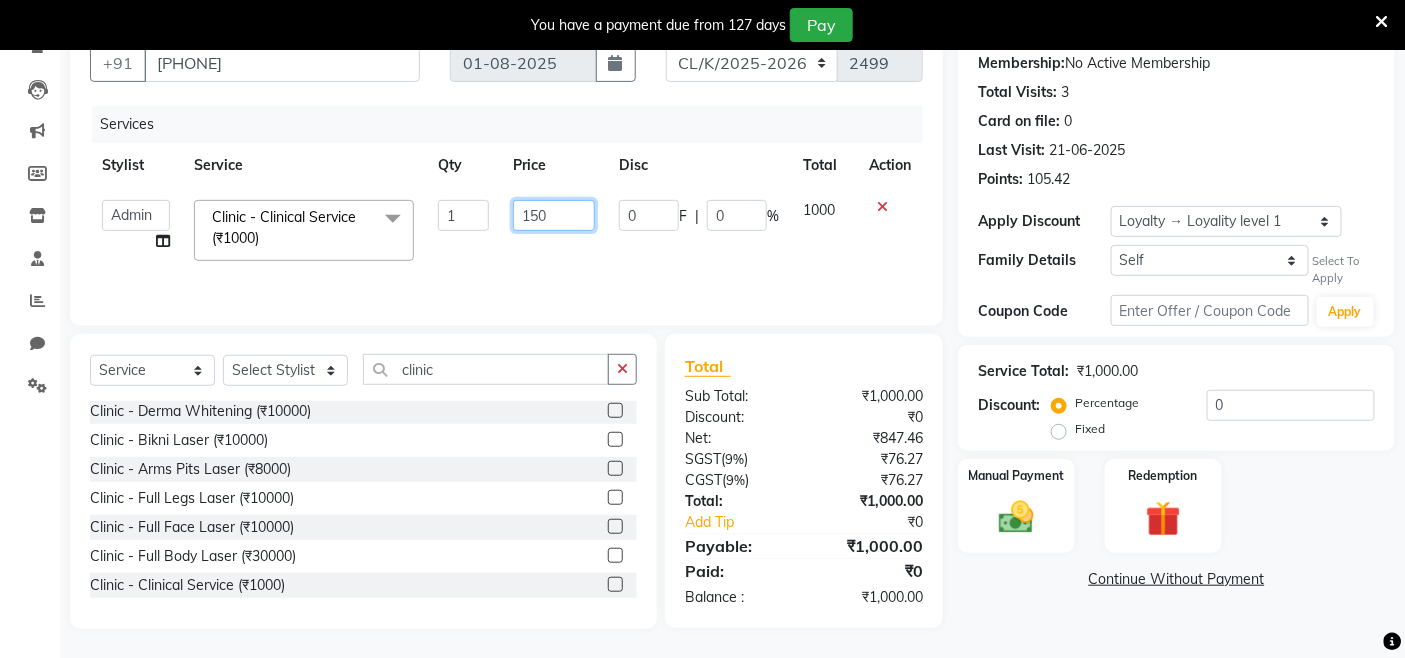 type on "1500" 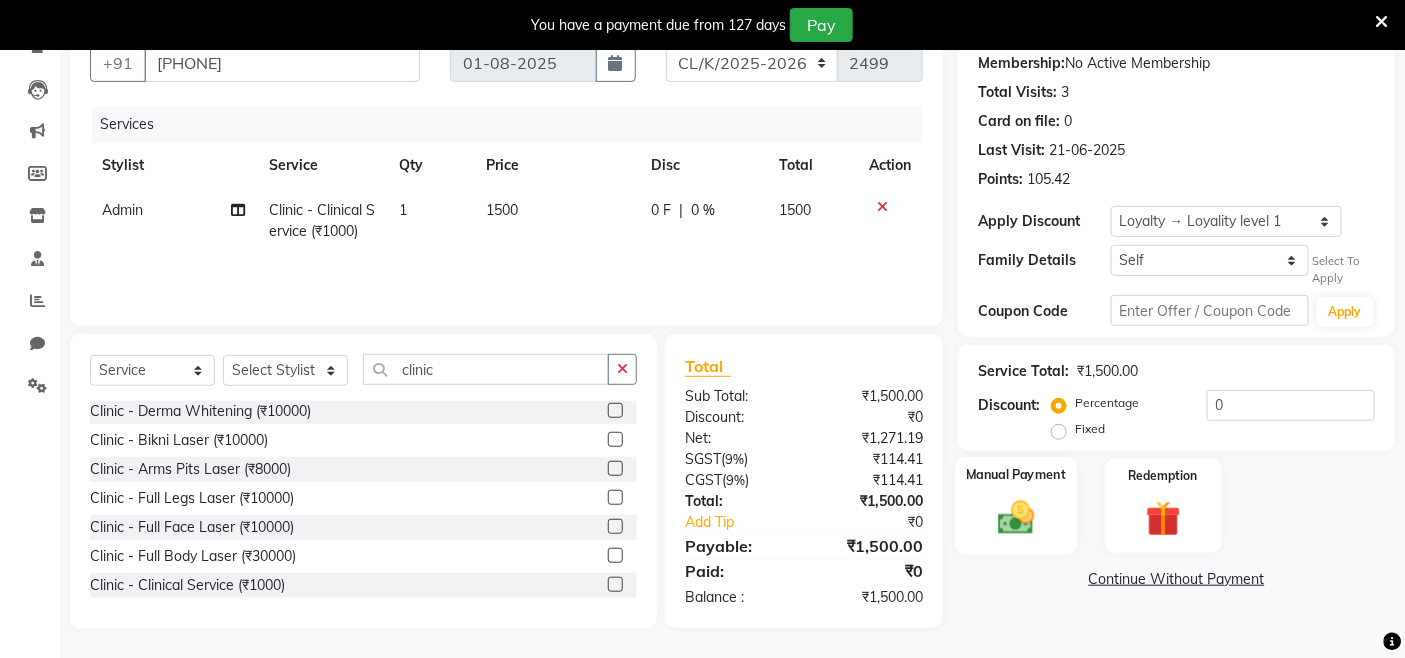 click on "Manual Payment" 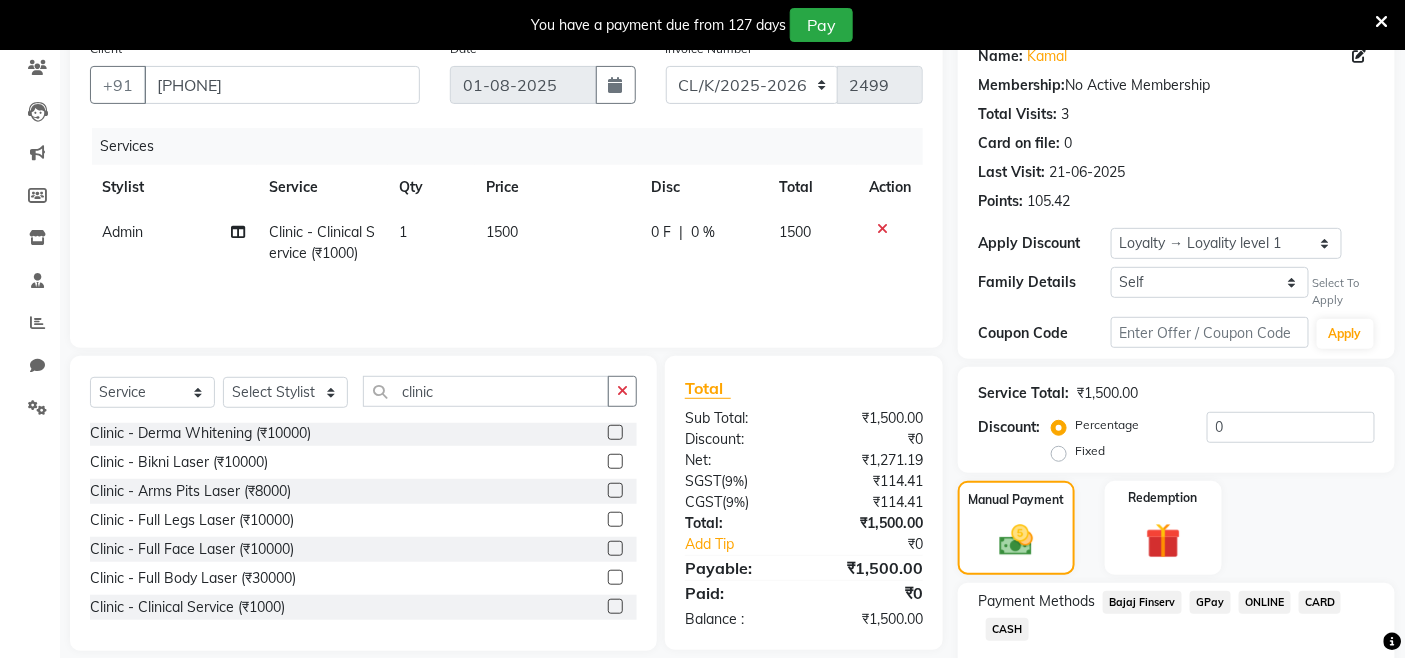 scroll, scrollTop: 285, scrollLeft: 0, axis: vertical 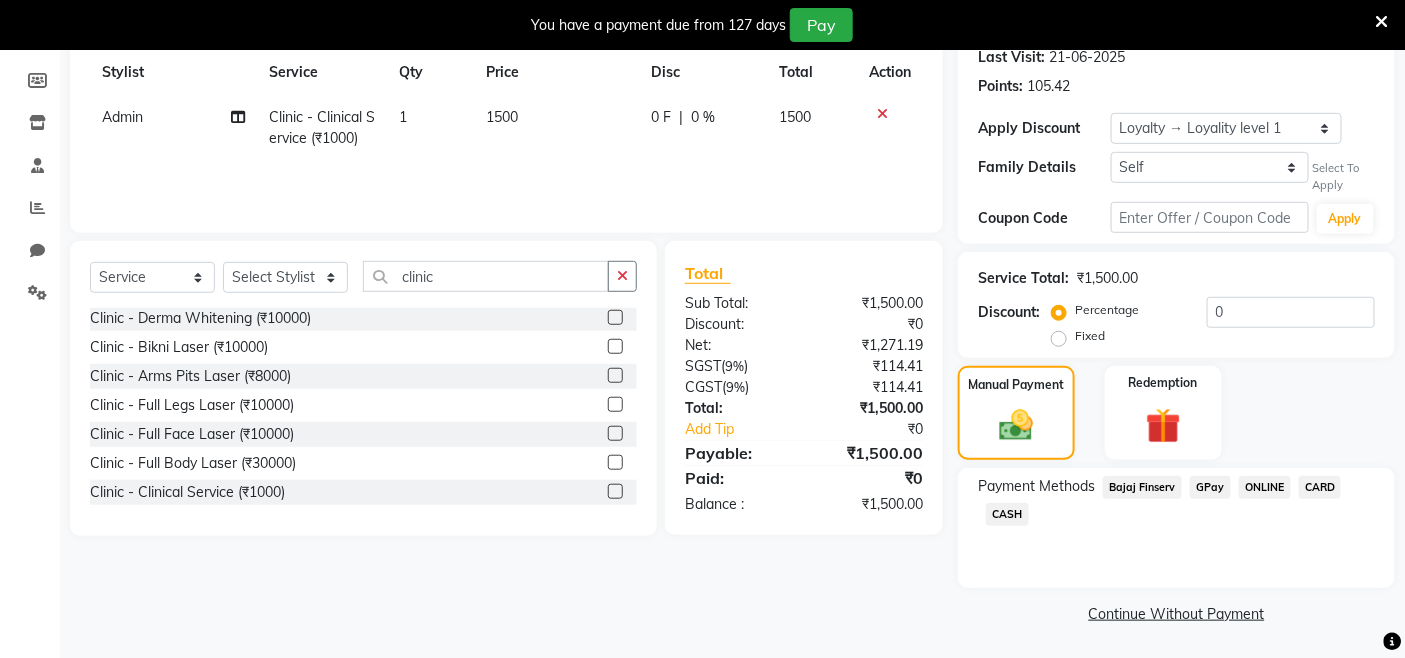 click on "GPay" 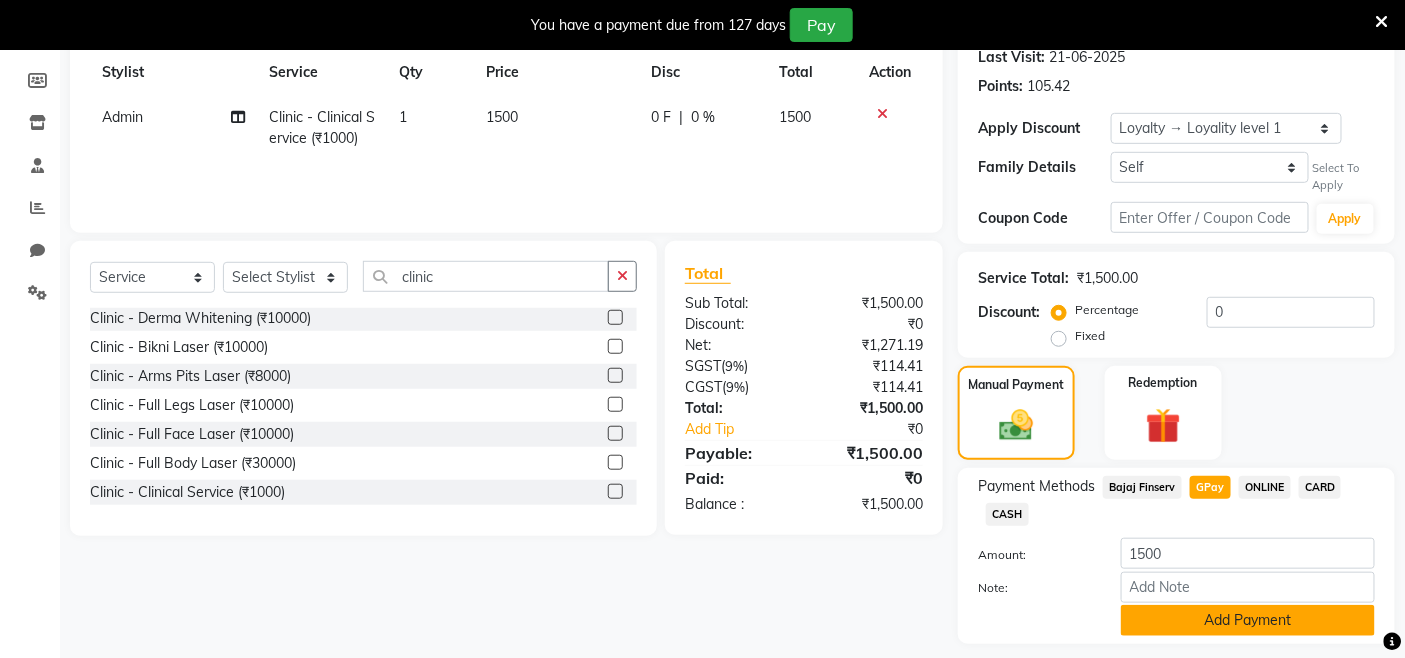 click on "Add Payment" 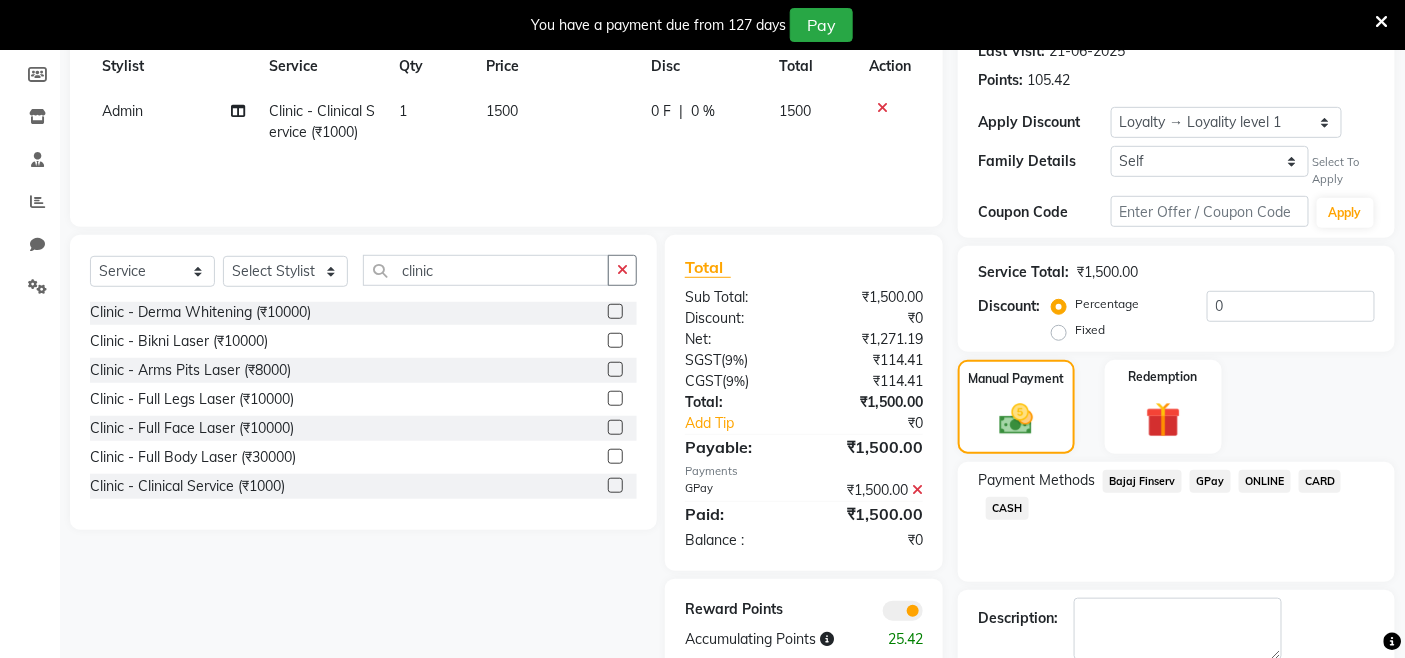scroll, scrollTop: 398, scrollLeft: 0, axis: vertical 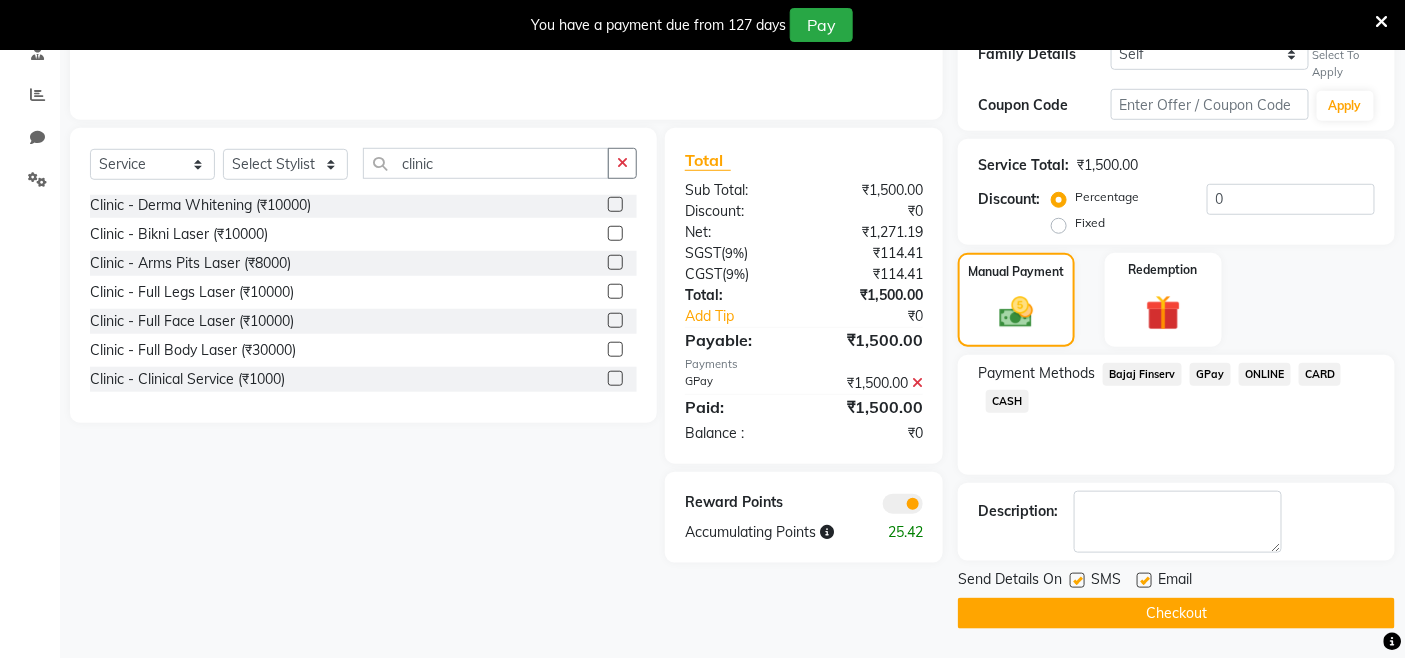 click on "Checkout" 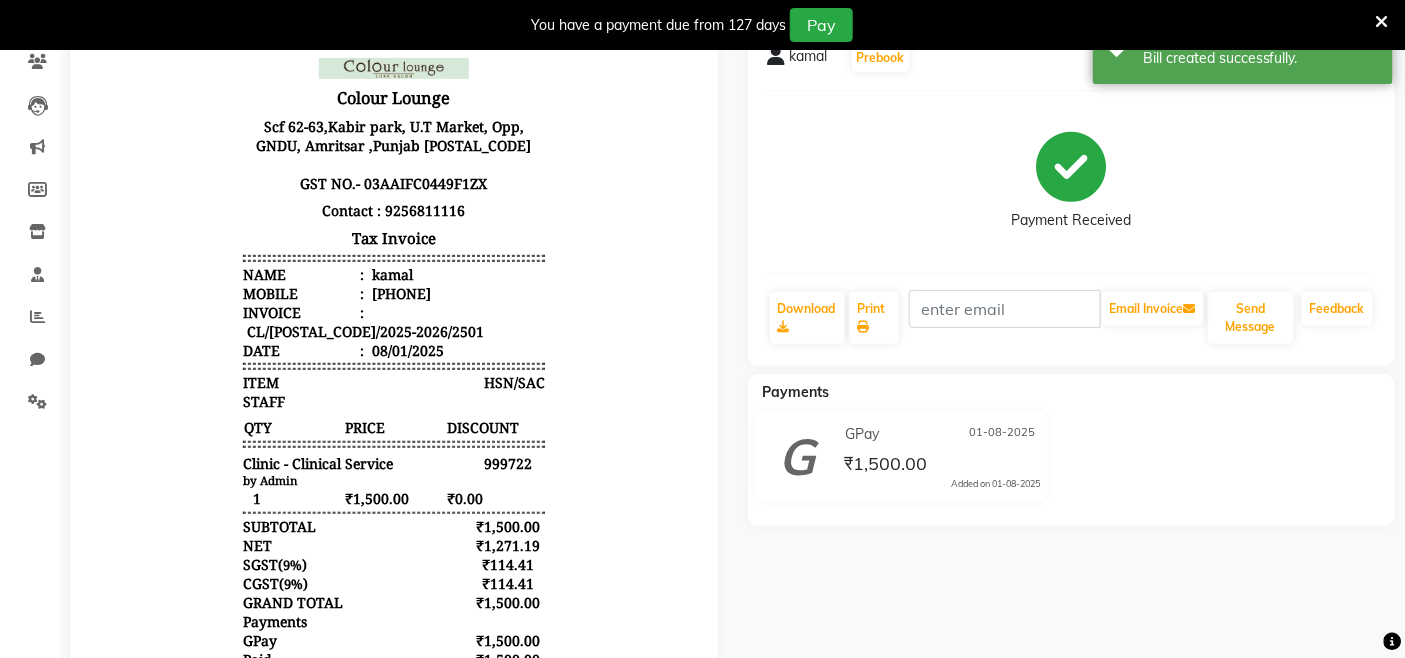scroll, scrollTop: 0, scrollLeft: 0, axis: both 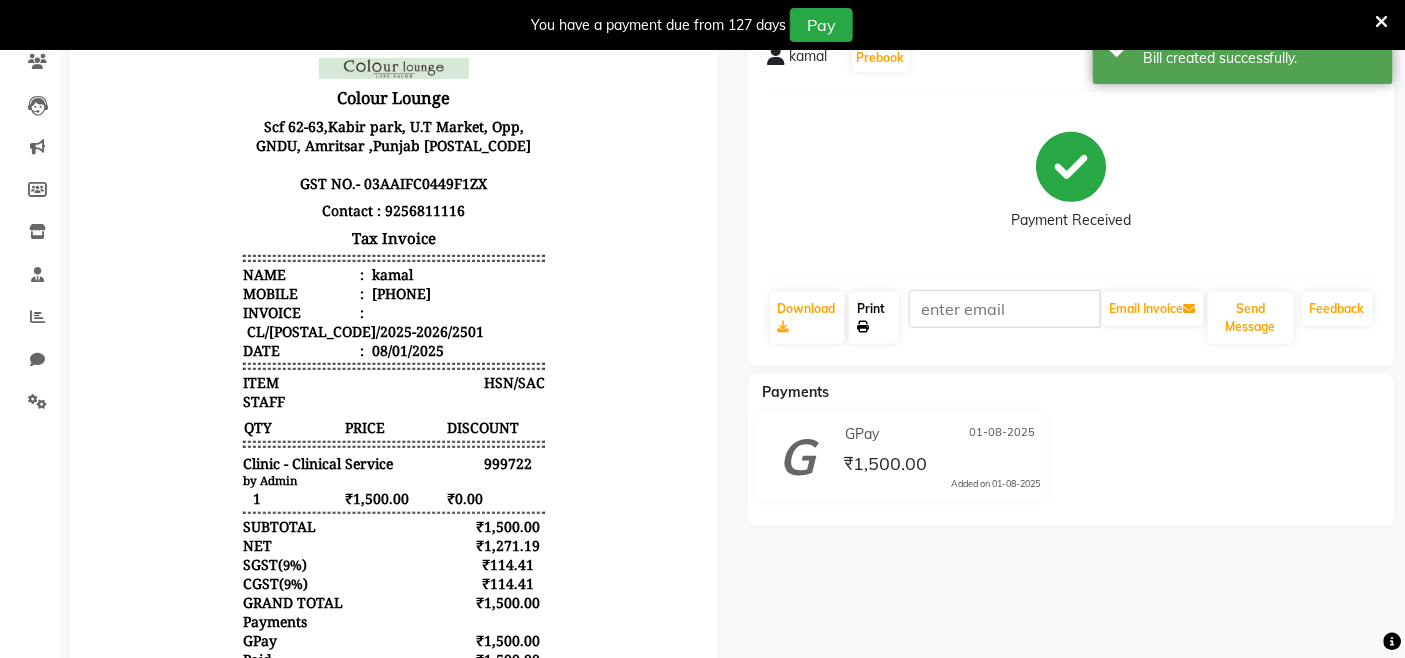click on "Print" 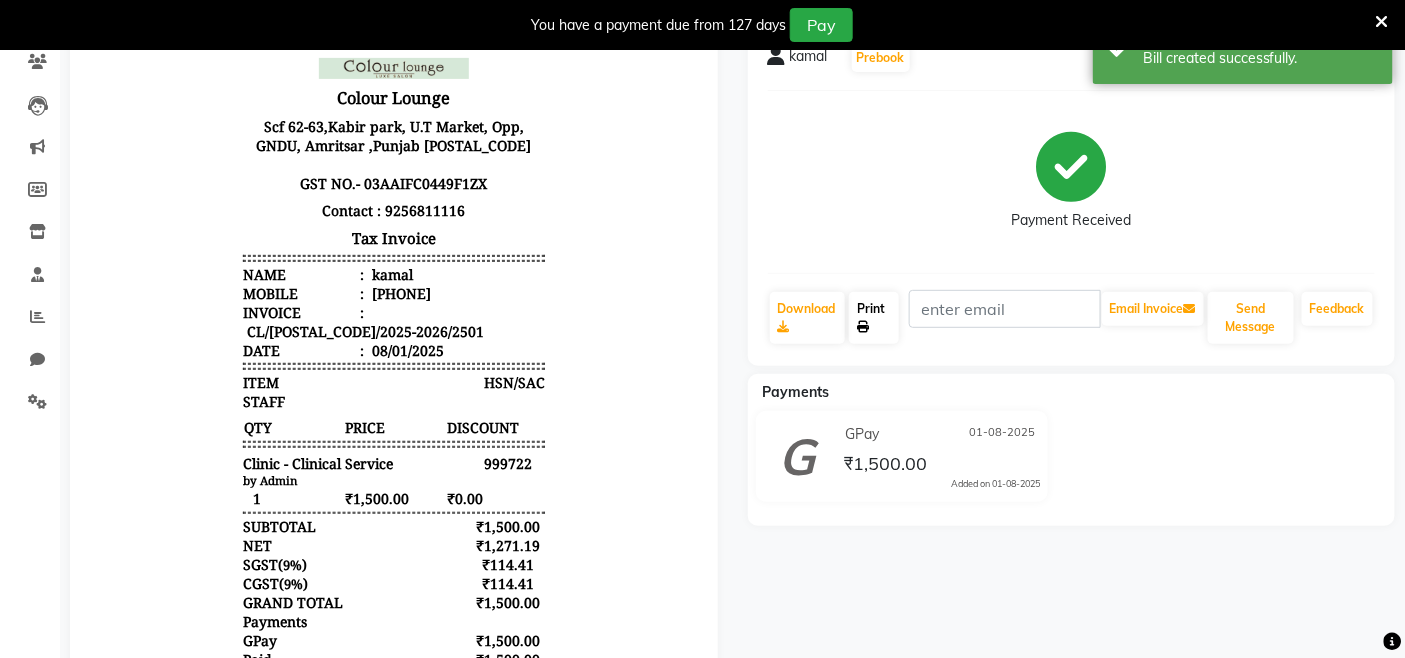 click on "Print" 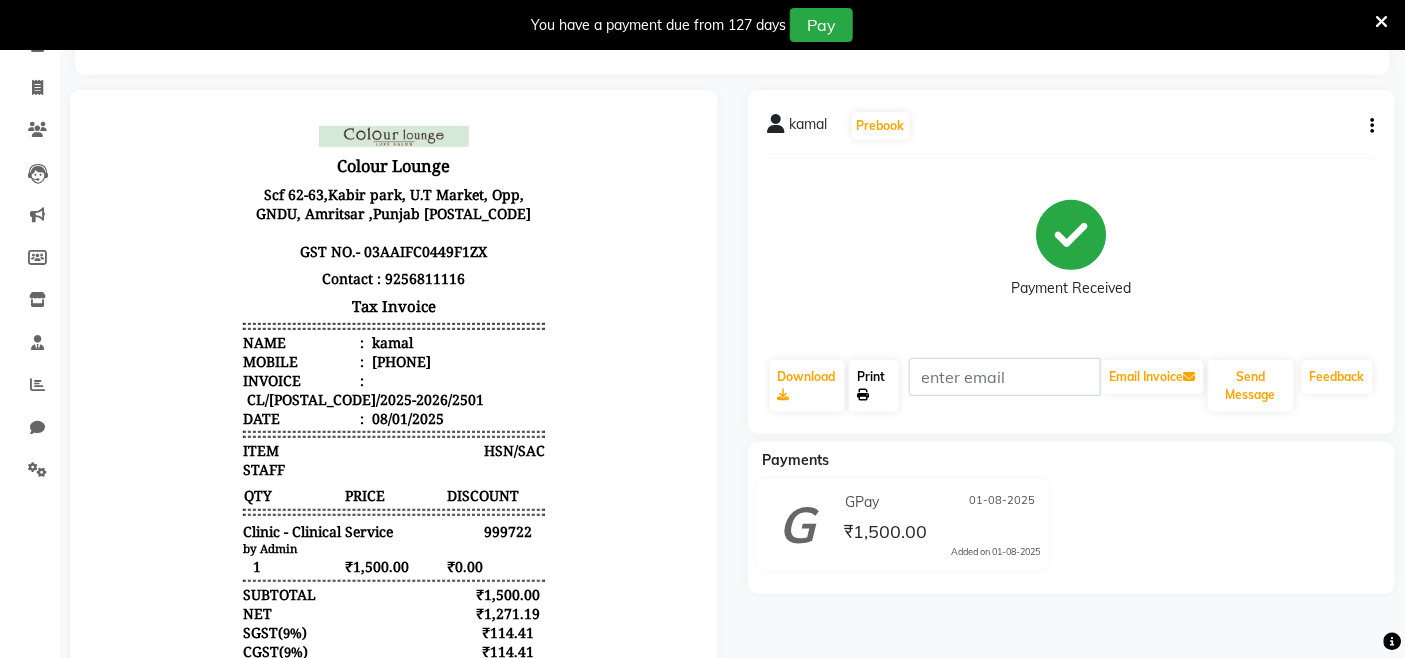 scroll, scrollTop: 0, scrollLeft: 0, axis: both 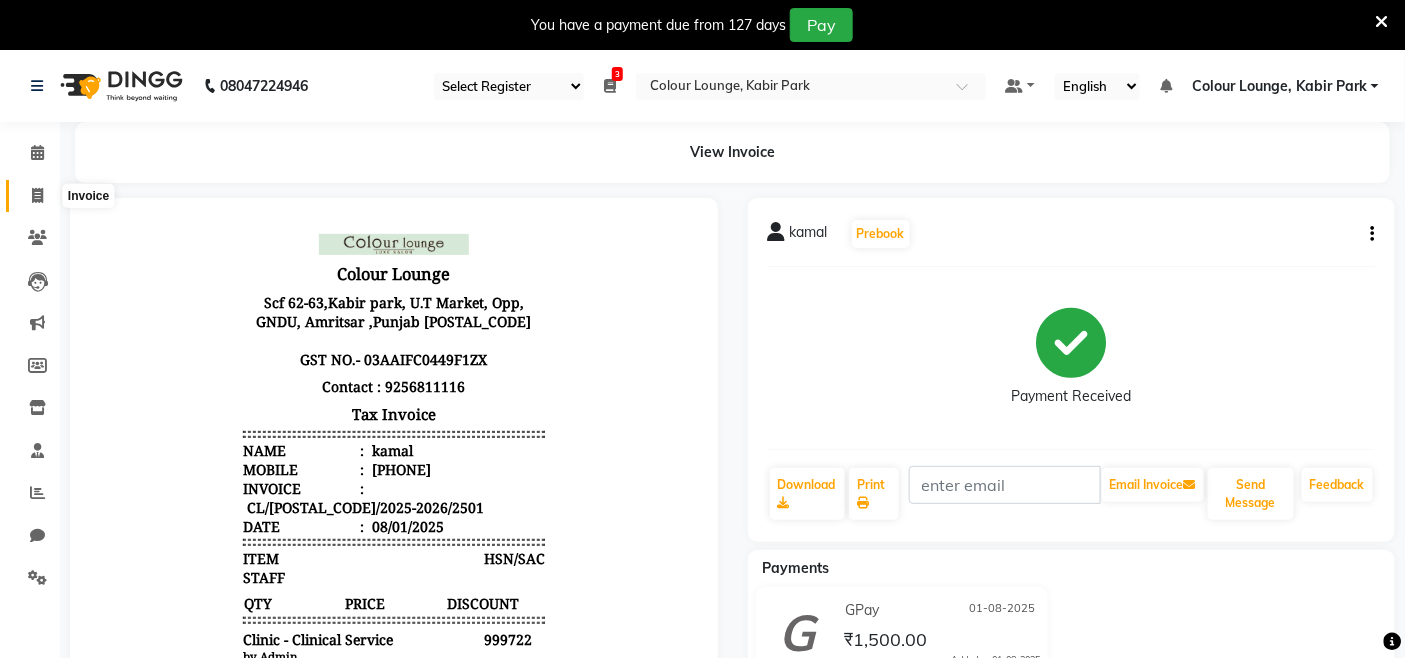click 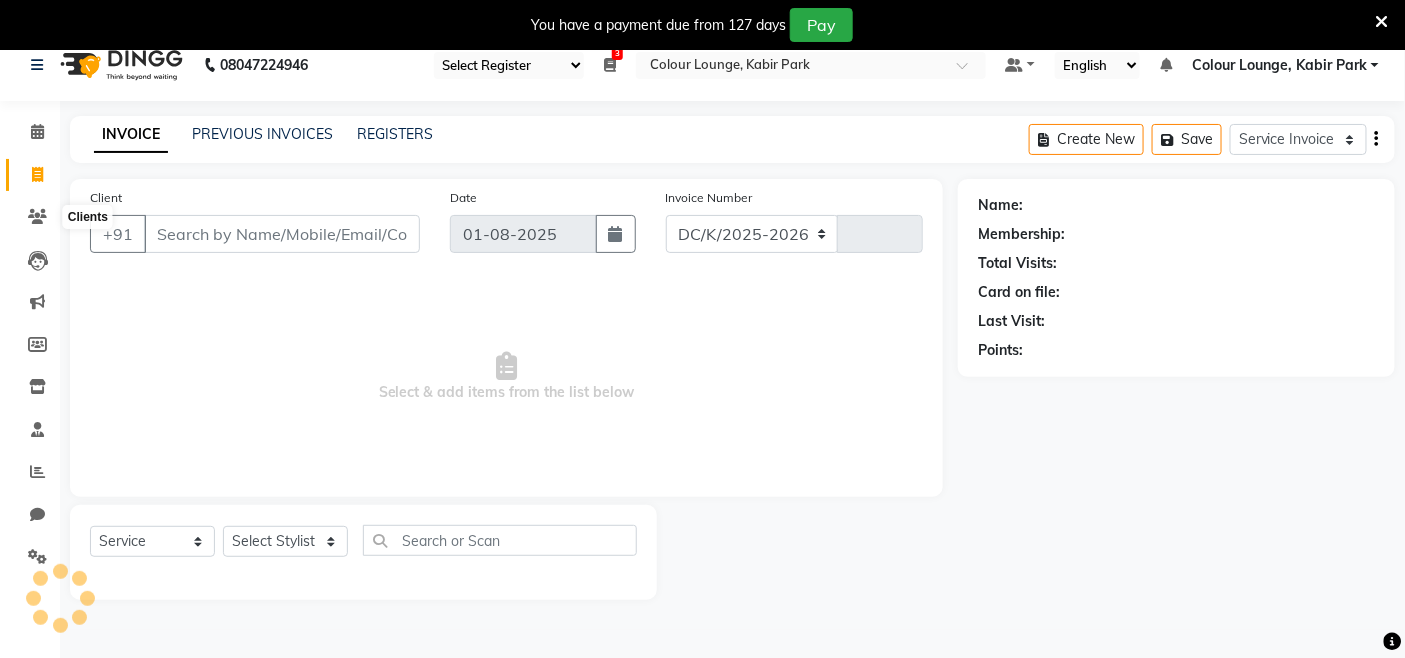 select on "8015" 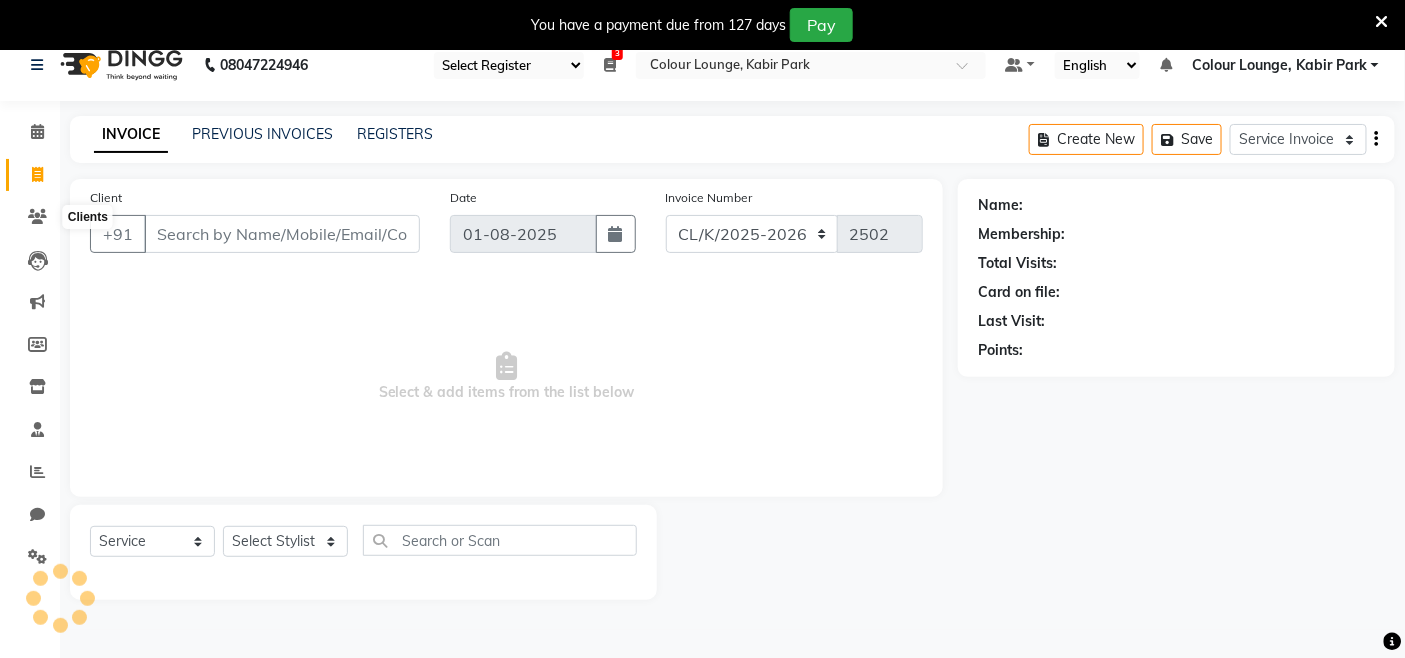 scroll, scrollTop: 50, scrollLeft: 0, axis: vertical 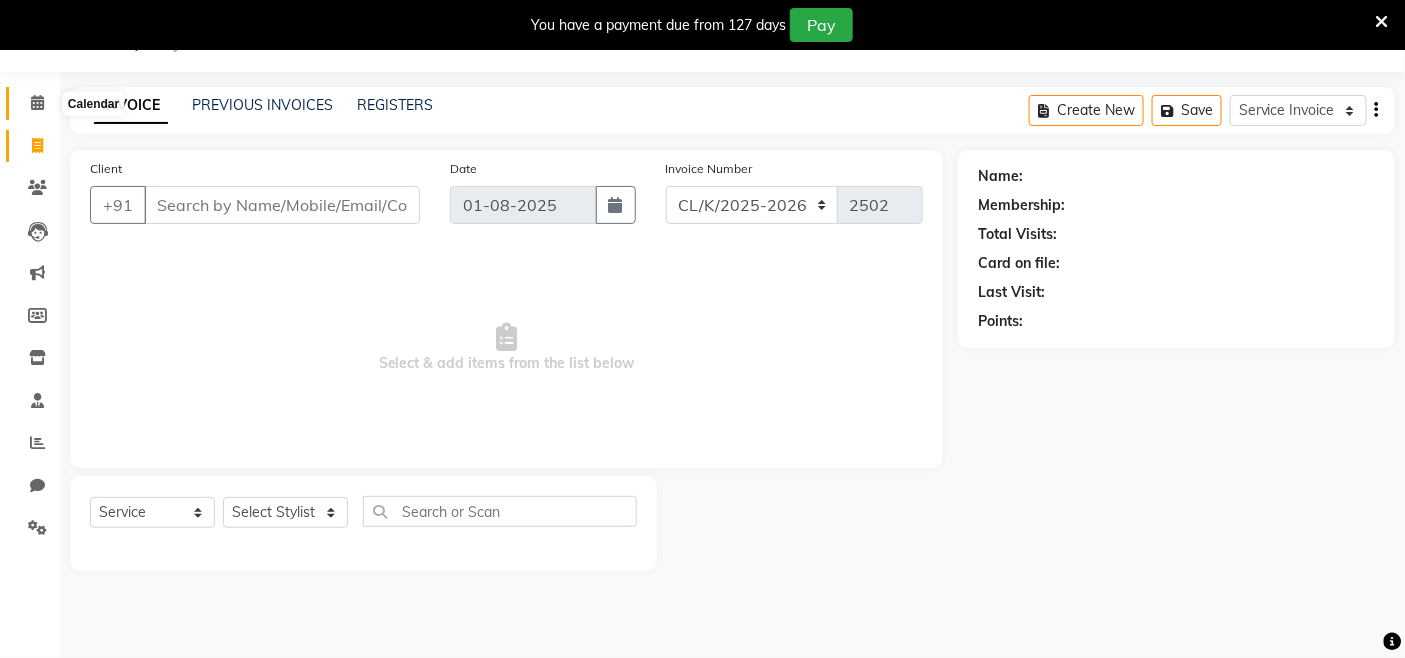 click 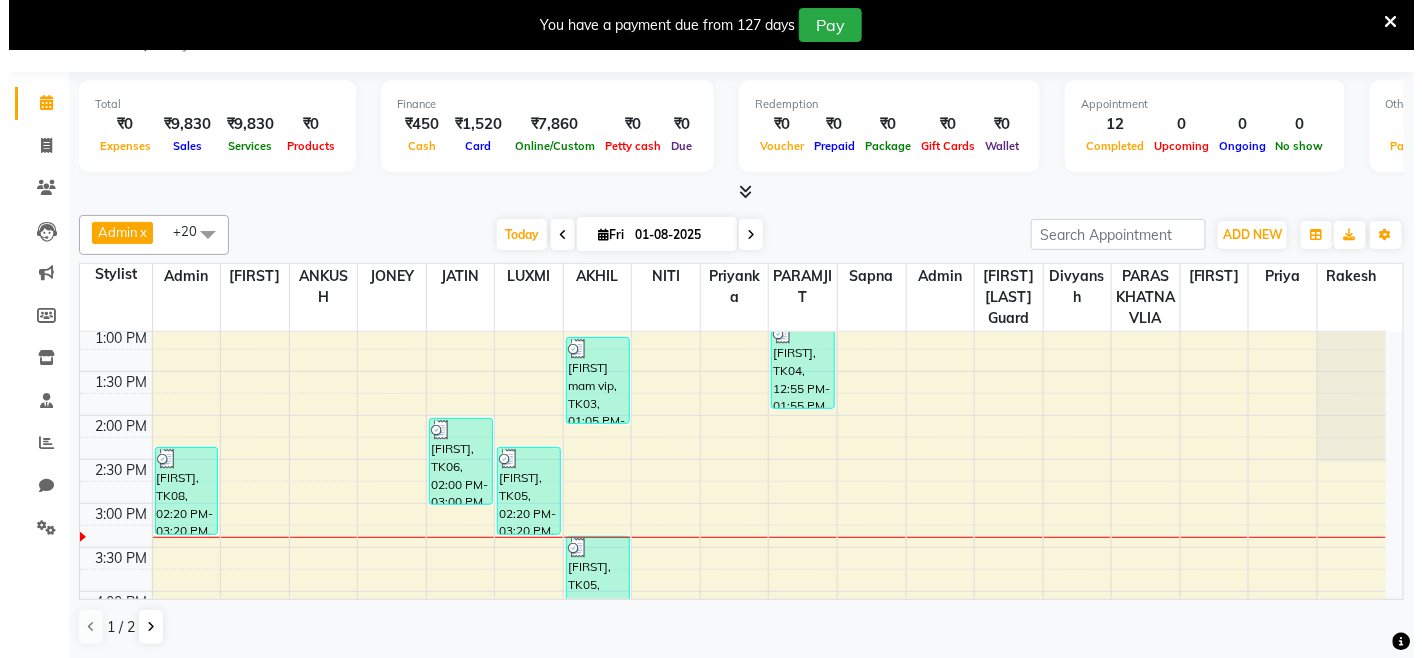 scroll, scrollTop: 555, scrollLeft: 0, axis: vertical 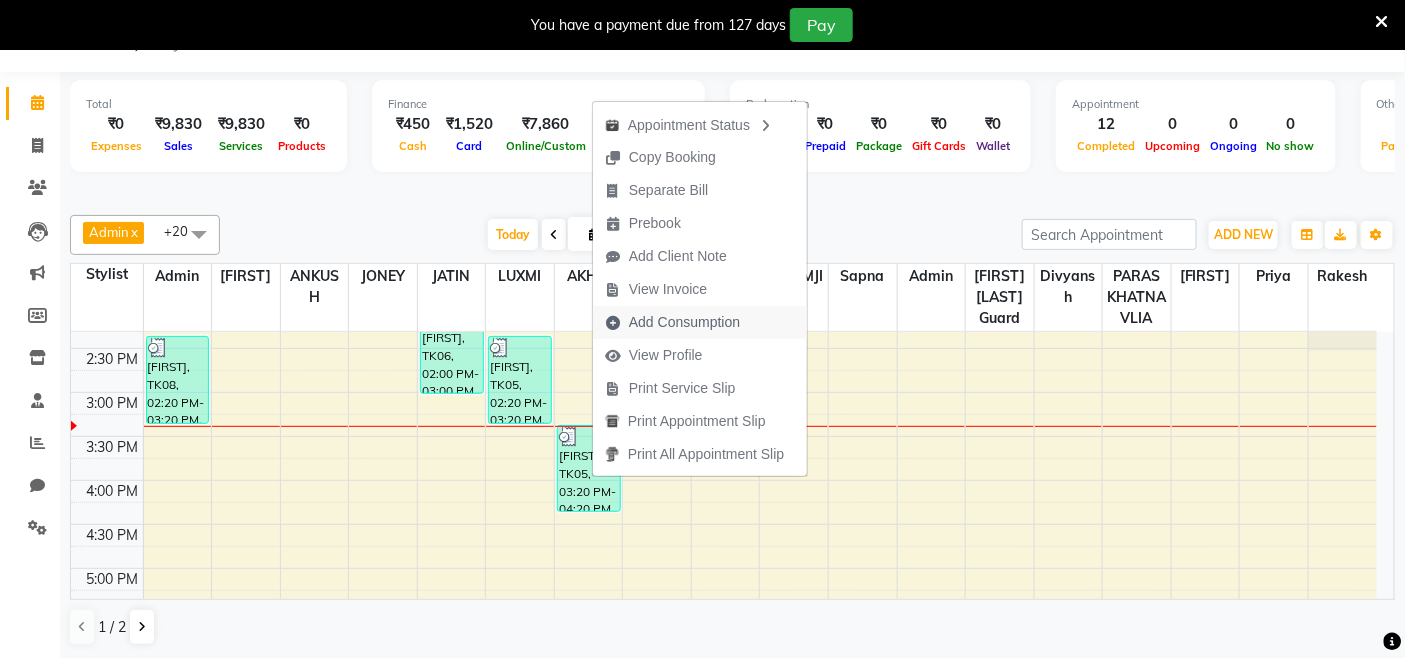 click on "Add Consumption" at bounding box center (684, 322) 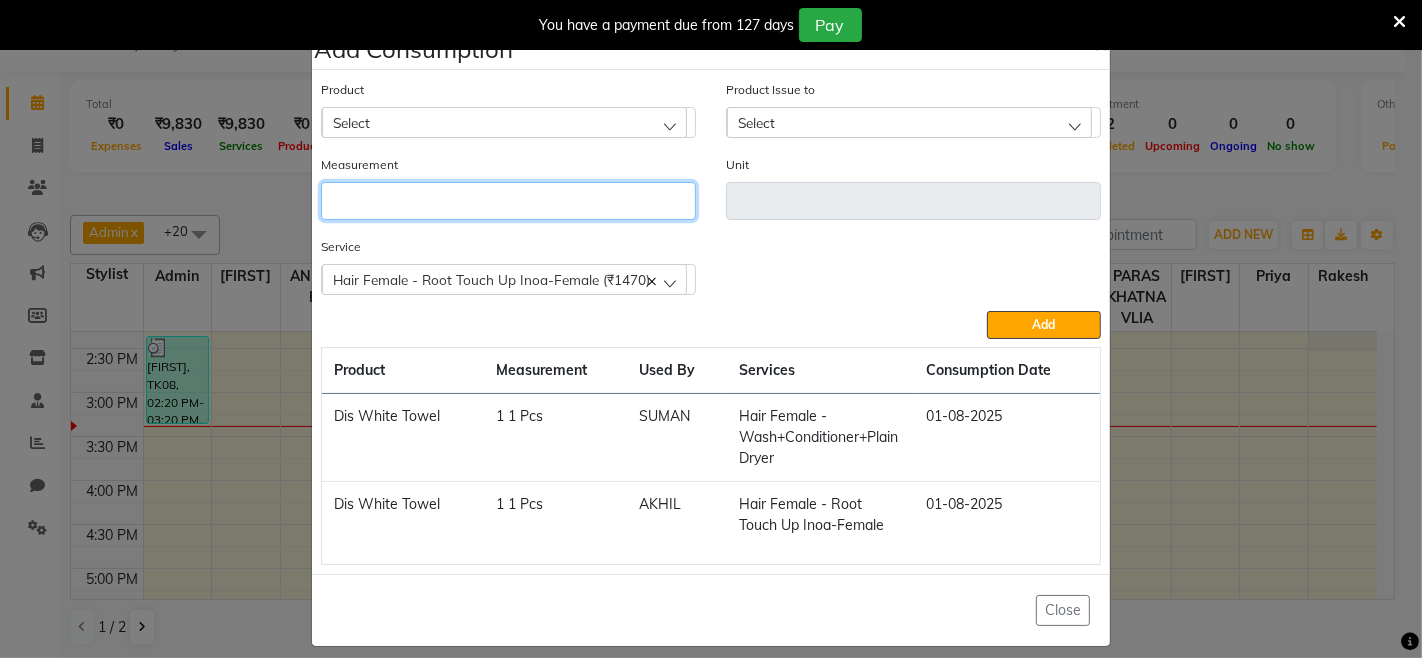 click 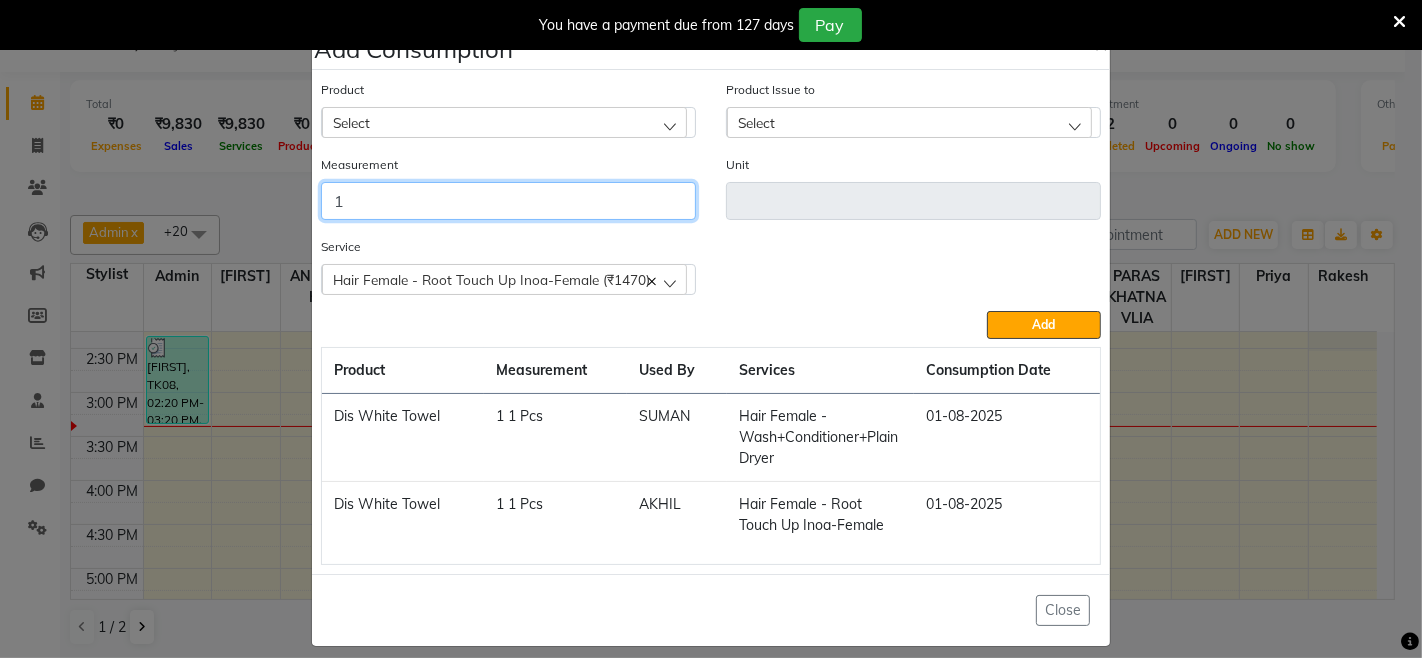 type on "1" 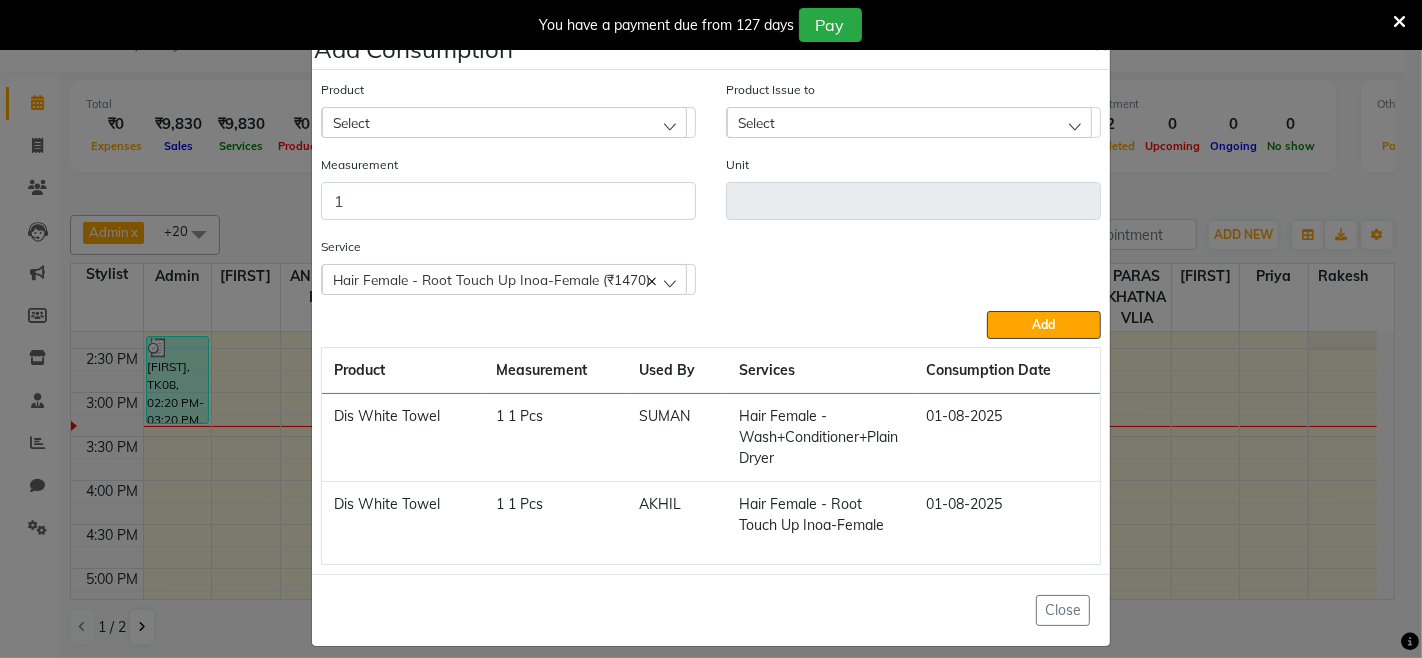 click on "Select" 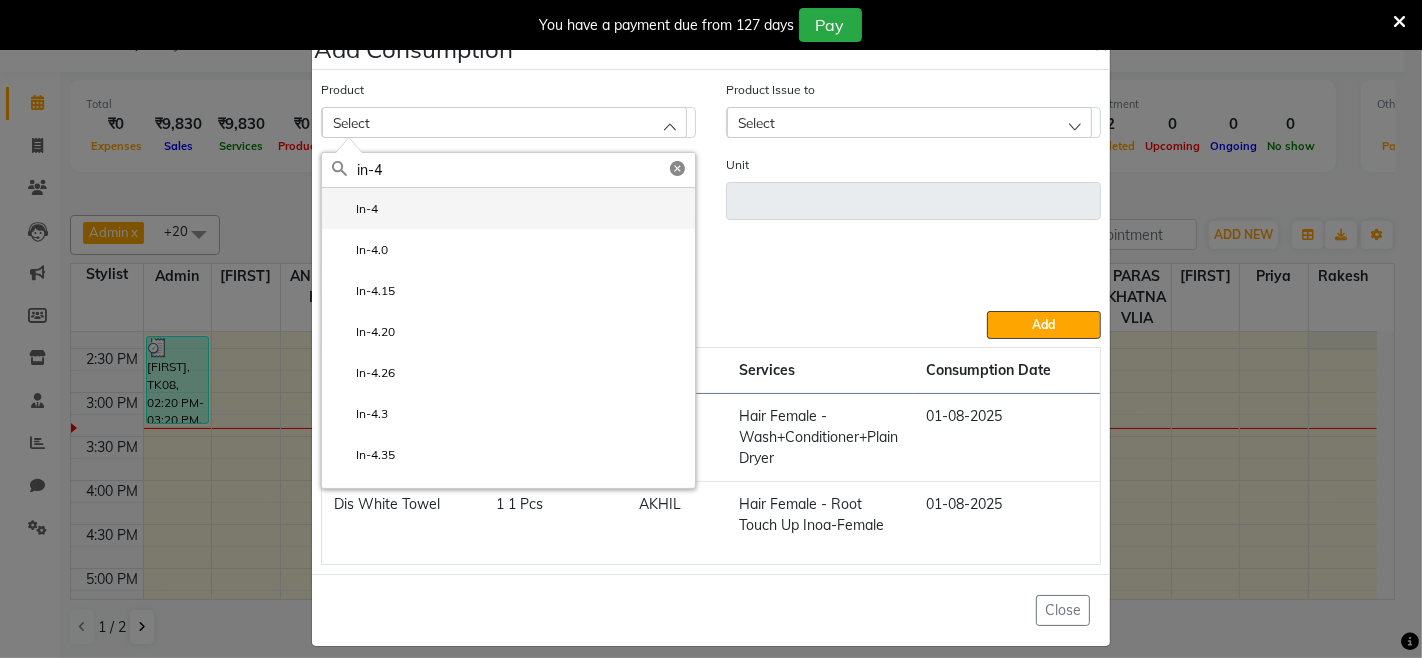 type on "in-4" 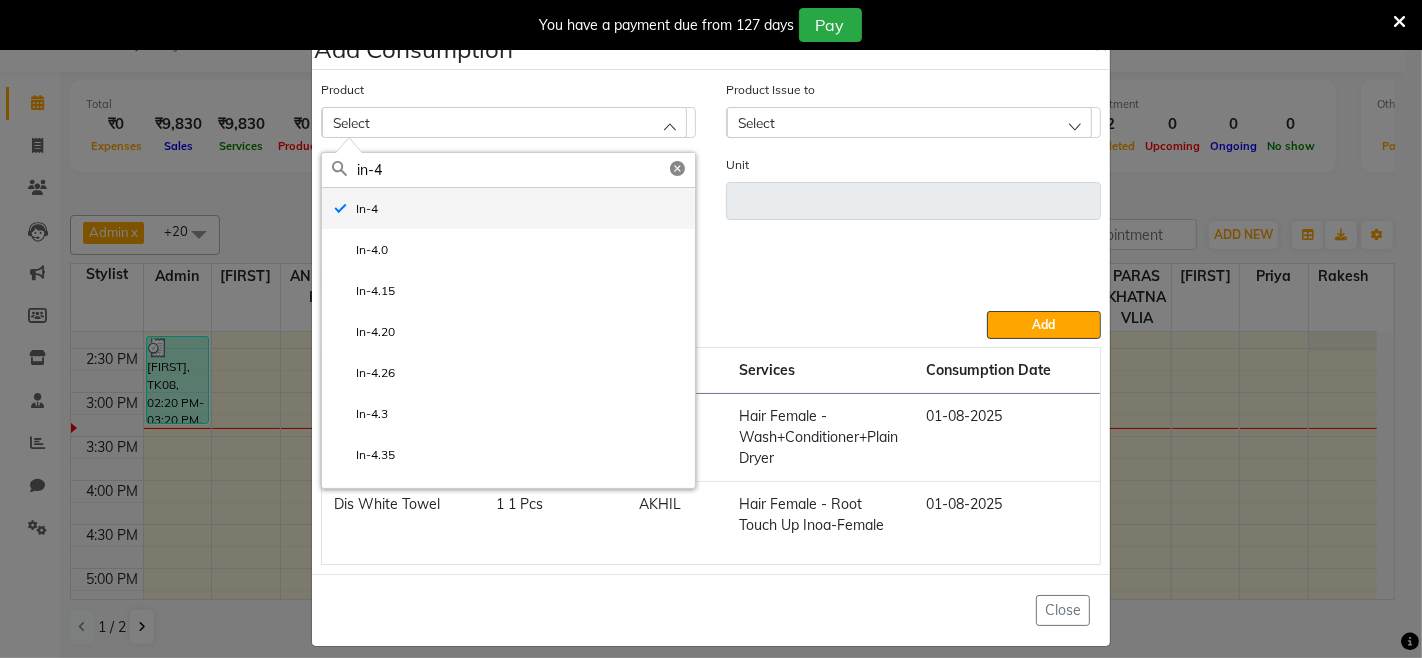 type on "1 Pcs" 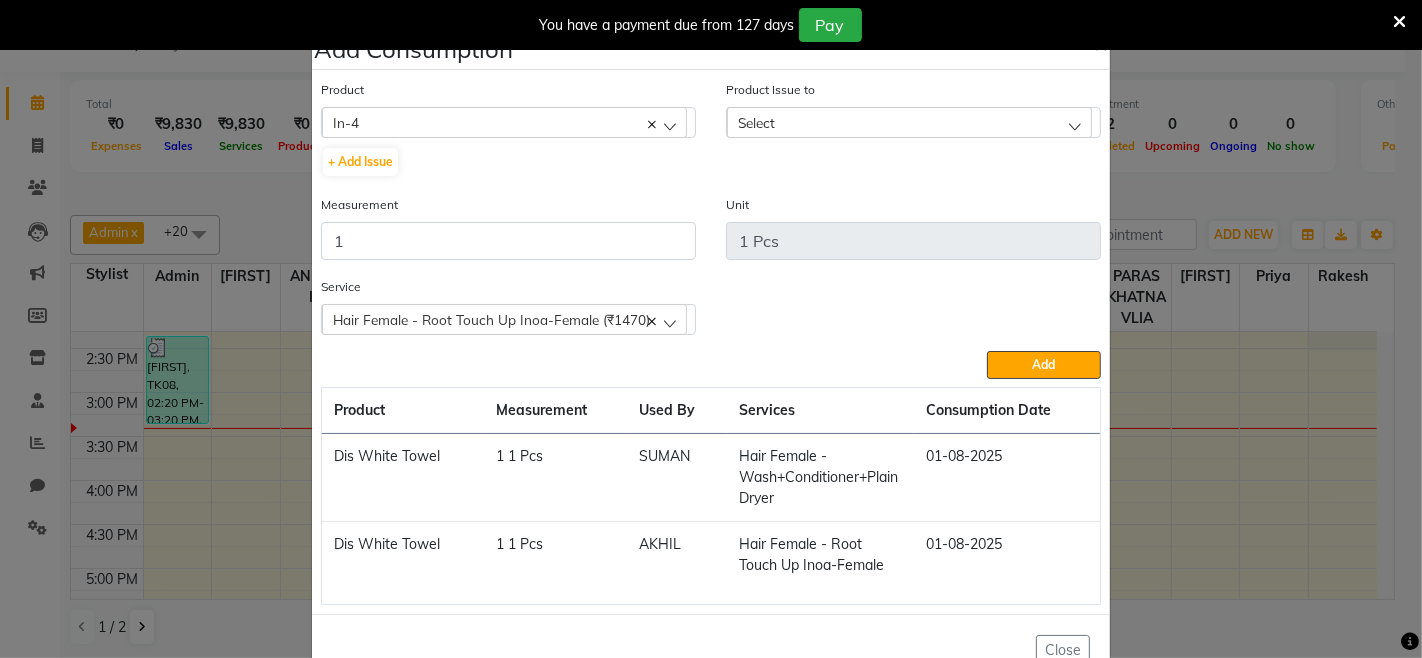 click on "Select" 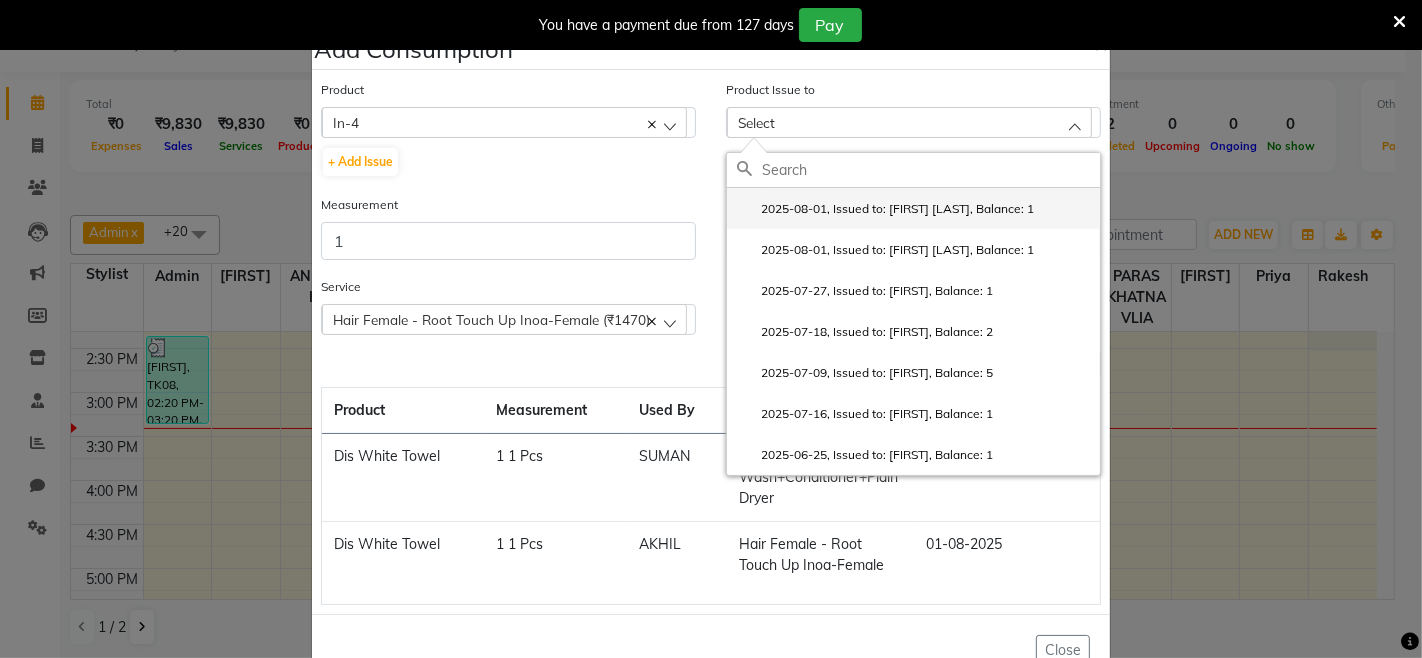 click on "2025-08-01, Issued to: [FIRST] [LAST], Balance: 1" 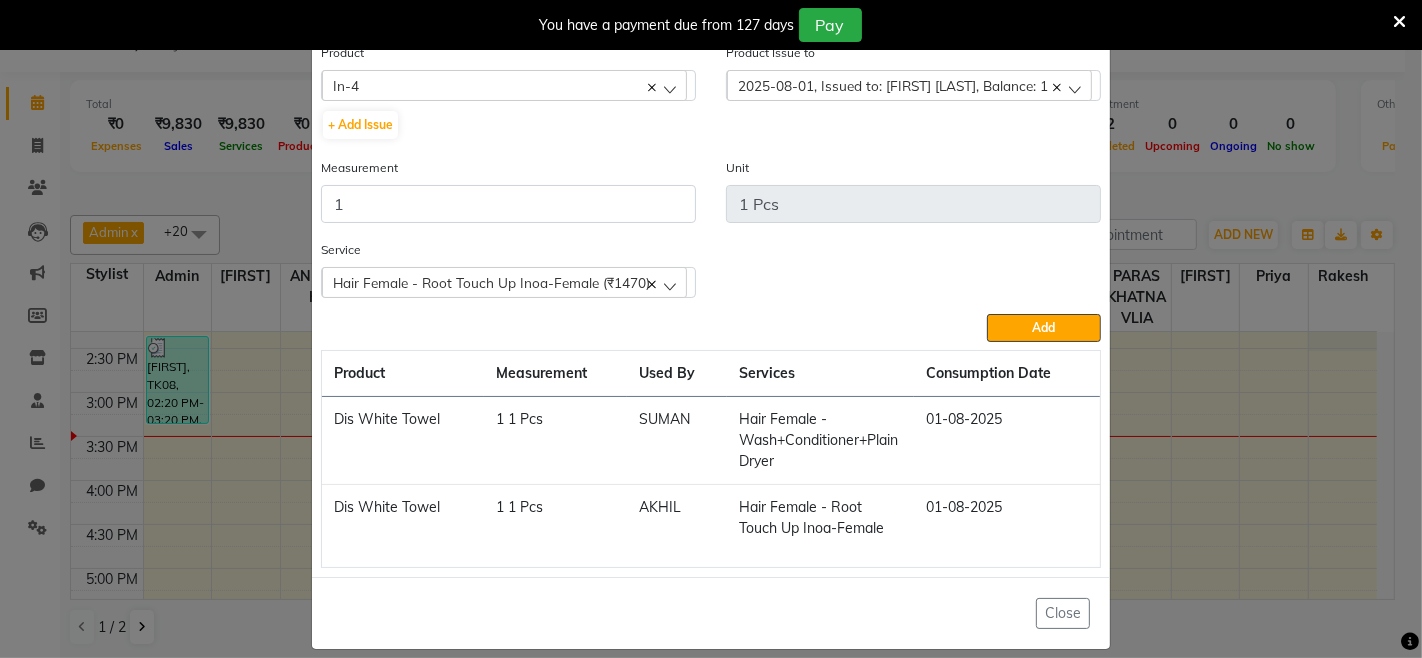 scroll, scrollTop: 57, scrollLeft: 0, axis: vertical 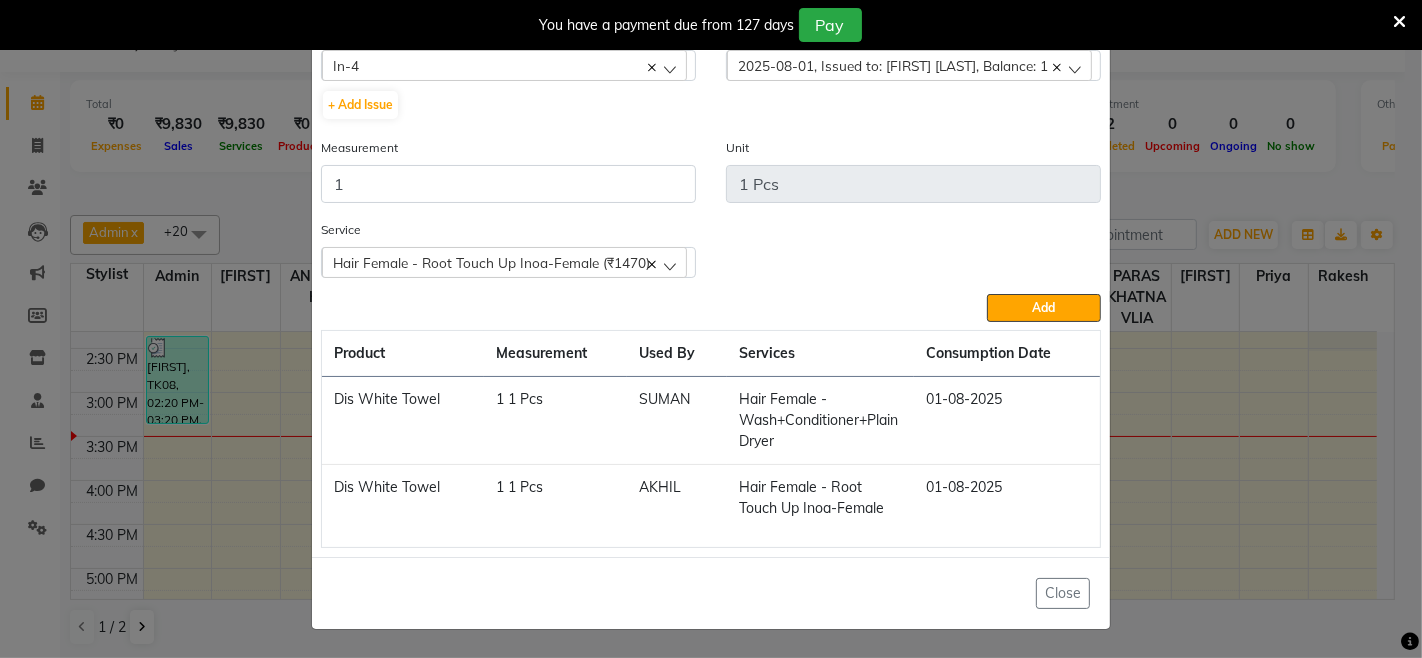 click on "Add" 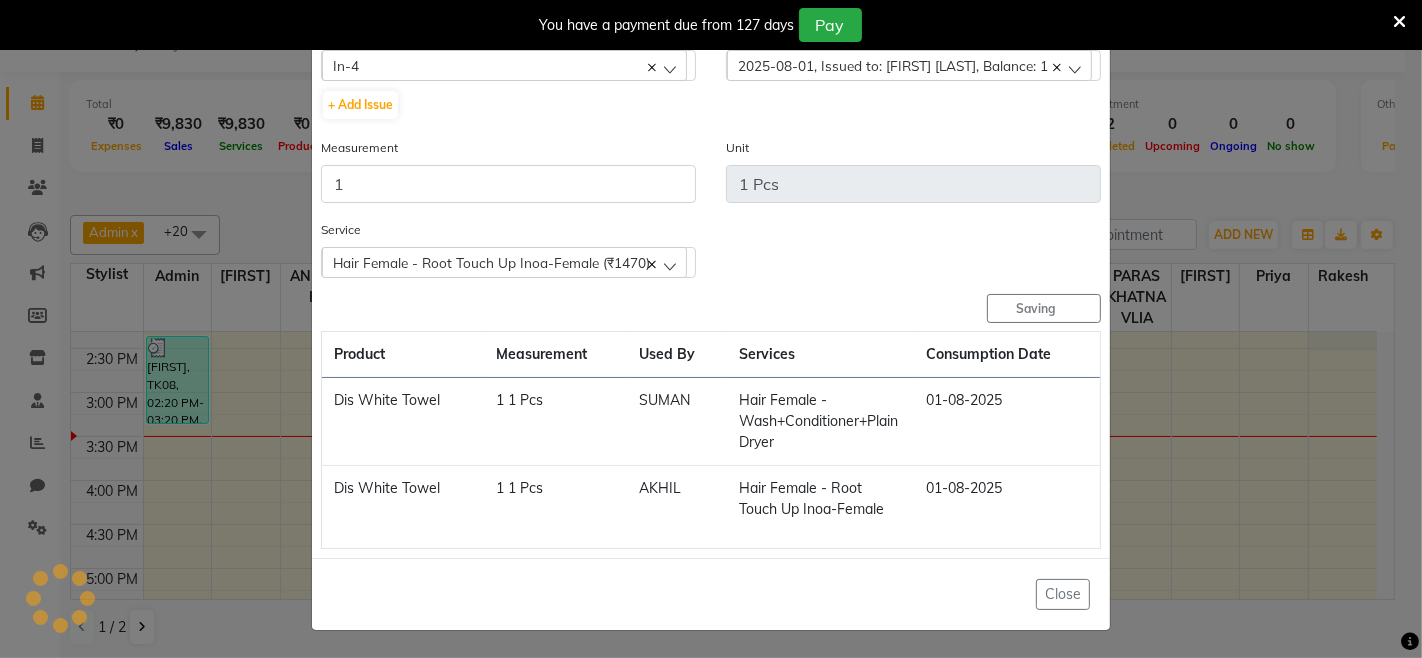 type 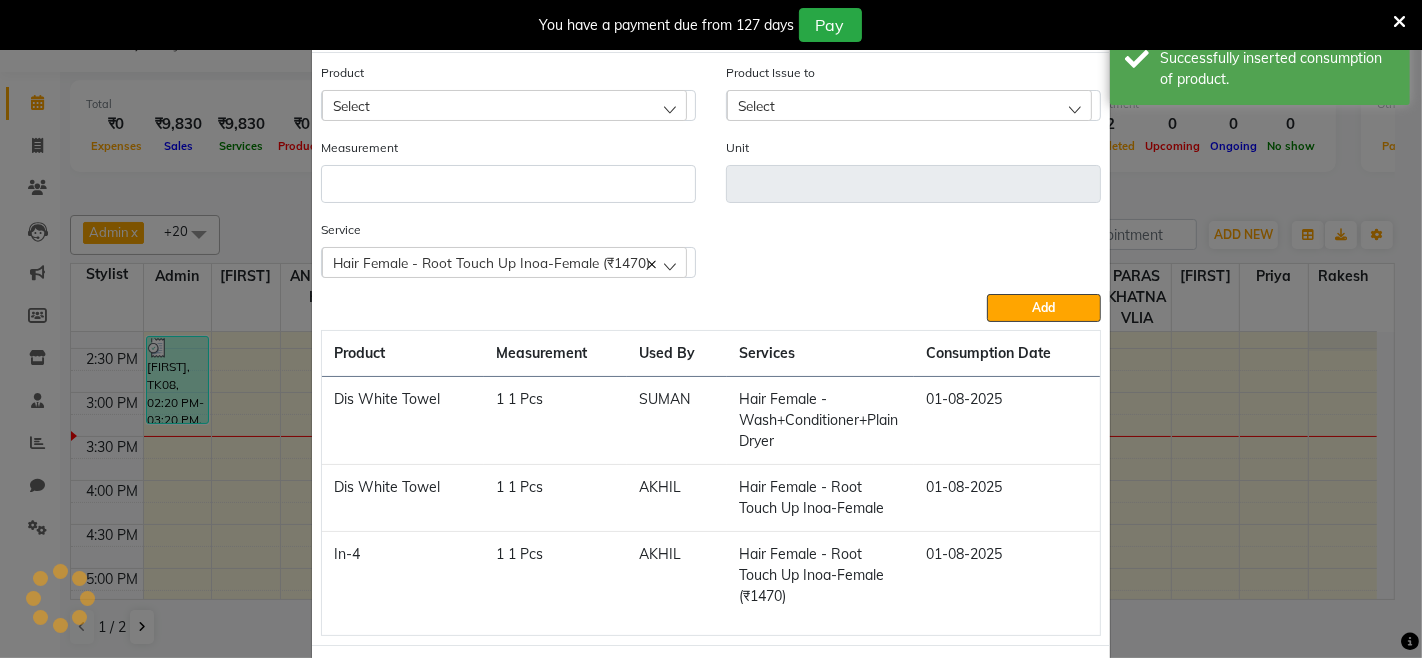 scroll, scrollTop: 57, scrollLeft: 0, axis: vertical 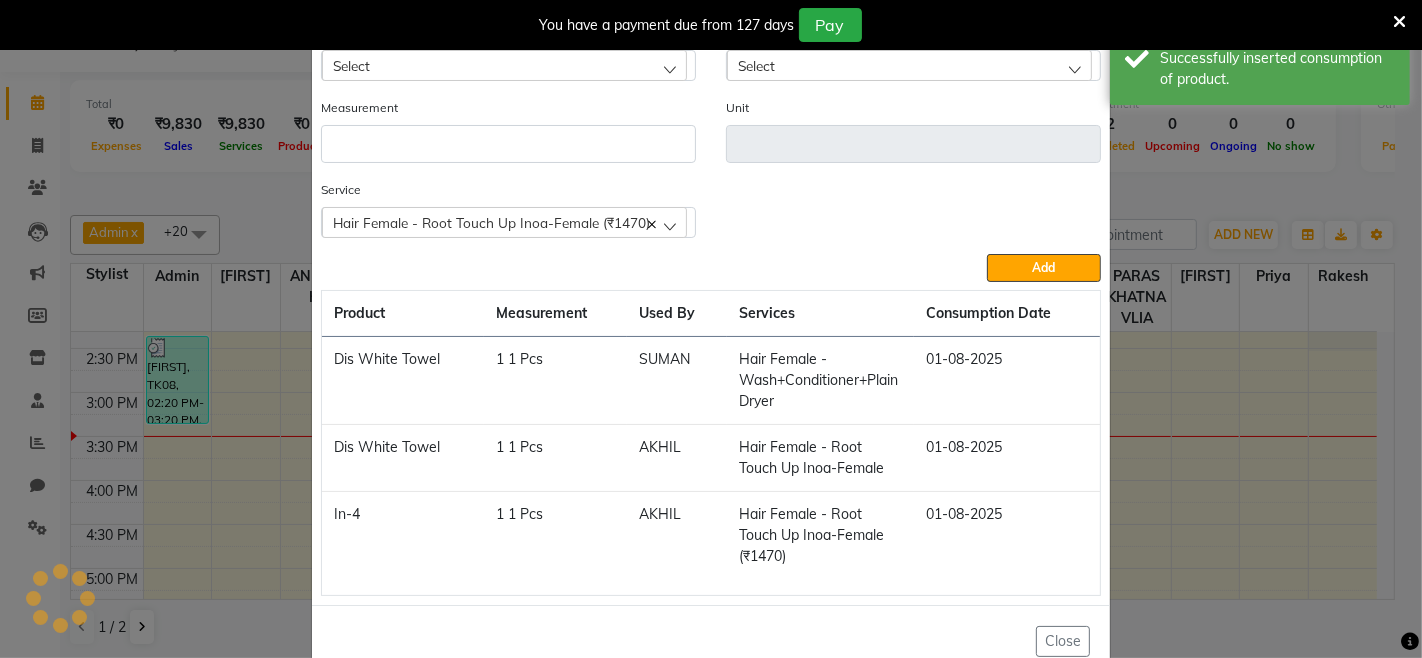 click on "Select" 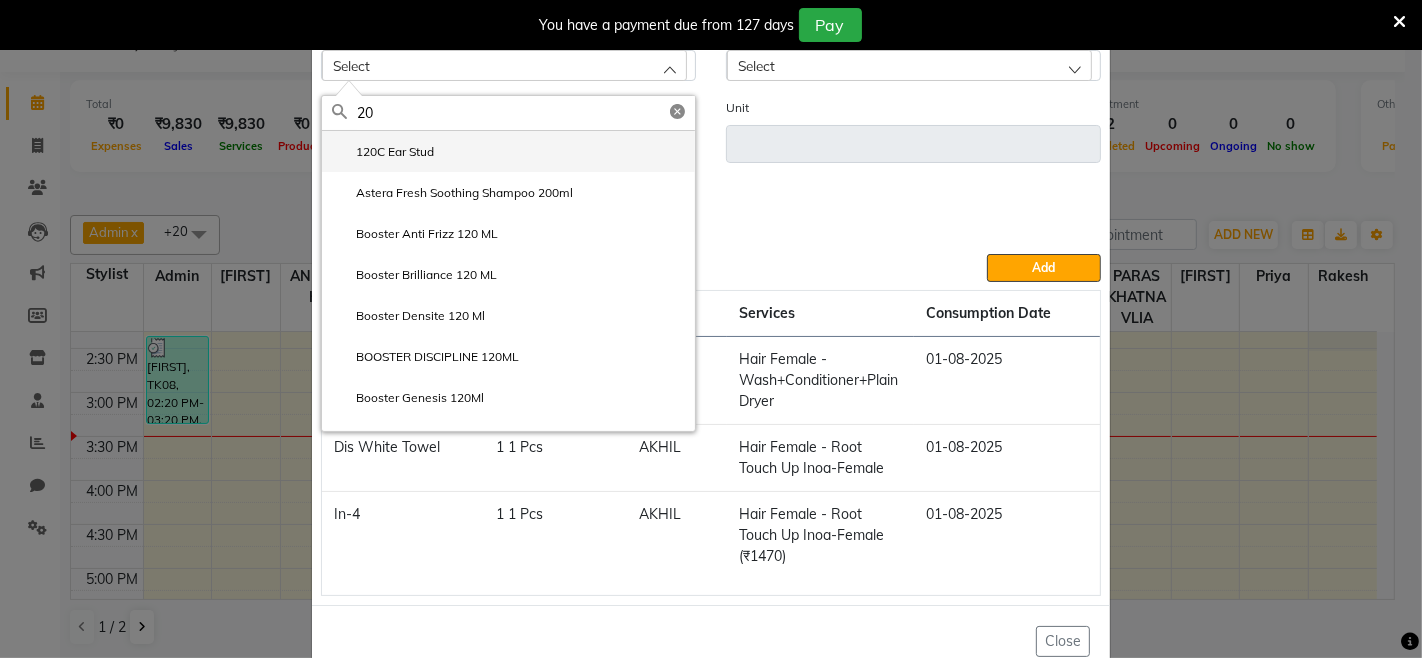 type on "2" 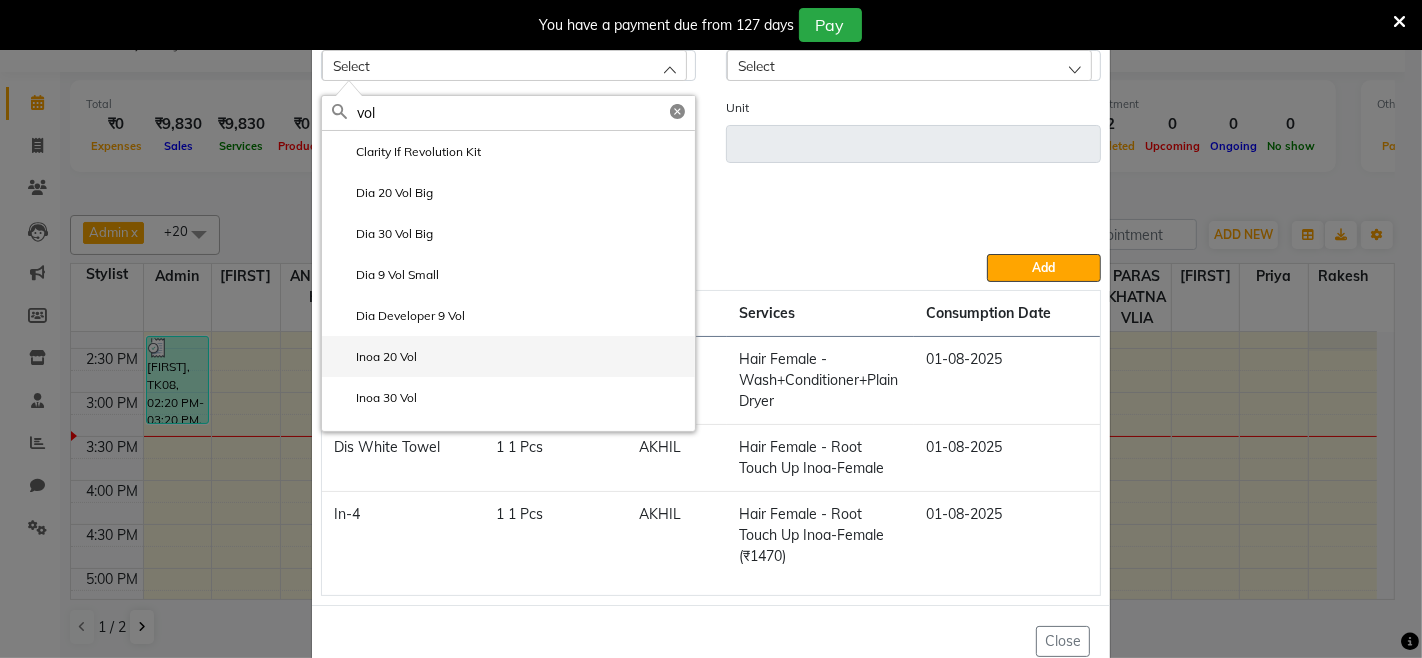 type on "vol" 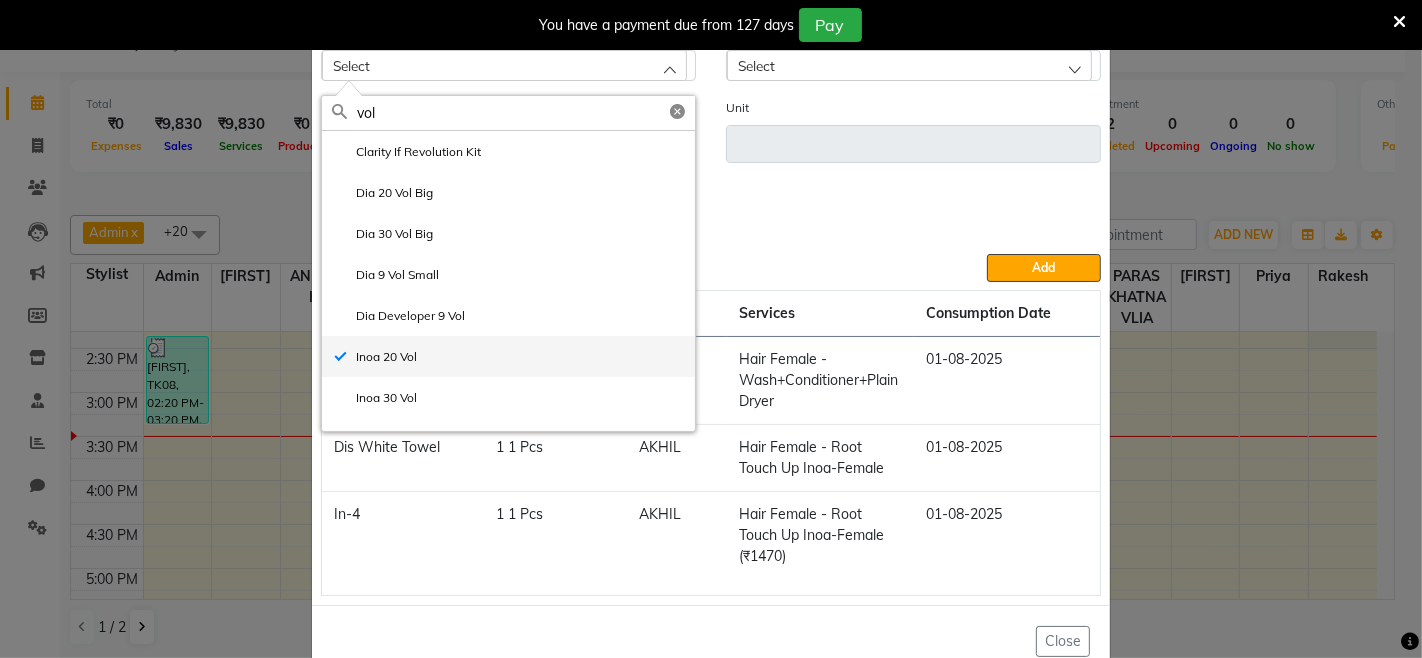 type on "ML" 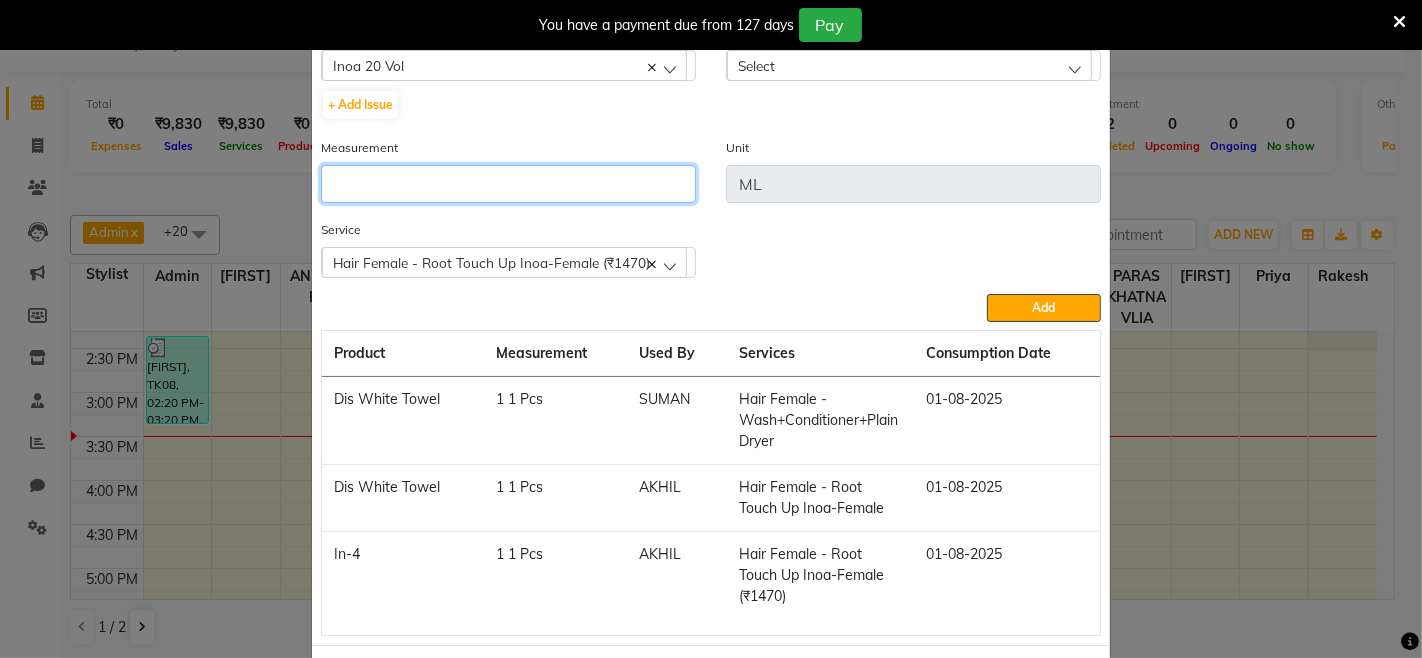 click 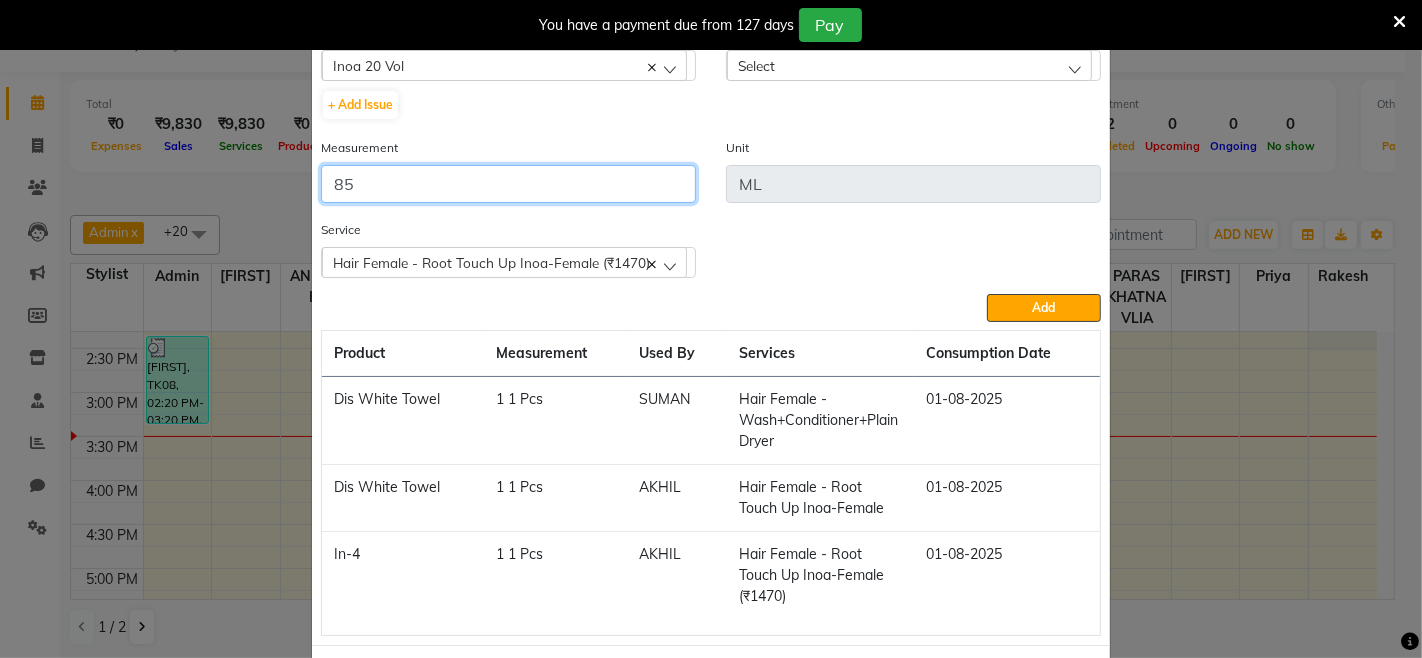 scroll, scrollTop: 0, scrollLeft: 0, axis: both 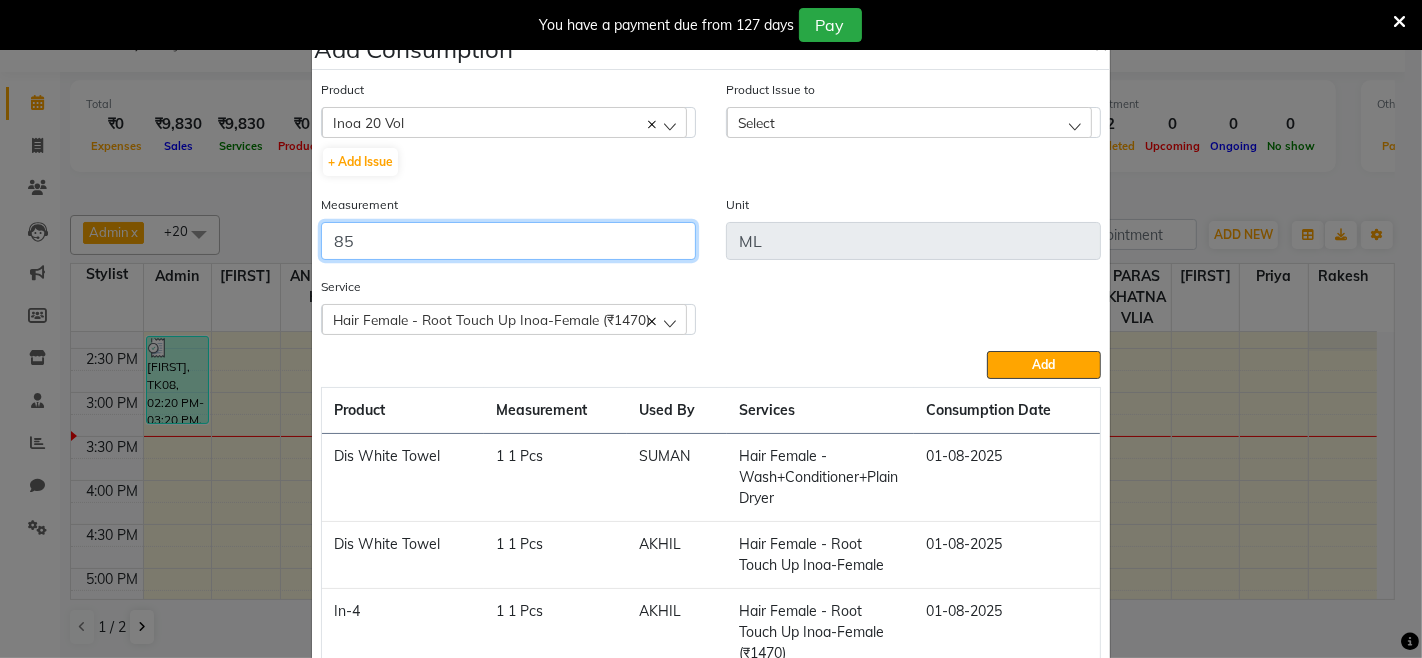 type on "85" 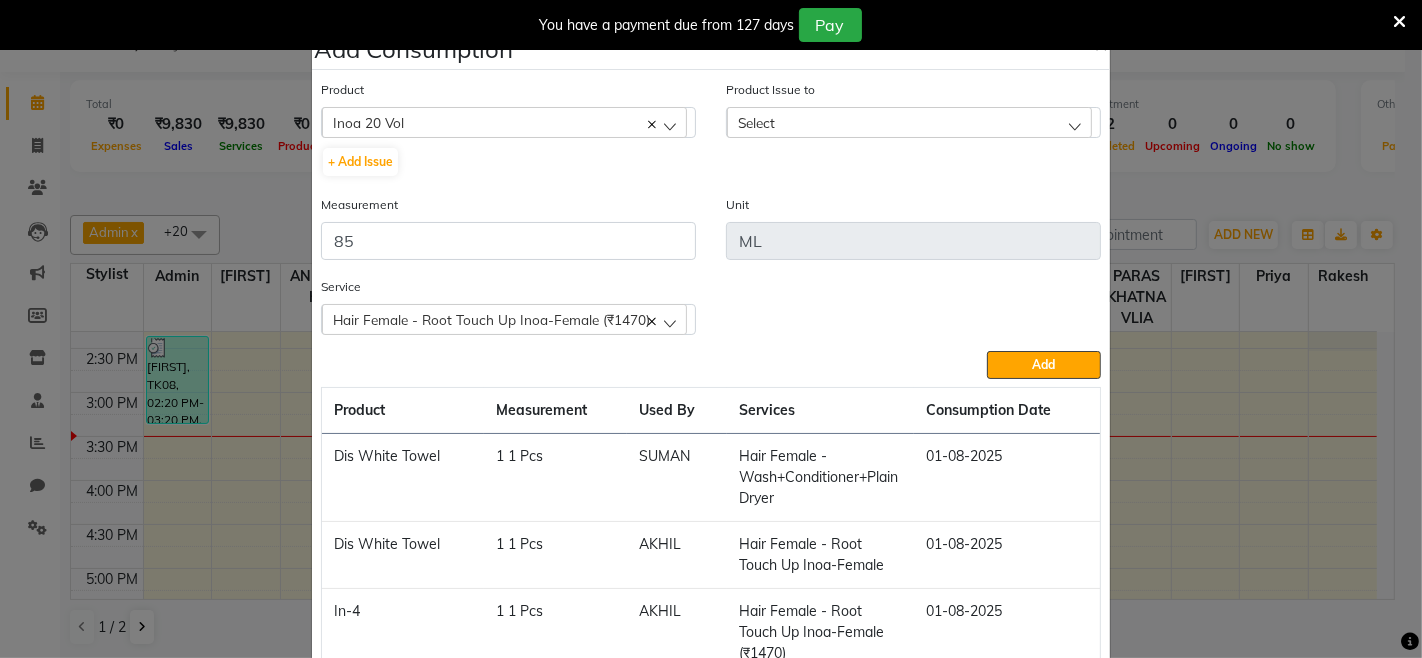 click on "Product Issue to Select 2025-07-26, Issued to: [FIRST], Balance: 805 2025-07-05, Issued to: [FIRST], Balance: 294 2025-06-25, Issued to: [FIRST], Balance: 90 2025-04-06, Issued to: [FIRST], Balance: 1" 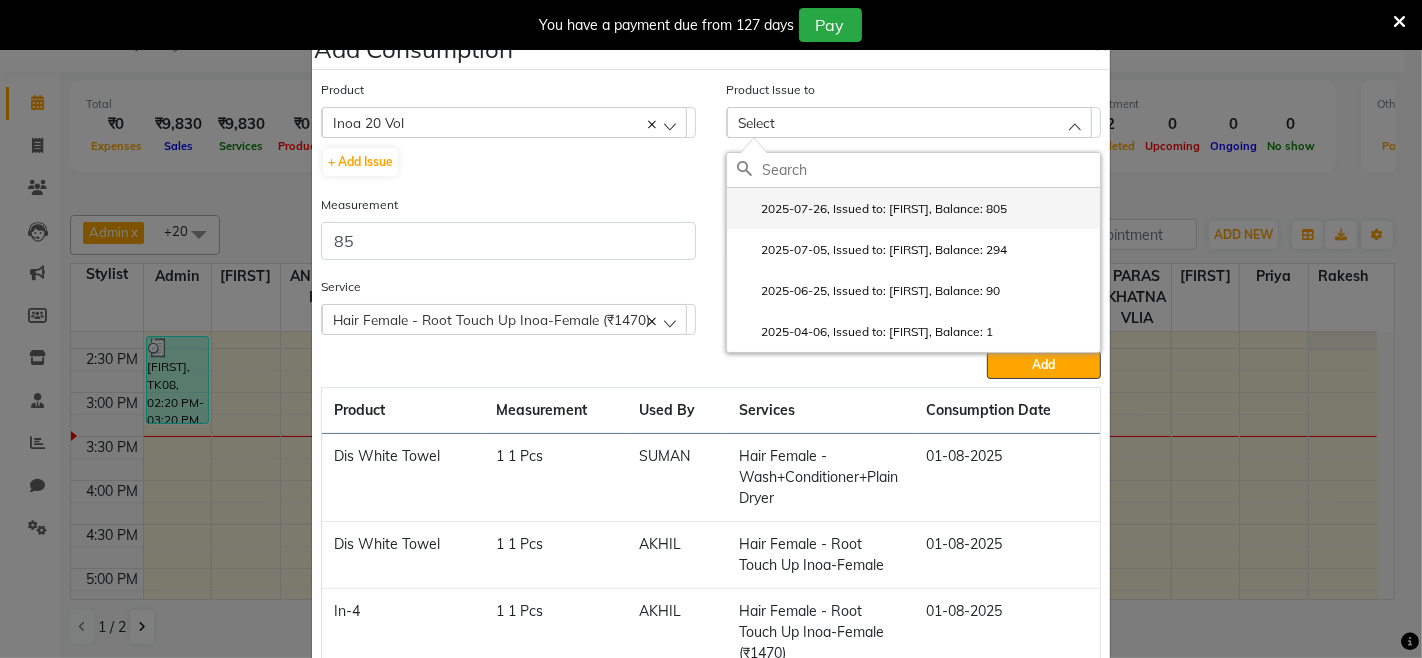 click on "2025-07-26, Issued to: [FIRST], Balance: 805" 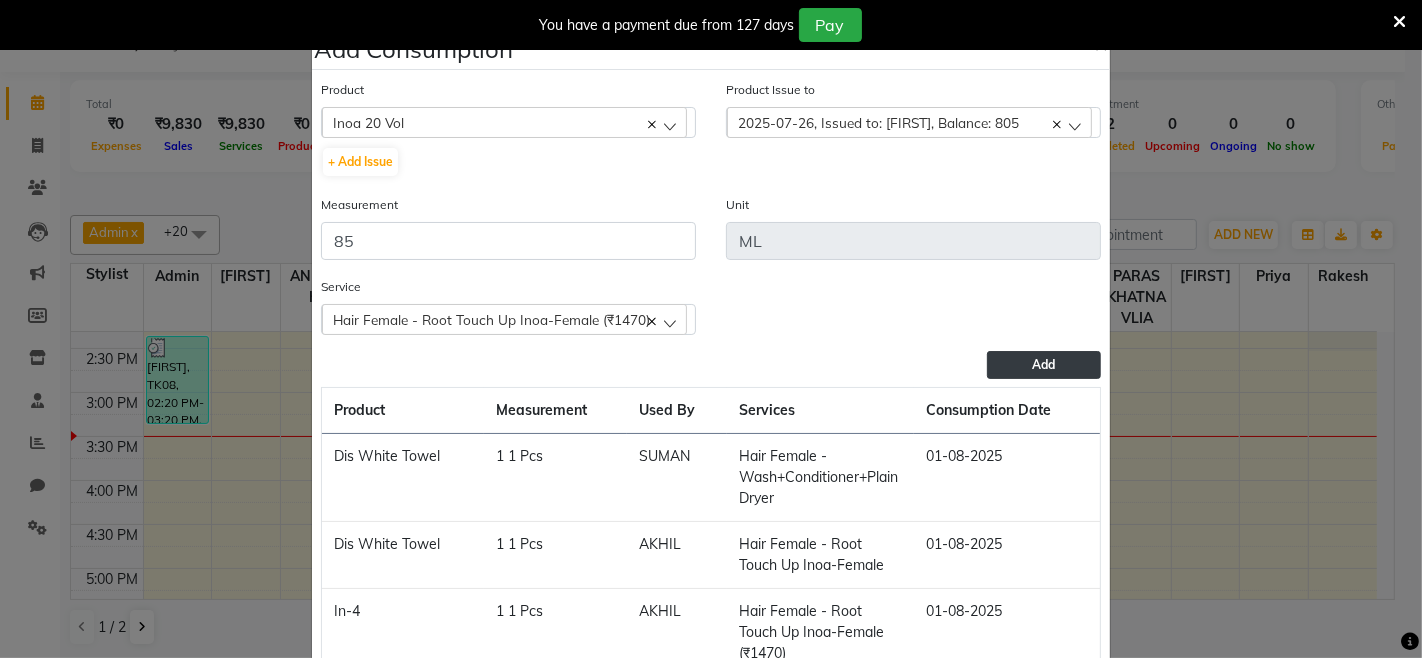 click on "Add" 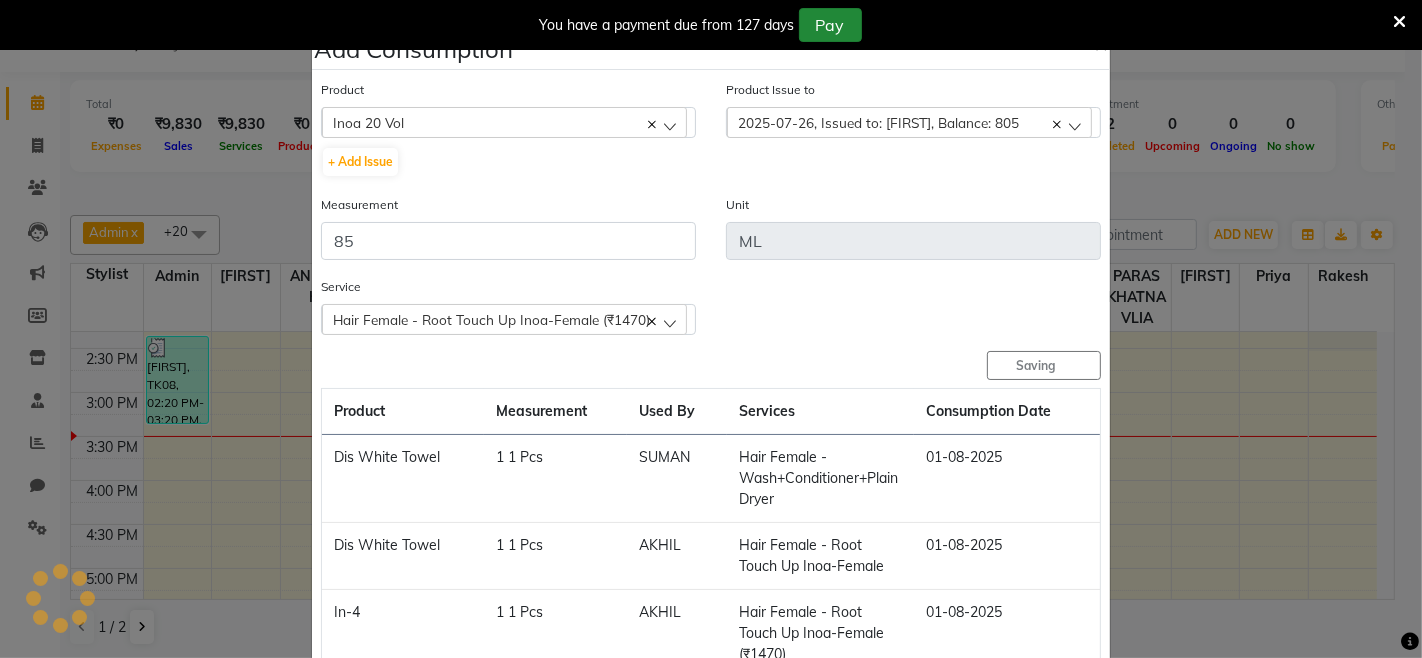 type 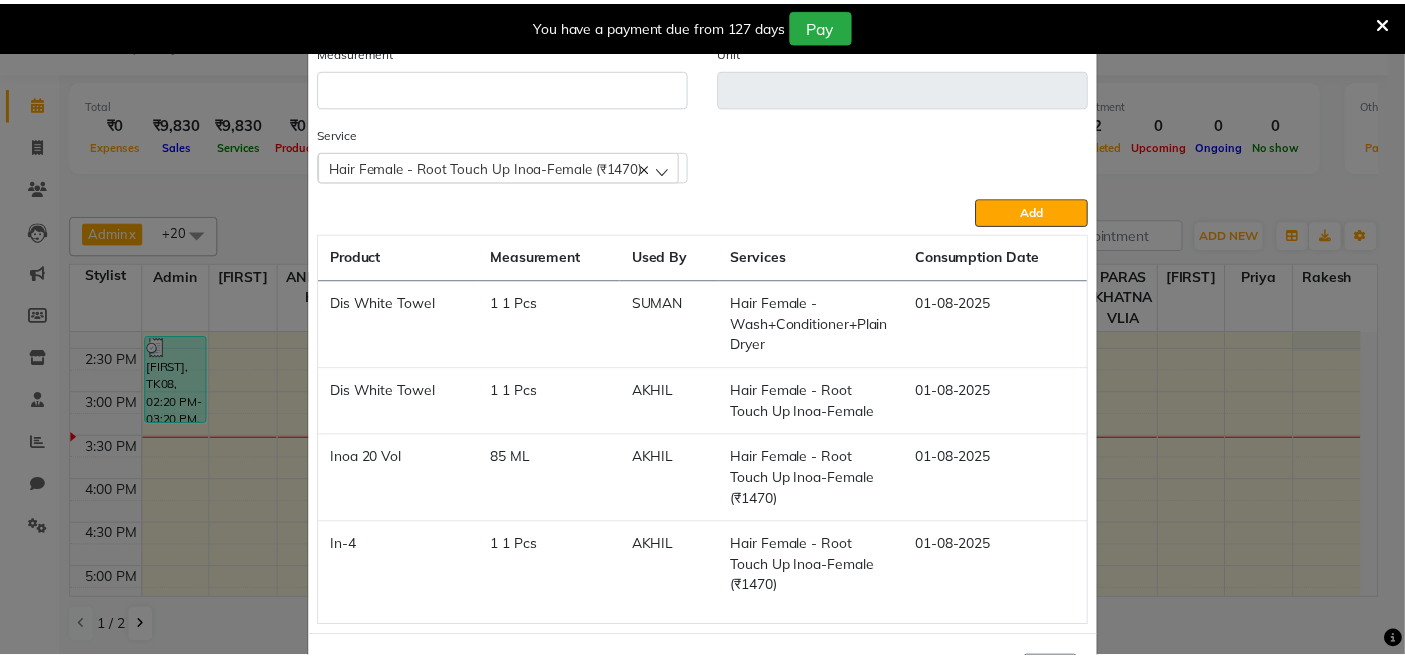 scroll, scrollTop: 193, scrollLeft: 0, axis: vertical 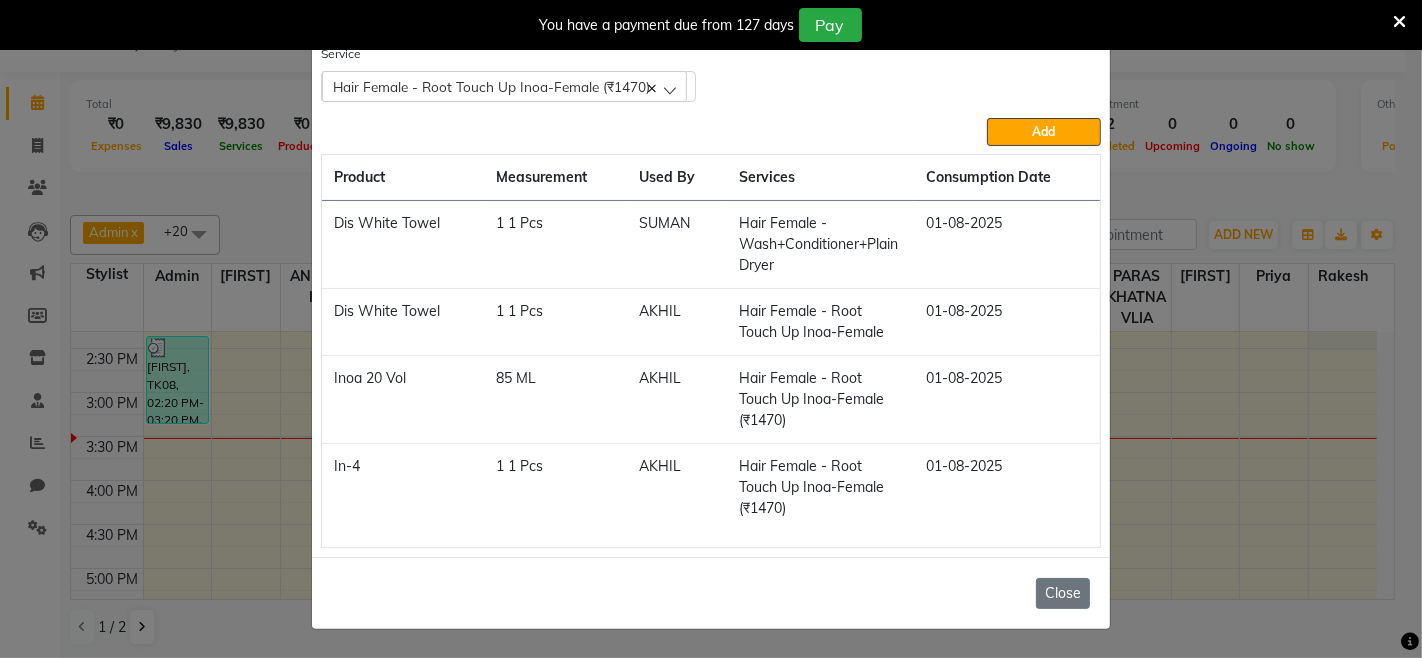 click on "Close" 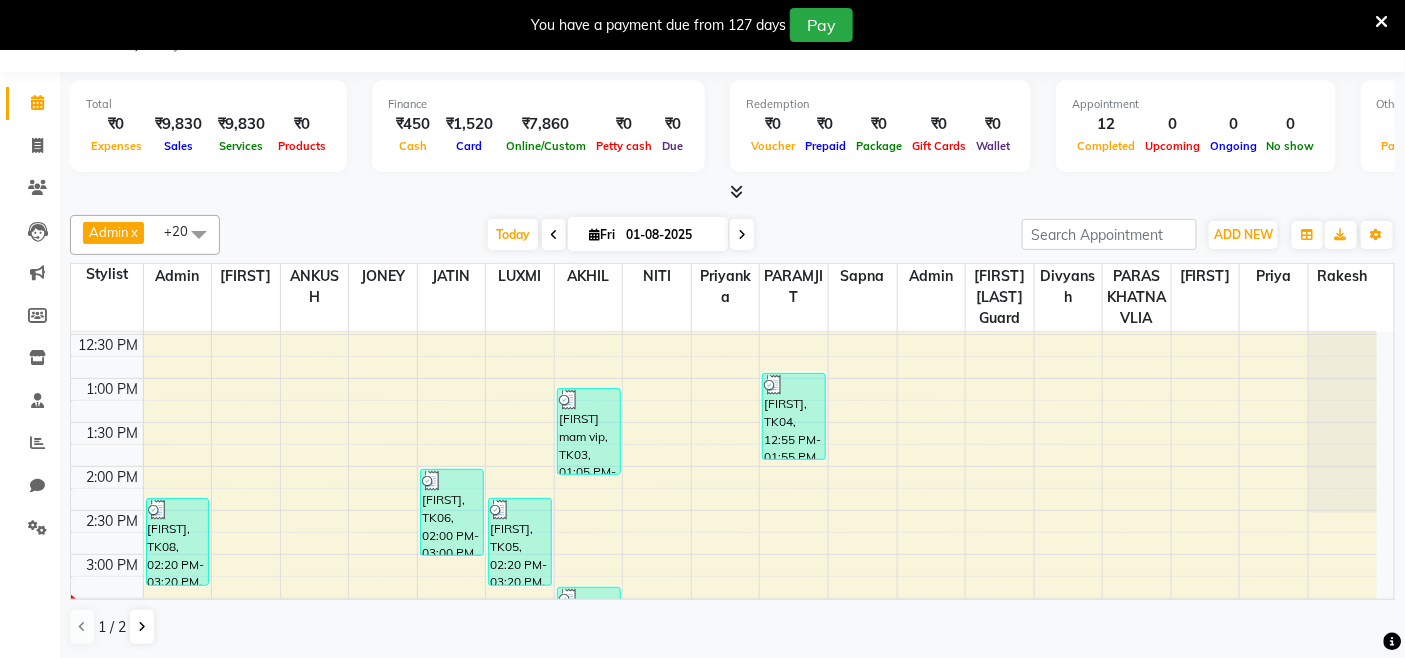scroll, scrollTop: 111, scrollLeft: 0, axis: vertical 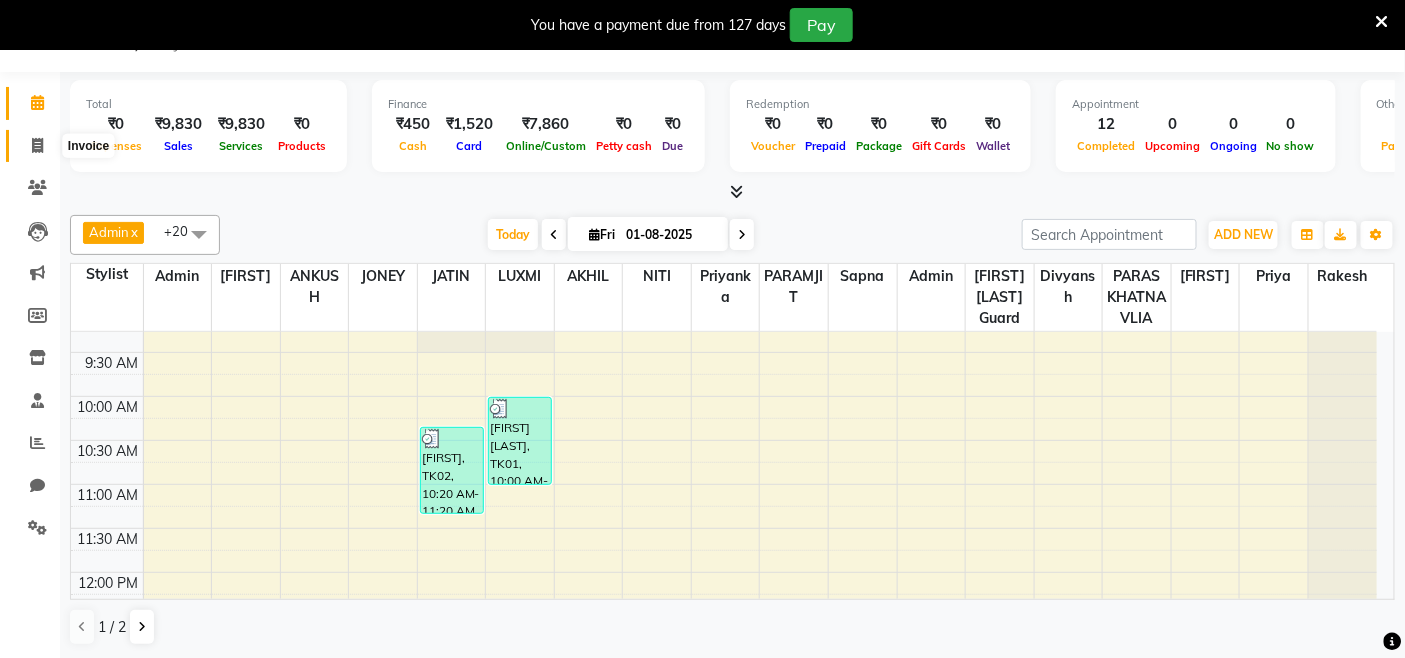 click 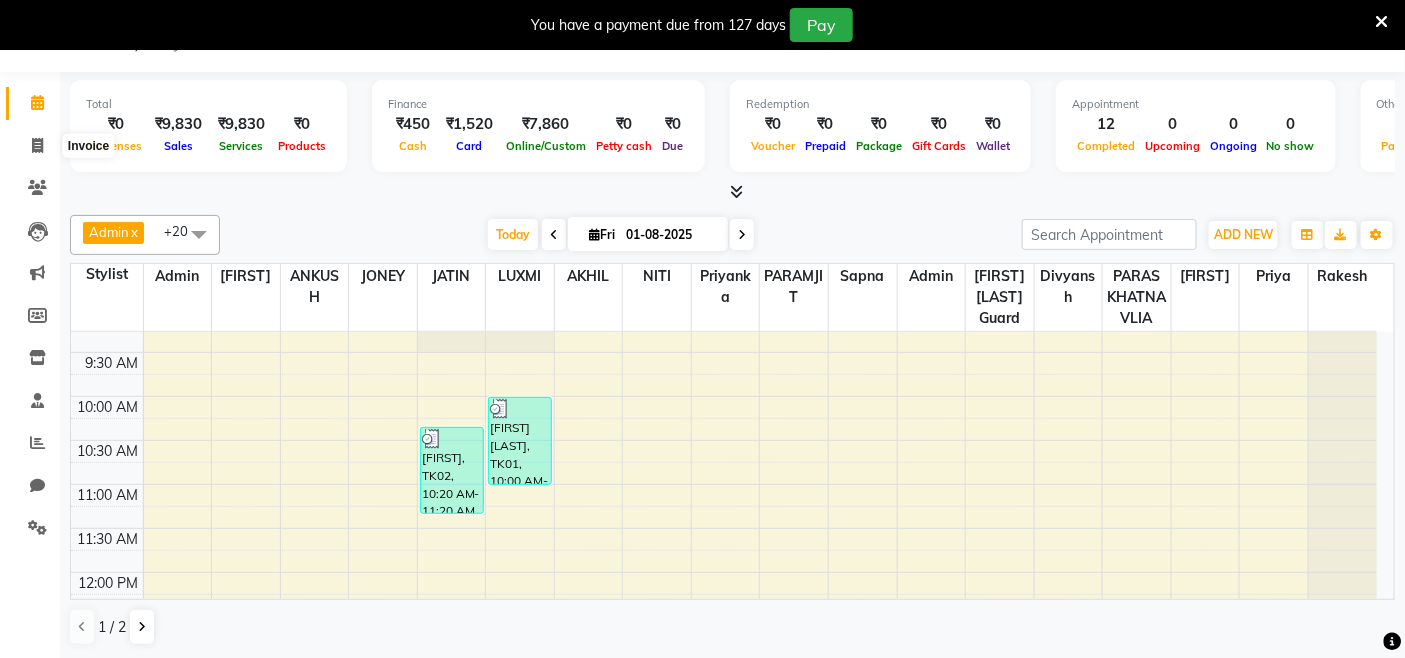 select on "8015" 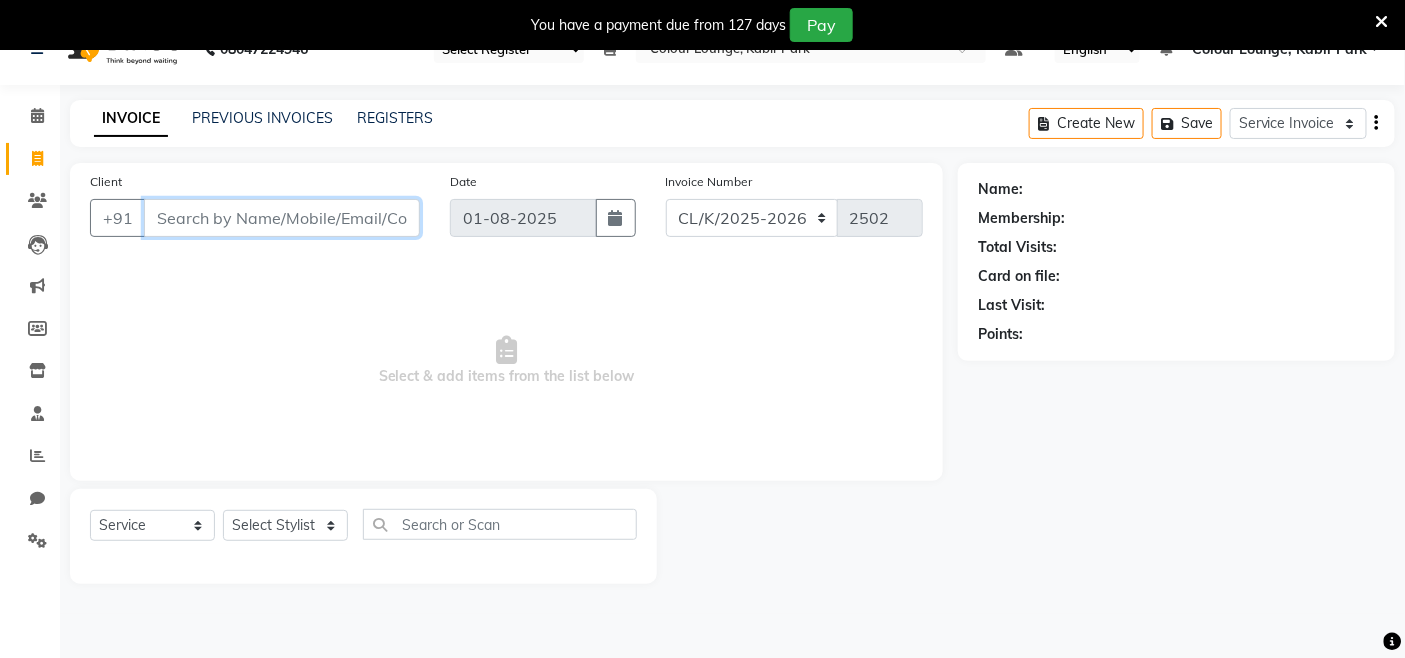 scroll, scrollTop: 0, scrollLeft: 0, axis: both 